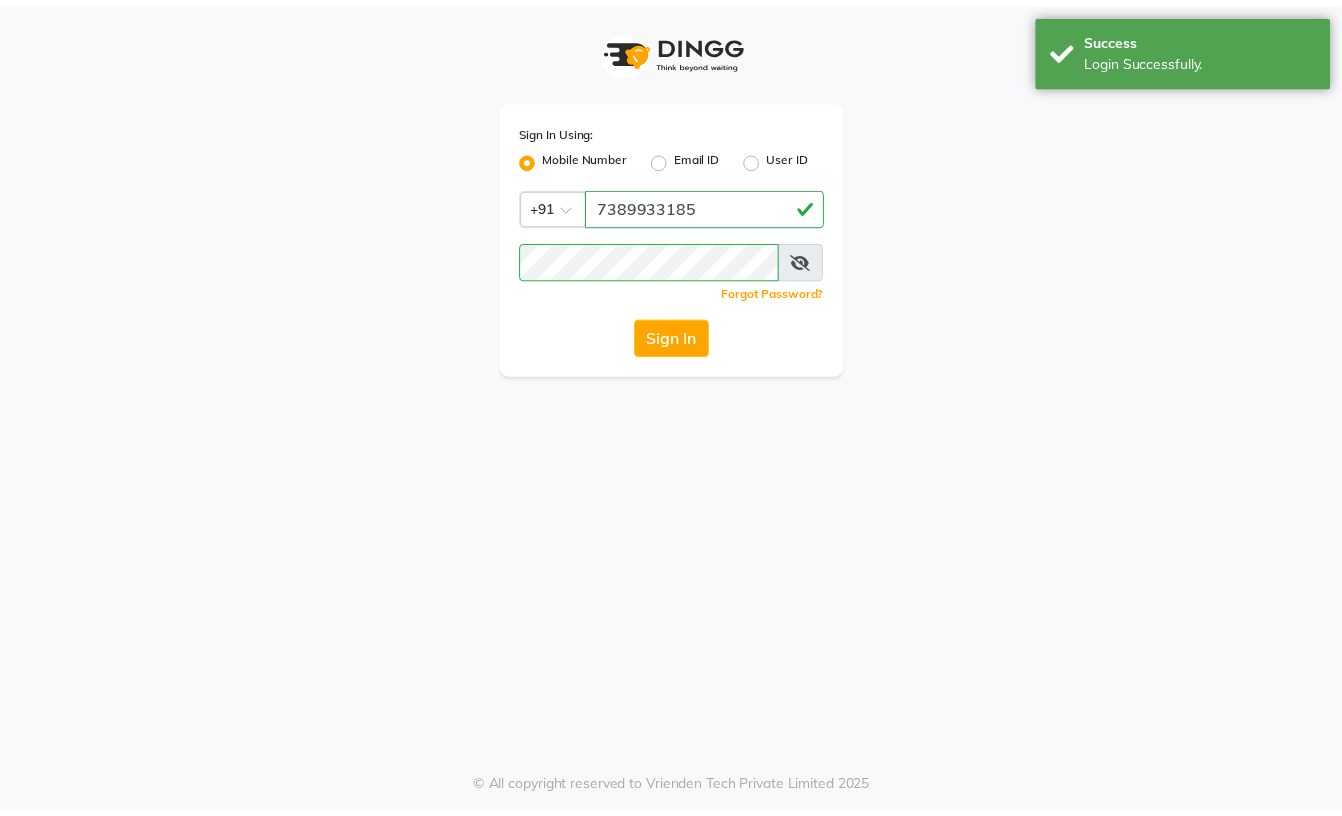 scroll, scrollTop: 0, scrollLeft: 0, axis: both 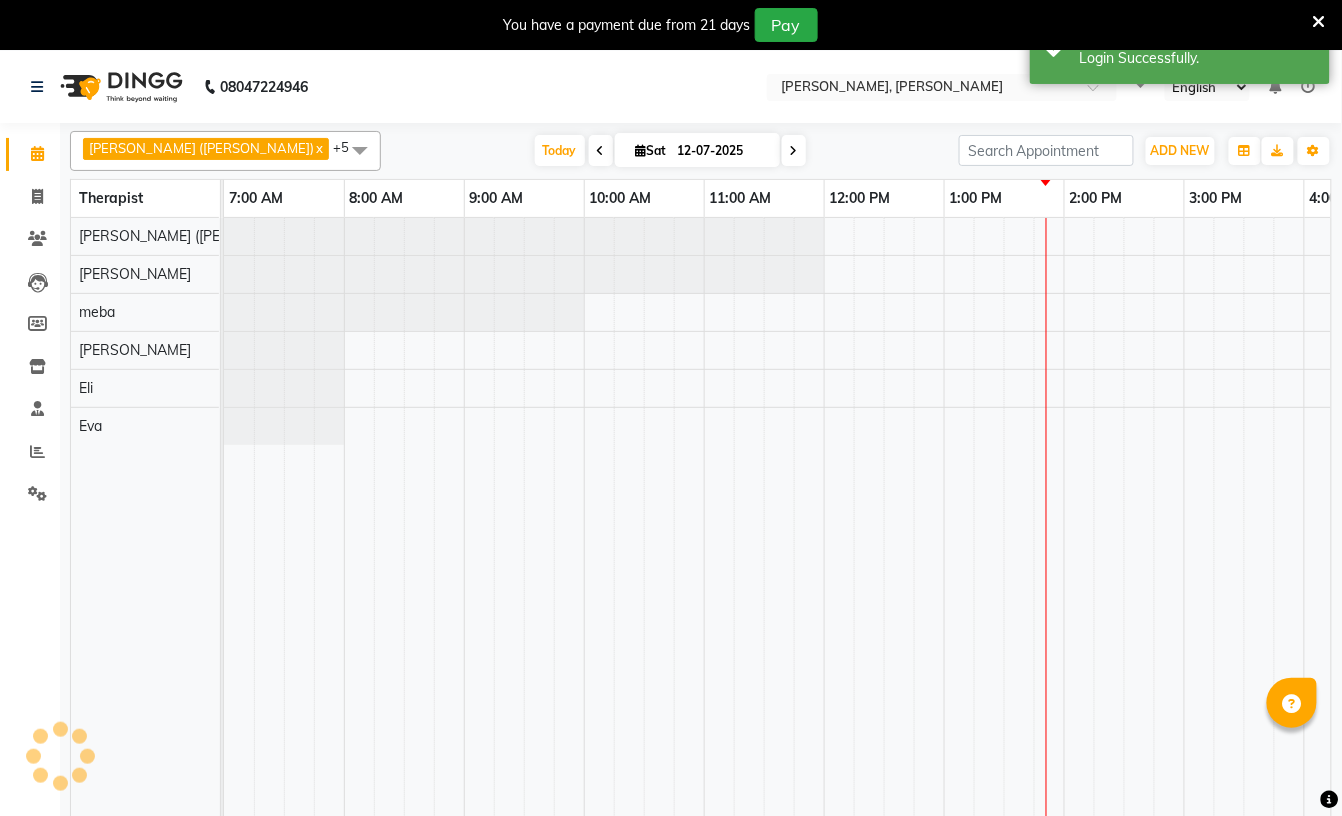 select on "en" 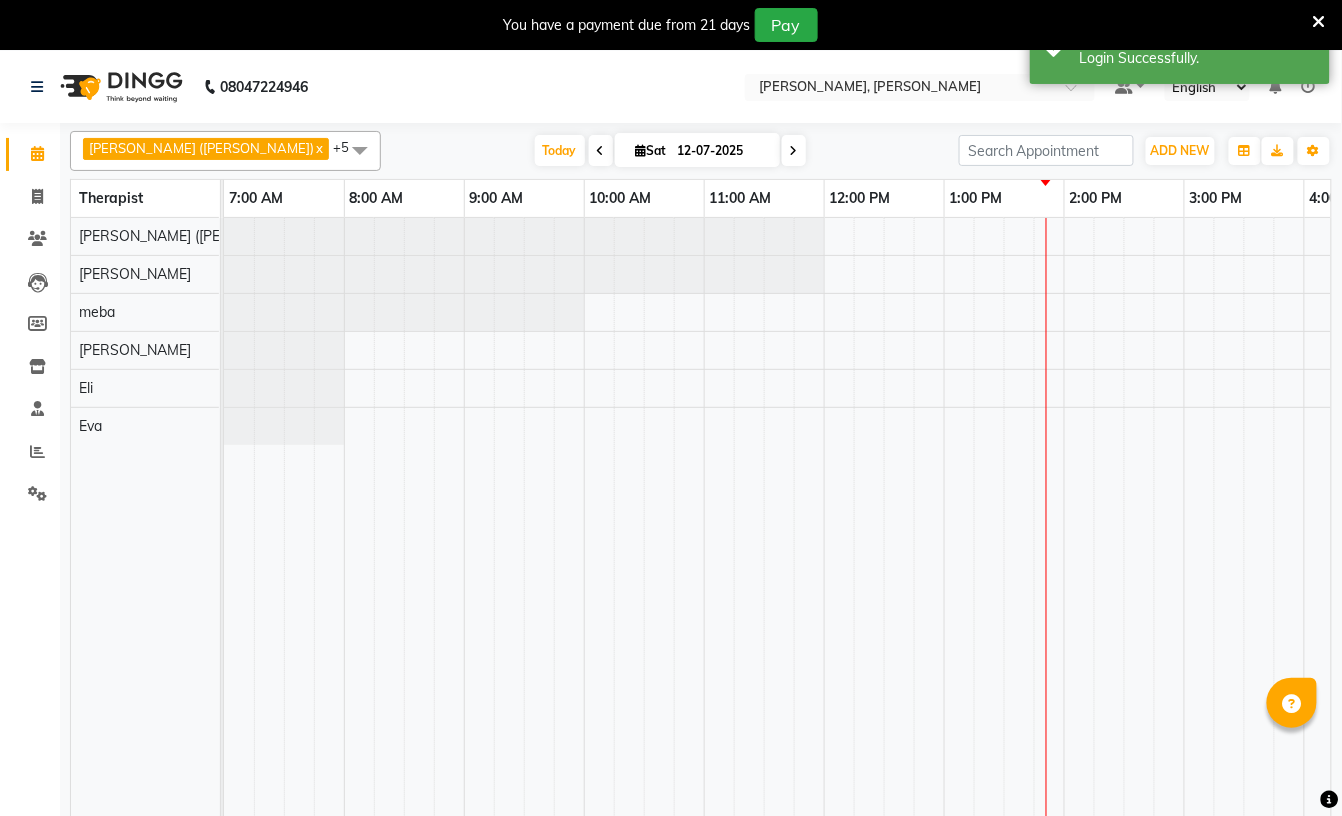scroll, scrollTop: 0, scrollLeft: 0, axis: both 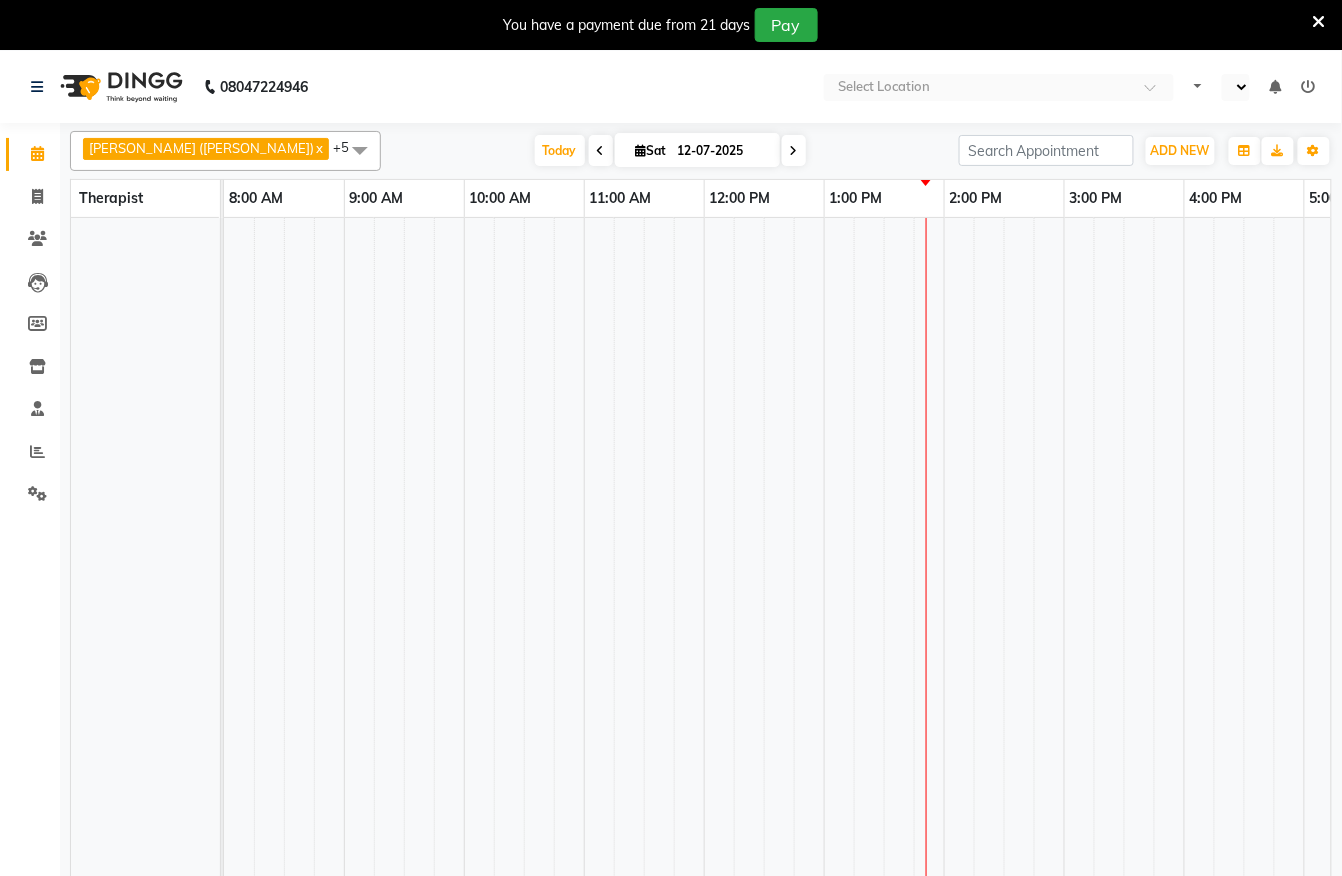 select on "en" 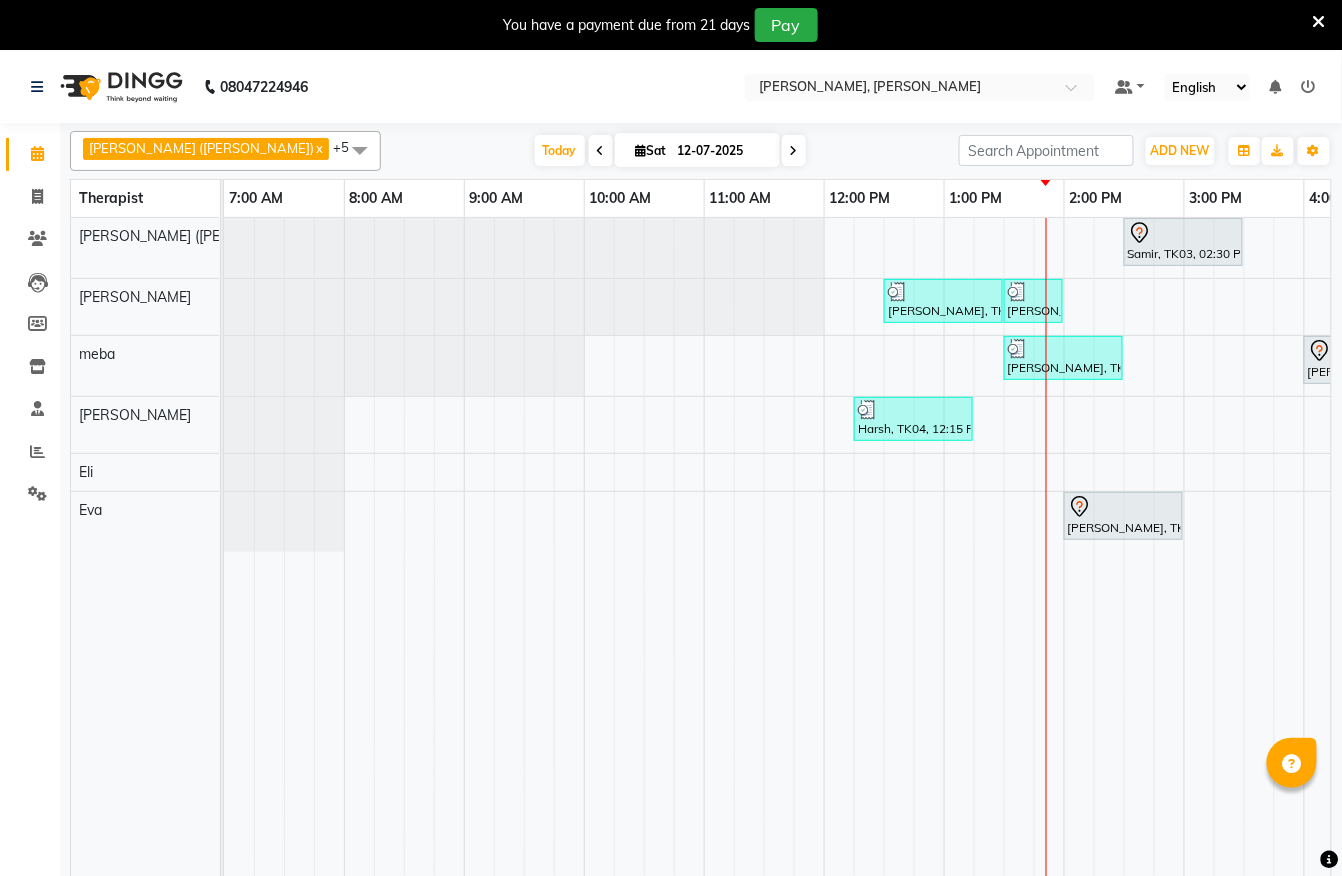 scroll, scrollTop: 0, scrollLeft: 0, axis: both 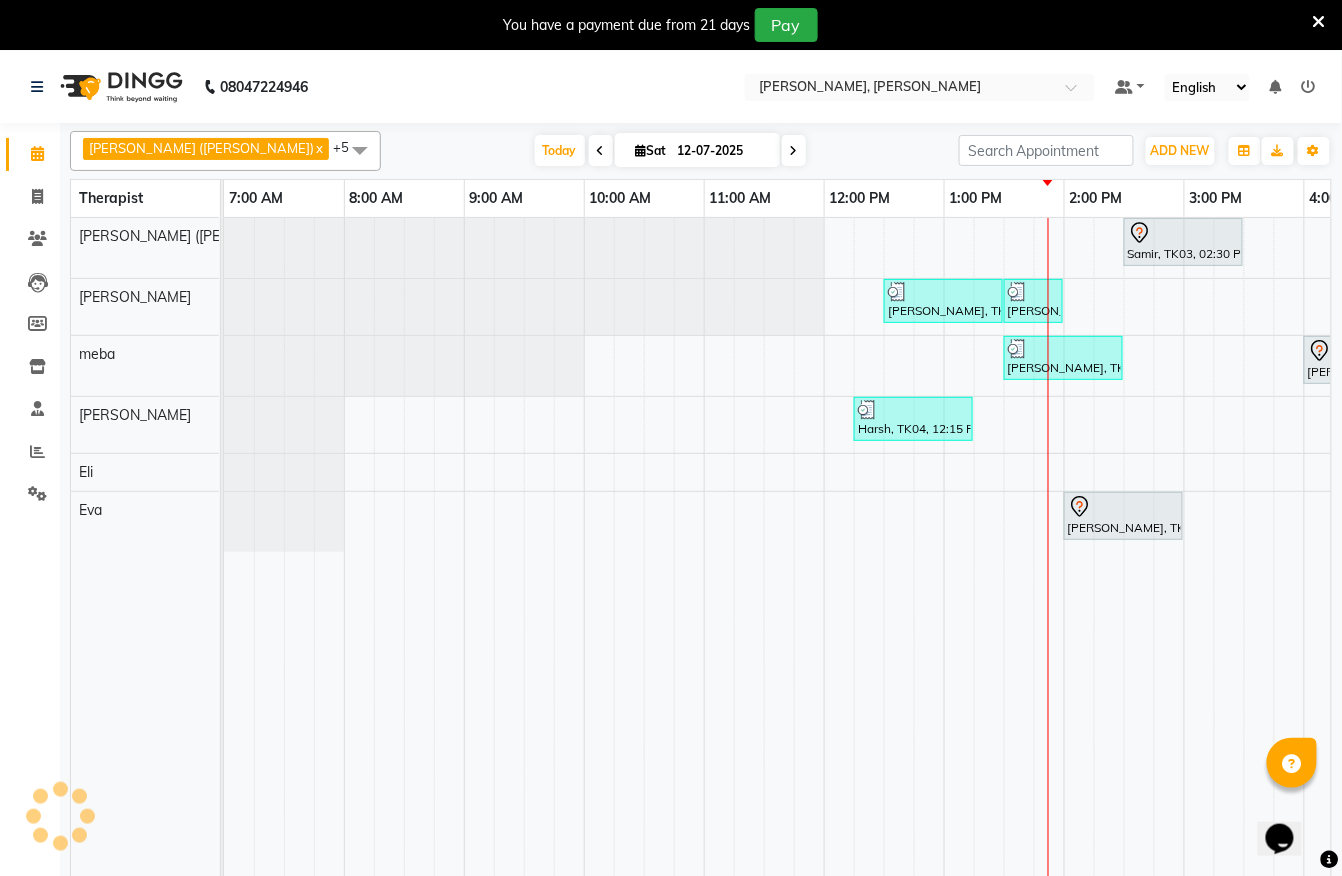 click at bounding box center [794, 151] 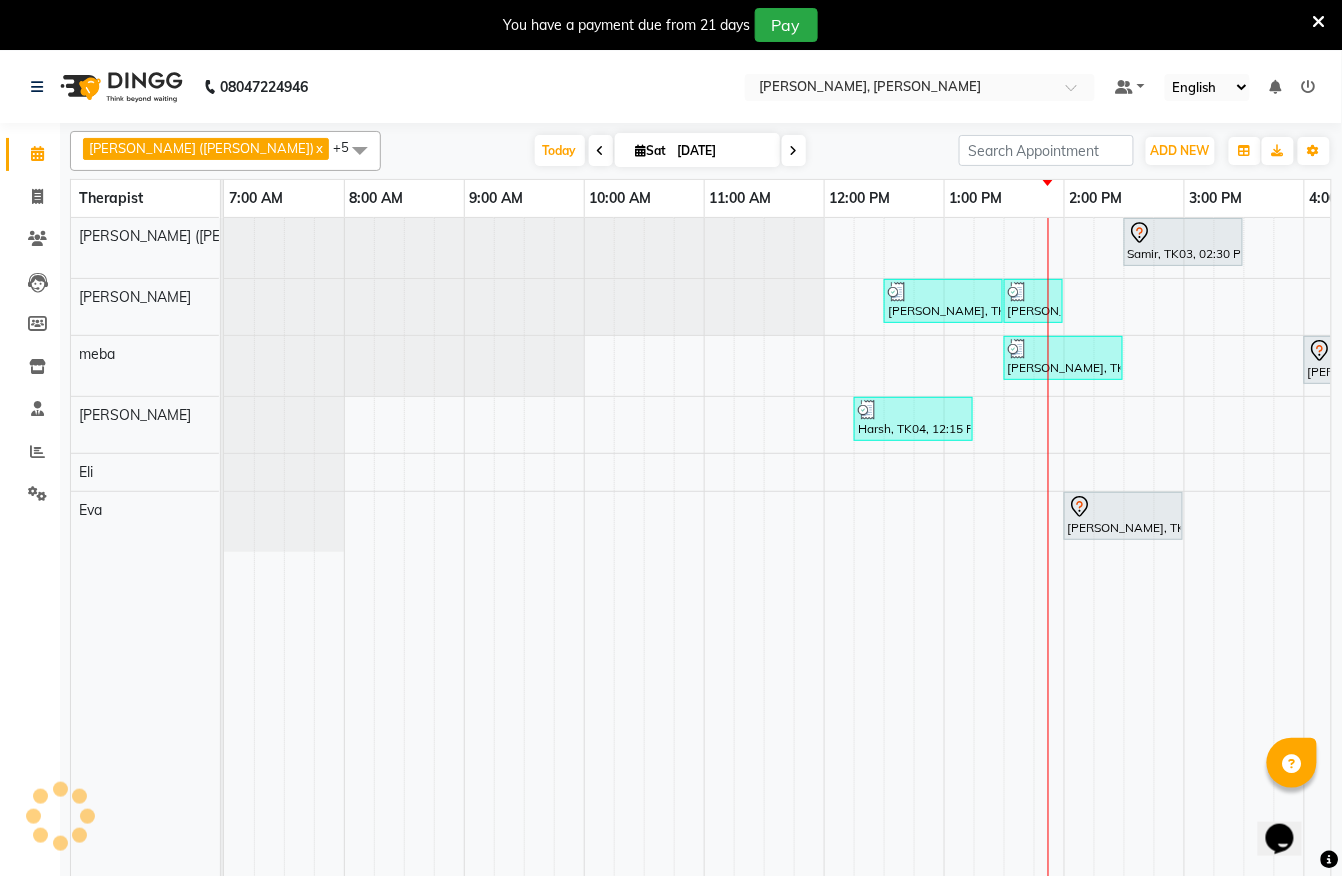 click on "13-07-2025" at bounding box center (722, 151) 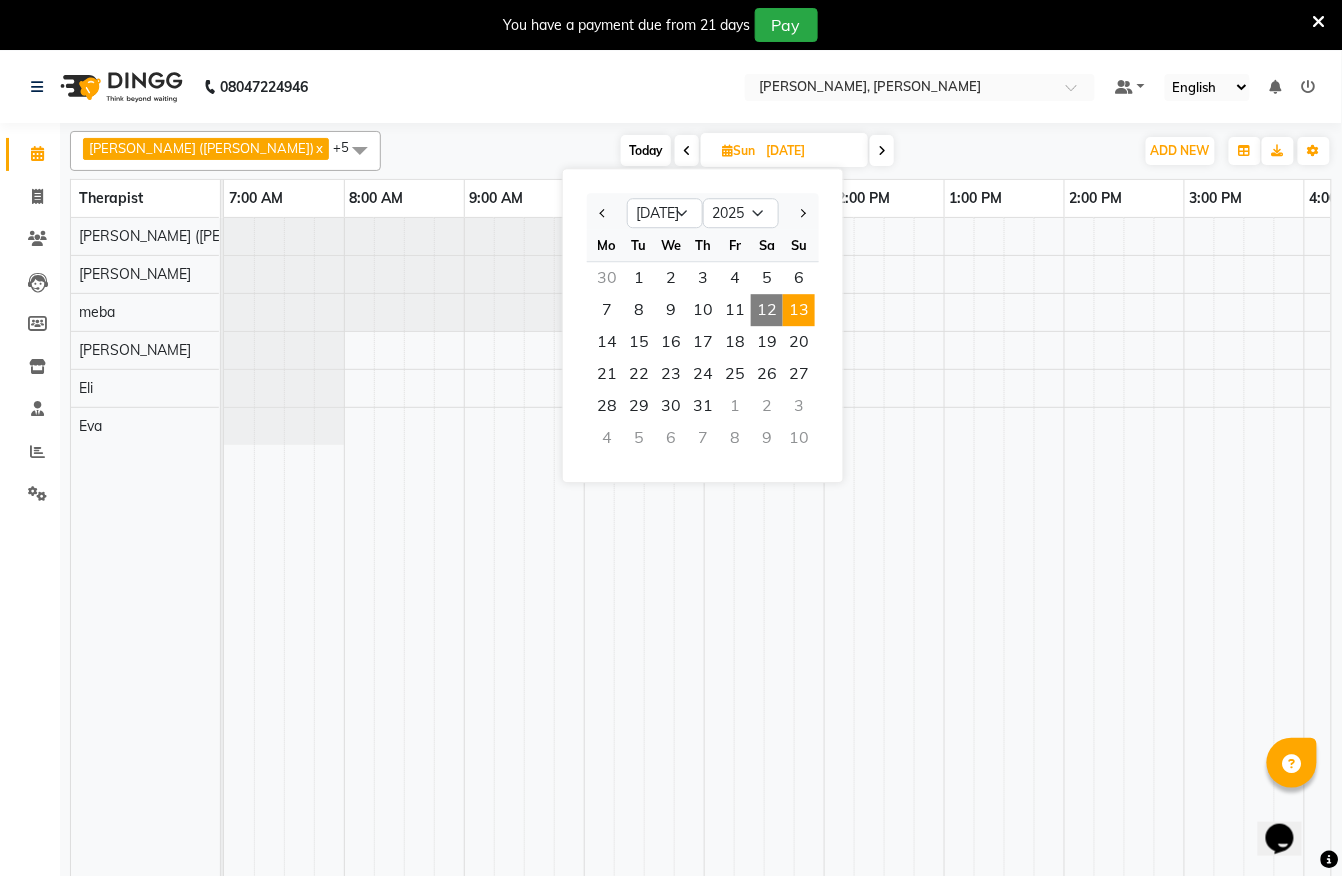 scroll, scrollTop: 0, scrollLeft: 720, axis: horizontal 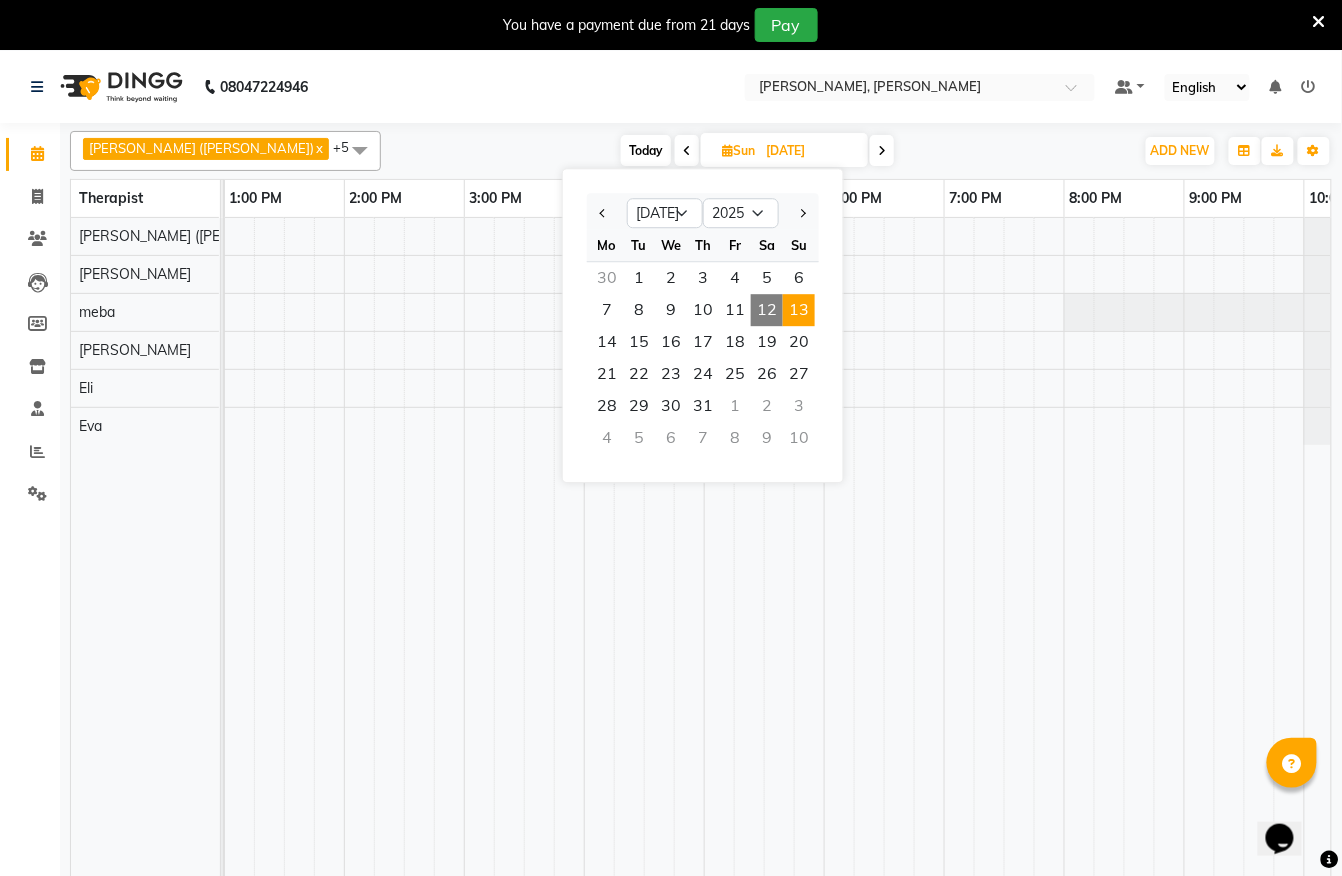 click at bounding box center [882, 151] 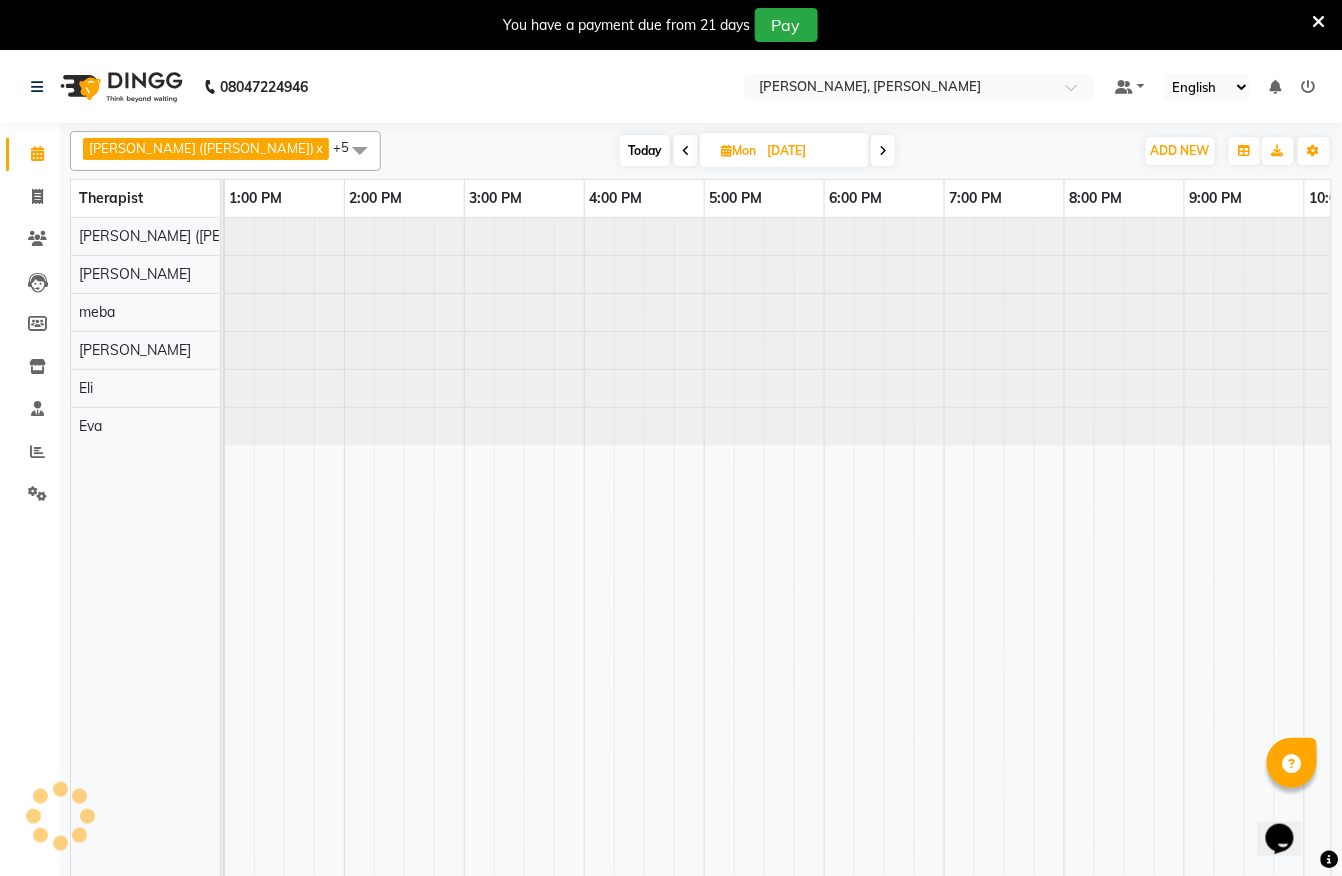 scroll, scrollTop: 0, scrollLeft: 0, axis: both 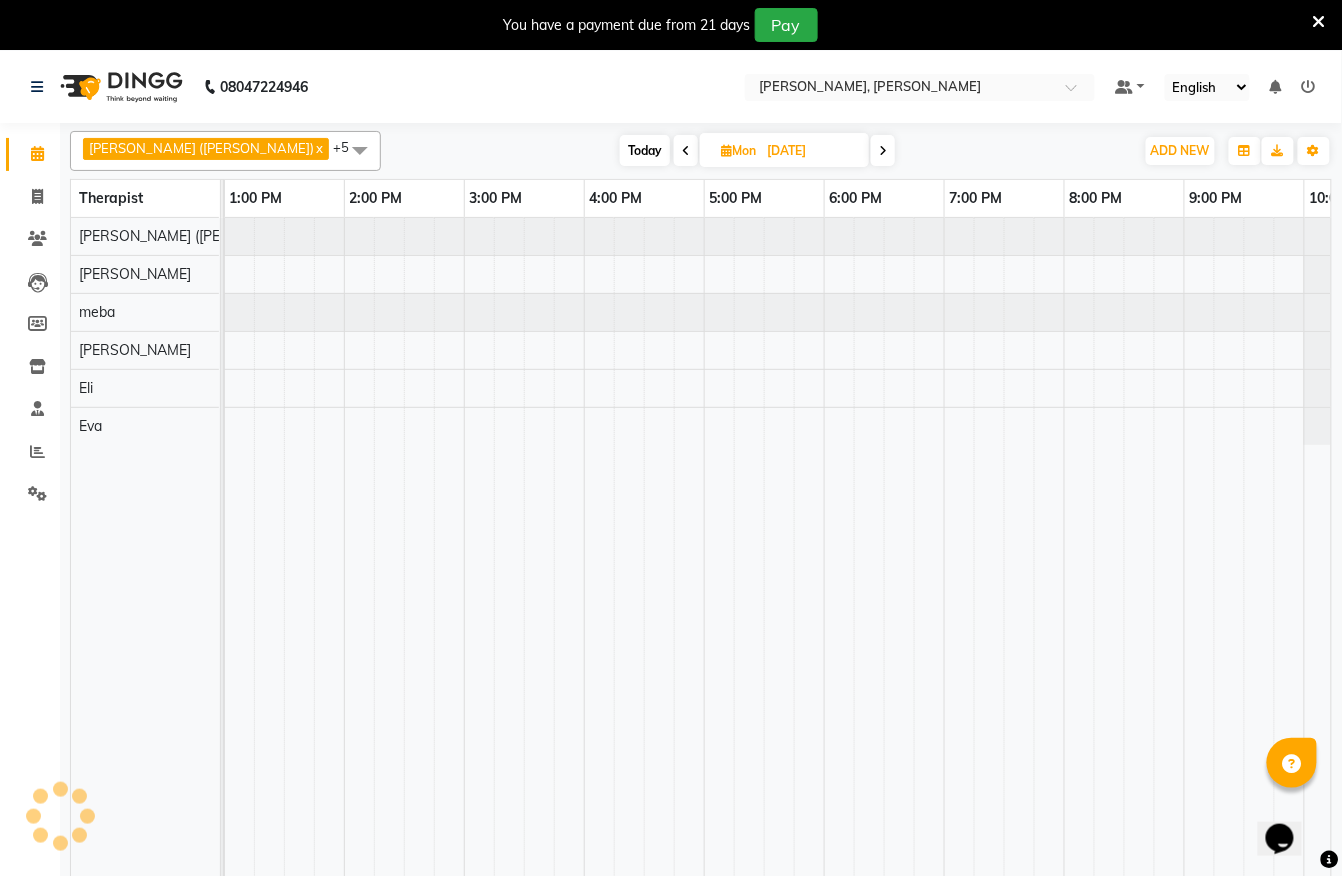 click at bounding box center (883, 151) 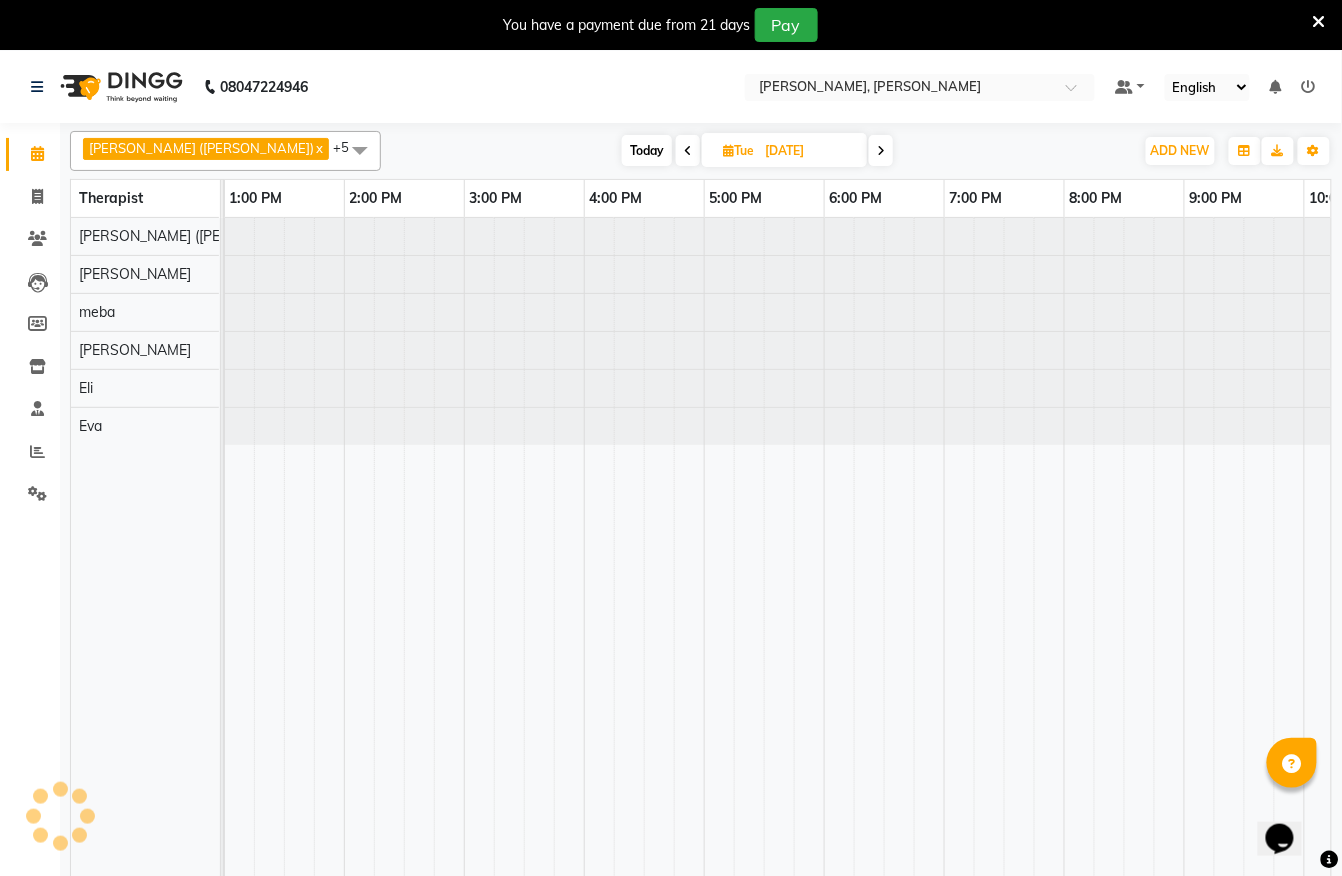 scroll, scrollTop: 0, scrollLeft: 720, axis: horizontal 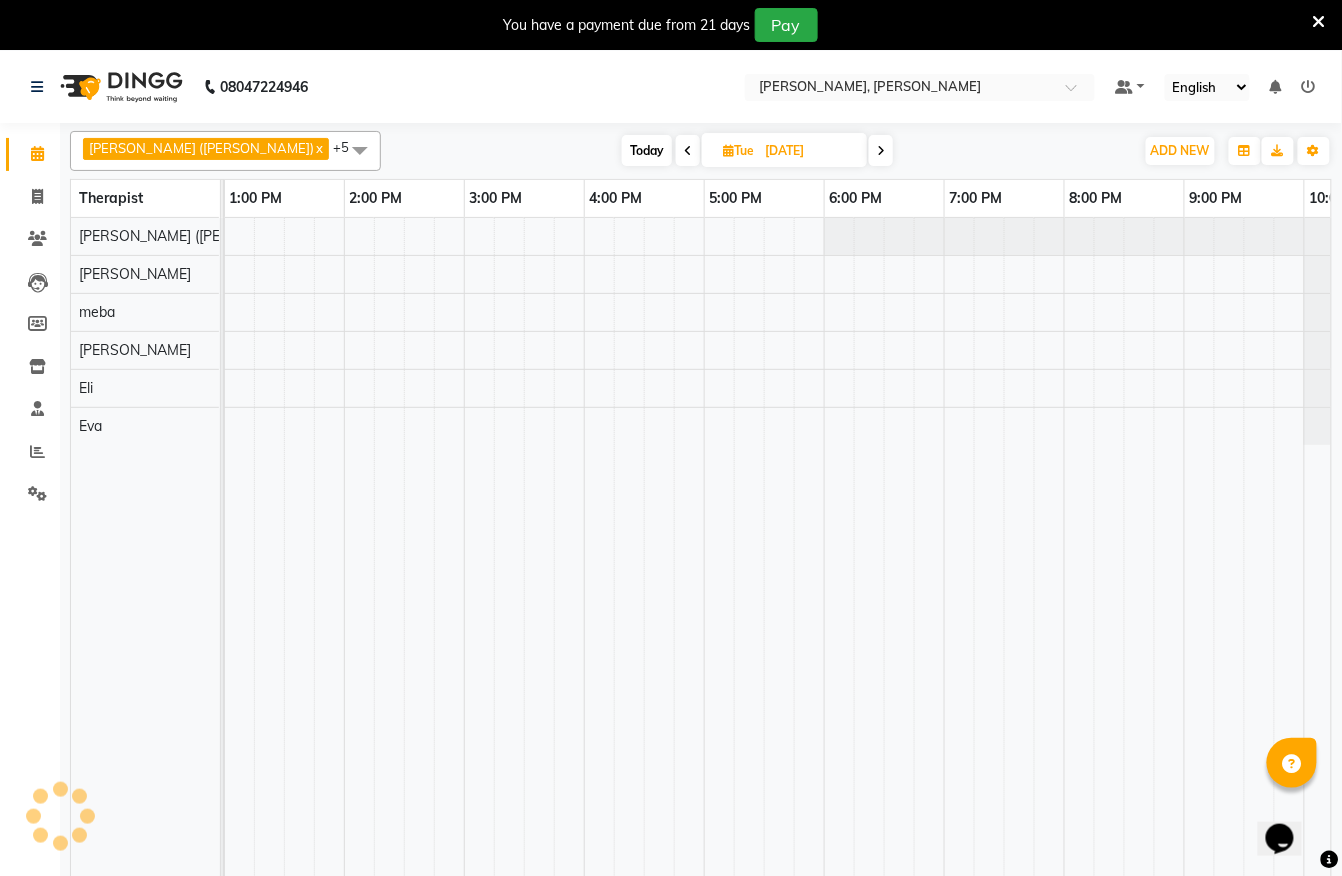 click at bounding box center [881, 151] 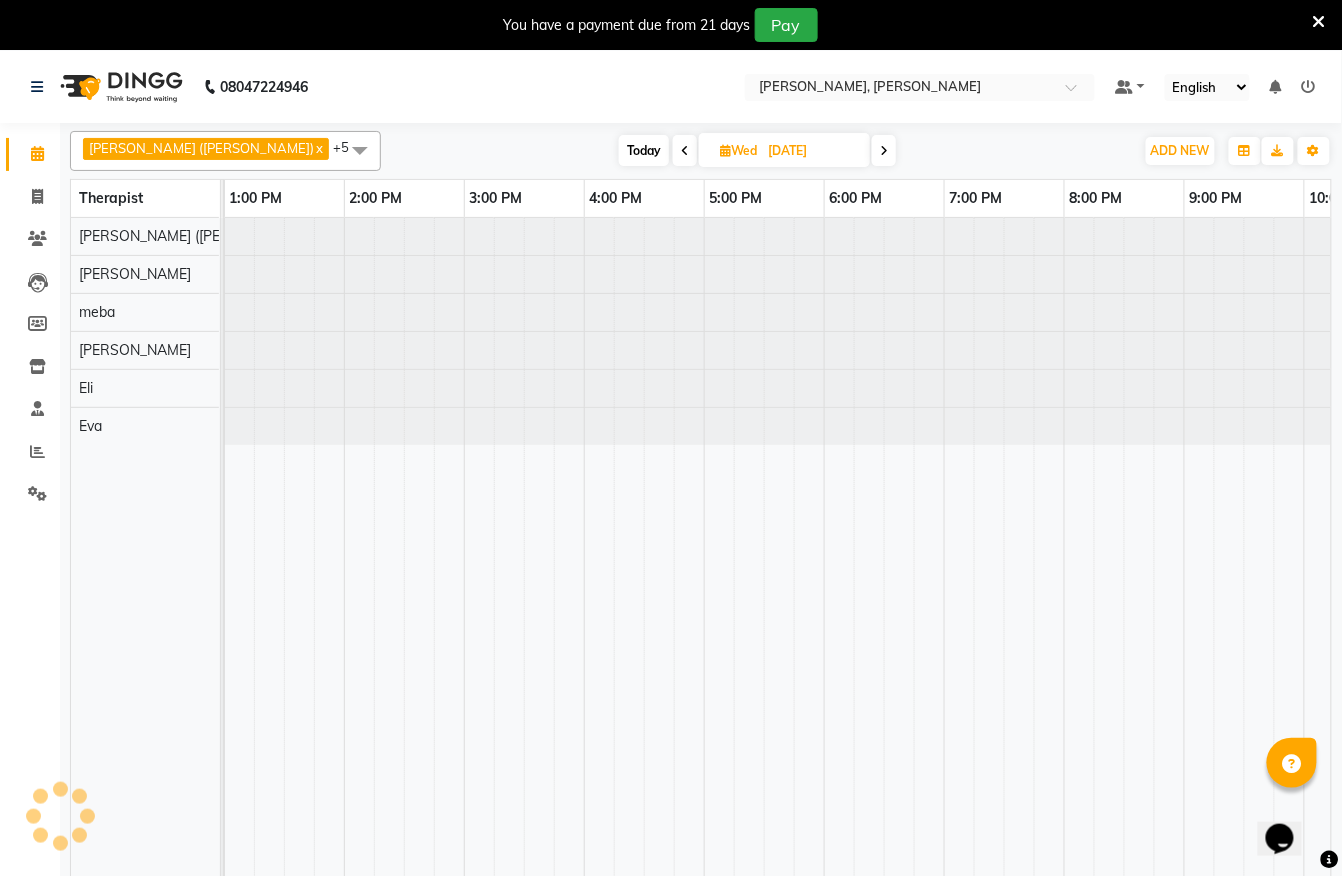 click at bounding box center (884, 151) 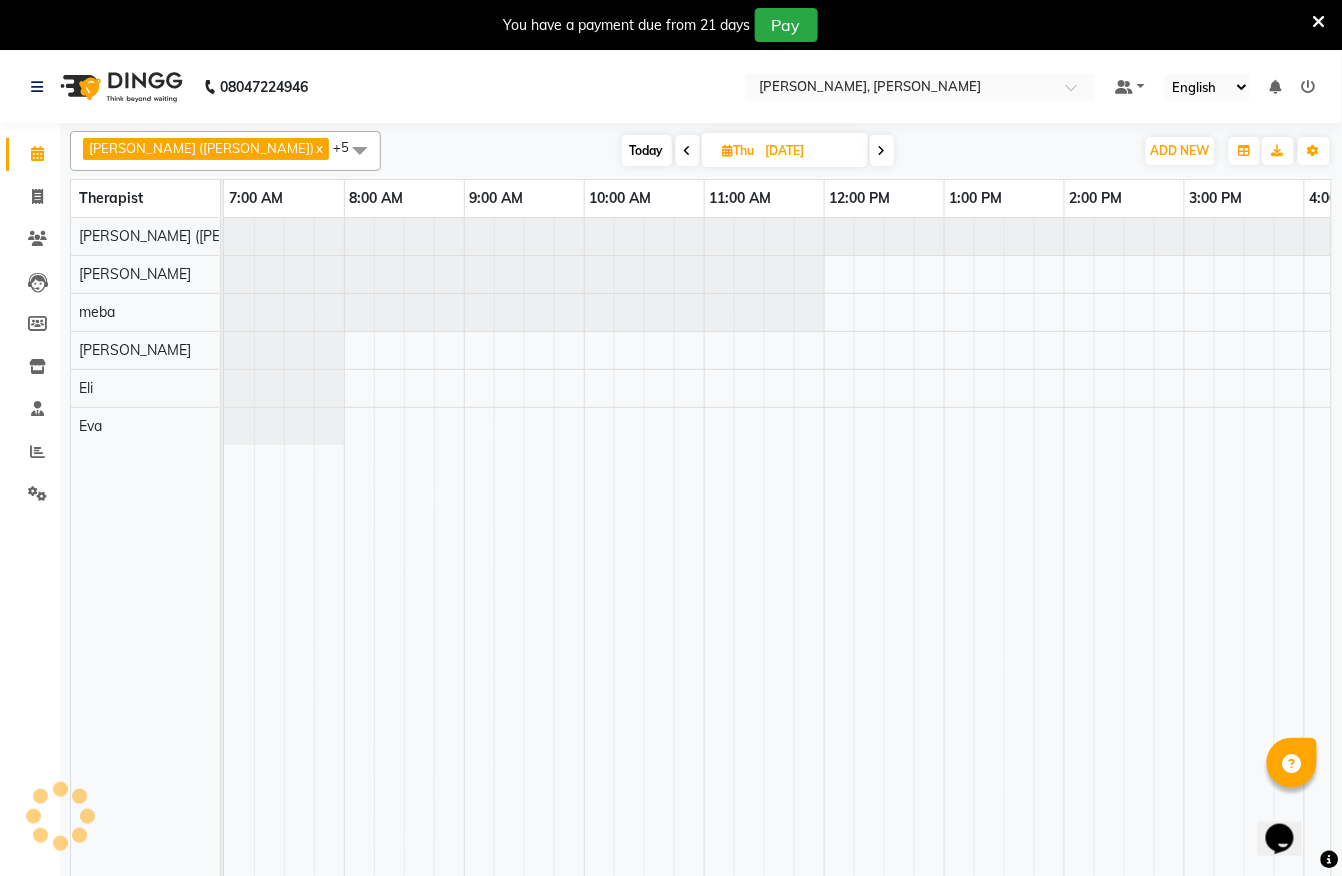 scroll, scrollTop: 0, scrollLeft: 720, axis: horizontal 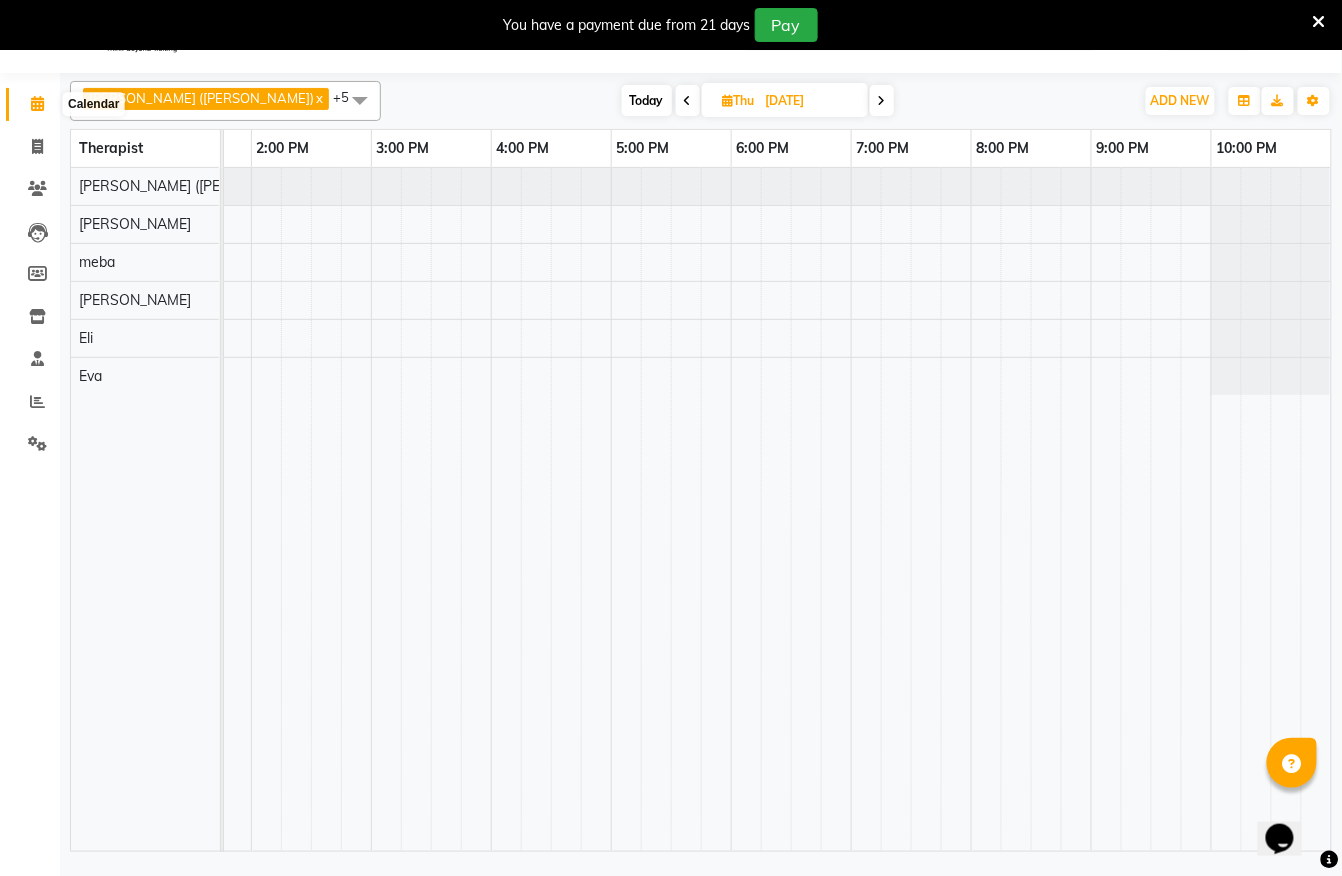 click 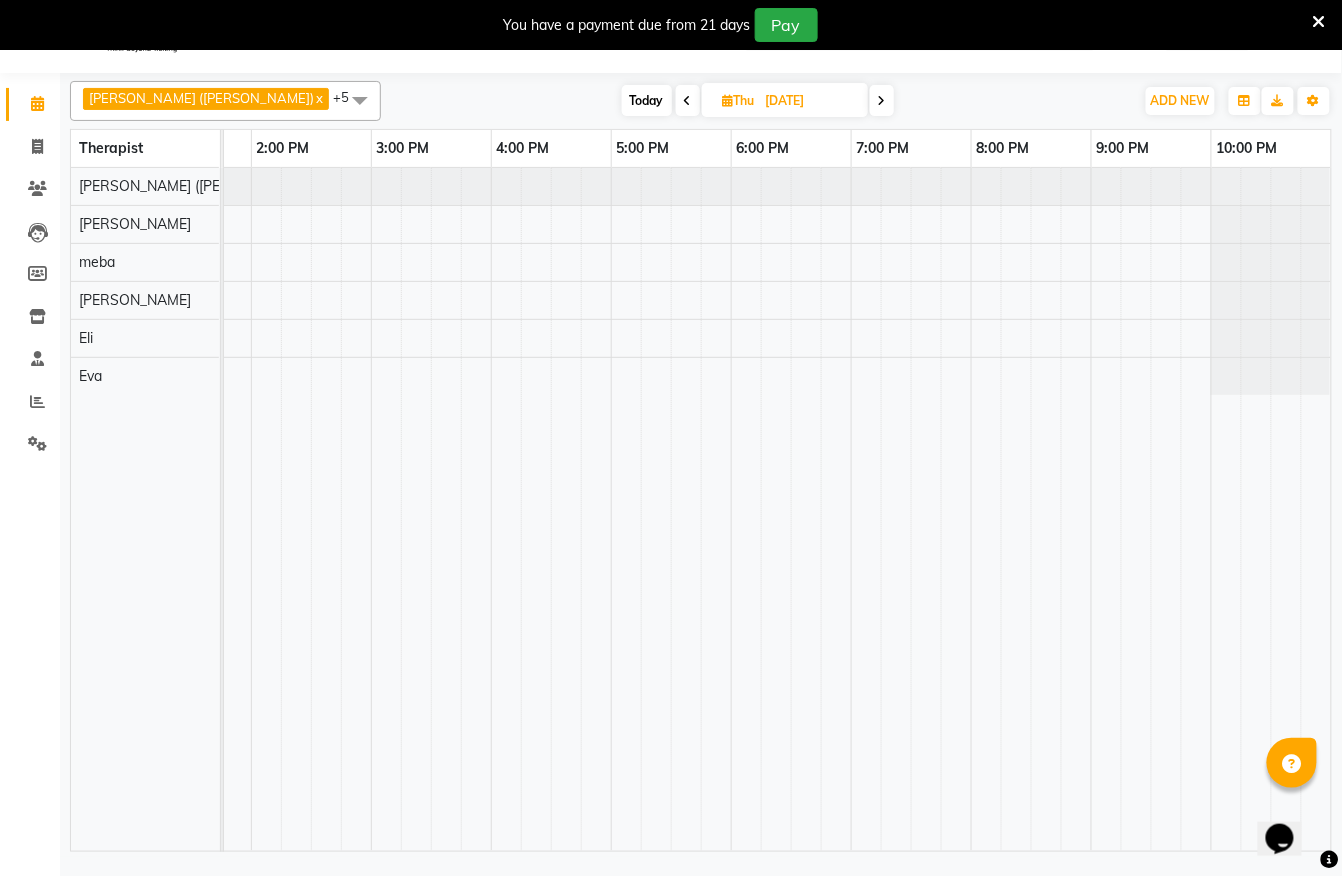 click at bounding box center [688, 101] 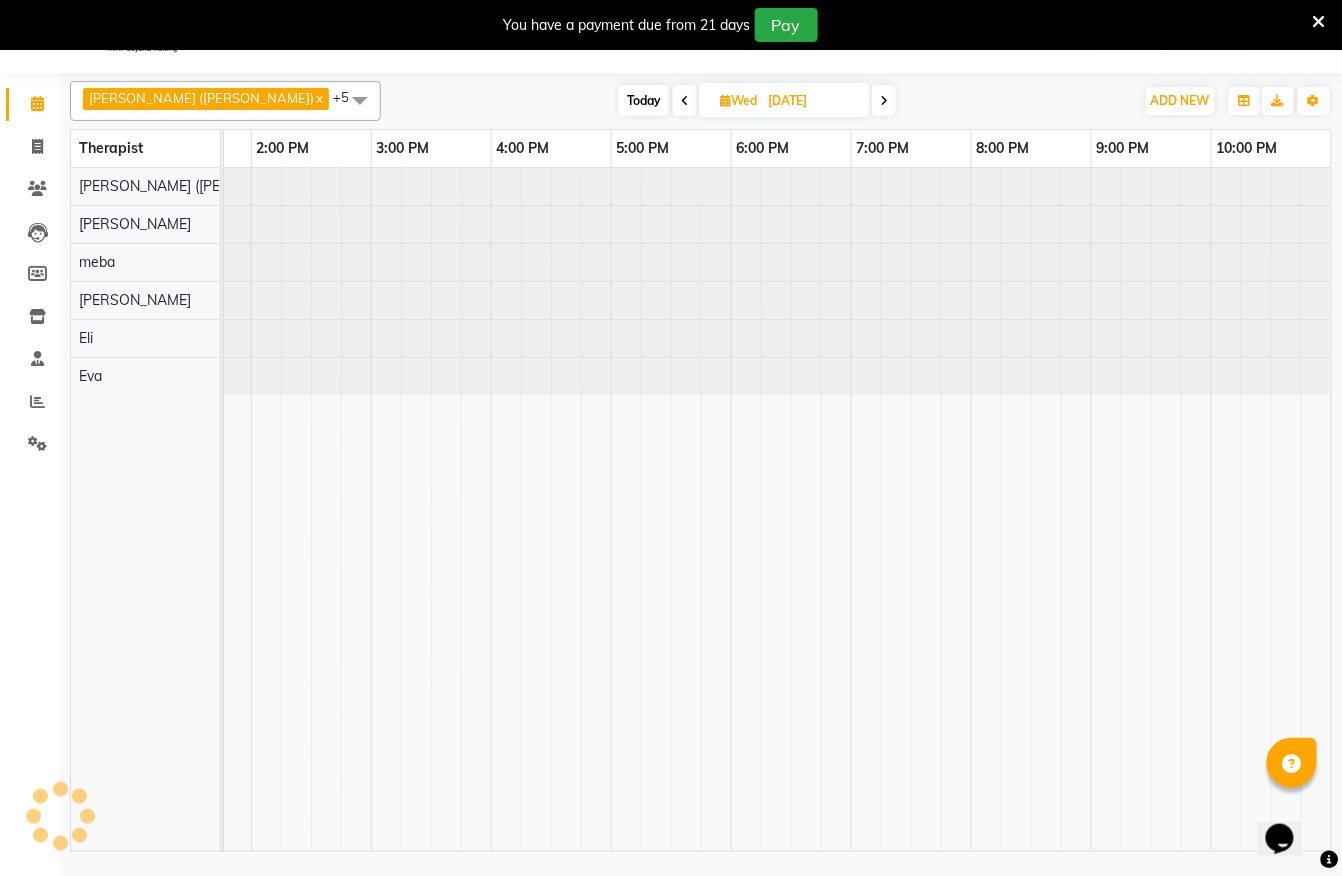 click at bounding box center (685, 101) 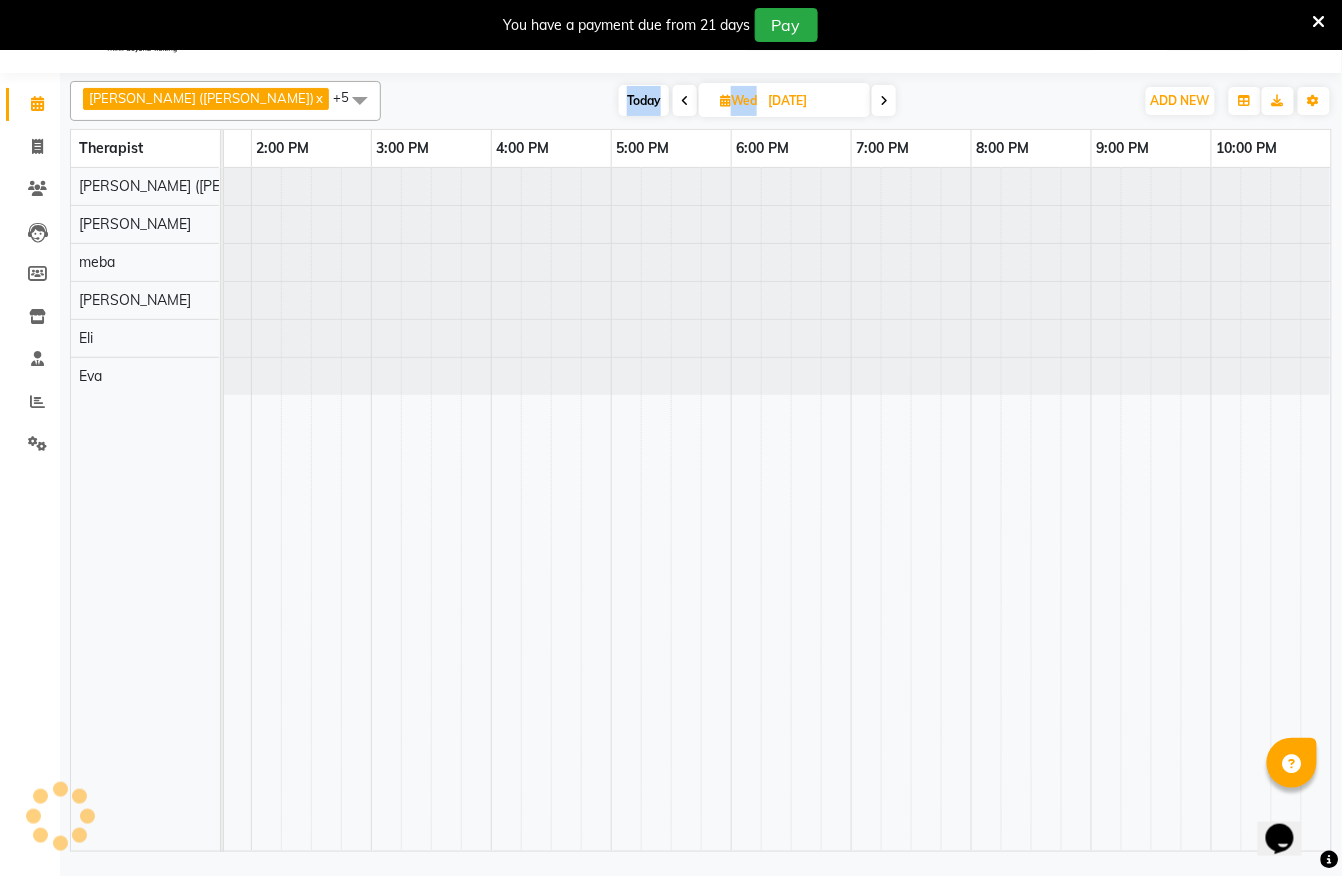 scroll, scrollTop: 0, scrollLeft: 0, axis: both 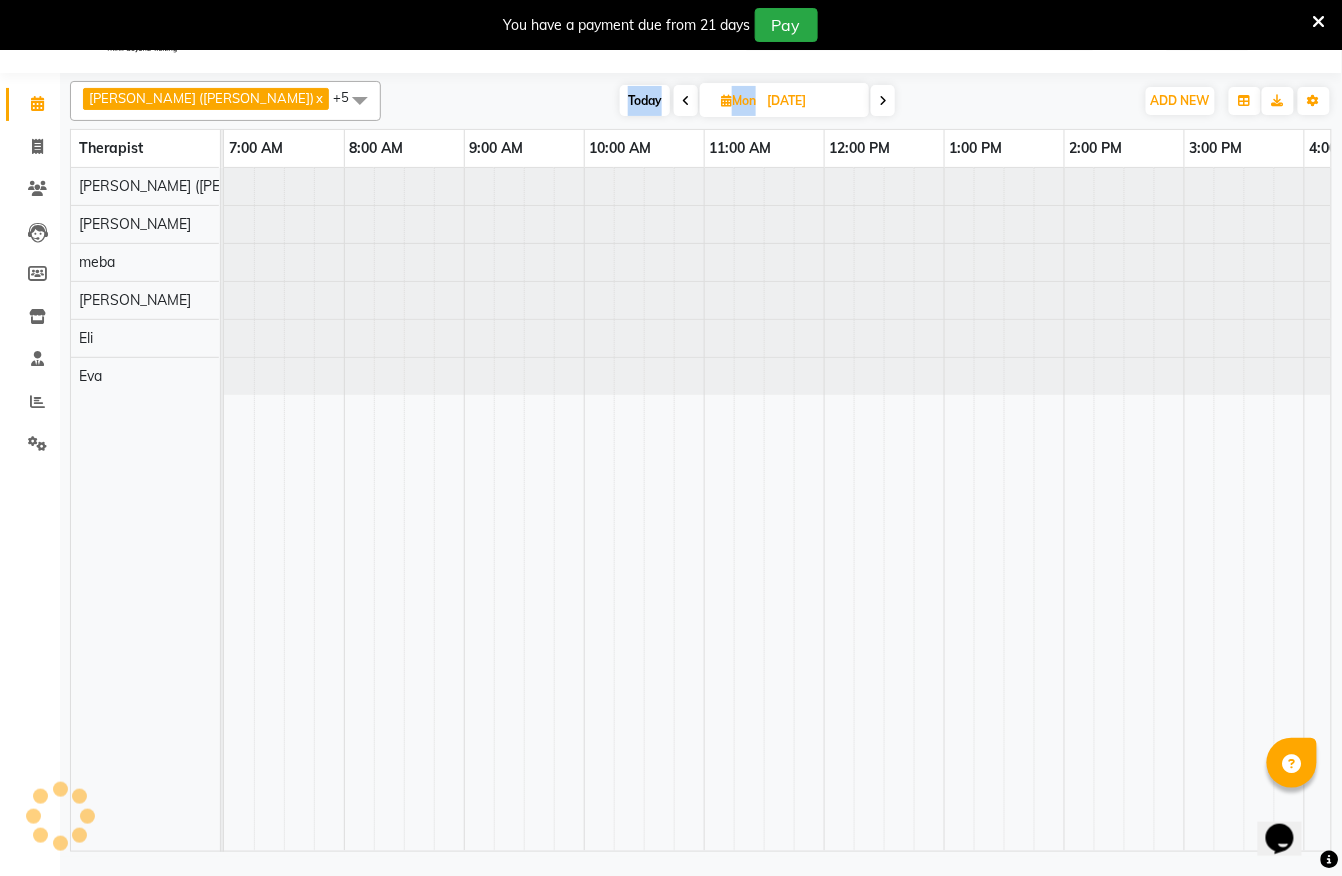 click at bounding box center [686, 101] 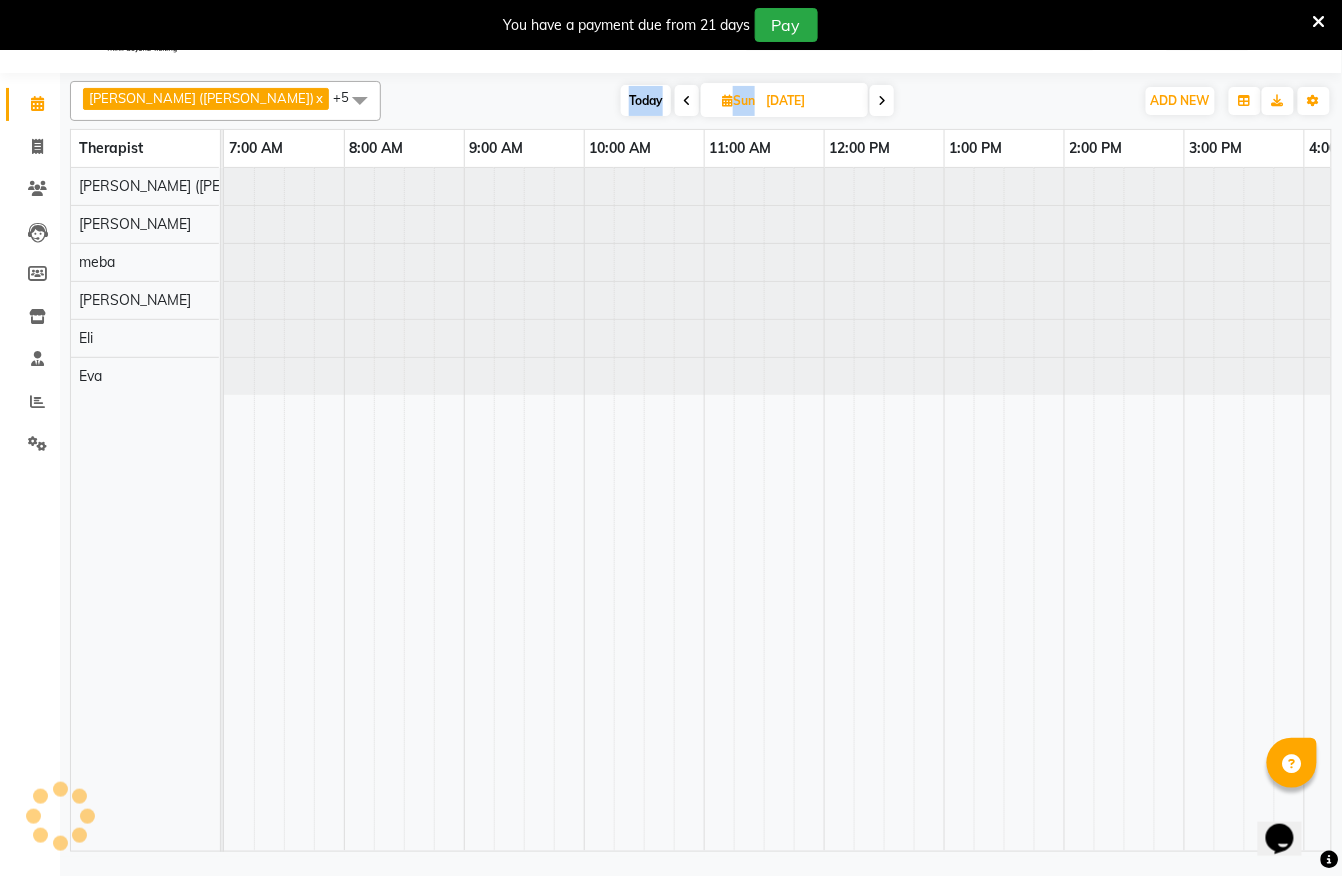 scroll, scrollTop: 0, scrollLeft: 813, axis: horizontal 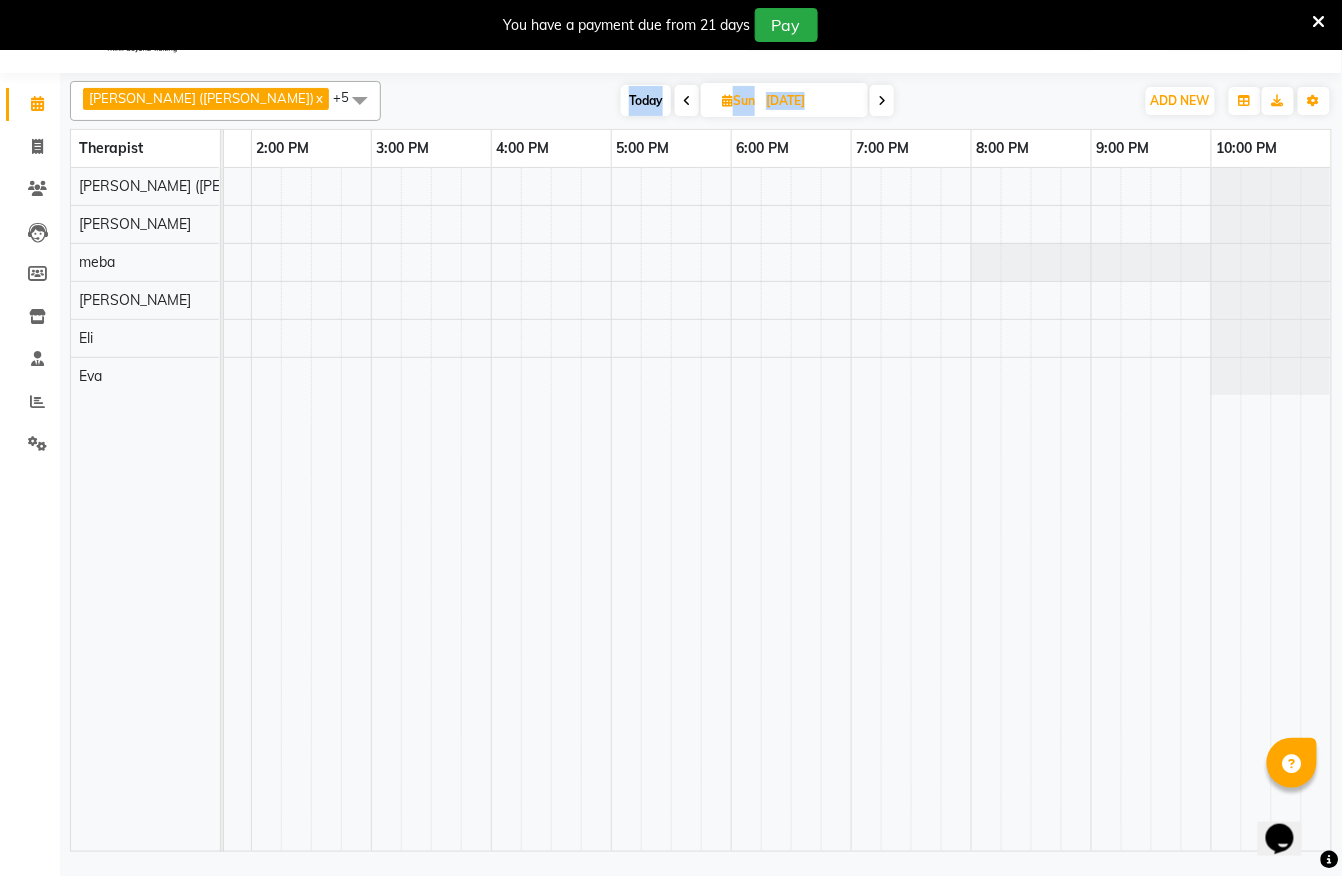 click at bounding box center [687, 101] 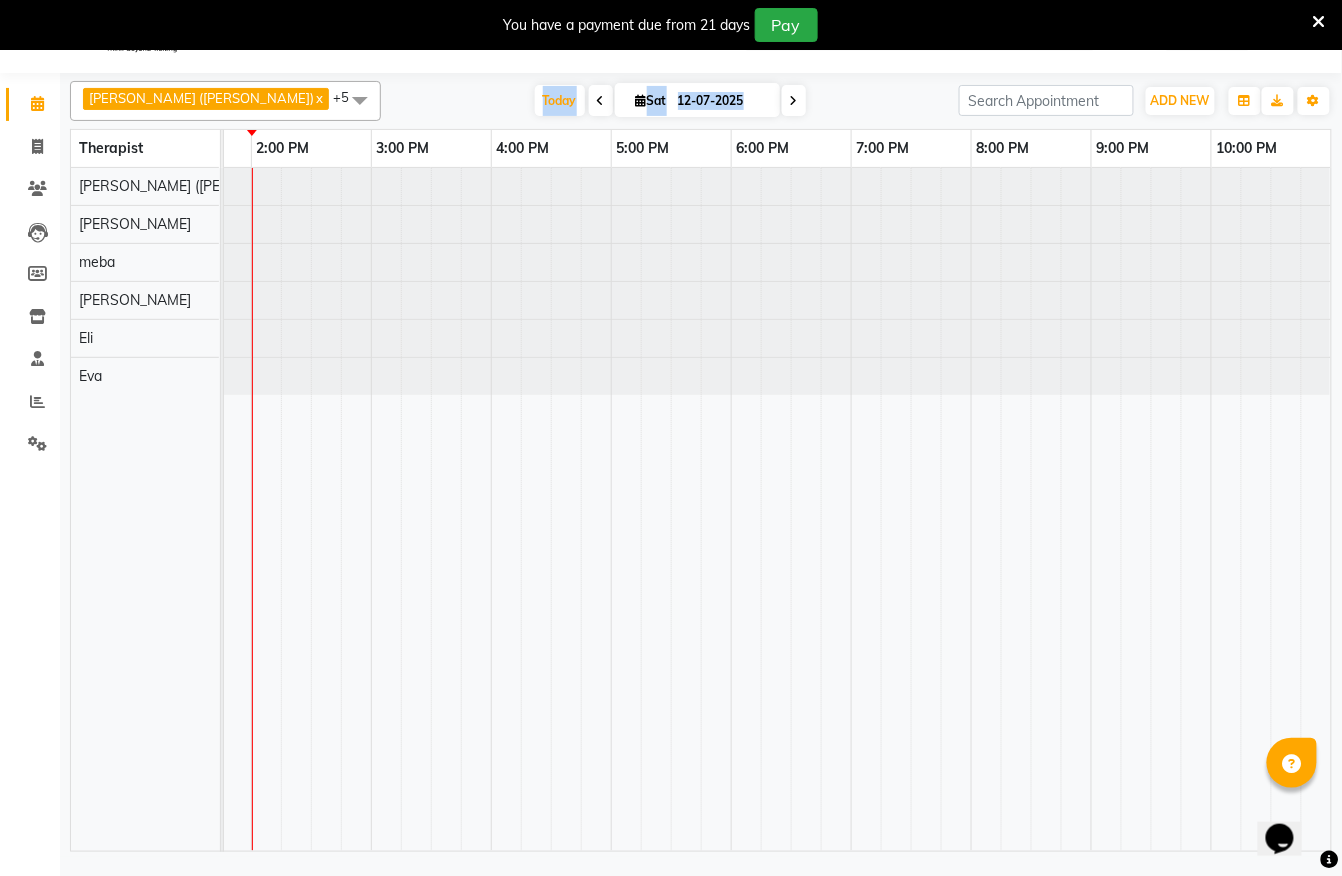 scroll, scrollTop: 0, scrollLeft: 0, axis: both 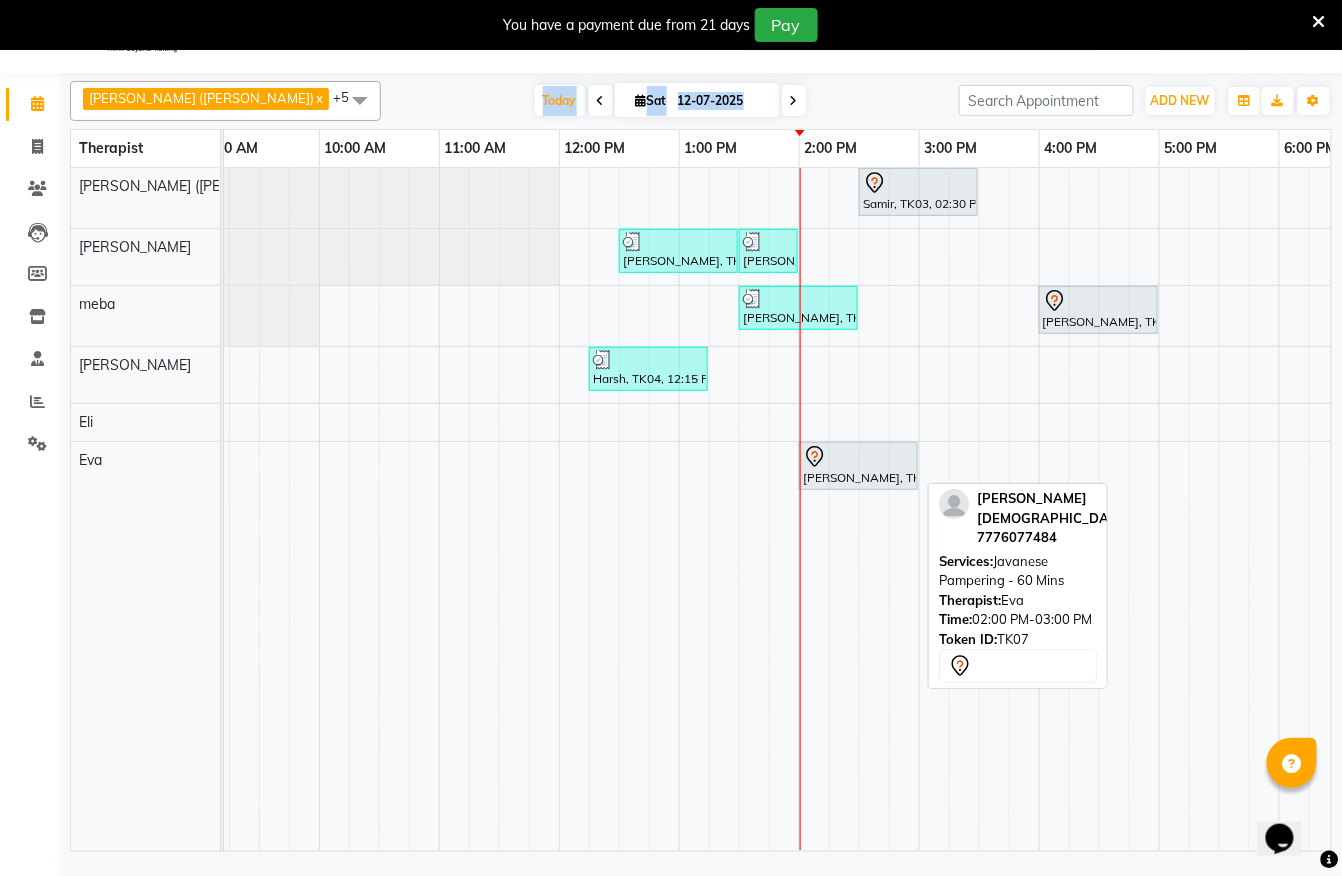 click at bounding box center [858, 457] 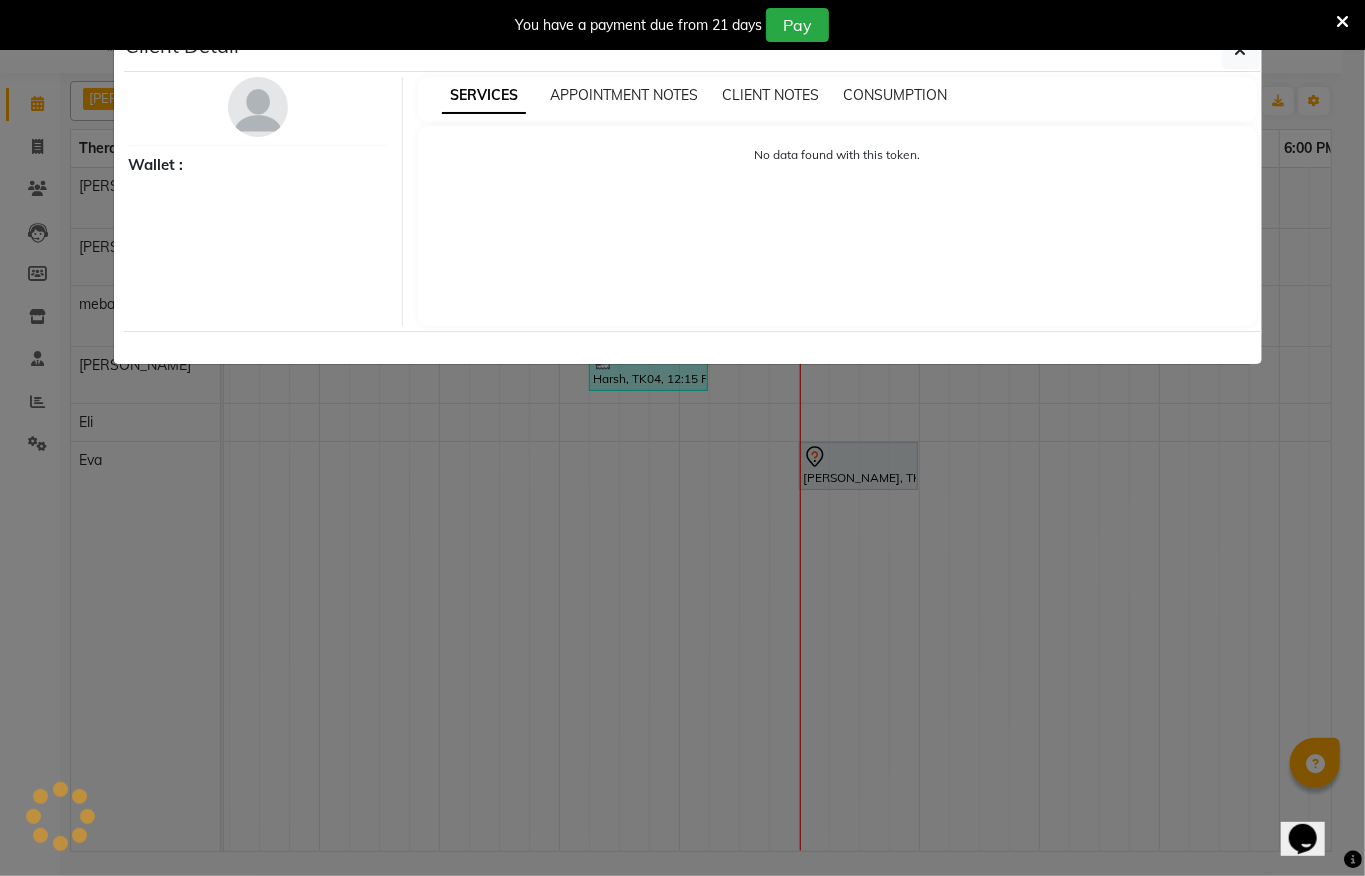 select on "7" 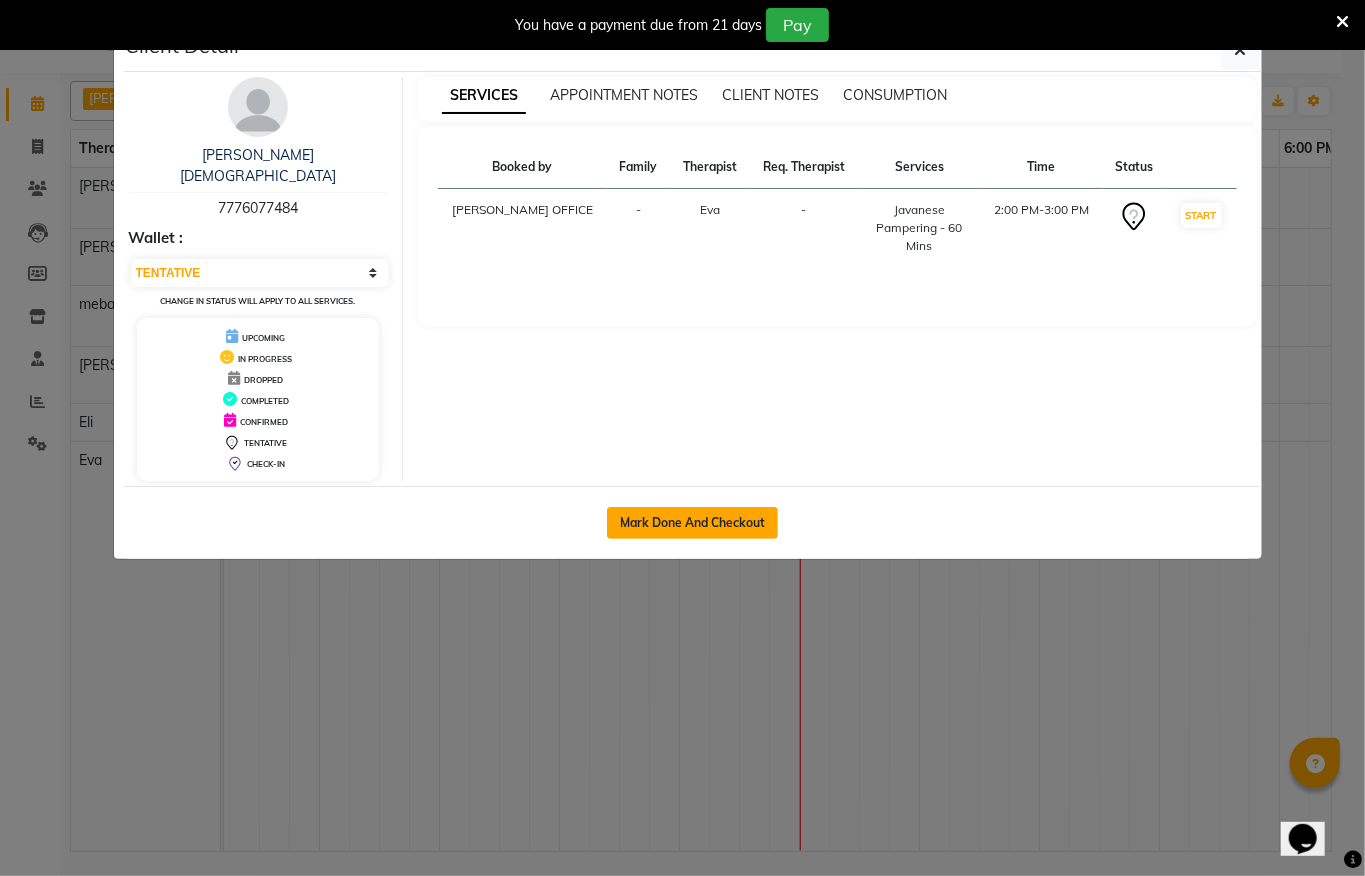 click on "Mark Done And Checkout" 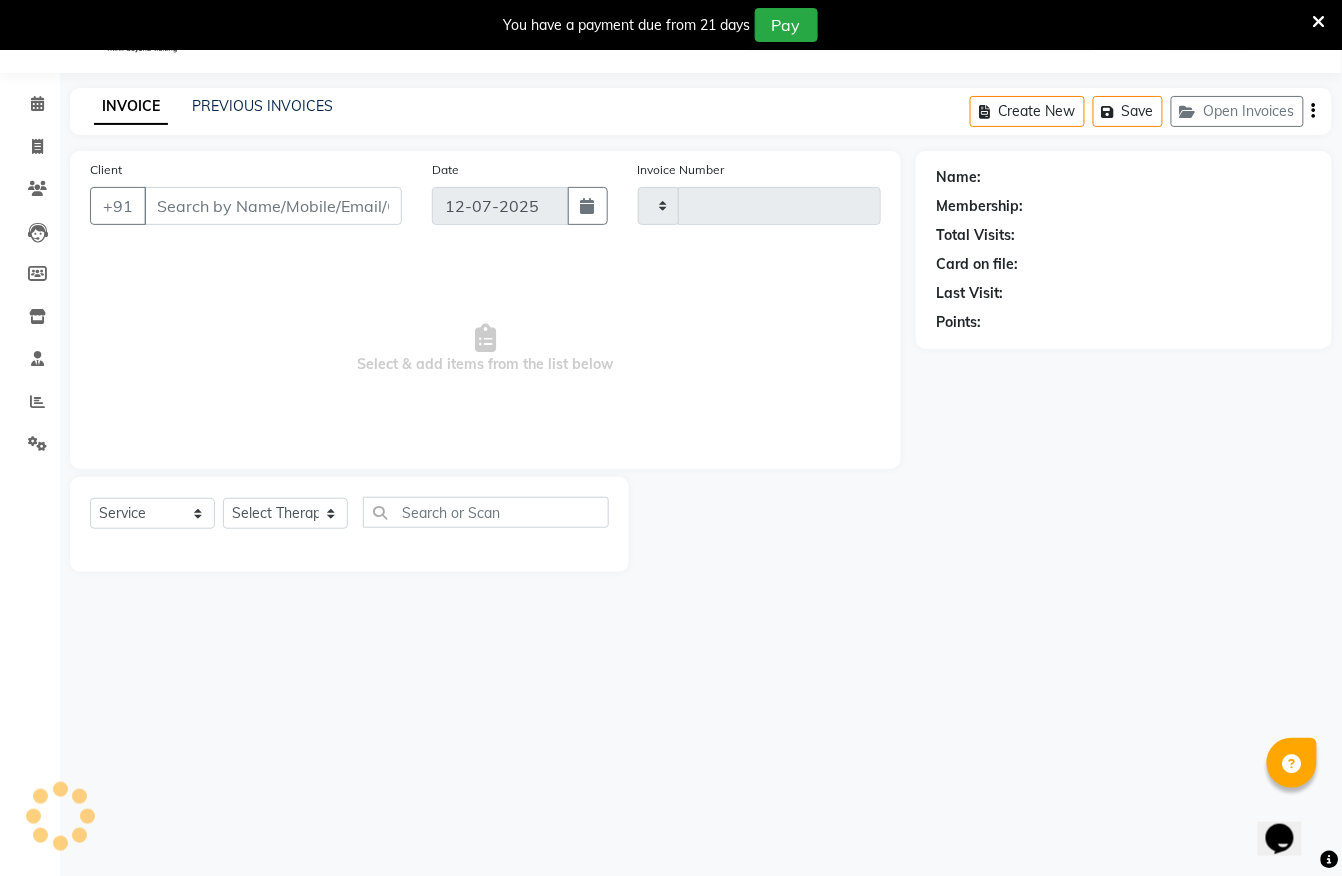 type on "0834" 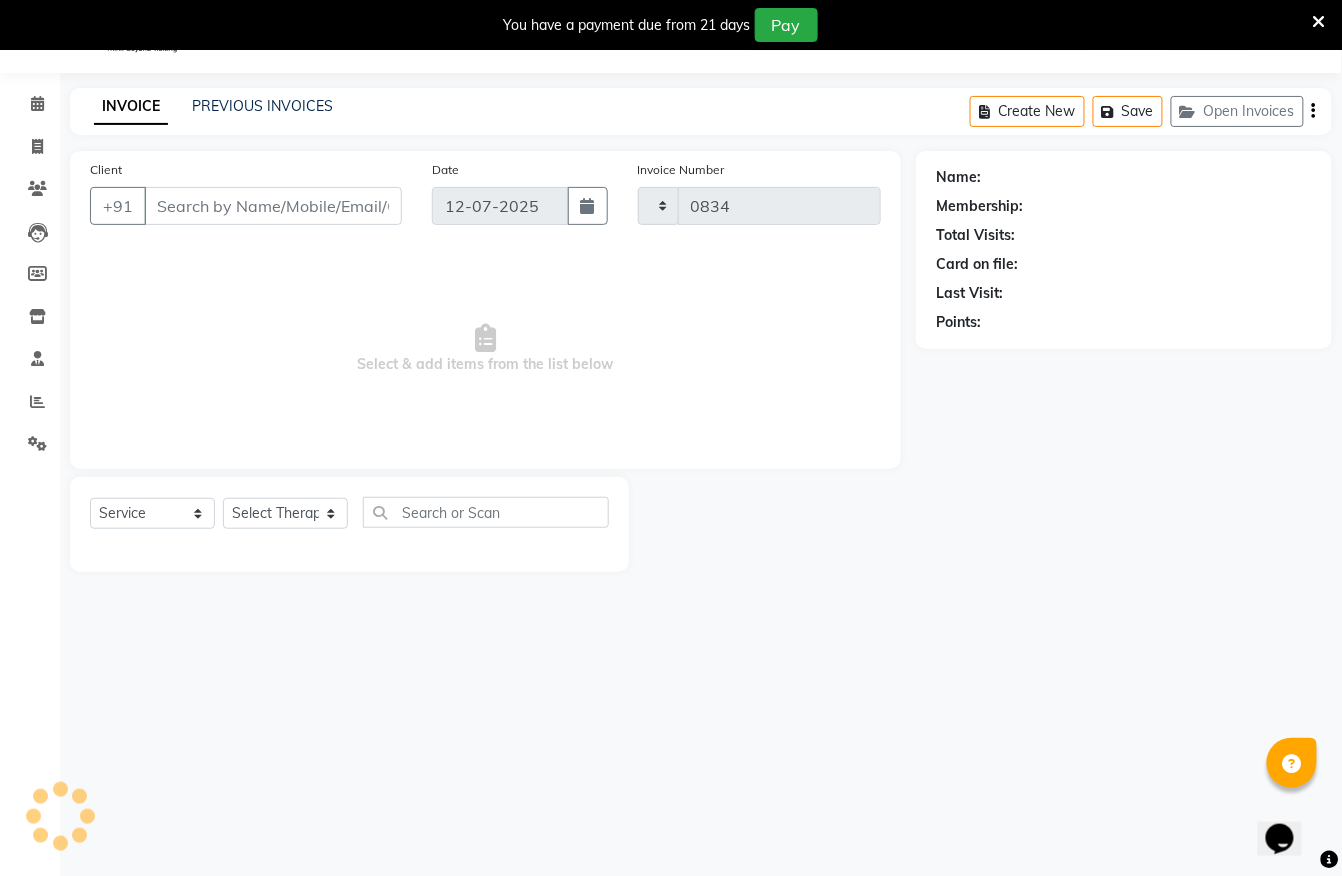select on "6399" 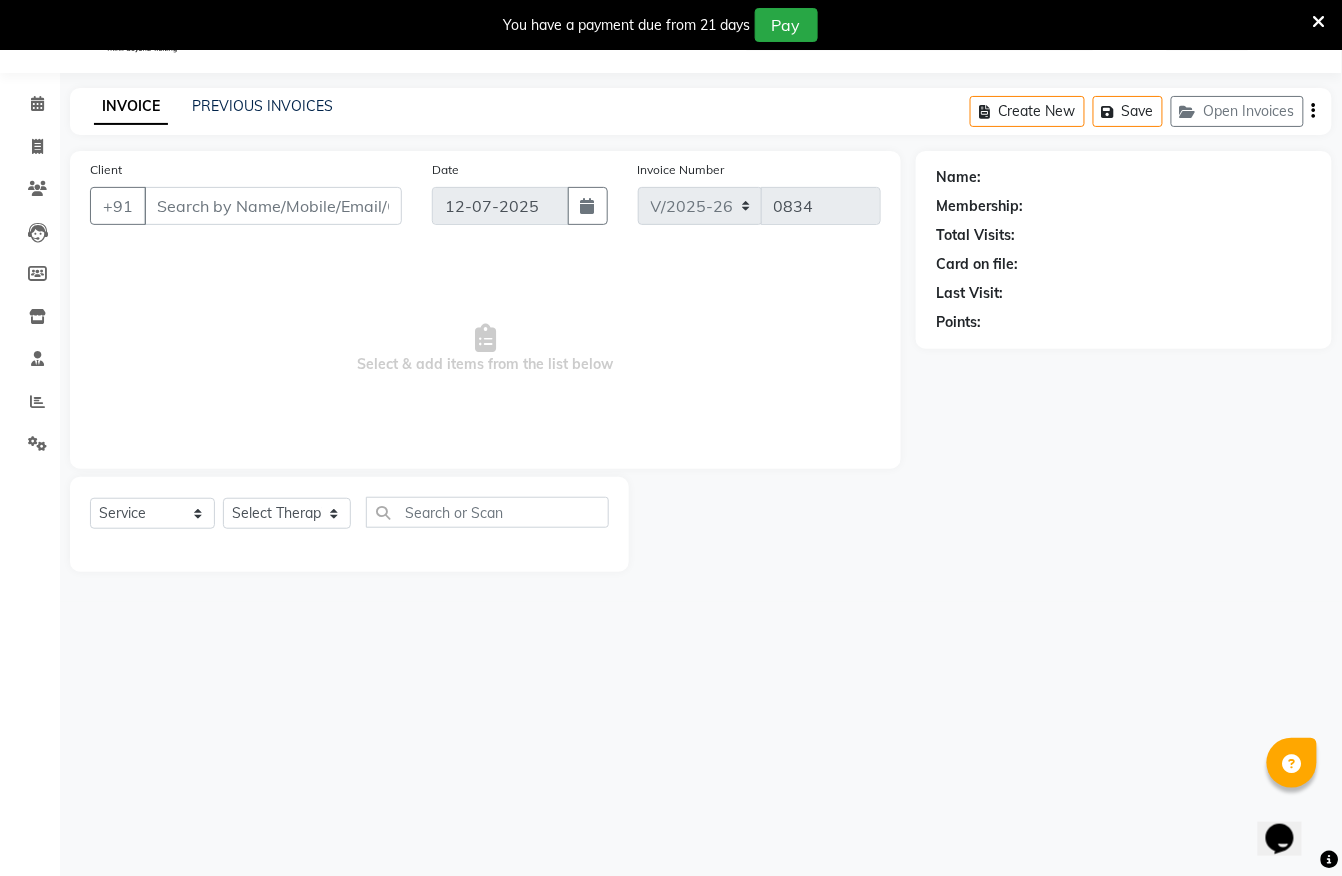 type on "7776077484" 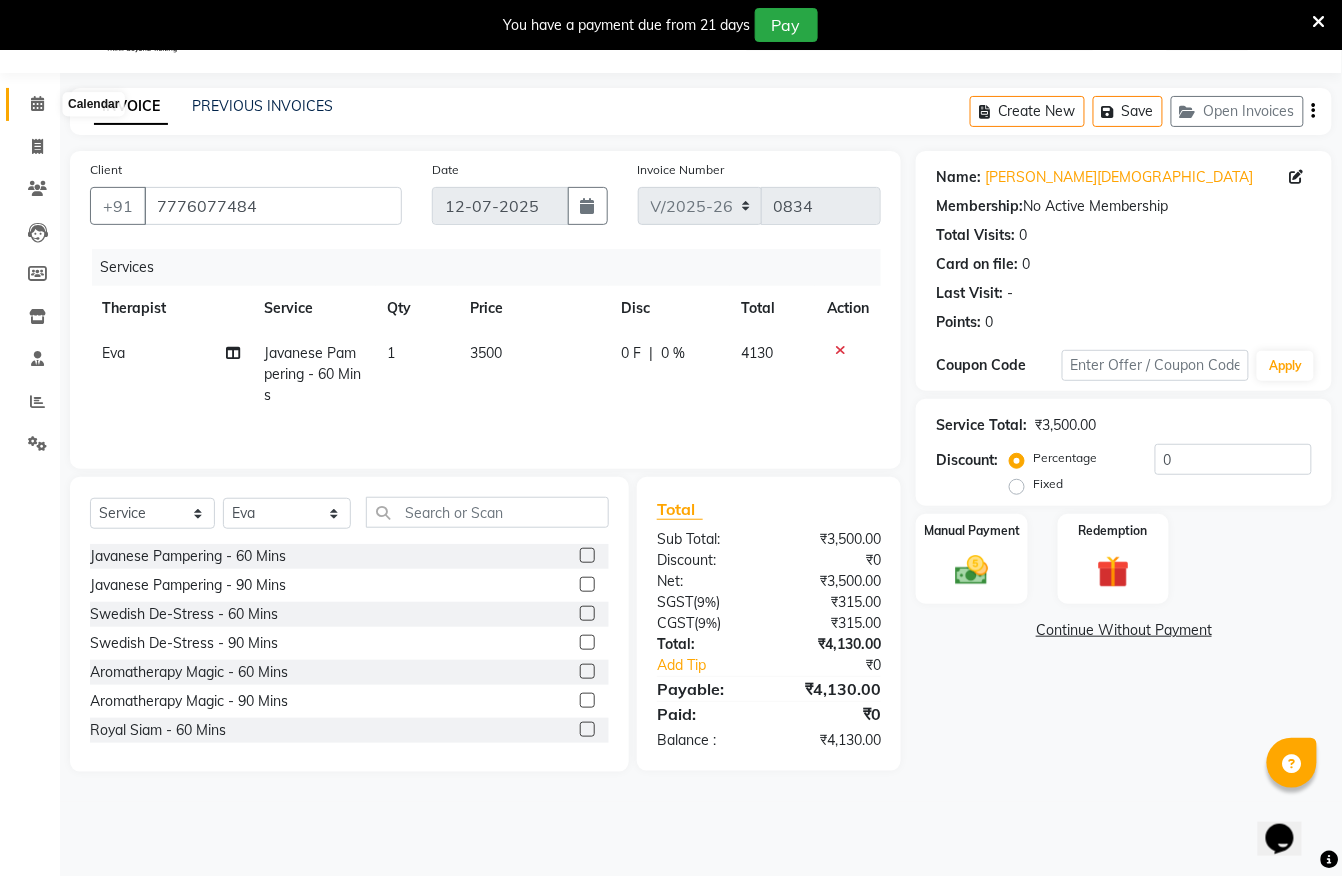 click 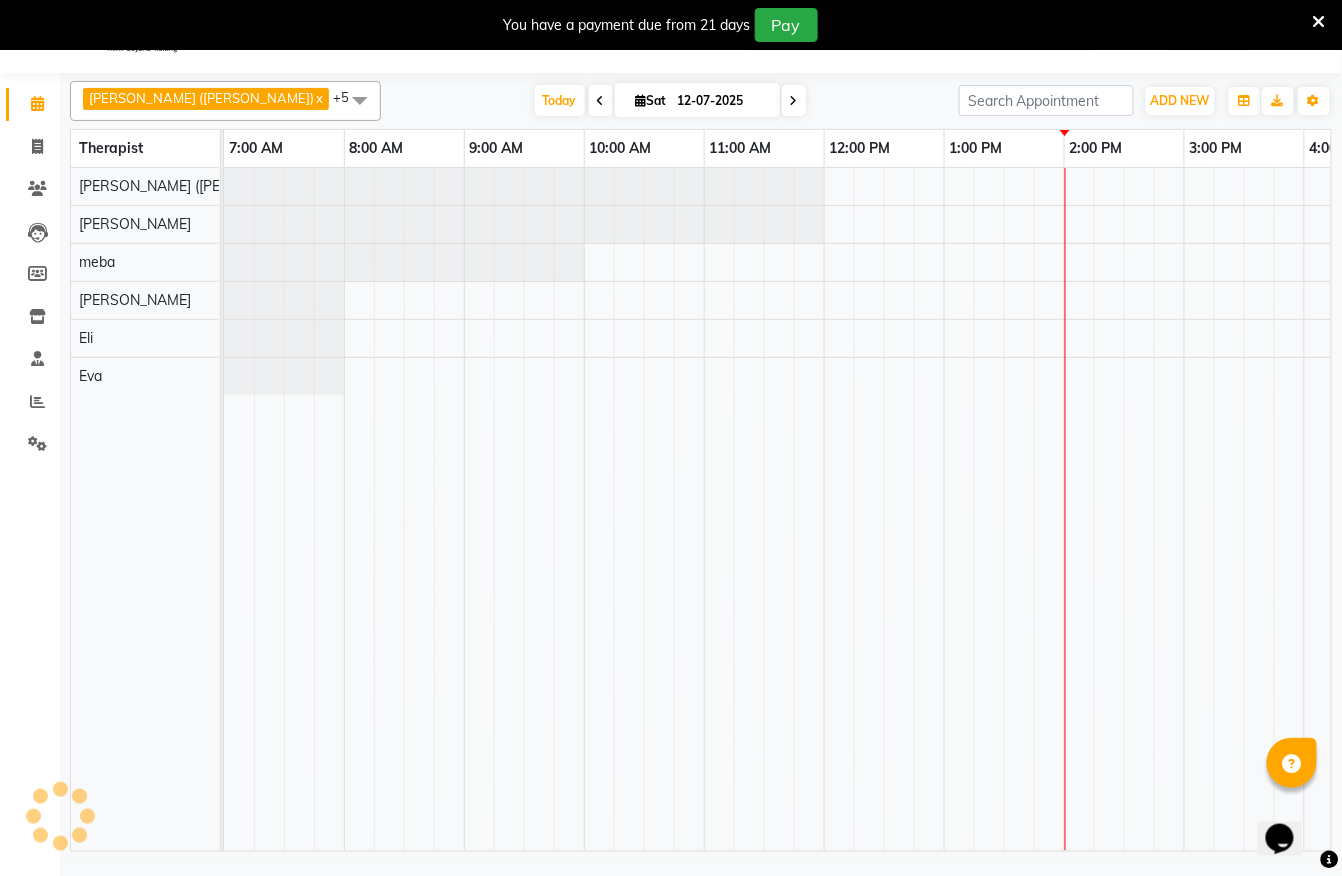 scroll, scrollTop: 0, scrollLeft: 0, axis: both 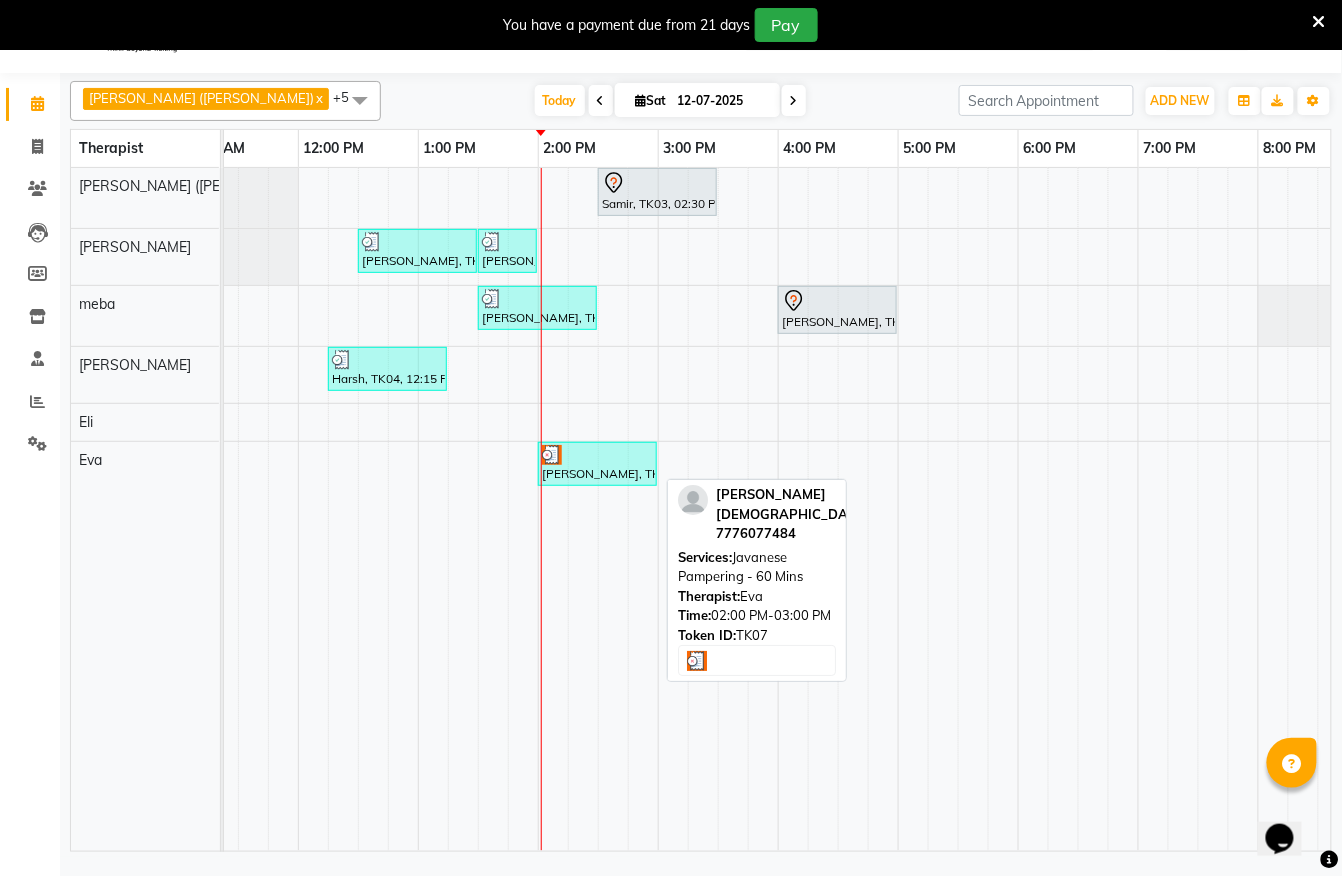 click at bounding box center [597, 455] 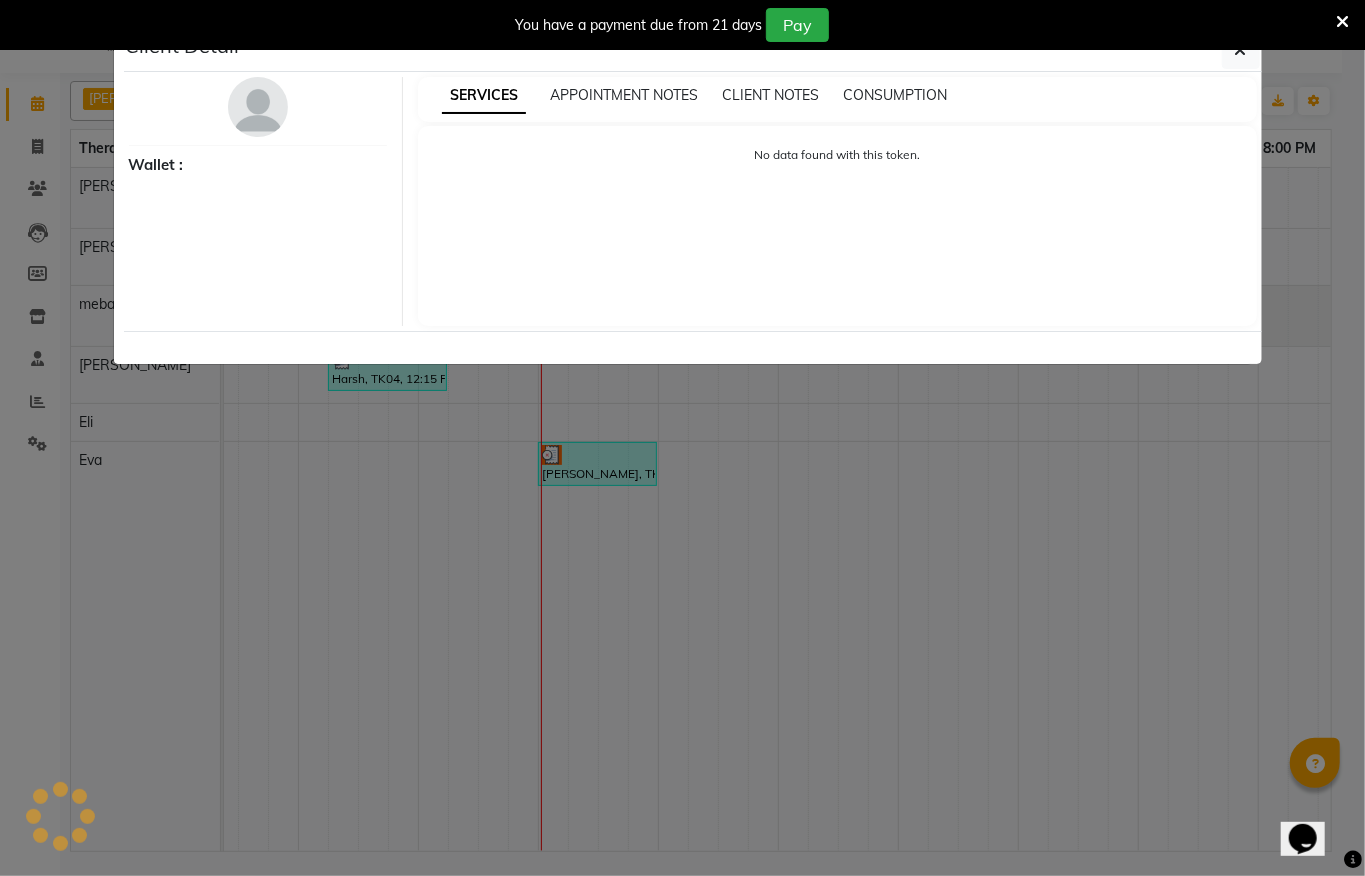 select on "3" 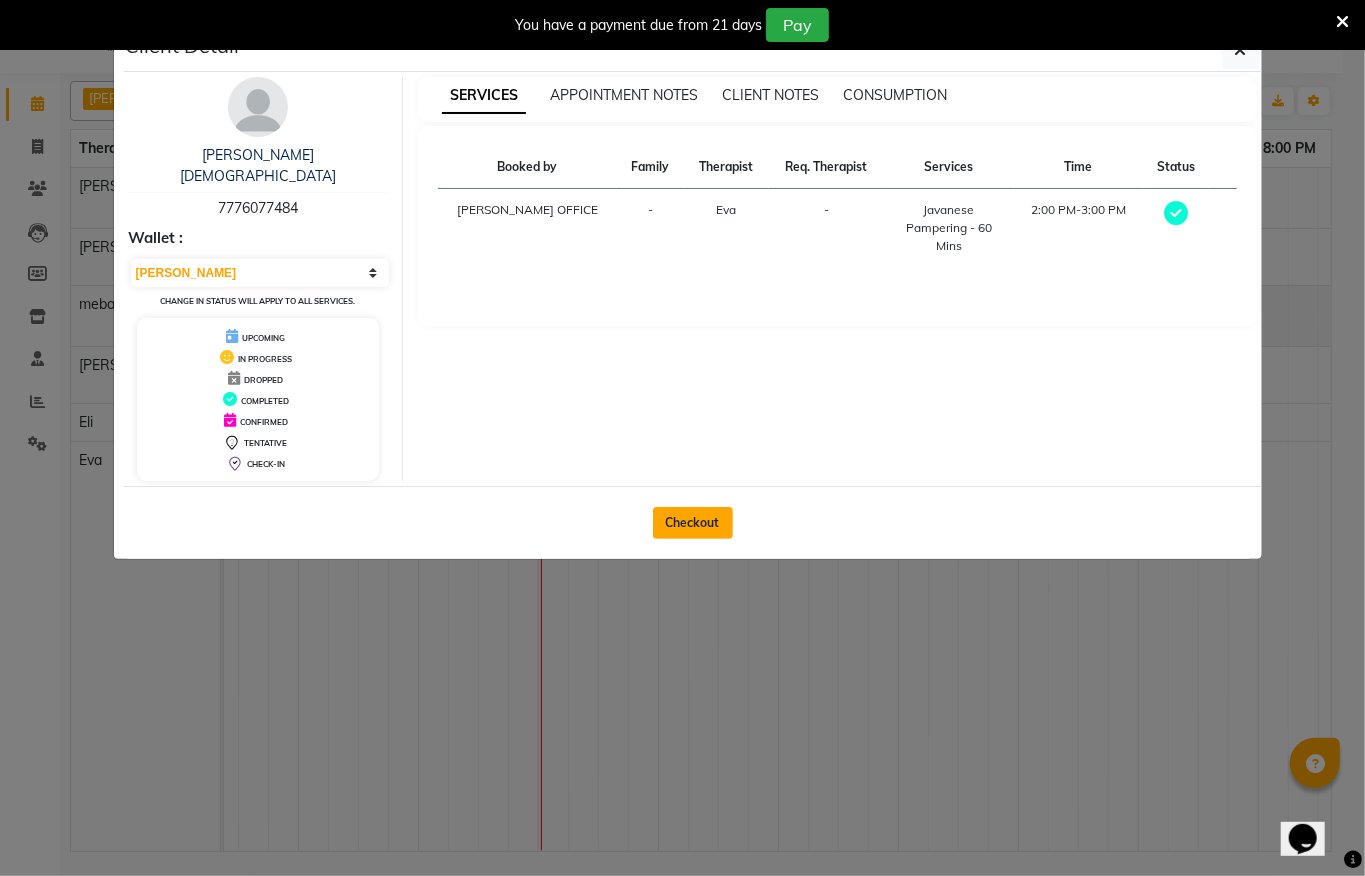 click on "Checkout" 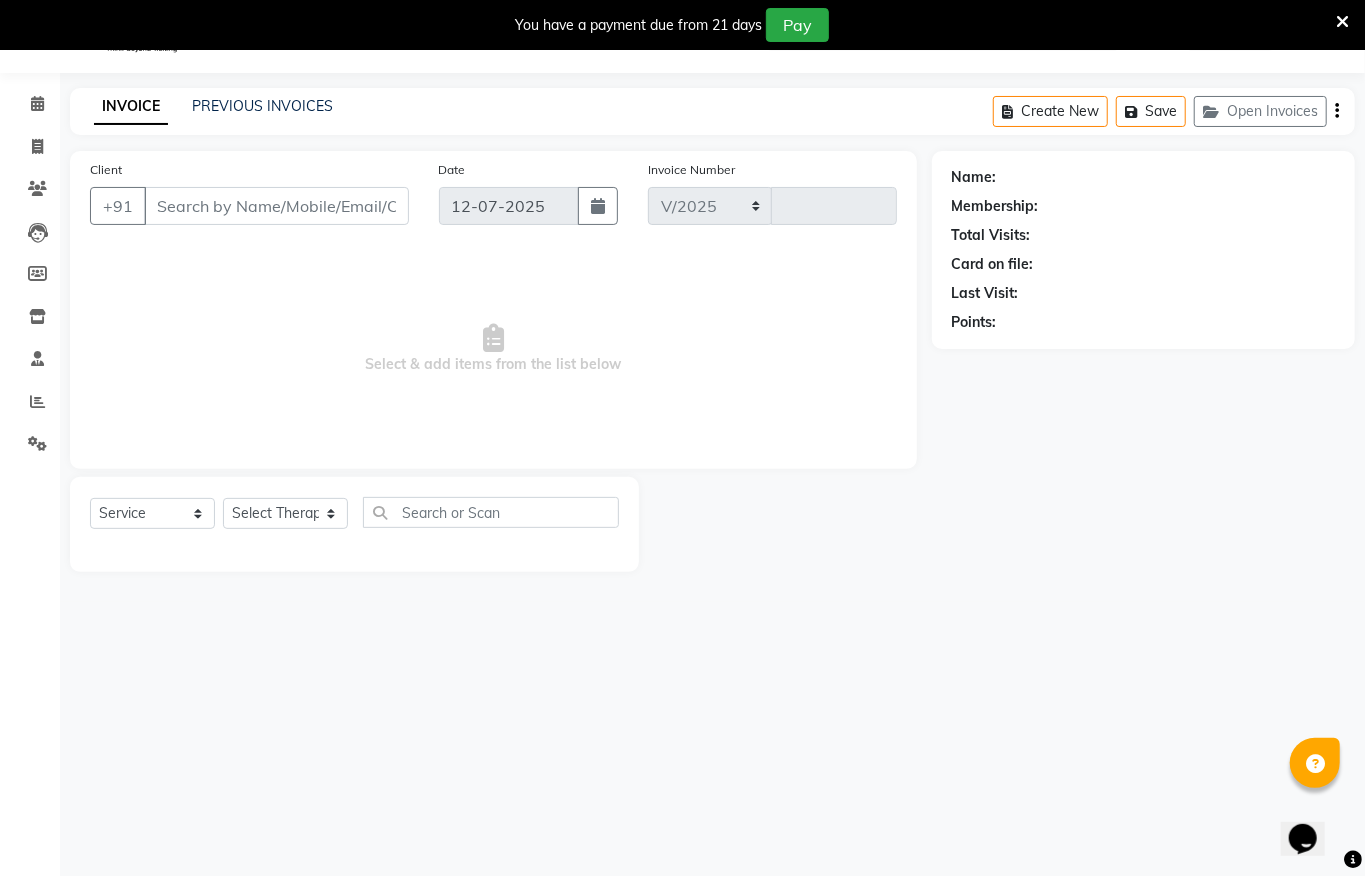 select on "6399" 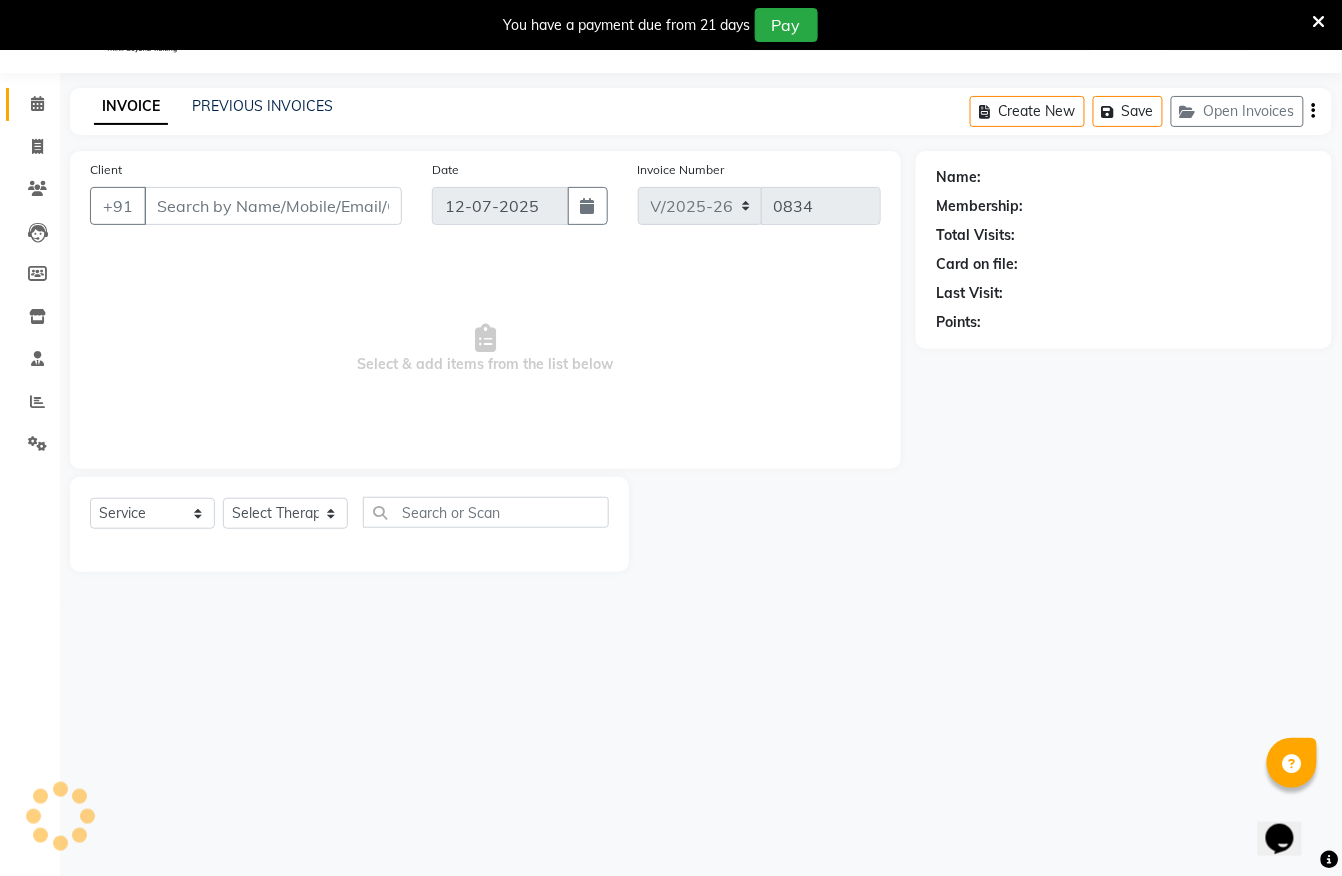 type on "7776077484" 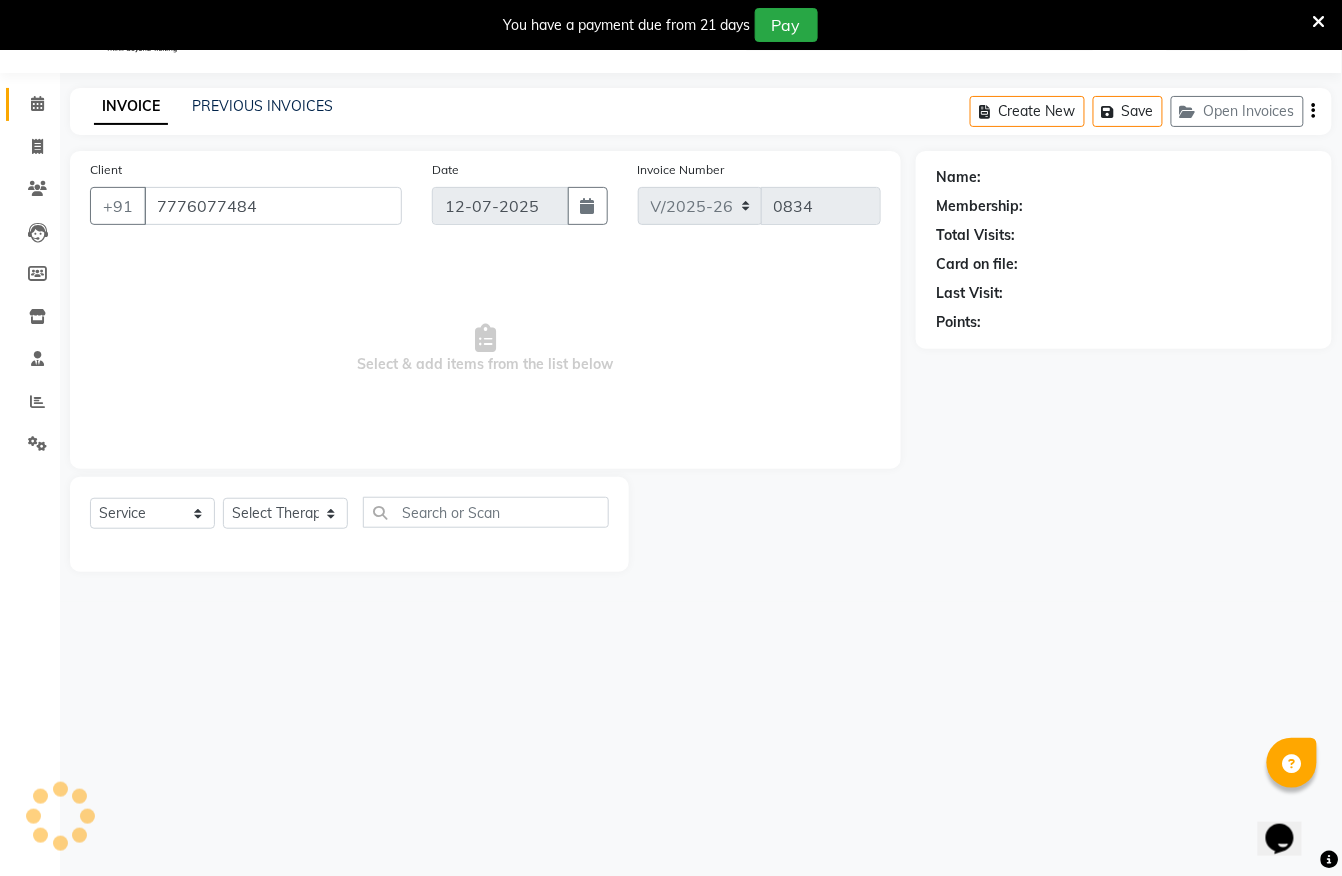 select on "83231" 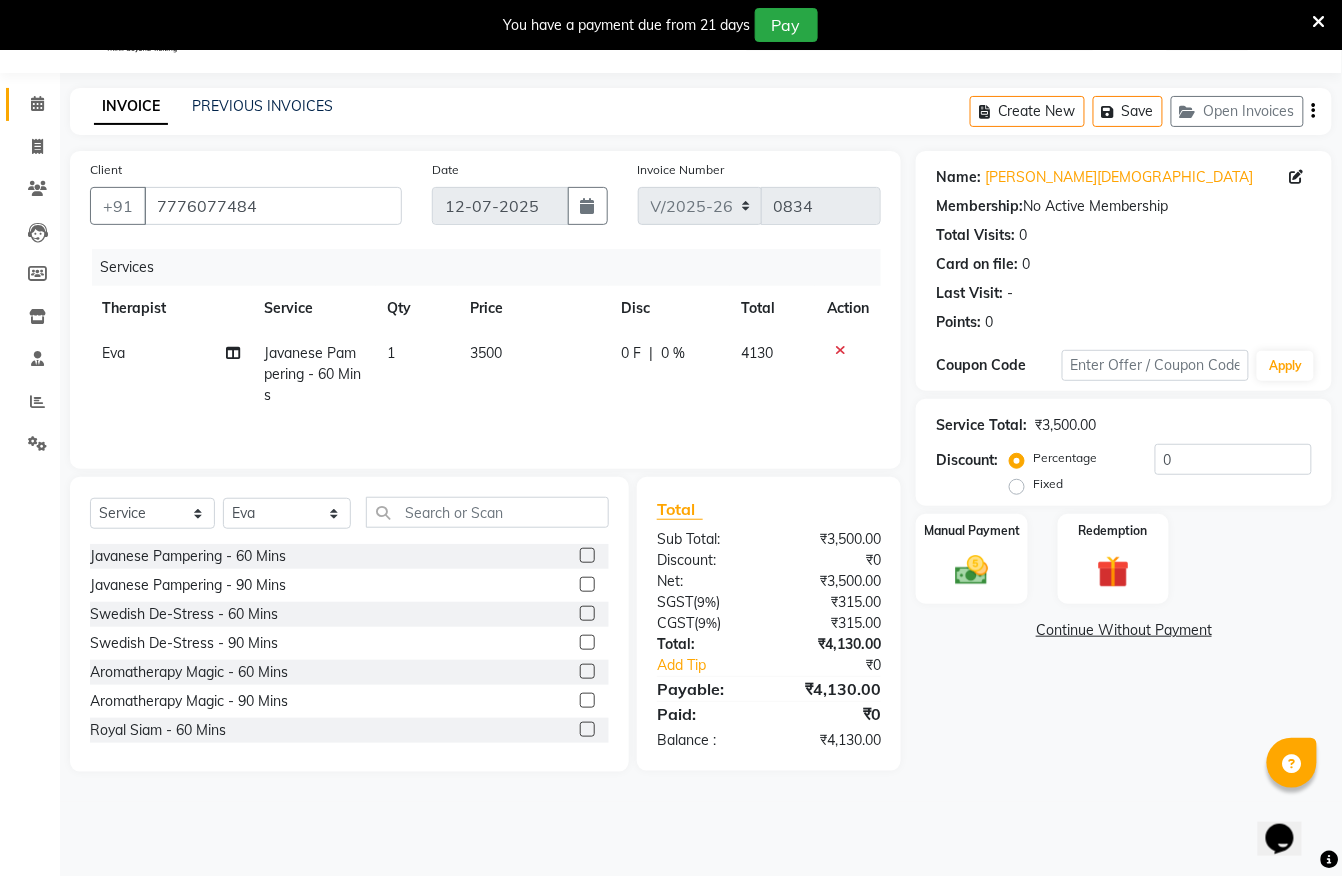 scroll, scrollTop: 102, scrollLeft: 0, axis: vertical 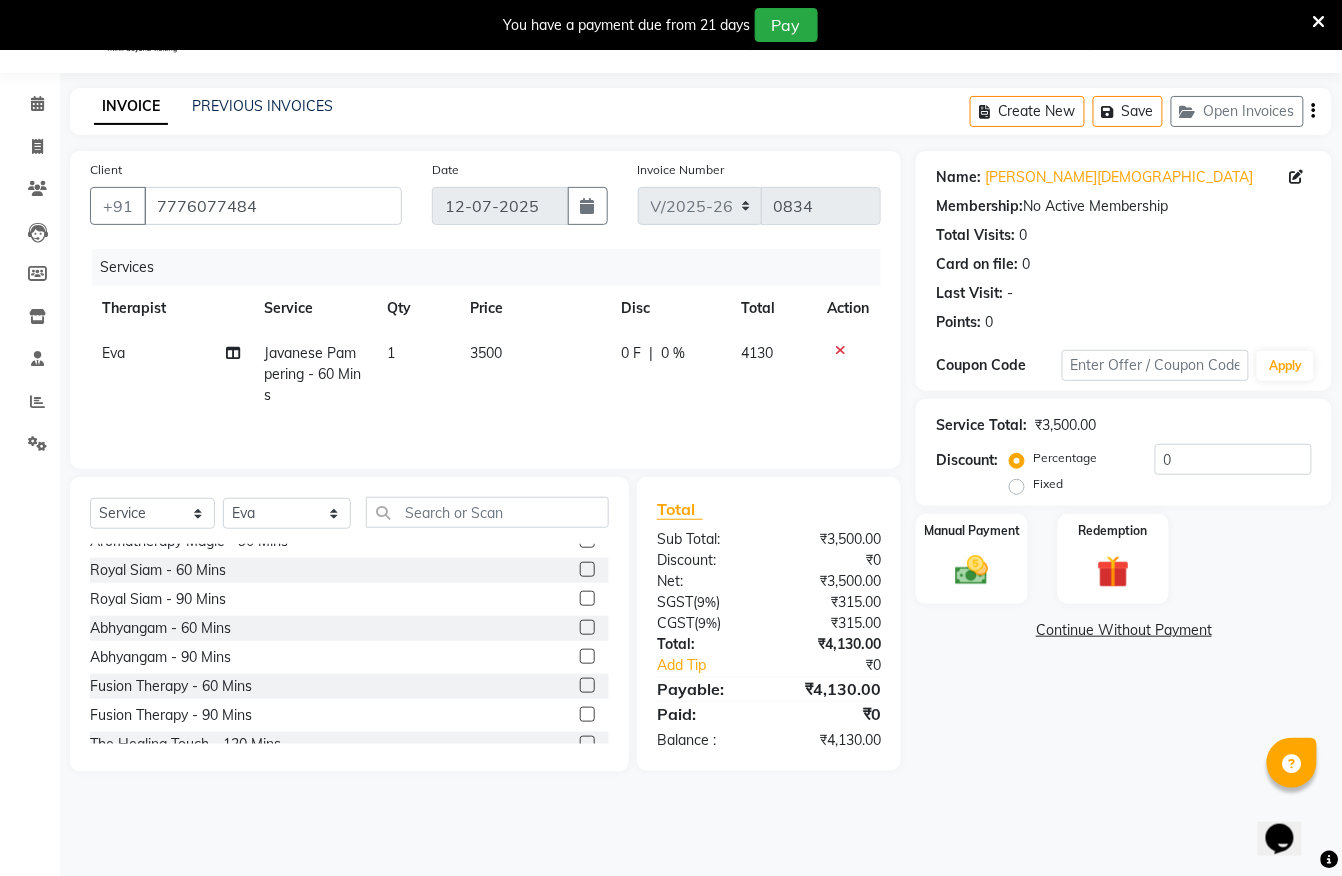 click 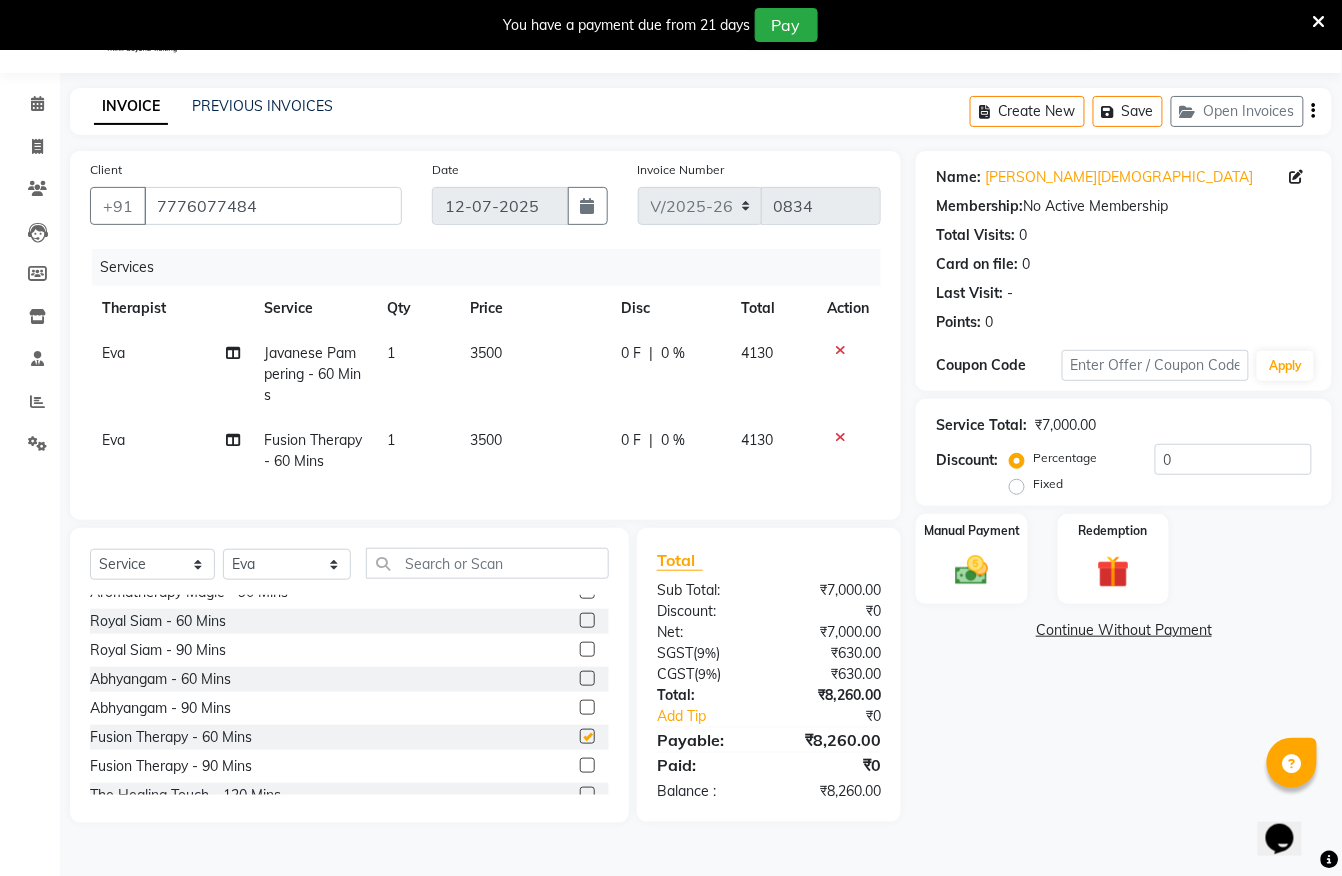 checkbox on "false" 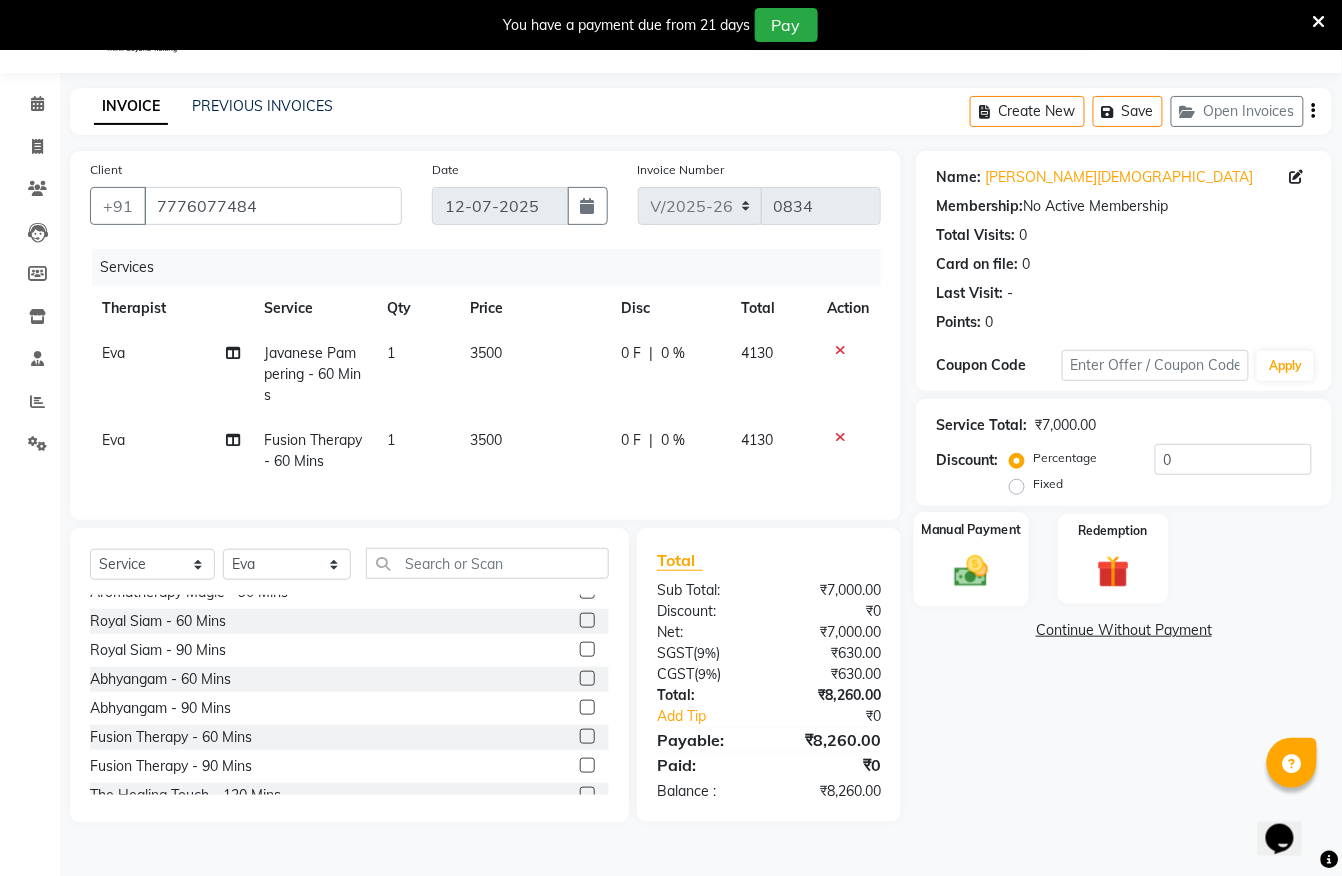 click 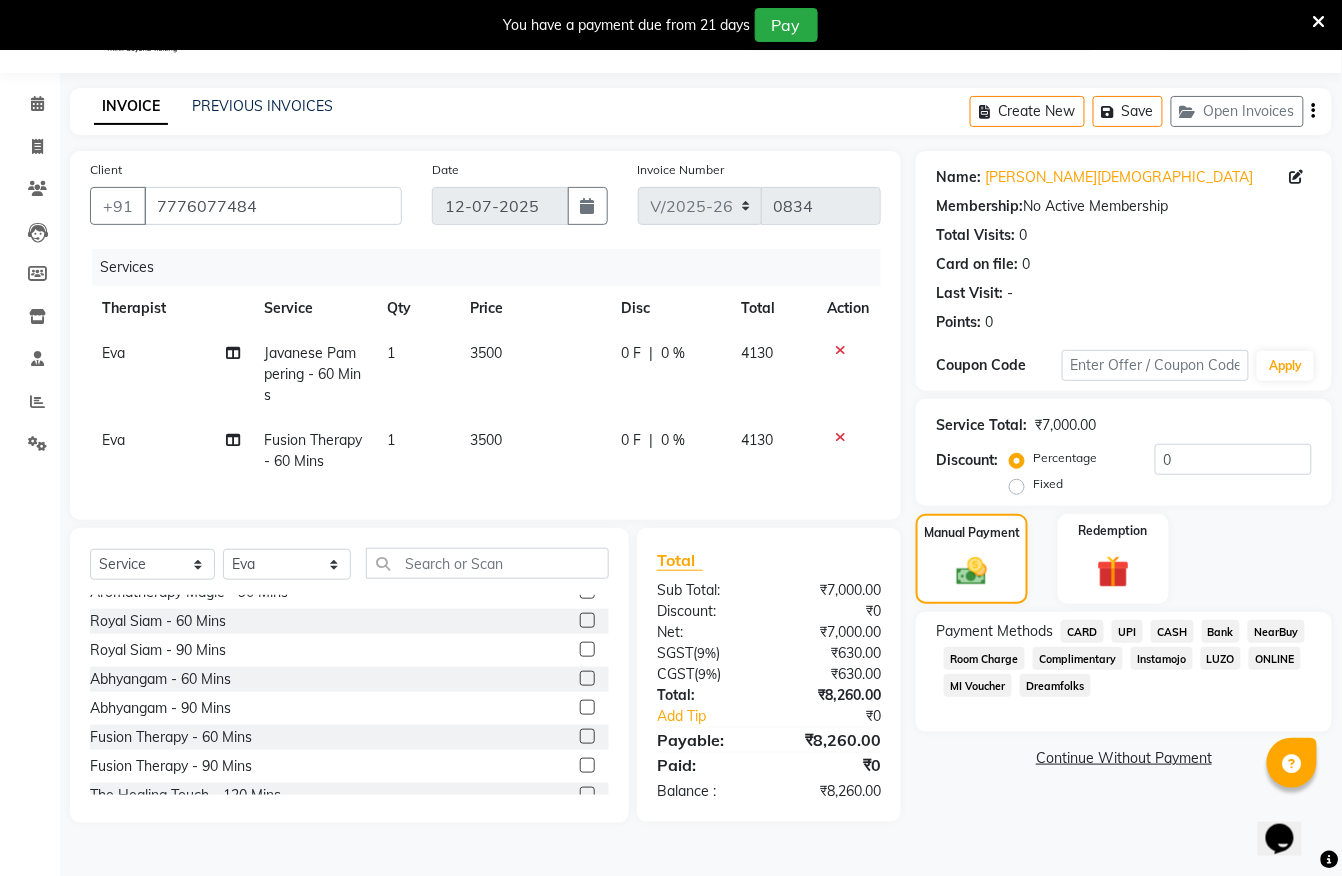 click 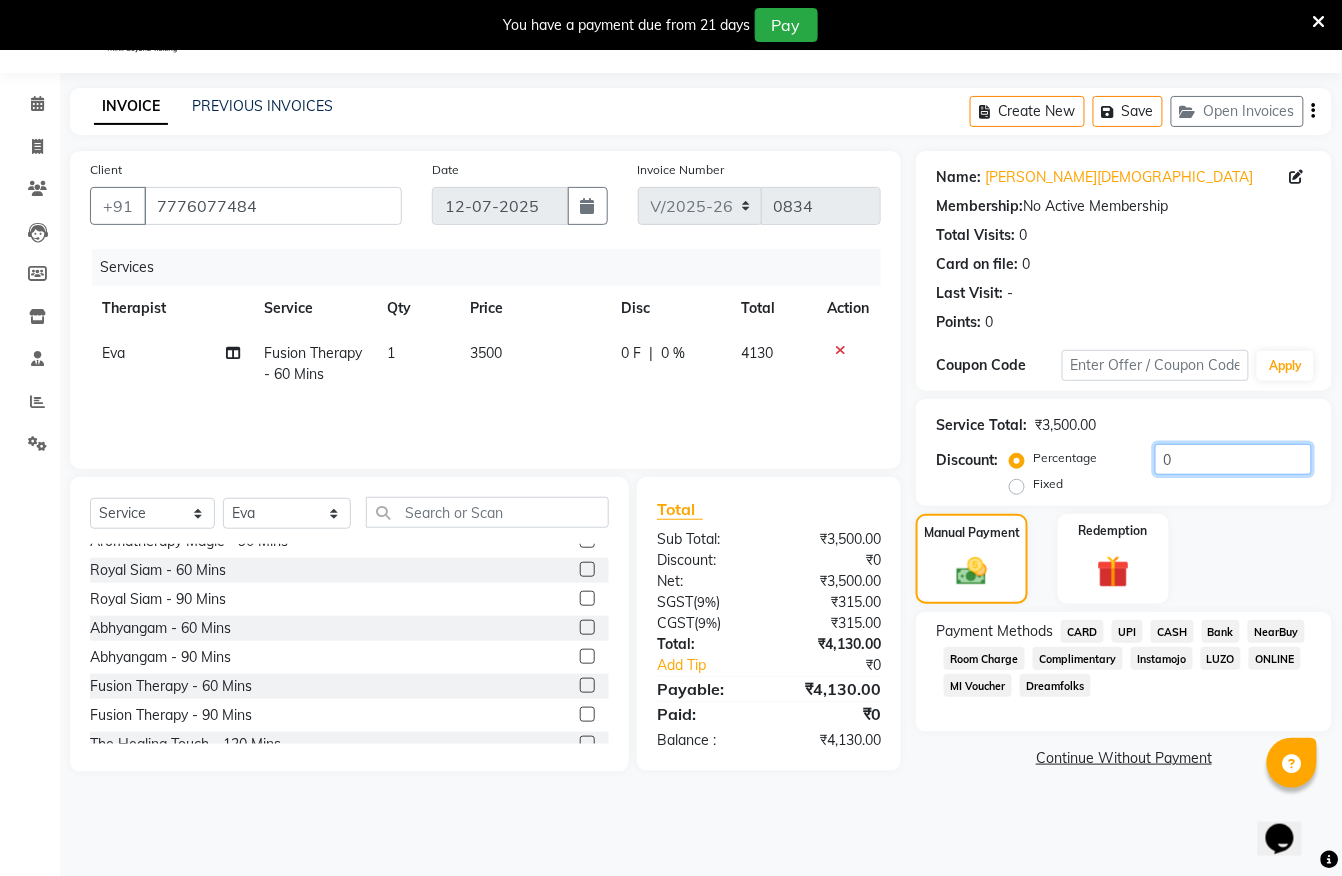 click on "0" 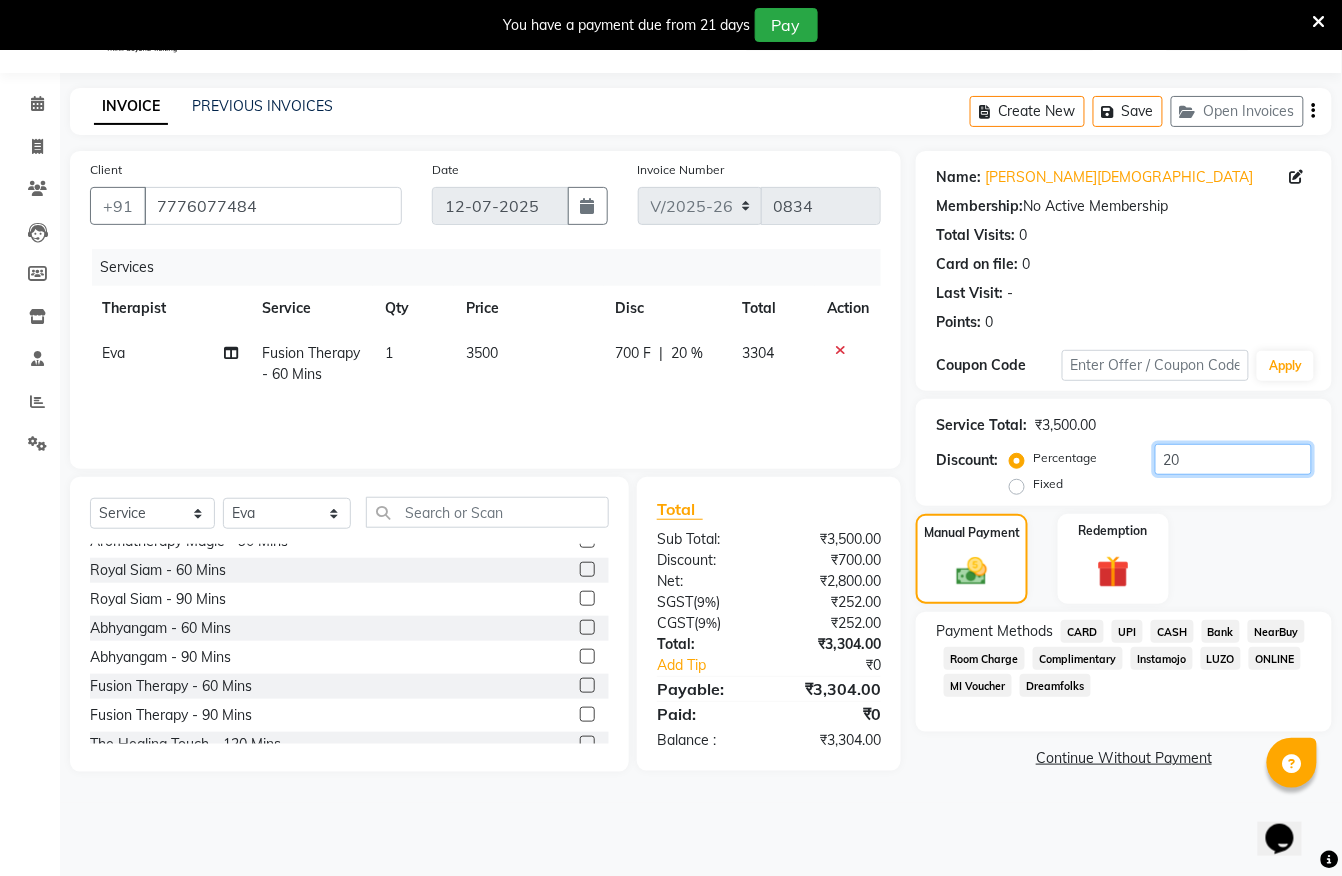 type on "20" 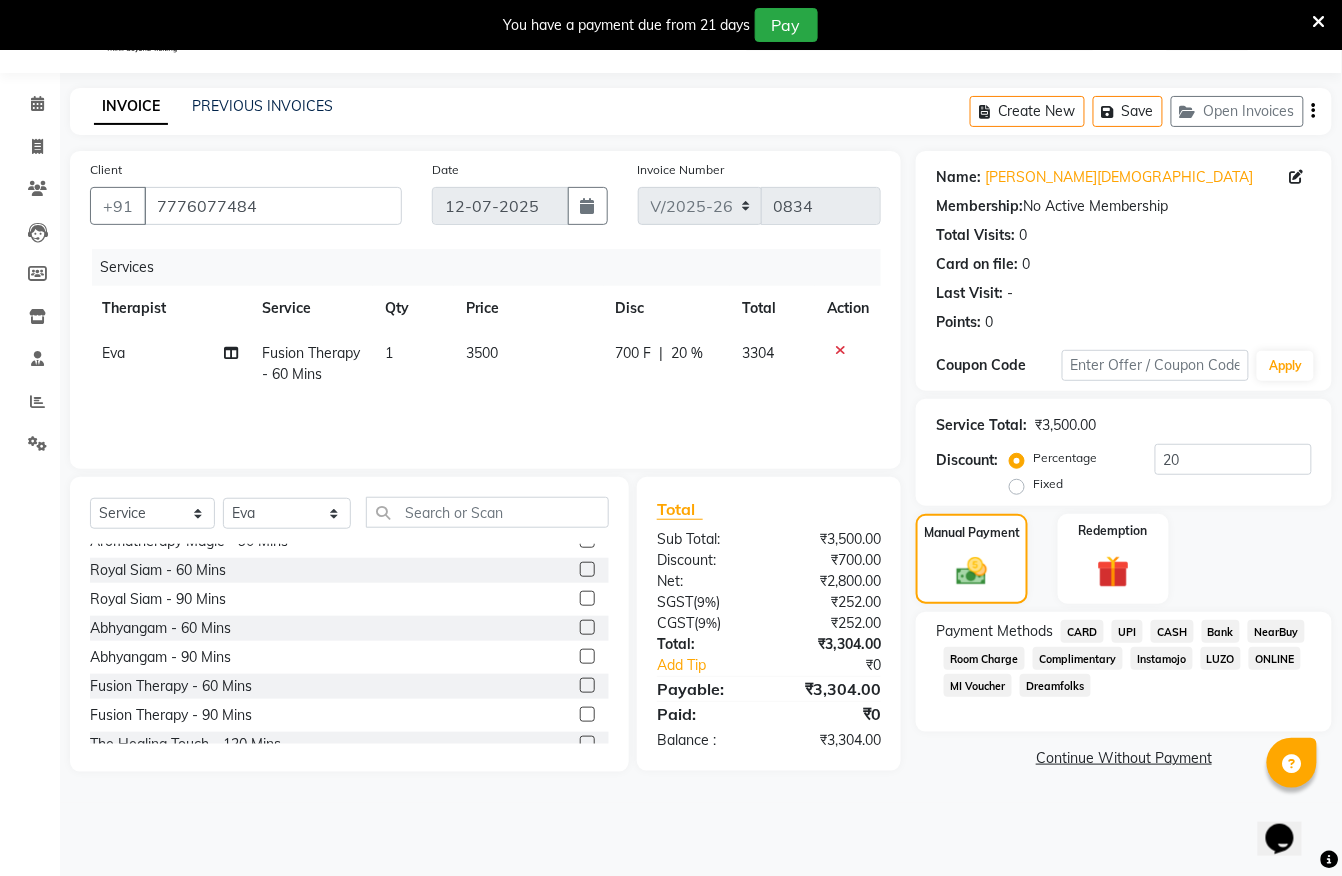 click on "CARD" 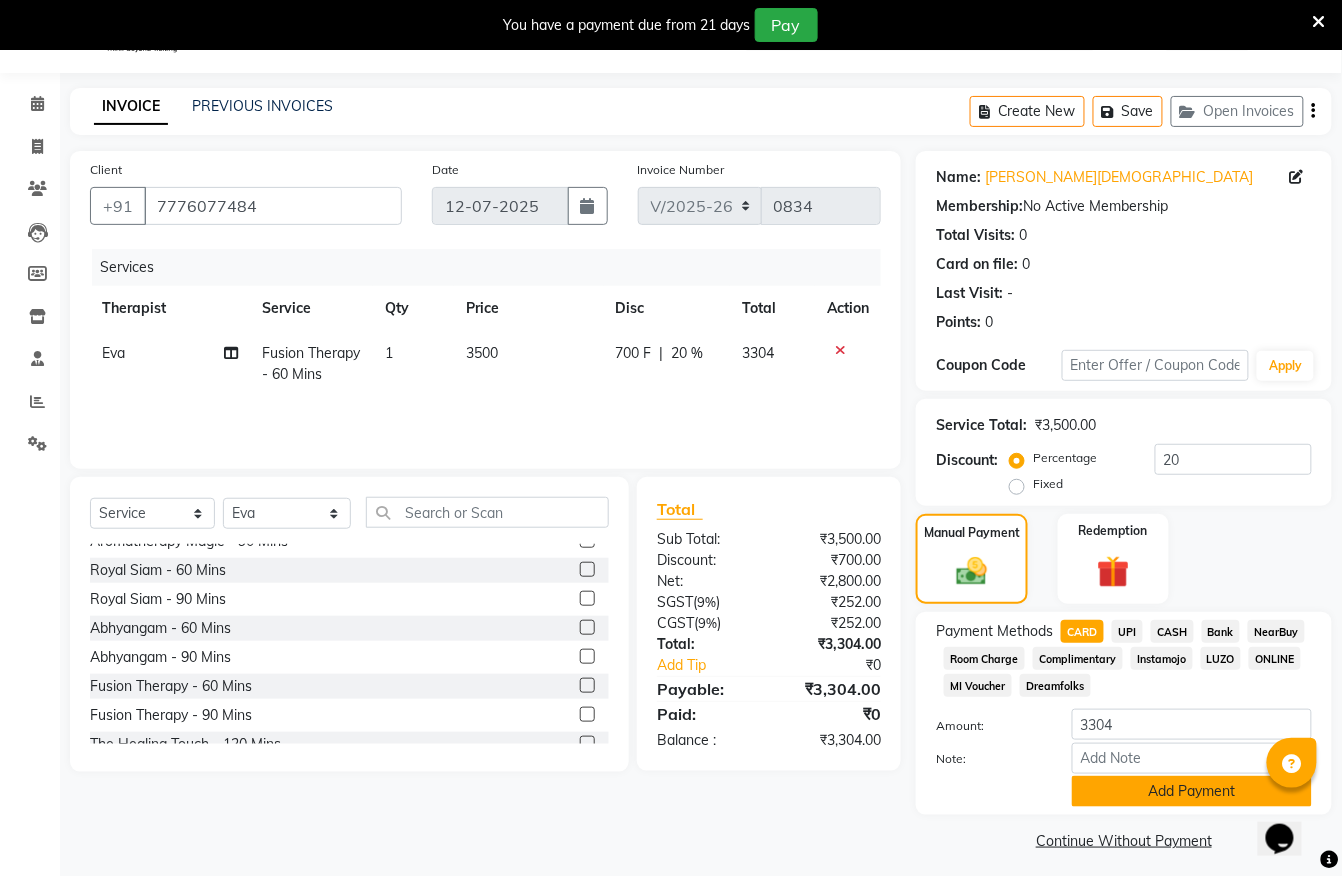 click on "Add Payment" 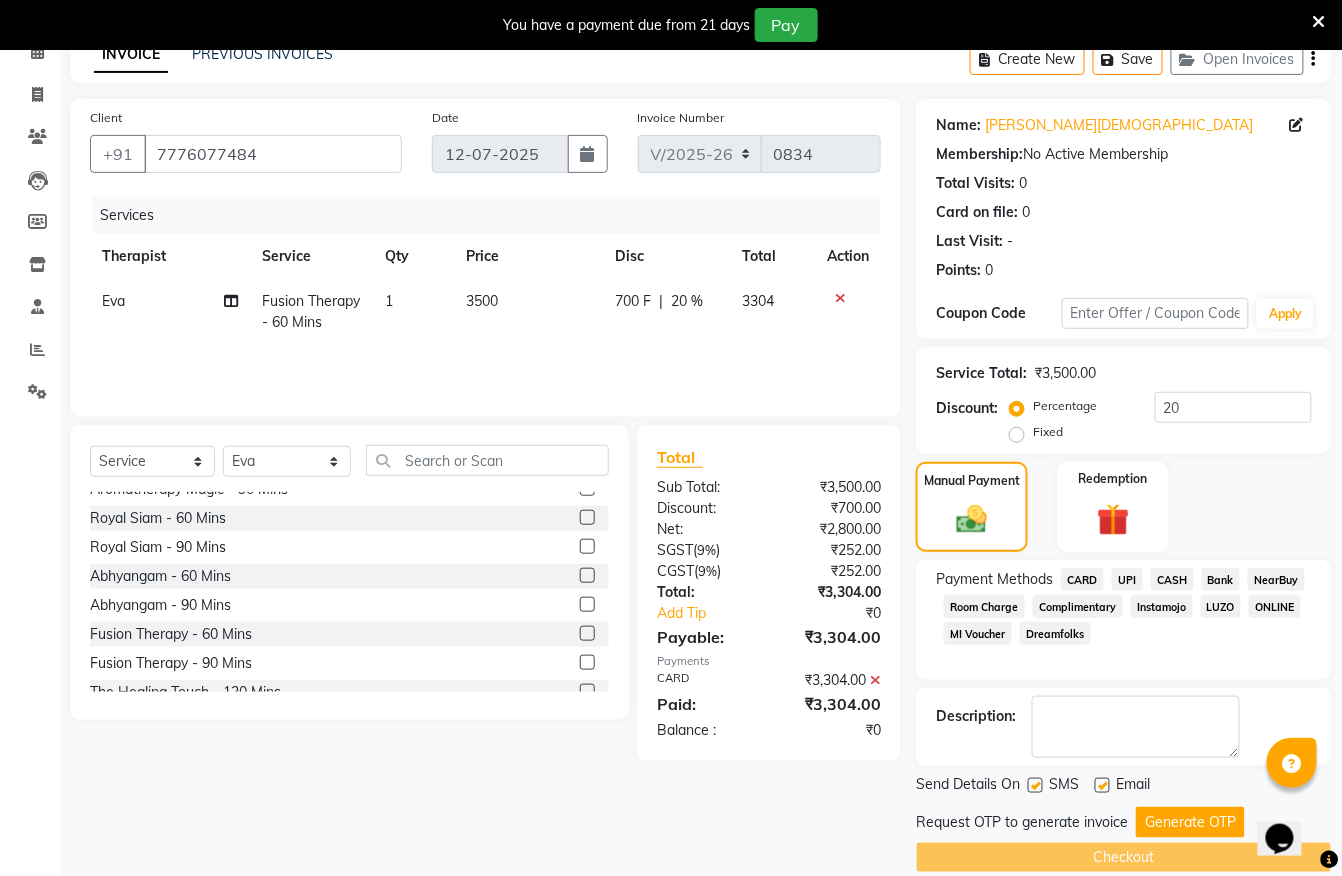 scroll, scrollTop: 132, scrollLeft: 0, axis: vertical 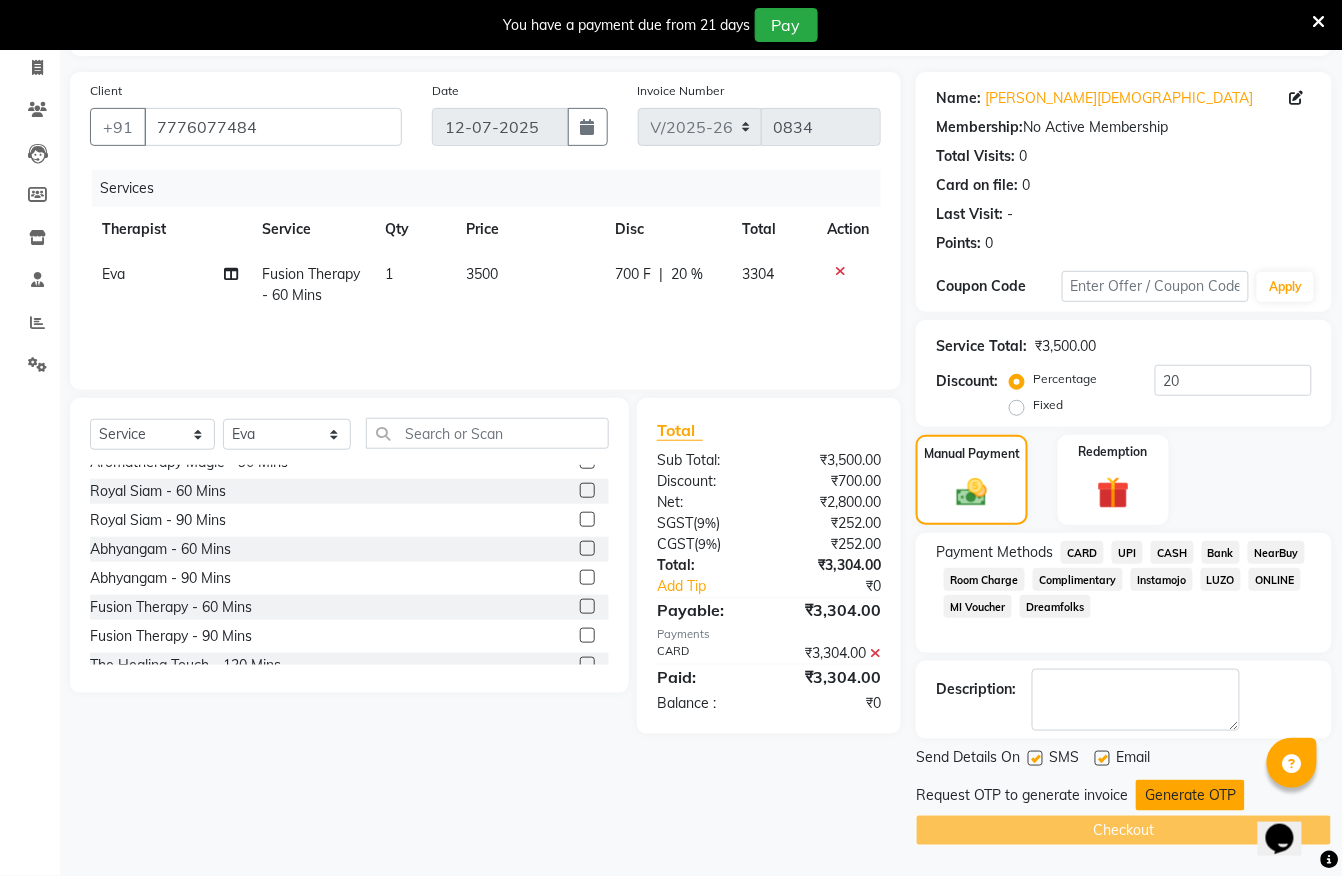 click on "Generate OTP" 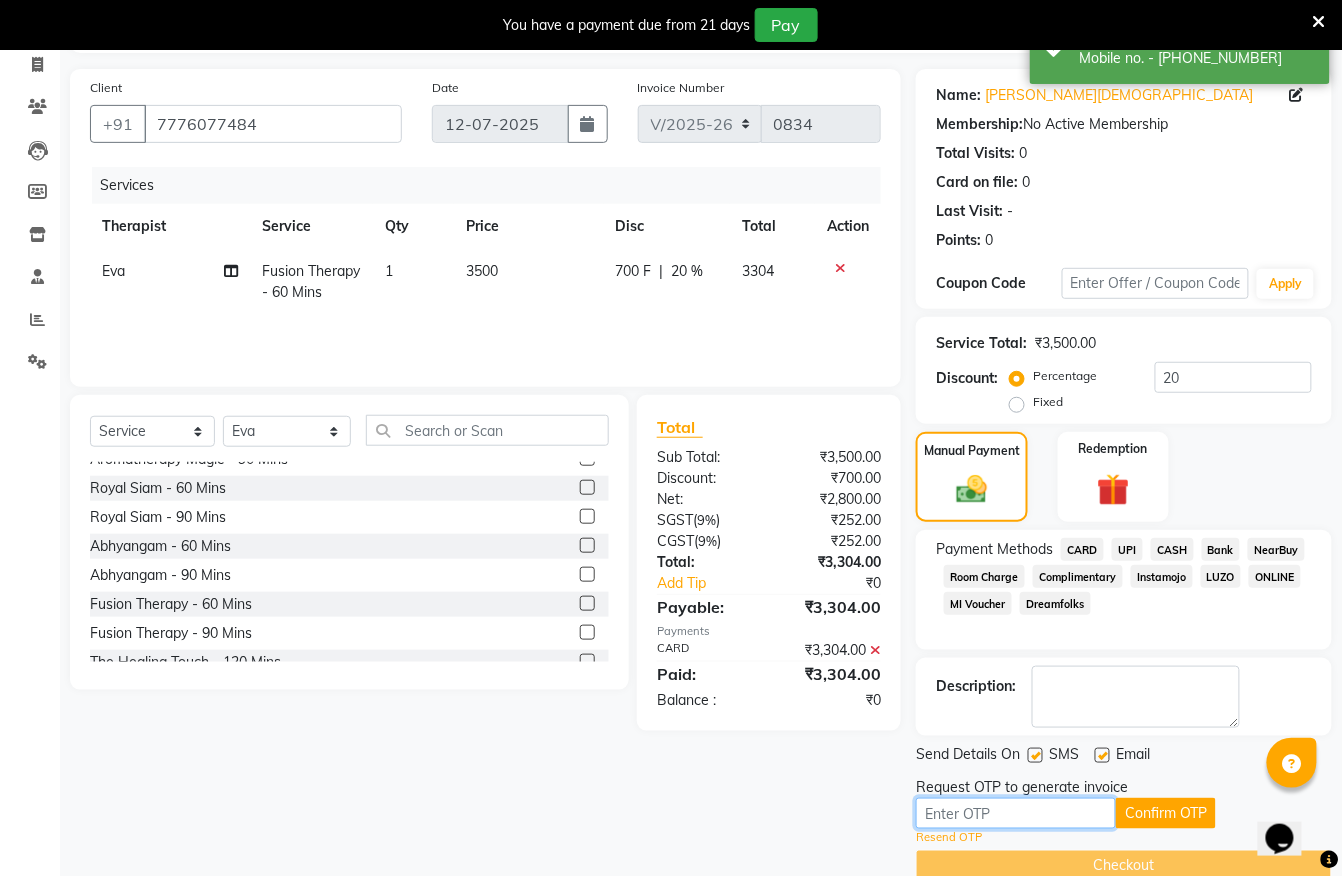 click at bounding box center (1016, 813) 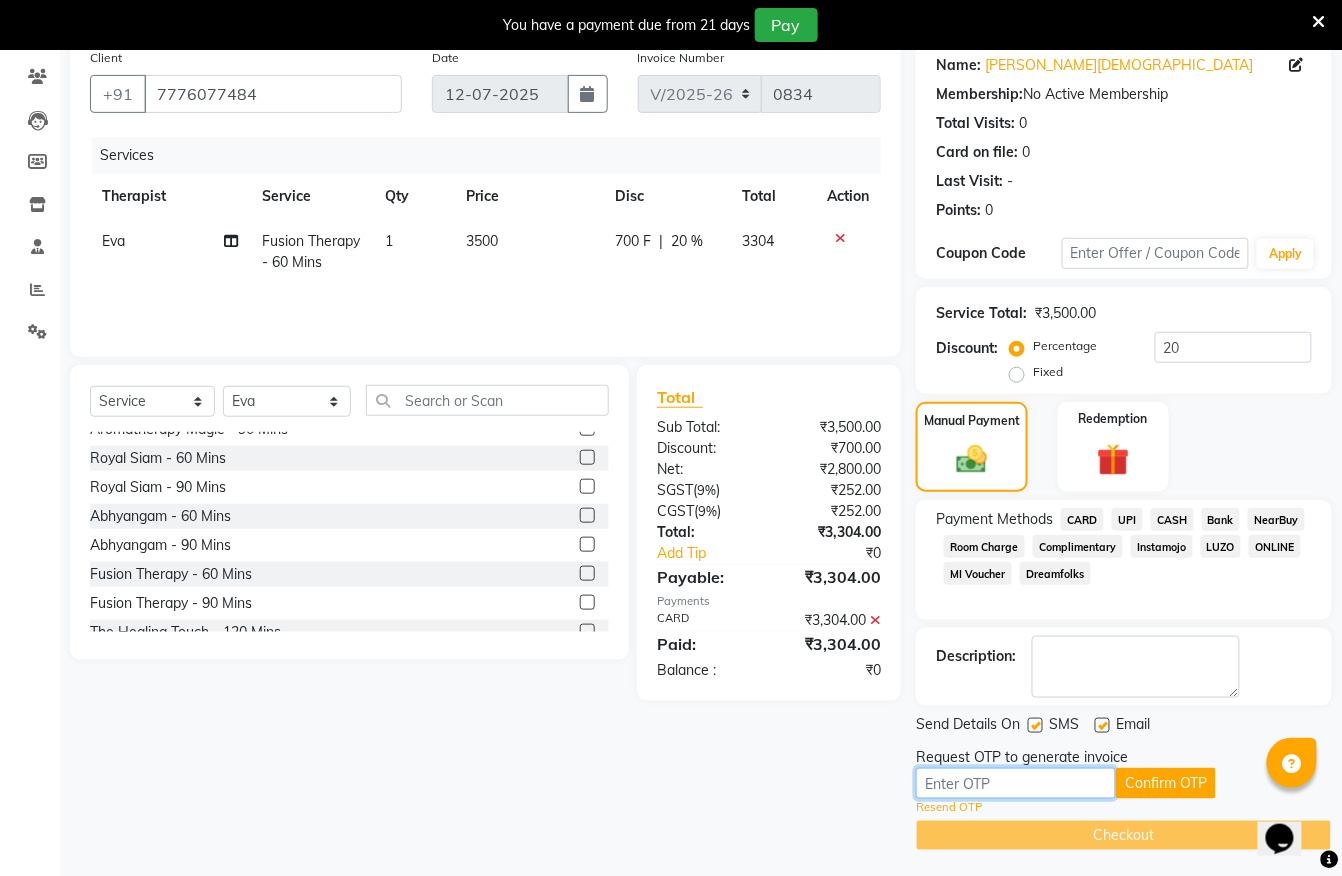 scroll, scrollTop: 170, scrollLeft: 0, axis: vertical 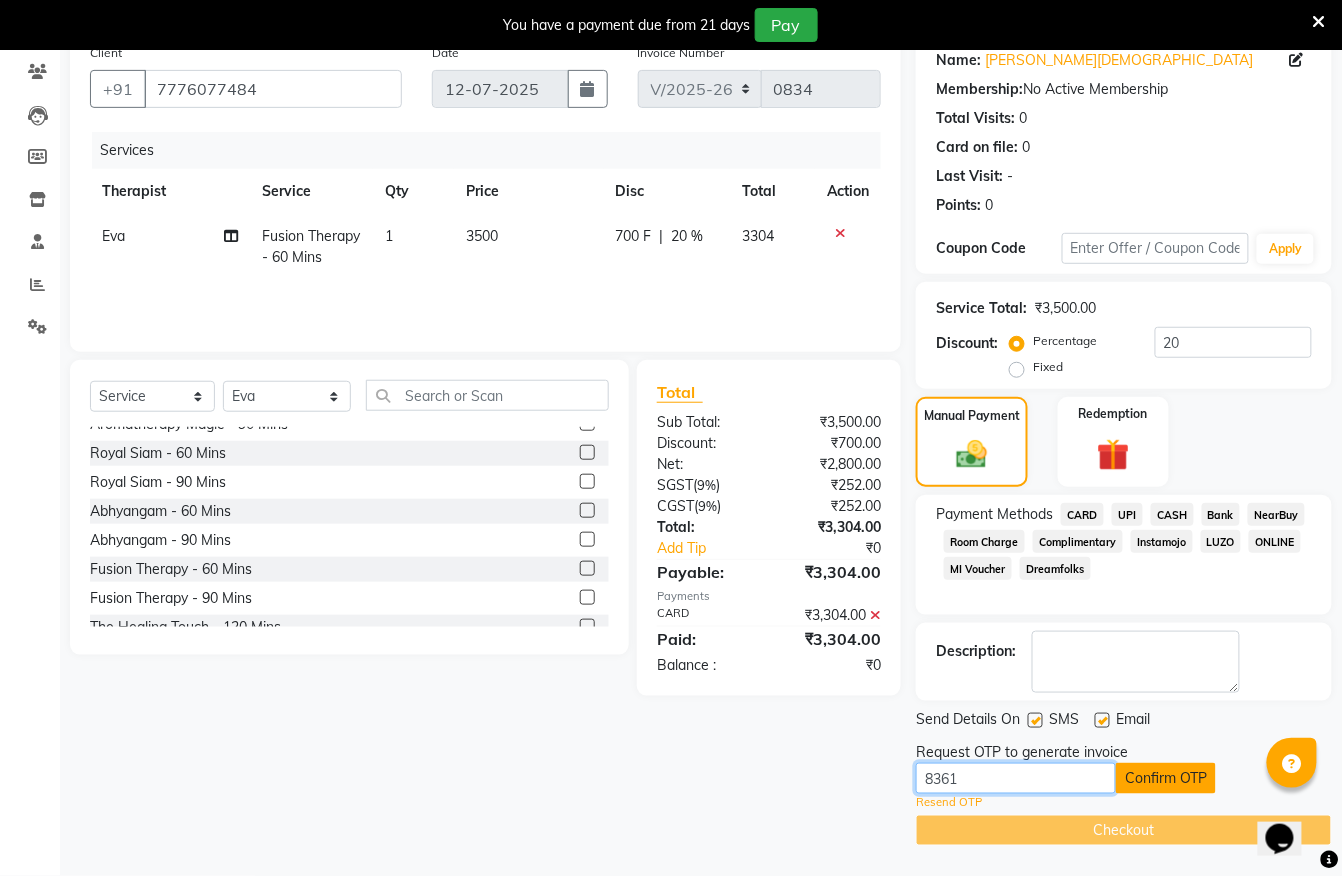 type on "8361" 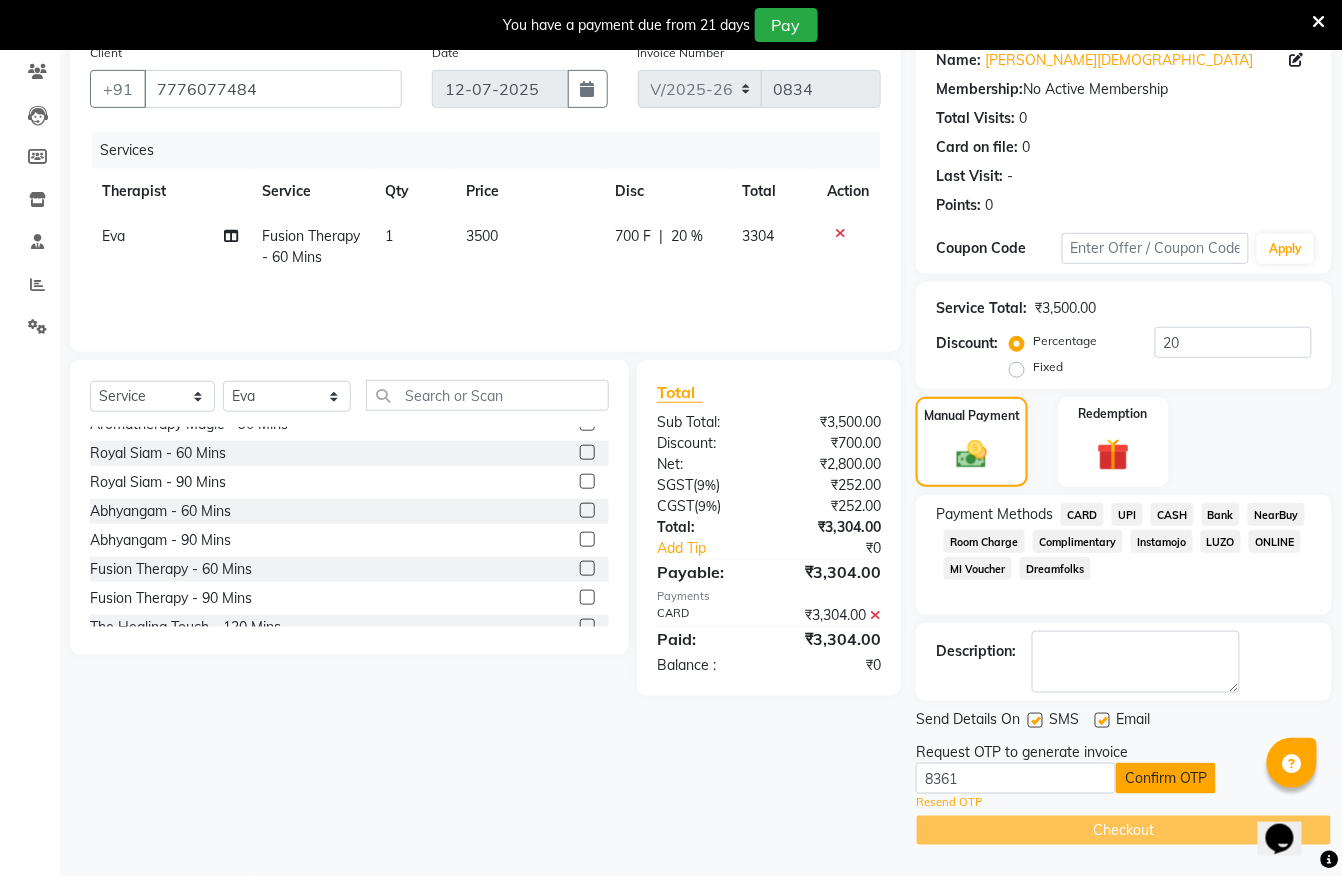 click on "Confirm OTP" 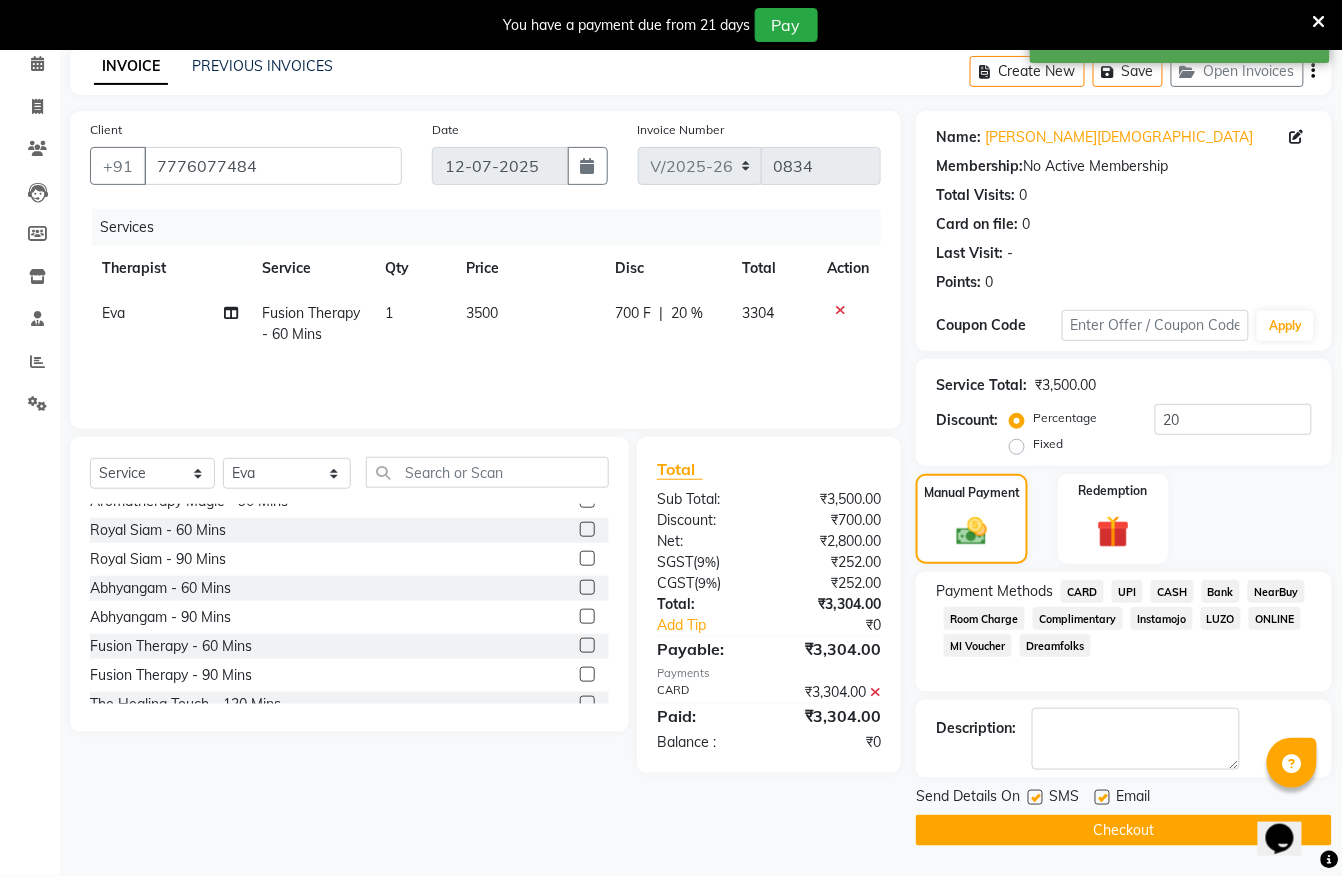 scroll, scrollTop: 93, scrollLeft: 0, axis: vertical 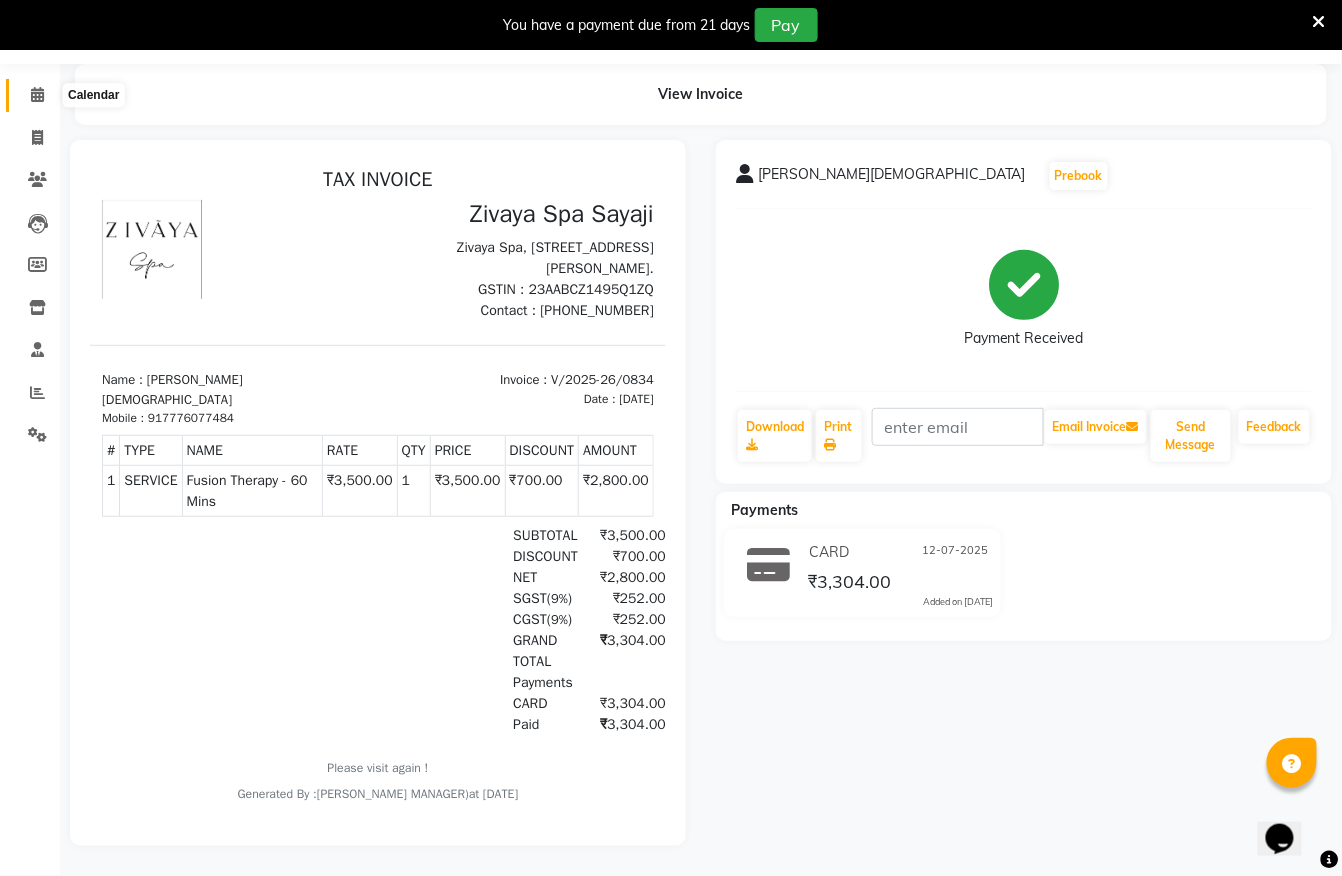 click 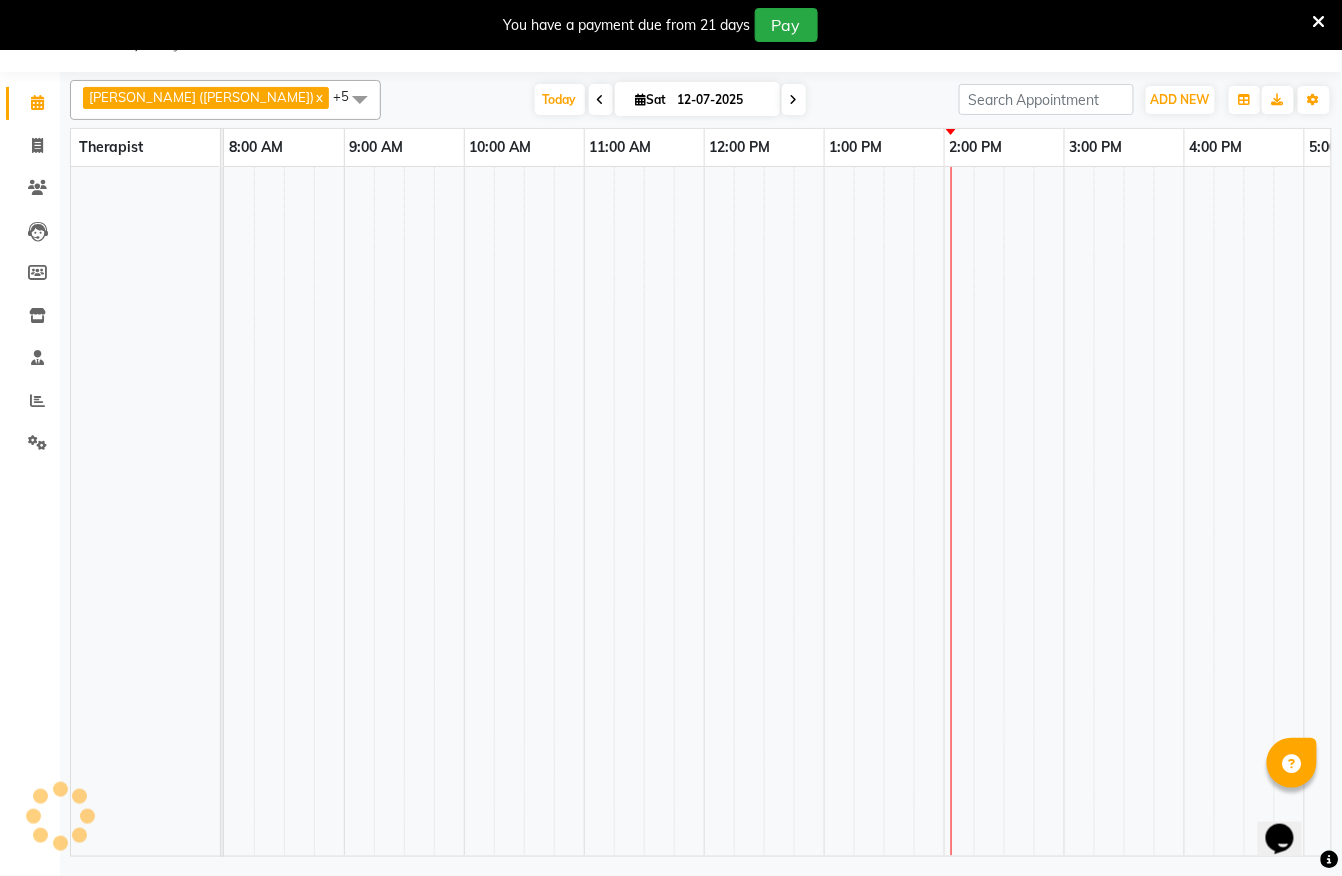 scroll, scrollTop: 50, scrollLeft: 0, axis: vertical 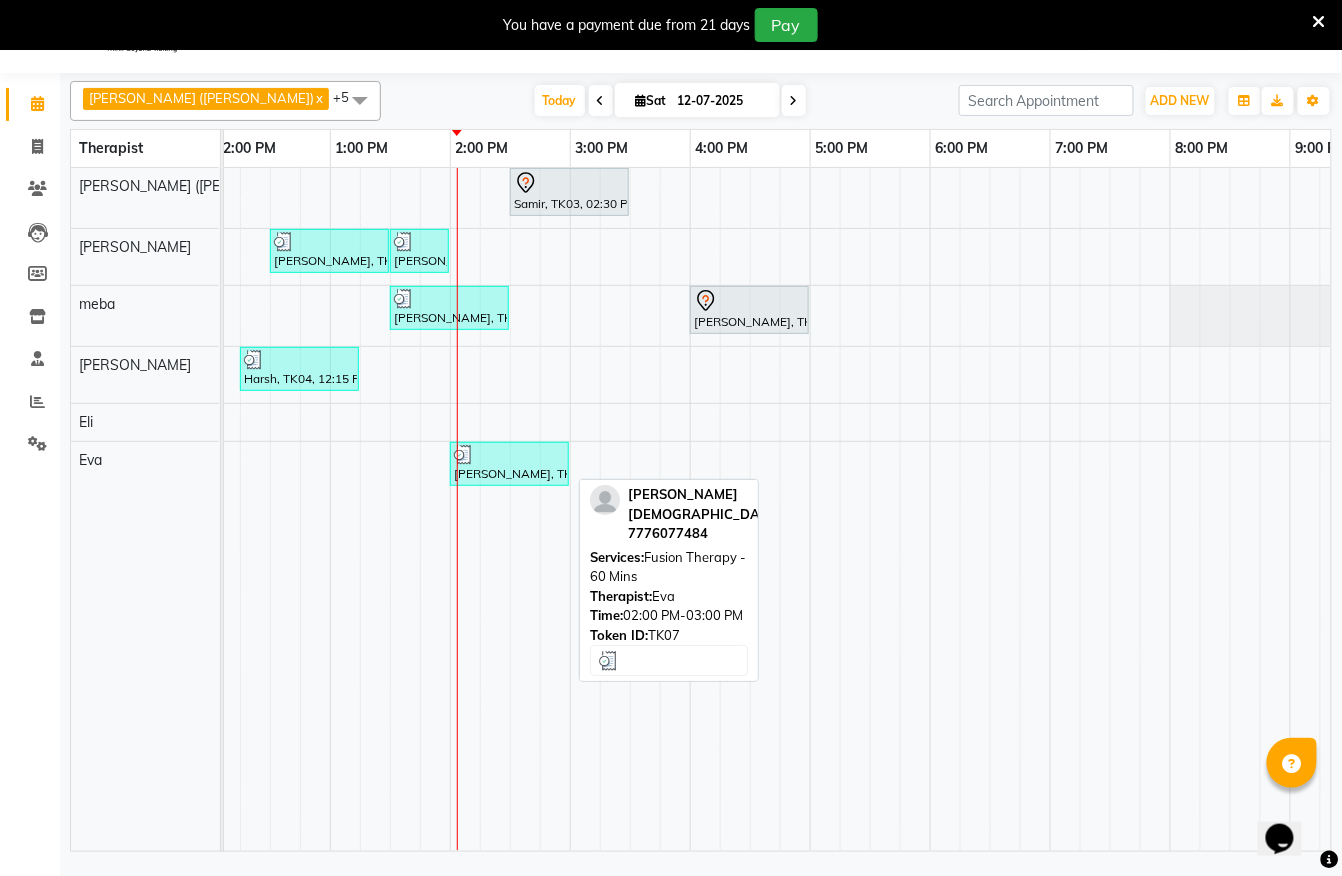 click at bounding box center [509, 455] 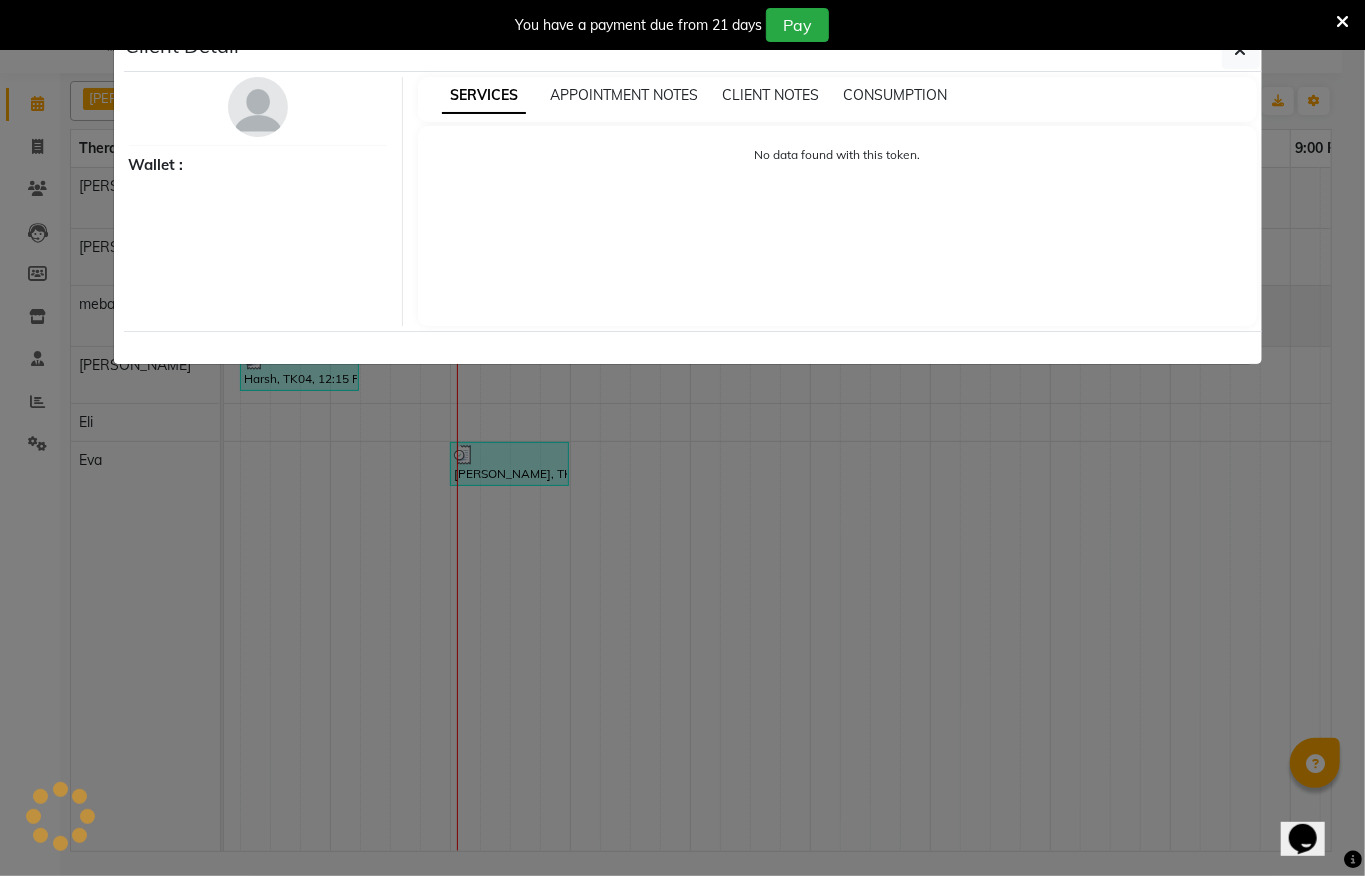 select on "3" 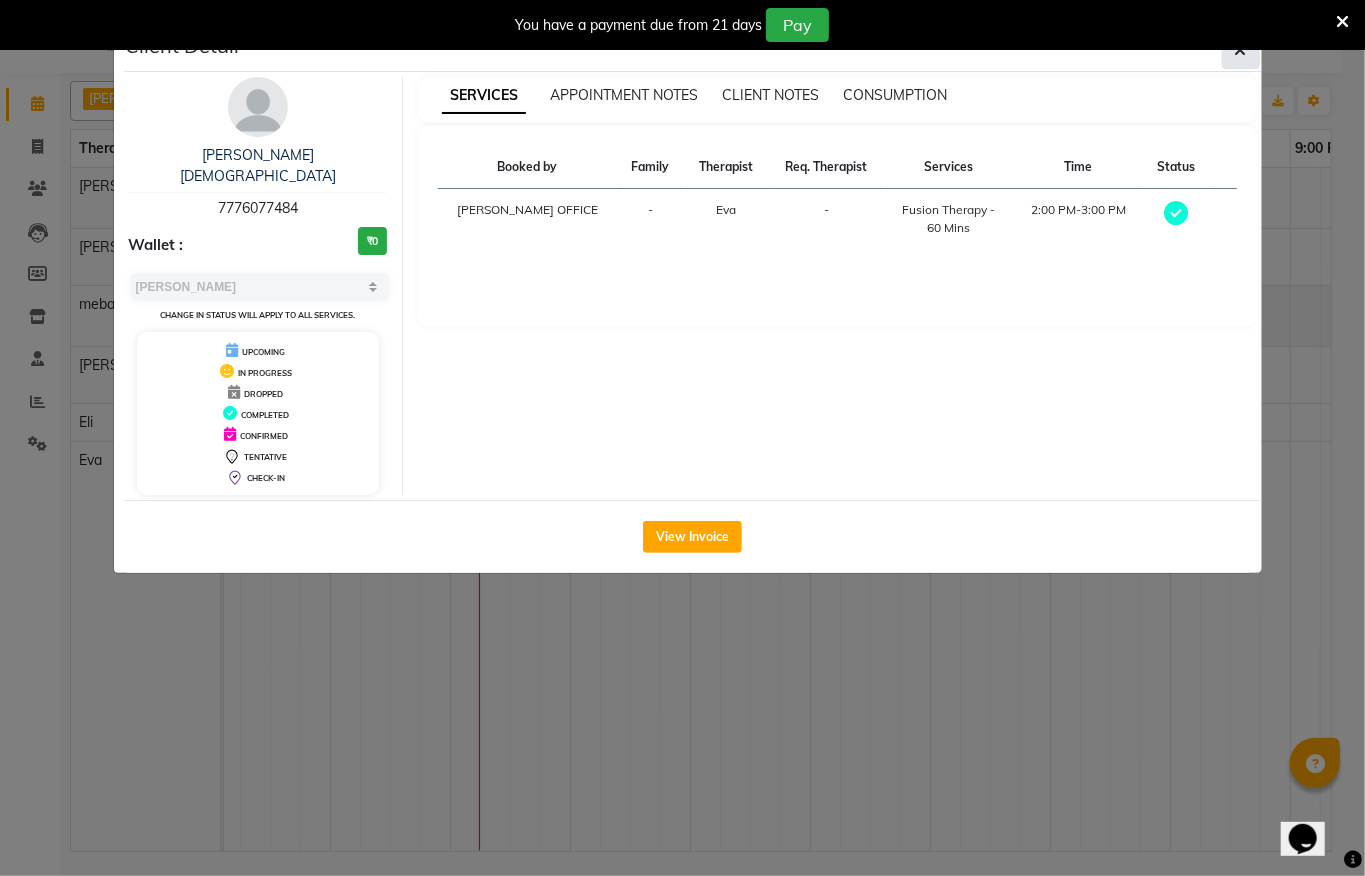 click 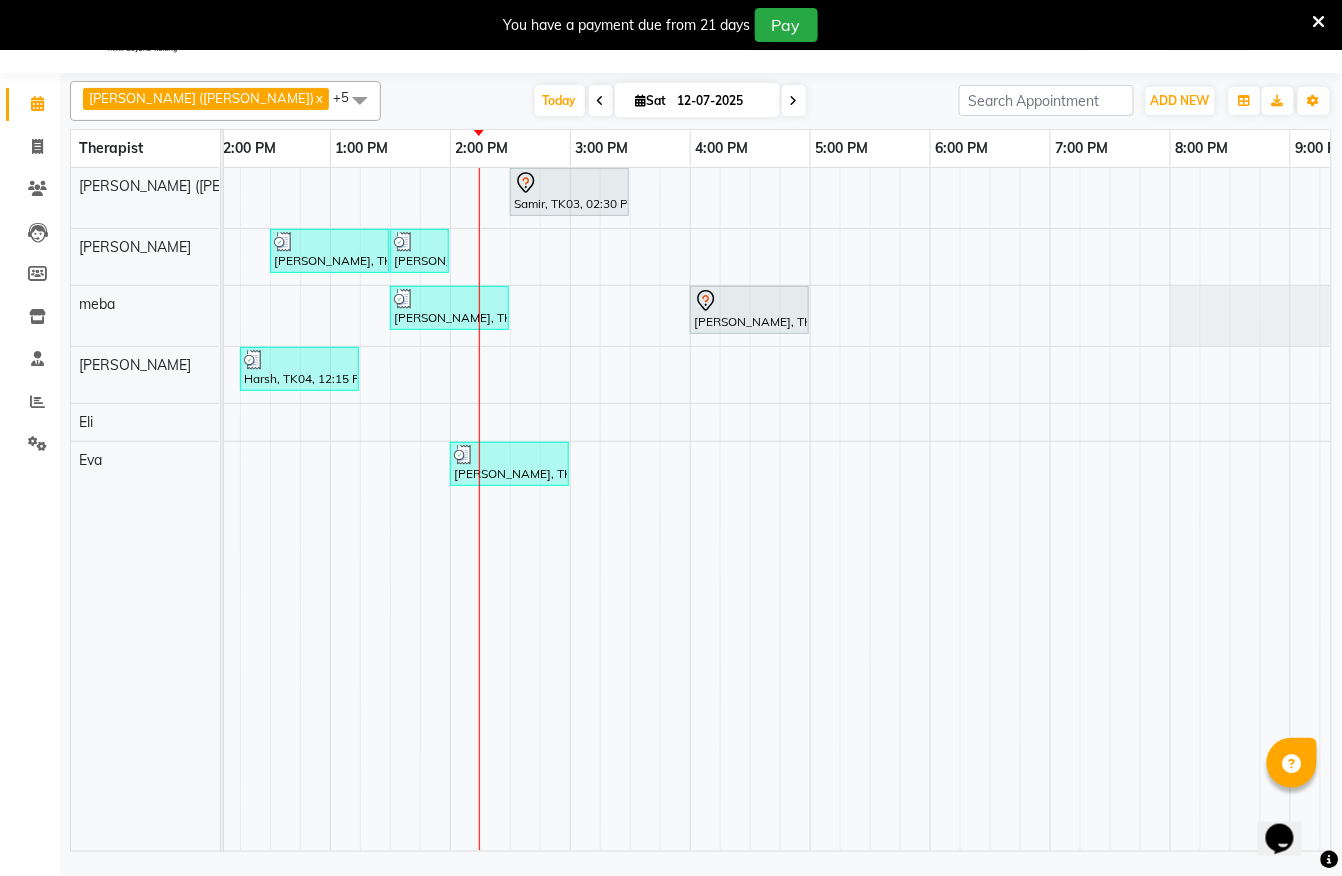click on "Calendar" 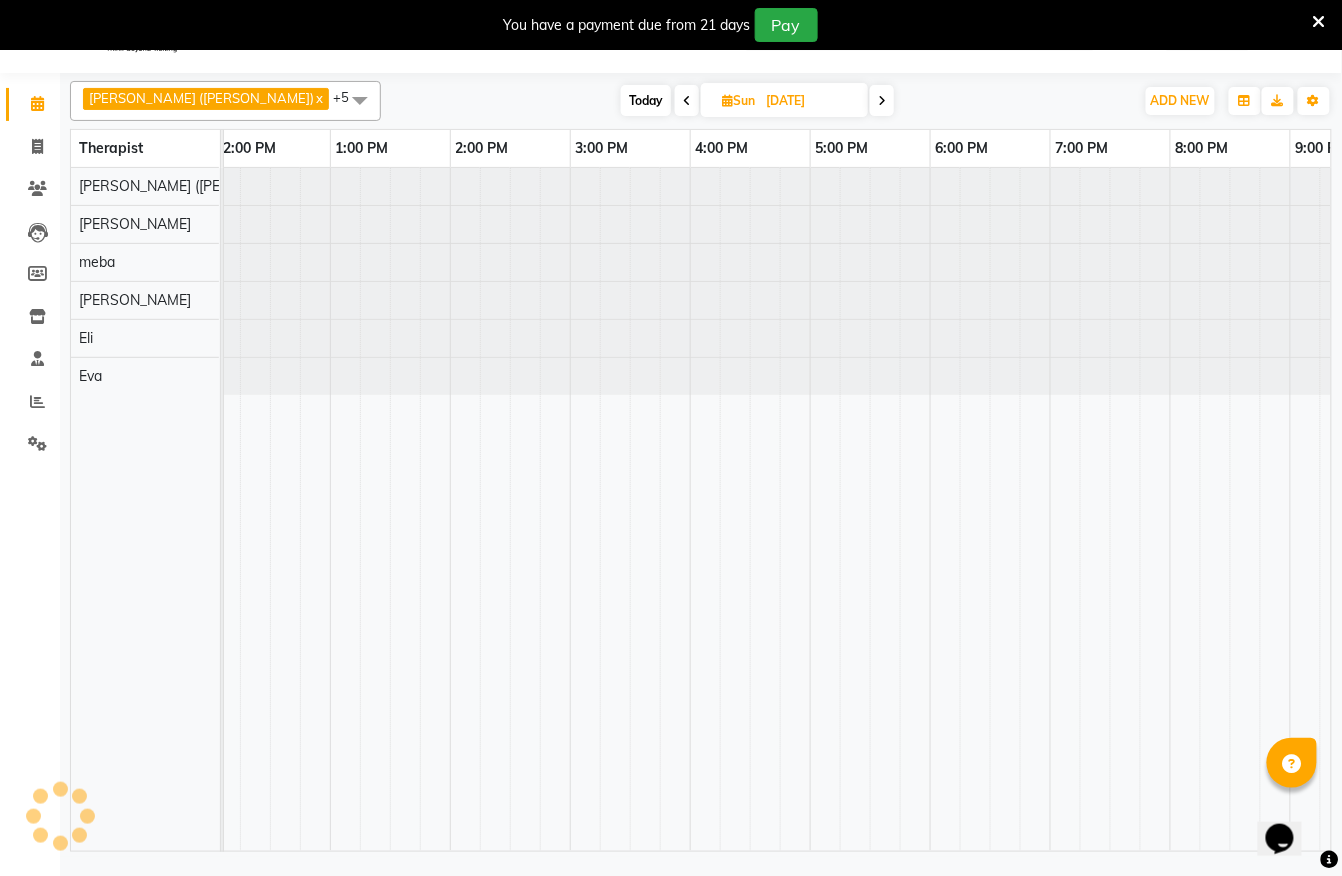 scroll, scrollTop: 0, scrollLeft: 0, axis: both 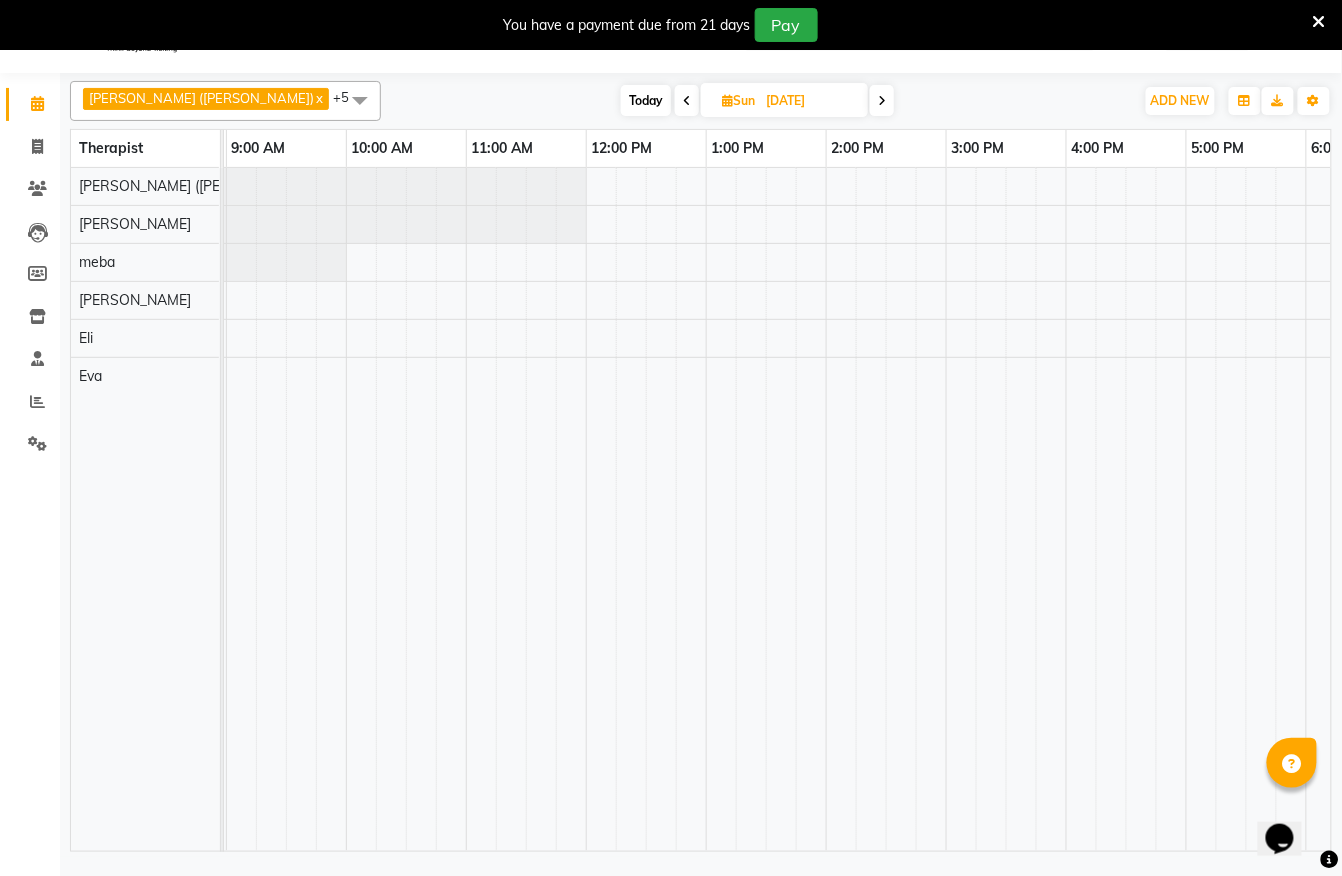 click at bounding box center (946, 509) 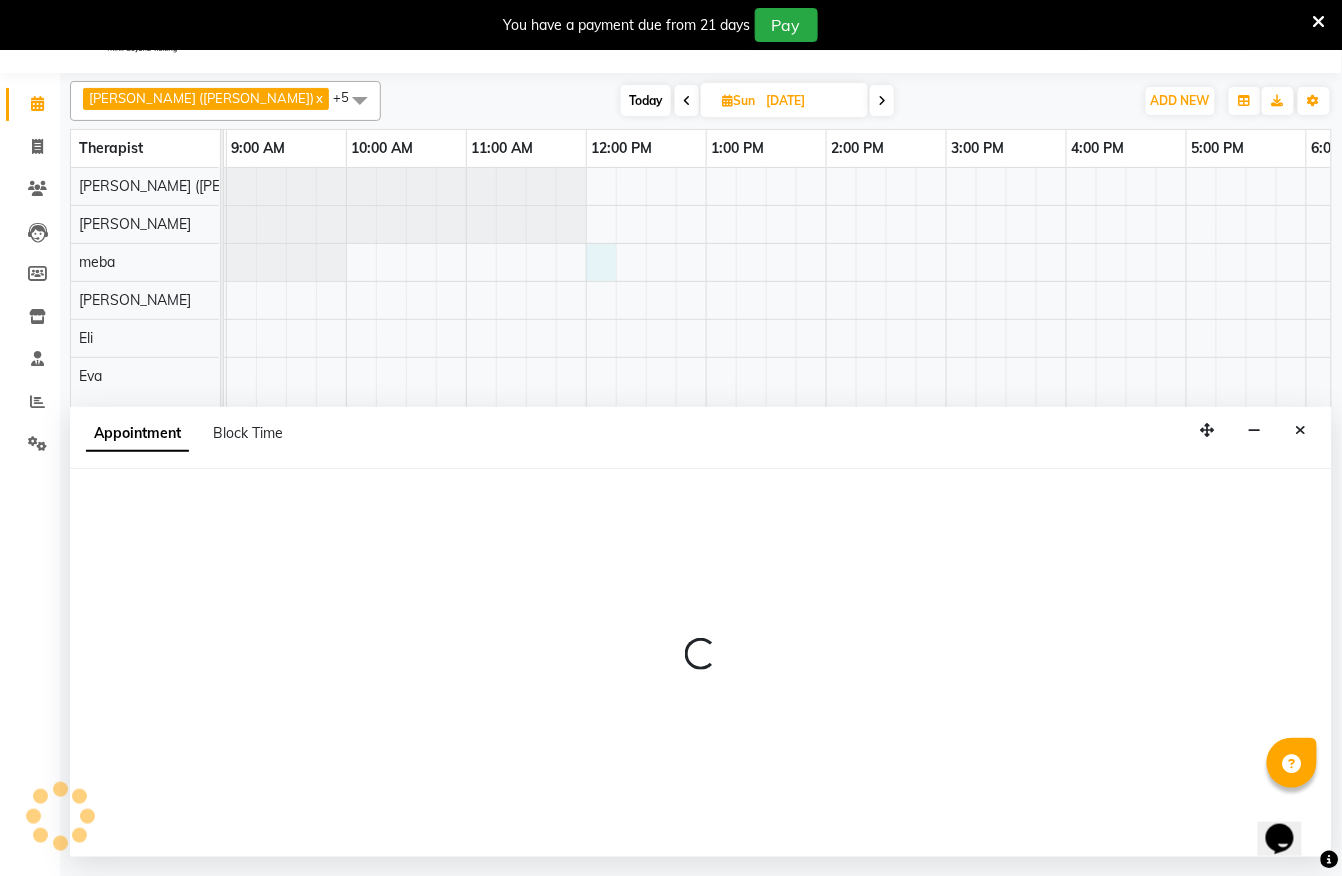 select on "65646" 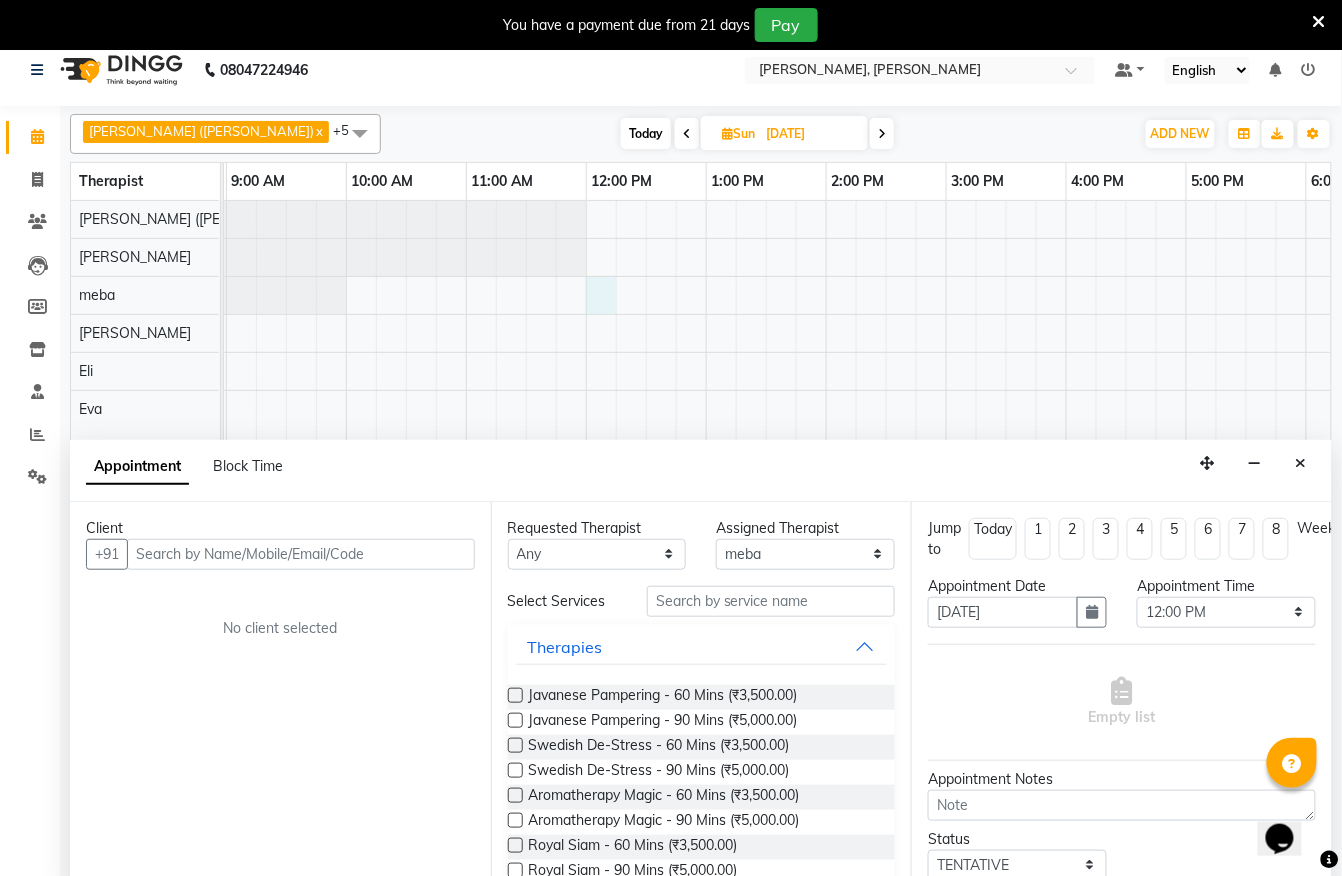 scroll, scrollTop: 0, scrollLeft: 0, axis: both 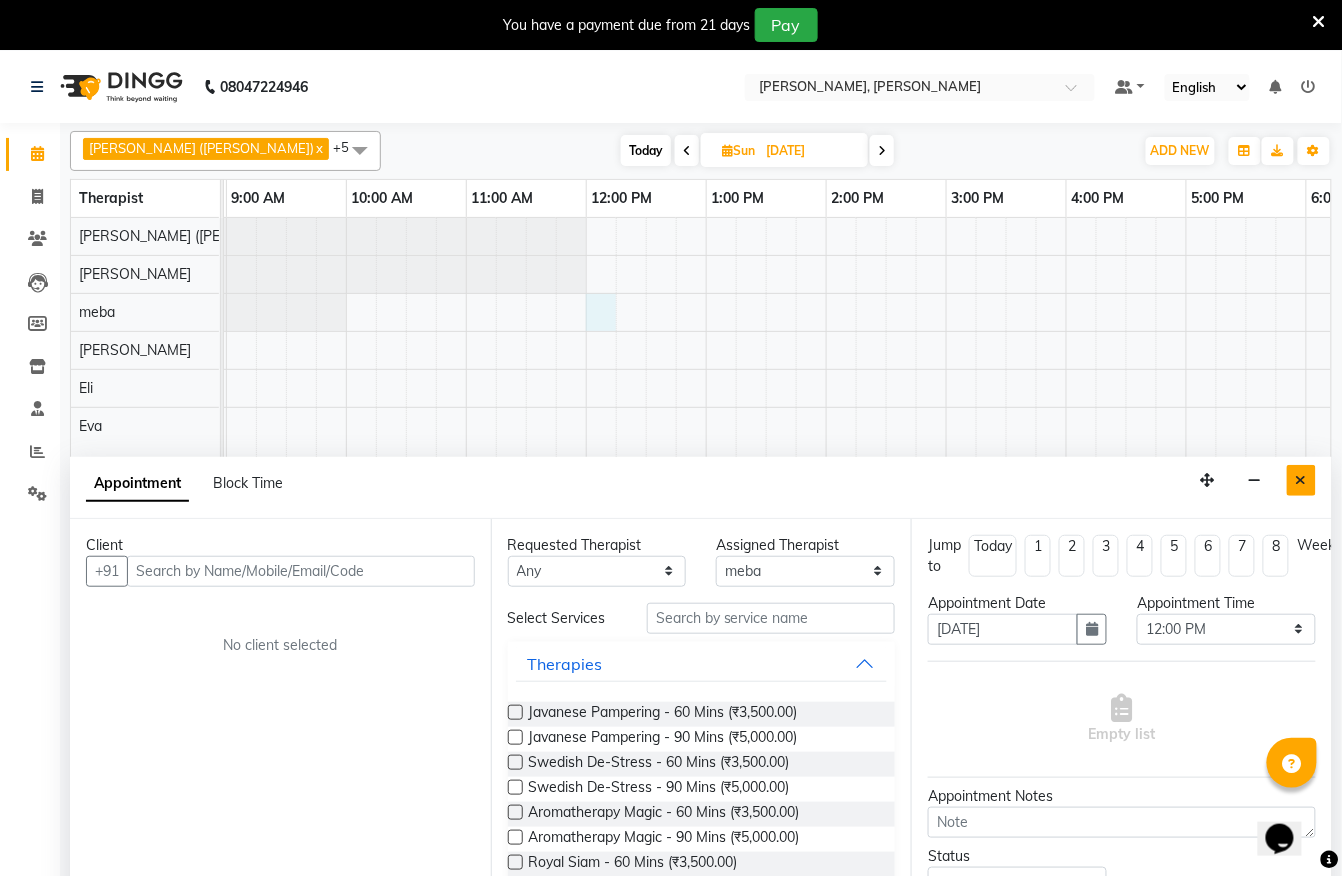click at bounding box center [1301, 480] 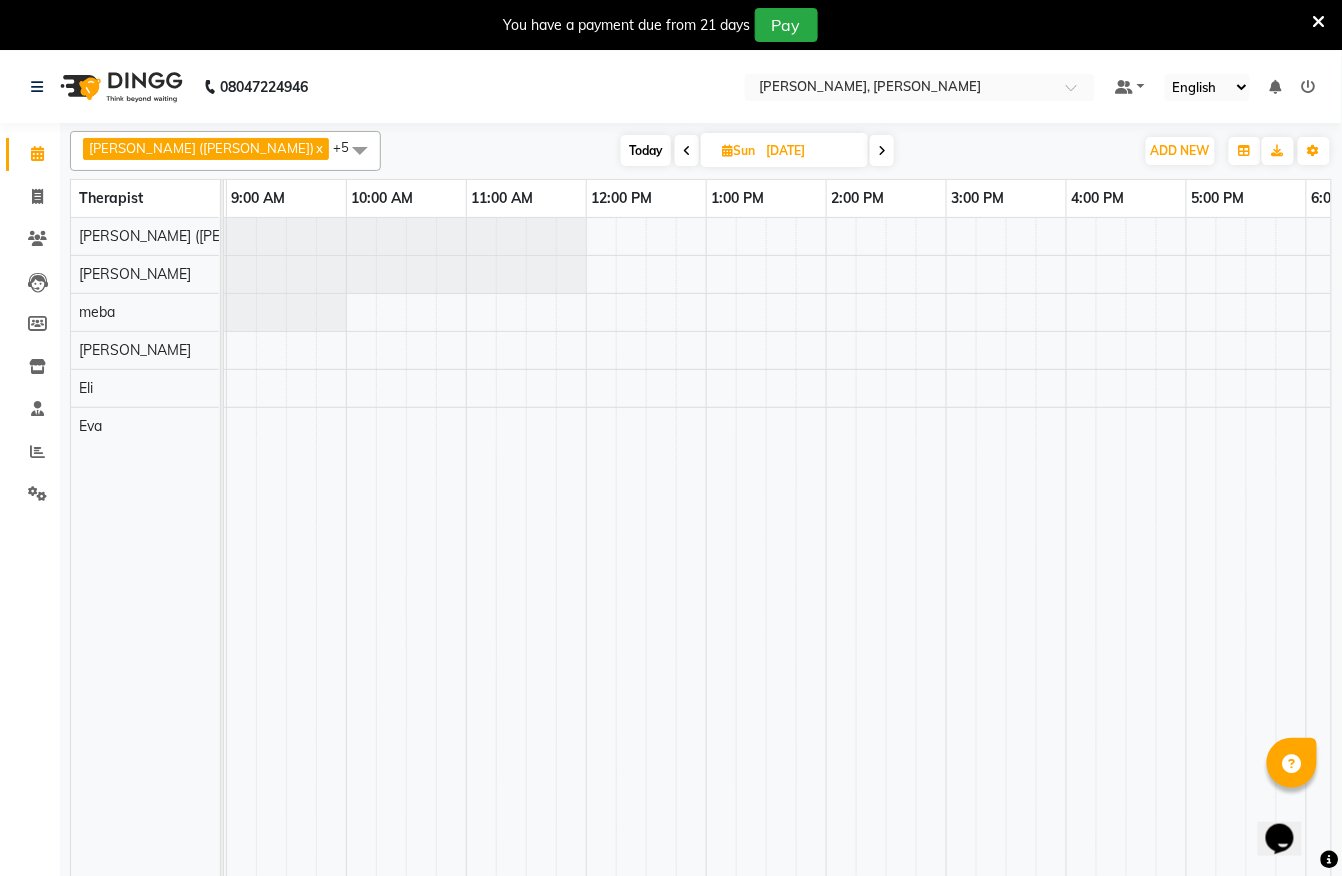 click at bounding box center [687, 151] 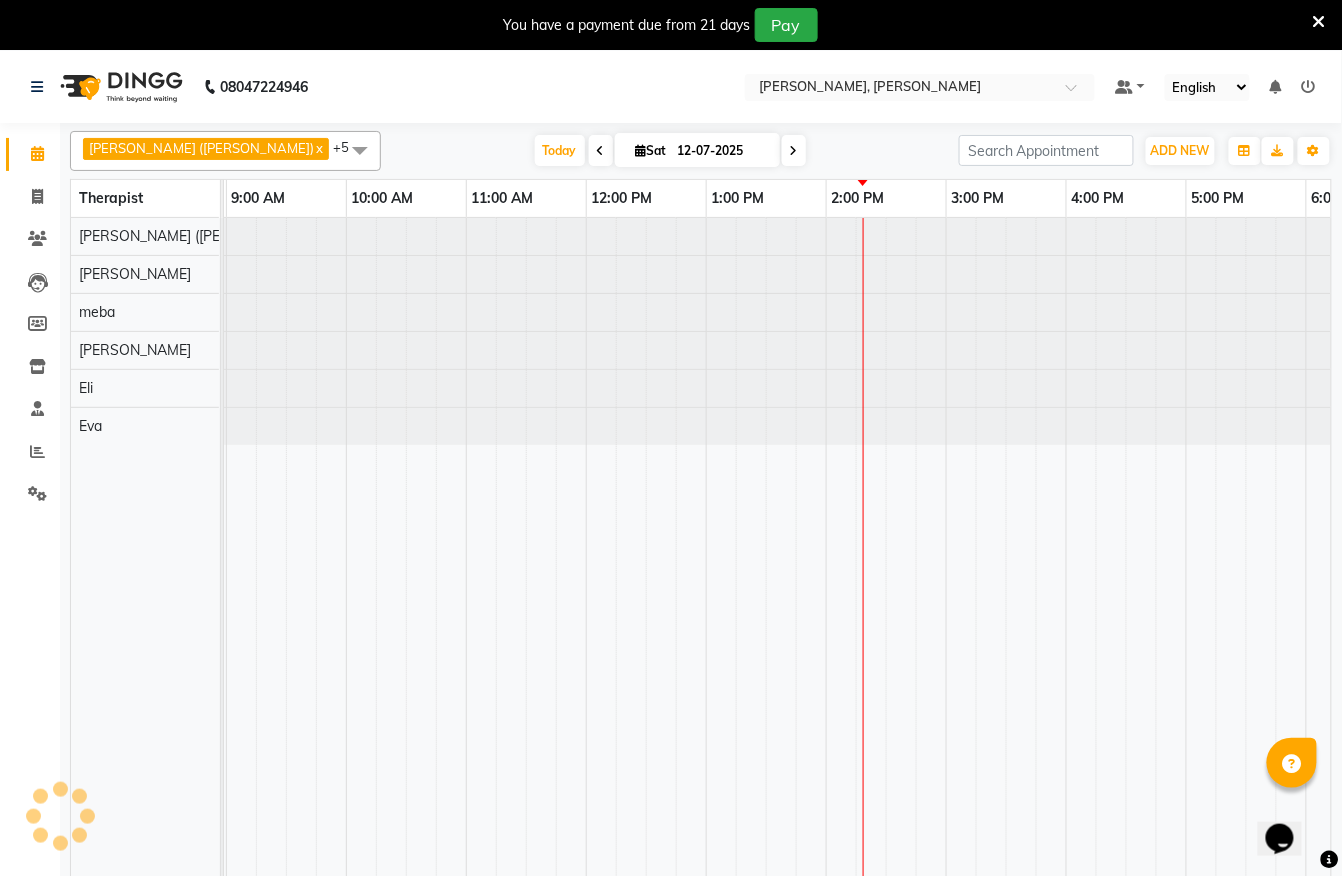 scroll, scrollTop: 0, scrollLeft: 813, axis: horizontal 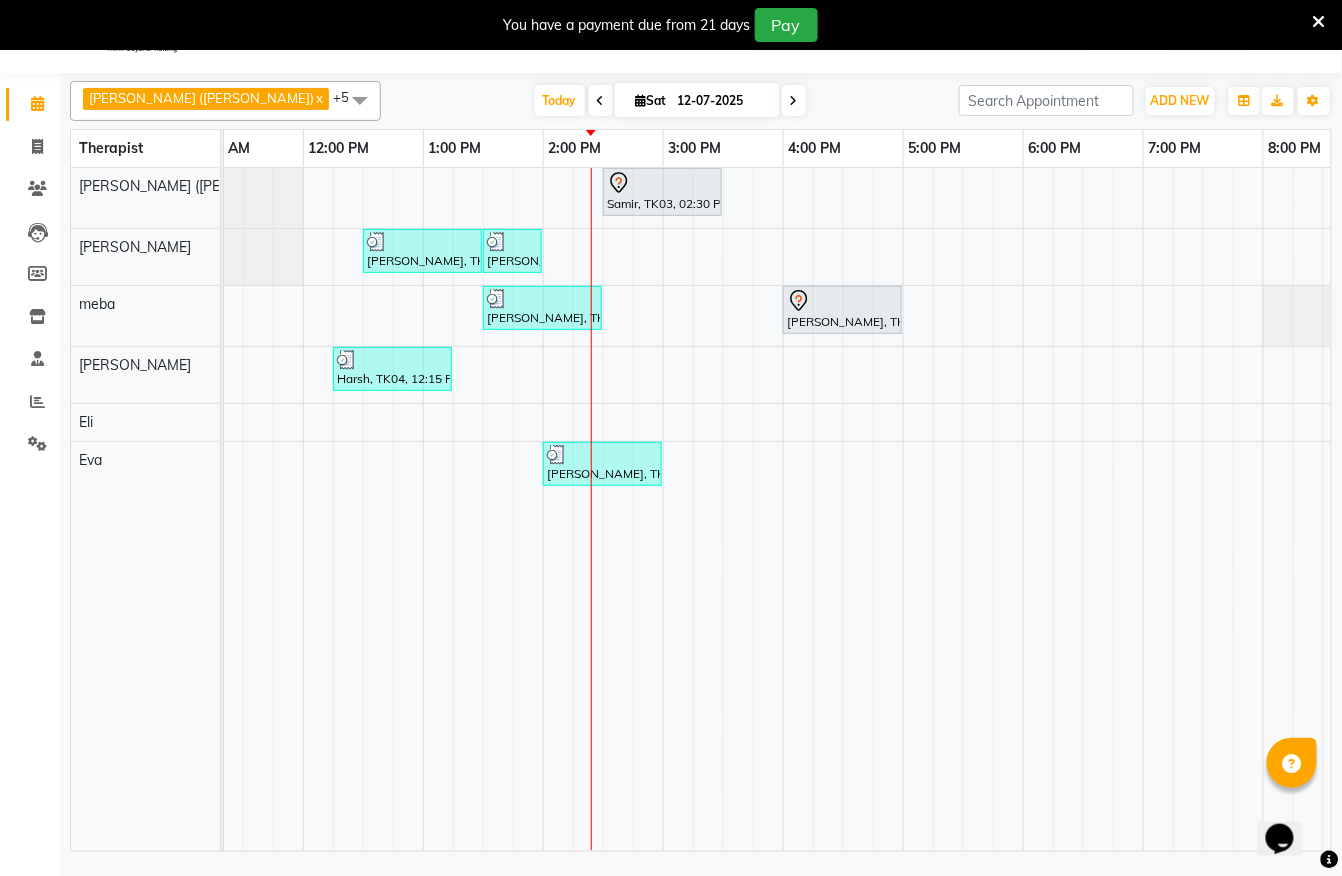 click on "Samir, TK03, 02:30 PM-03:30 PM, Javanese Pampering - 60 Mins     piyush bhargav, TK02, 12:30 PM-01:30 PM, Javanese Pampering - 60 Mins     piyush bhargav, TK06, 01:30 PM-02:00 PM, Signature Foot Massage - 30 Mins     Jyoti Patel, TK05, 01:30 PM-02:30 PM, Javanese Pampering - 60 Mins             Manish rajaram, TK01, 04:00 PM-05:00 PM, Javanese Pampering - 60 Mins     Harsh, TK04, 12:15 PM-01:15 PM, Swedish De-Stress - 60 Mins     Vibhuti Jain, TK07, 02:00 PM-03:00 PM, Fusion Therapy - 60 Mins" at bounding box center [663, 509] 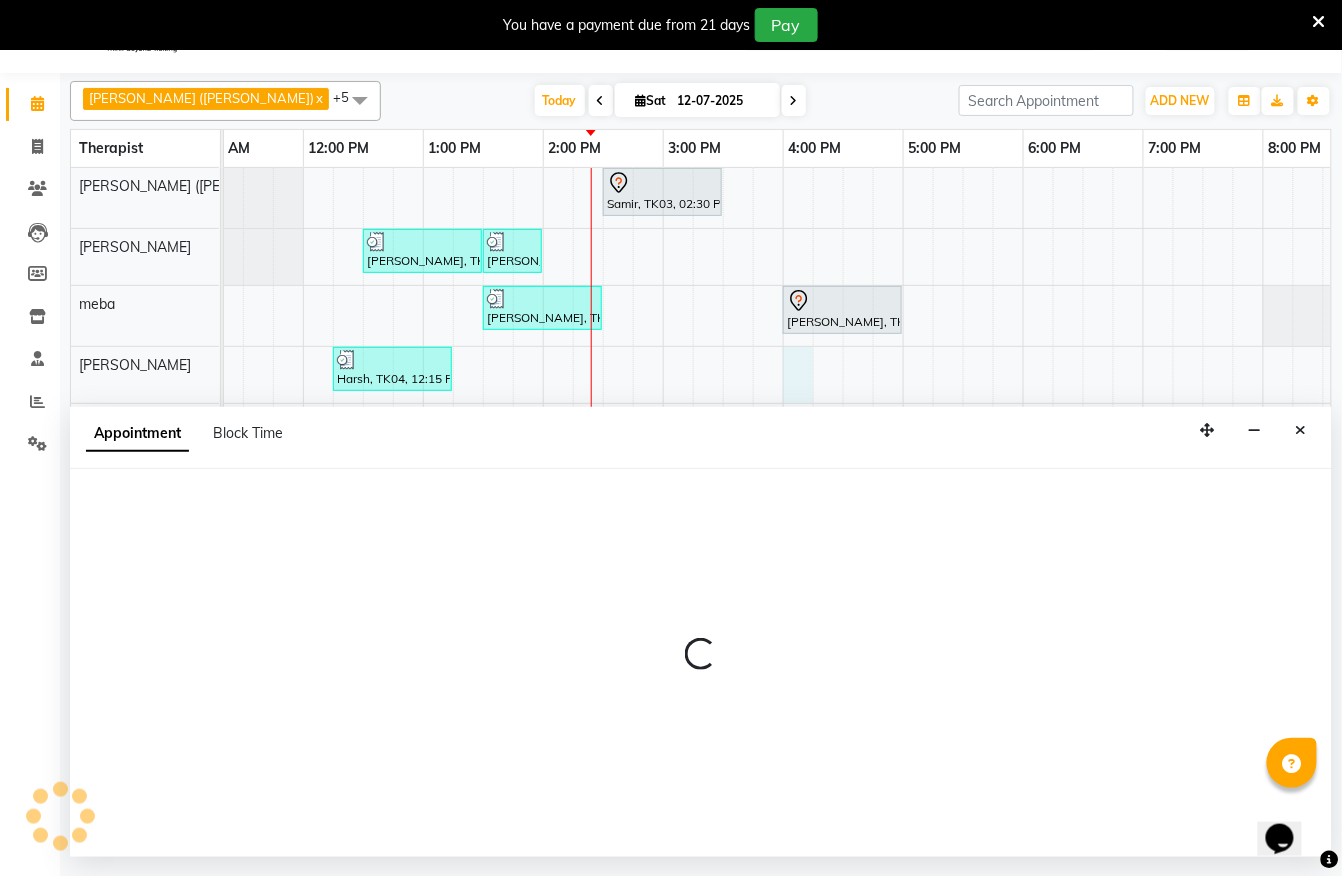 select on "80574" 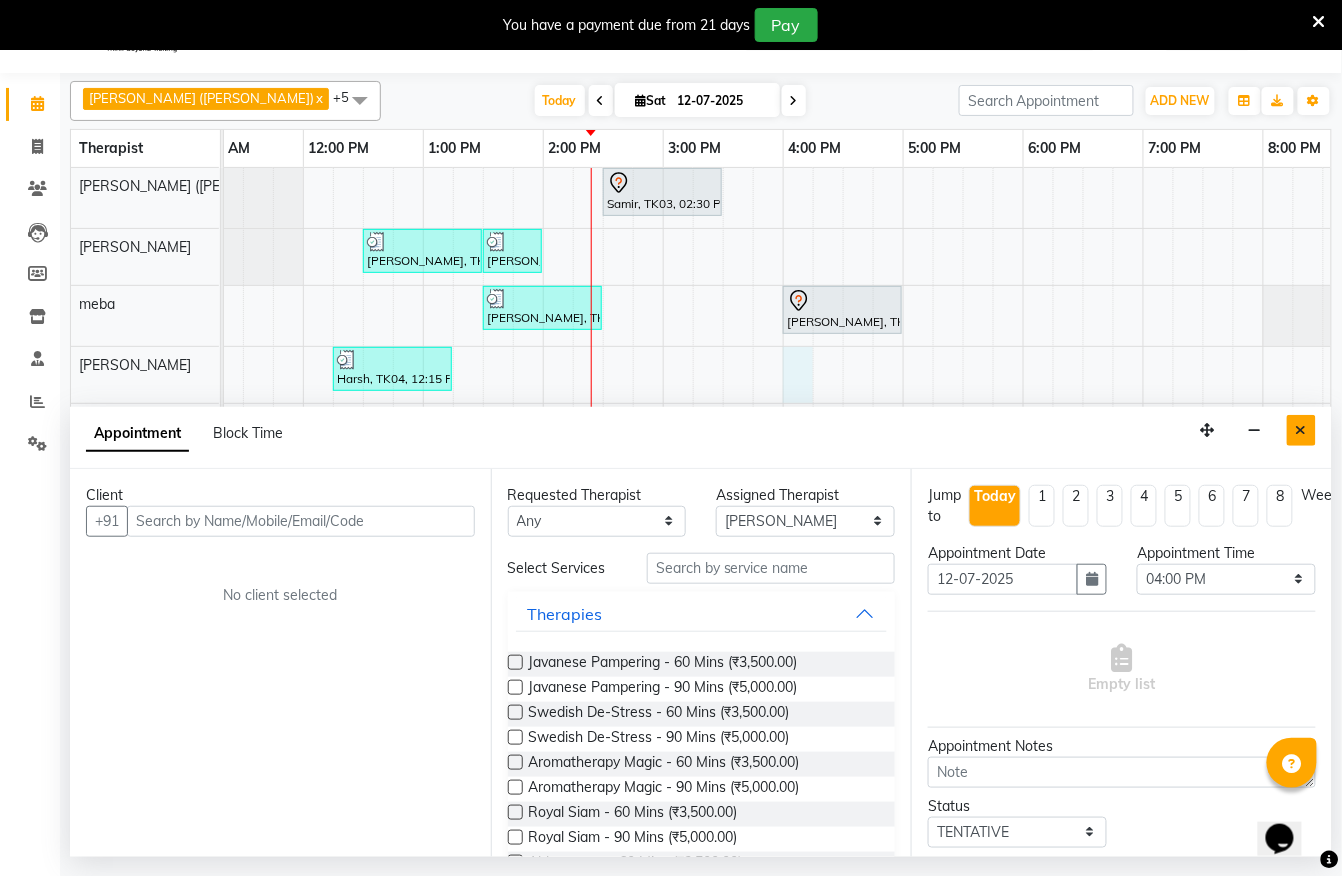click at bounding box center (1301, 430) 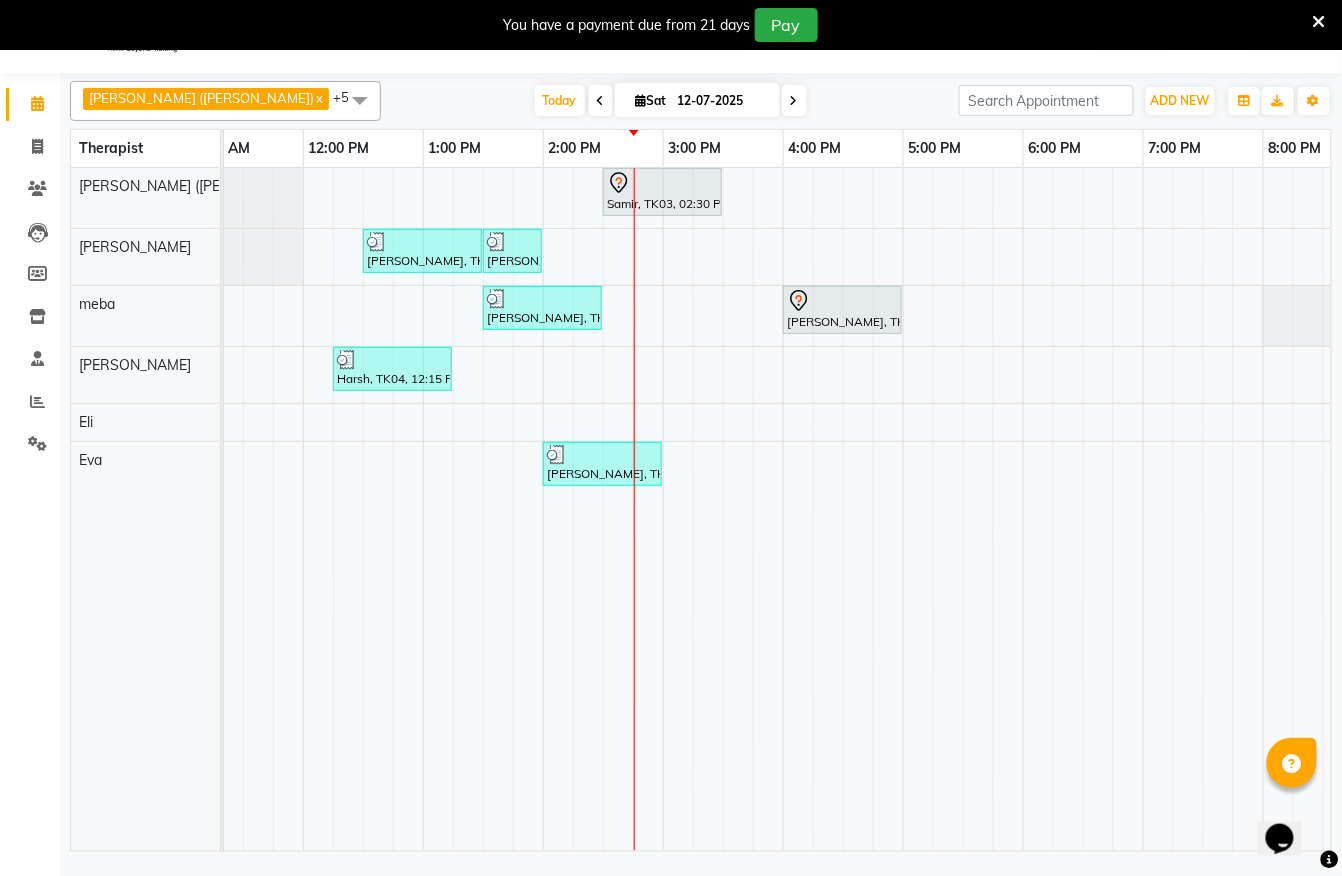 scroll, scrollTop: 0, scrollLeft: 666, axis: horizontal 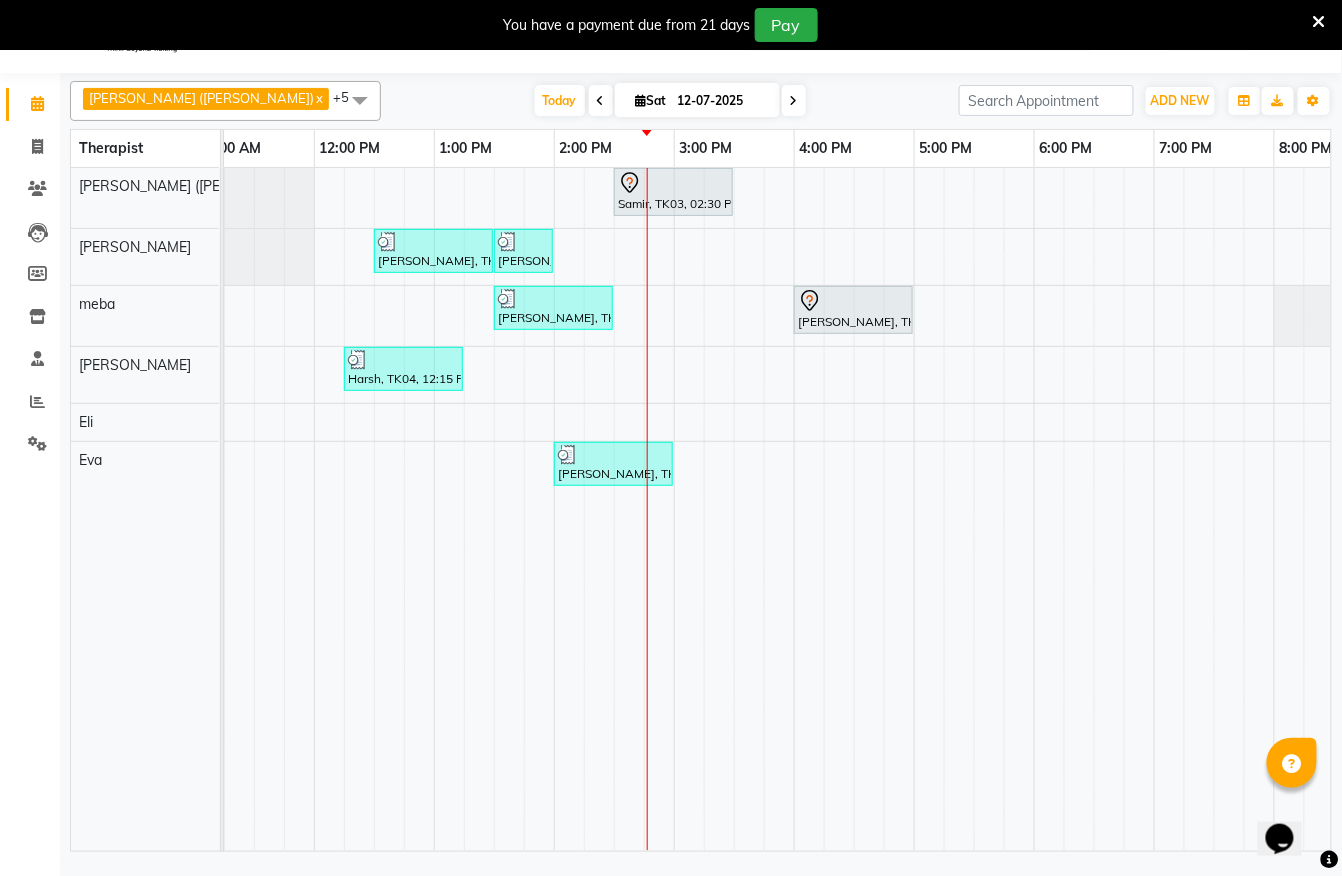 click on "Samir, TK03, 02:30 PM-03:30 PM, Javanese Pampering - 60 Mins     piyush bhargav, TK02, 12:30 PM-01:30 PM, Javanese Pampering - 60 Mins     piyush bhargav, TK06, 01:30 PM-02:00 PM, Signature Foot Massage - 30 Mins     Jyoti Patel, TK05, 01:30 PM-02:30 PM, Javanese Pampering - 60 Mins             Manish rajaram, TK01, 04:00 PM-05:00 PM, Javanese Pampering - 60 Mins     Harsh, TK04, 12:15 PM-01:15 PM, Swedish De-Stress - 60 Mins     Vibhuti Jain, TK07, 02:00 PM-03:00 PM, Fusion Therapy - 60 Mins" at bounding box center (674, 509) 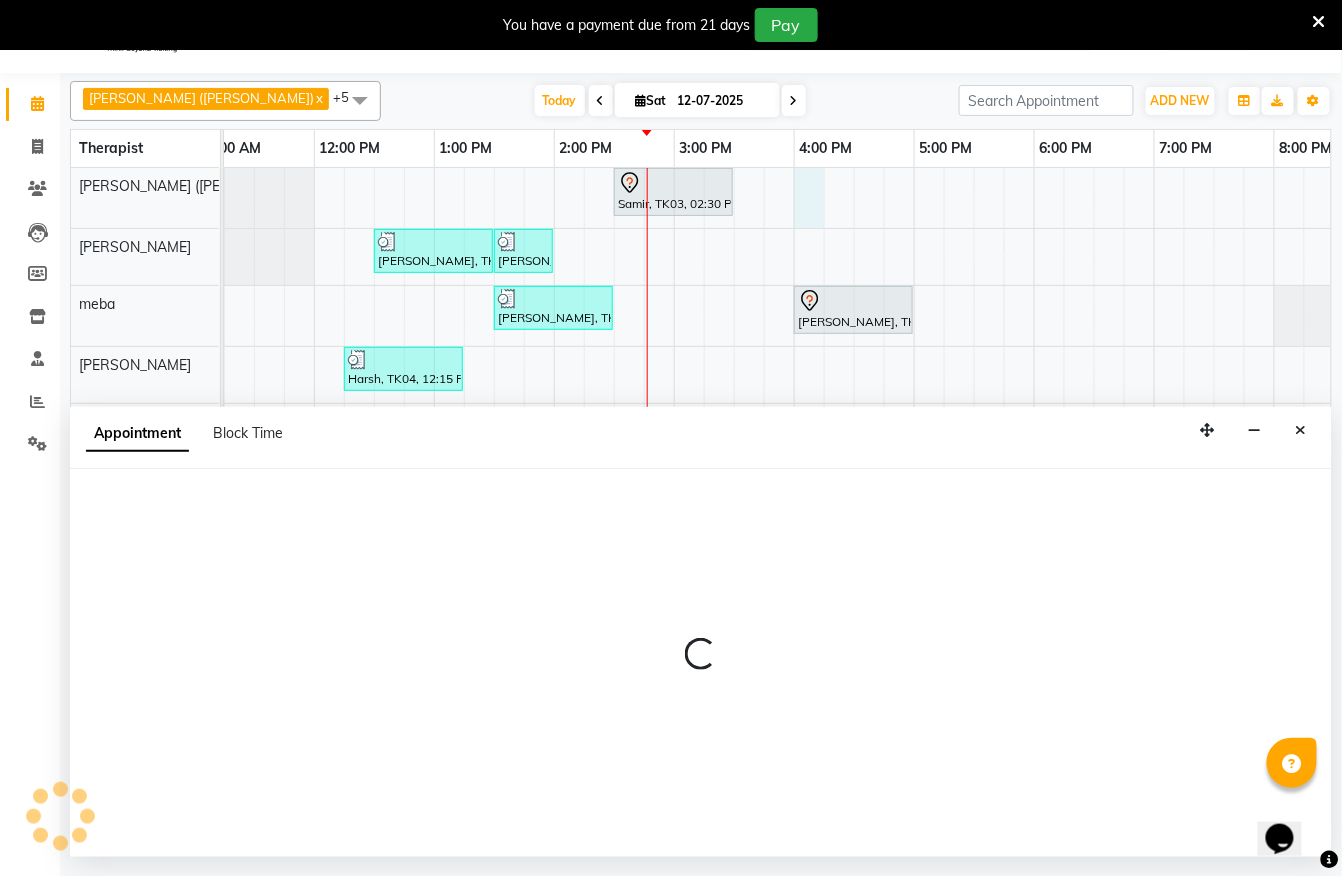 select on "55791" 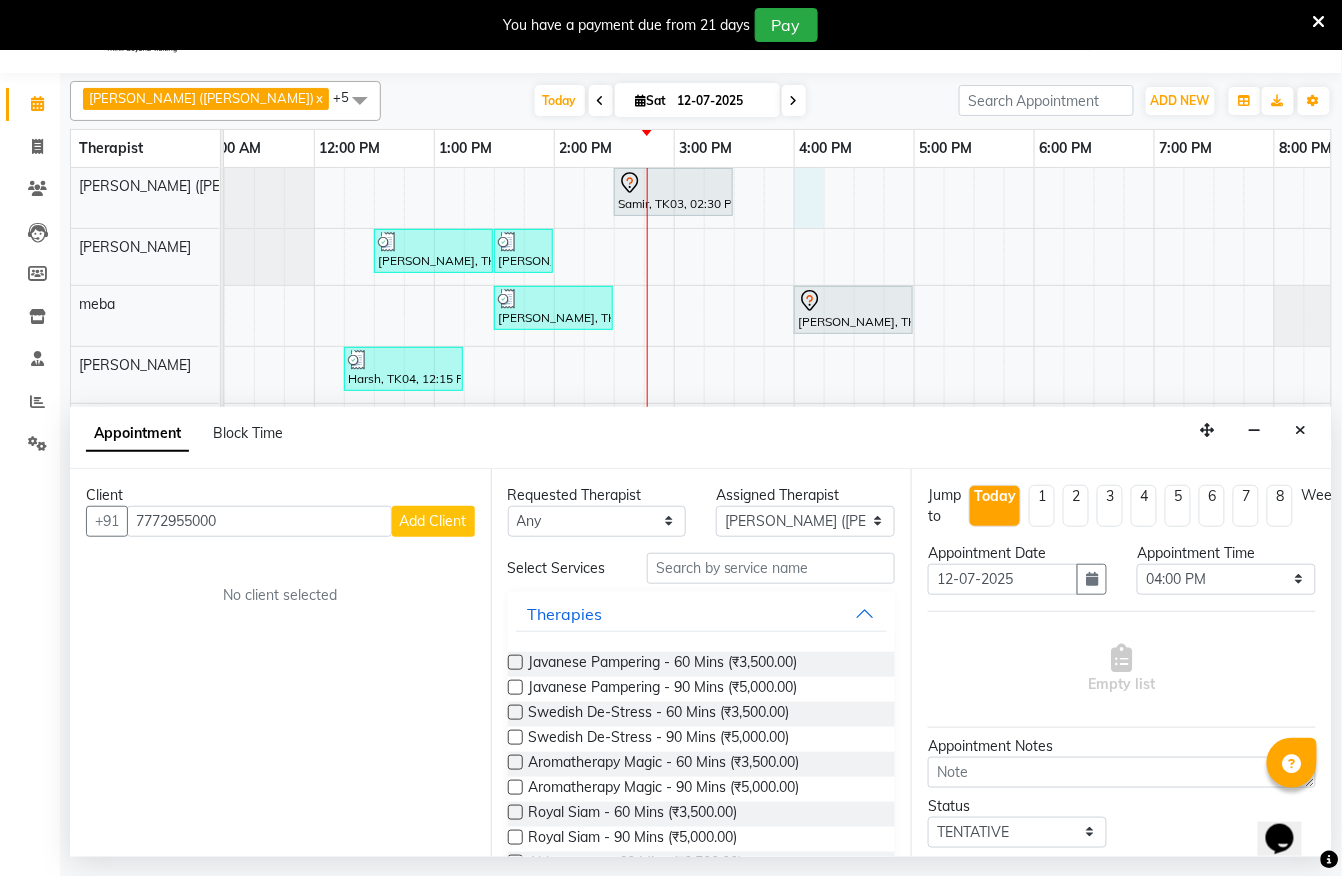 type on "7772955000" 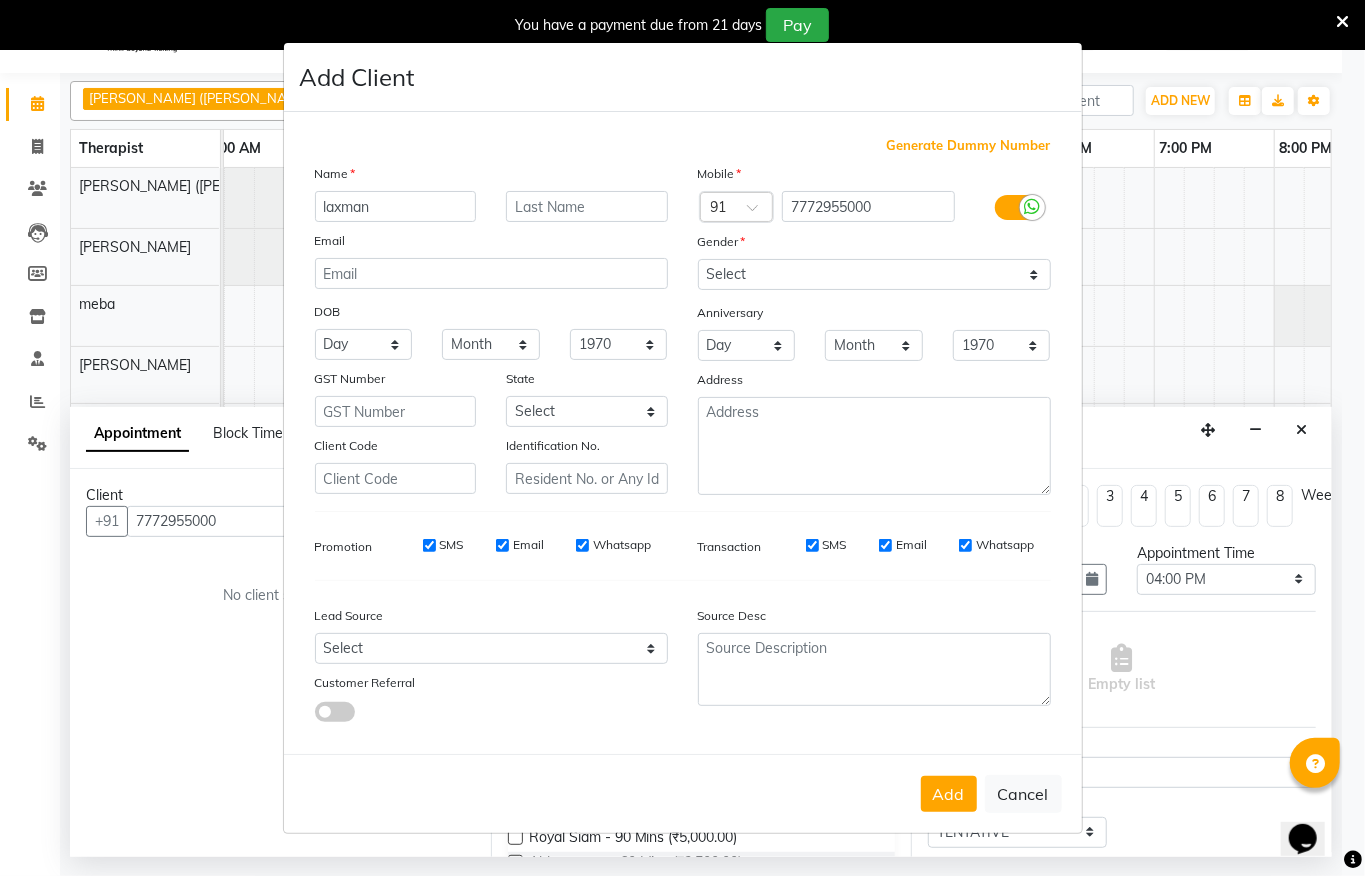 type on "laxman" 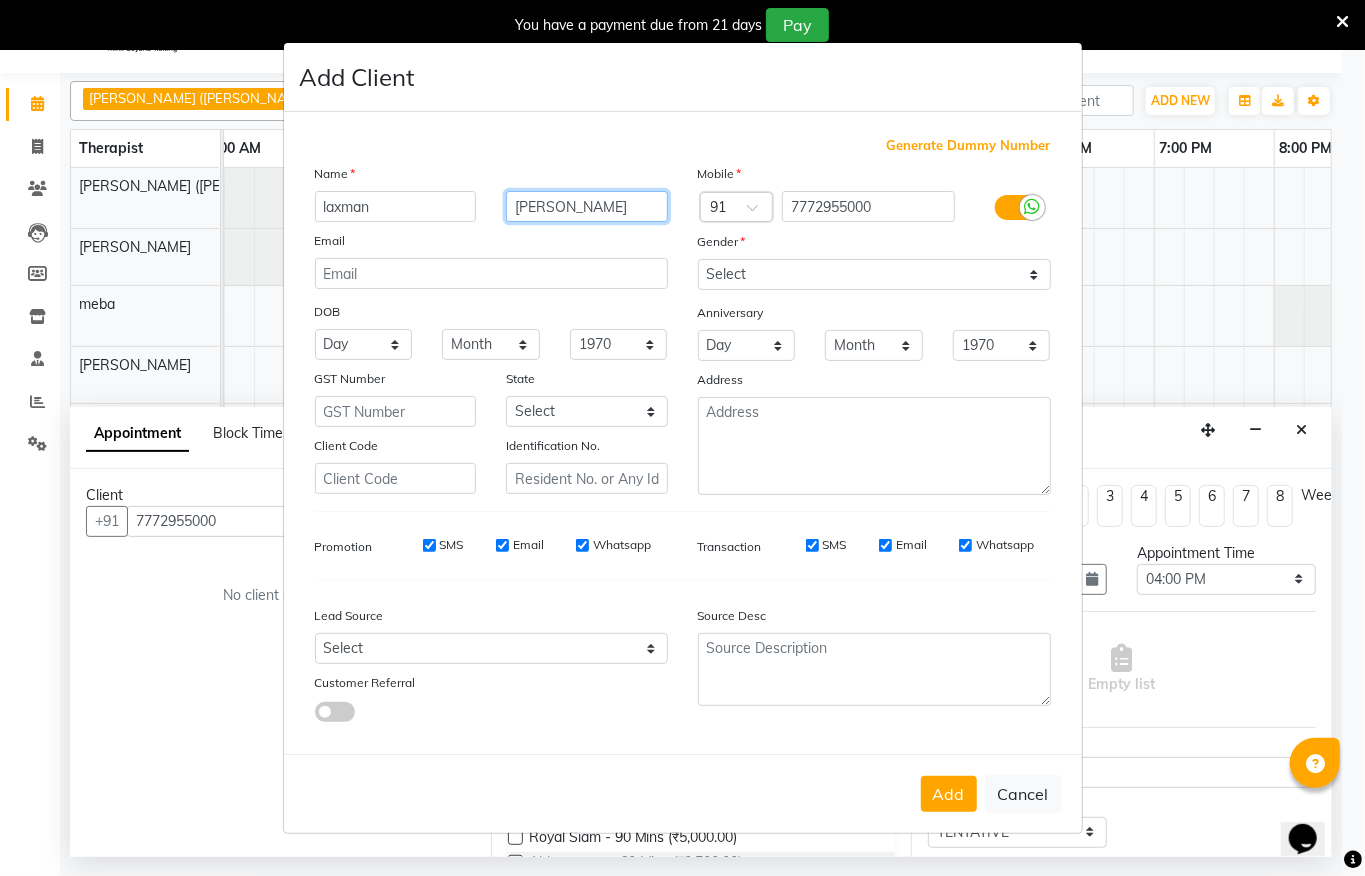 type on "PATEL" 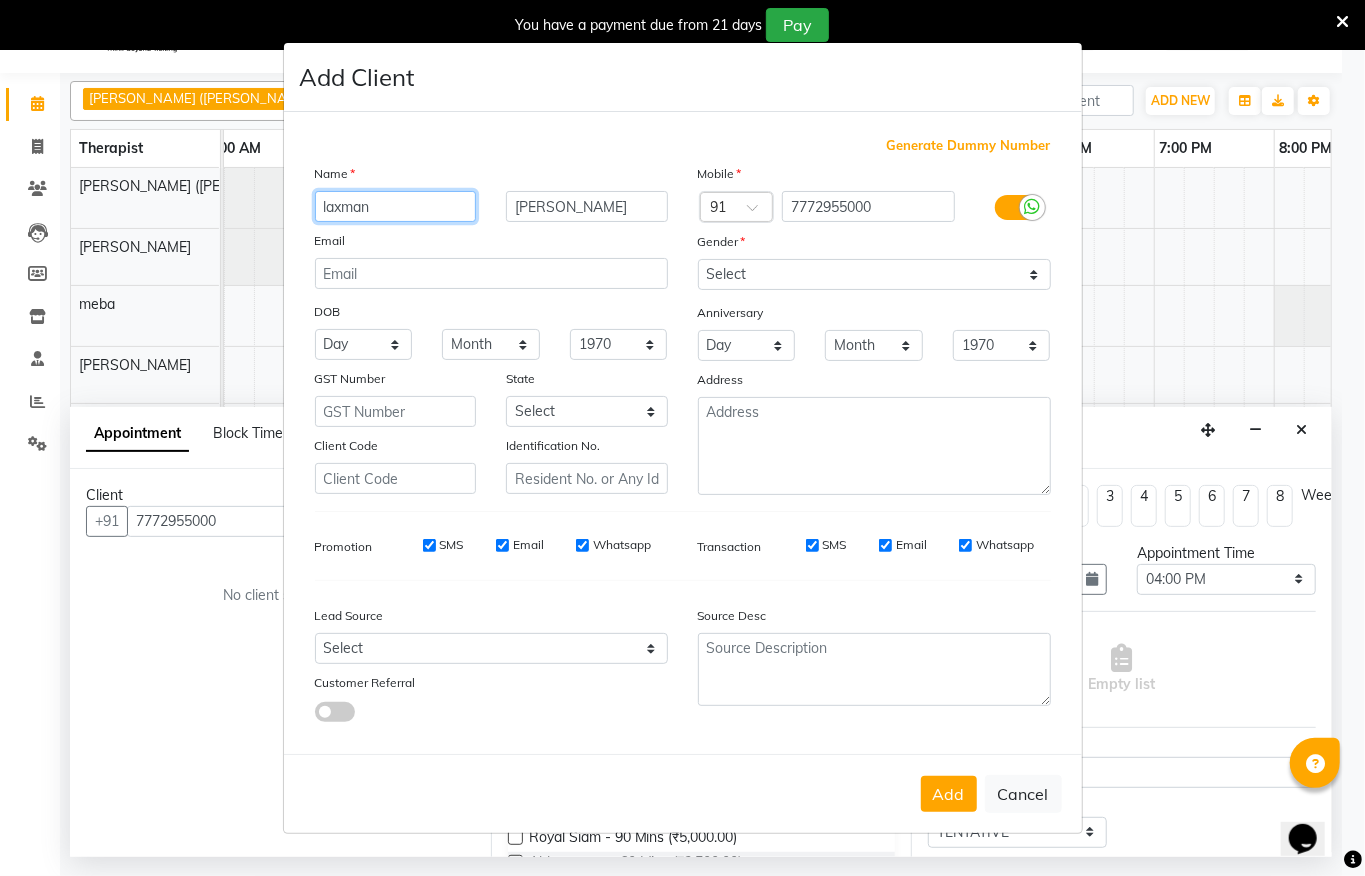 click on "laxman" at bounding box center (396, 206) 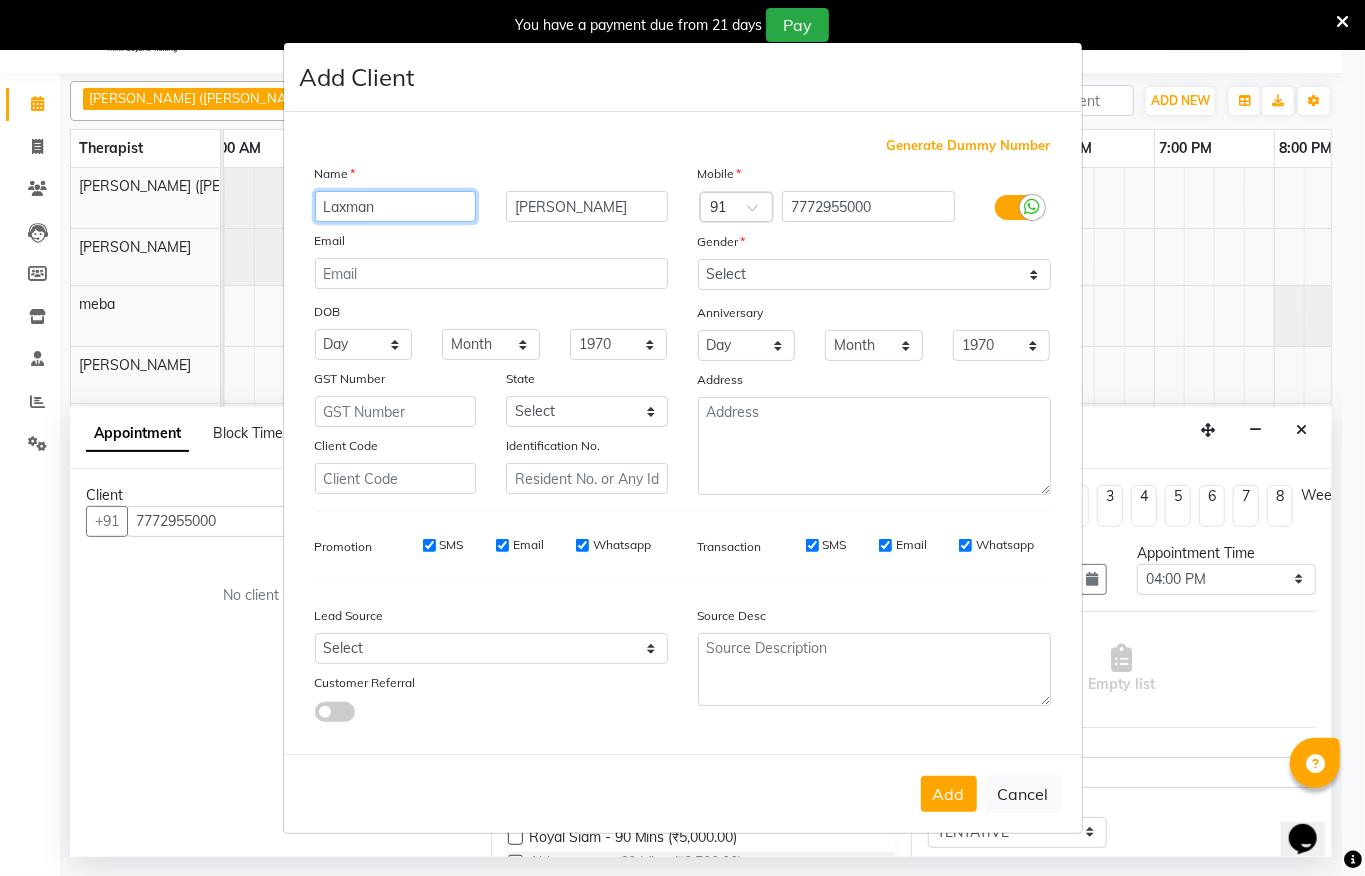 type on "Laxman" 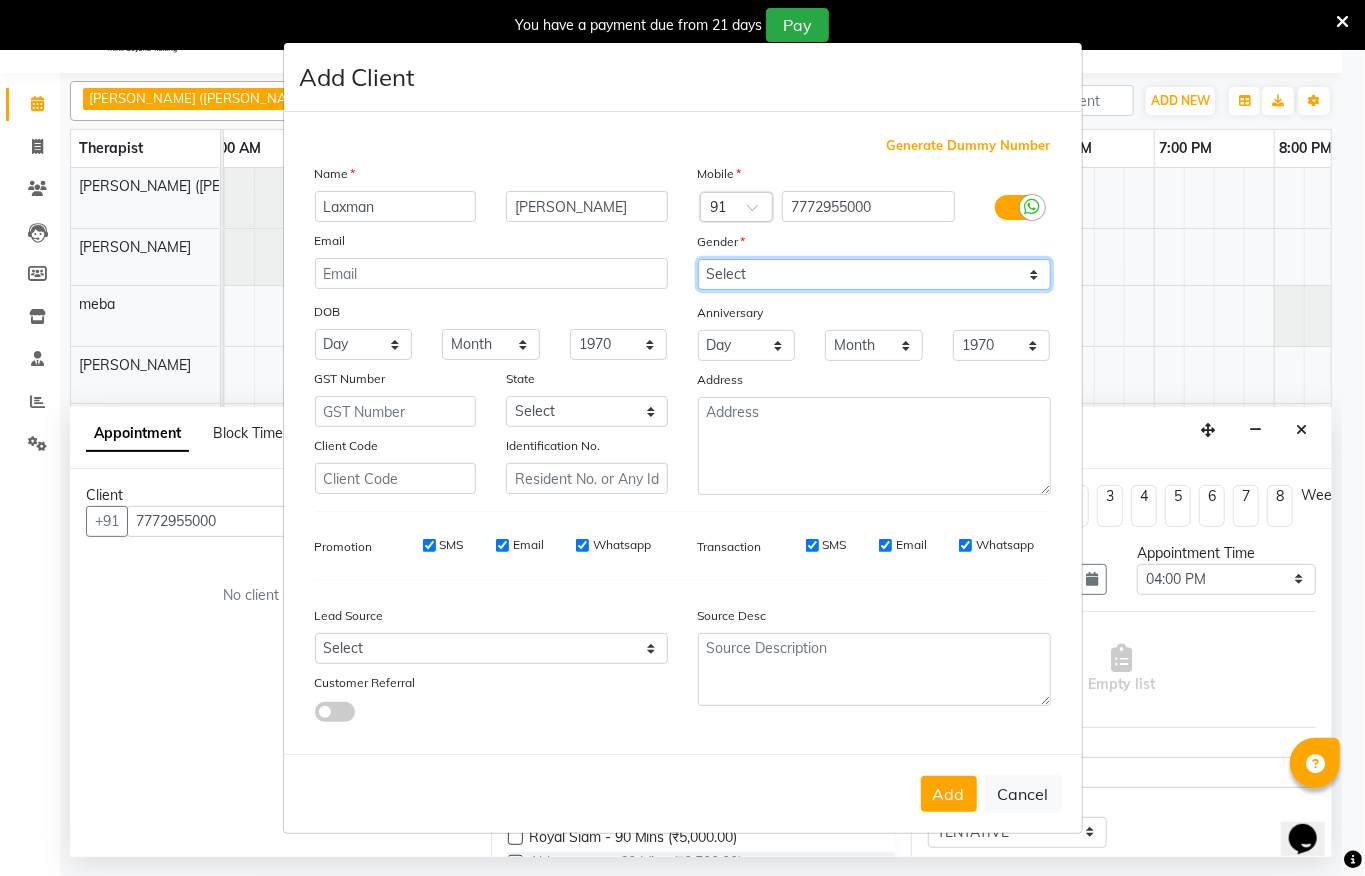 click on "Select [DEMOGRAPHIC_DATA] [DEMOGRAPHIC_DATA] Other Prefer Not To Say" at bounding box center (874, 274) 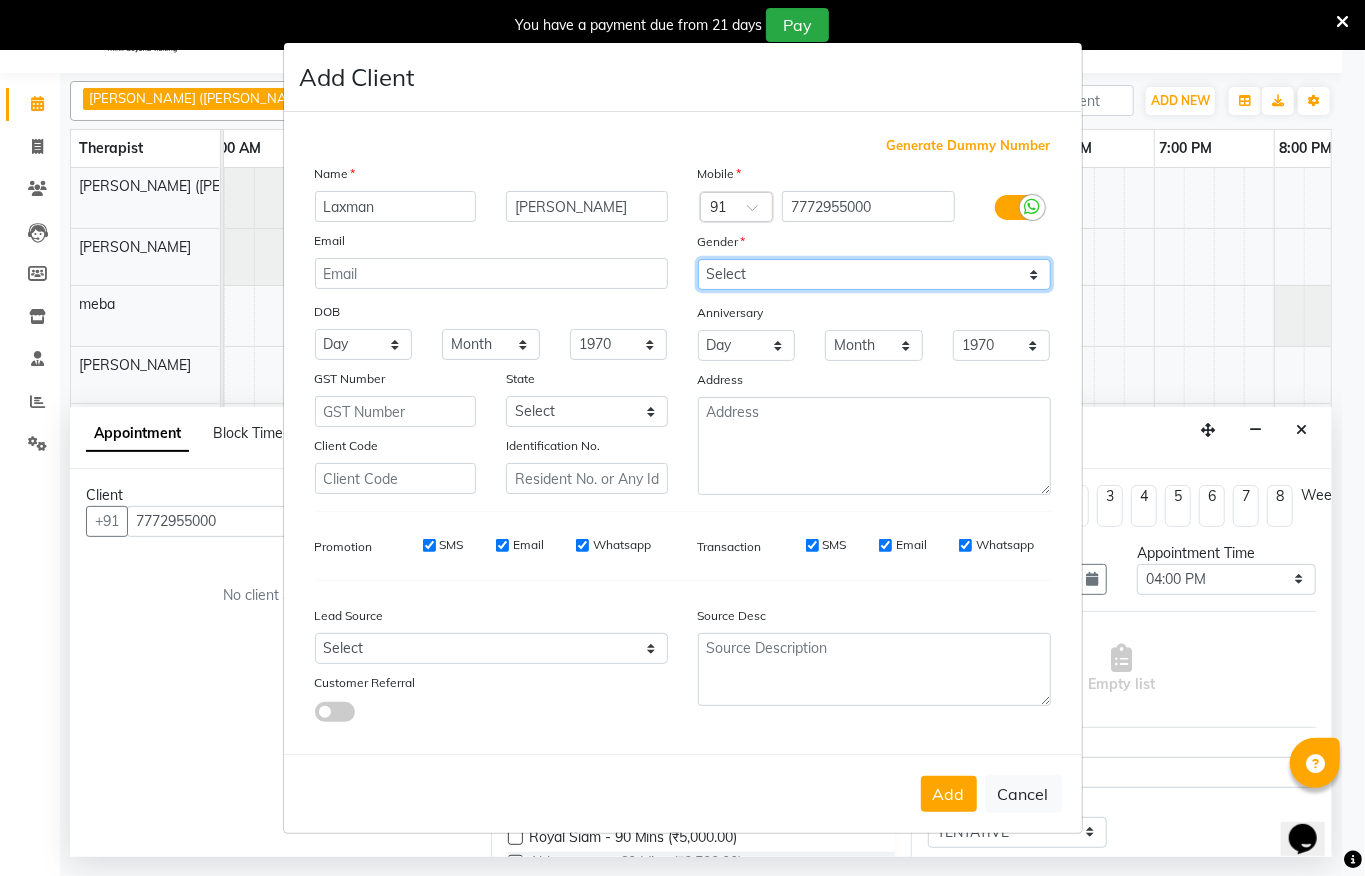 click on "Select [DEMOGRAPHIC_DATA] [DEMOGRAPHIC_DATA] Other Prefer Not To Say" at bounding box center (874, 274) 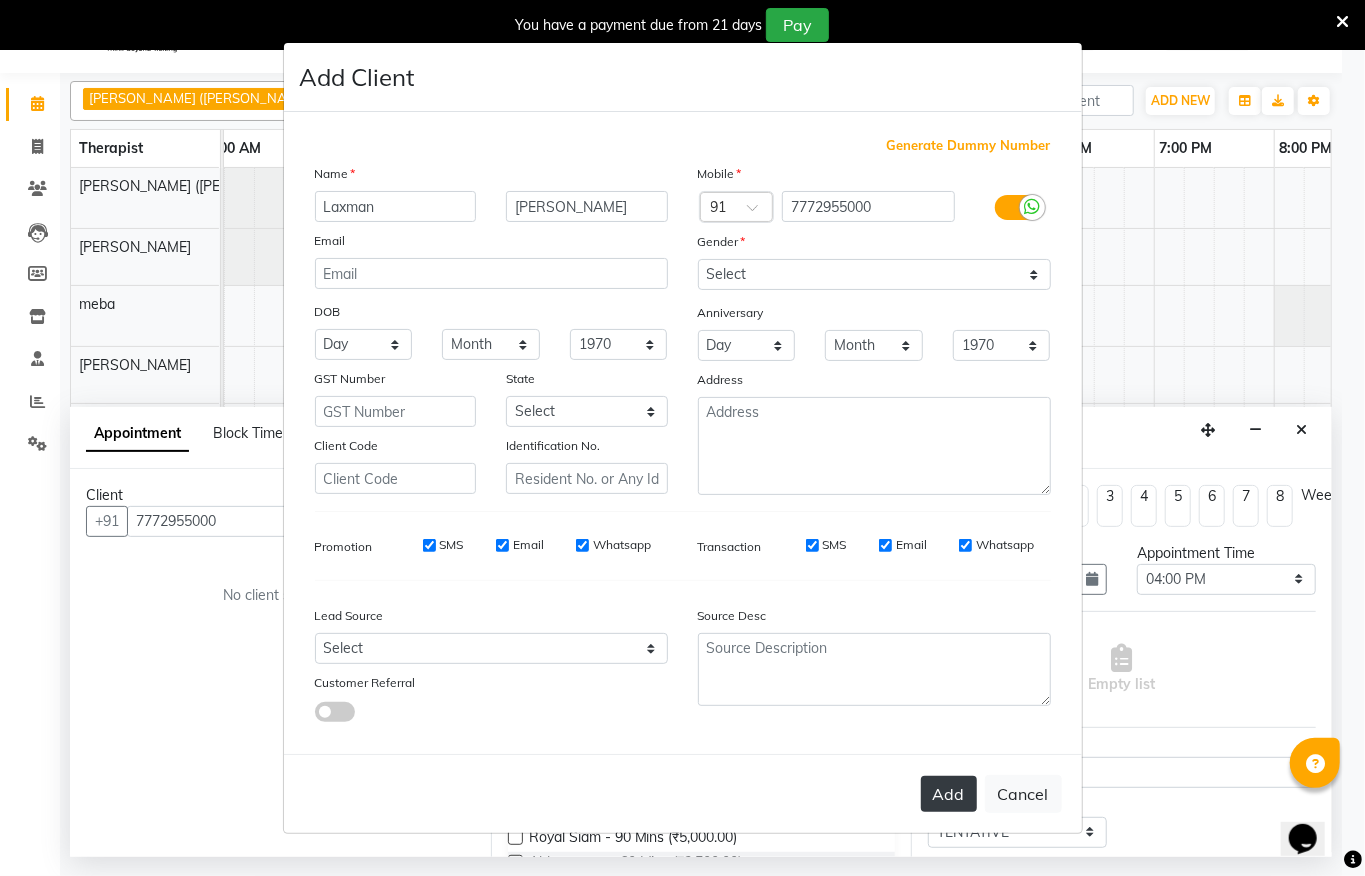 click on "Add" at bounding box center [949, 794] 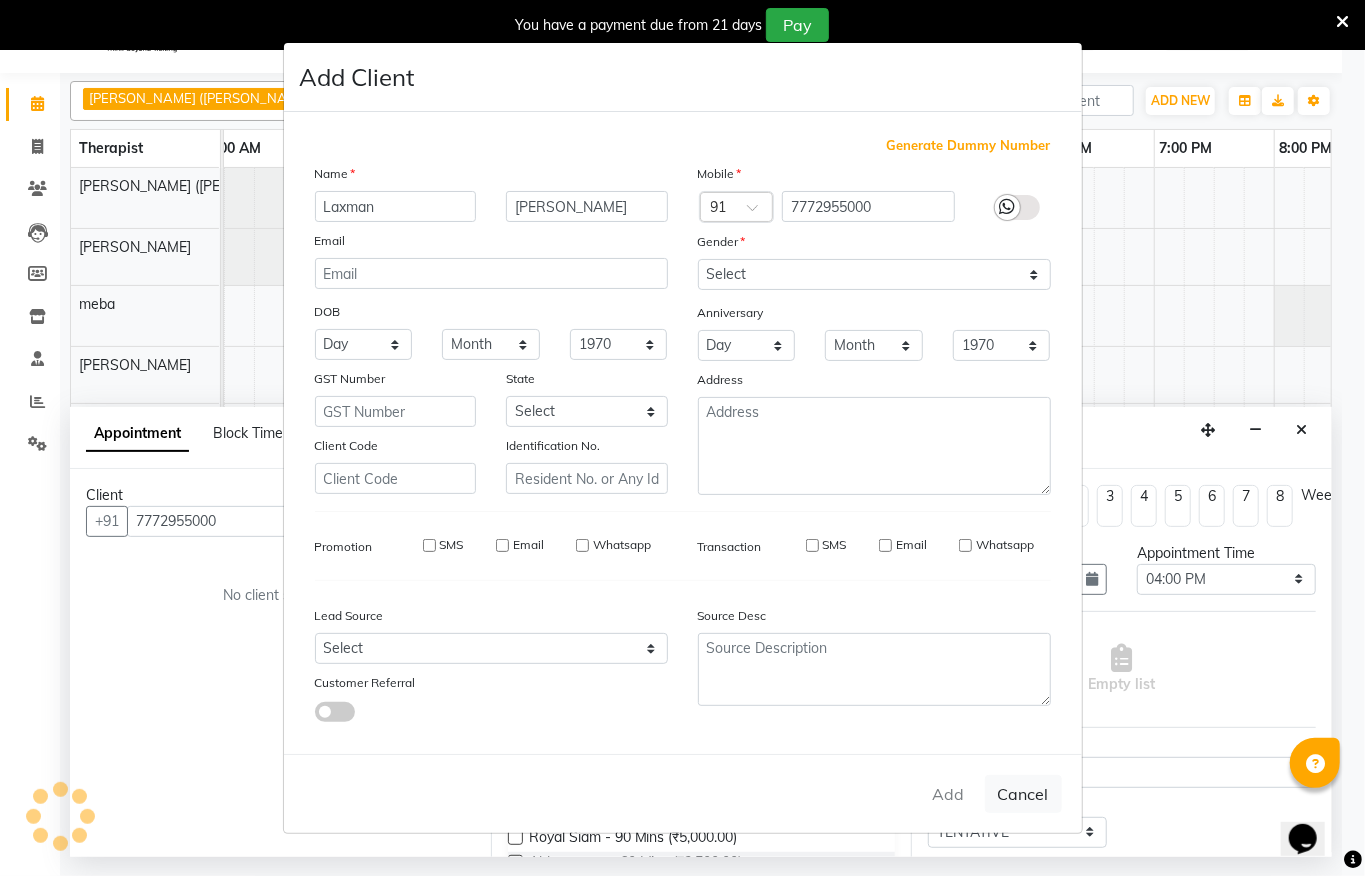 type 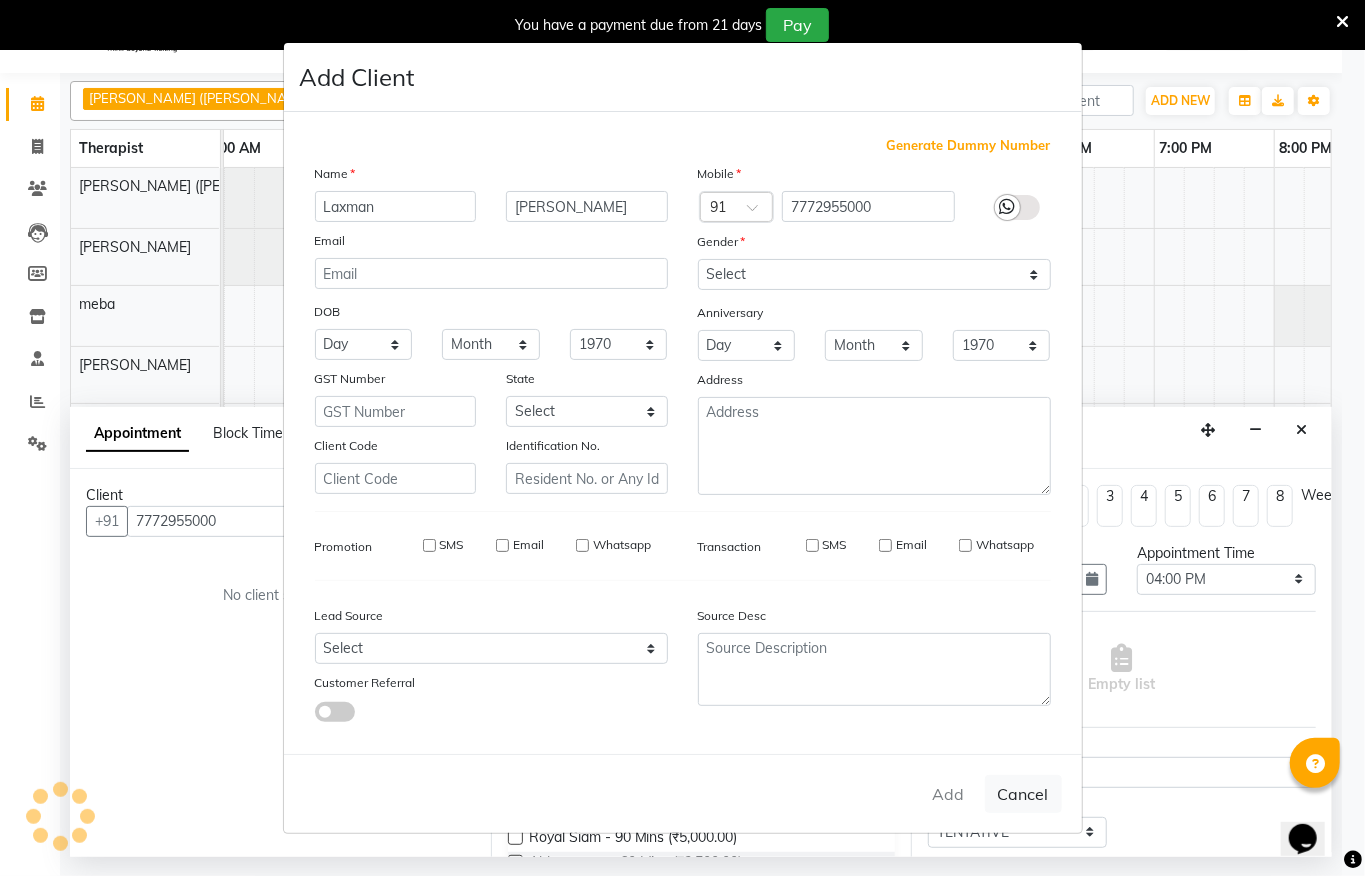 type 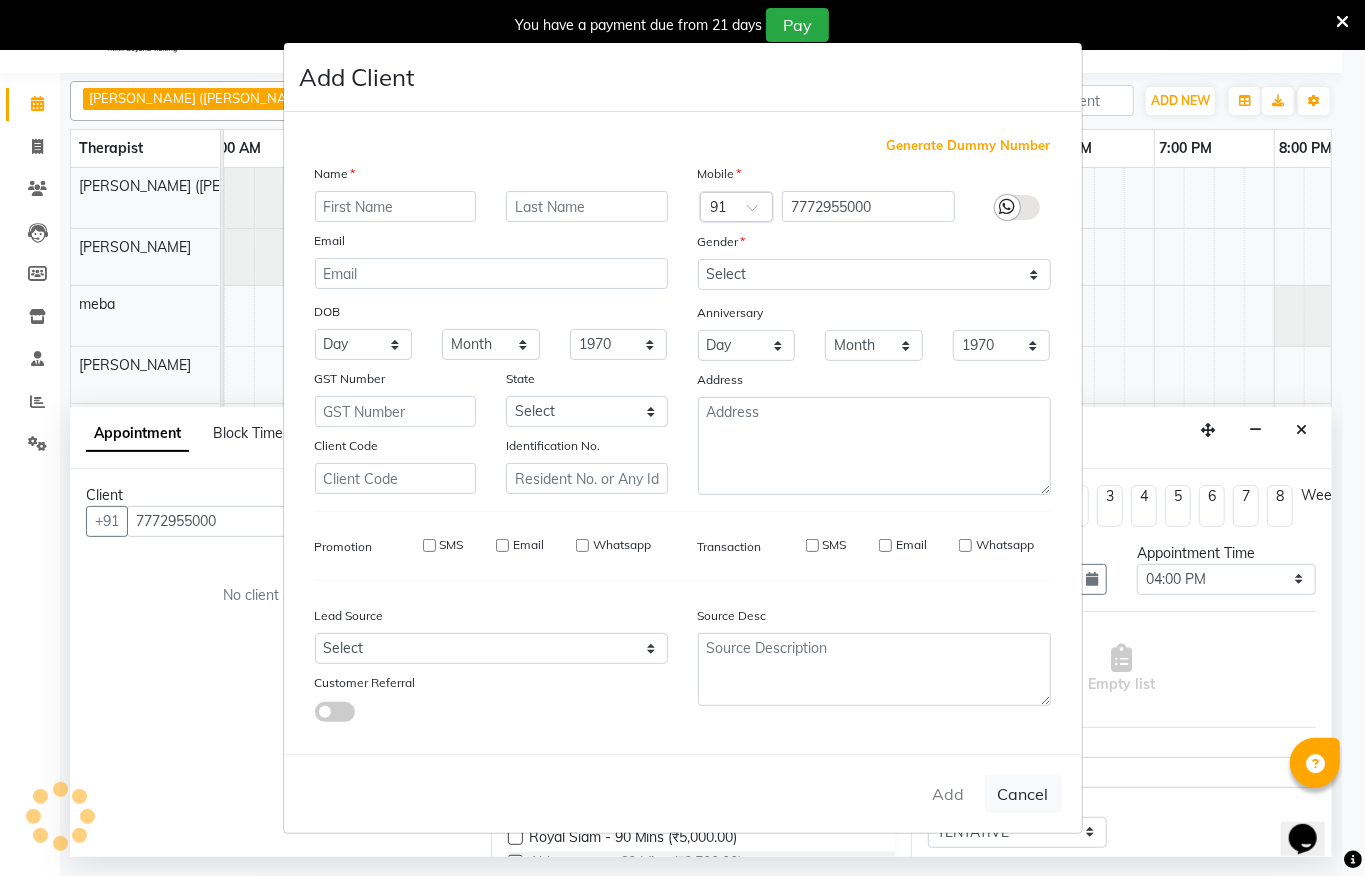 select 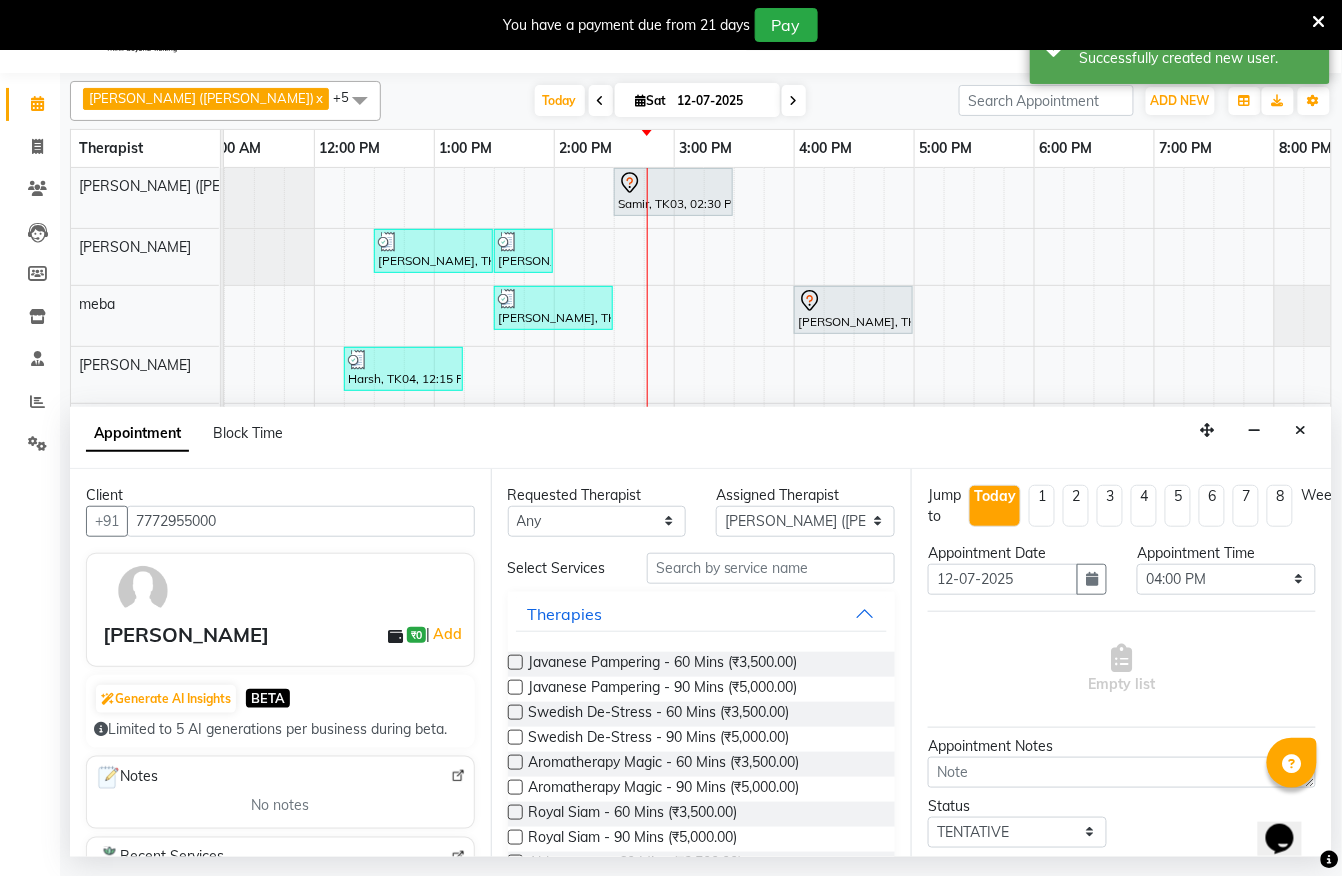 click at bounding box center [515, 662] 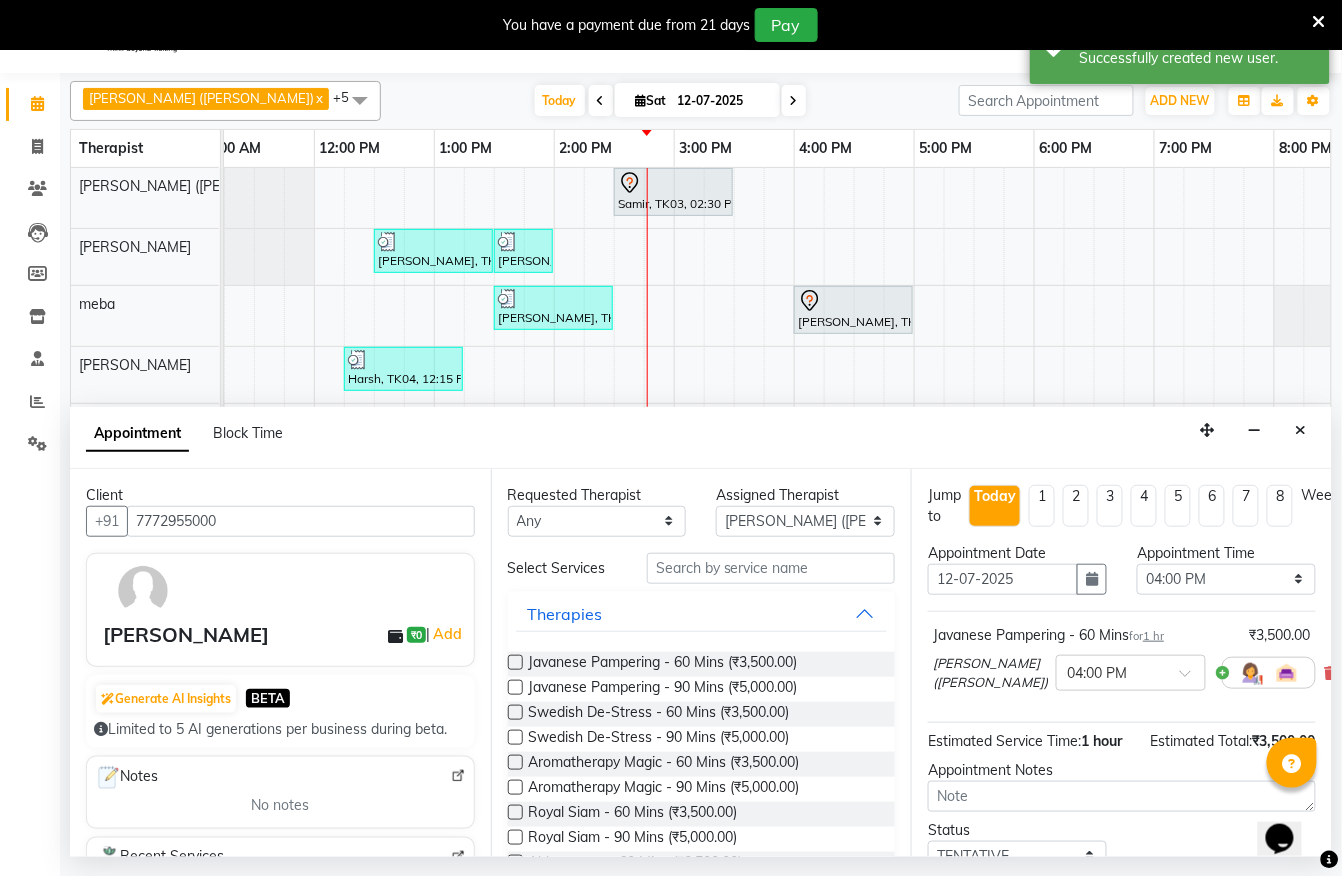 click at bounding box center [515, 662] 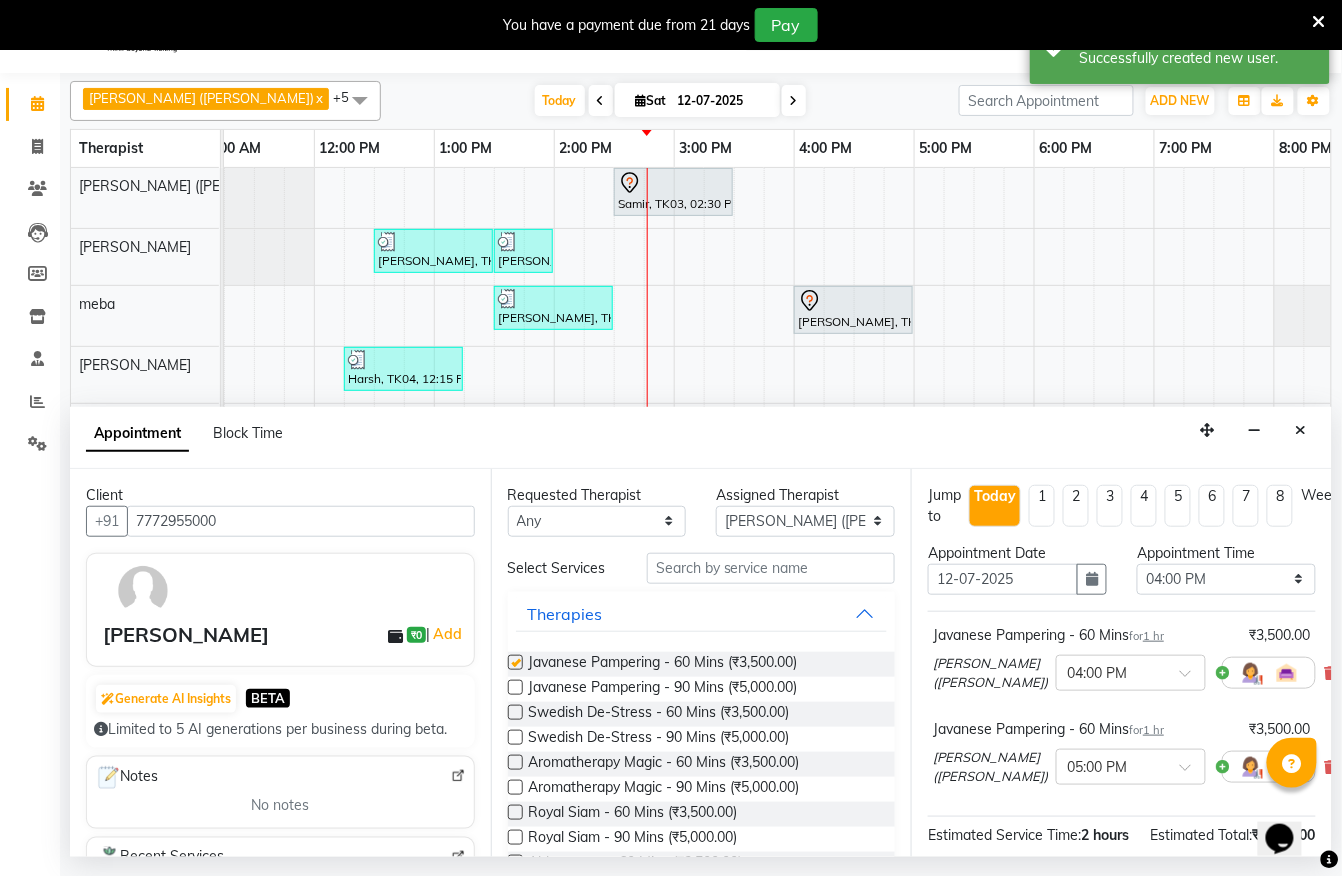 checkbox on "false" 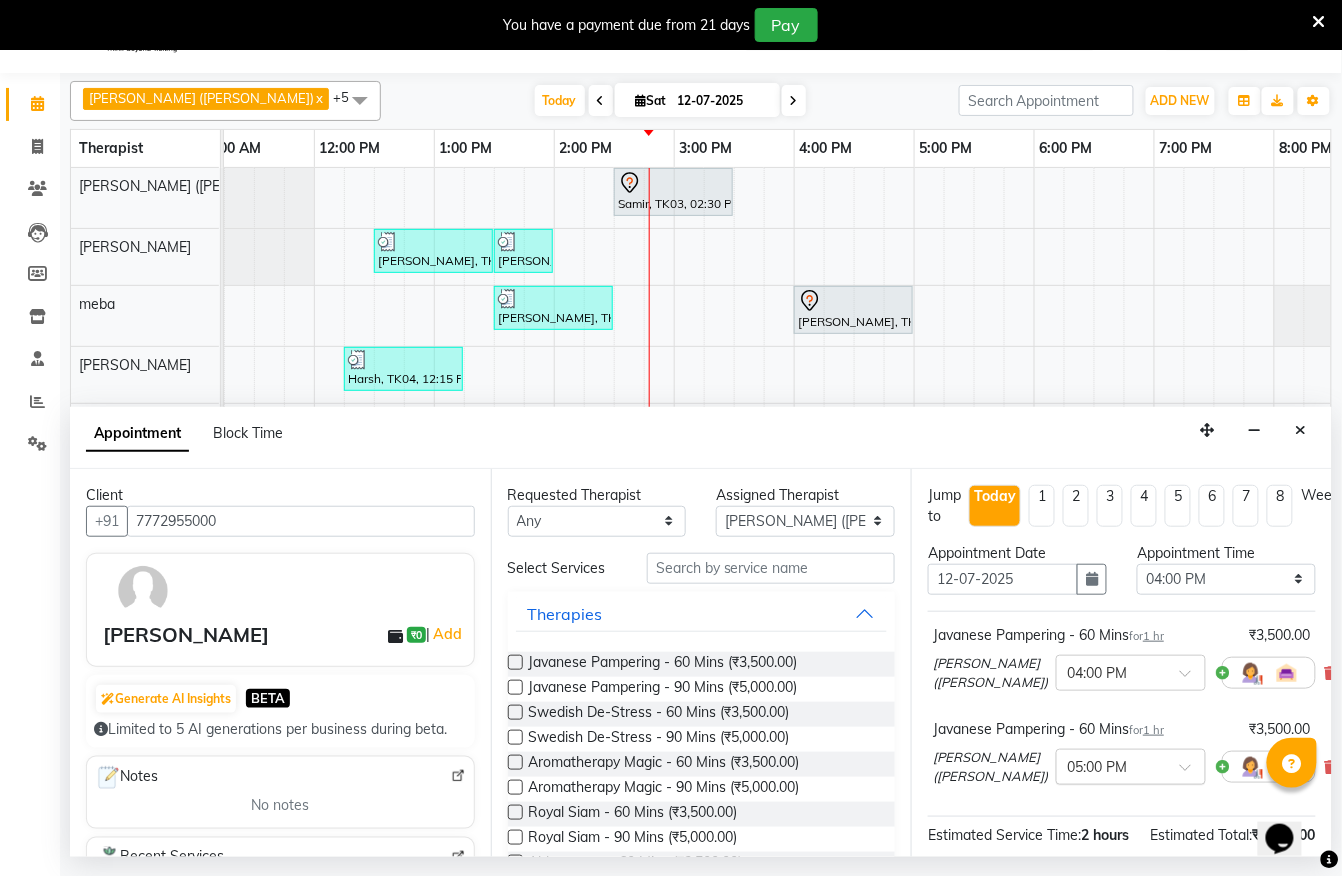 scroll, scrollTop: 281, scrollLeft: 0, axis: vertical 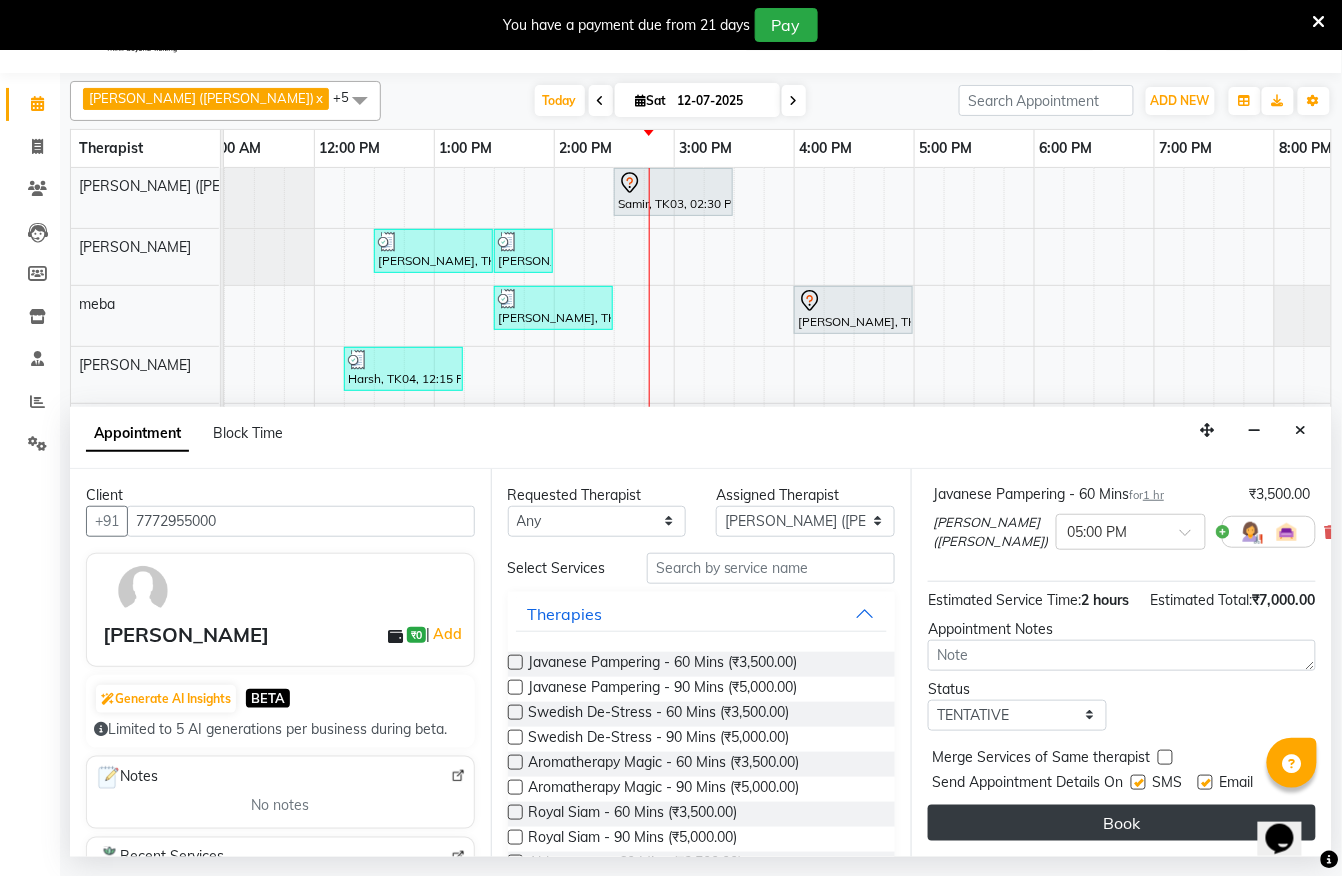 click on "Book" at bounding box center (1122, 823) 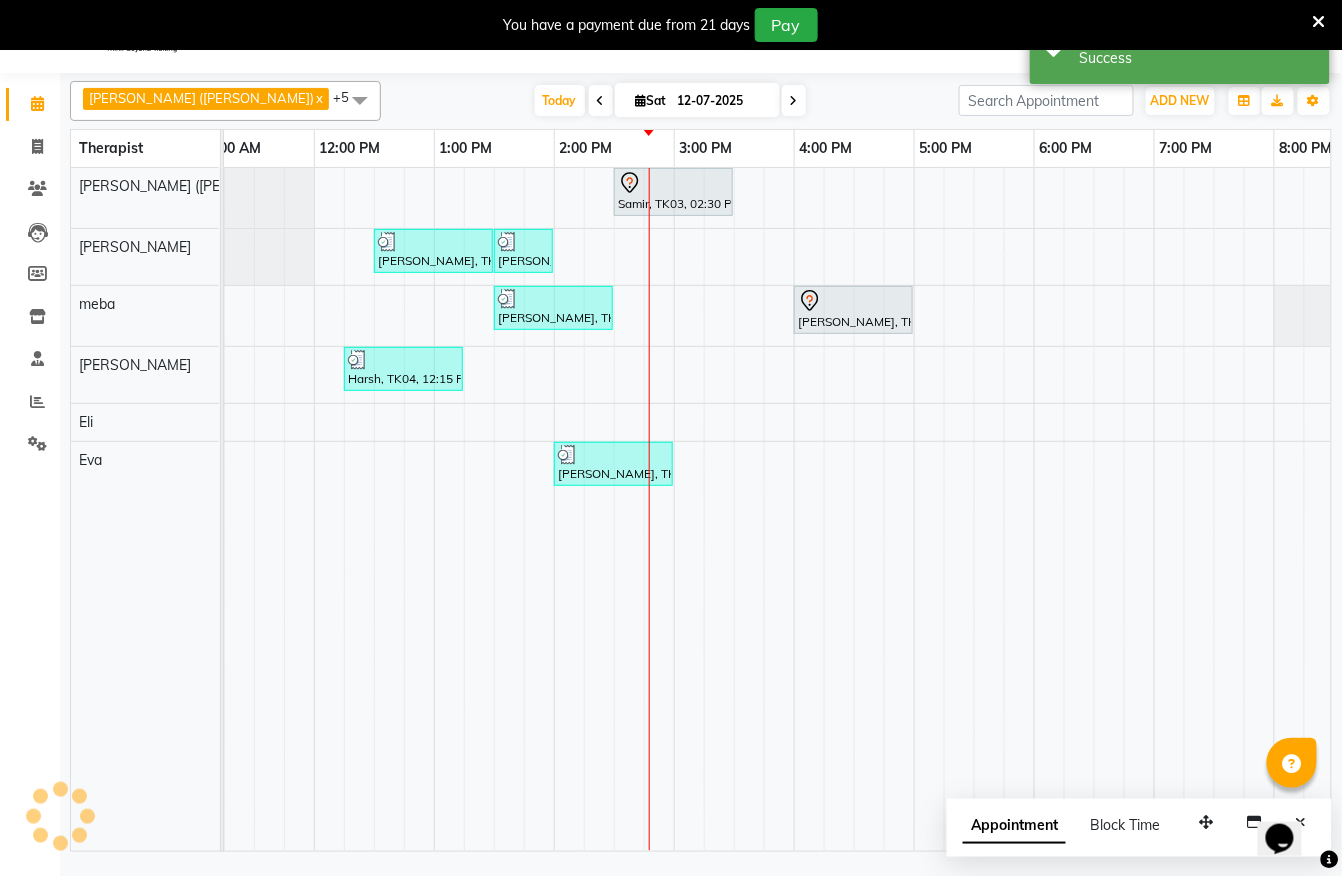 scroll, scrollTop: 0, scrollLeft: 0, axis: both 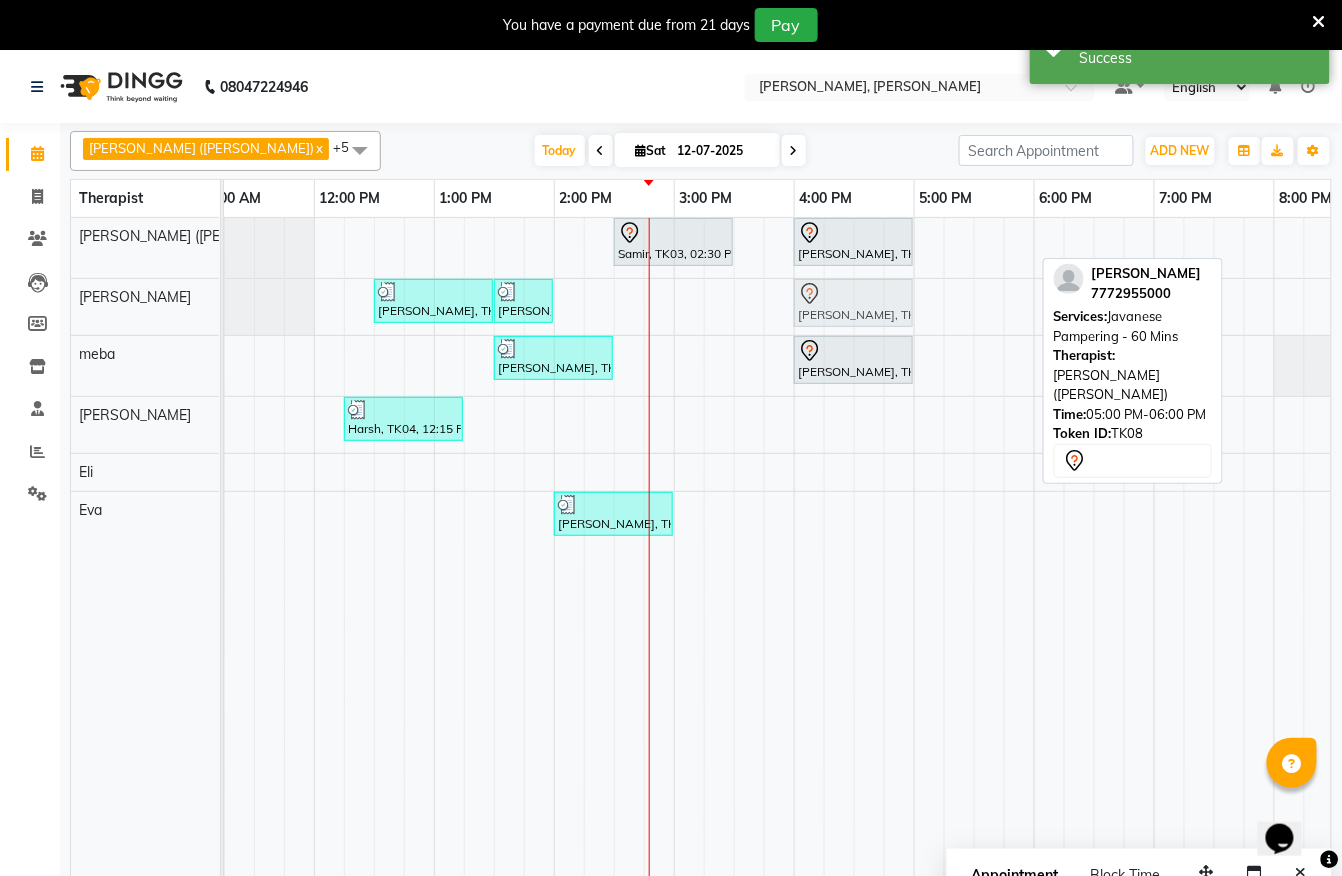 drag, startPoint x: 968, startPoint y: 244, endPoint x: 861, endPoint y: 313, distance: 127.3185 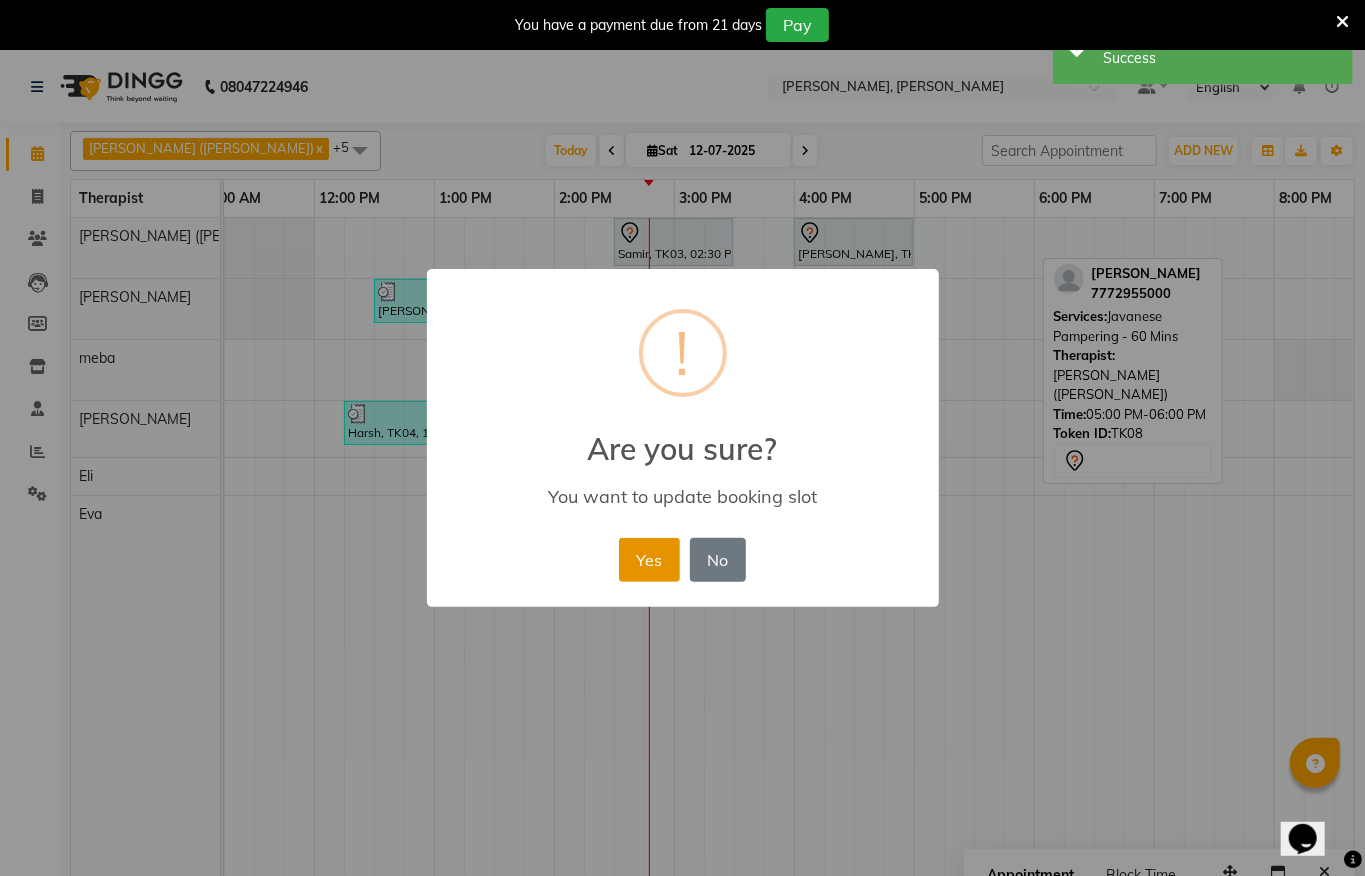 click on "Yes" at bounding box center [649, 560] 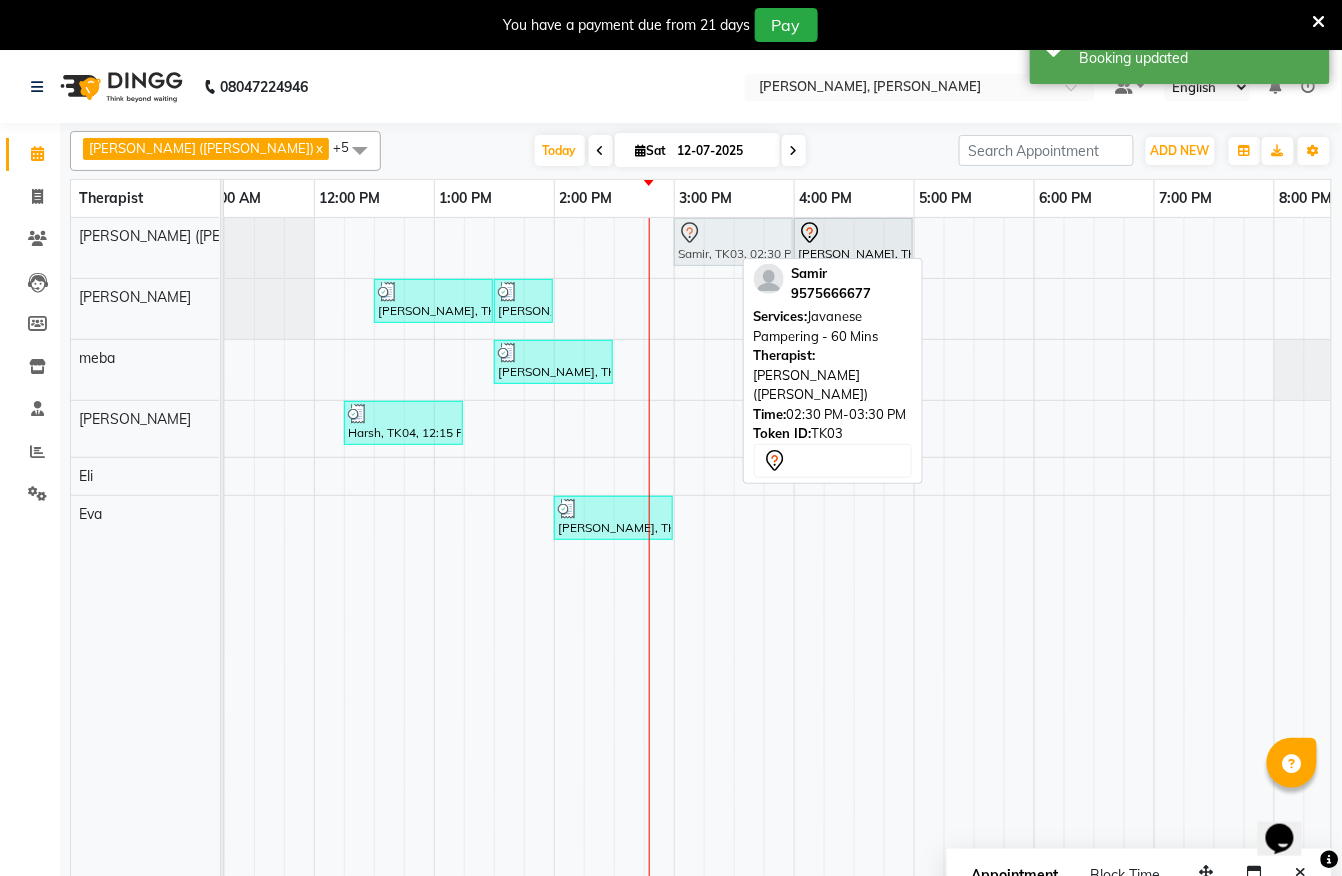 drag, startPoint x: 697, startPoint y: 245, endPoint x: 750, endPoint y: 245, distance: 53 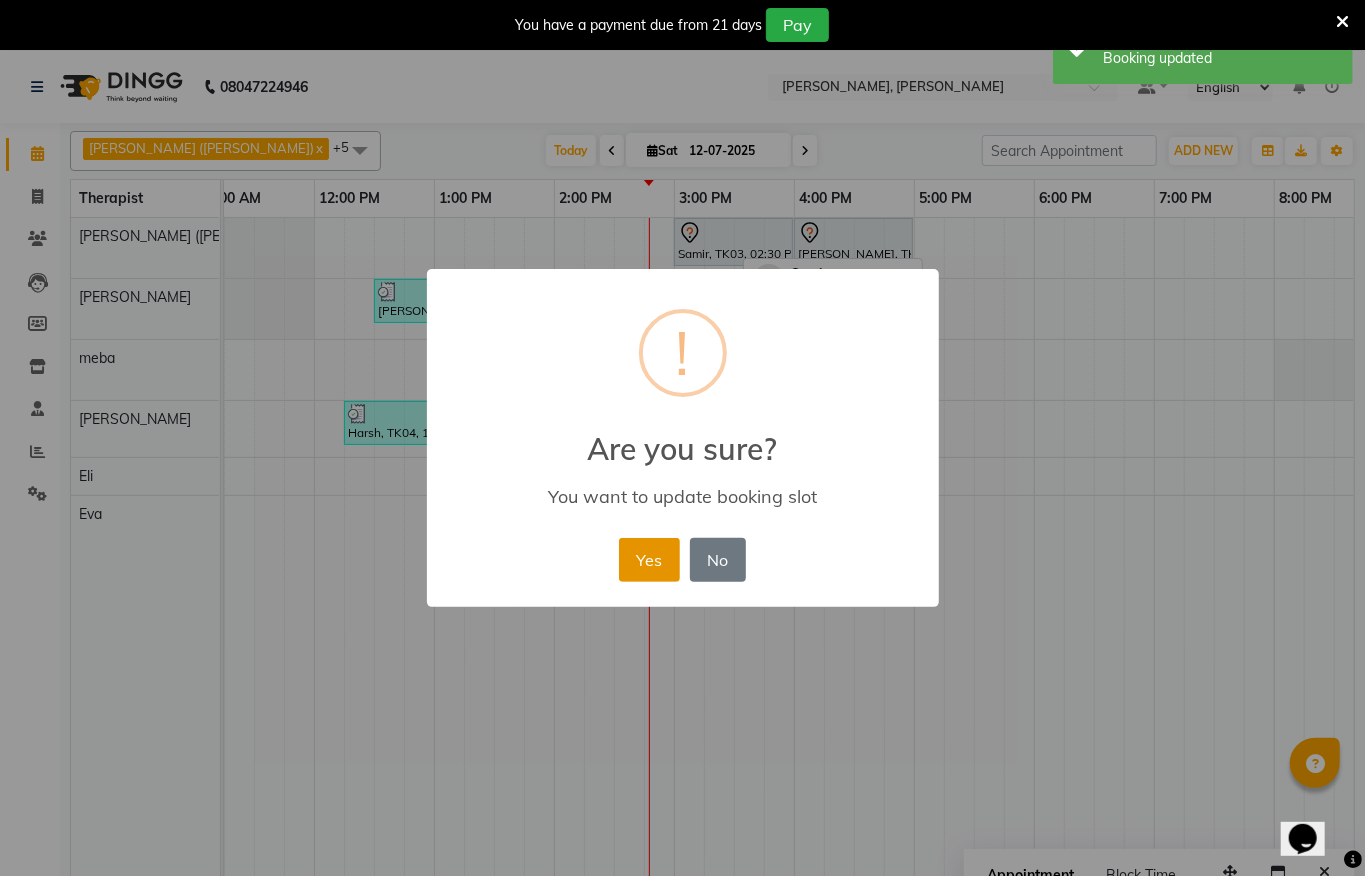 click on "Yes" at bounding box center [649, 560] 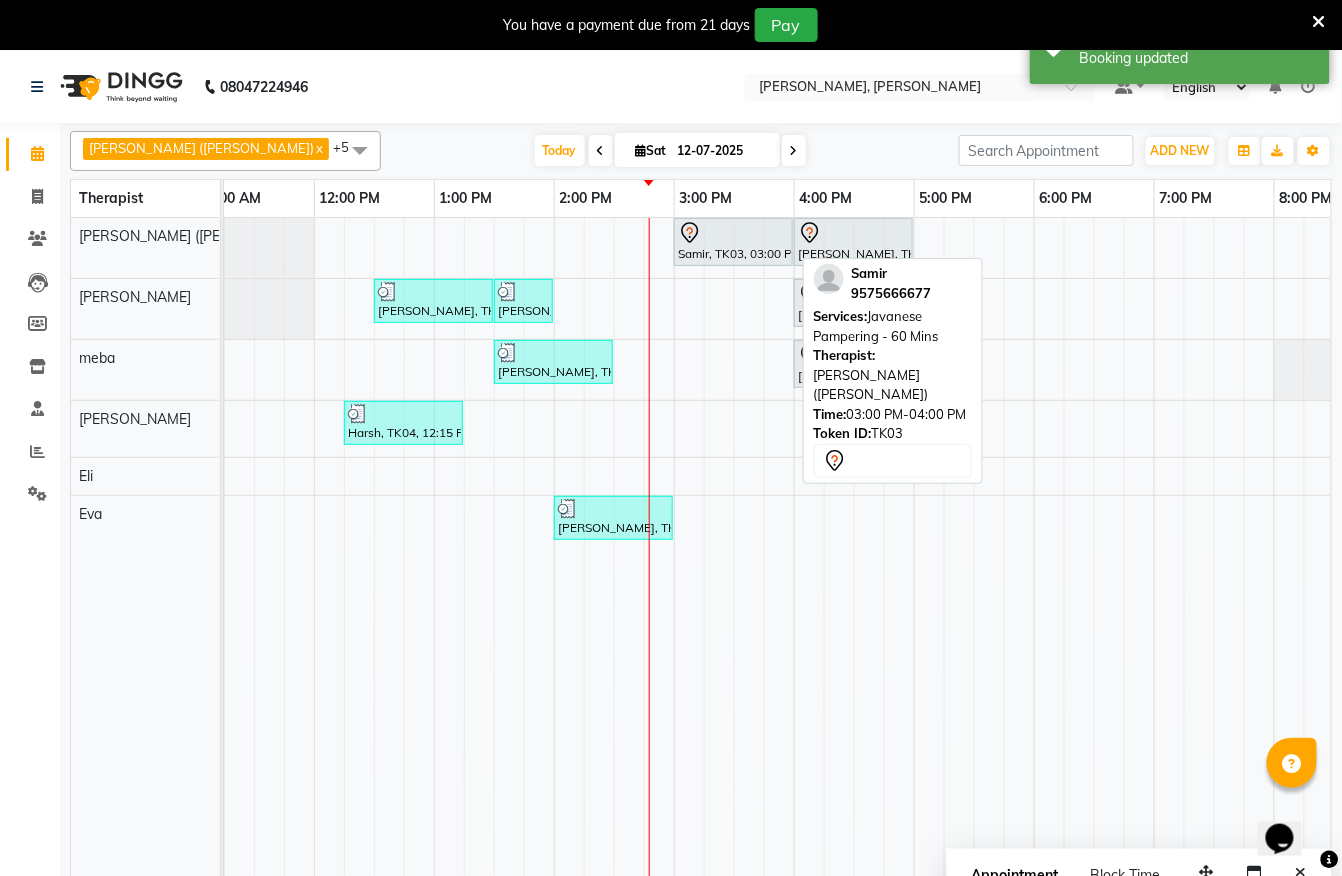 click at bounding box center [733, 233] 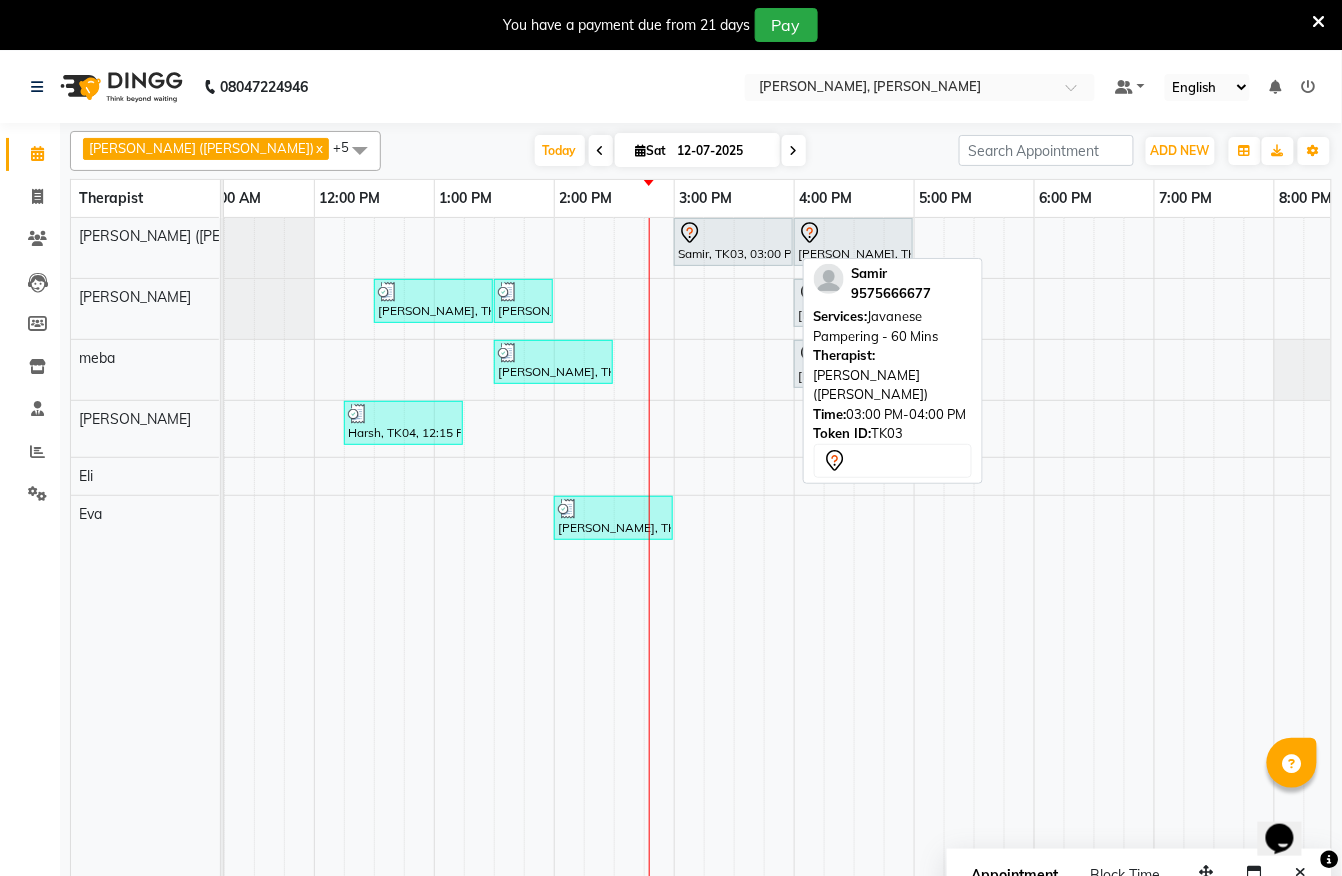 click at bounding box center [733, 233] 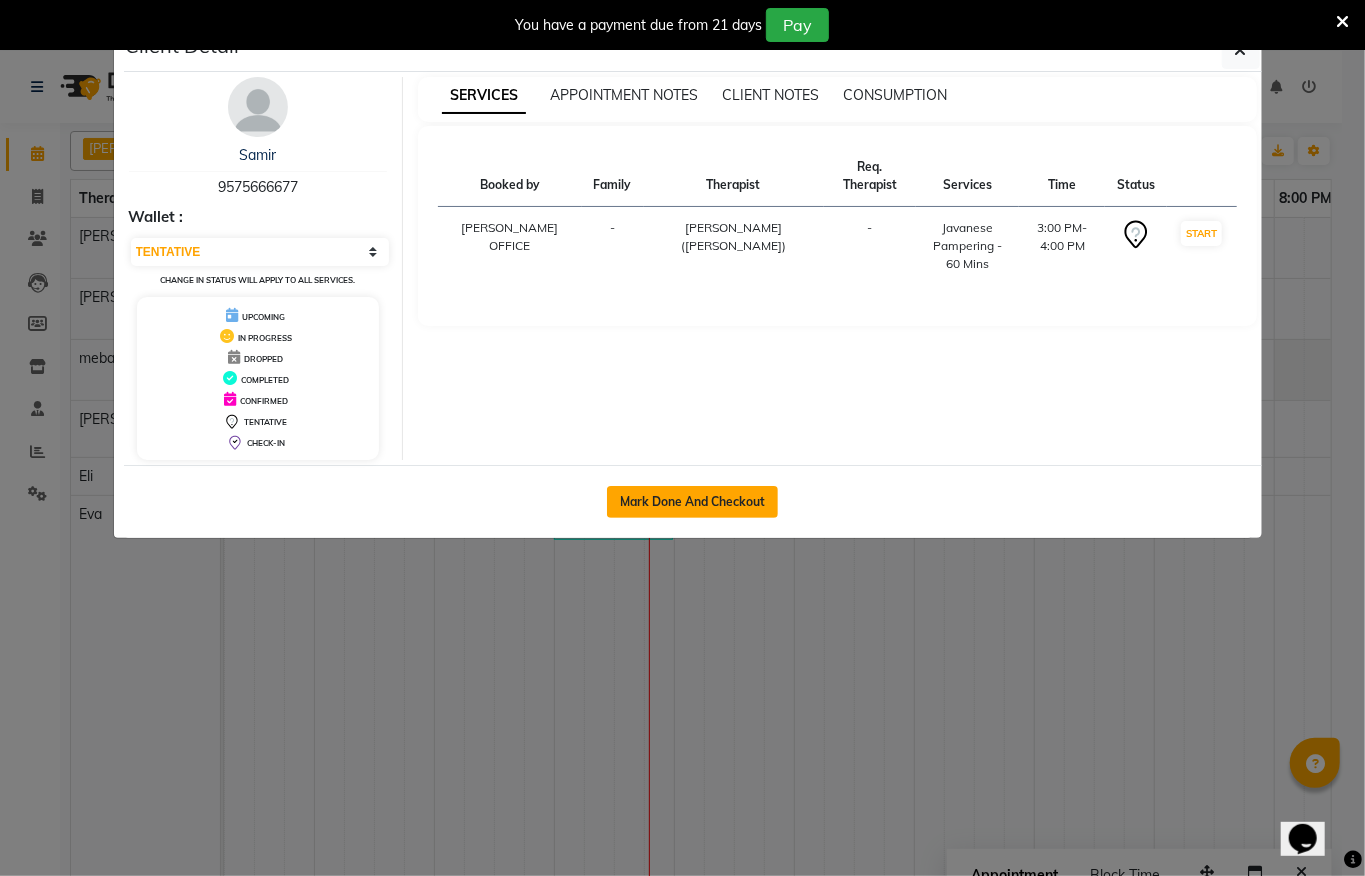click on "Mark Done And Checkout" 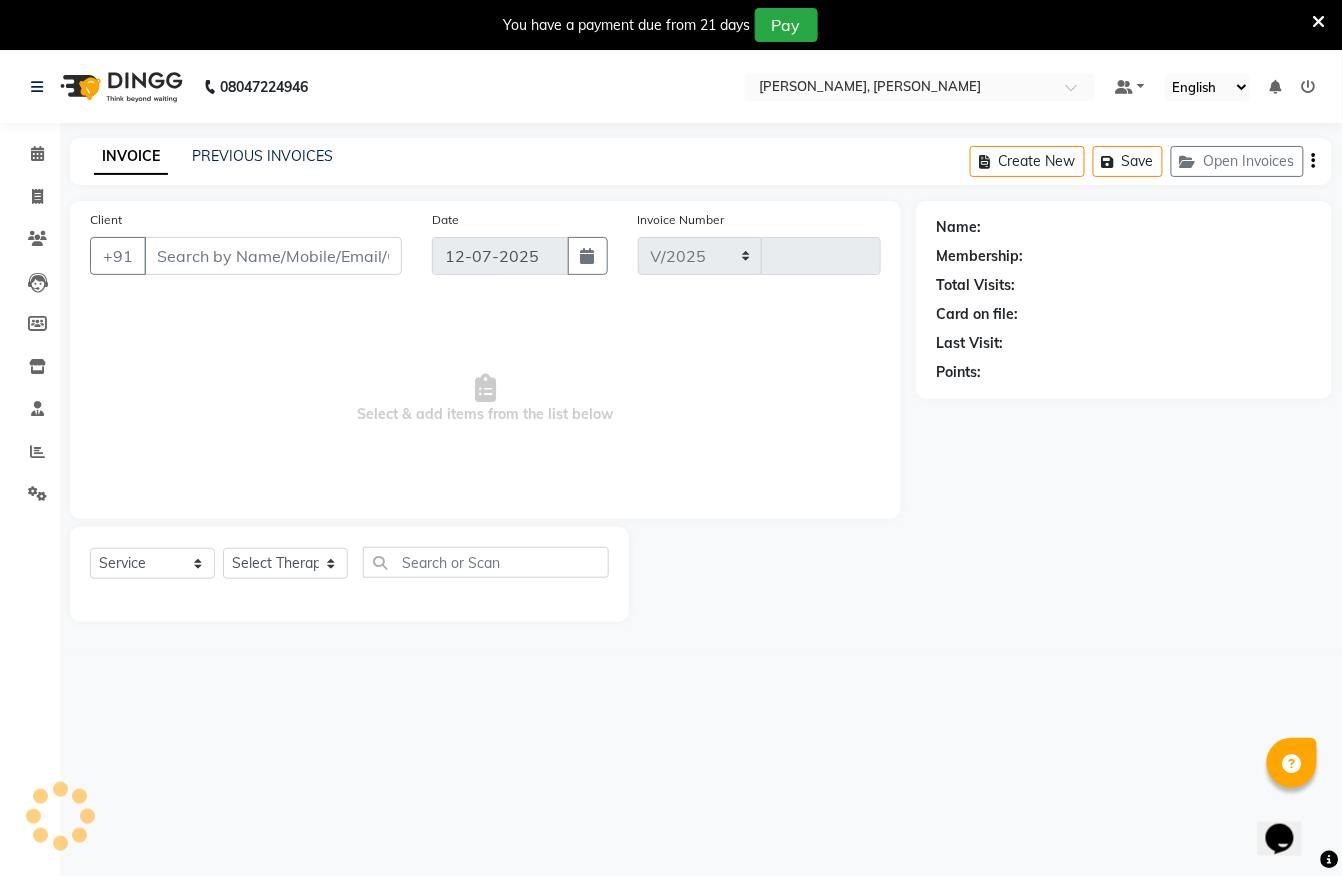select on "6399" 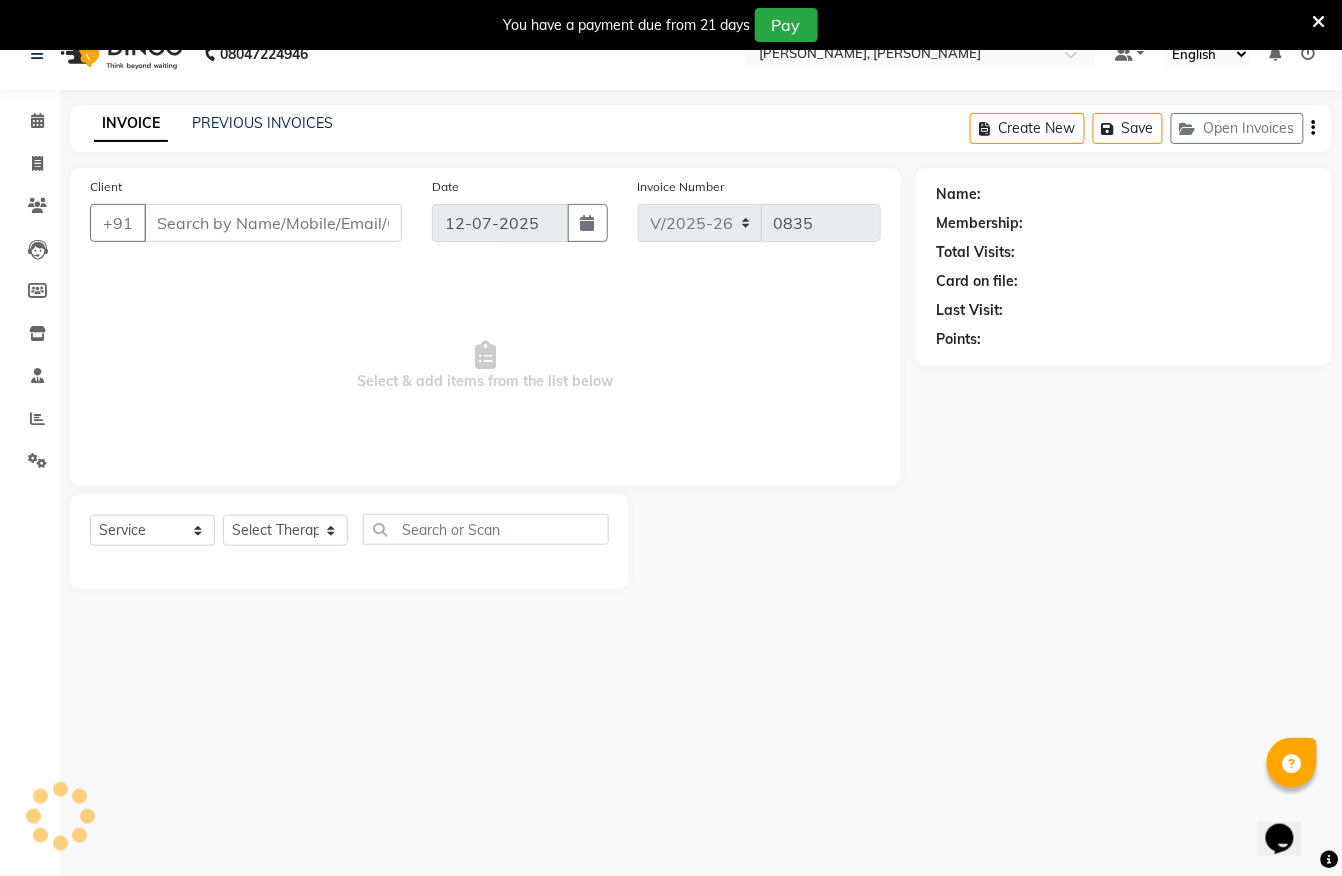 scroll, scrollTop: 50, scrollLeft: 0, axis: vertical 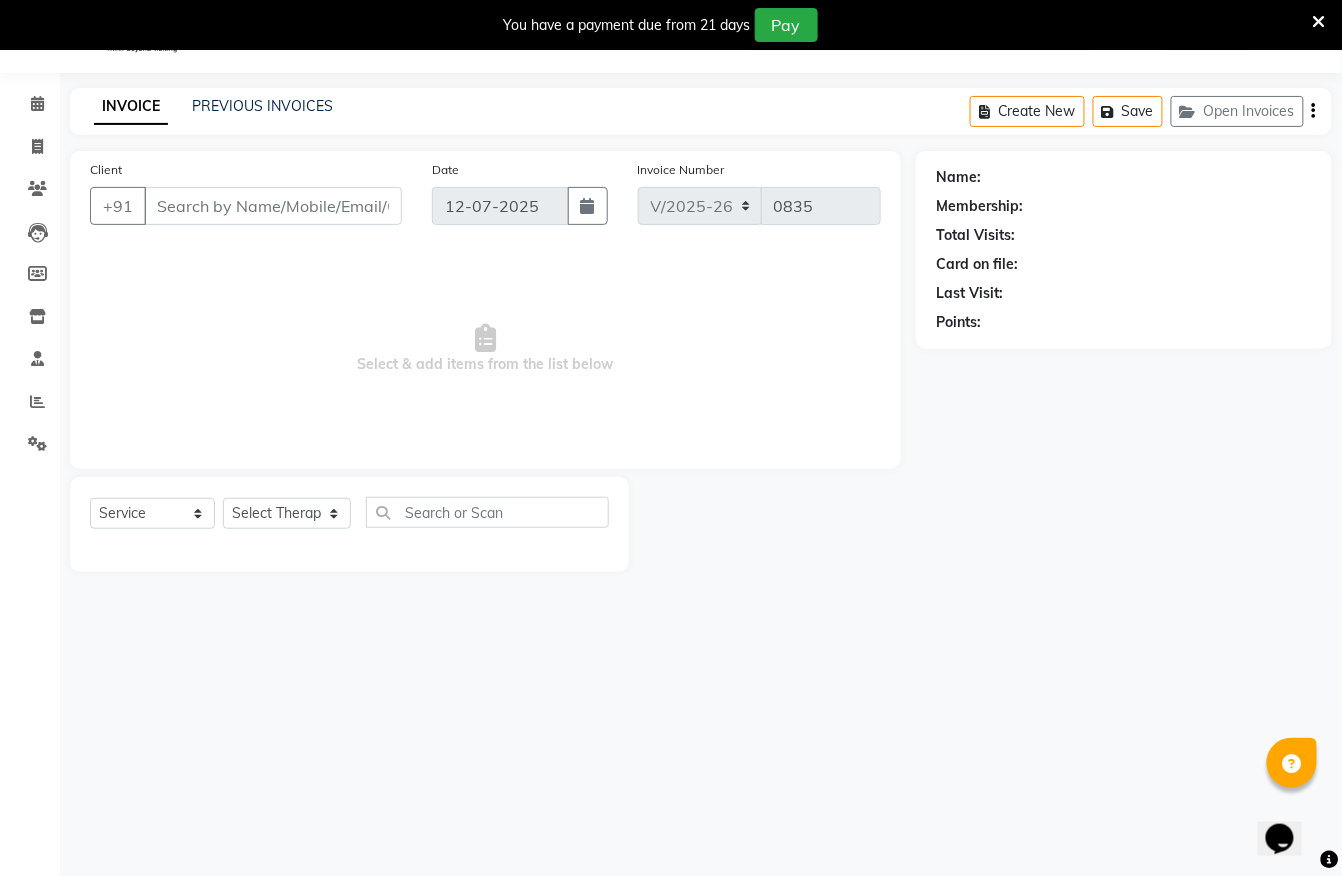 type on "9575666677" 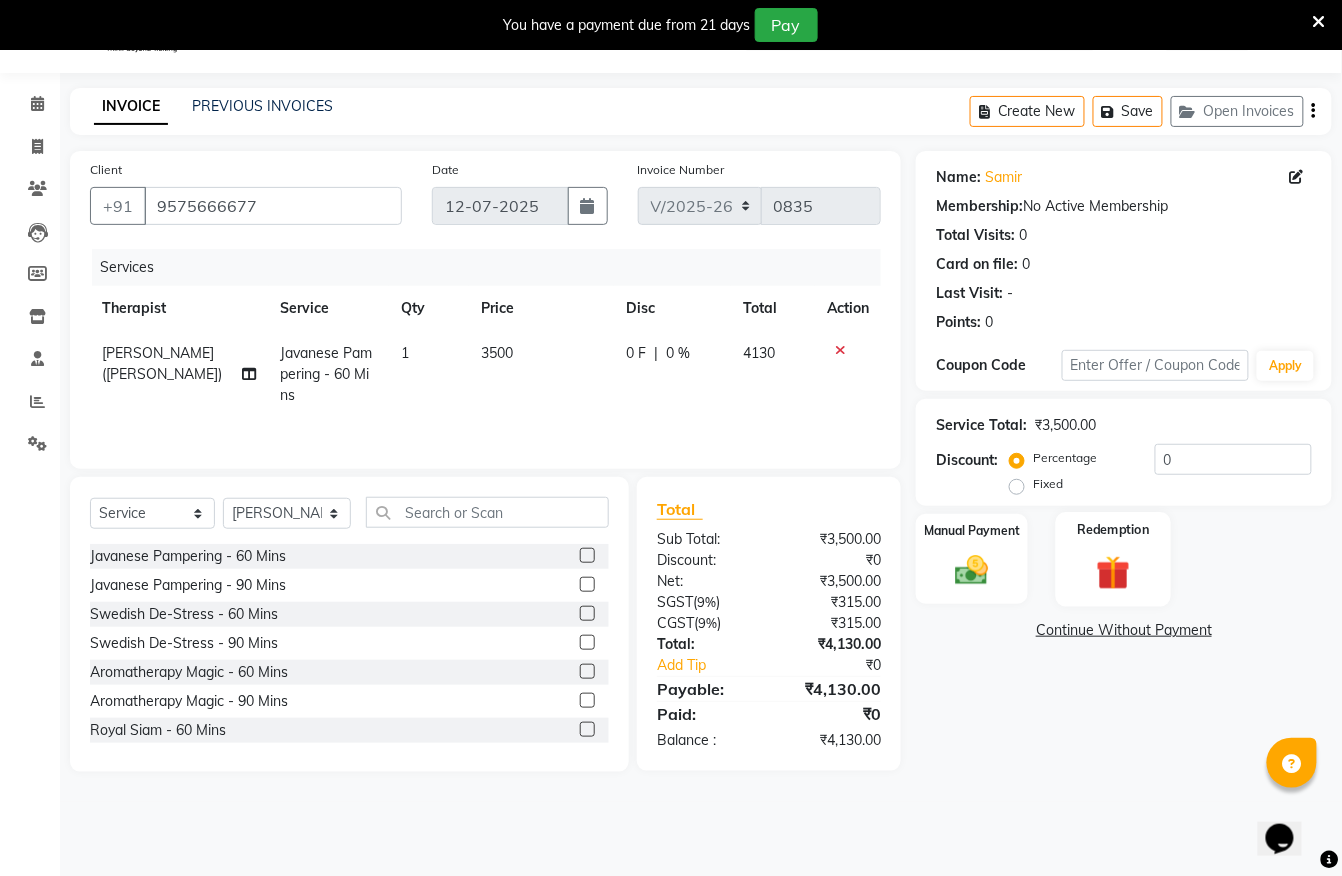 click on "Redemption" 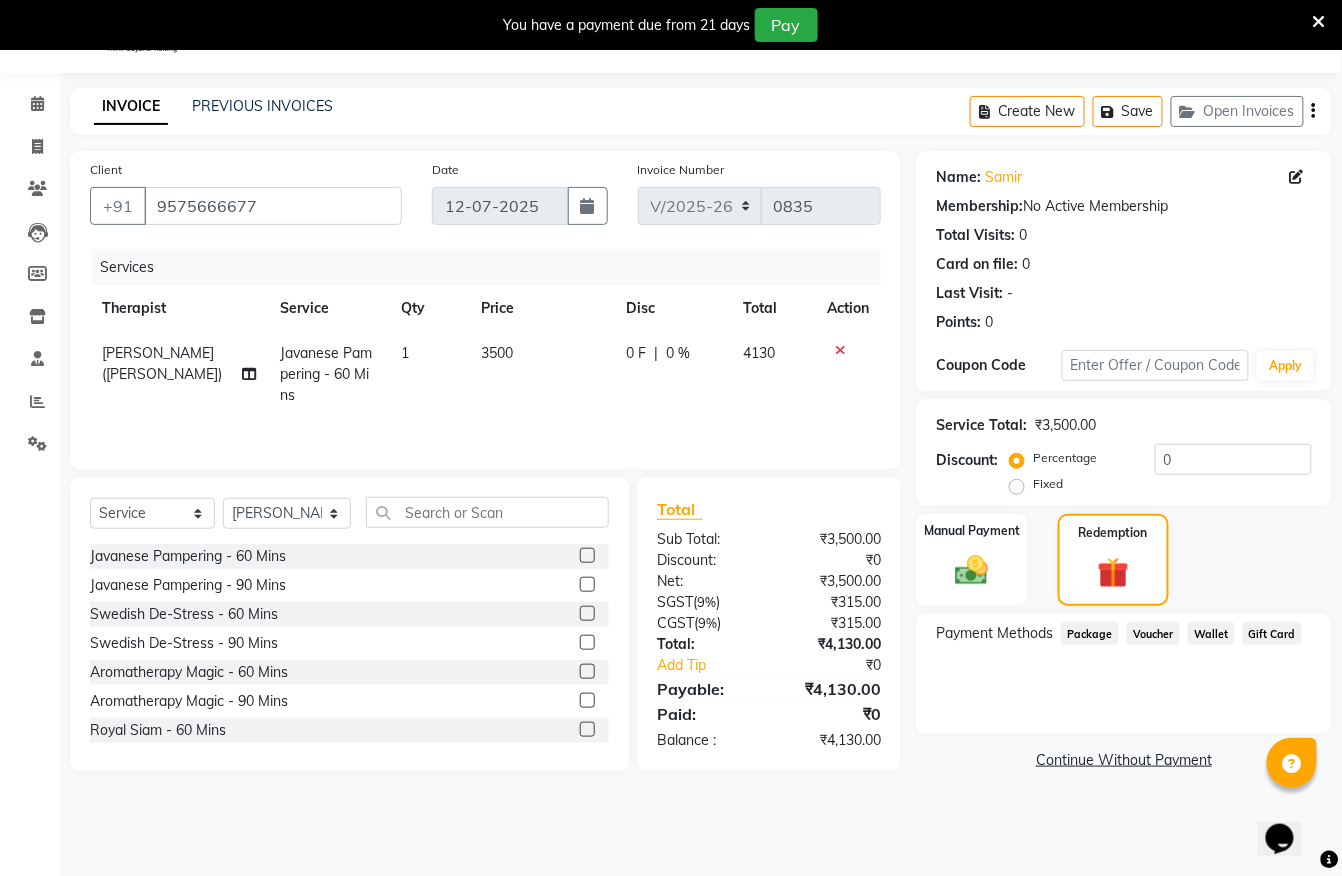 click on "Package" 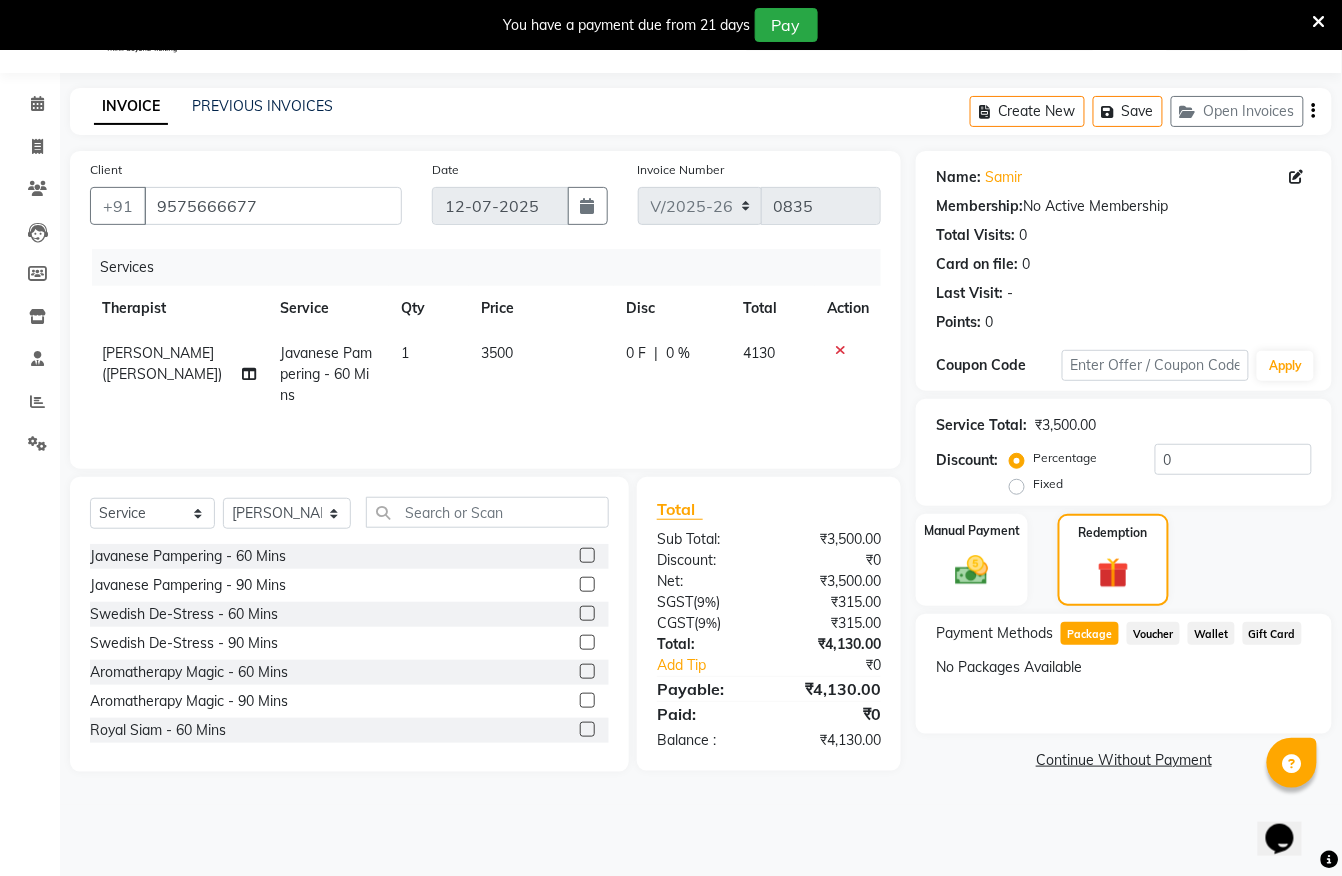 click on "Package" 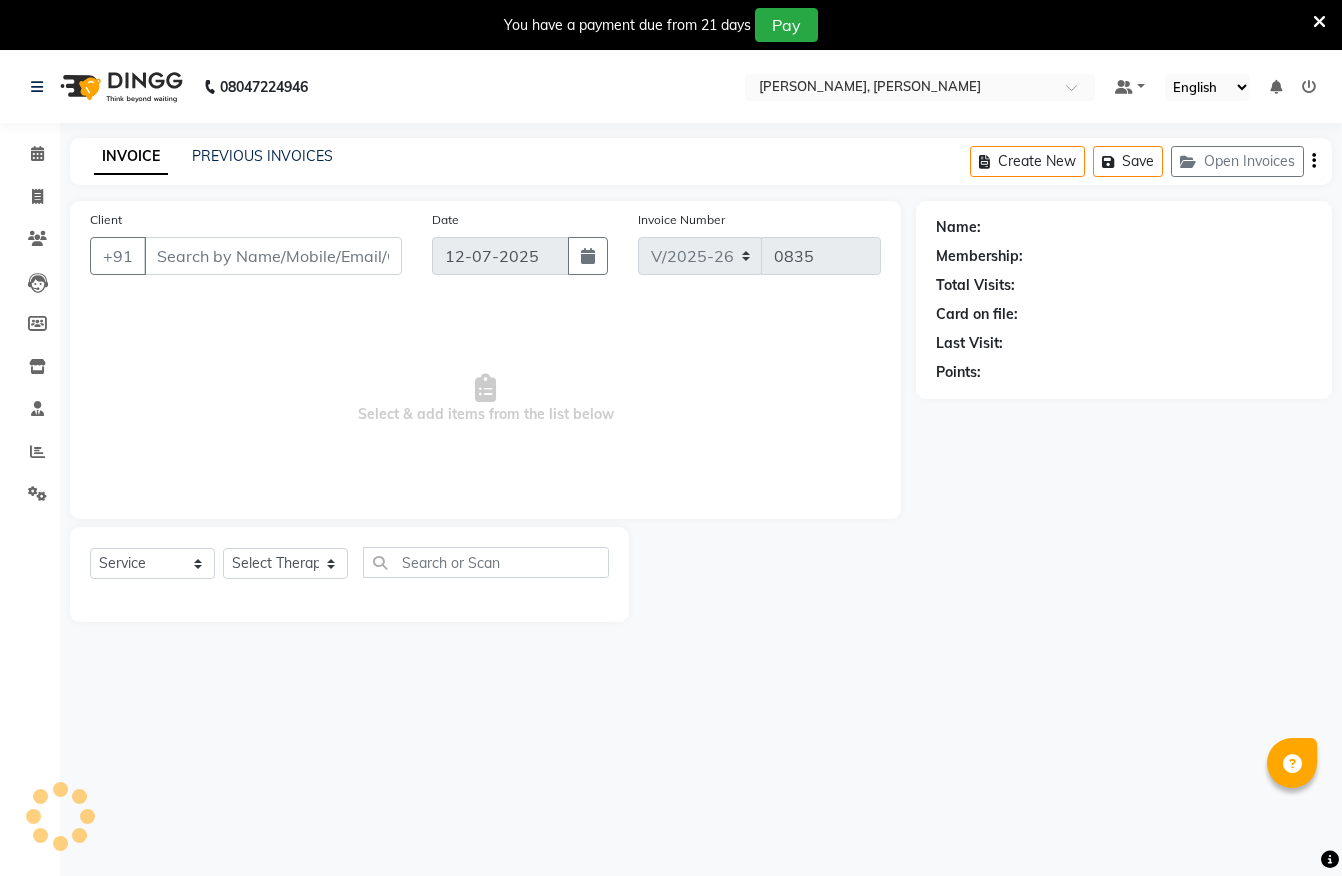 select on "6399" 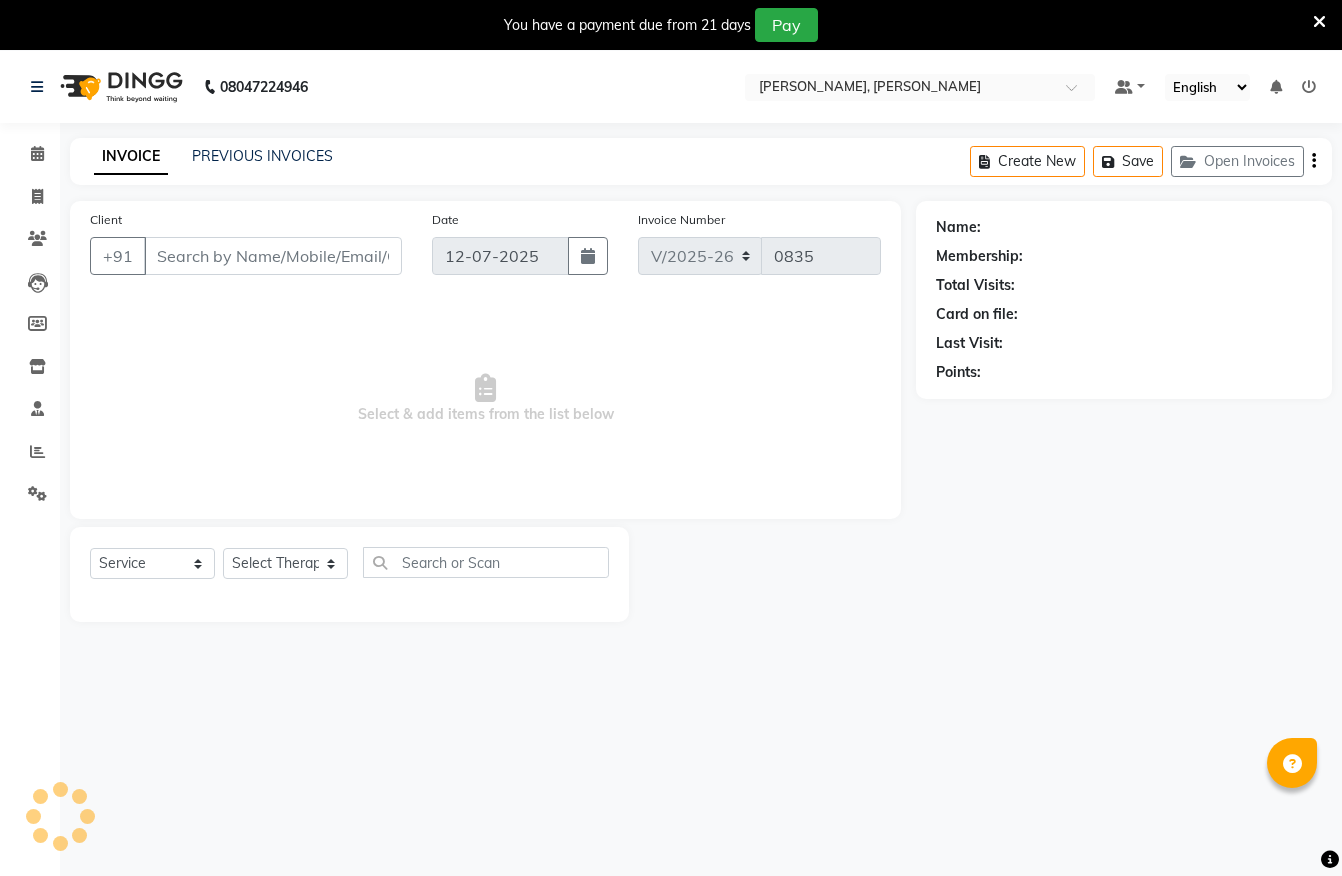 scroll, scrollTop: 0, scrollLeft: 0, axis: both 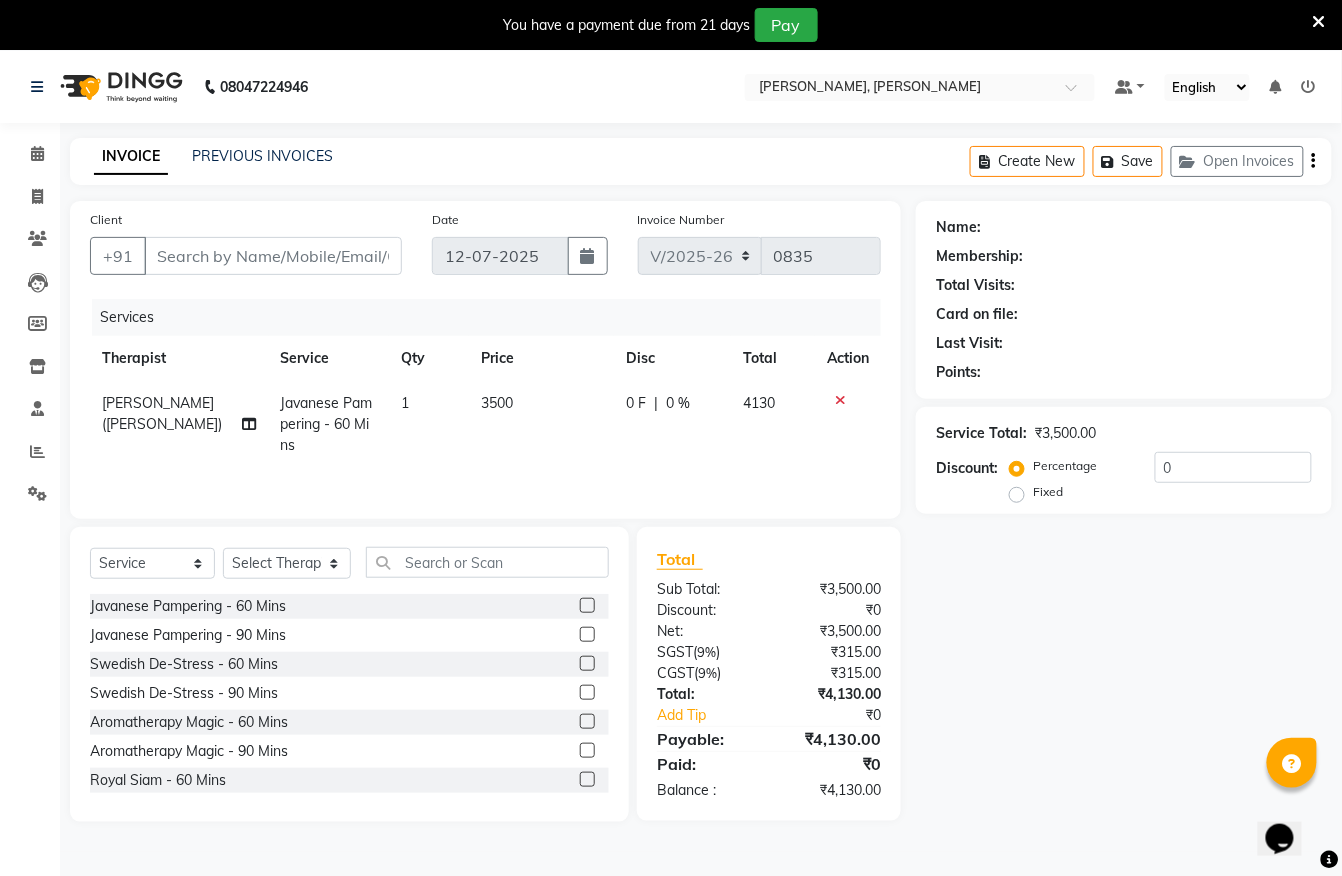 type on "9575666677" 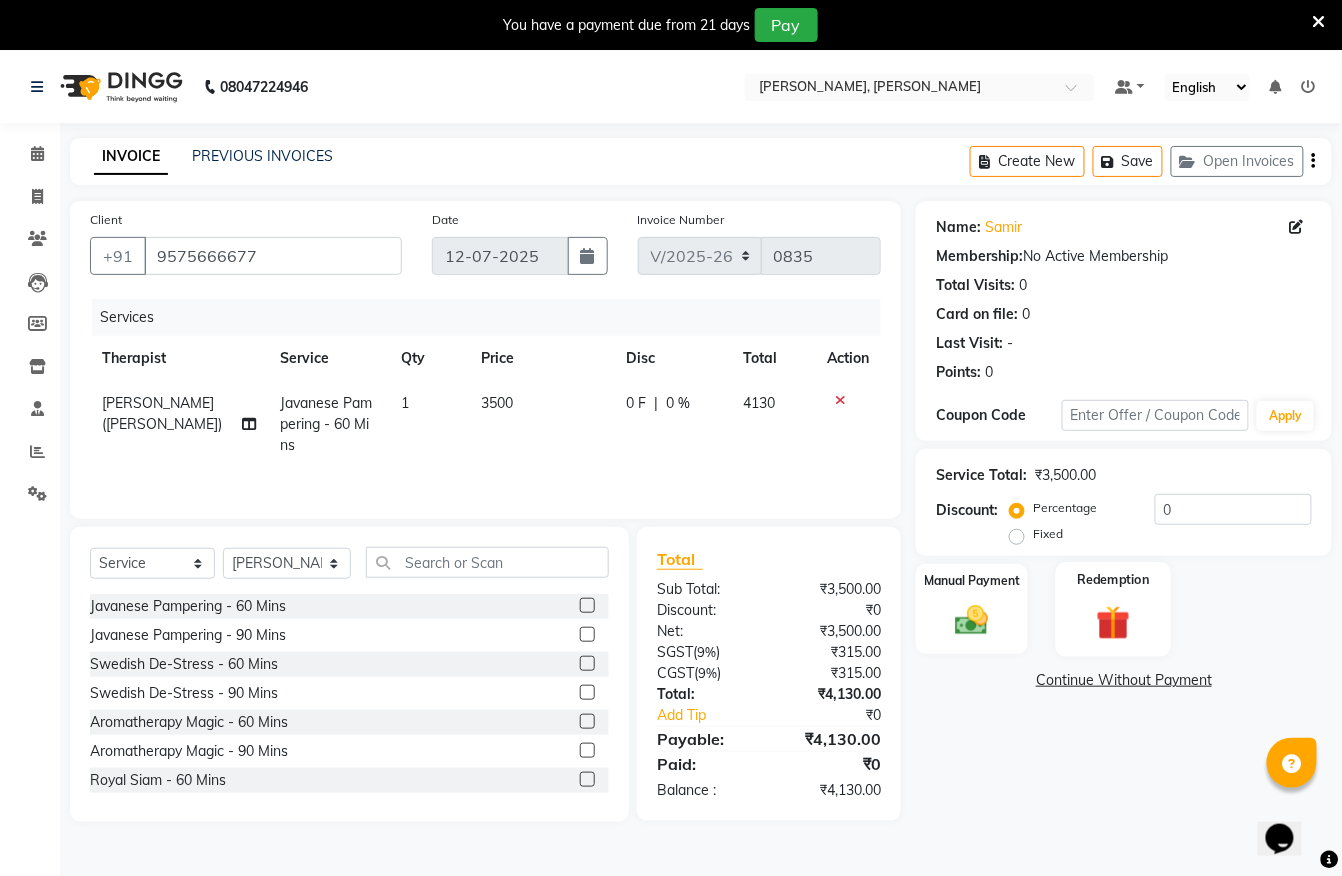 click on "Redemption" 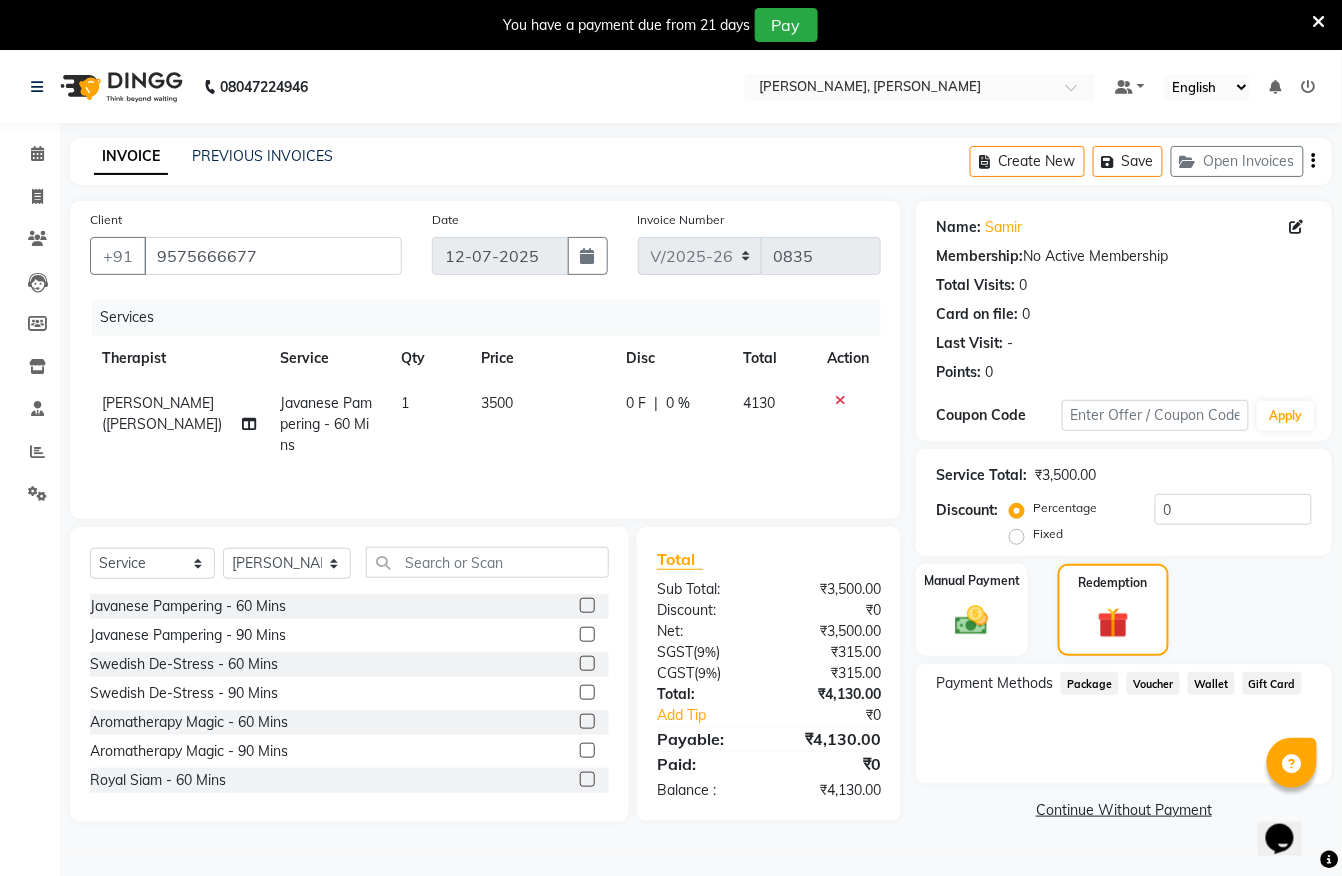 click on "Package" 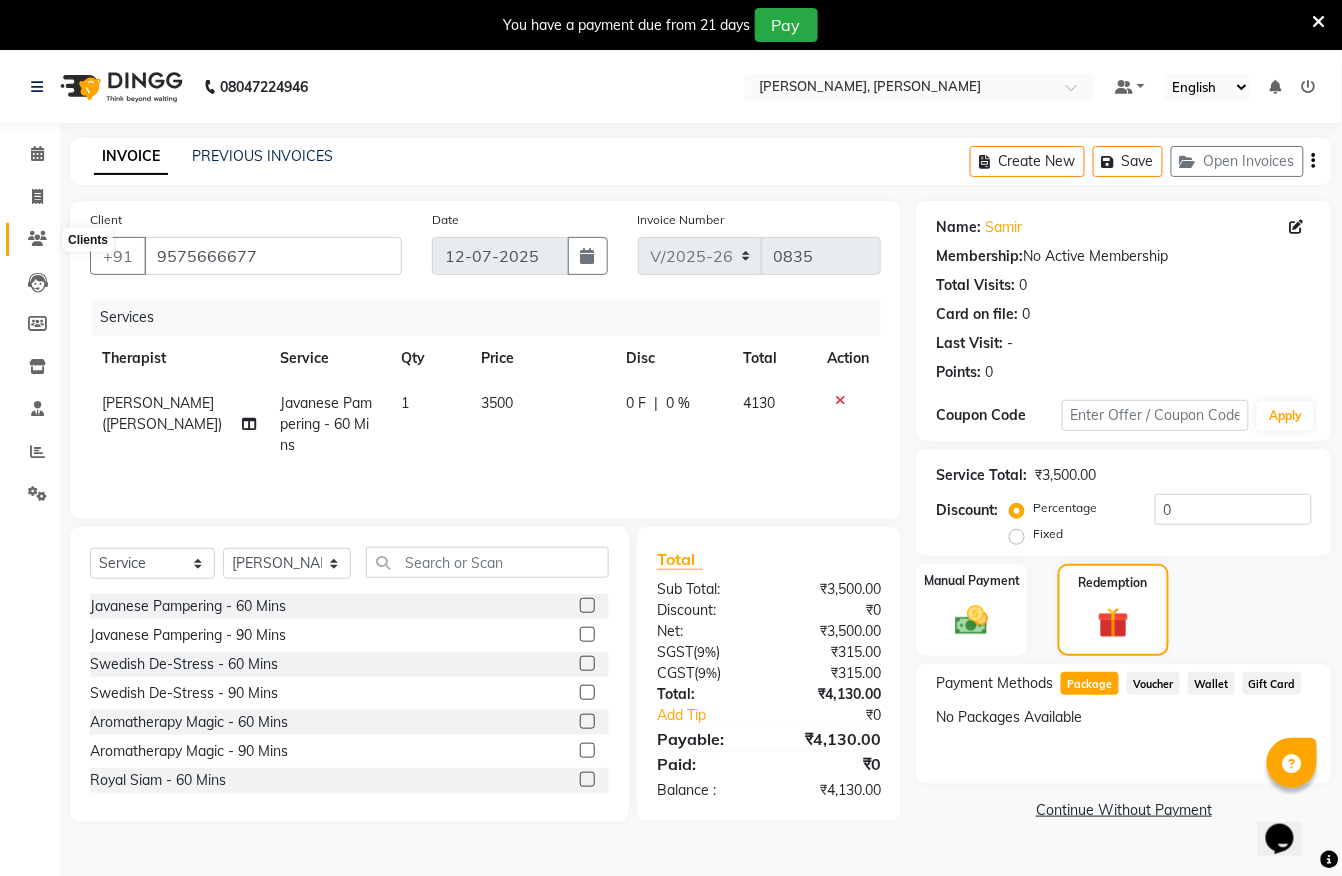 click 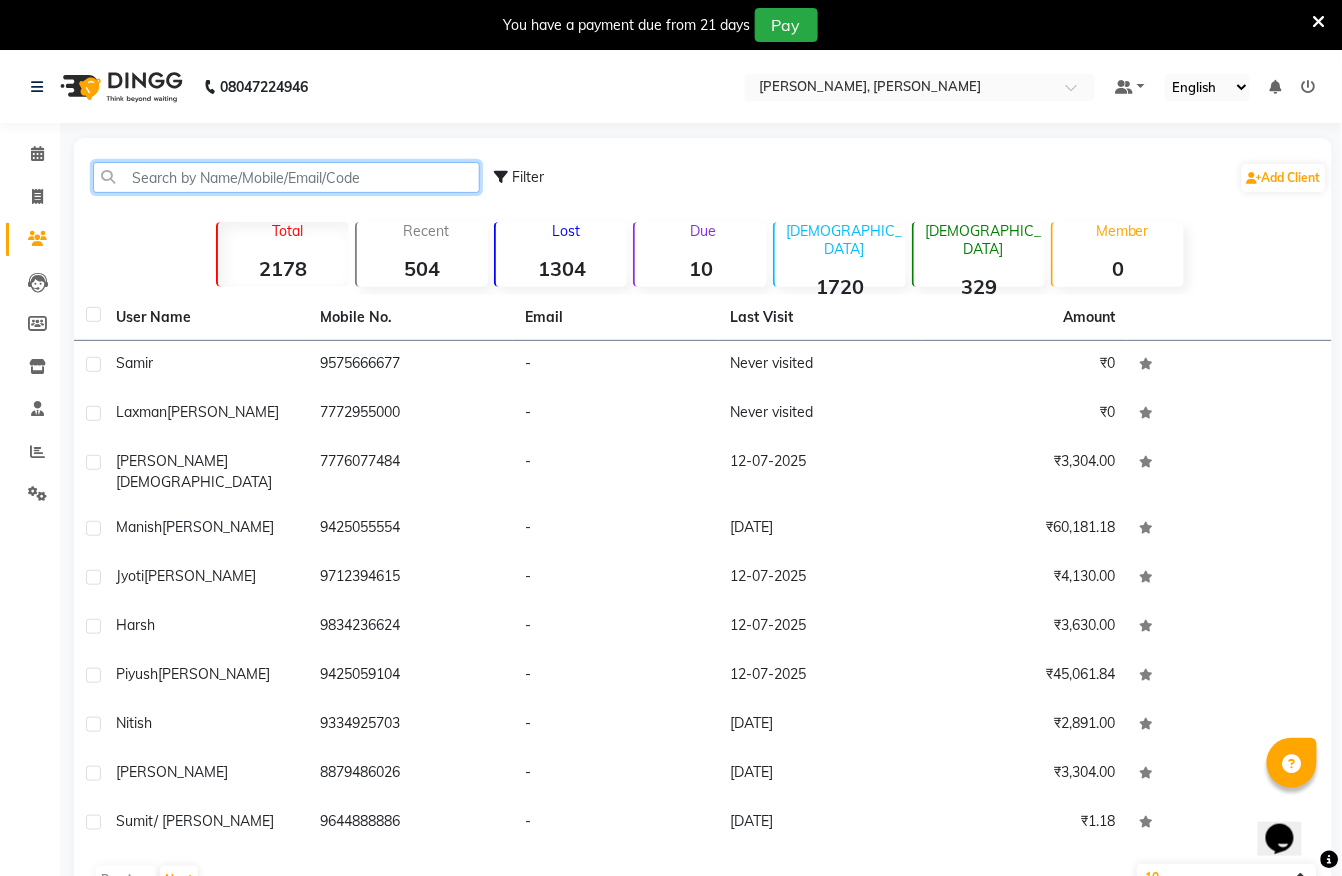 click 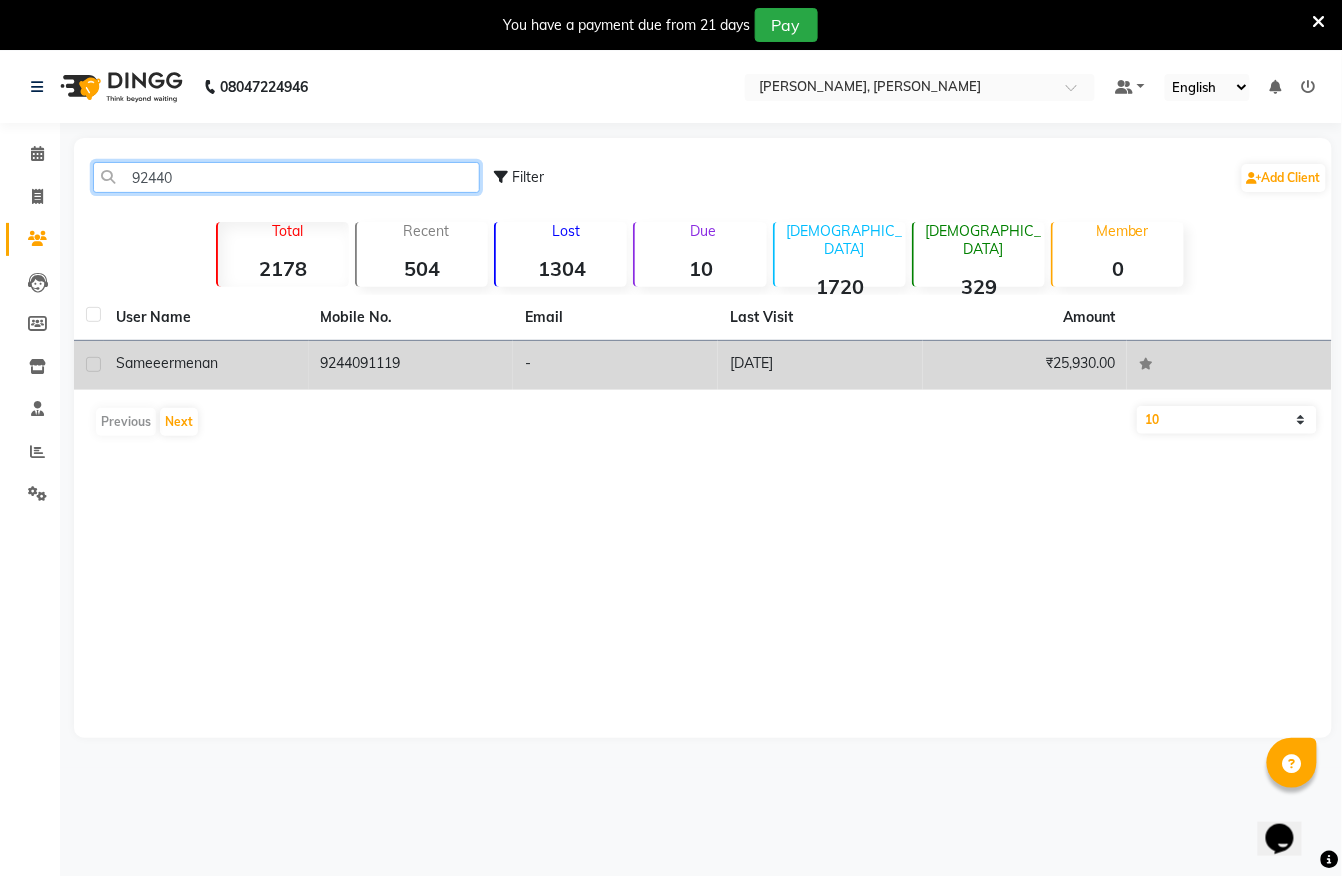 type on "92440" 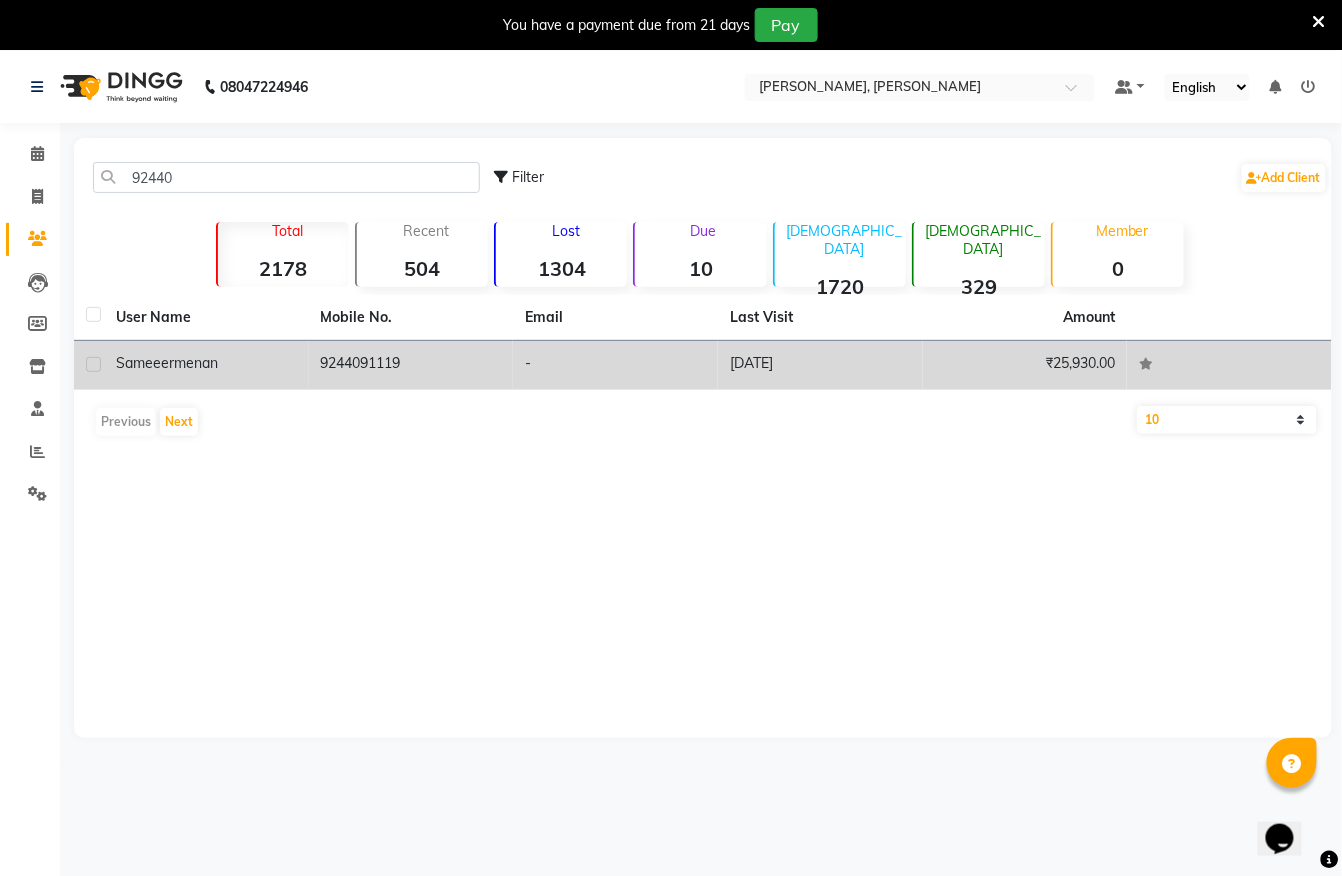 click on "menan" 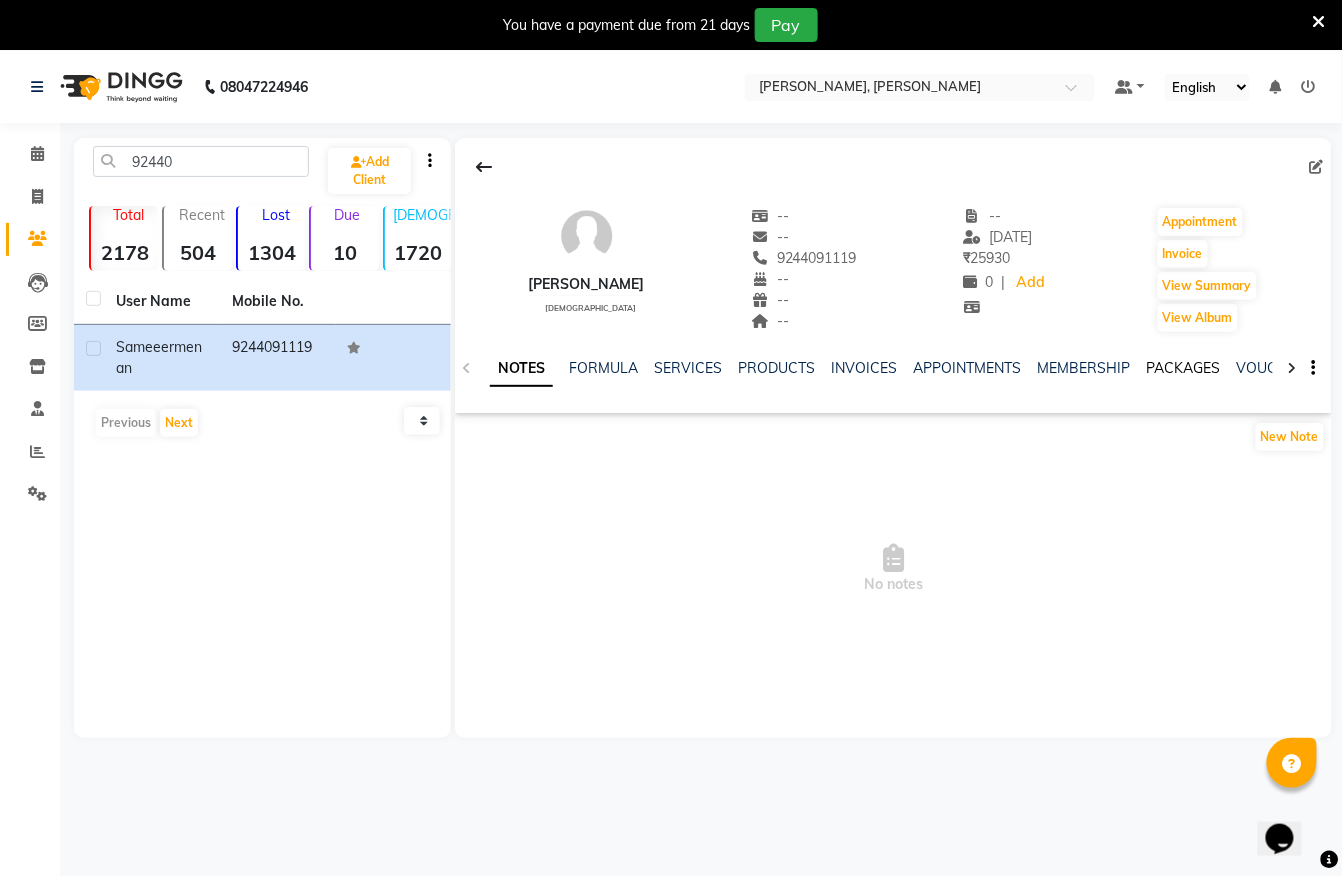 click on "PACKAGES" 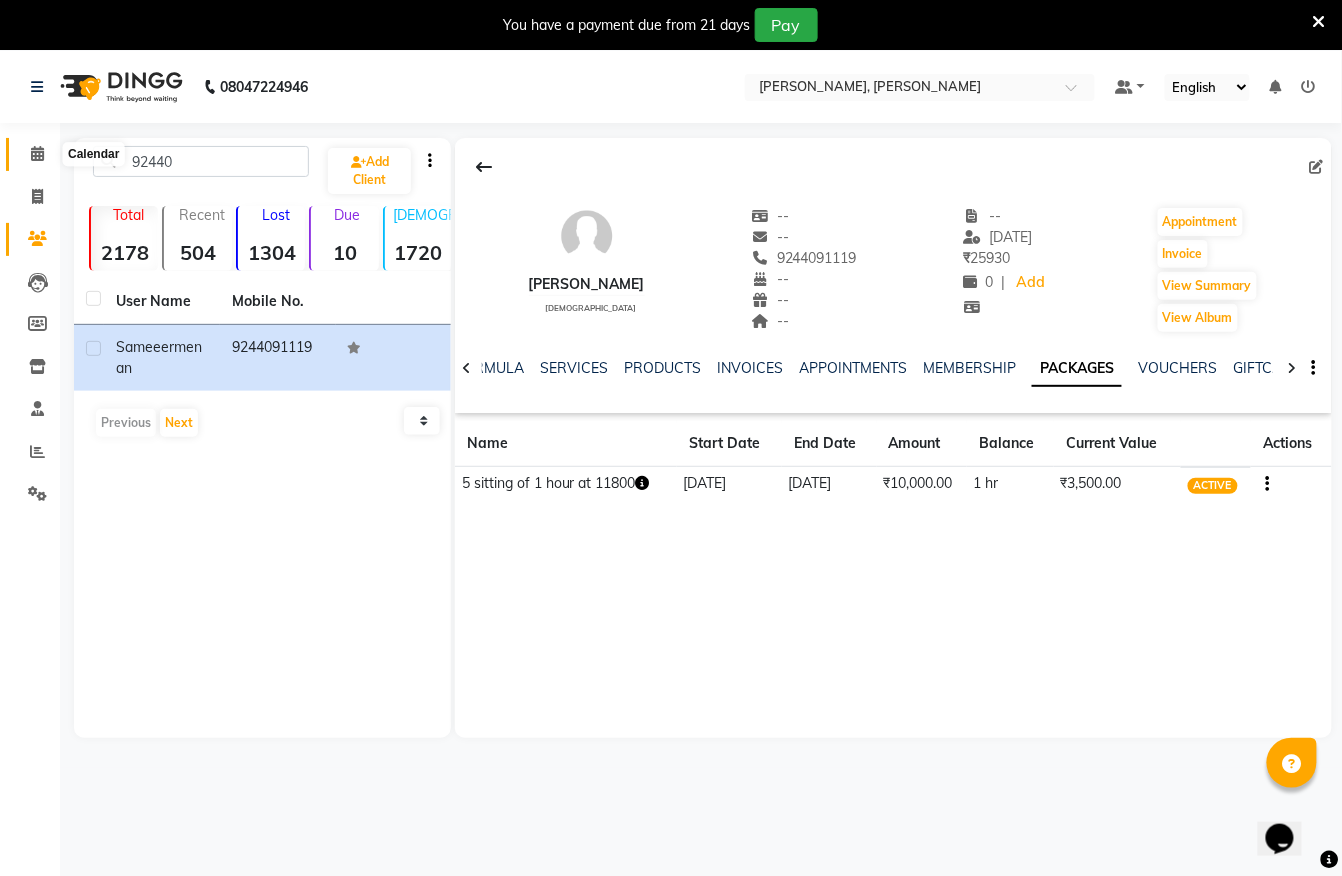 click 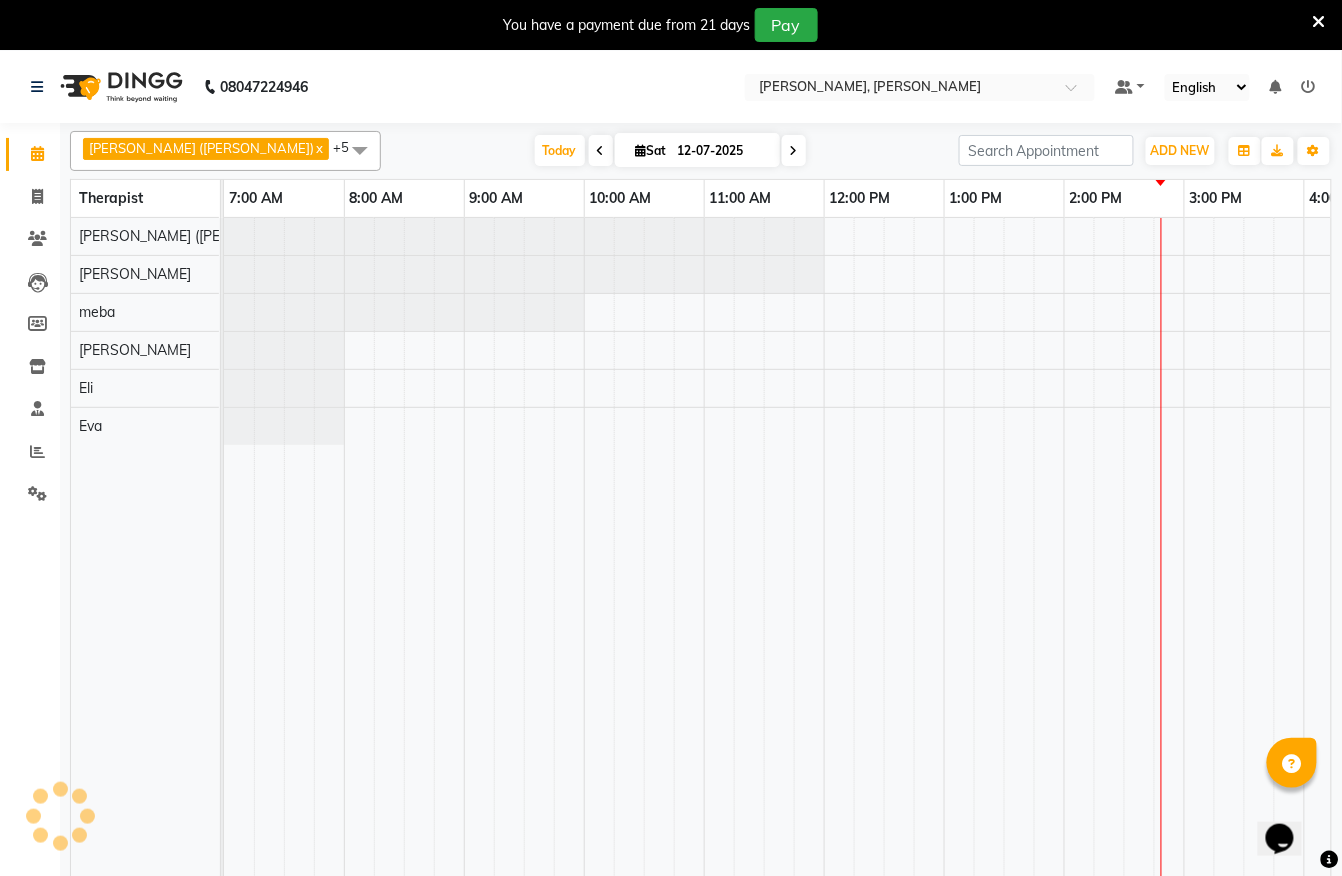 scroll, scrollTop: 0, scrollLeft: 0, axis: both 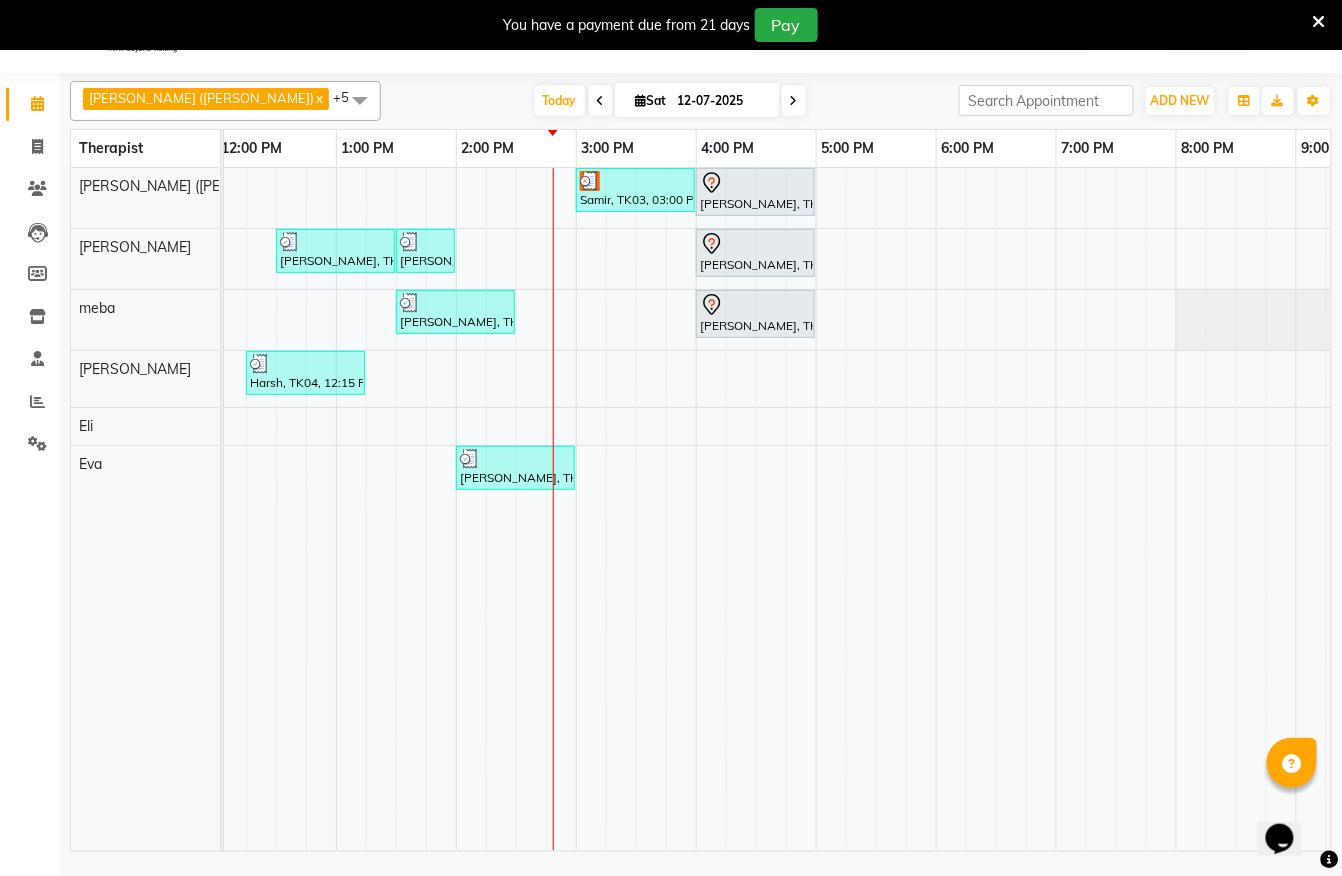 drag, startPoint x: 628, startPoint y: 196, endPoint x: 344, endPoint y: 190, distance: 284.0634 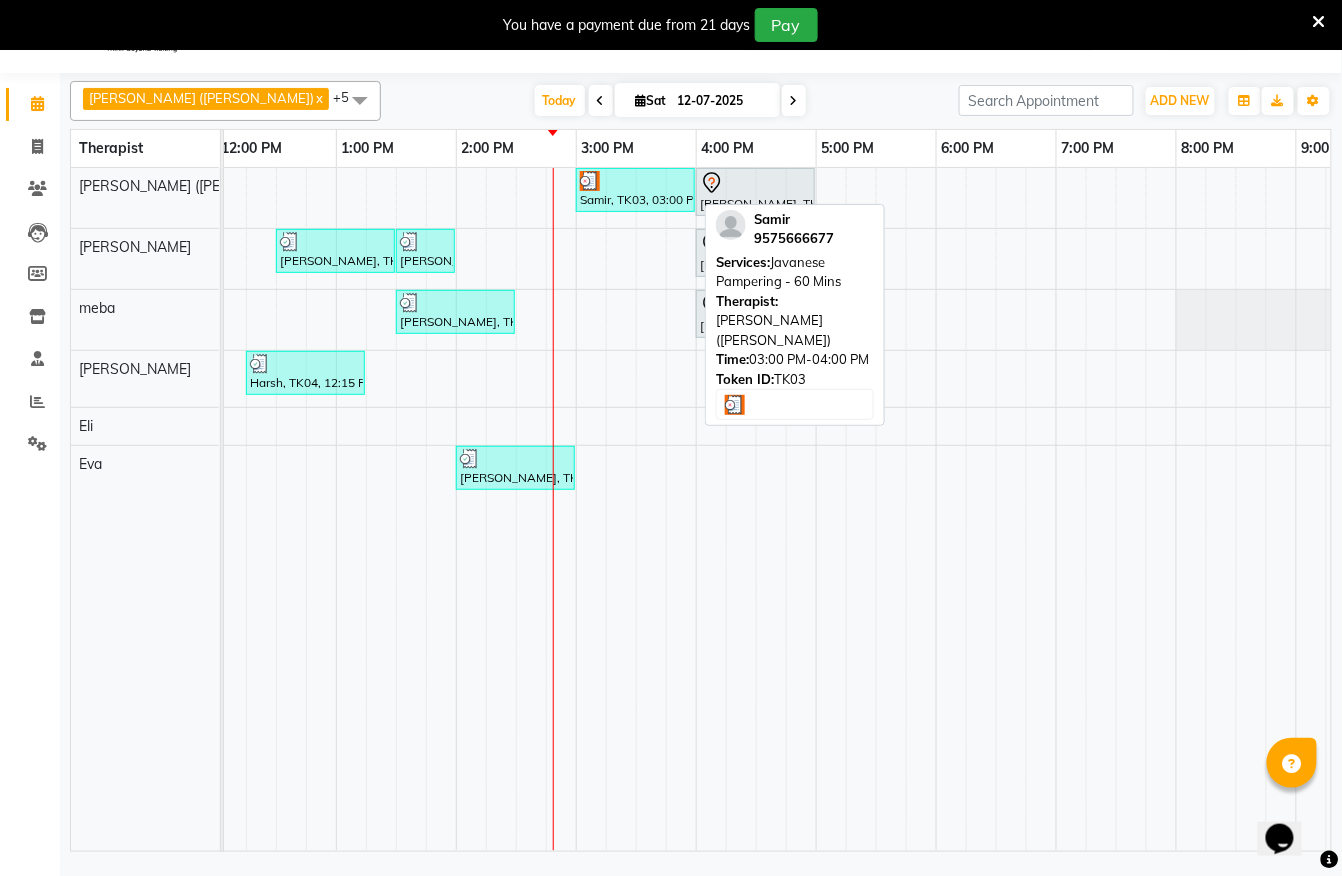 click on "Samir, TK03, 03:00 PM-04:00 PM, Javanese Pampering - 60 Mins" at bounding box center (635, 190) 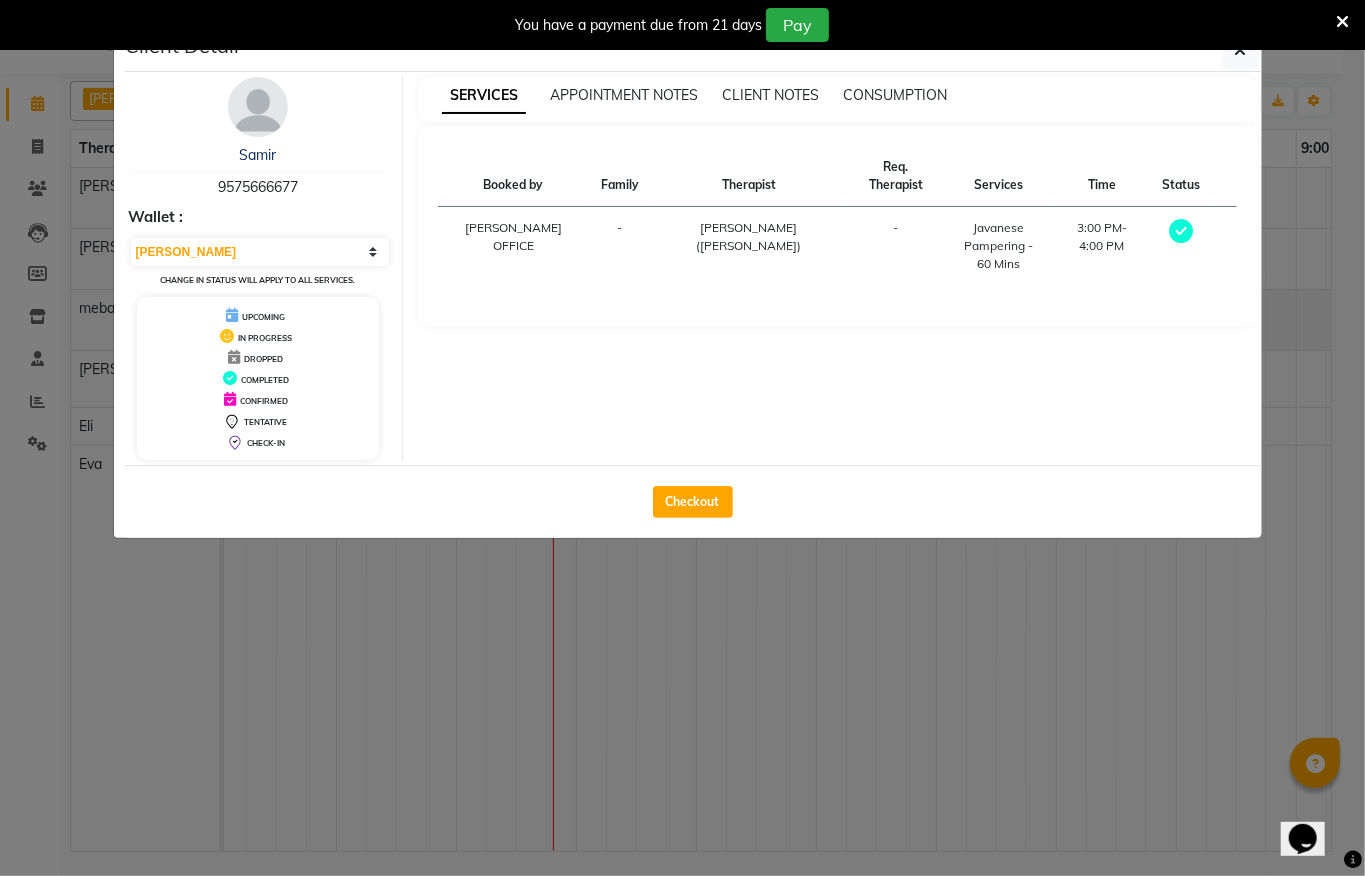 click on "-" at bounding box center (620, 246) 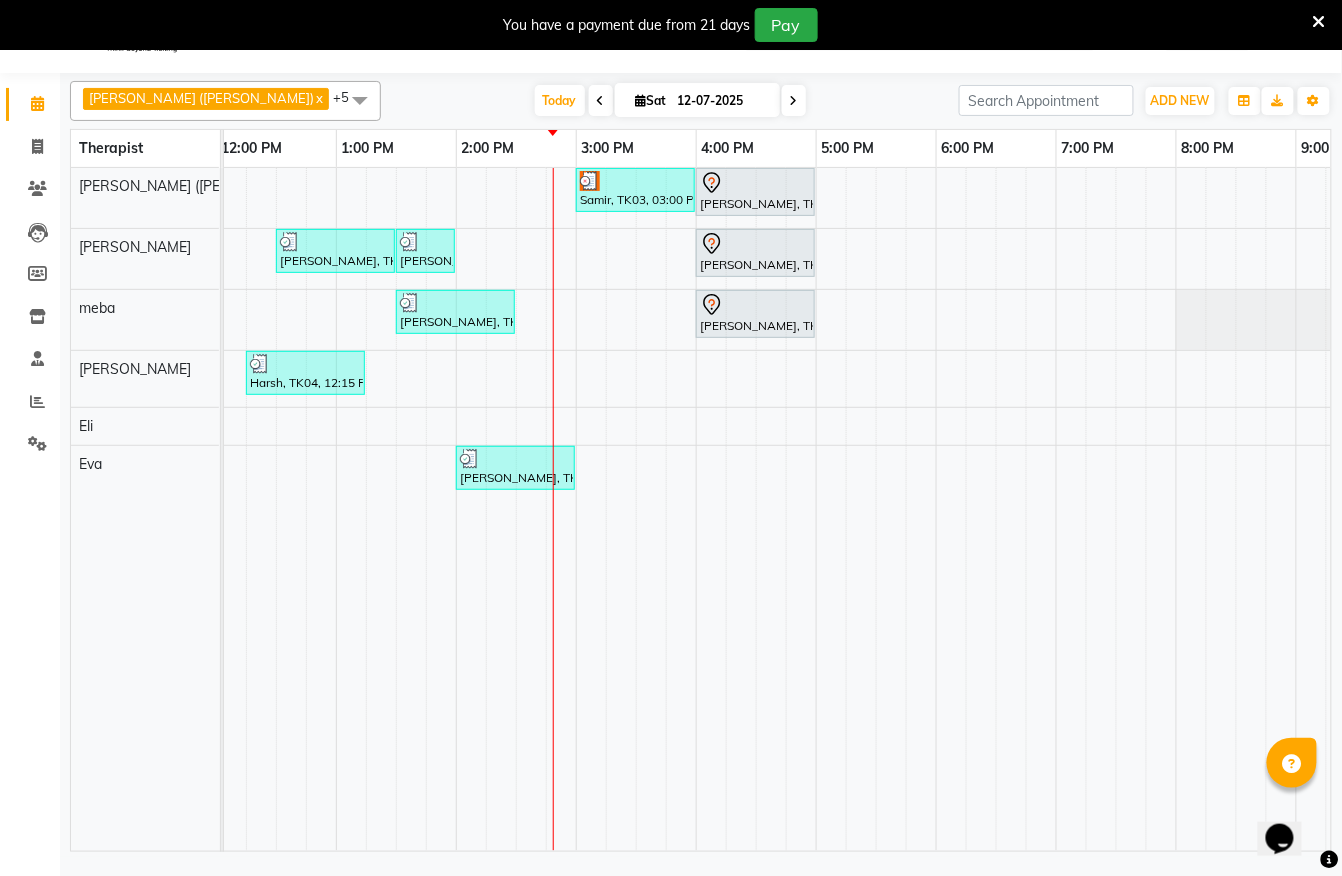 drag, startPoint x: 640, startPoint y: 192, endPoint x: 280, endPoint y: 196, distance: 360.02222 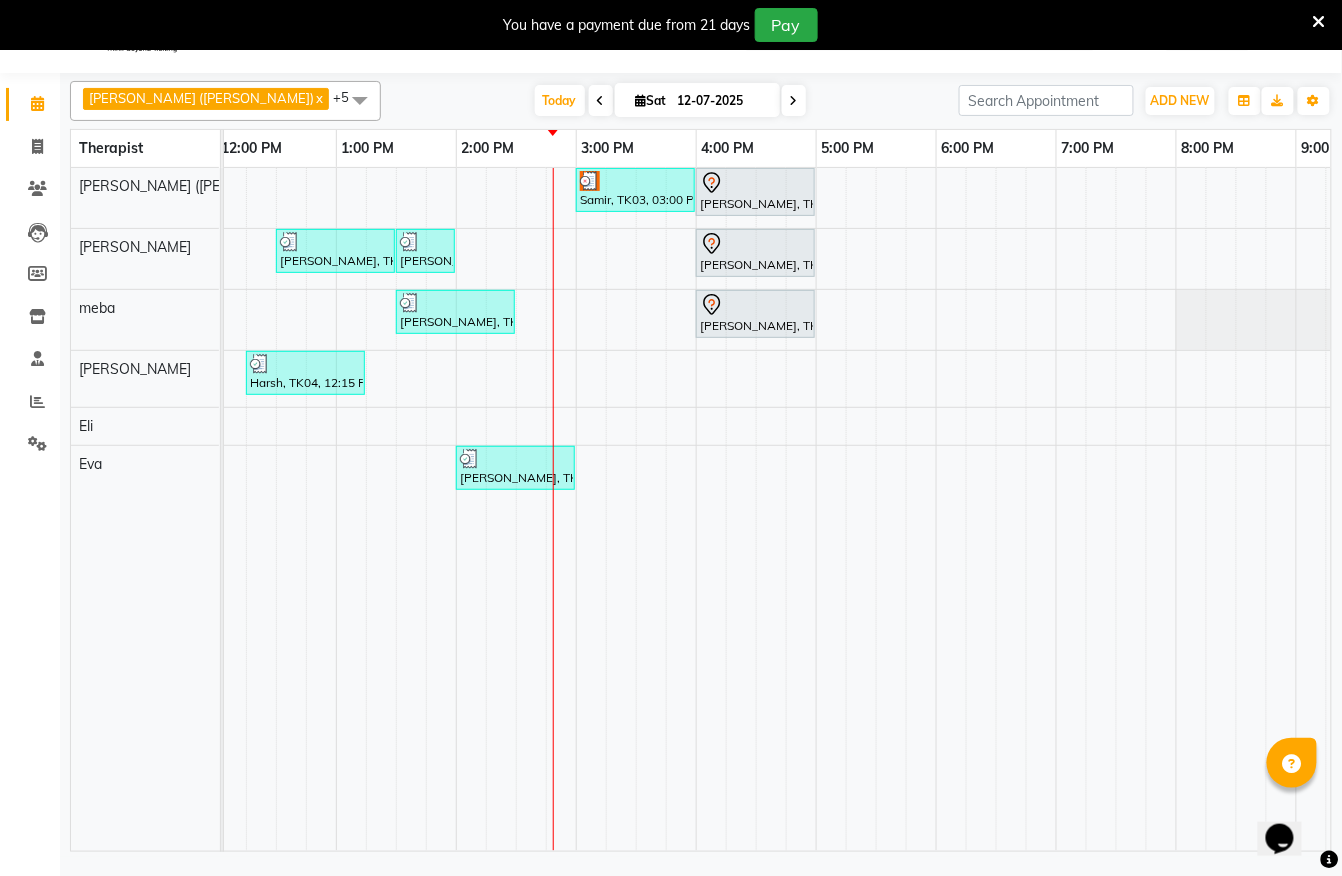 click on "Samir, TK03, 03:00 PM-04:00 PM, Javanese Pampering - 60 Mins             Laxman PATEL, TK08, 04:00 PM-05:00 PM, Javanese Pampering - 60 Mins     piyush bhargav, TK02, 12:30 PM-01:30 PM, Javanese Pampering - 60 Mins     piyush bhargav, TK06, 01:30 PM-02:00 PM, Signature Foot Massage - 30 Mins             Laxman PATEL, TK08, 04:00 PM-05:00 PM, Javanese Pampering - 60 Mins     Jyoti Patel, TK05, 01:30 PM-02:30 PM, Javanese Pampering - 60 Mins             Manish rajaram, TK01, 04:00 PM-05:00 PM, Javanese Pampering - 60 Mins     Harsh, TK04, 12:15 PM-01:15 PM, Swedish De-Stress - 60 Mins     Vibhuti Jain, TK07, 02:00 PM-03:00 PM, Fusion Therapy - 60 Mins" at bounding box center [576, 509] 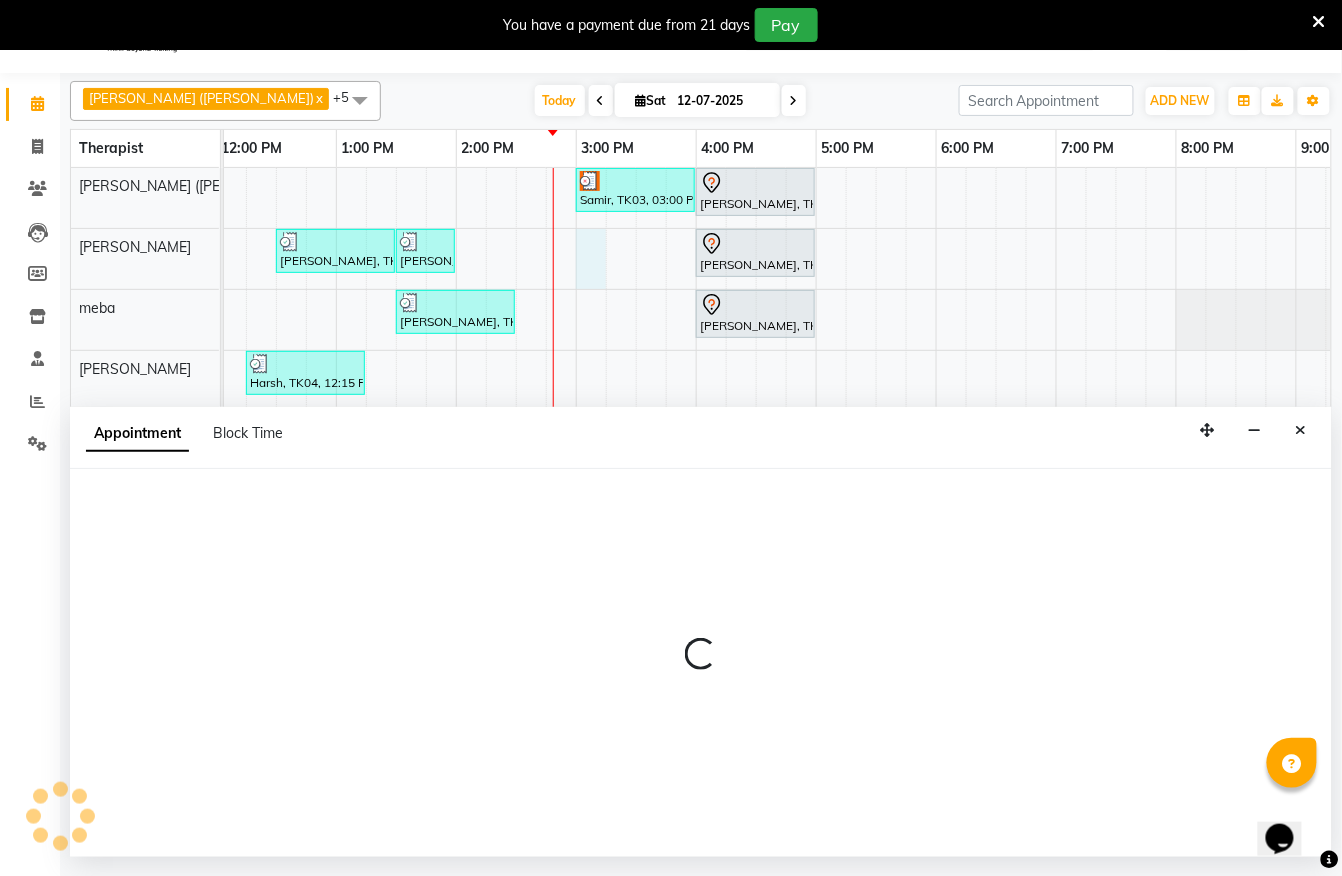 select on "62270" 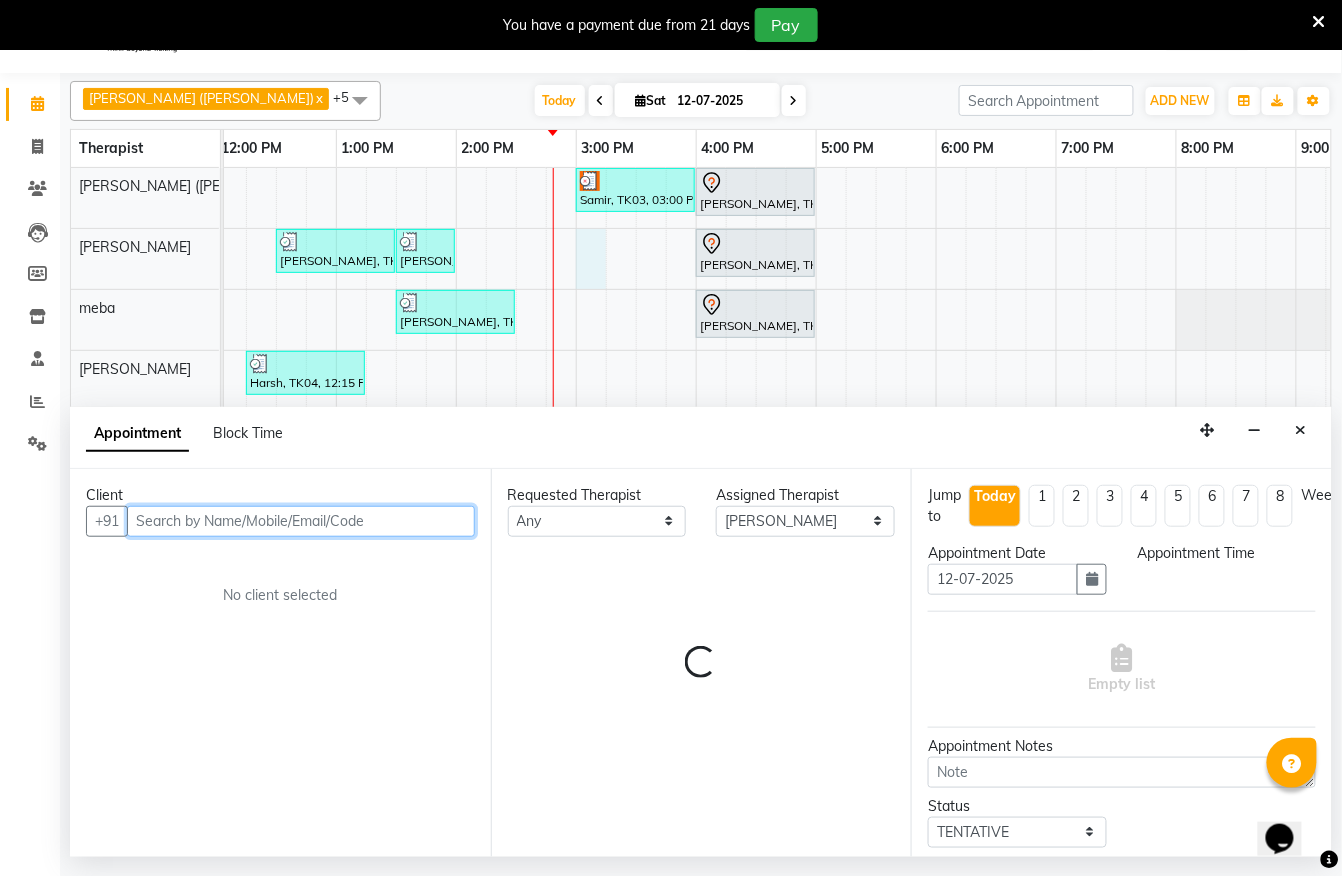 select on "900" 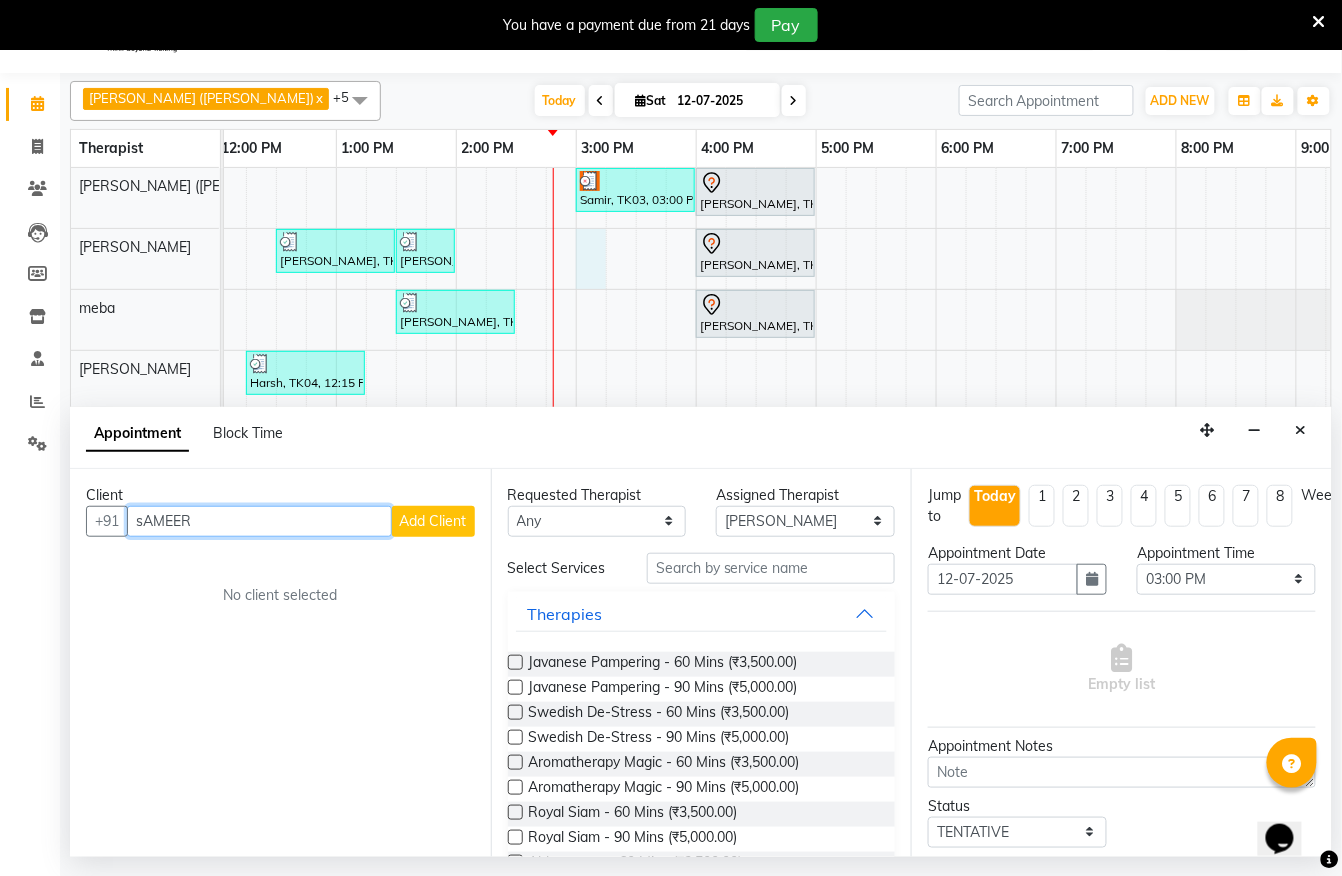 click on "sAMEER" at bounding box center (259, 521) 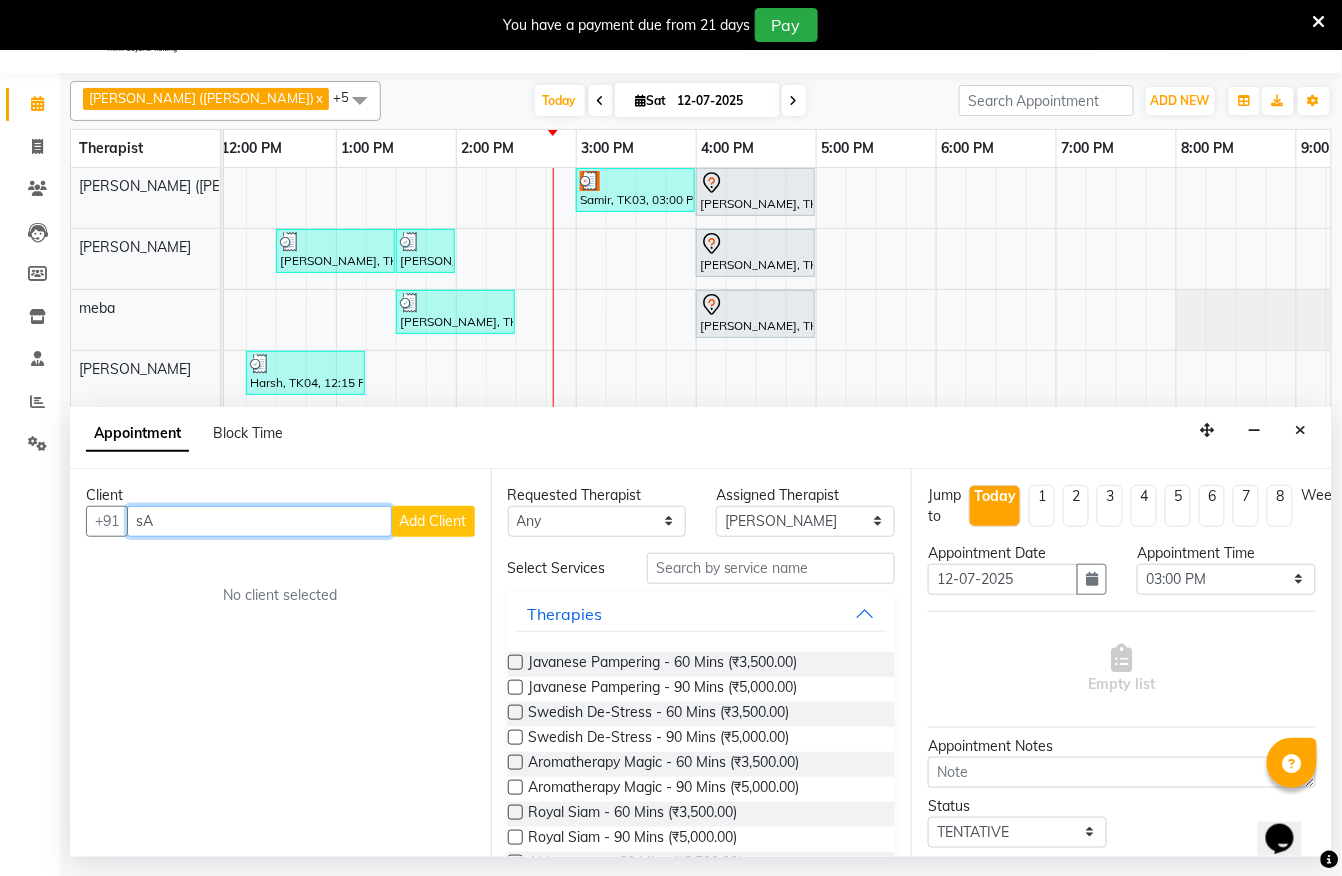 type on "s" 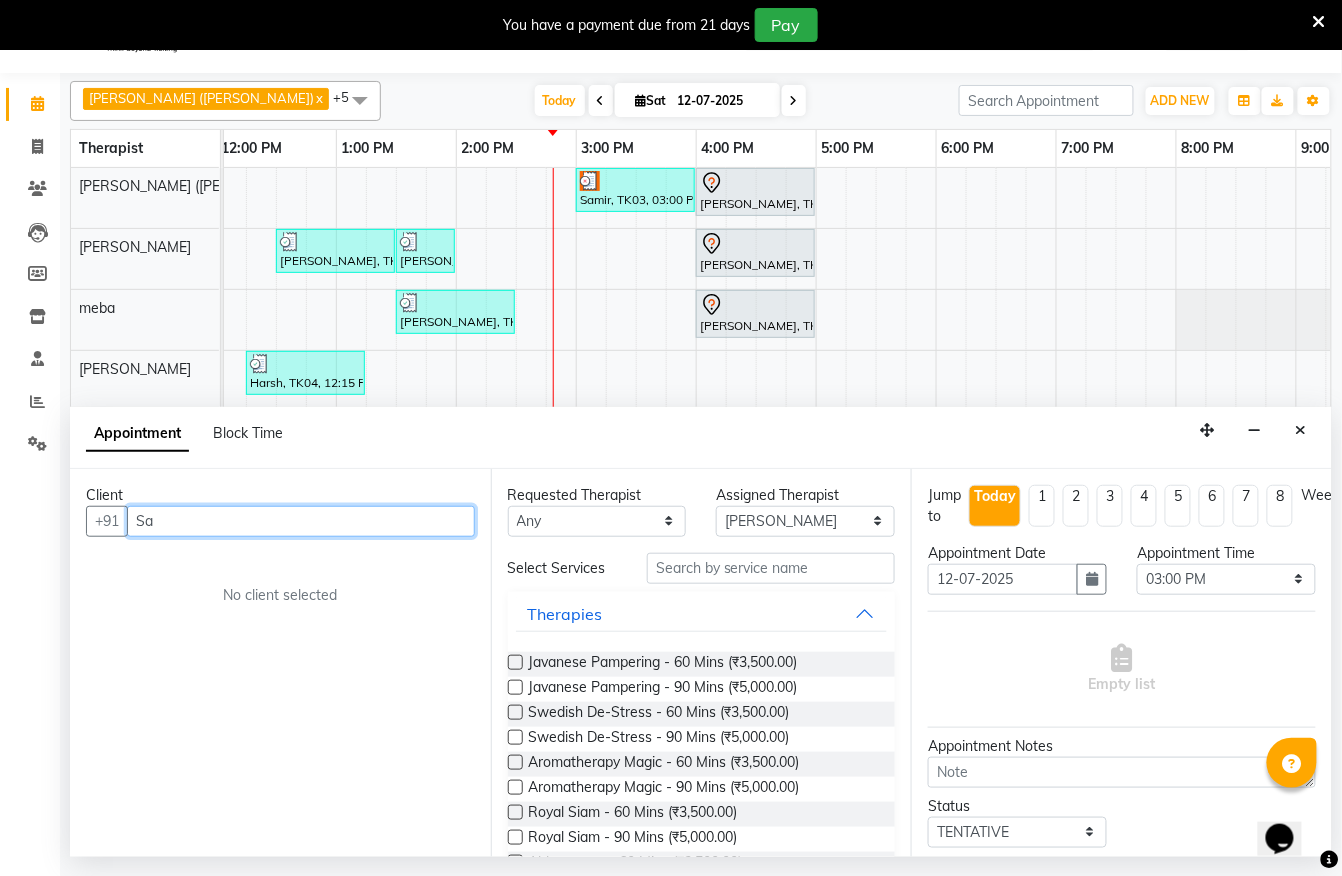 type on "S" 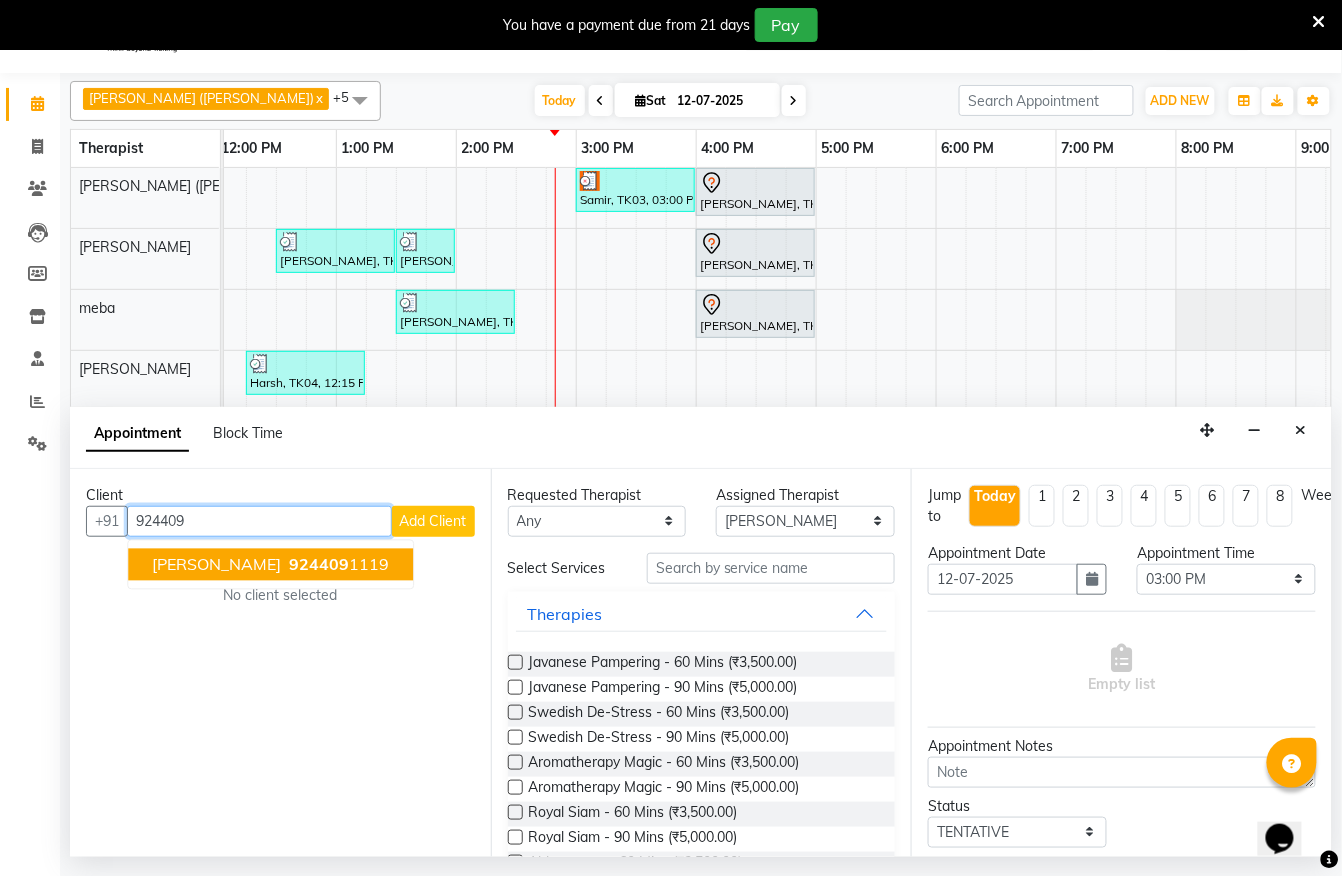 click on "sameeer menan" at bounding box center (216, 564) 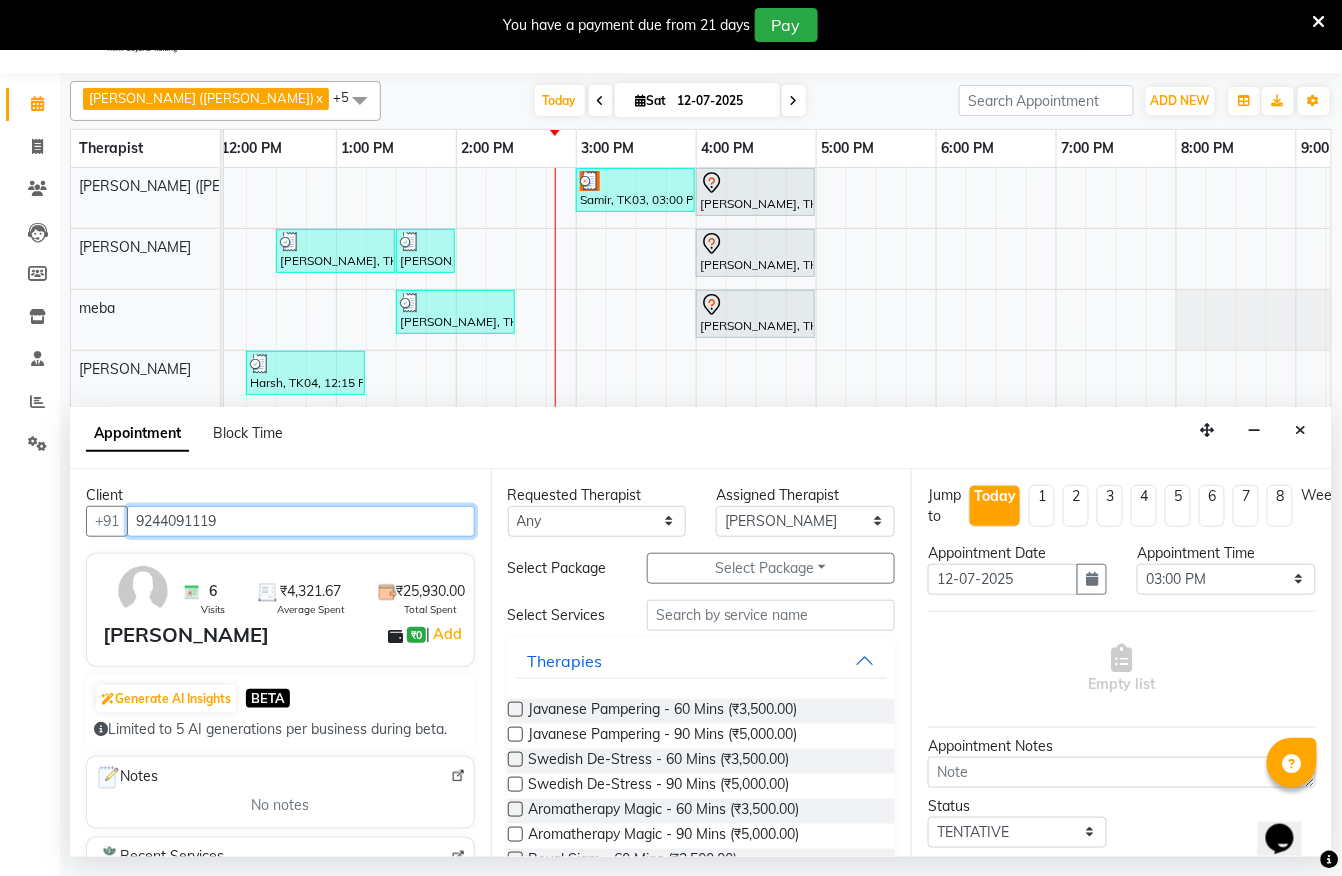 type on "9244091119" 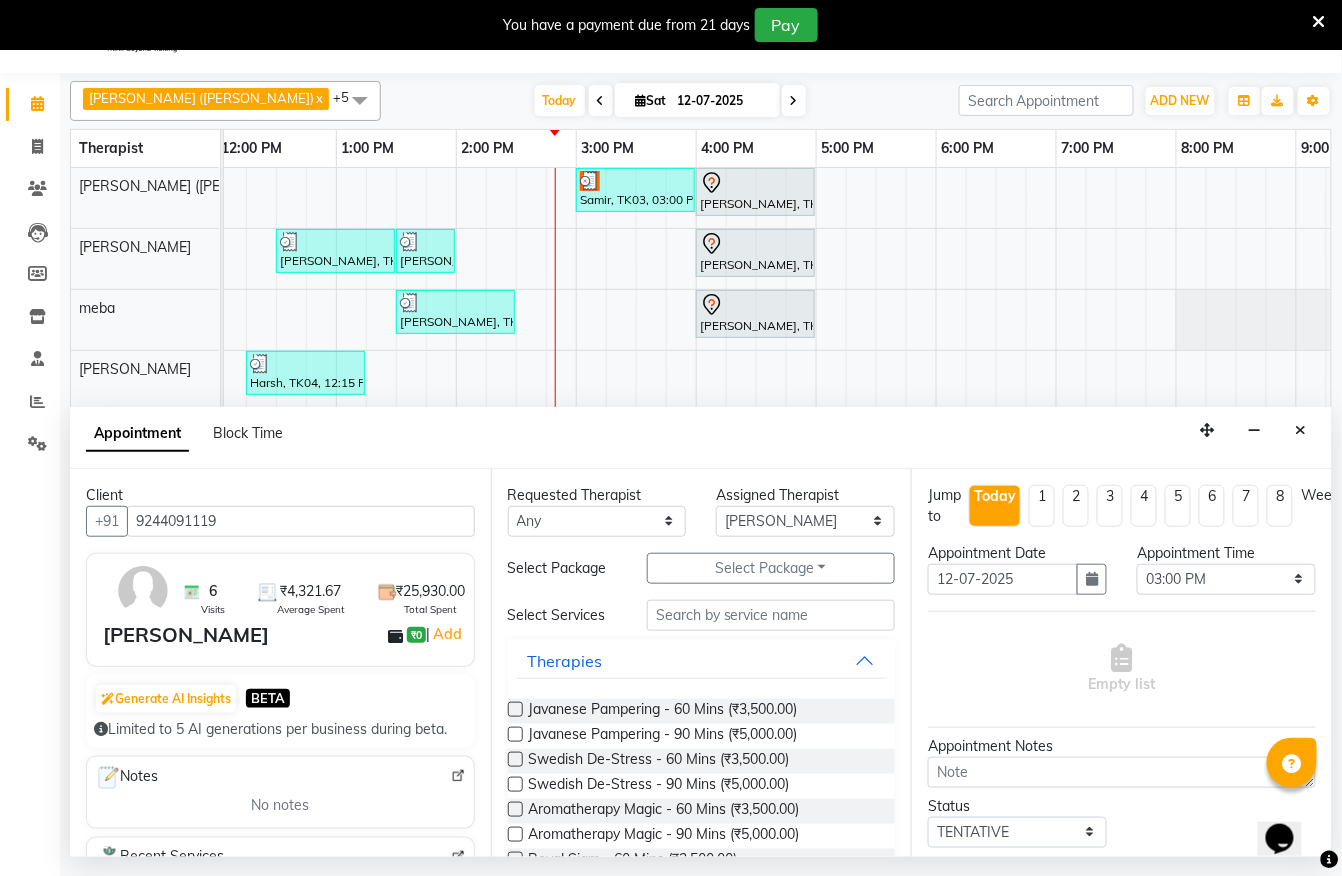 click at bounding box center (515, 709) 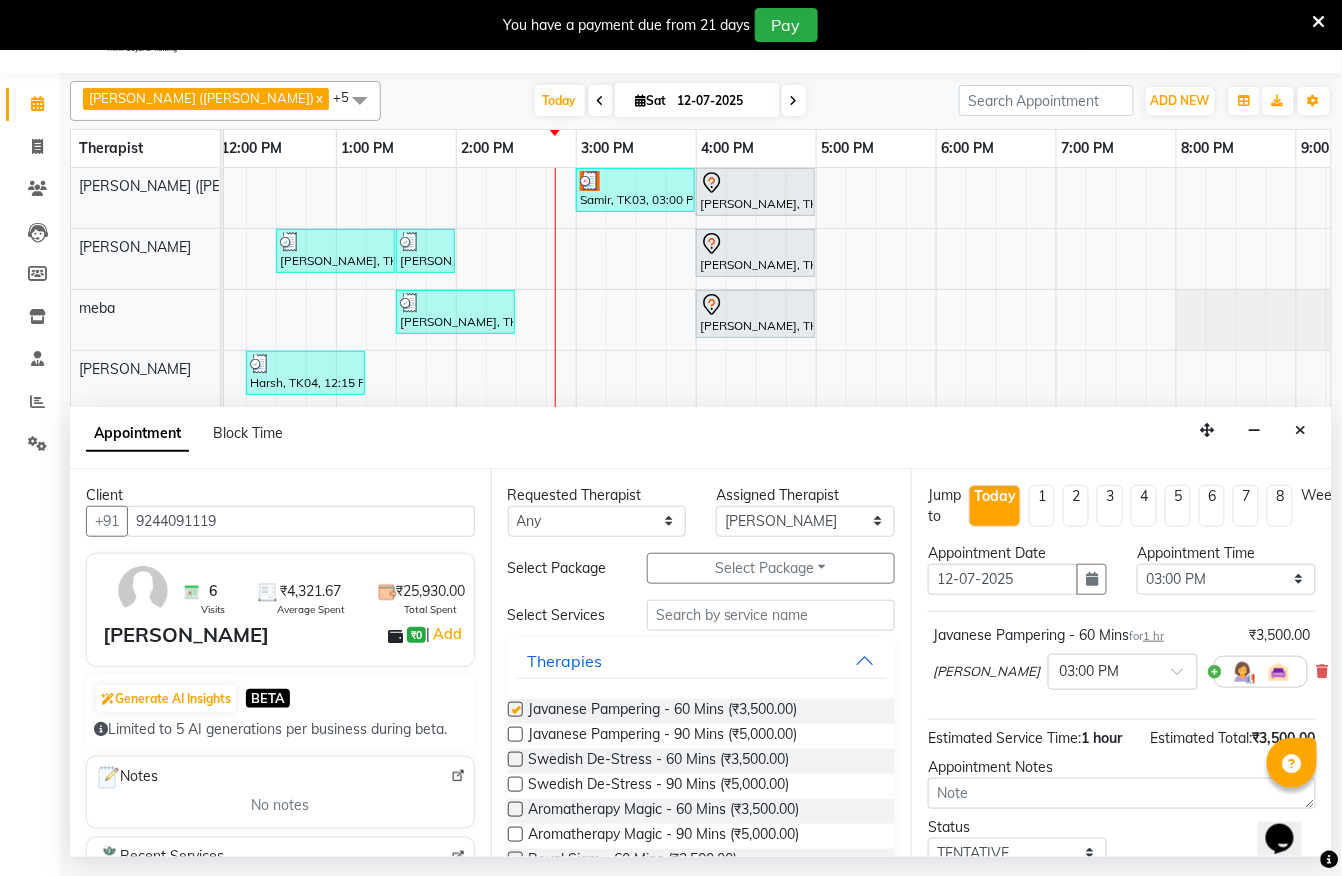 checkbox on "false" 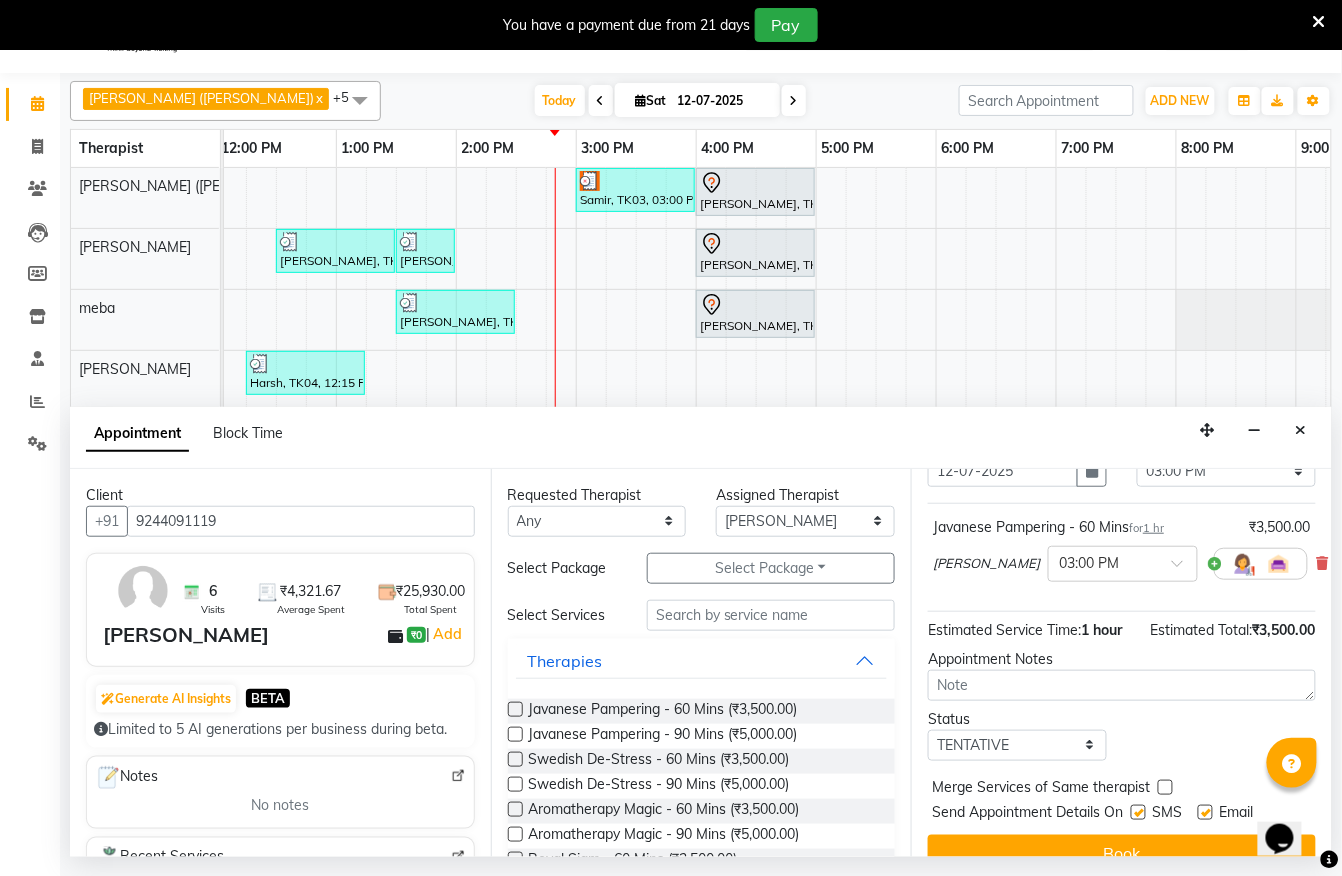 scroll, scrollTop: 184, scrollLeft: 0, axis: vertical 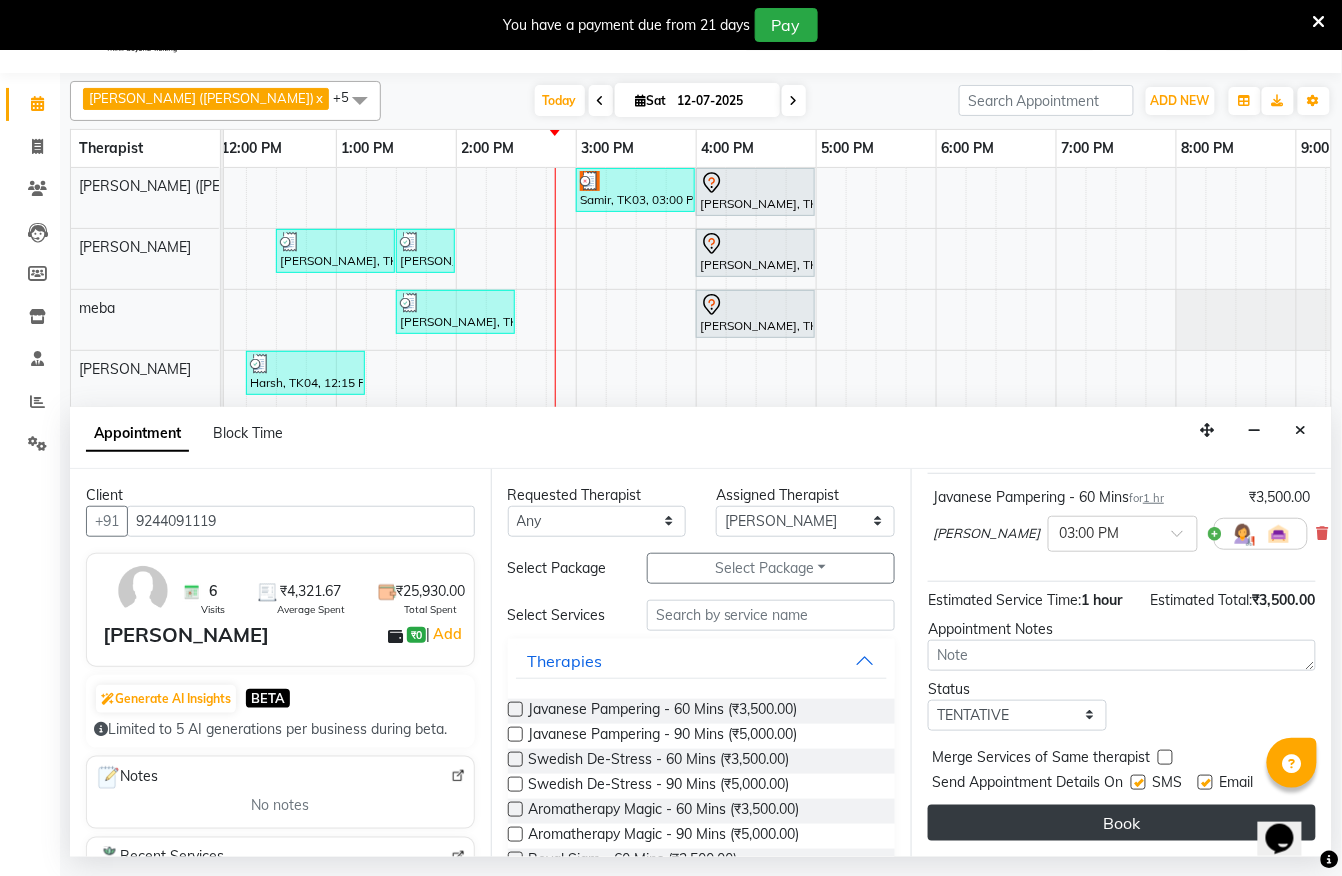 click on "Book" at bounding box center [1122, 823] 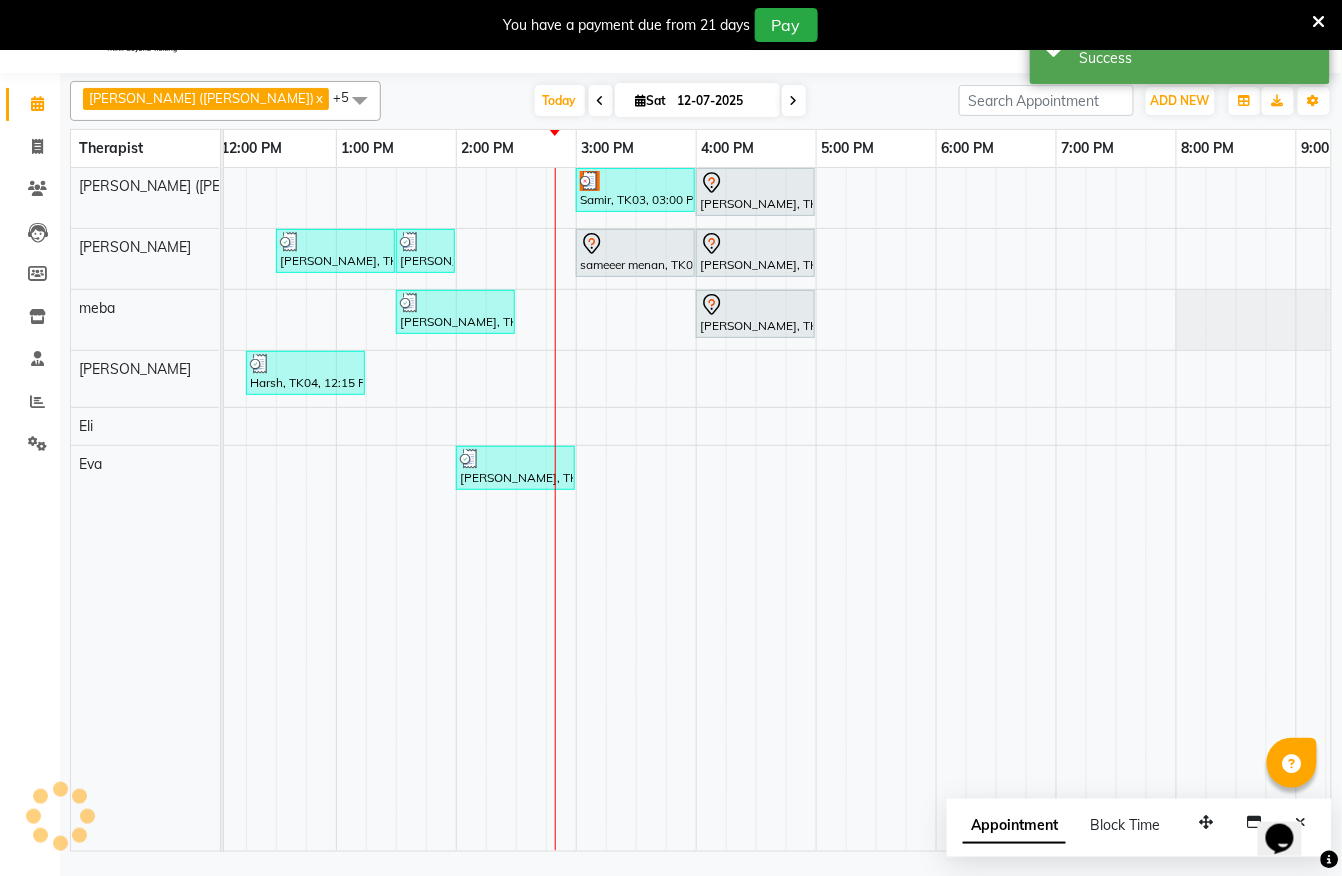 scroll, scrollTop: 0, scrollLeft: 0, axis: both 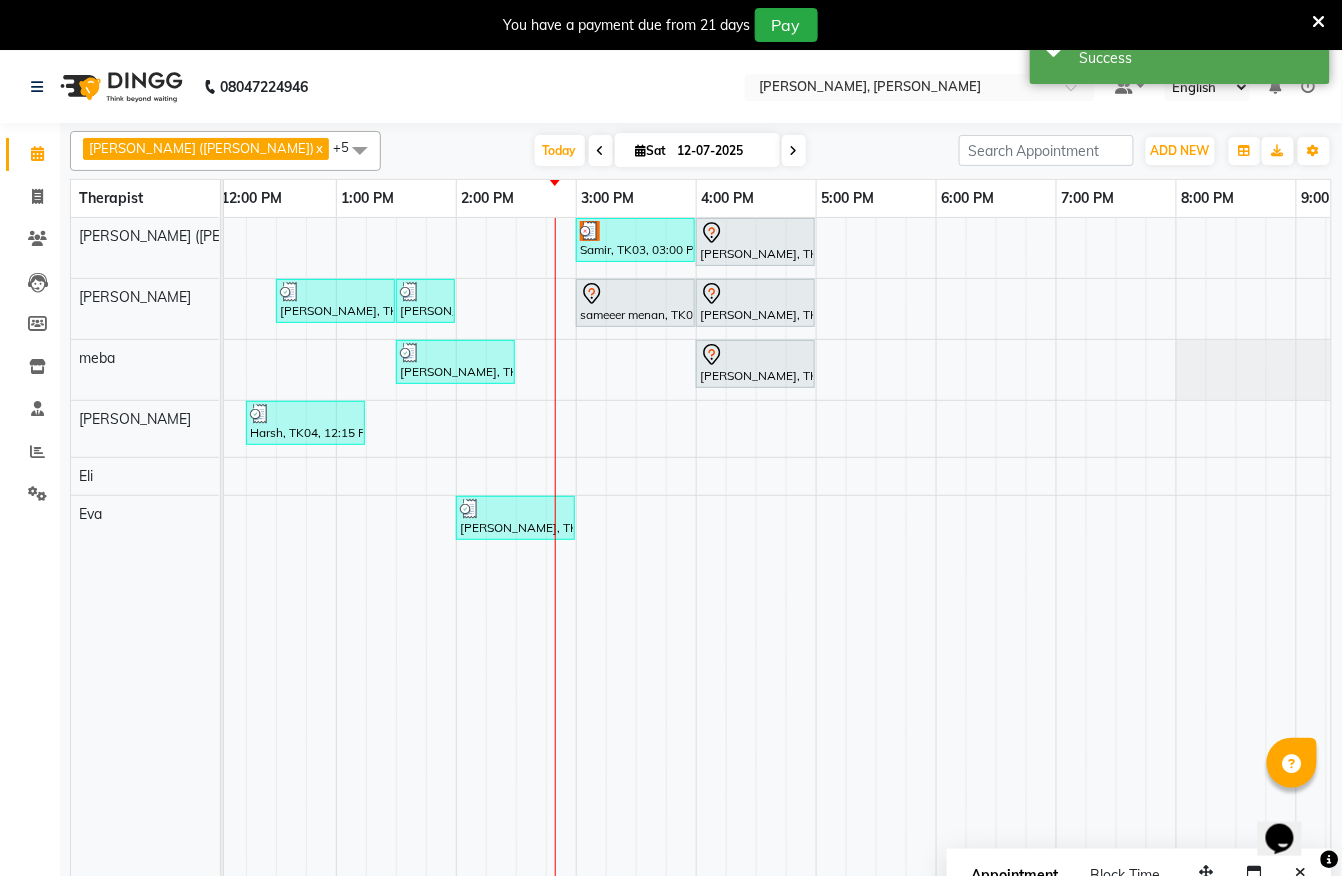 drag, startPoint x: 649, startPoint y: 253, endPoint x: 1193, endPoint y: 332, distance: 549.7063 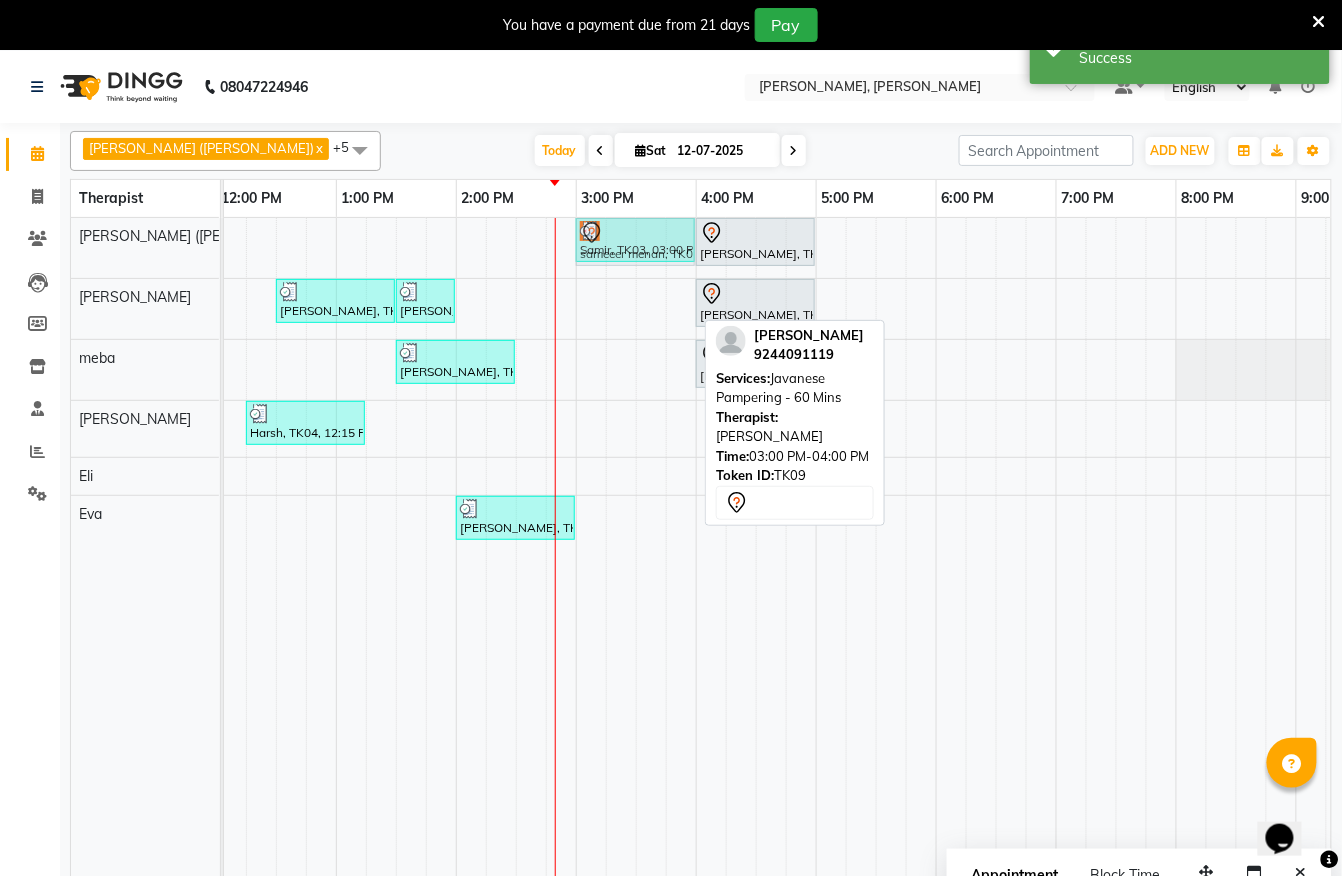 drag, startPoint x: 637, startPoint y: 302, endPoint x: 637, endPoint y: 245, distance: 57 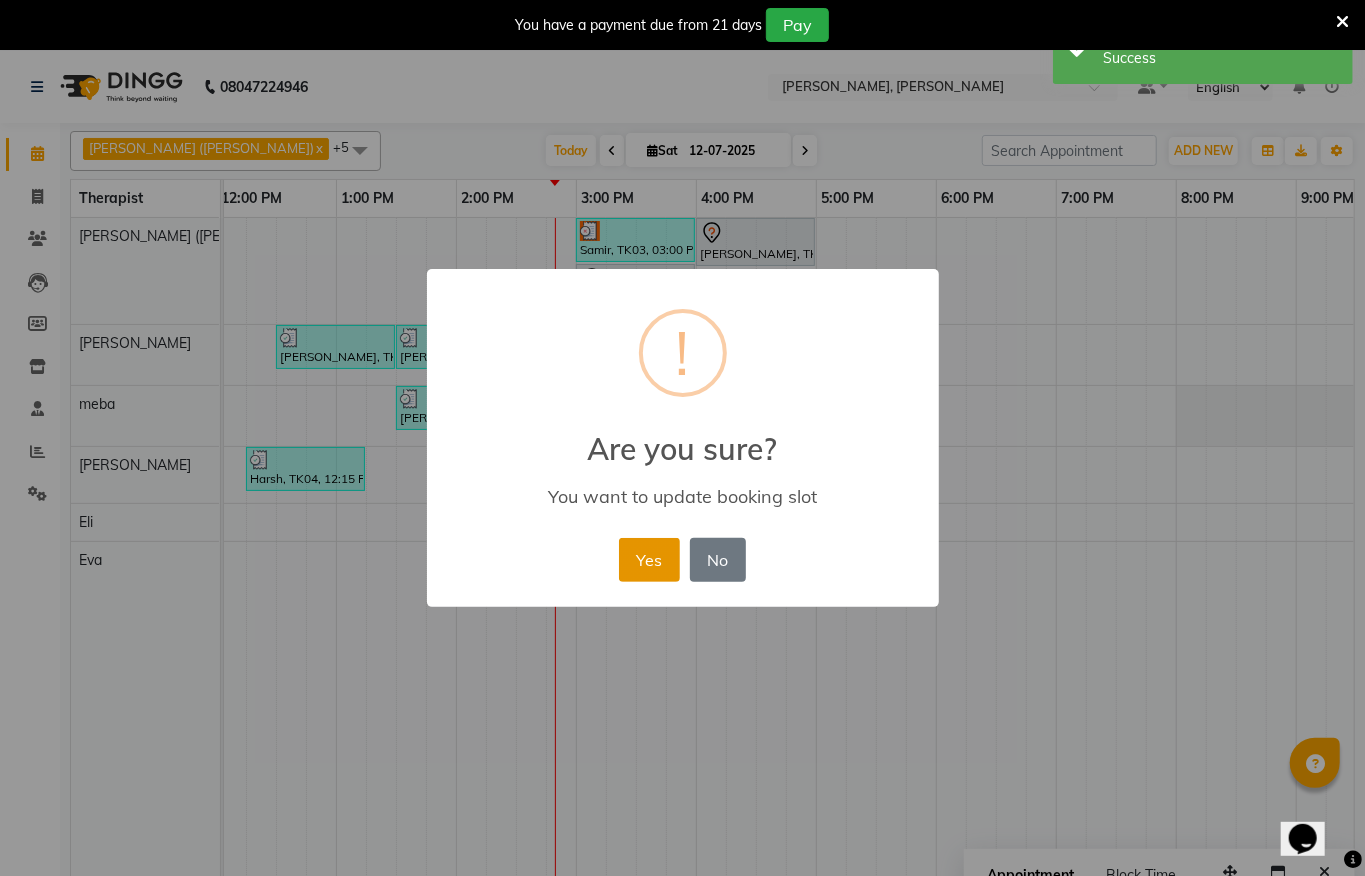 click on "Yes" at bounding box center (649, 560) 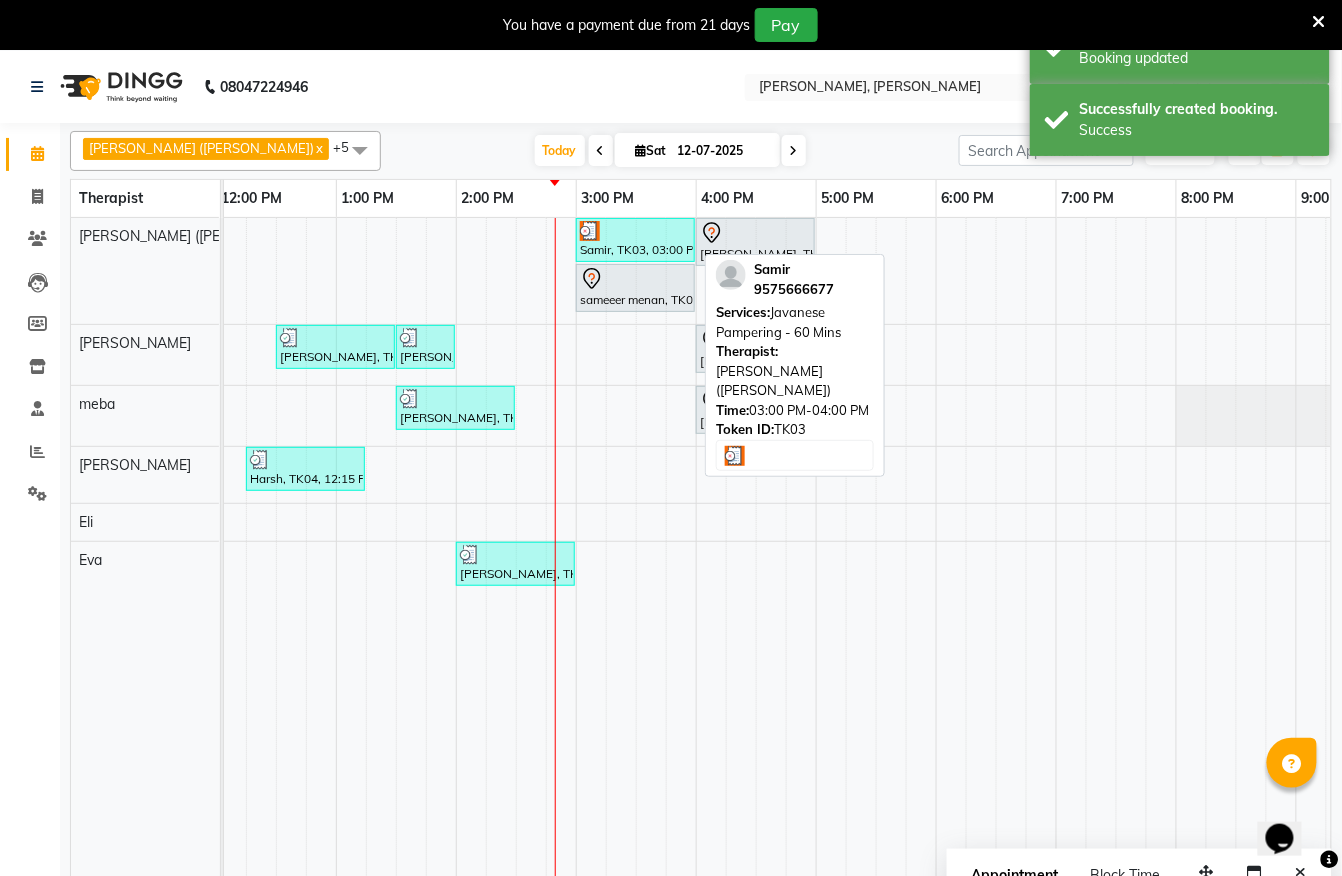 click on "Samir, TK03, 03:00 PM-04:00 PM, Javanese Pampering - 60 Mins" at bounding box center [635, 240] 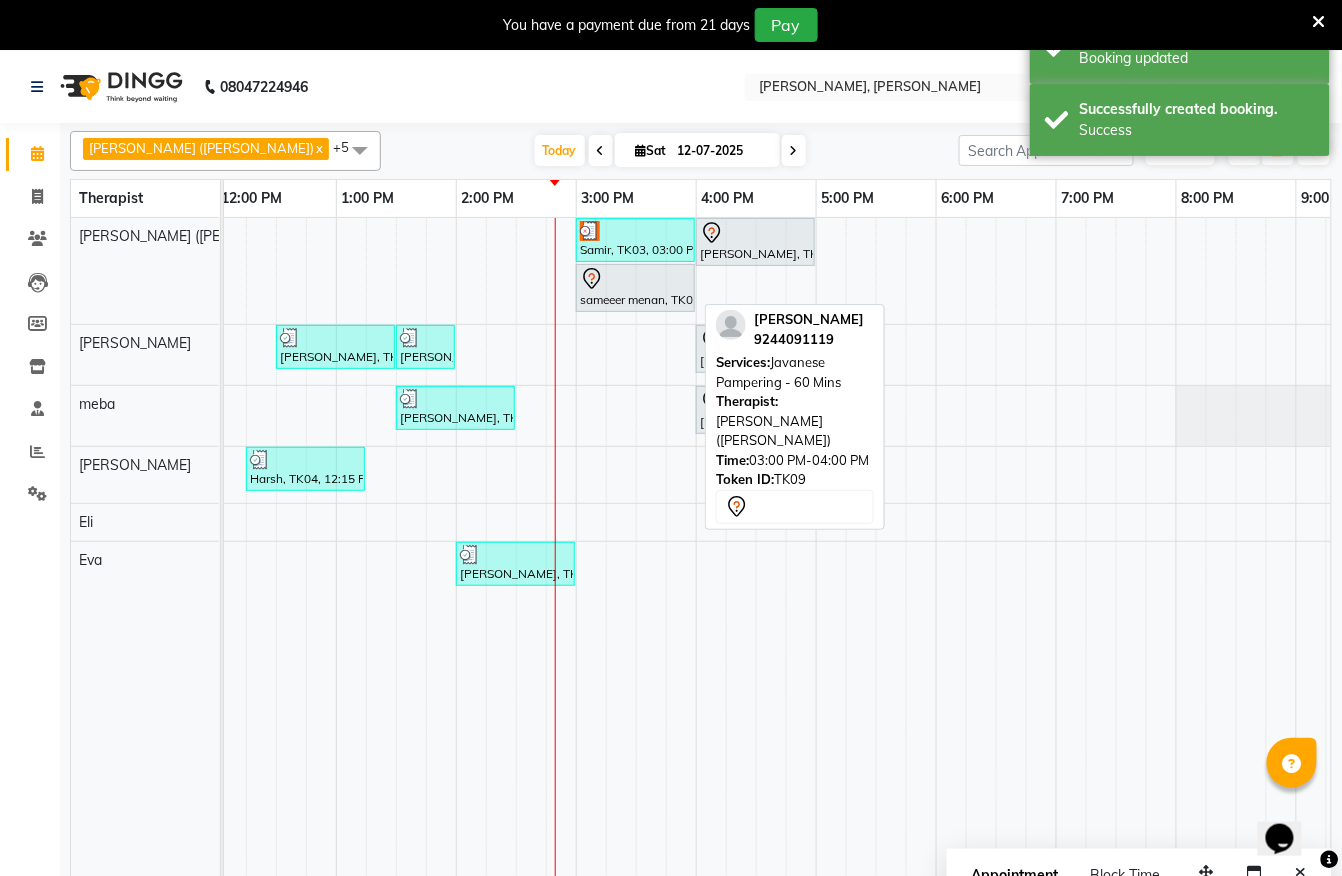 click on "sameeer menan, TK09, 03:00 PM-04:00 PM, Javanese Pampering - 60 Mins" at bounding box center (635, 288) 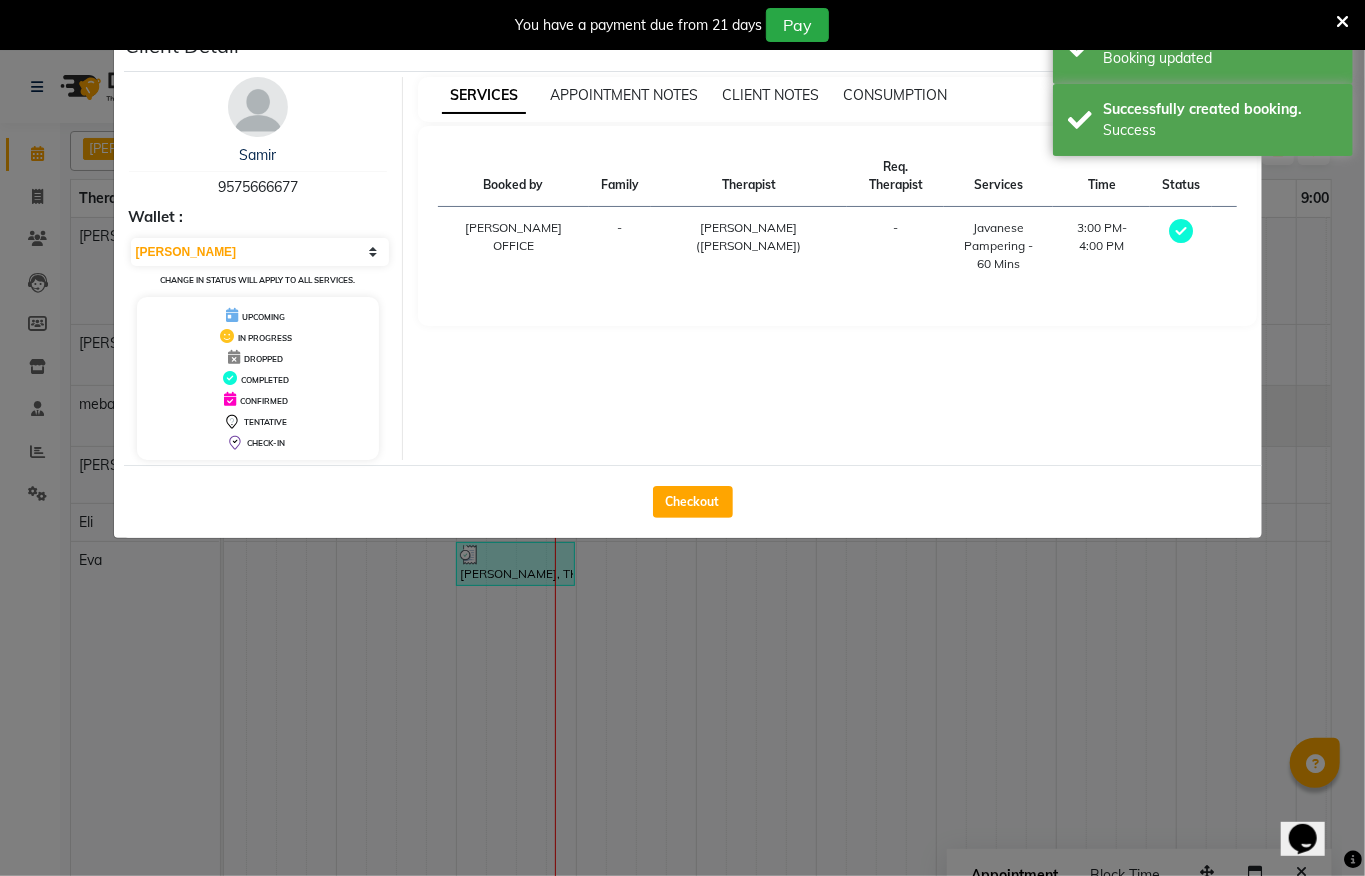select on "7" 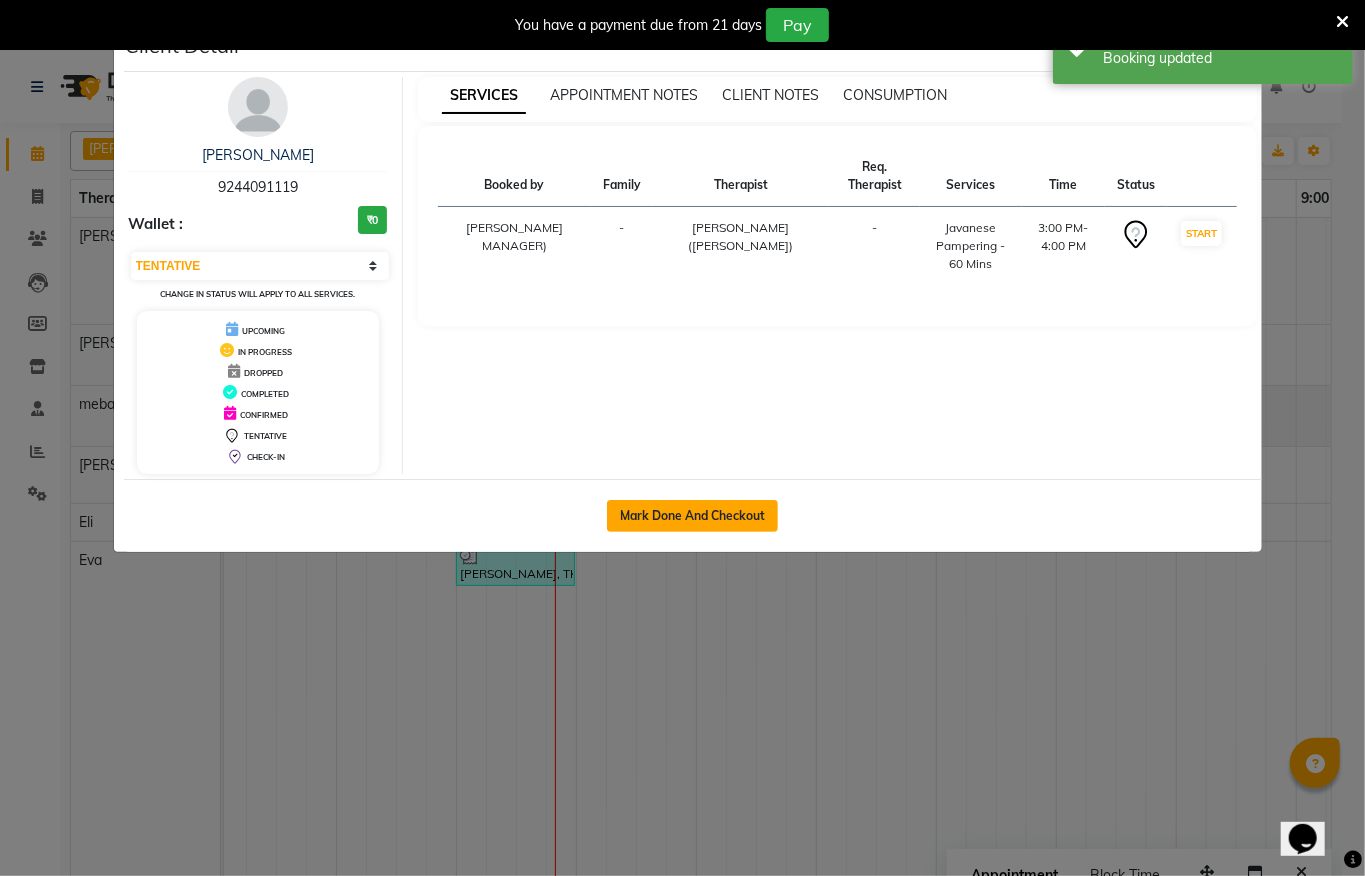 click on "Mark Done And Checkout" 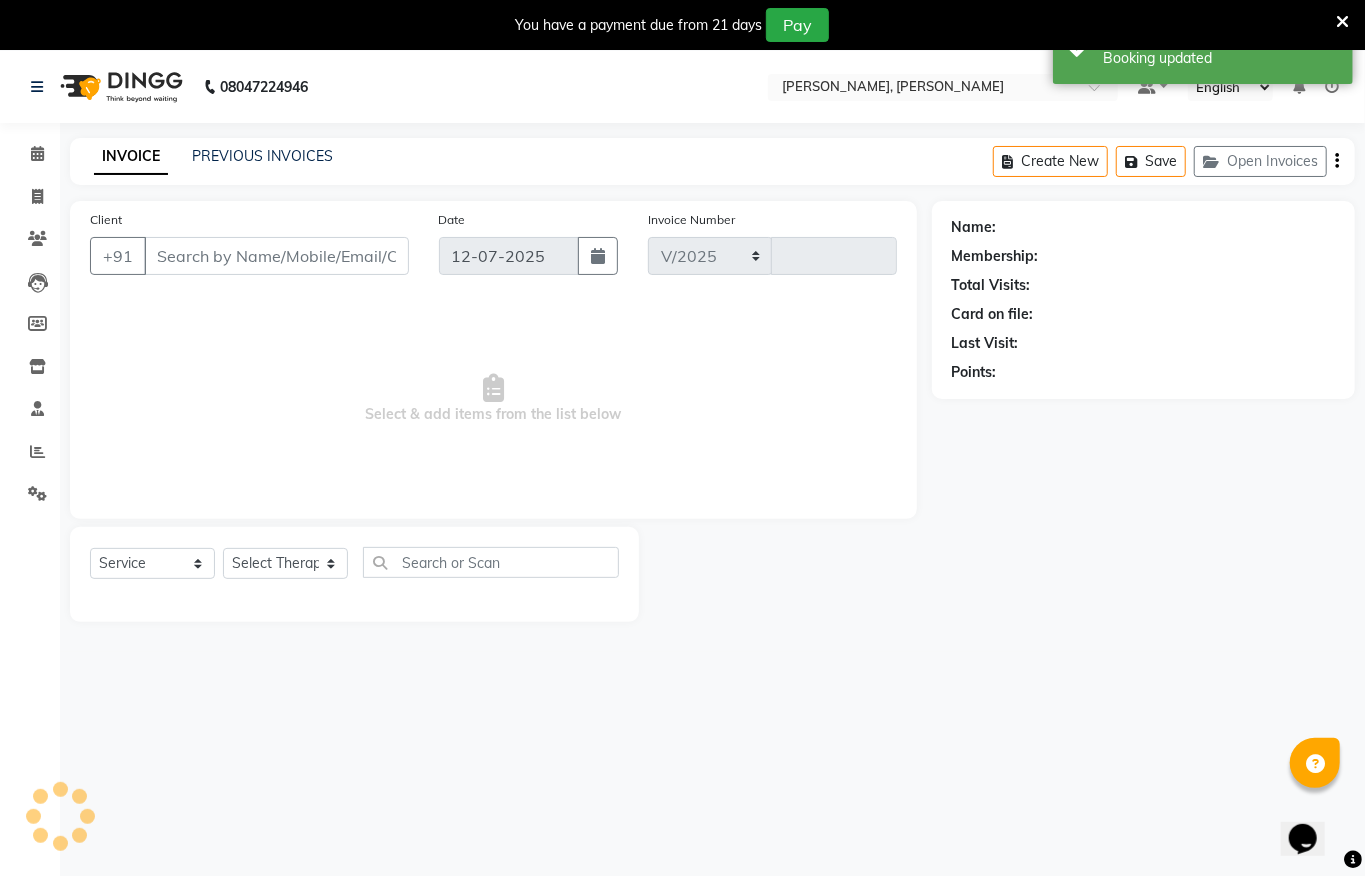 select on "6399" 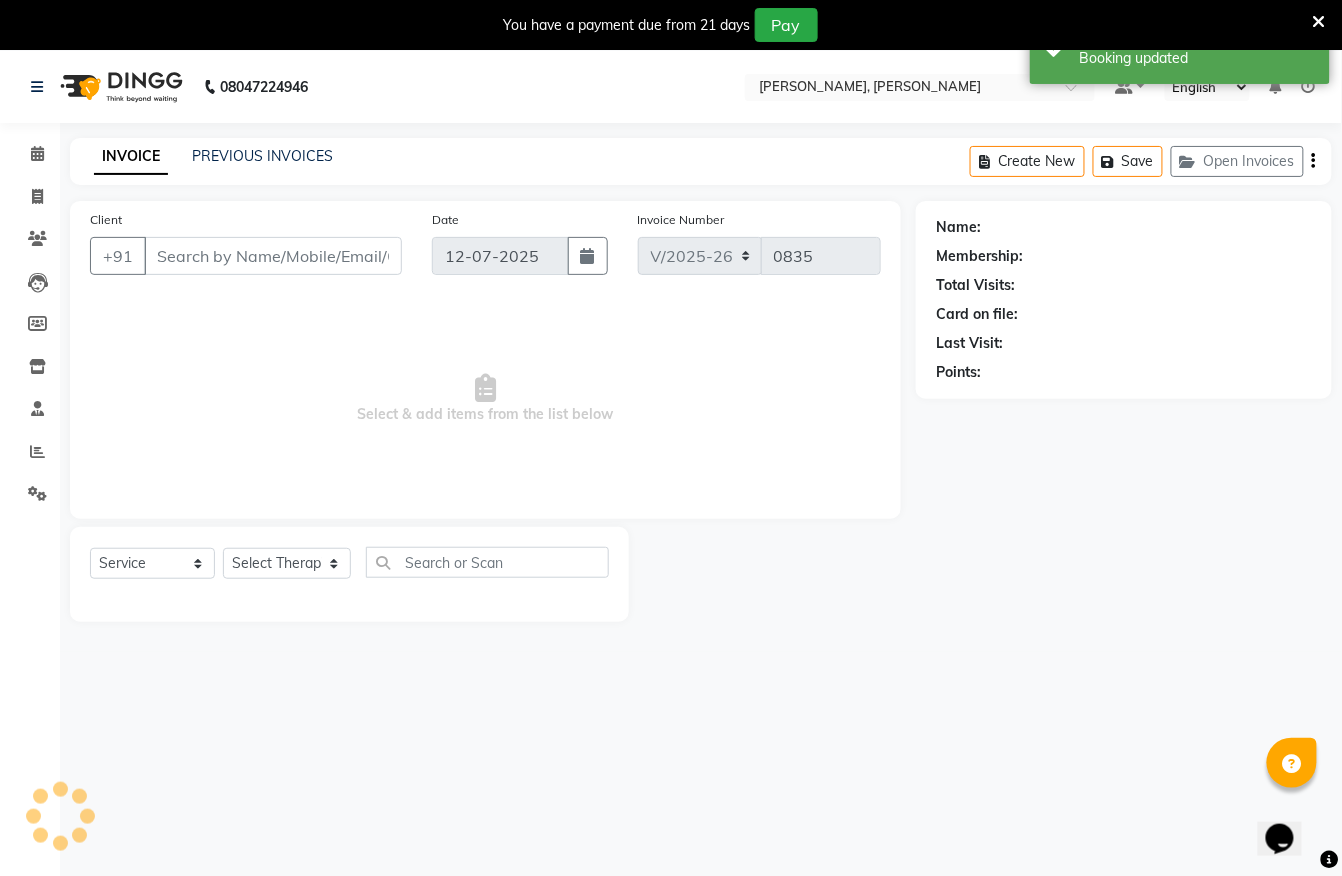 type on "9244091119" 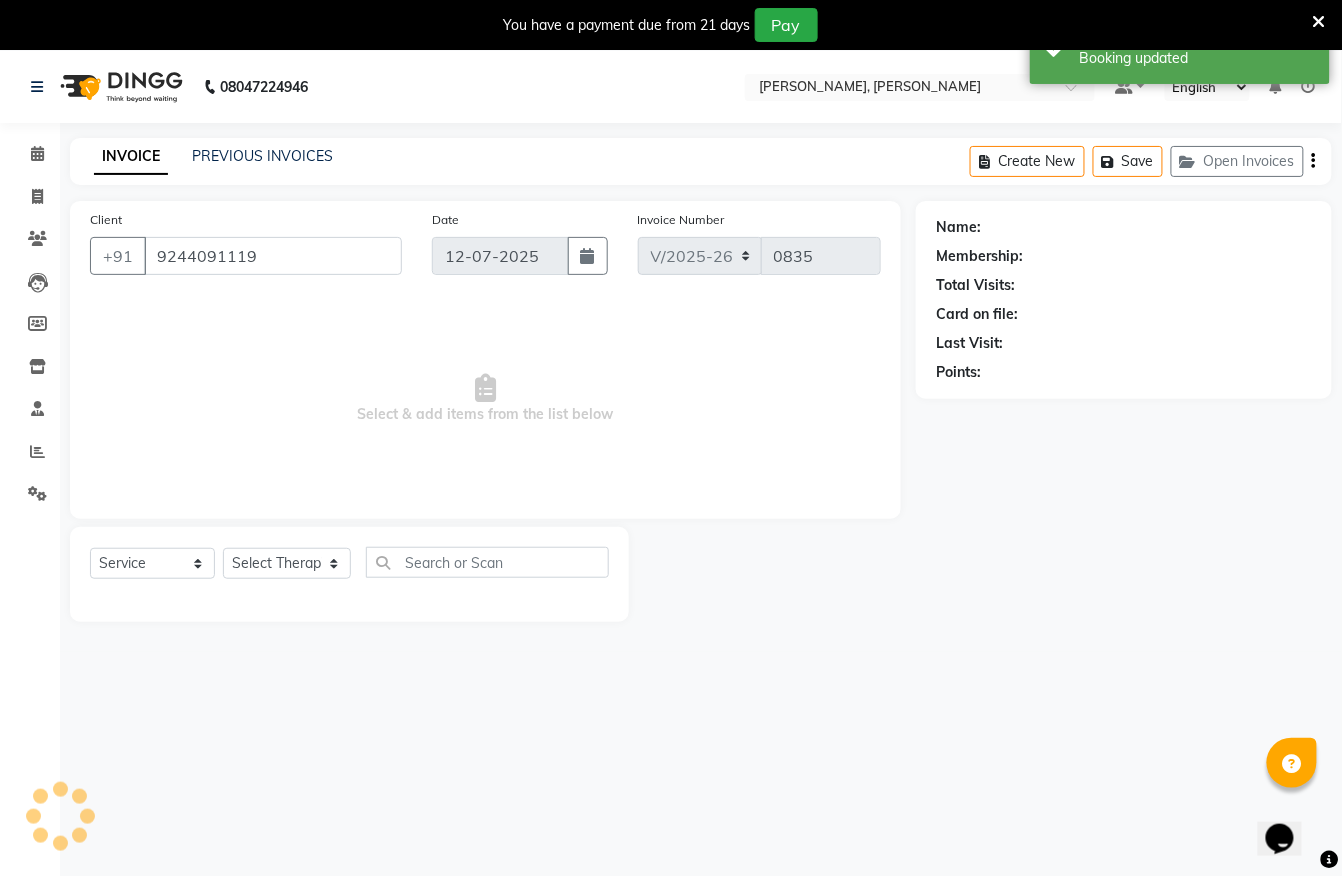 select on "55791" 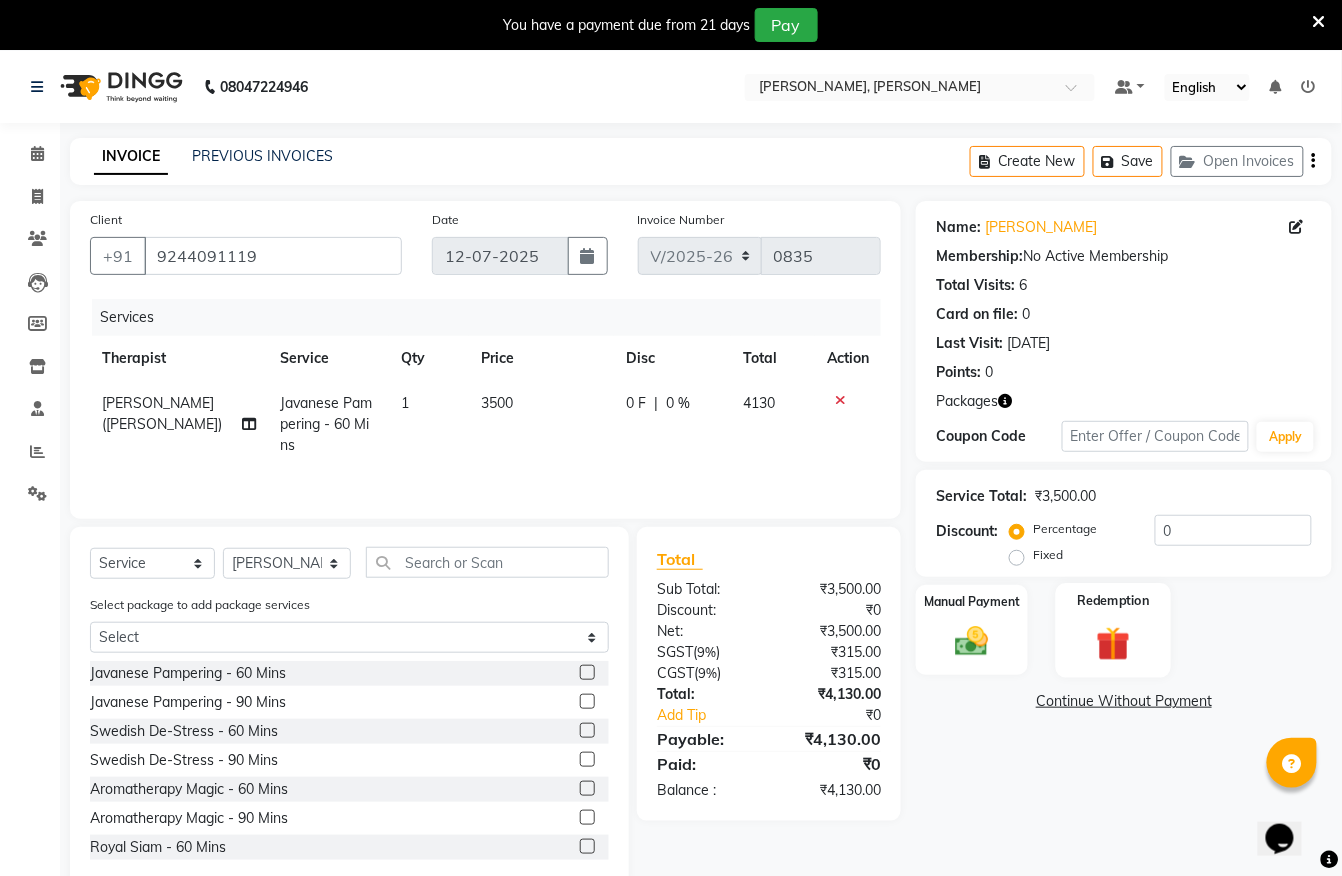 click on "Redemption" 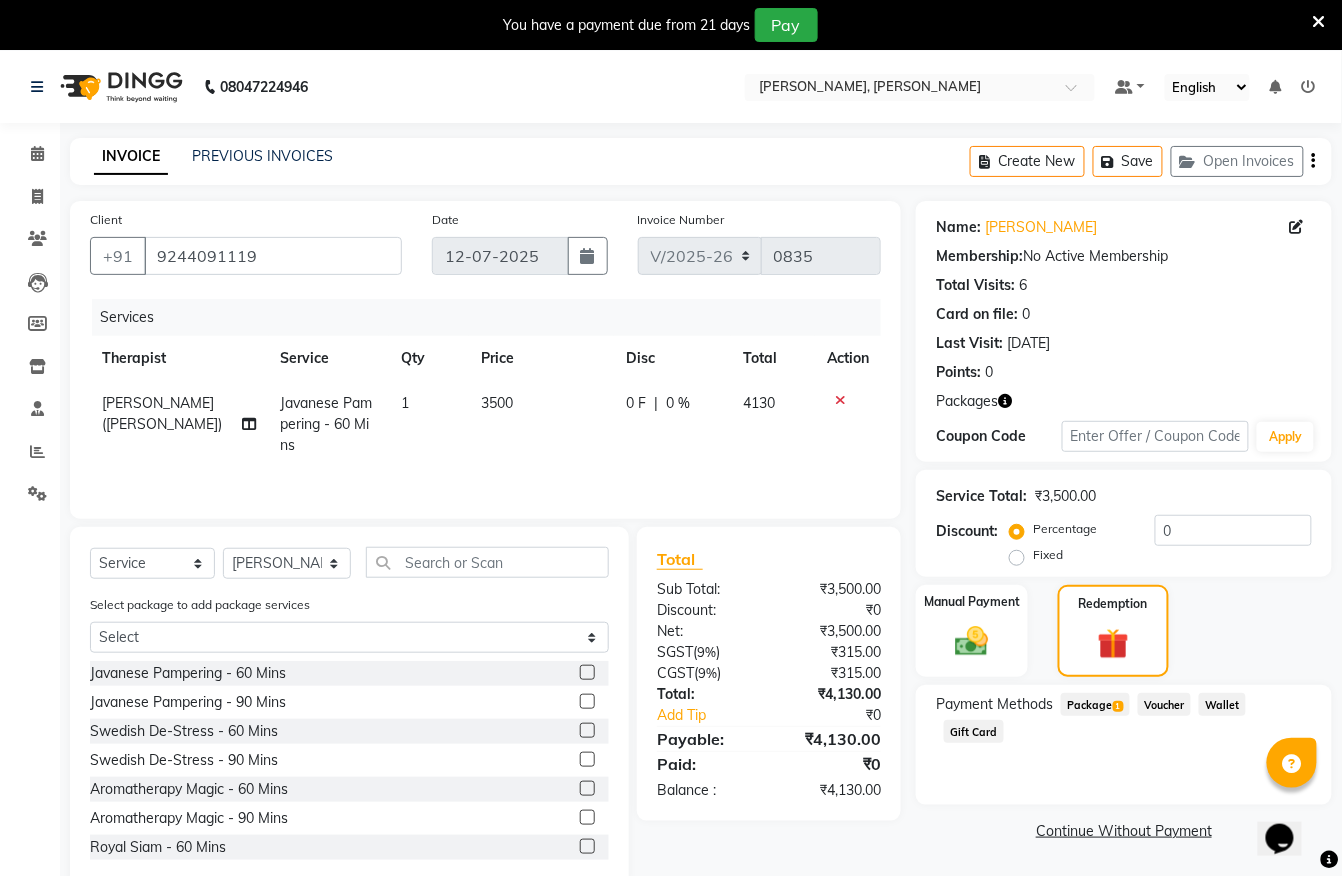 click on "Package  1" 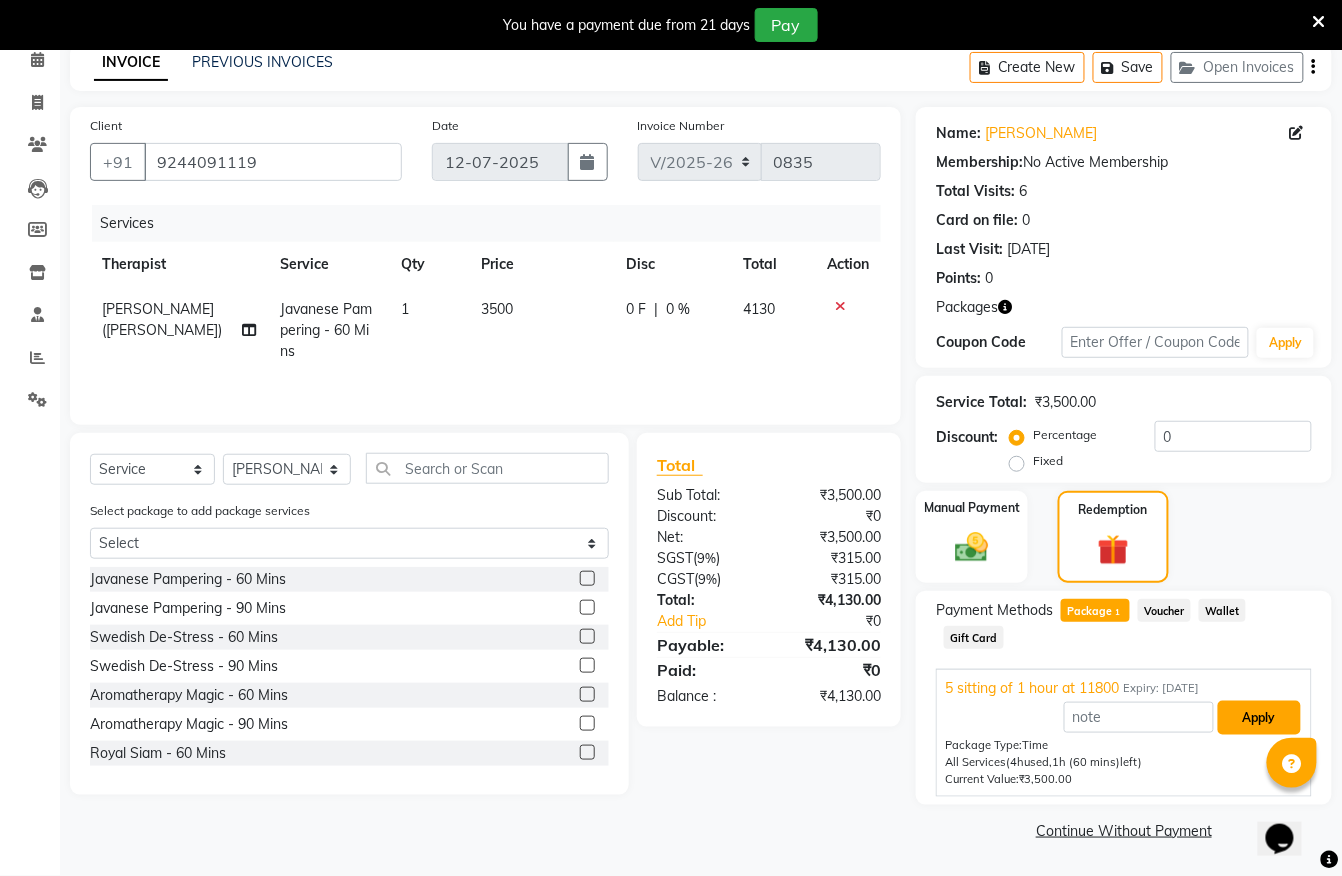 click on "Apply" at bounding box center (1259, 718) 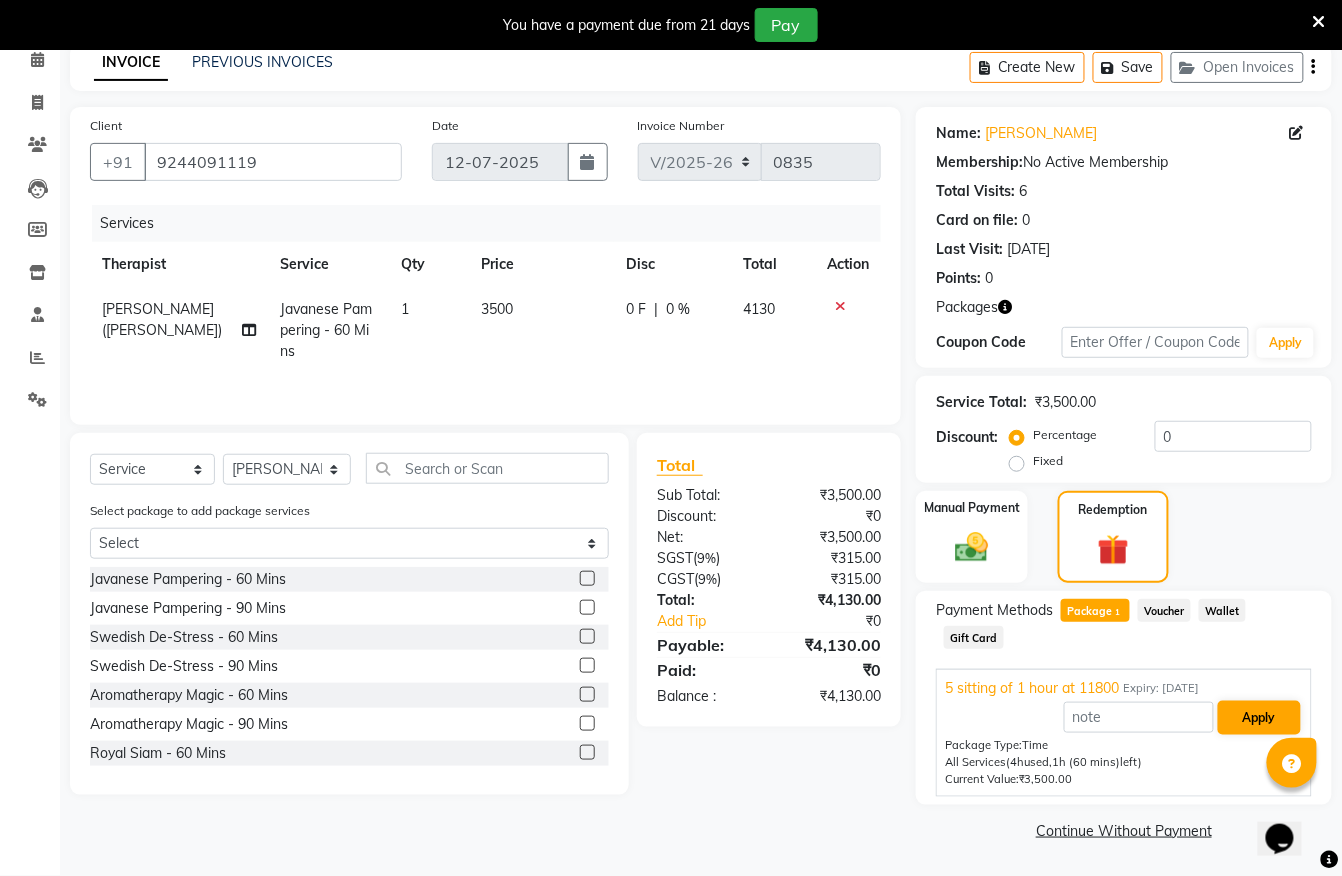 scroll, scrollTop: 50, scrollLeft: 0, axis: vertical 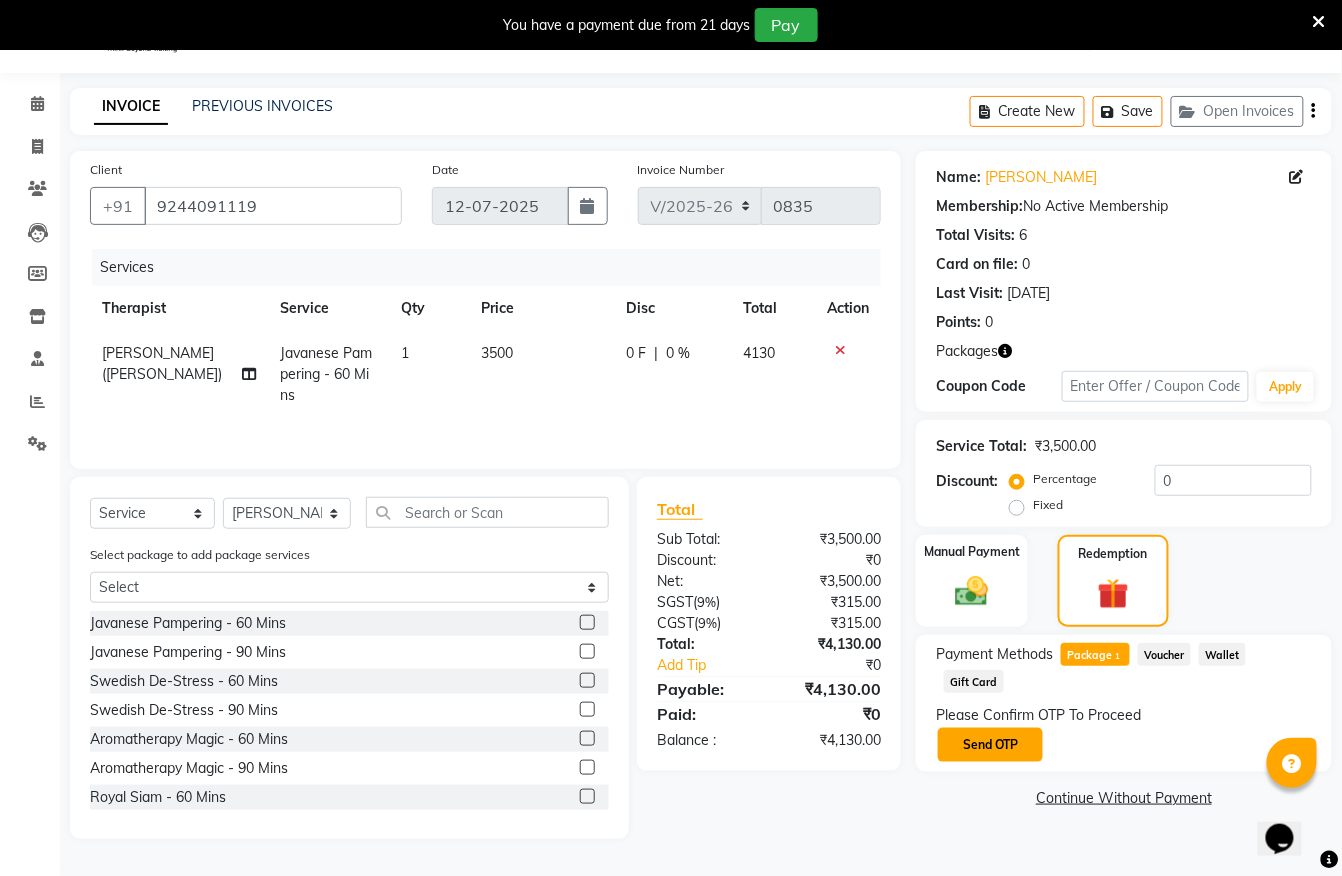 click on "Send OTP" 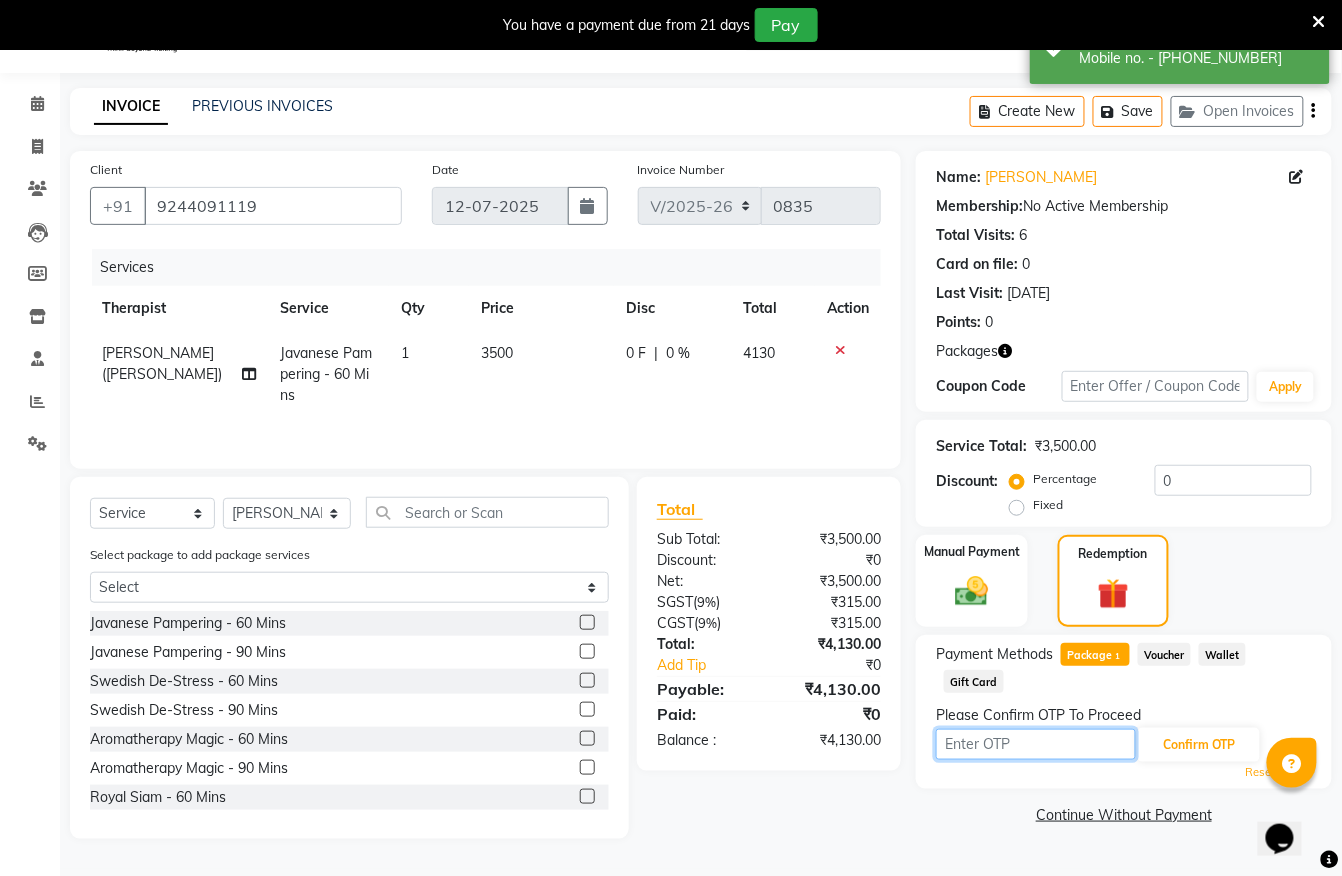 click at bounding box center [1036, 744] 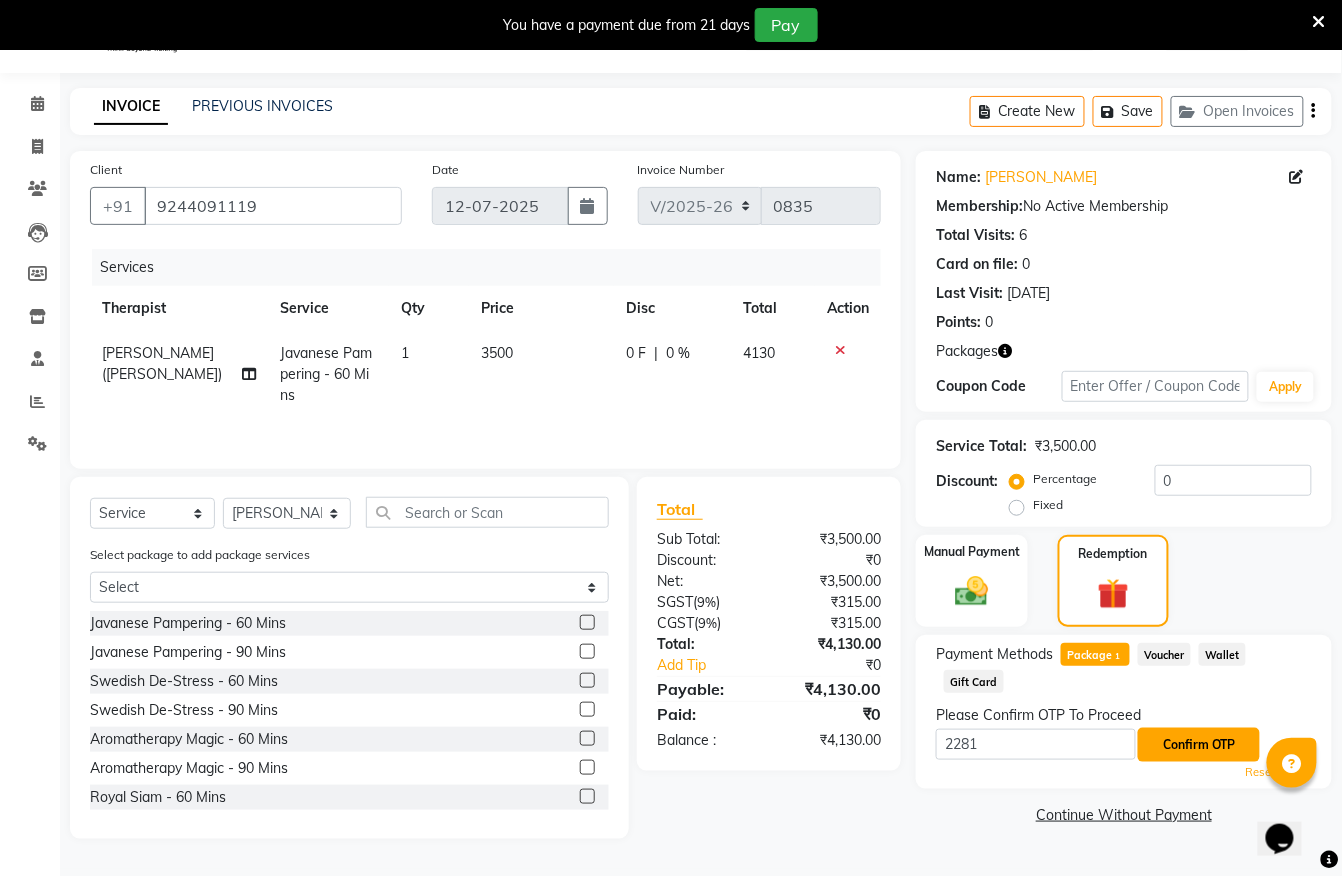 click on "Confirm OTP" 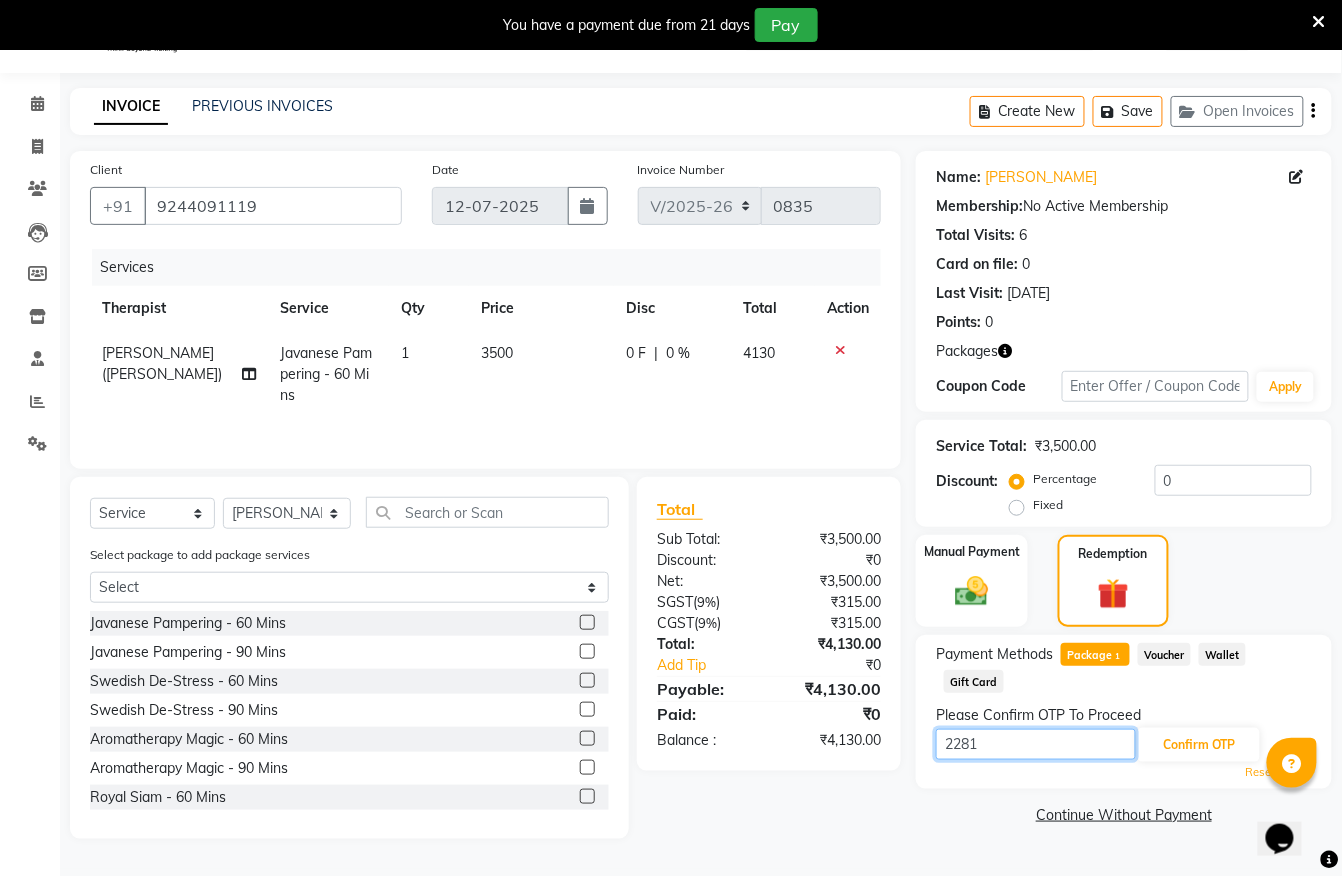 click on "2281" at bounding box center (1036, 744) 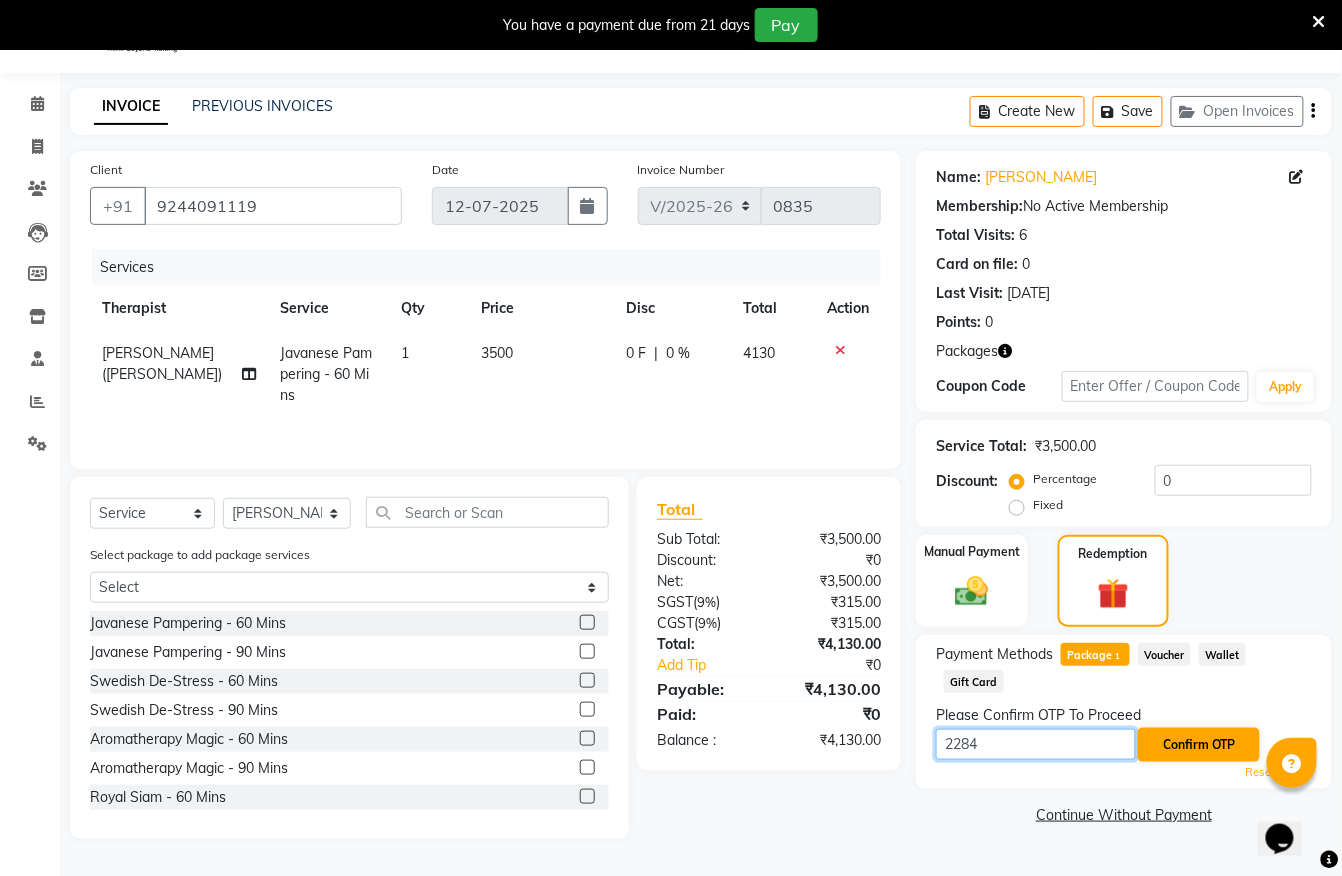 type on "2284" 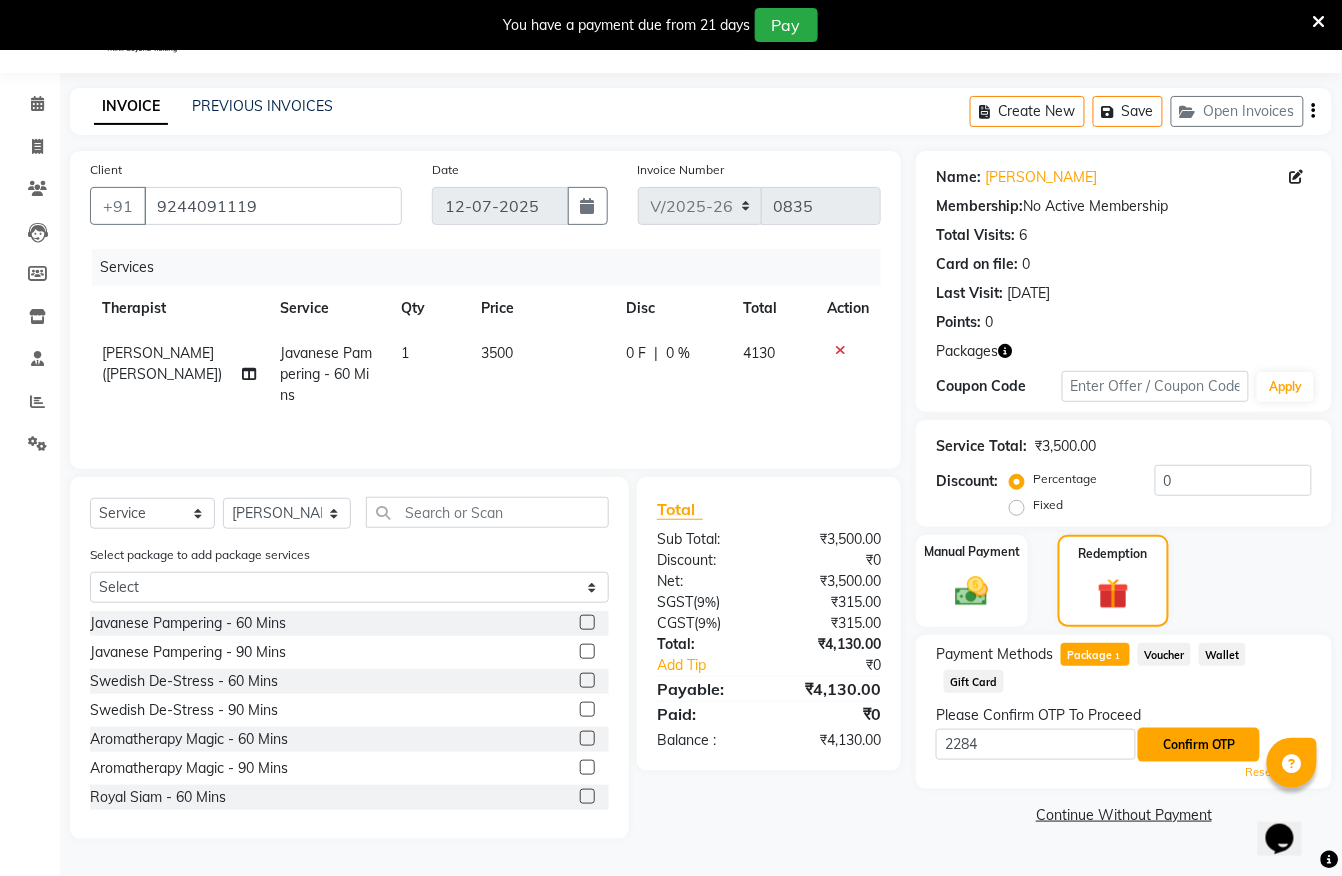 click on "Confirm OTP" 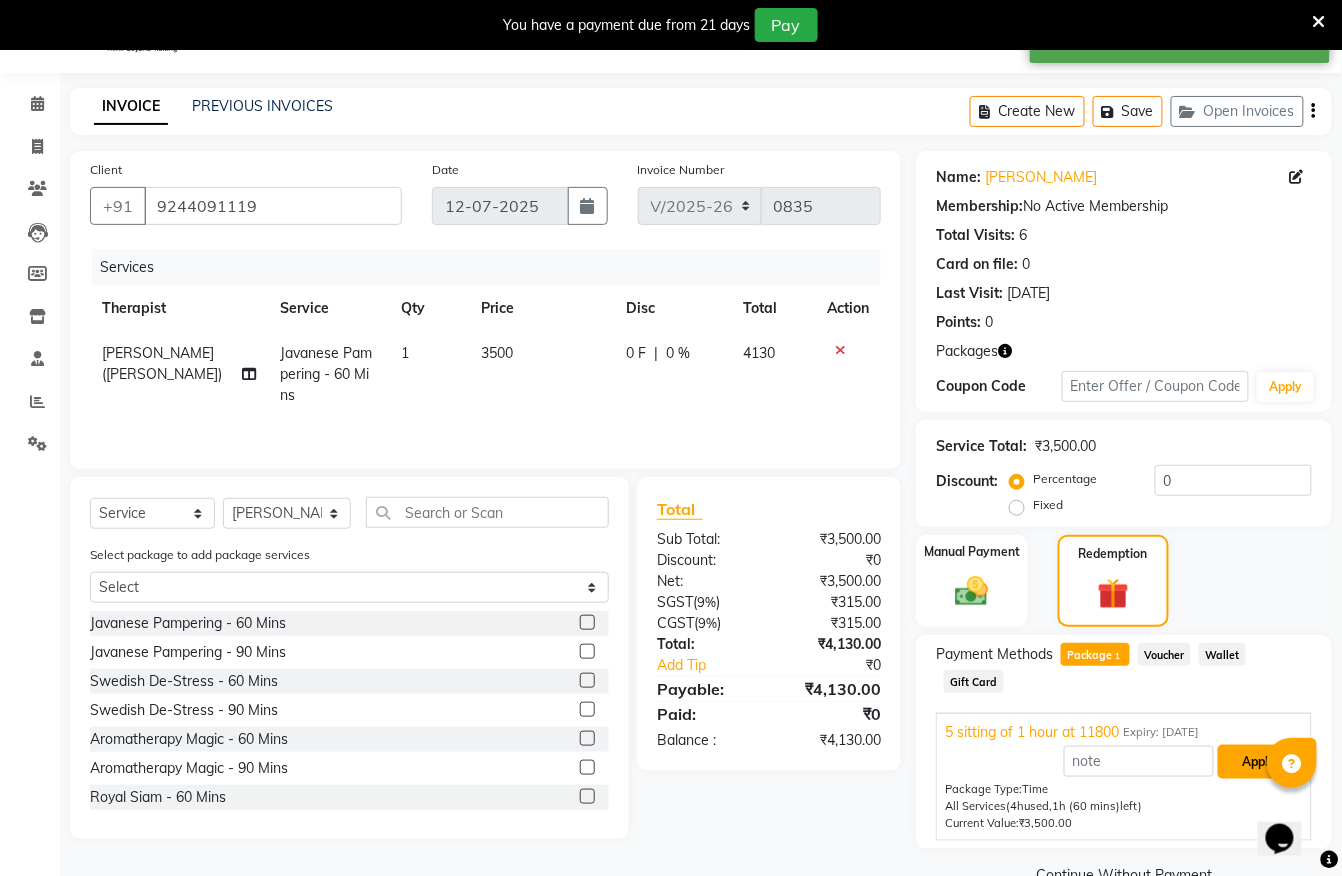 click on "Apply" at bounding box center [1259, 762] 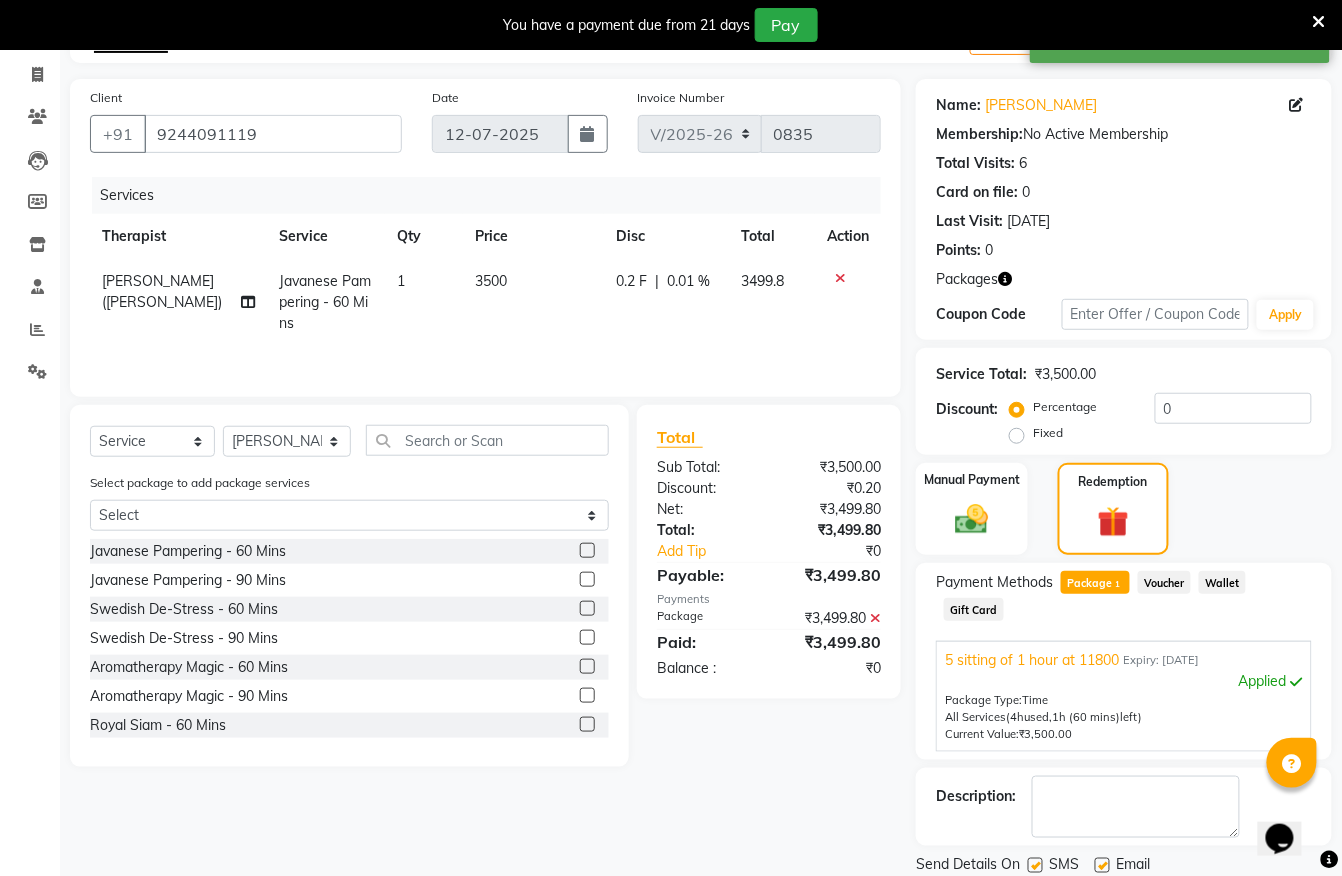 scroll, scrollTop: 193, scrollLeft: 0, axis: vertical 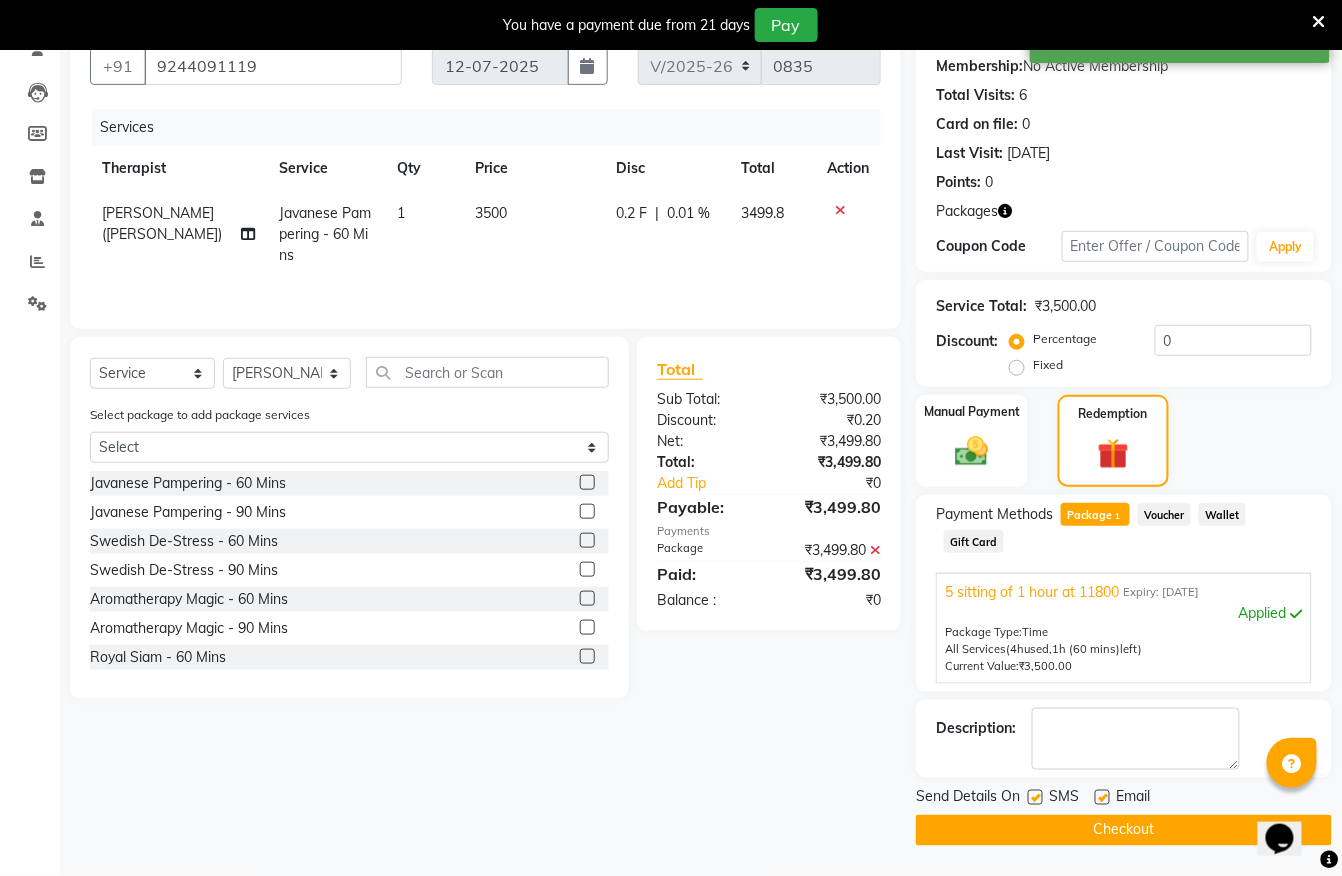 click on "Checkout" 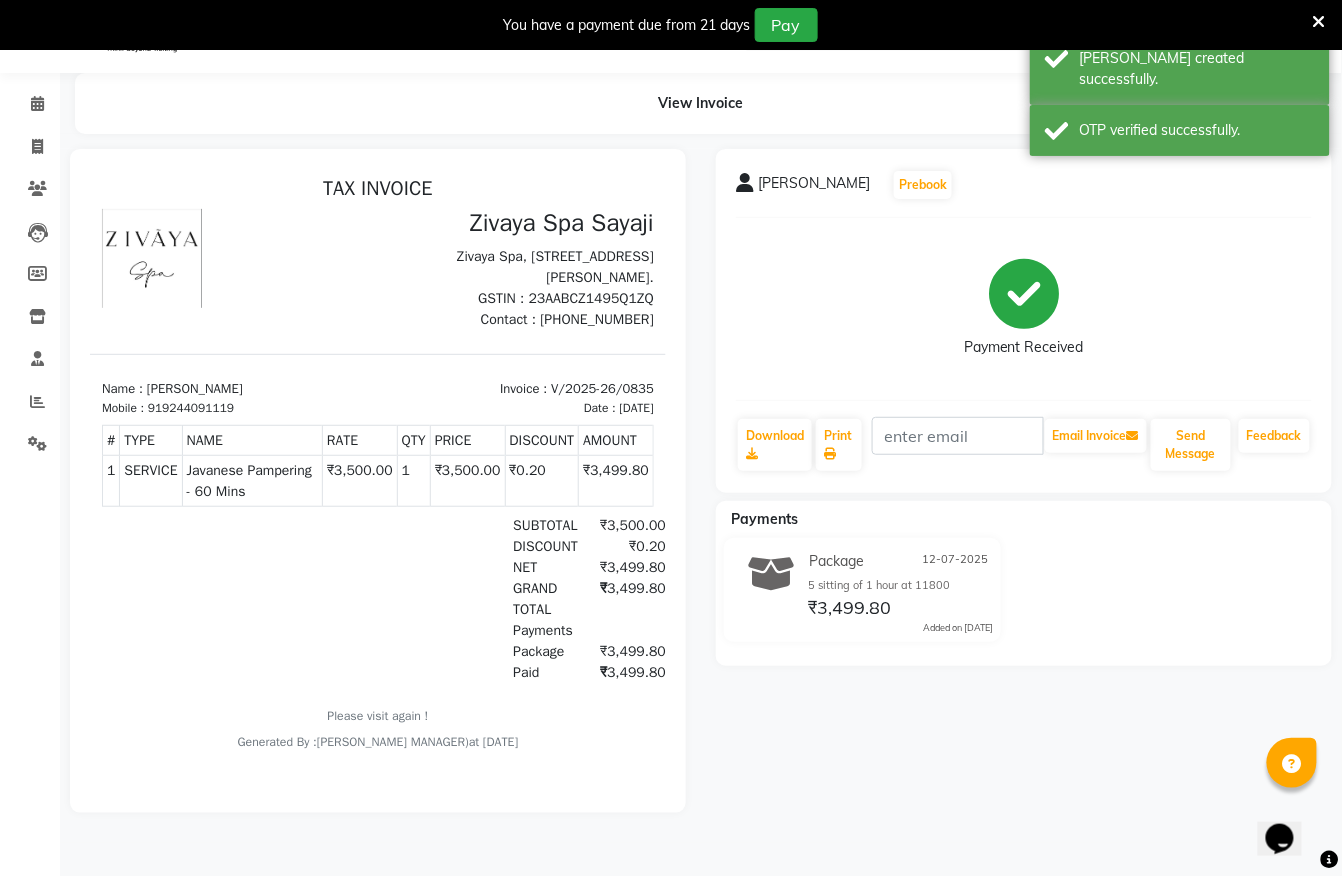 scroll, scrollTop: 0, scrollLeft: 0, axis: both 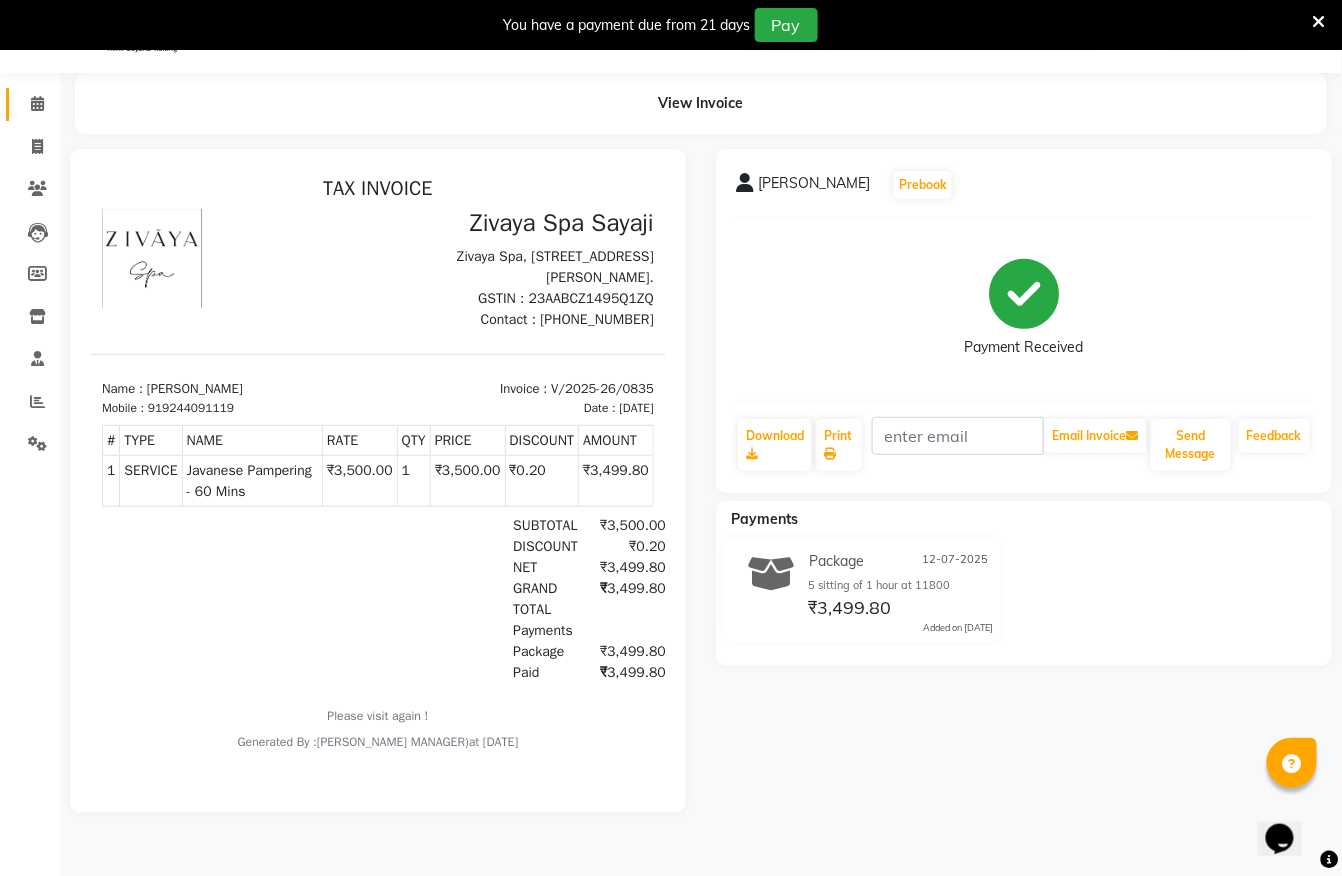 click 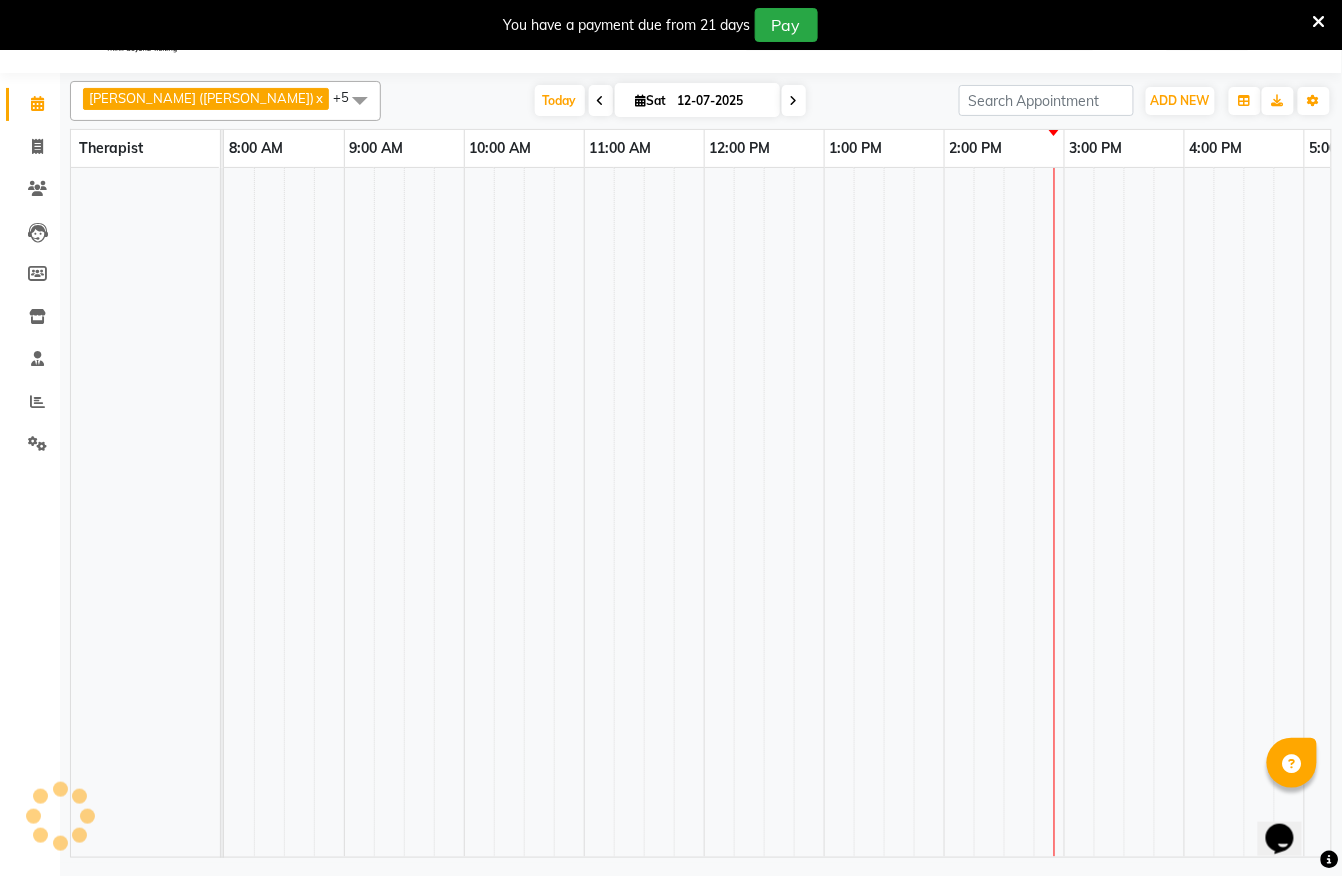 scroll, scrollTop: 0, scrollLeft: 333, axis: horizontal 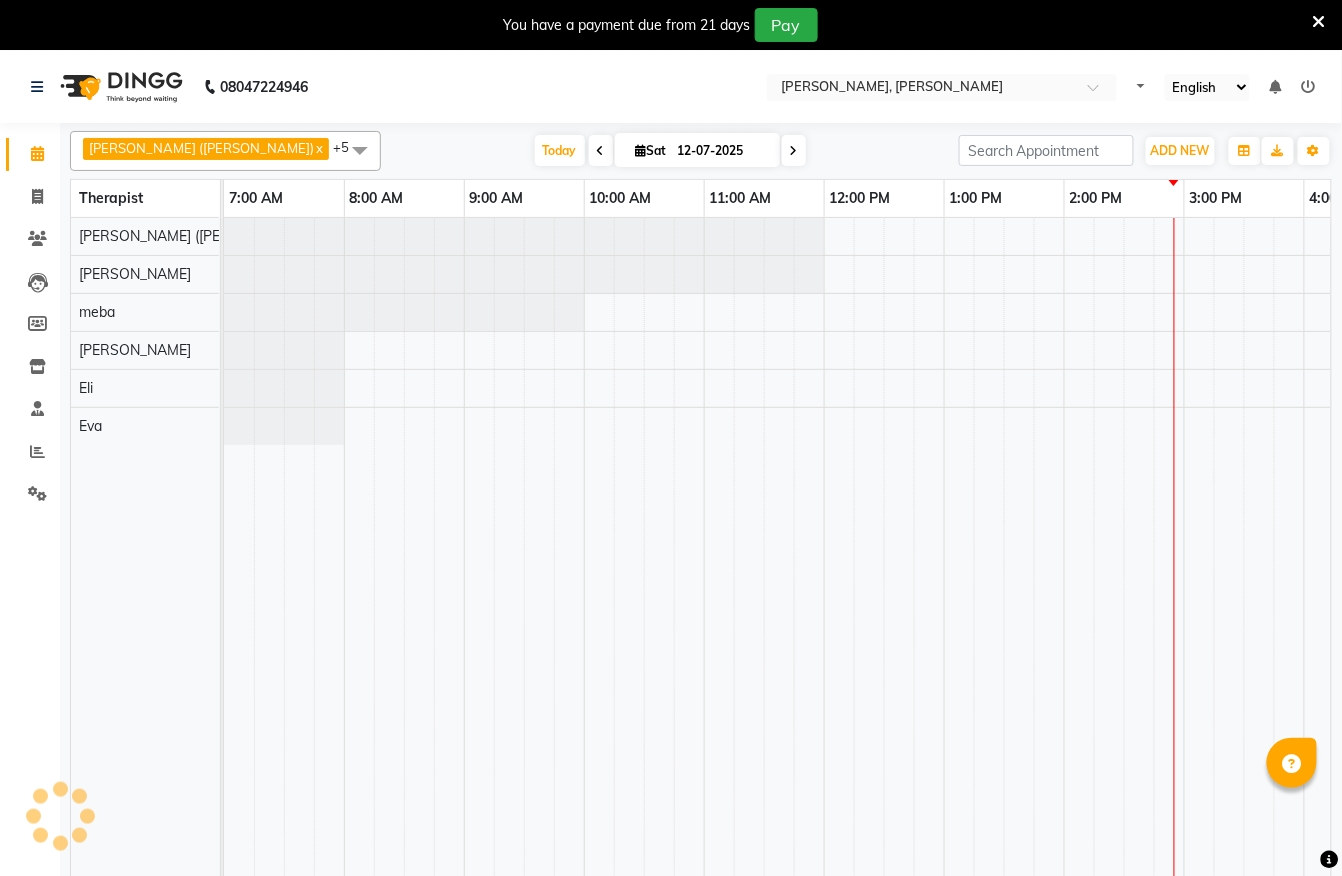 select on "en" 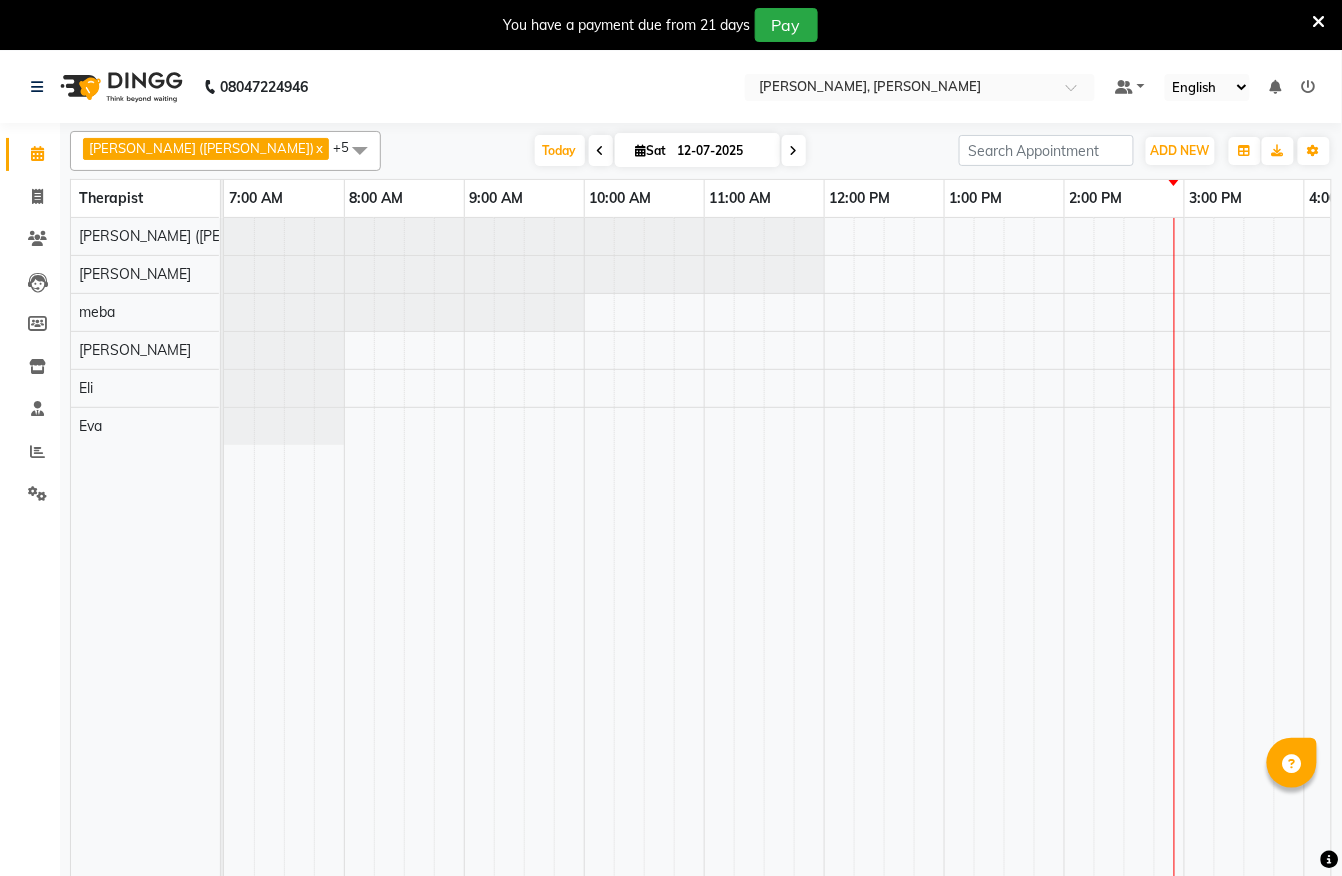 scroll, scrollTop: 50, scrollLeft: 0, axis: vertical 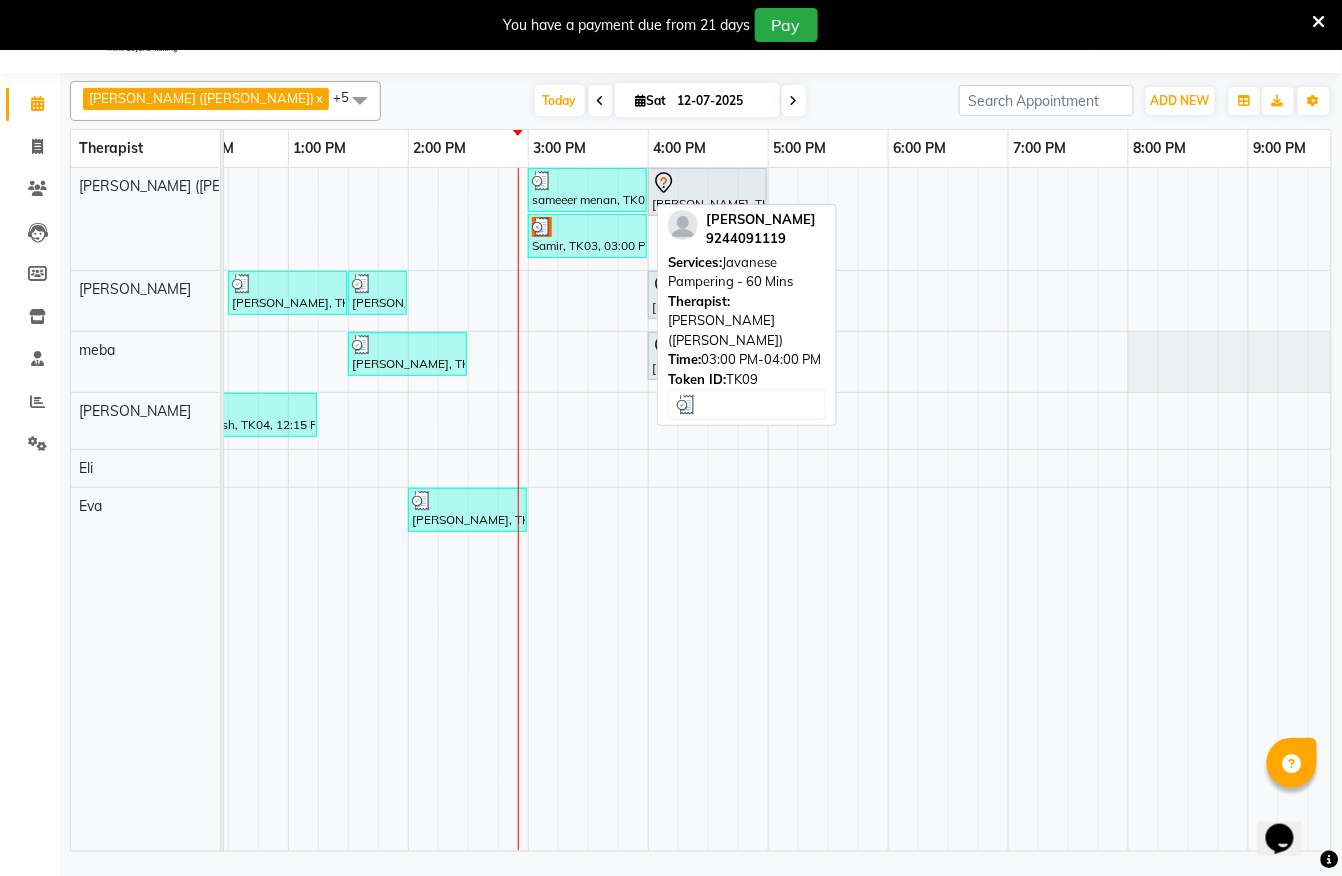 click at bounding box center (587, 181) 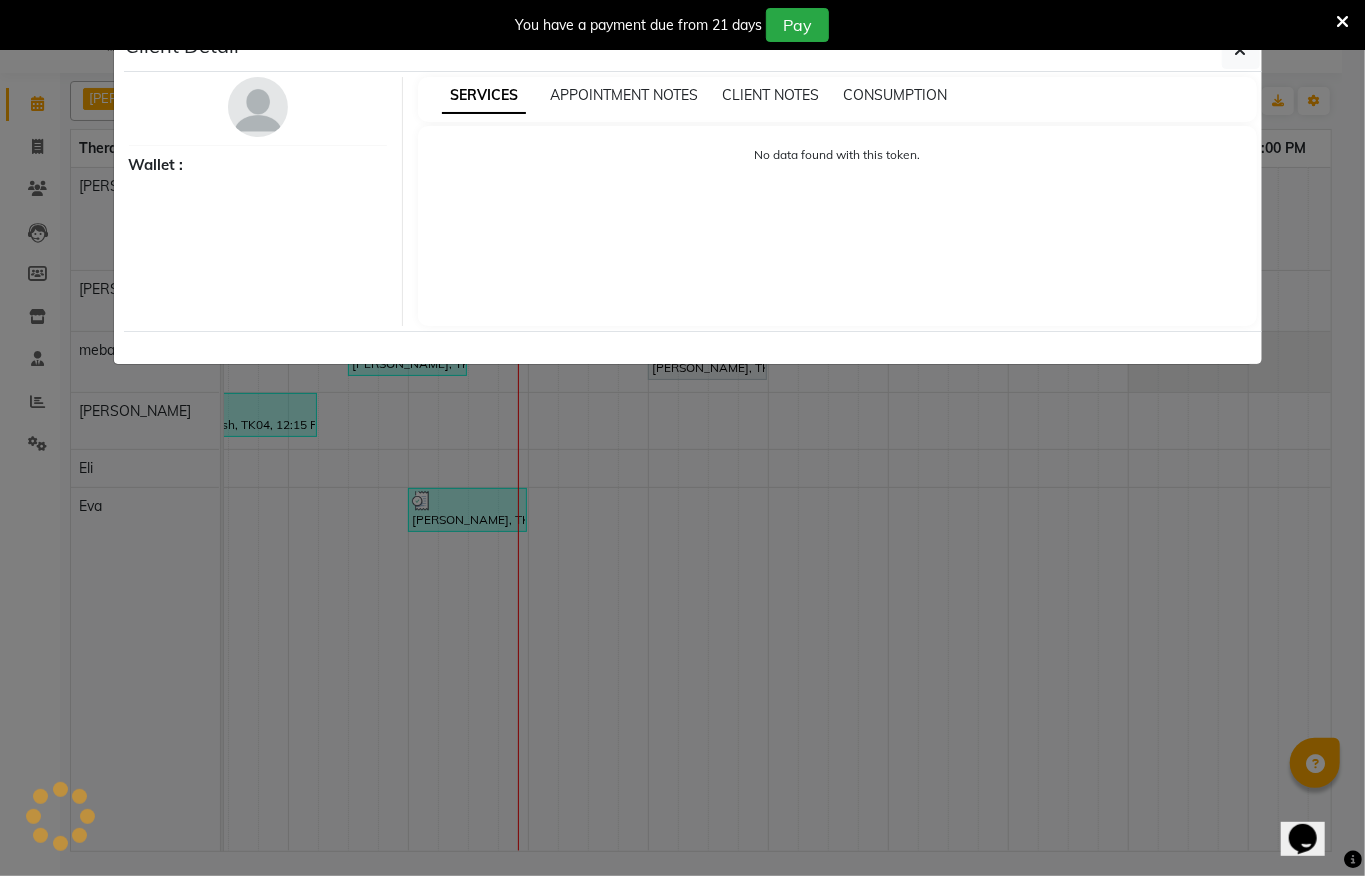 select on "3" 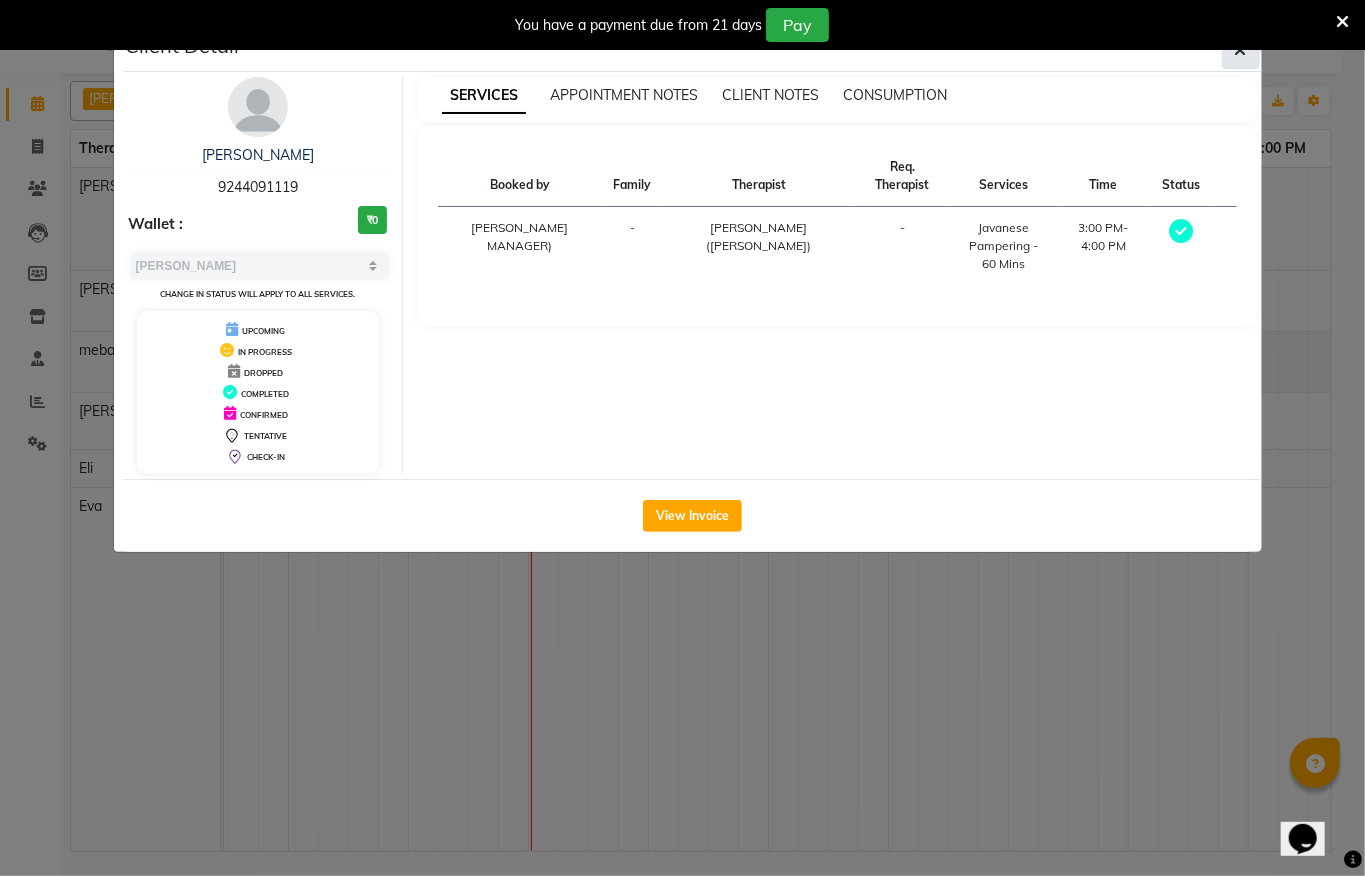 click 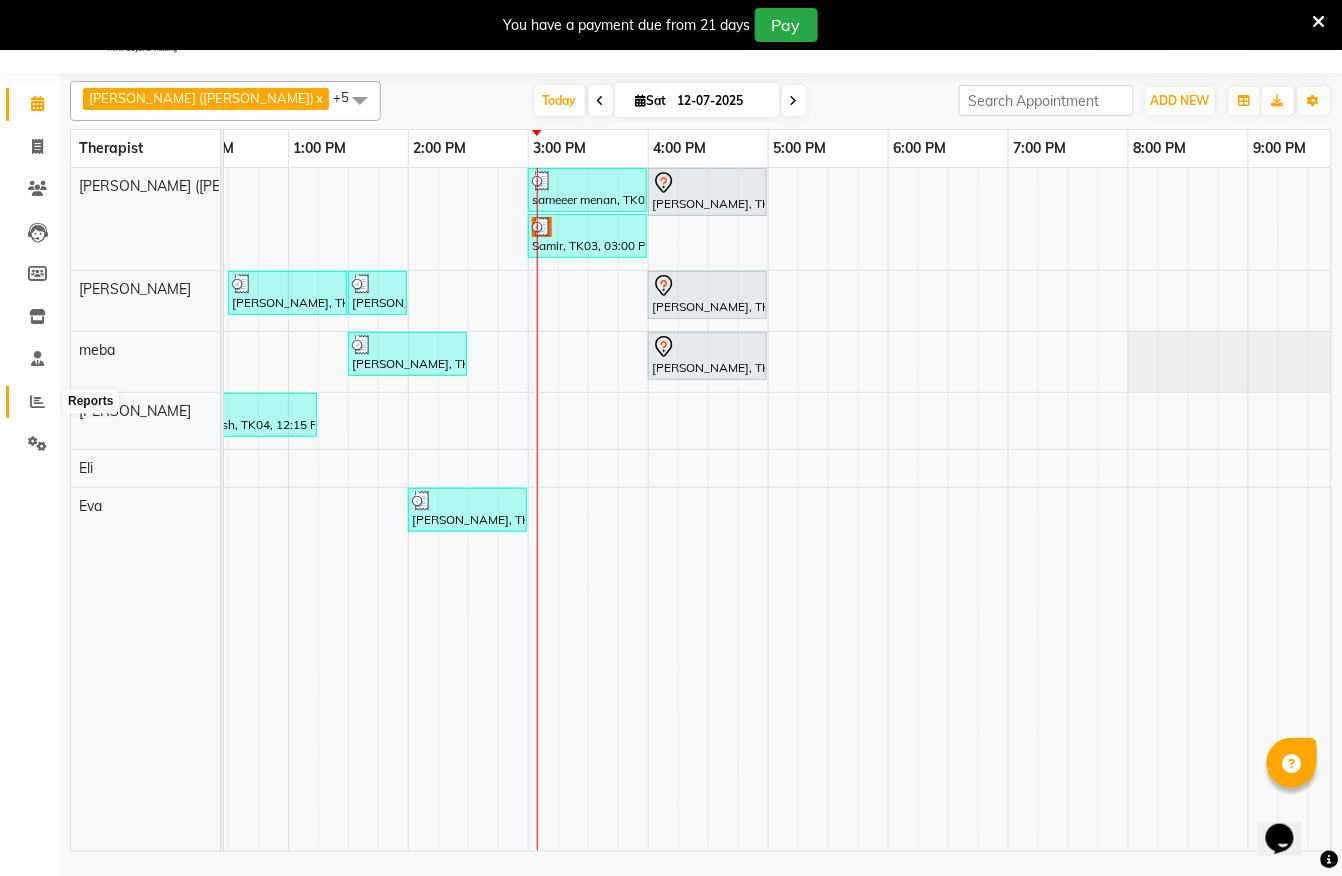 click 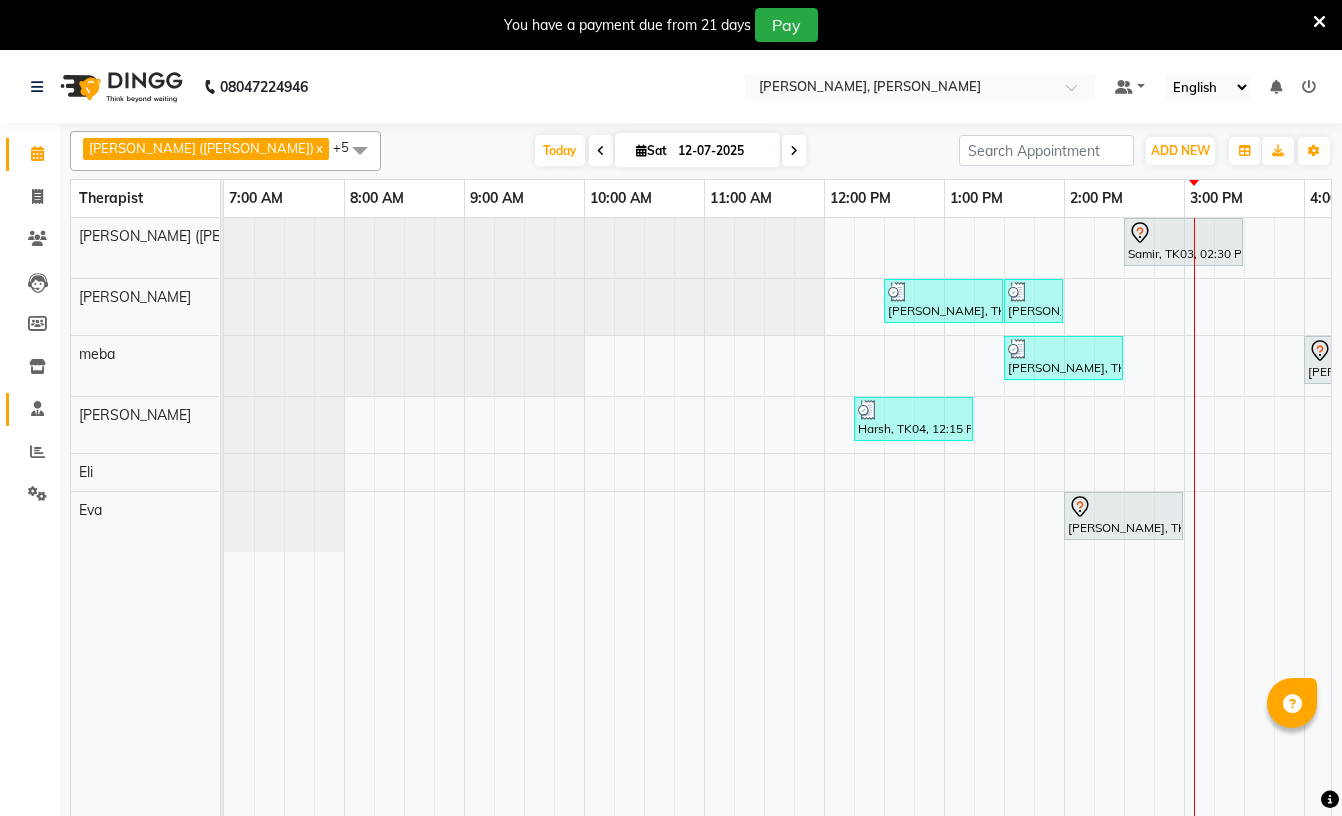 scroll, scrollTop: 0, scrollLeft: 0, axis: both 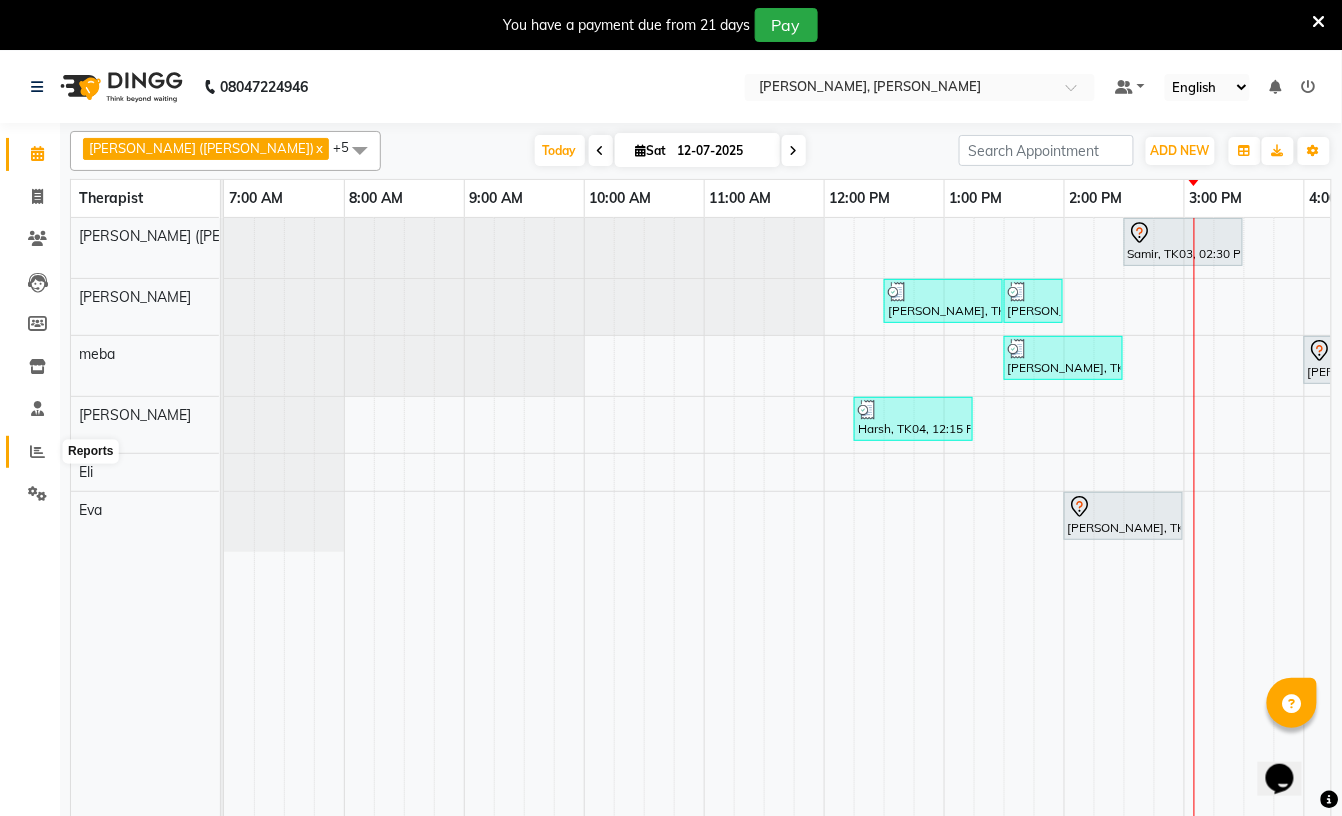 click 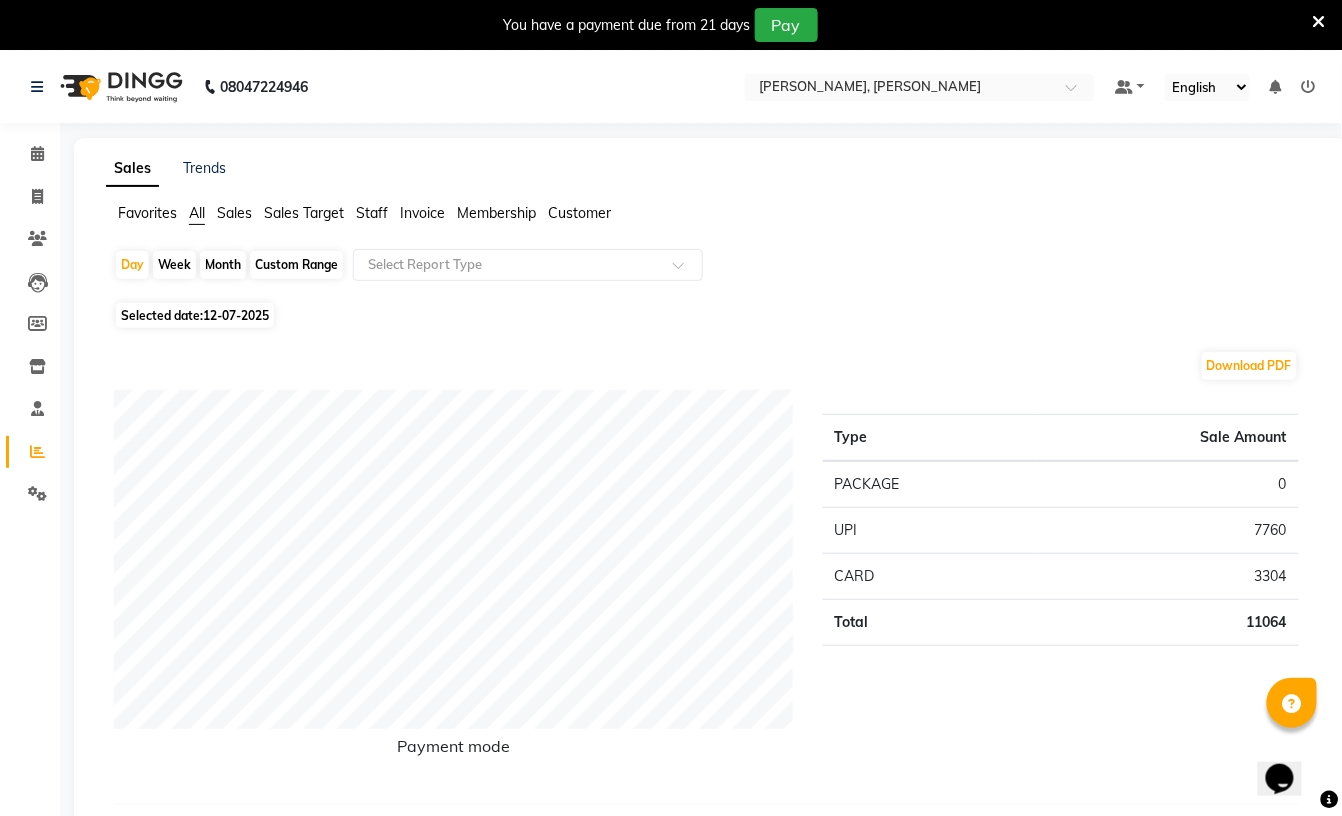 click on "Staff" 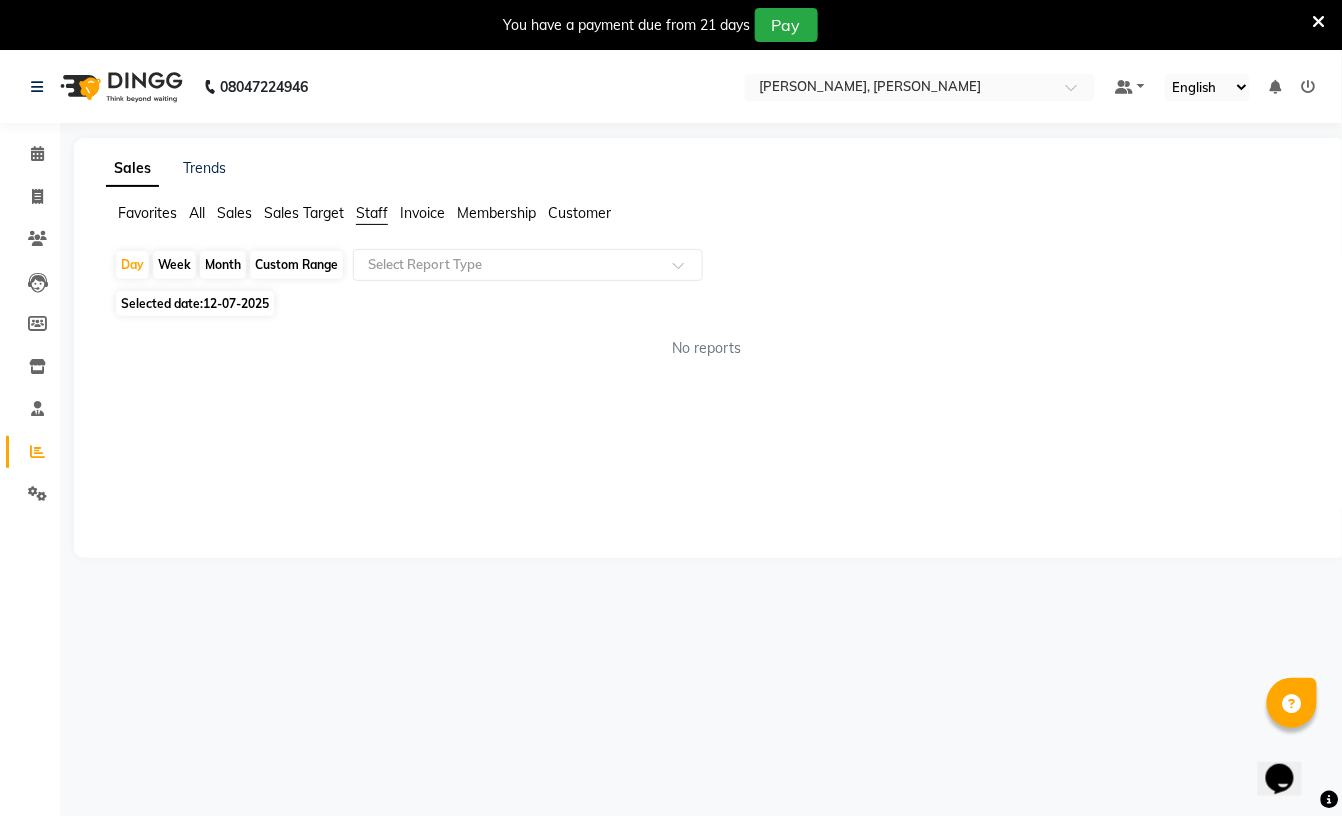 click on "Month" 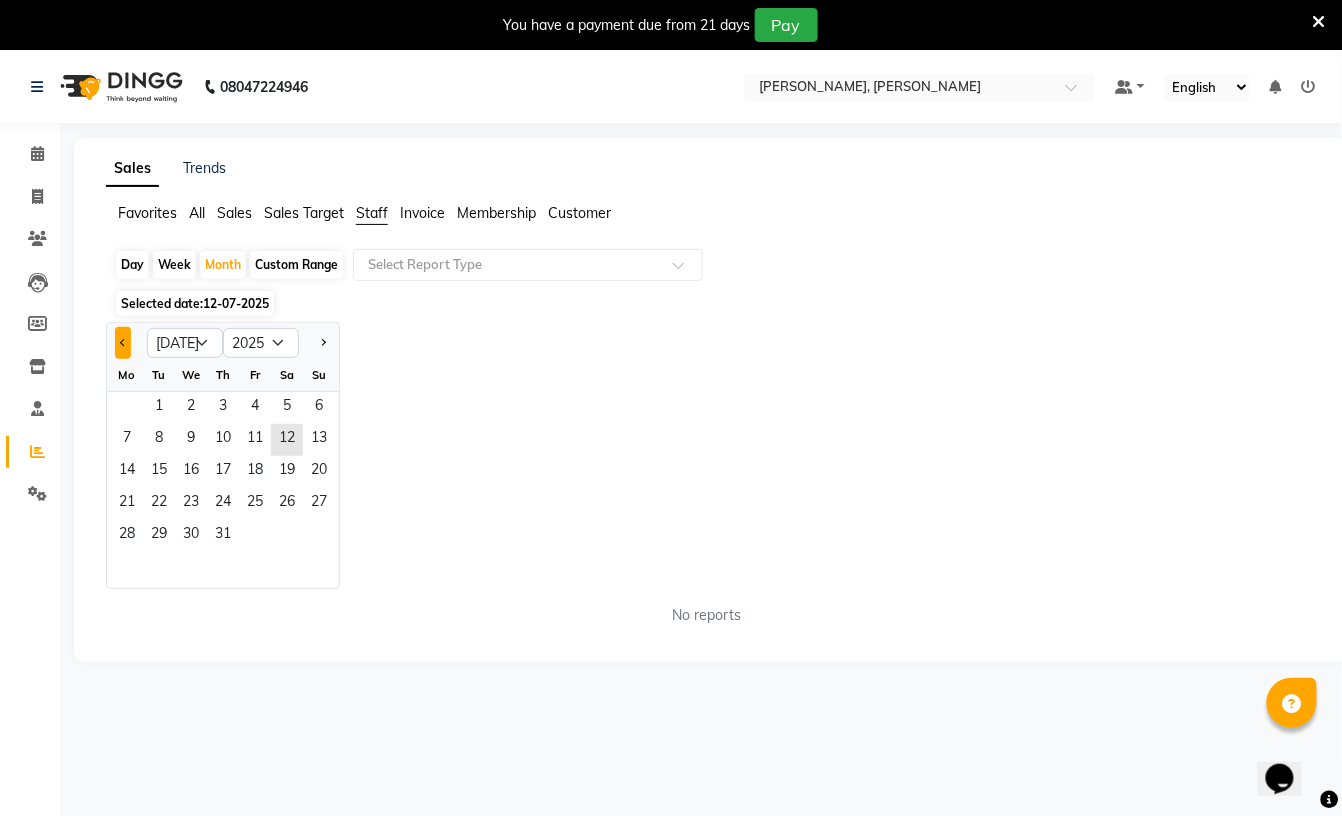 click 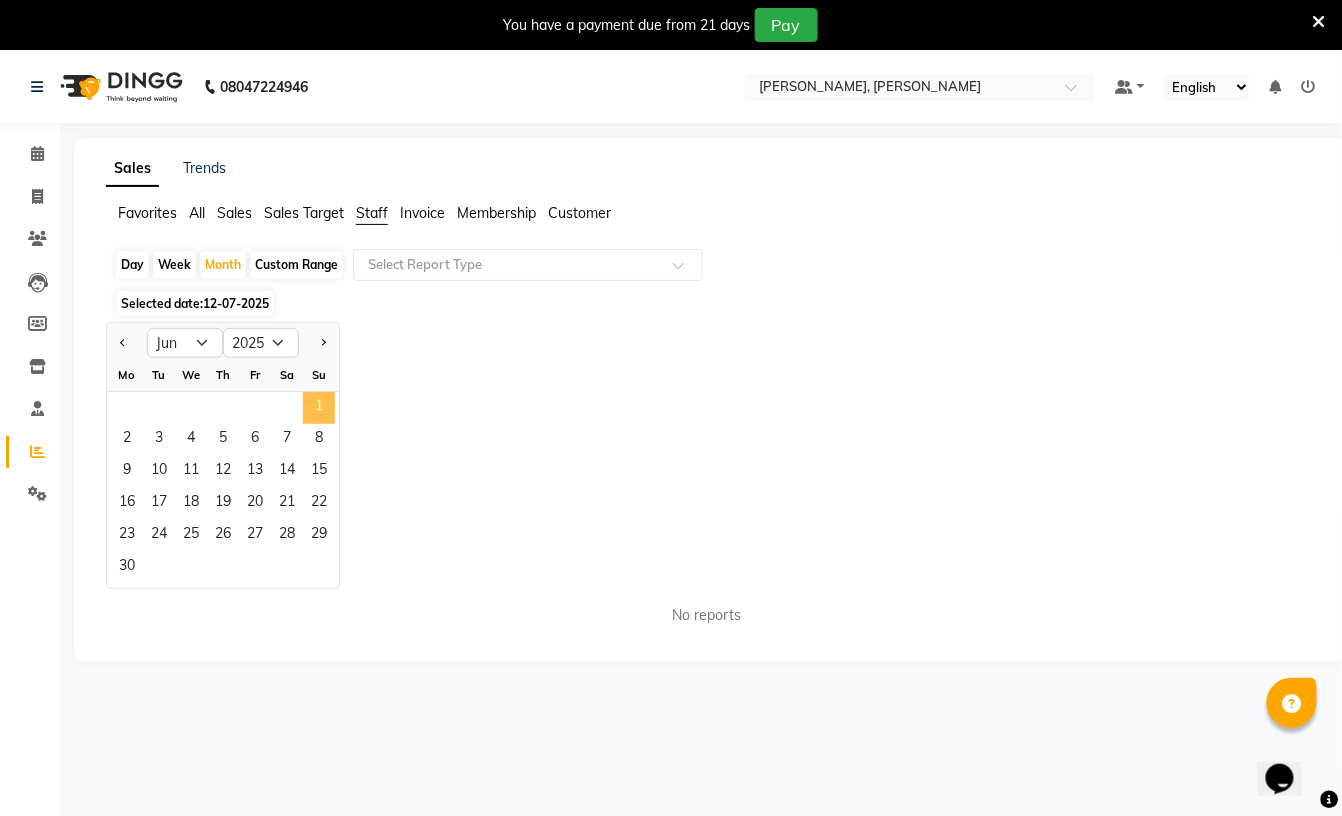 click on "1" 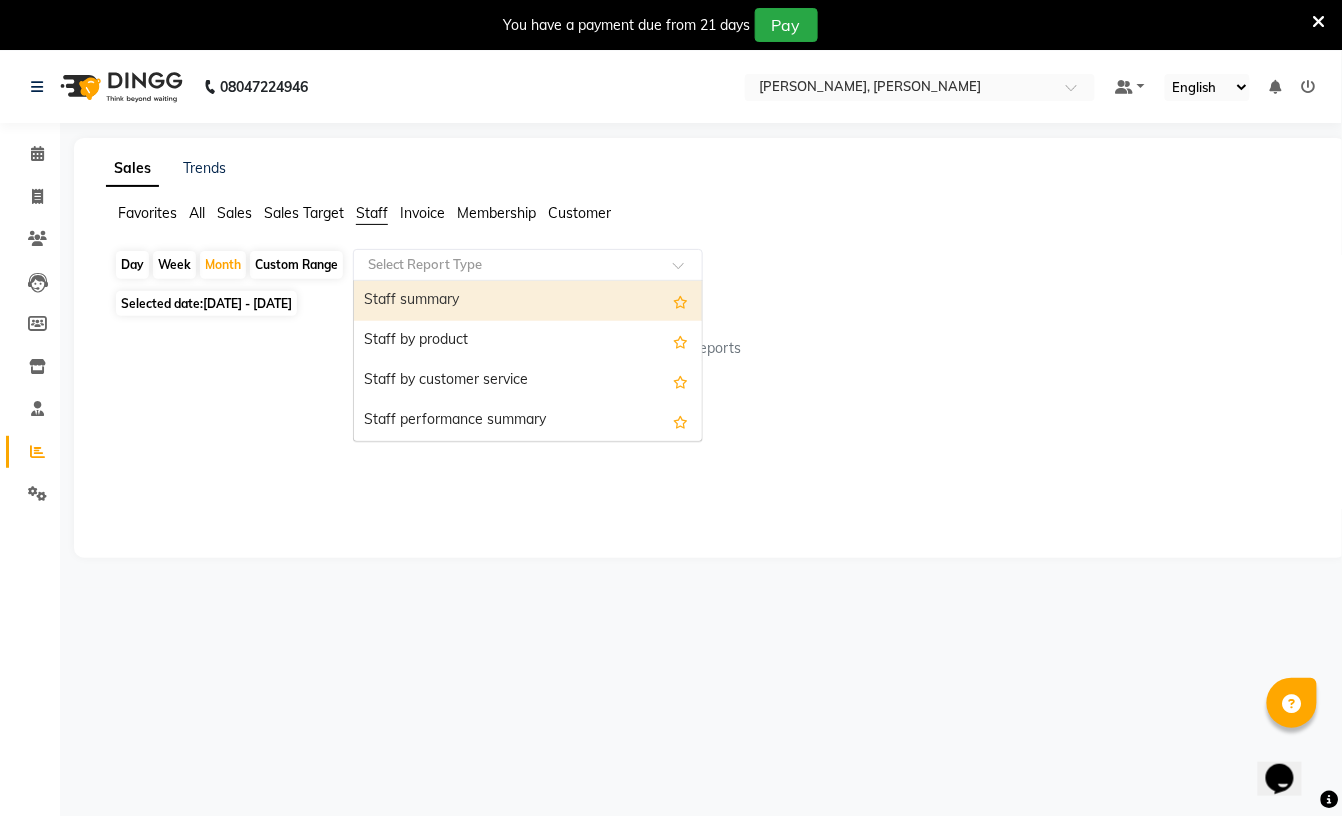 click 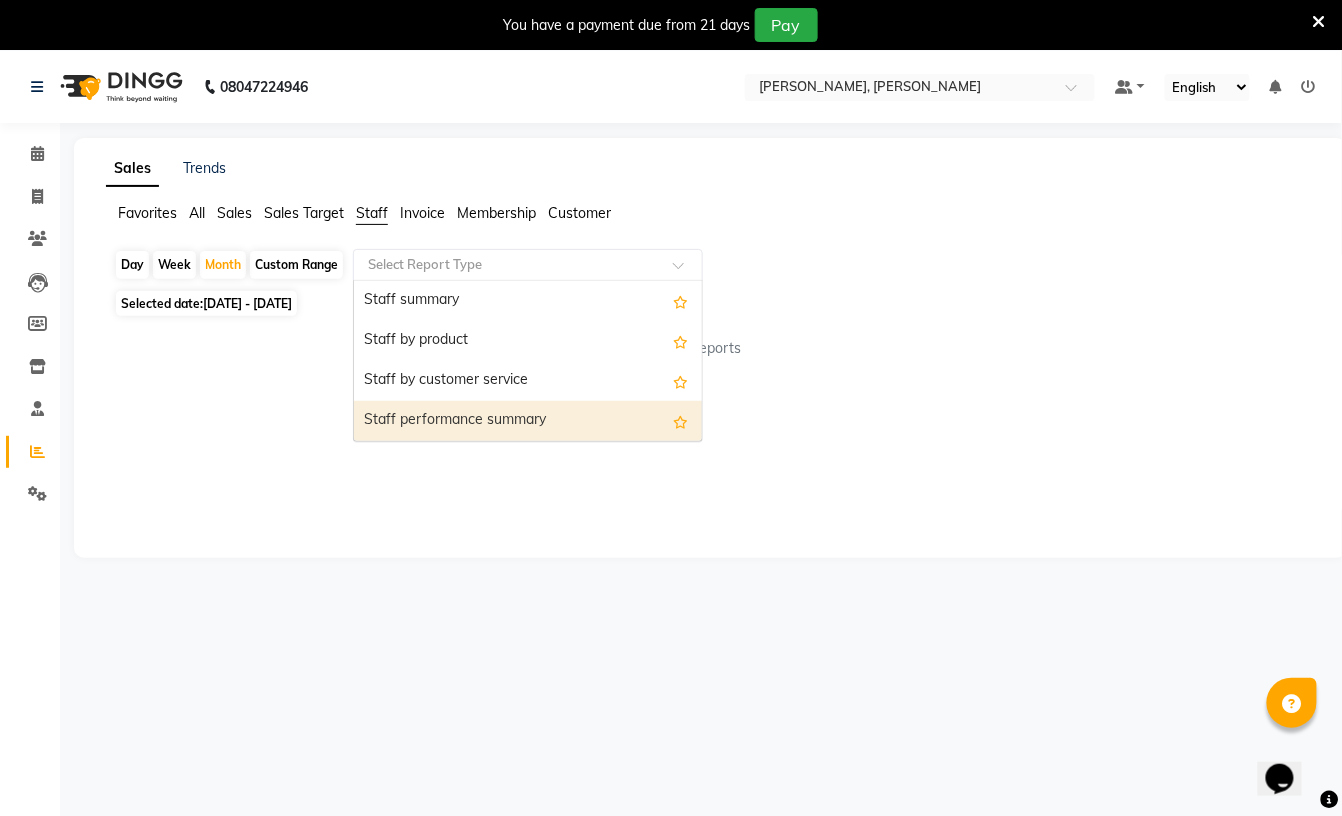 click on "Staff performance summary" at bounding box center (528, 421) 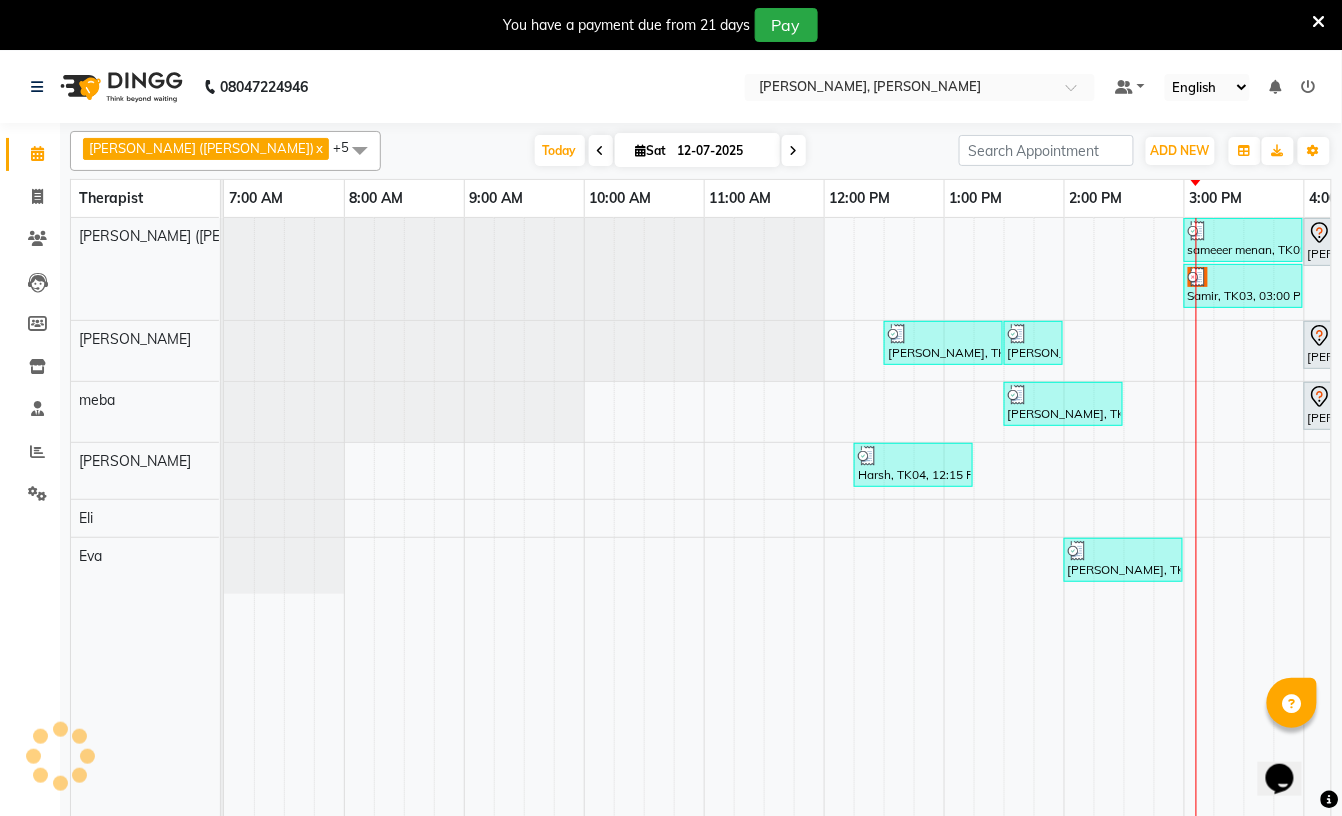 scroll, scrollTop: 0, scrollLeft: 0, axis: both 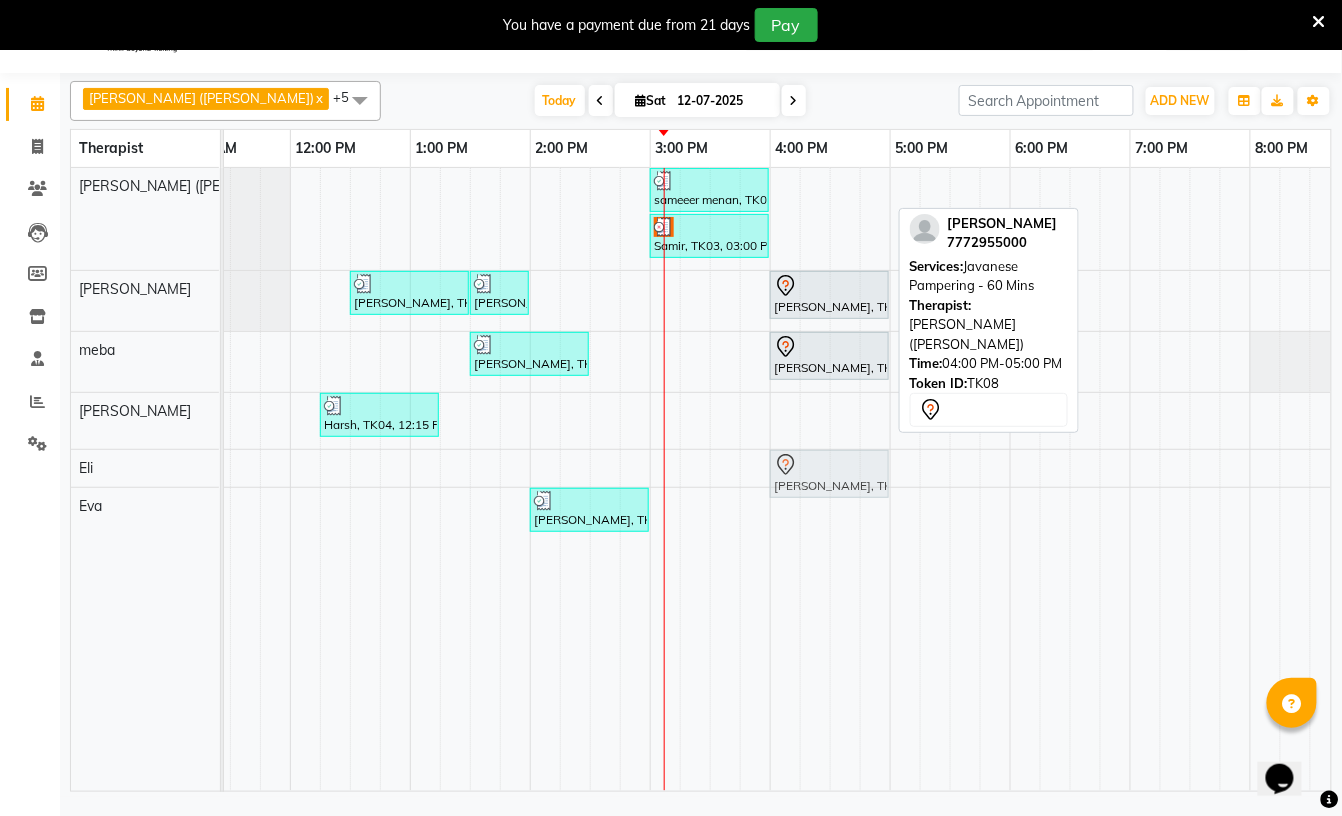 drag, startPoint x: 828, startPoint y: 198, endPoint x: 833, endPoint y: 465, distance: 267.0468 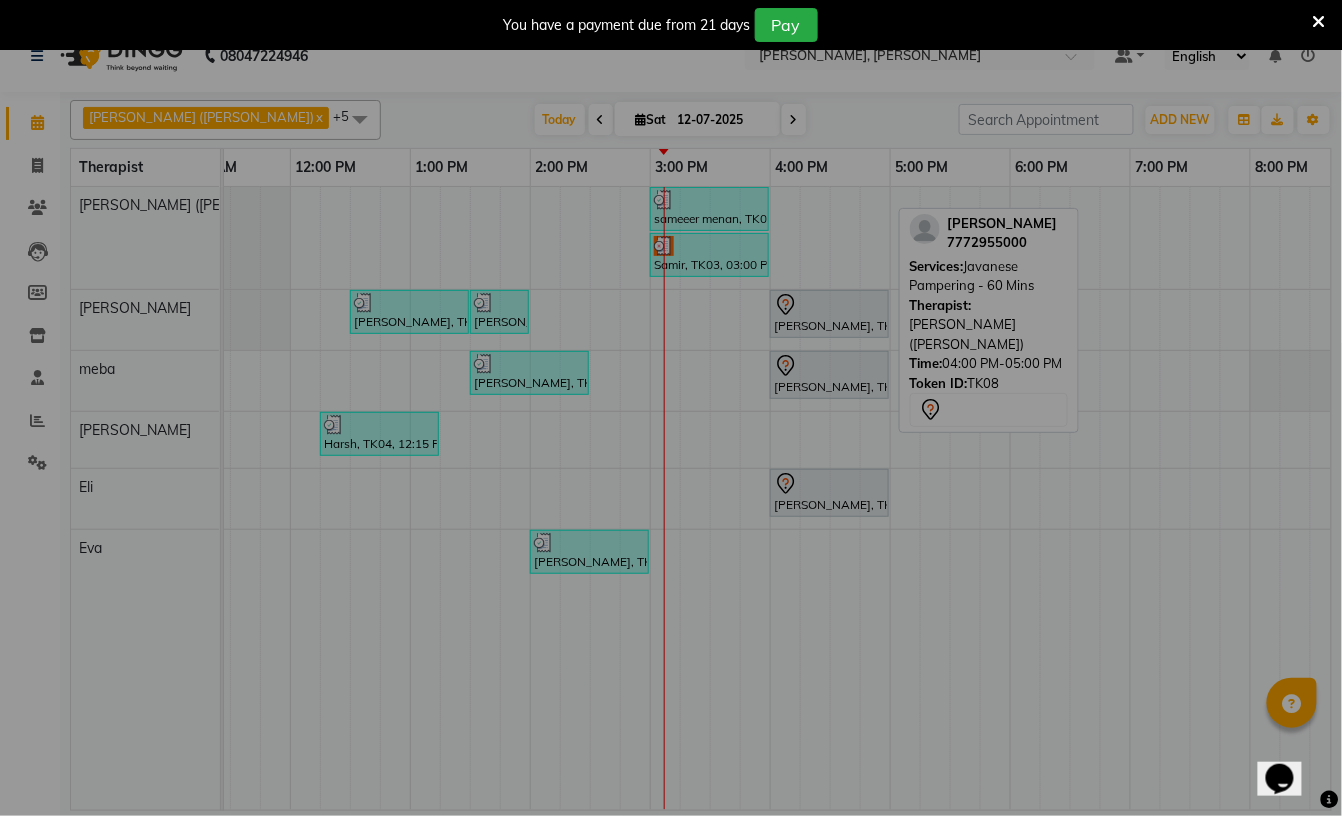 scroll, scrollTop: 32, scrollLeft: 0, axis: vertical 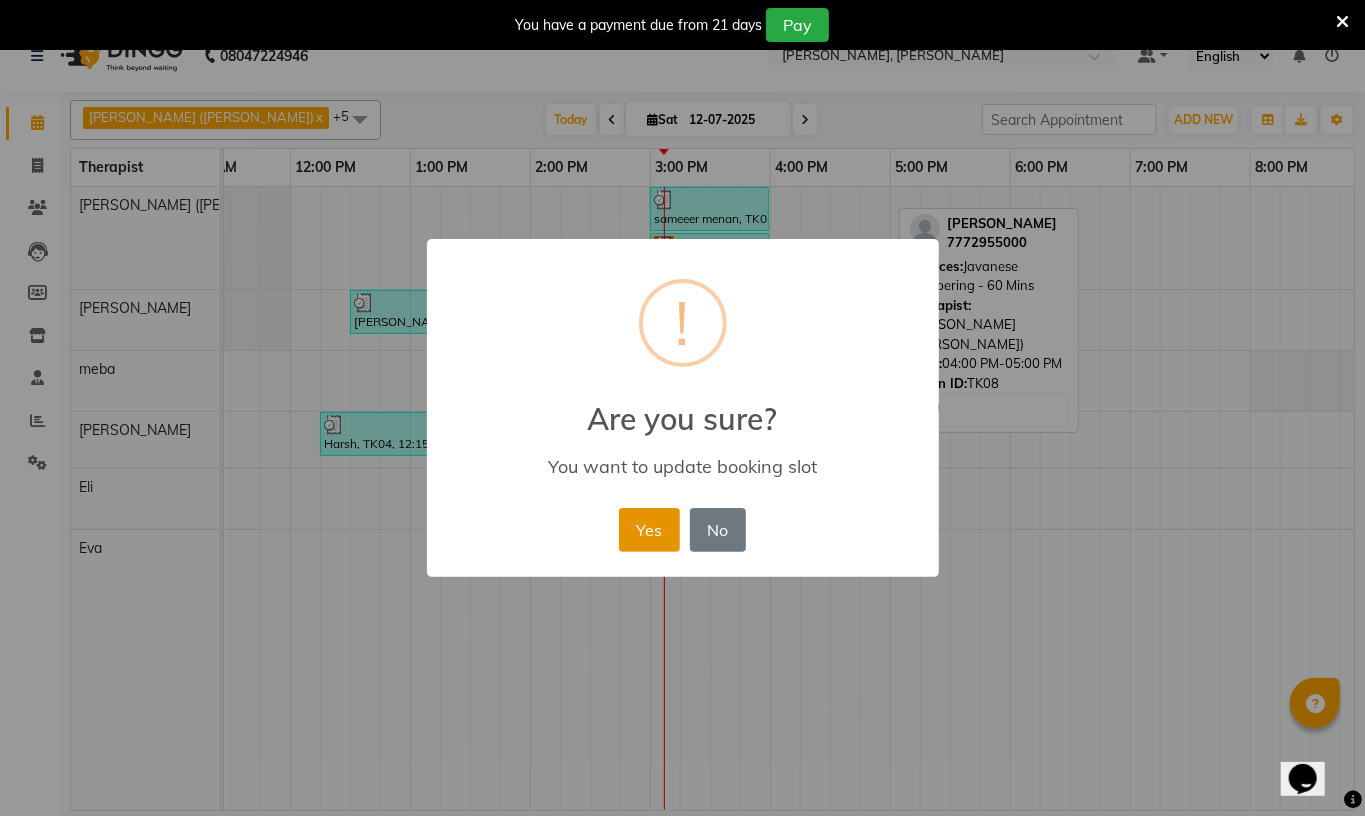 click on "Yes" at bounding box center (649, 530) 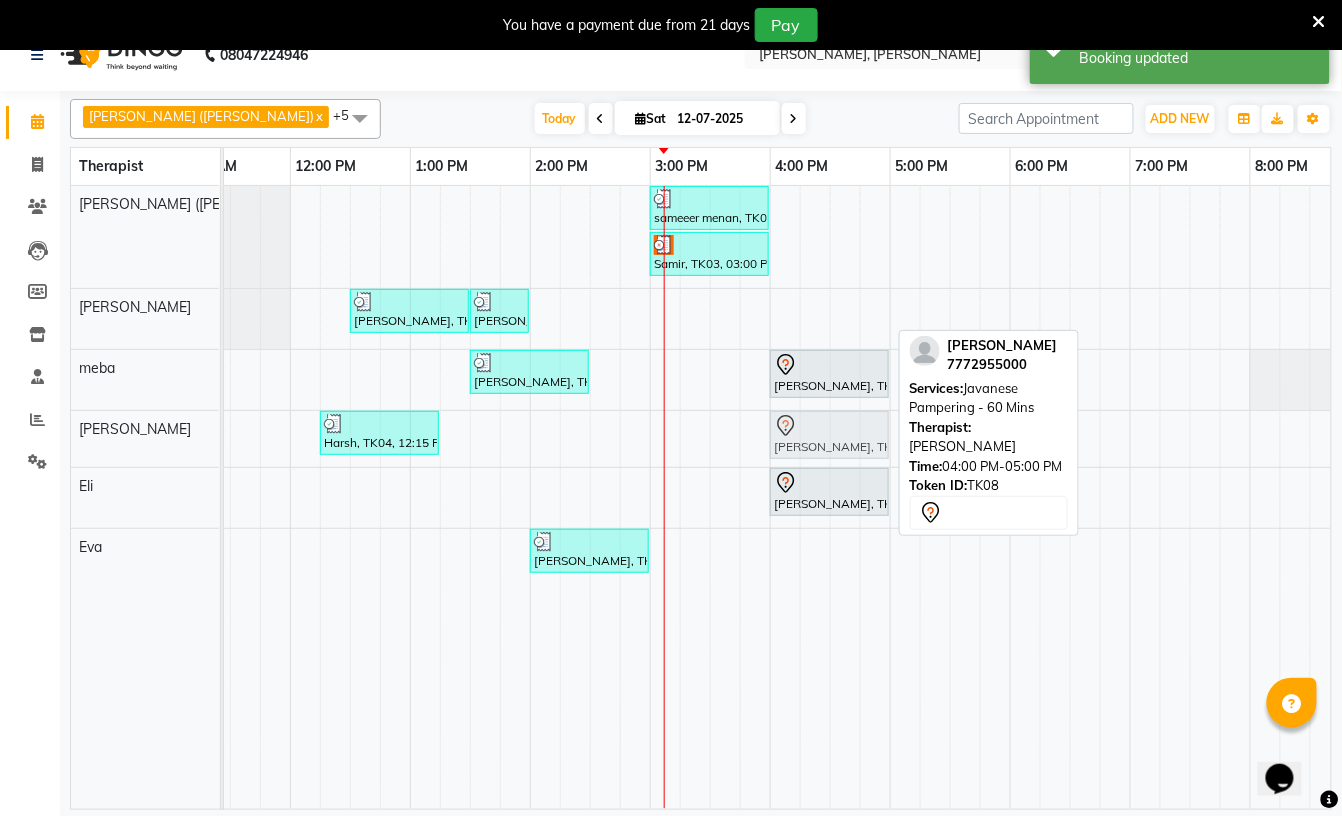 drag, startPoint x: 808, startPoint y: 318, endPoint x: 813, endPoint y: 446, distance: 128.09763 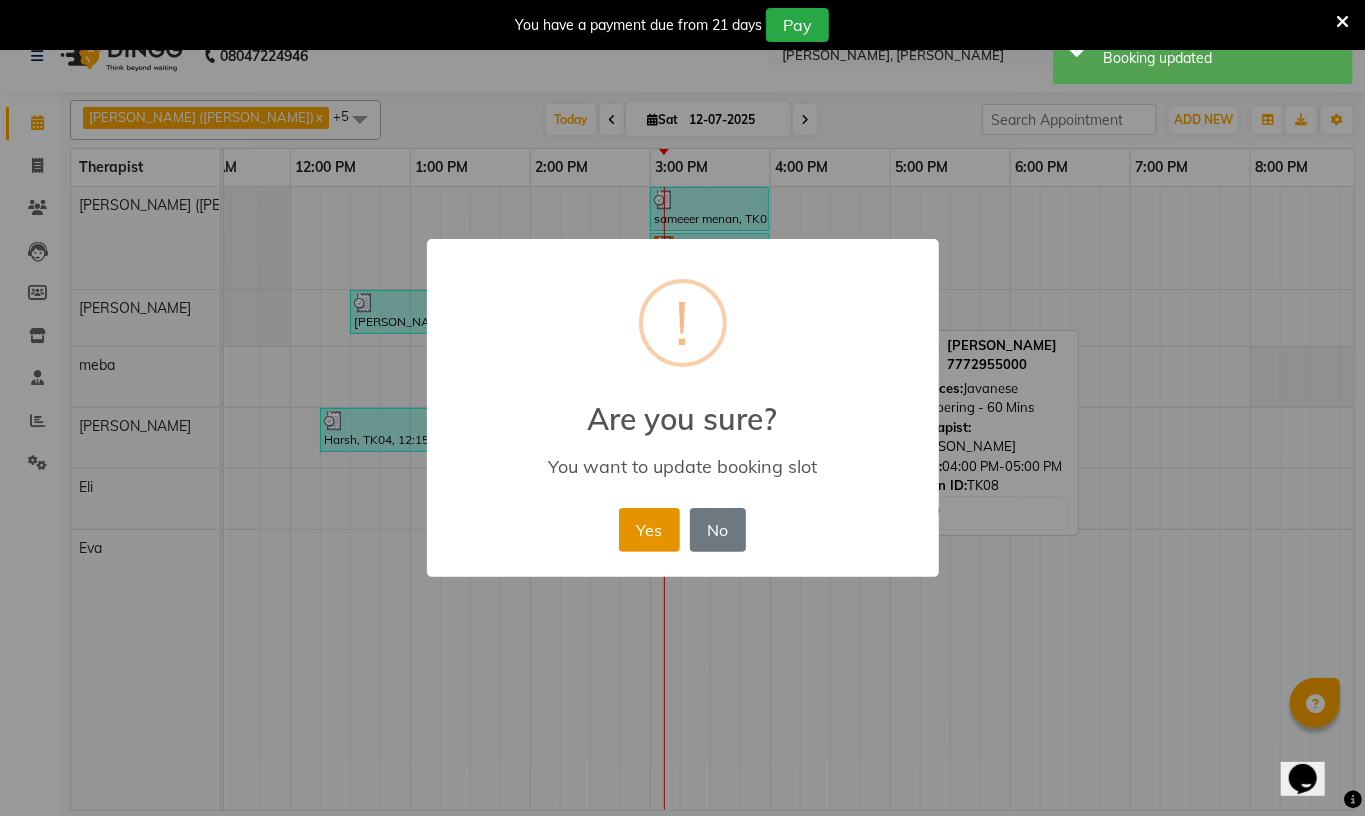 click on "Yes" at bounding box center (649, 530) 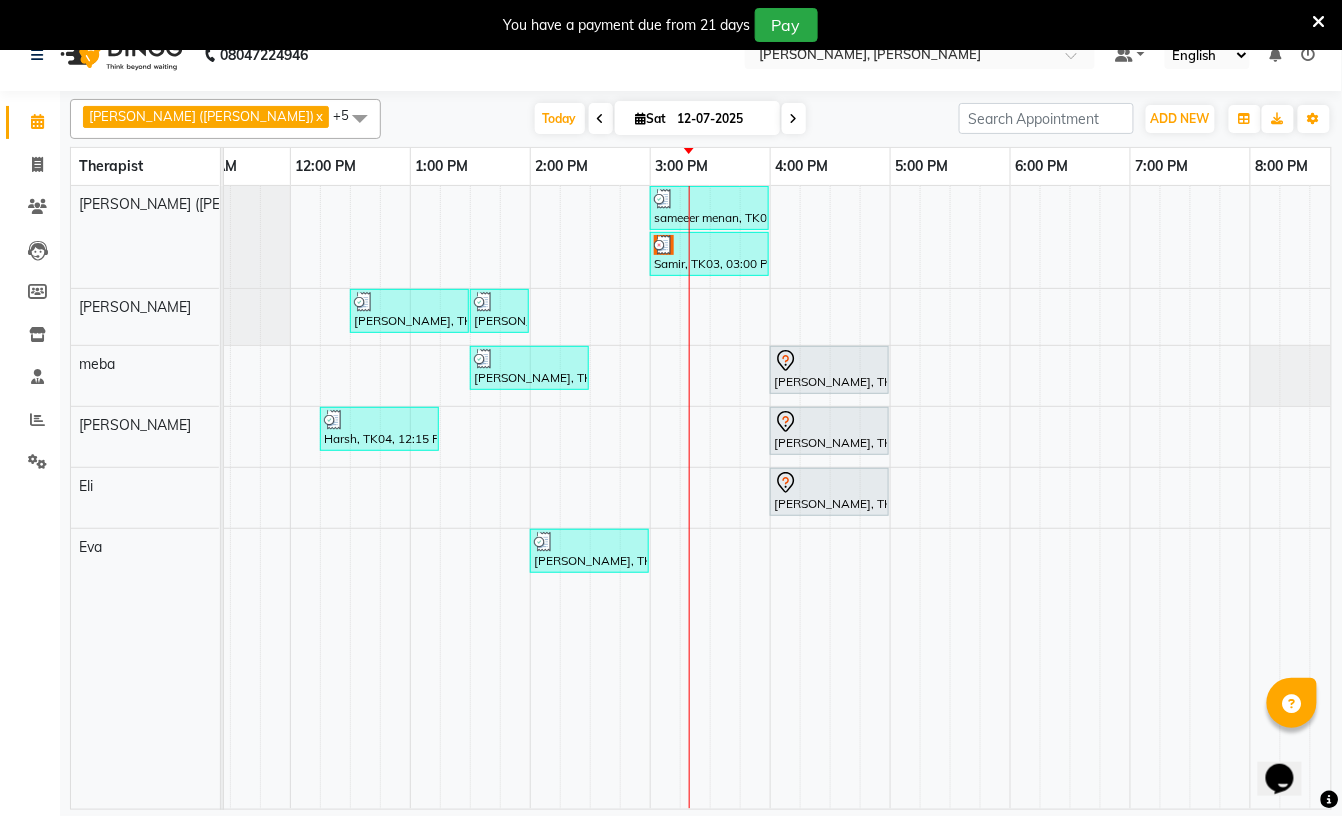scroll, scrollTop: 0, scrollLeft: 780, axis: horizontal 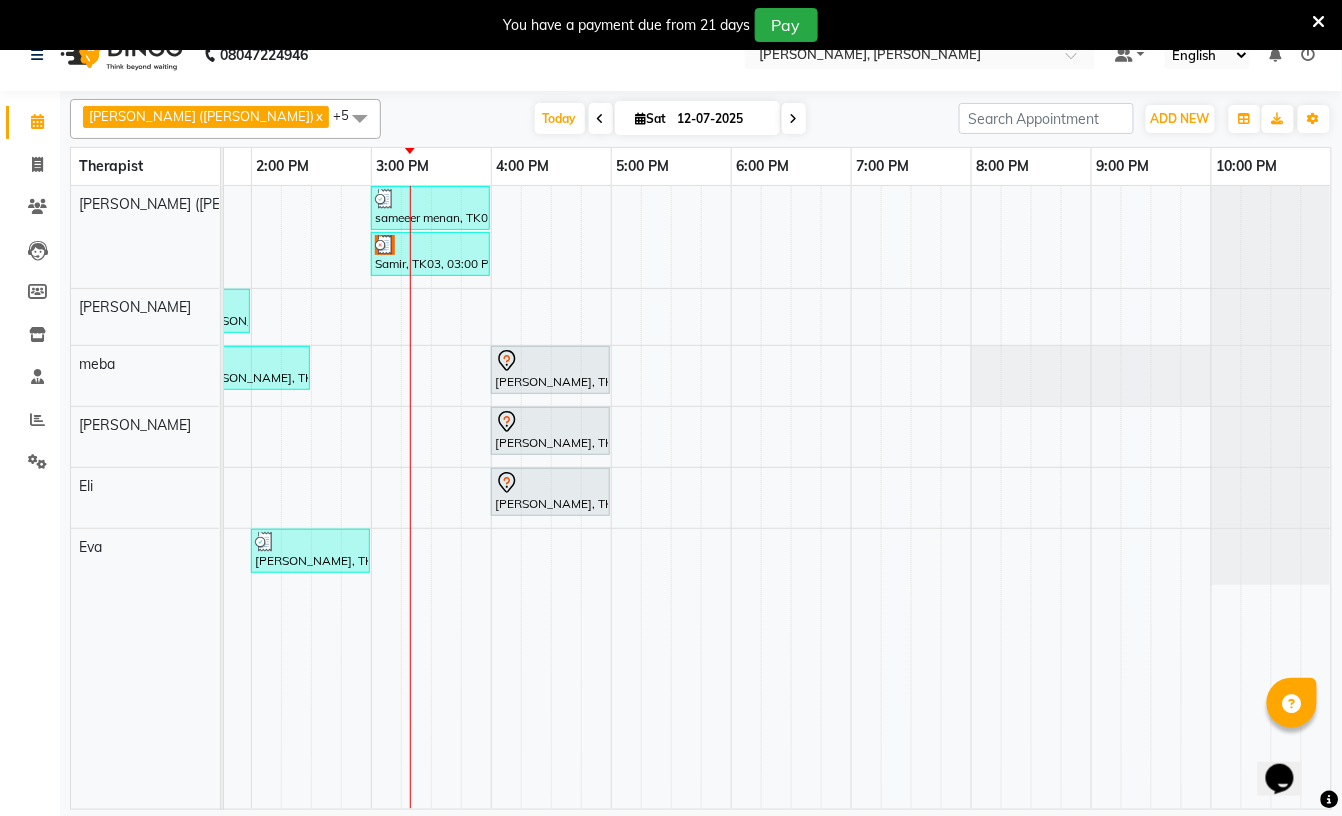 drag, startPoint x: 1089, startPoint y: 801, endPoint x: 28, endPoint y: 40, distance: 1305.6959 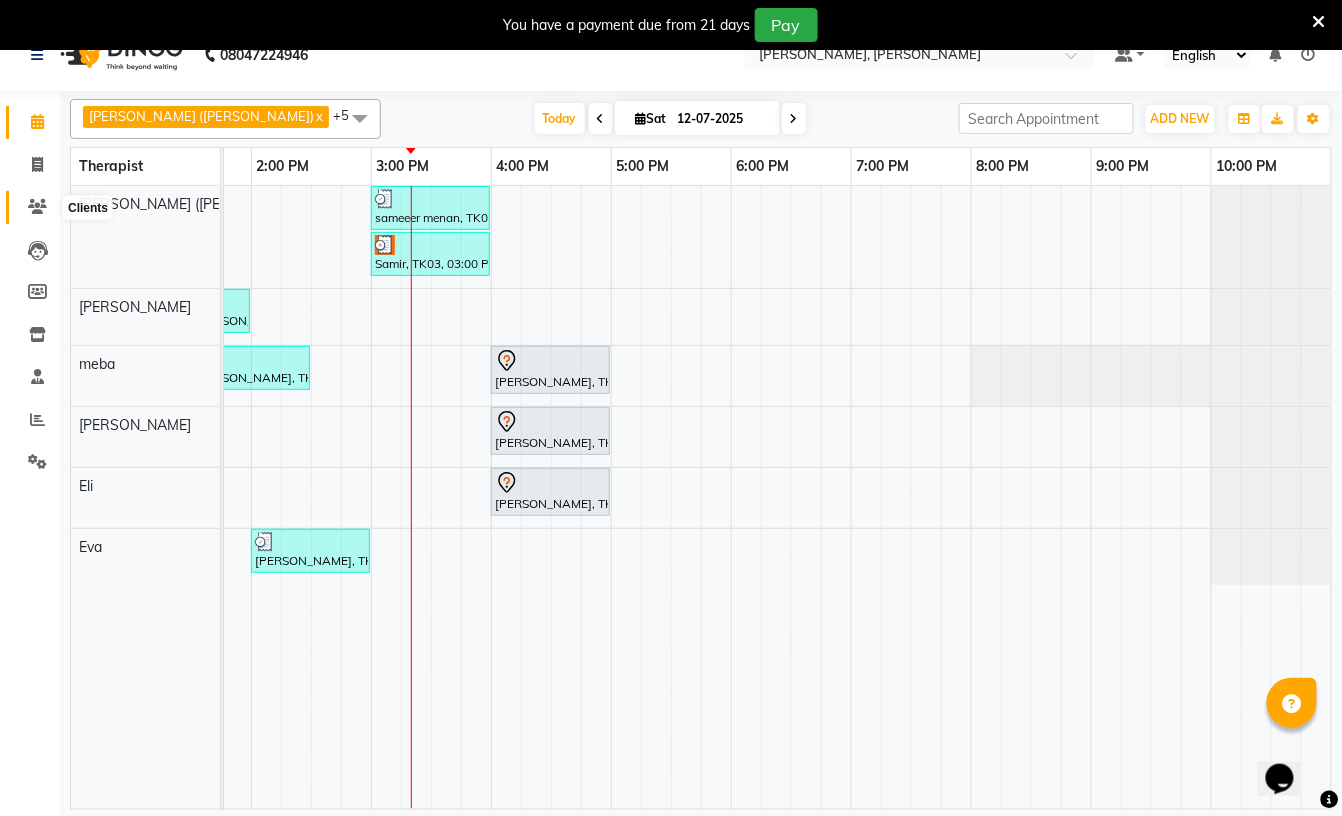 click 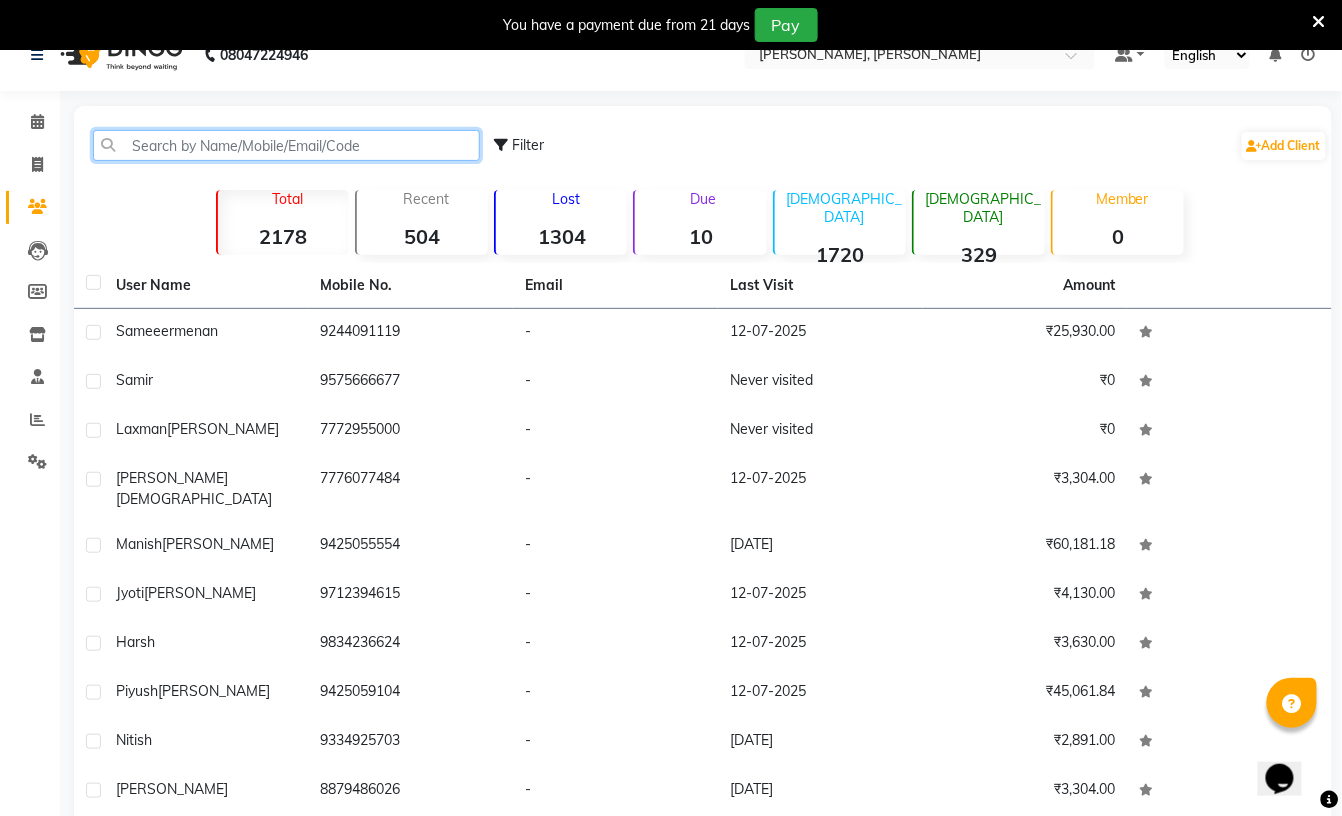 click 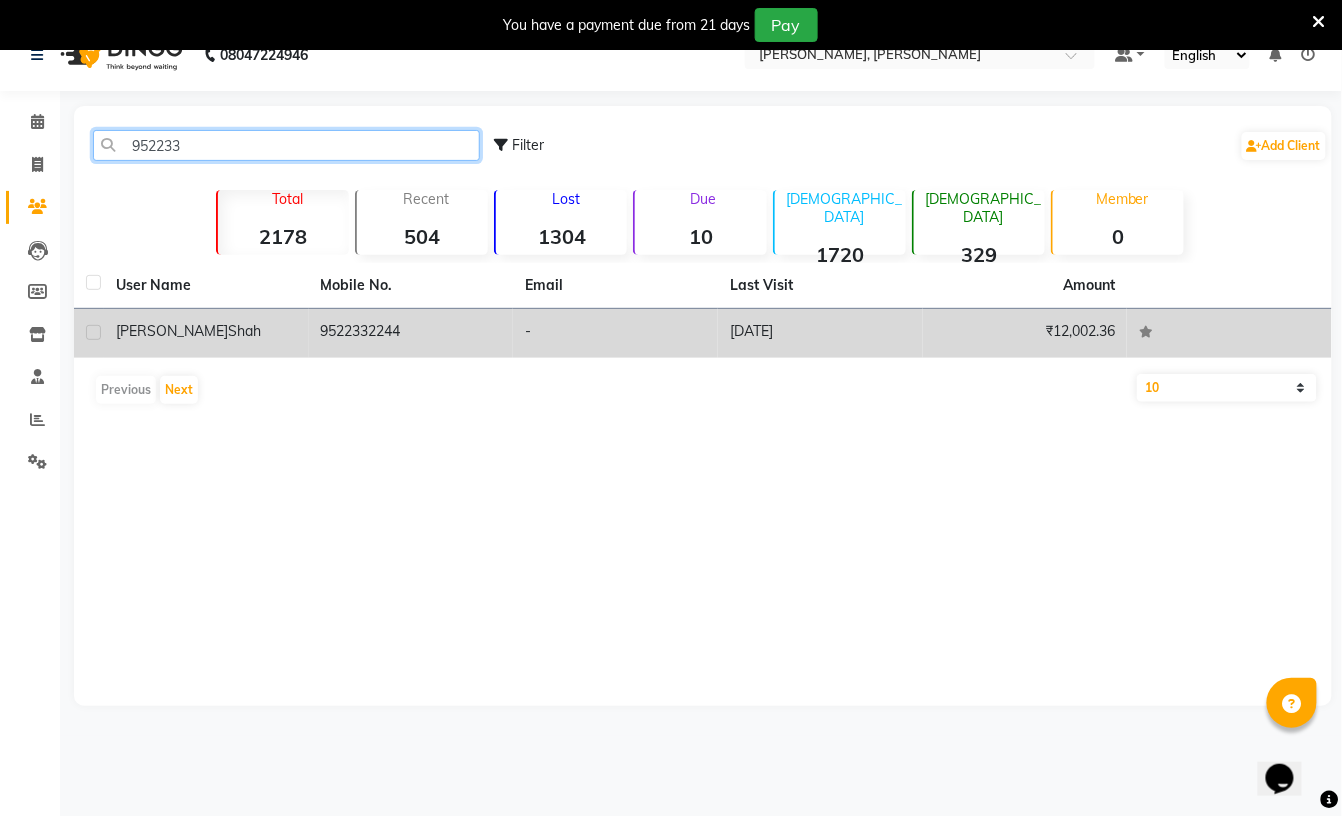 type on "952233" 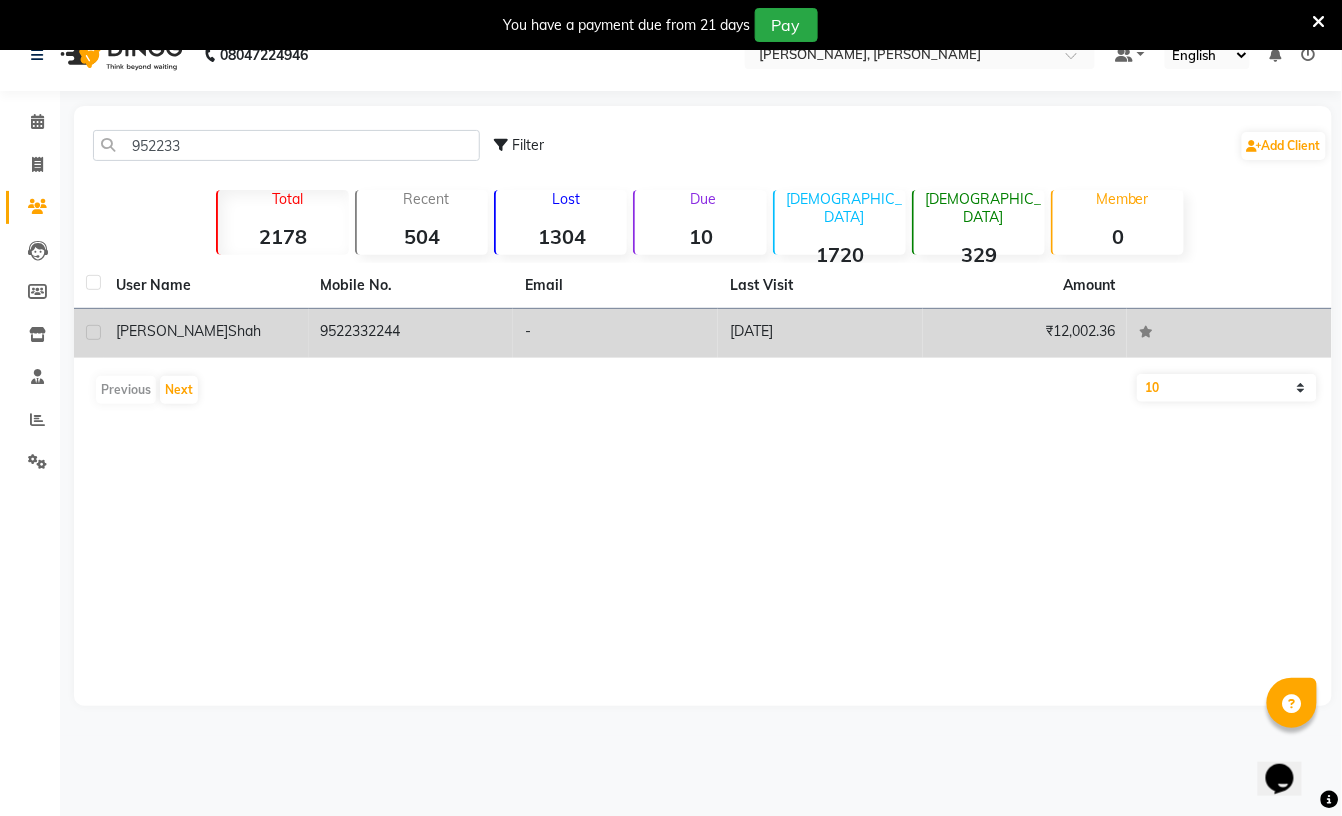 click on "shah" 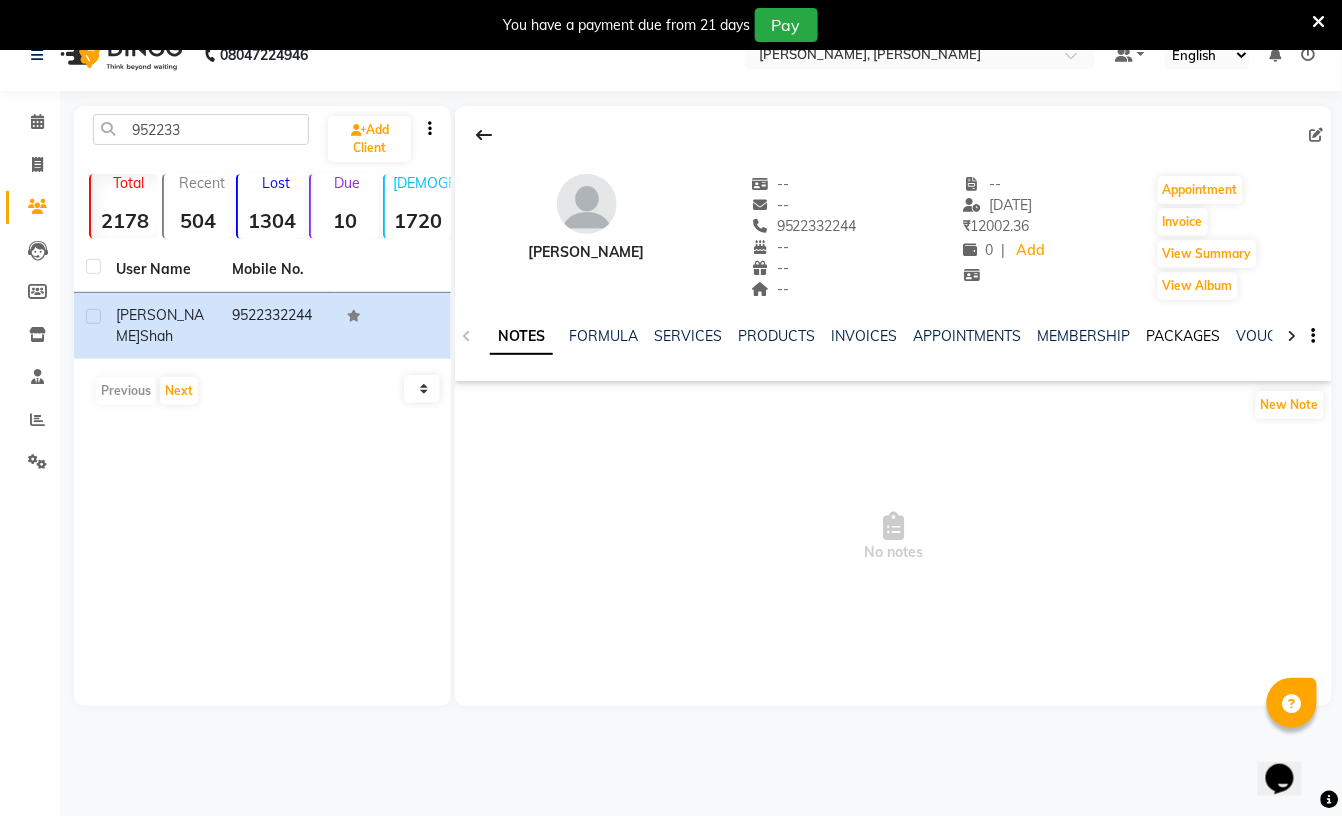 click on "PACKAGES" 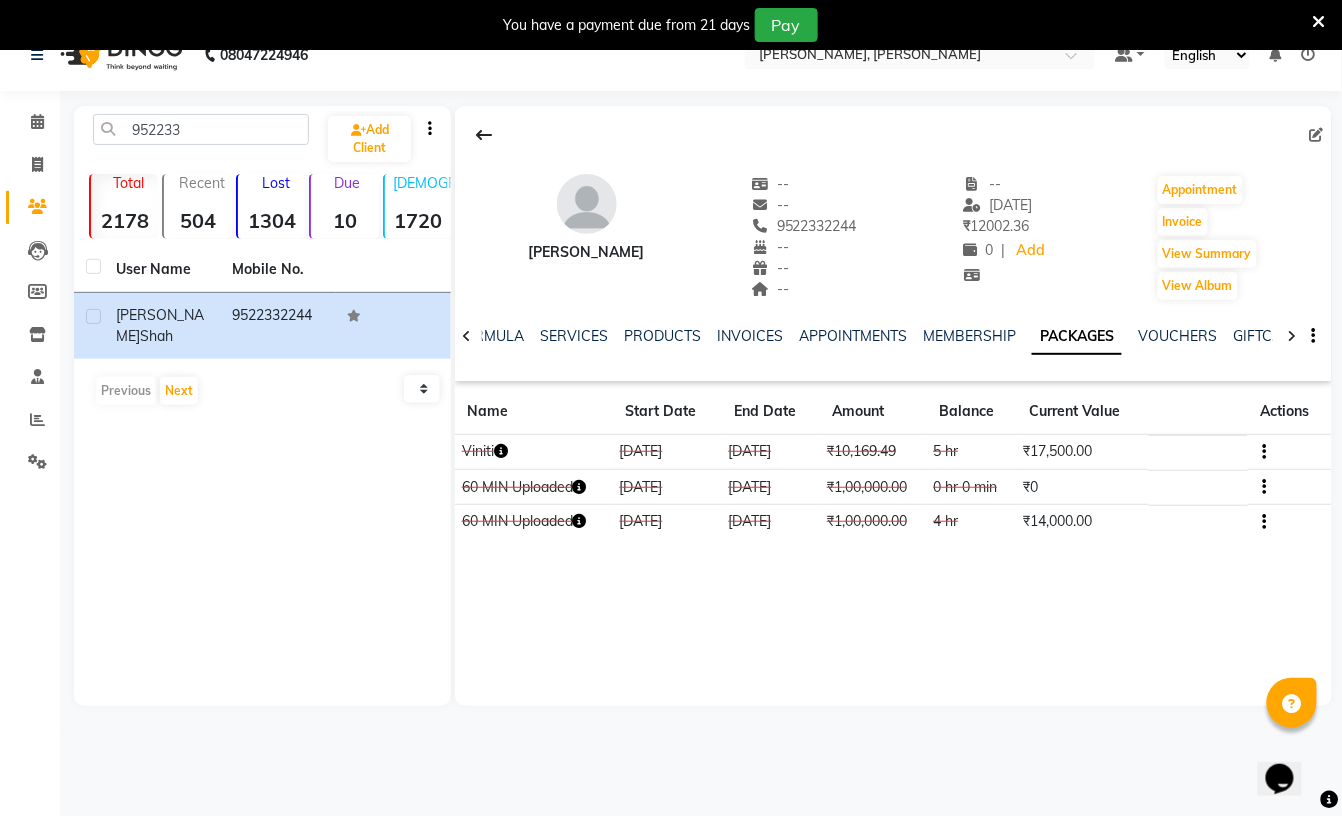 scroll, scrollTop: 50, scrollLeft: 0, axis: vertical 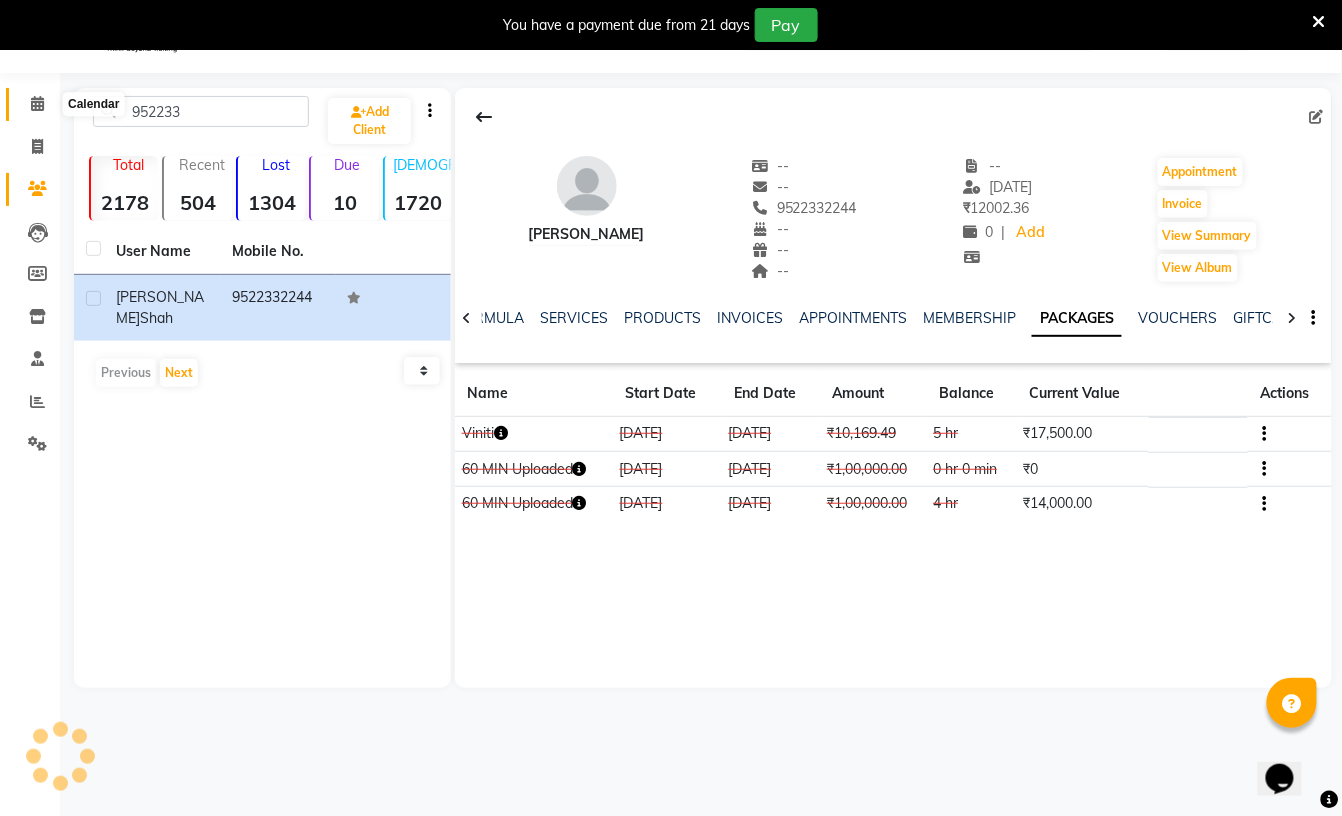 click 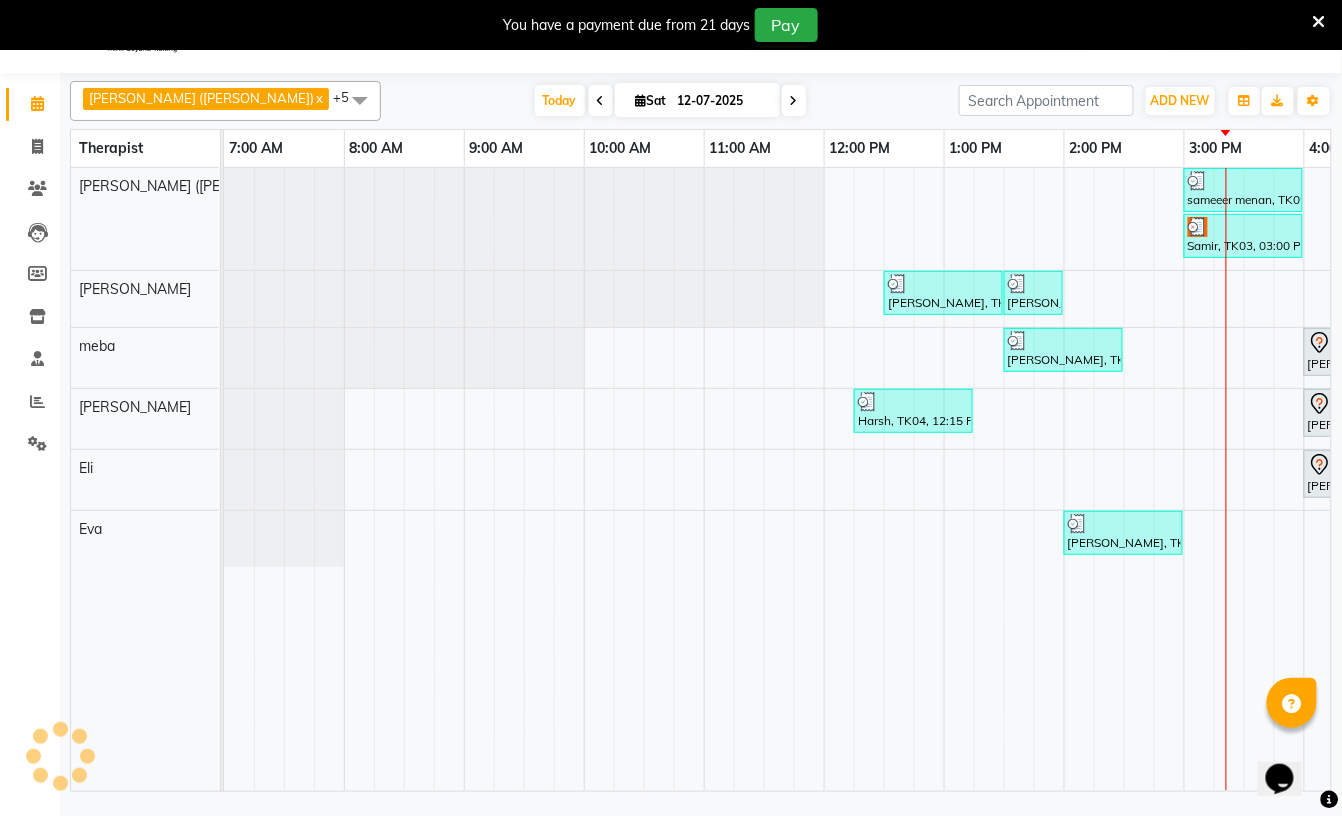 scroll, scrollTop: 0, scrollLeft: 0, axis: both 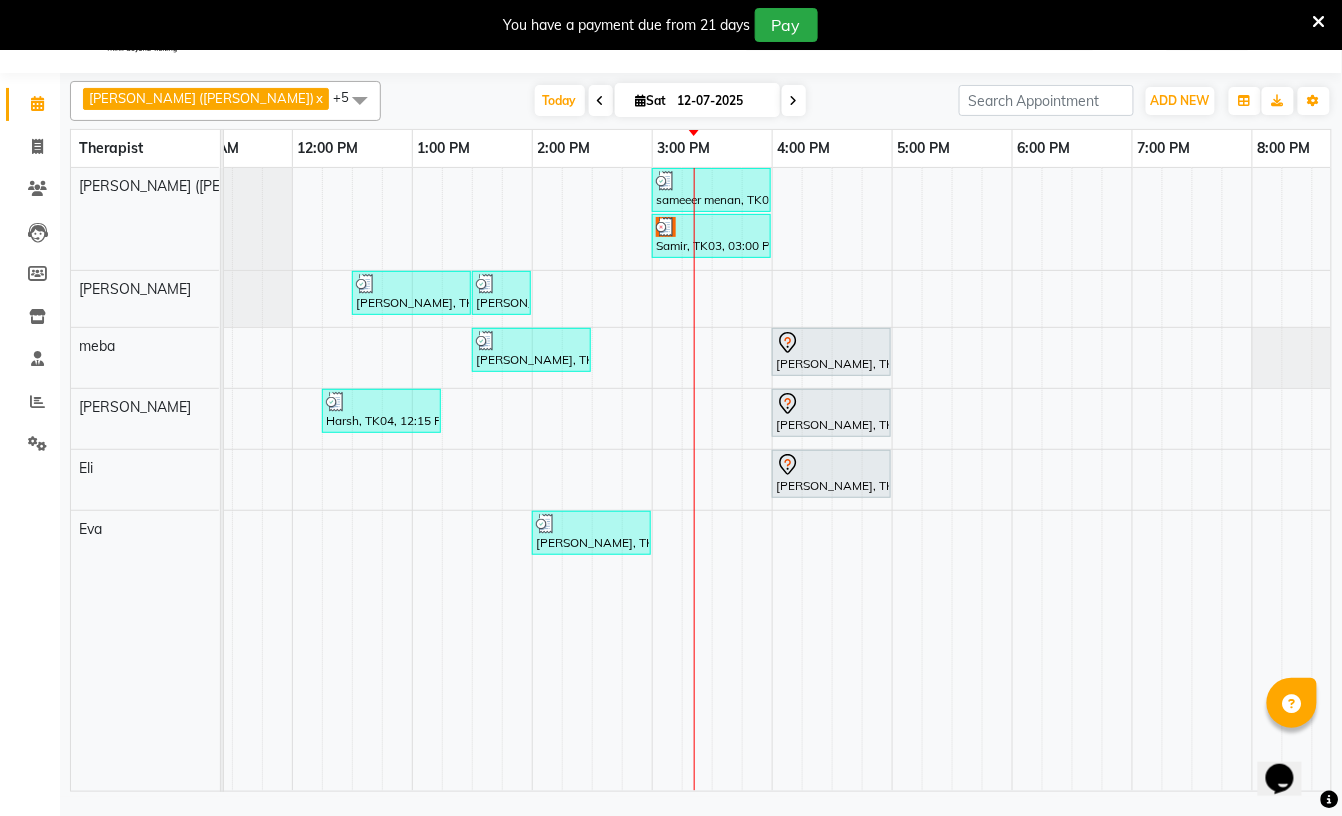 click on "sameeer menan, TK09, 03:00 PM-04:00 PM, Javanese Pampering - 60 Mins     Samir, TK03, 03:00 PM-04:00 PM, Javanese Pampering - 60 Mins     piyush bhargav, TK02, 12:30 PM-01:30 PM, Javanese Pampering - 60 Mins     piyush bhargav, TK06, 01:30 PM-02:00 PM, Signature Foot Massage - 30 Mins     Jyoti Patel, TK05, 01:30 PM-02:30 PM, Javanese Pampering - 60 Mins             Manish rajaram, TK01, 04:00 PM-05:00 PM, Javanese Pampering - 60 Mins     Harsh, TK04, 12:15 PM-01:15 PM, Swedish De-Stress - 60 Mins             Laxman PATEL, TK08, 04:00 PM-05:00 PM, Javanese Pampering - 60 Mins             Laxman PATEL, TK08, 04:00 PM-05:00 PM, Javanese Pampering - 60 Mins     Vibhuti Jain, TK07, 02:00 PM-03:00 PM, Fusion Therapy - 60 Mins" at bounding box center [652, 479] 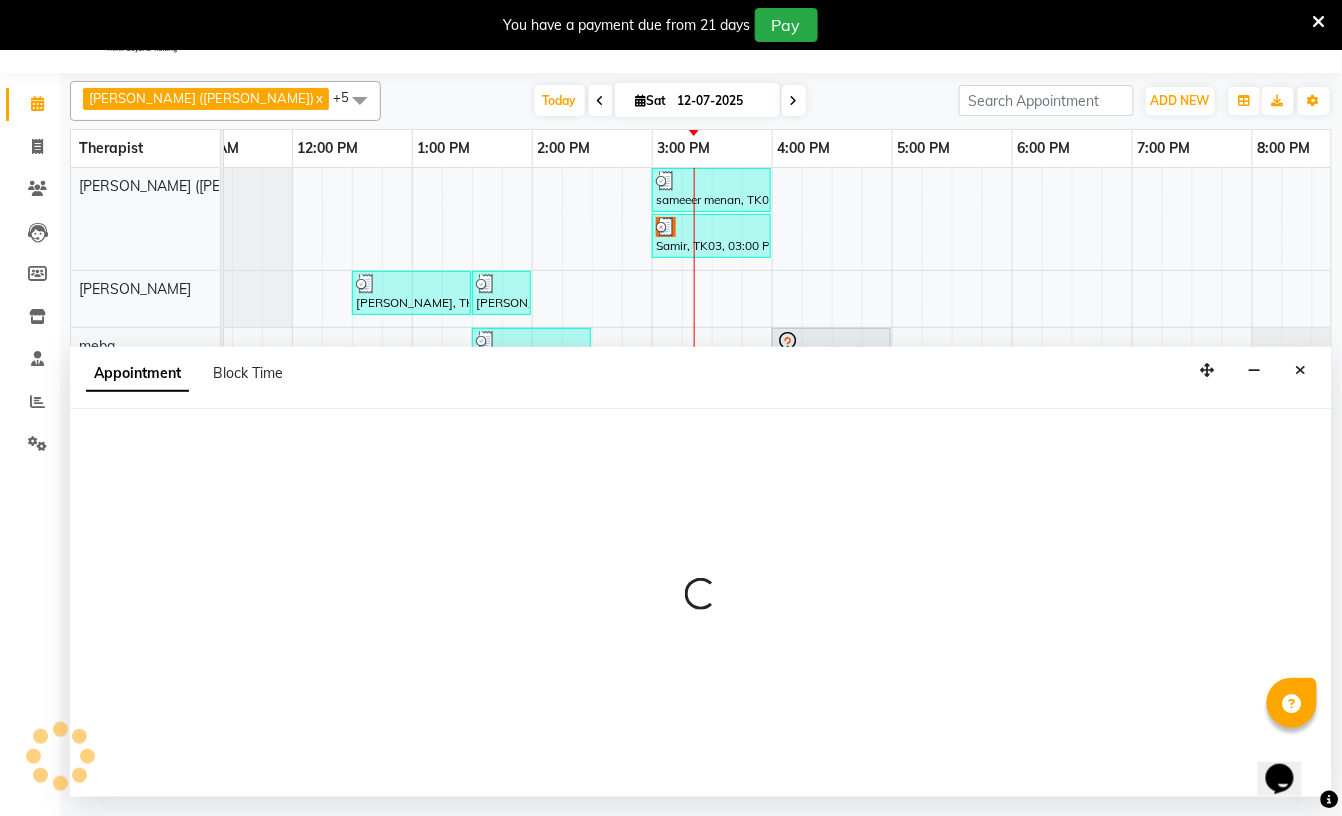 select on "83231" 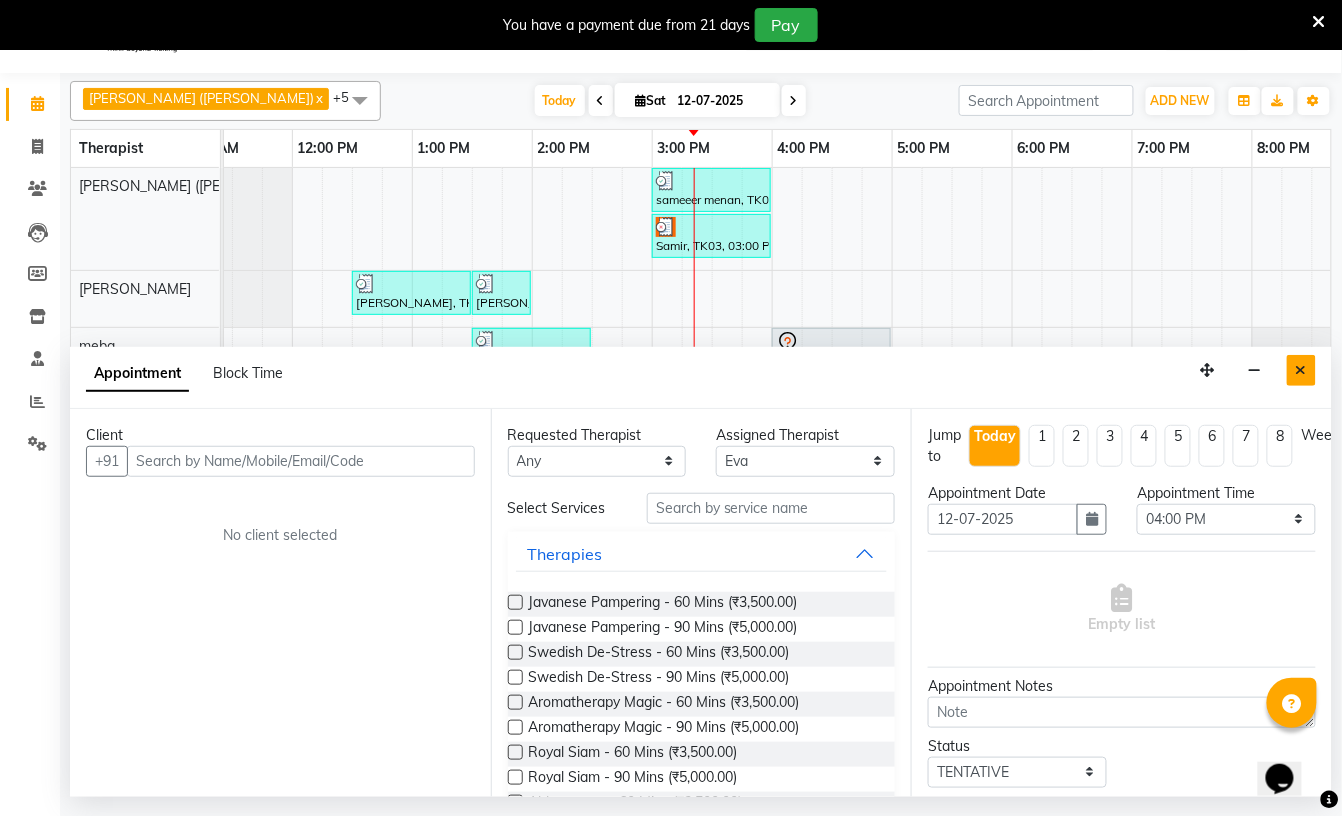 click at bounding box center (1301, 370) 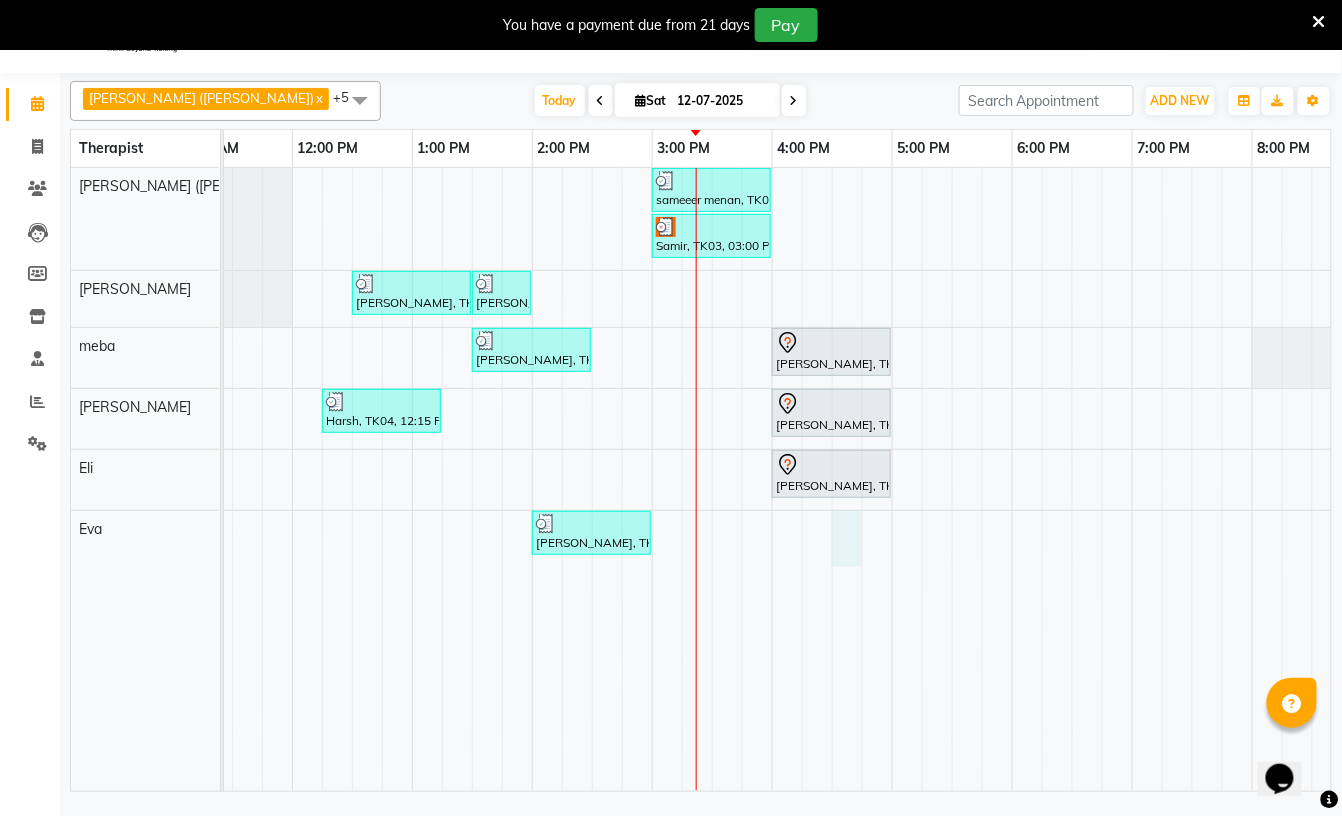 click on "sameeer menan, TK09, 03:00 PM-04:00 PM, Javanese Pampering - 60 Mins     Samir, TK03, 03:00 PM-04:00 PM, Javanese Pampering - 60 Mins     piyush bhargav, TK02, 12:30 PM-01:30 PM, Javanese Pampering - 60 Mins     piyush bhargav, TK06, 01:30 PM-02:00 PM, Signature Foot Massage - 30 Mins     Jyoti Patel, TK05, 01:30 PM-02:30 PM, Javanese Pampering - 60 Mins             Manish rajaram, TK01, 04:00 PM-05:00 PM, Javanese Pampering - 60 Mins     Harsh, TK04, 12:15 PM-01:15 PM, Swedish De-Stress - 60 Mins             Laxman PATEL, TK08, 04:00 PM-05:00 PM, Javanese Pampering - 60 Mins             Laxman PATEL, TK08, 04:00 PM-05:00 PM, Javanese Pampering - 60 Mins     Vibhuti Jain, TK07, 02:00 PM-03:00 PM, Fusion Therapy - 60 Mins" at bounding box center (652, 479) 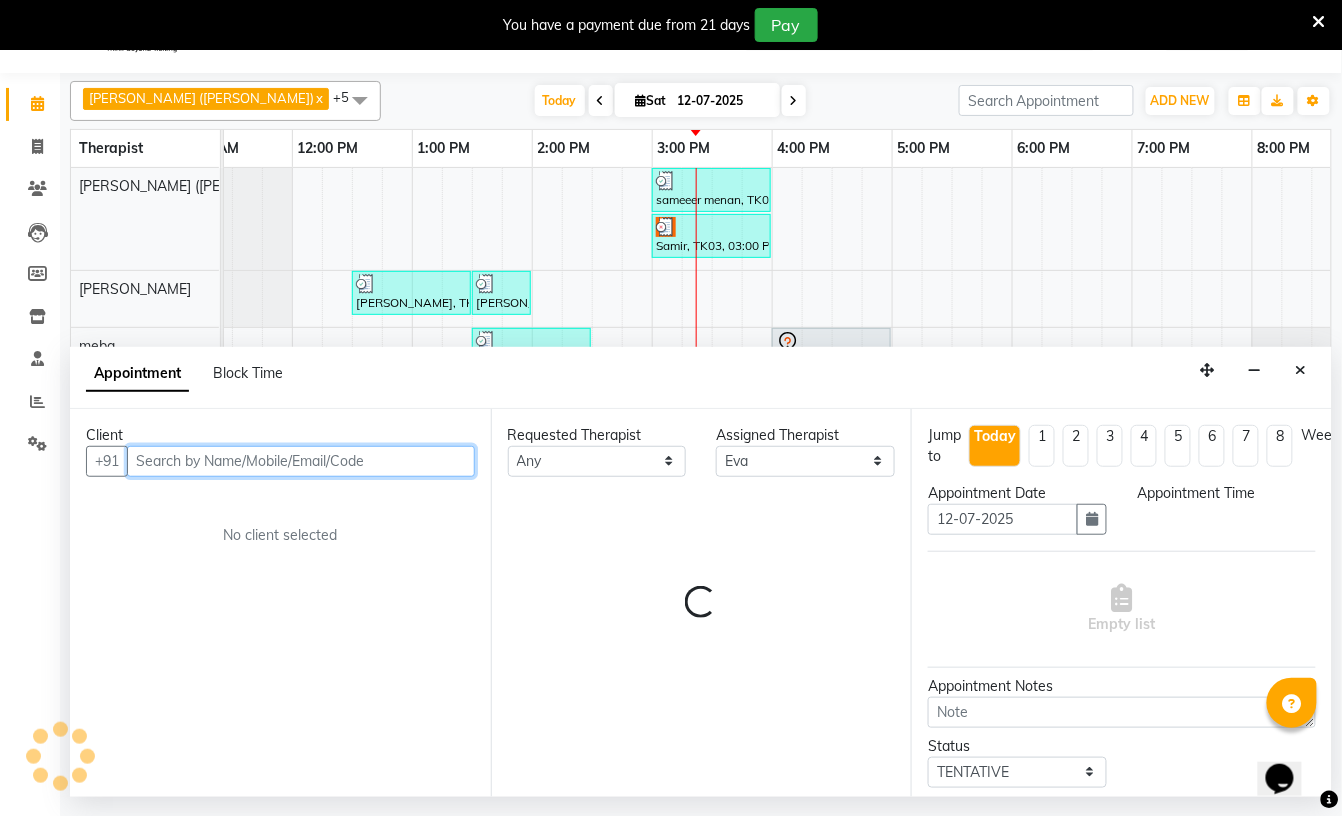 select on "990" 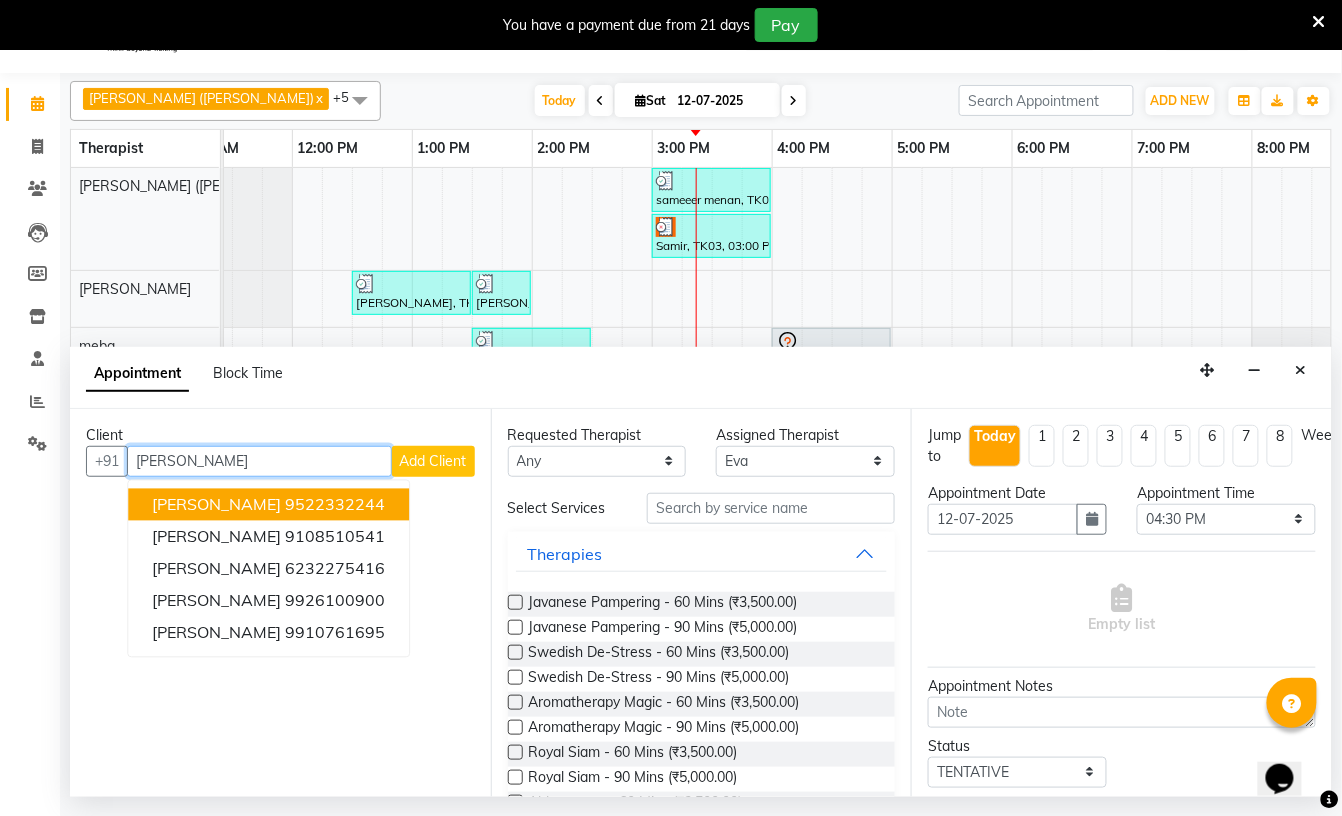 click on "9522332244" at bounding box center [335, 504] 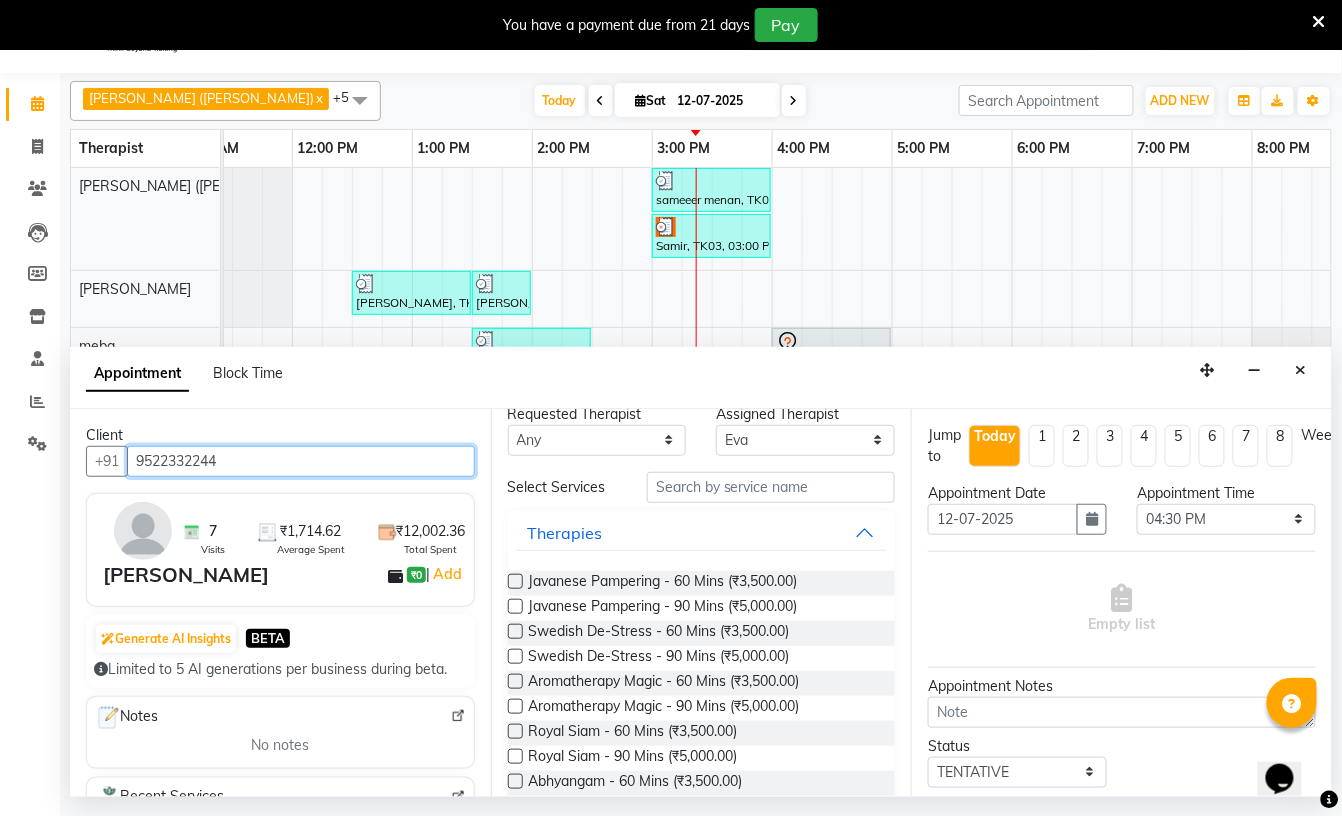 scroll, scrollTop: 0, scrollLeft: 0, axis: both 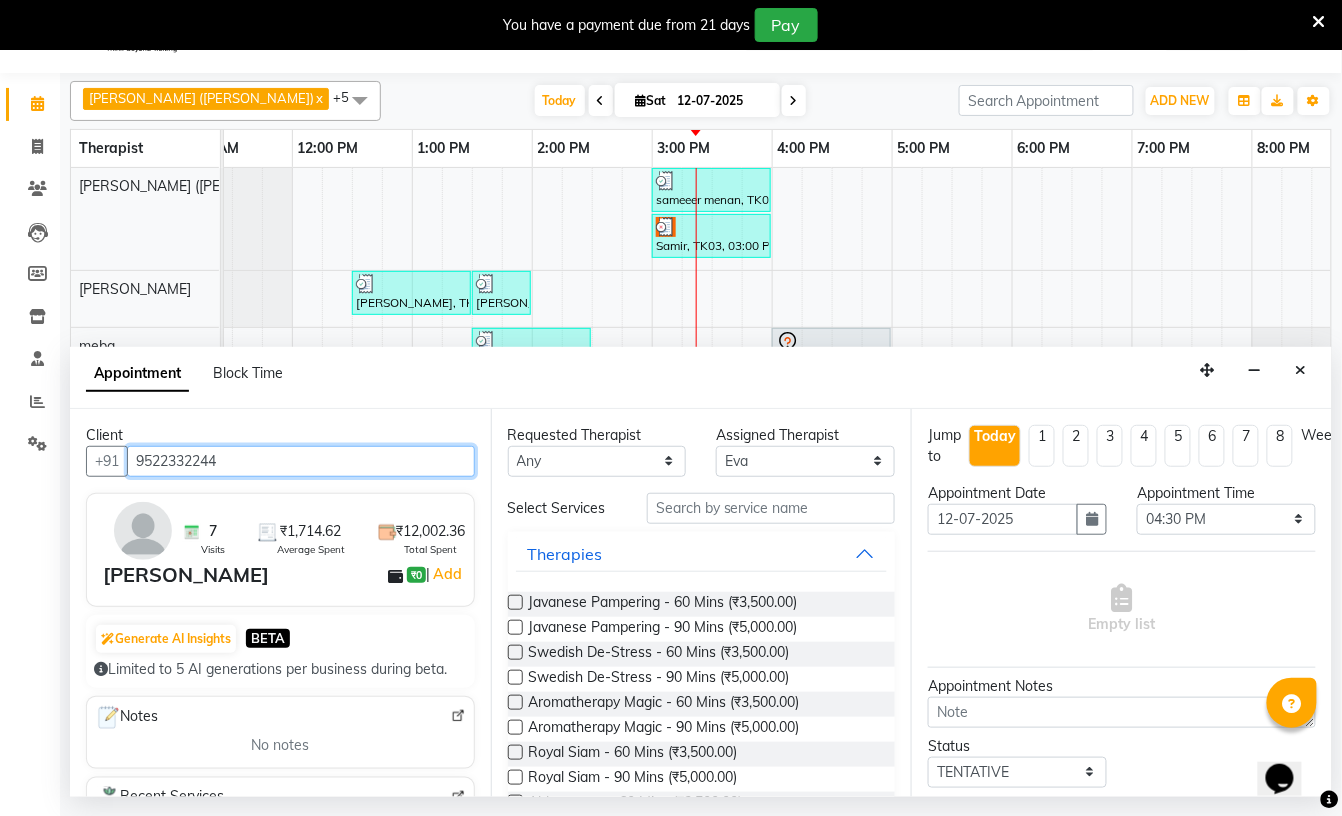 type on "9522332244" 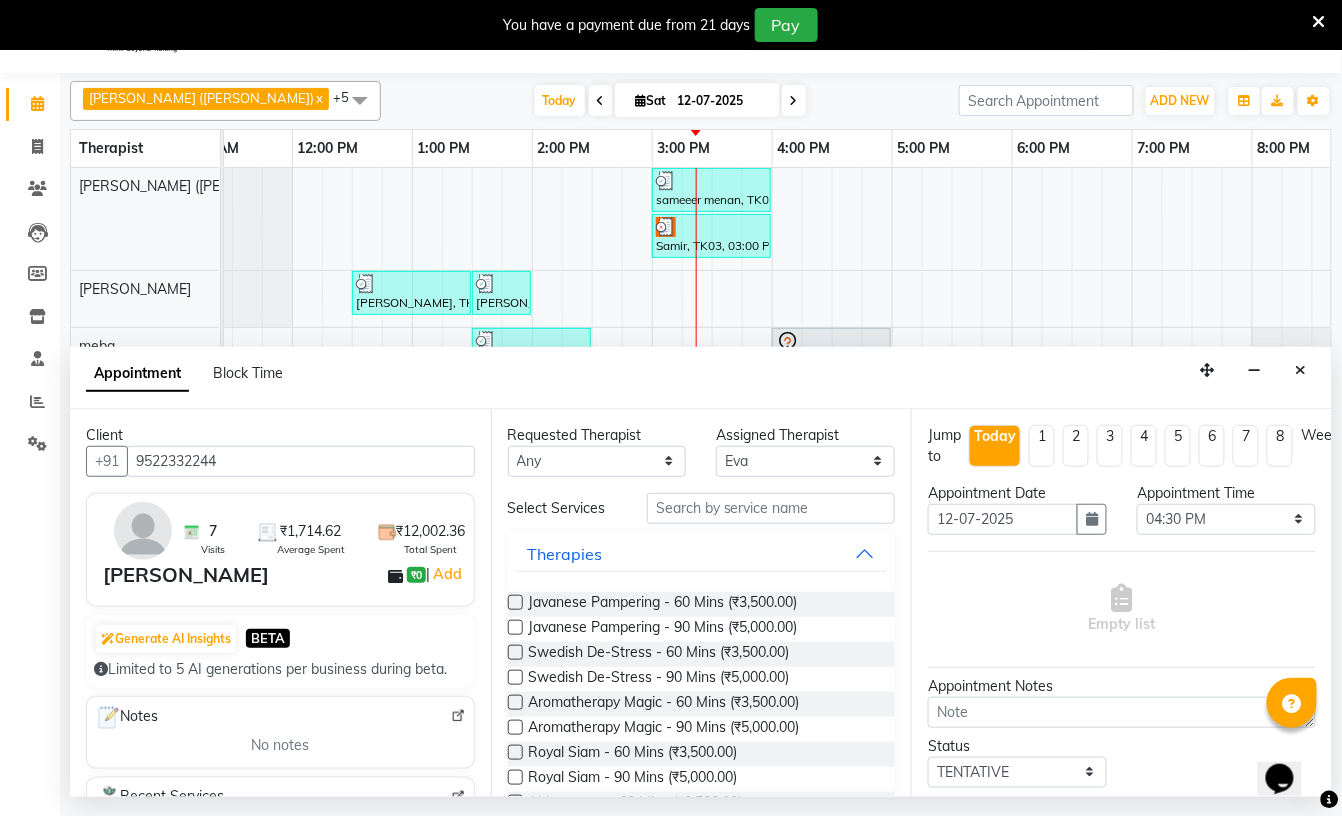click at bounding box center (515, 602) 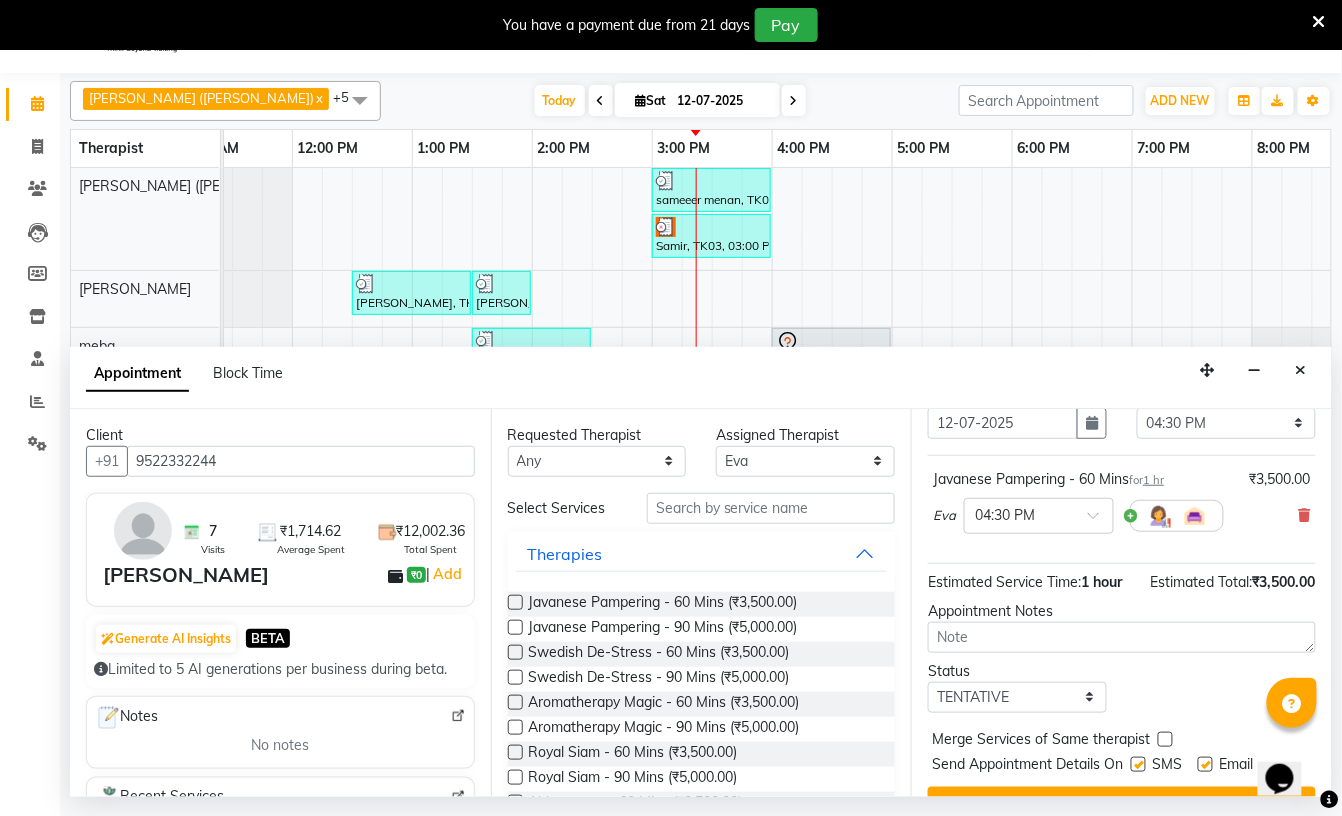 scroll, scrollTop: 184, scrollLeft: 0, axis: vertical 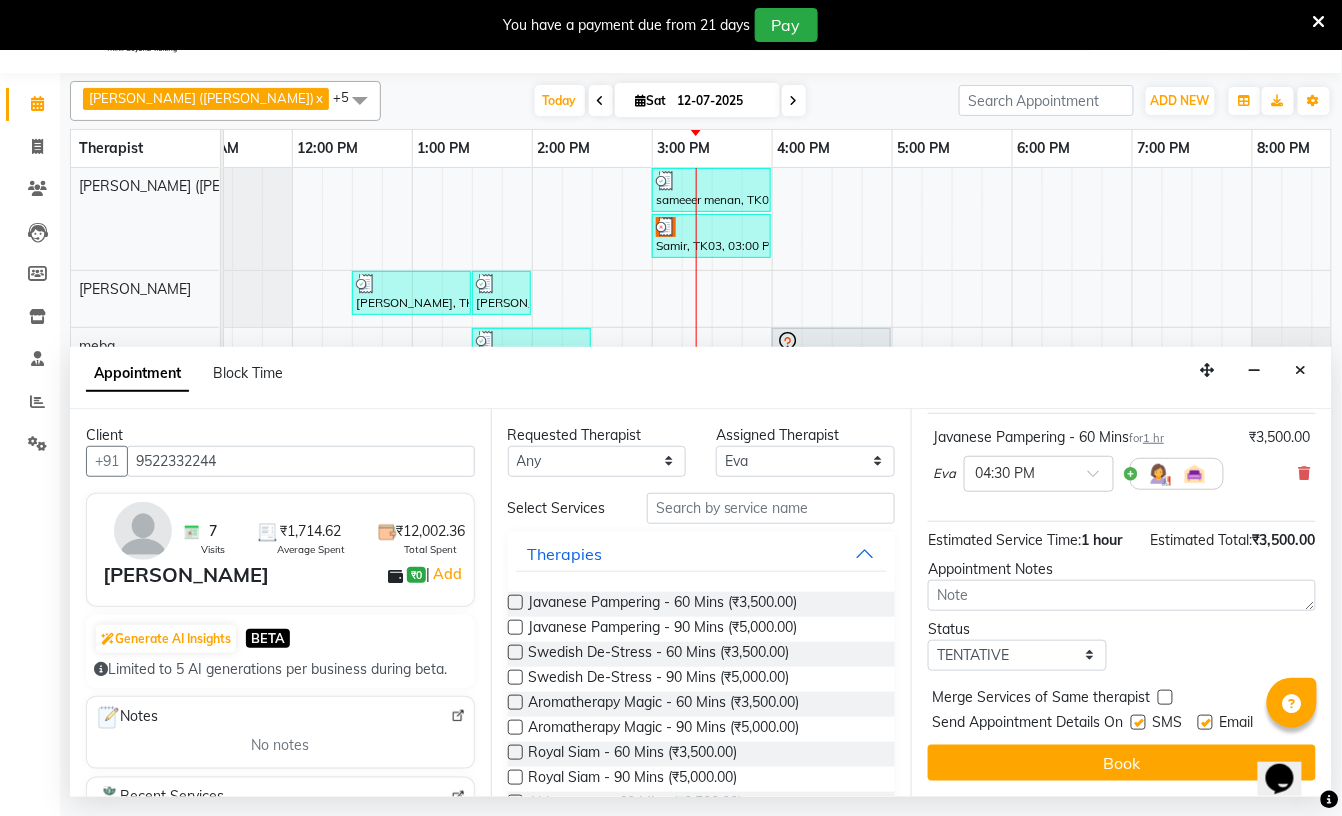 click at bounding box center [515, 602] 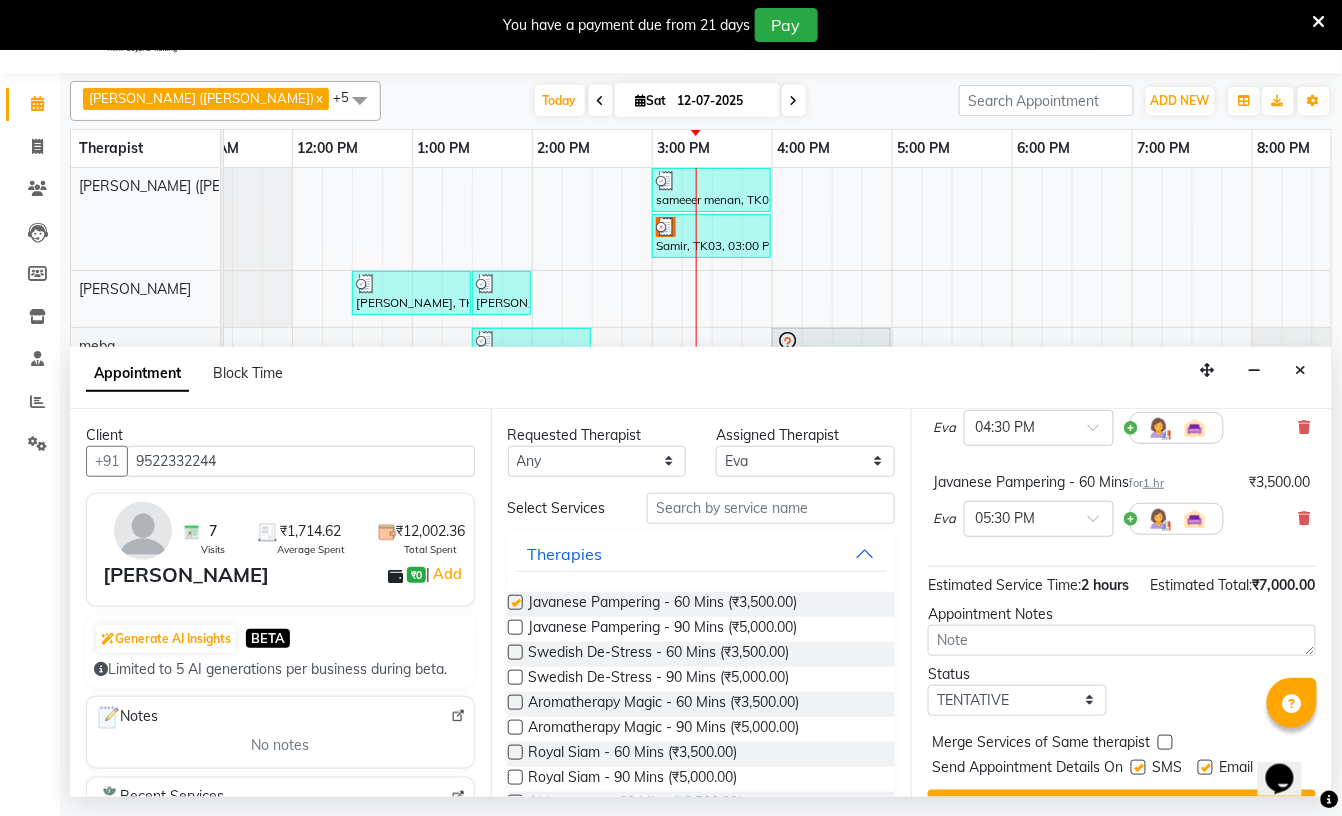 checkbox on "false" 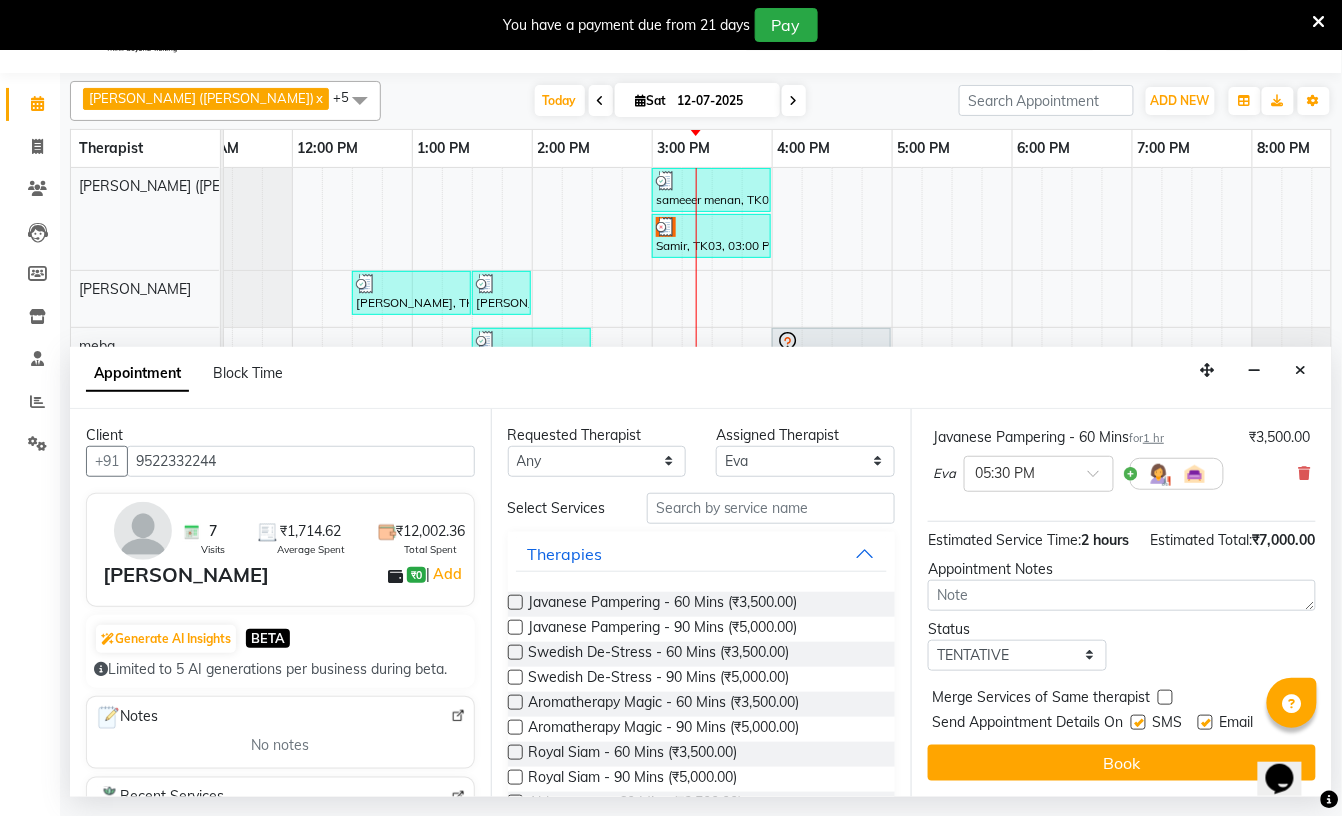 scroll, scrollTop: 274, scrollLeft: 0, axis: vertical 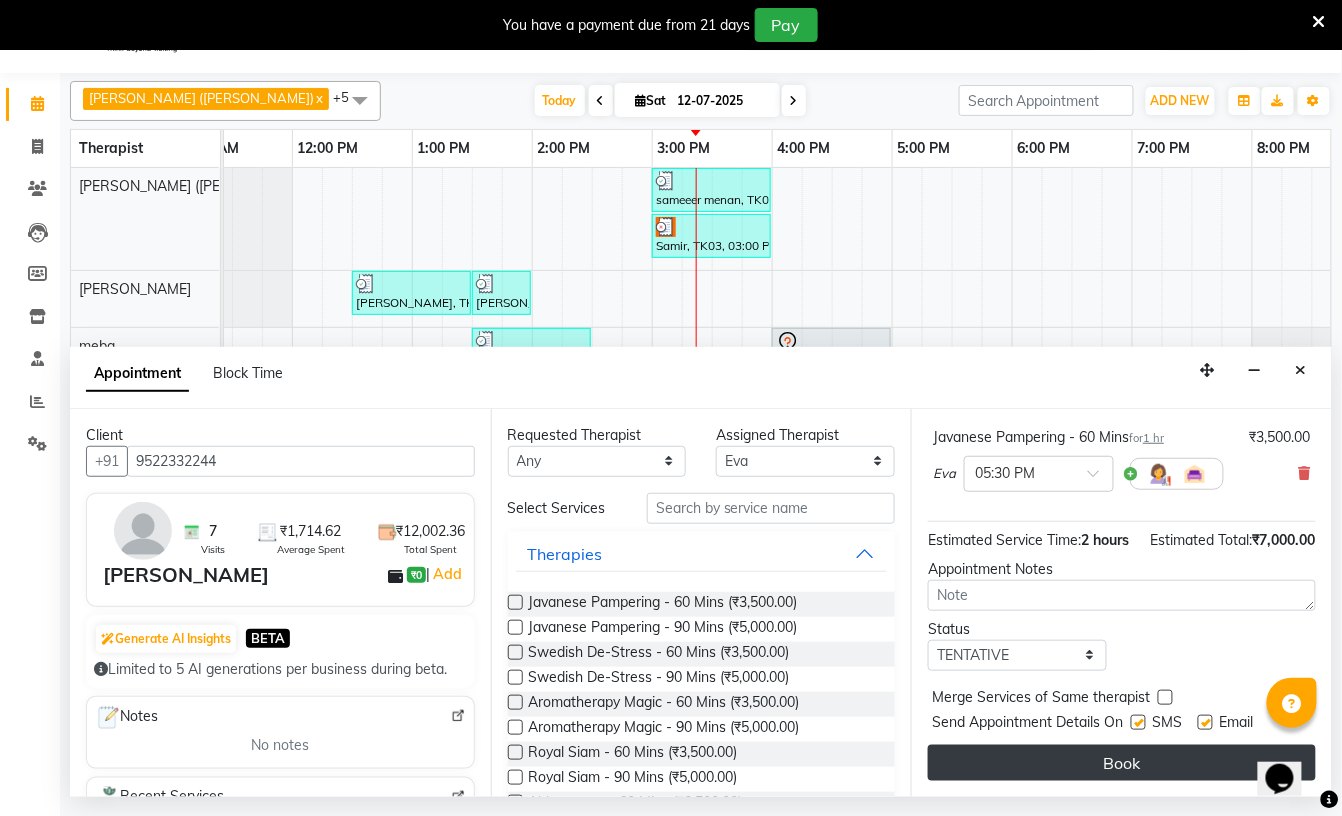 click on "Book" at bounding box center [1122, 763] 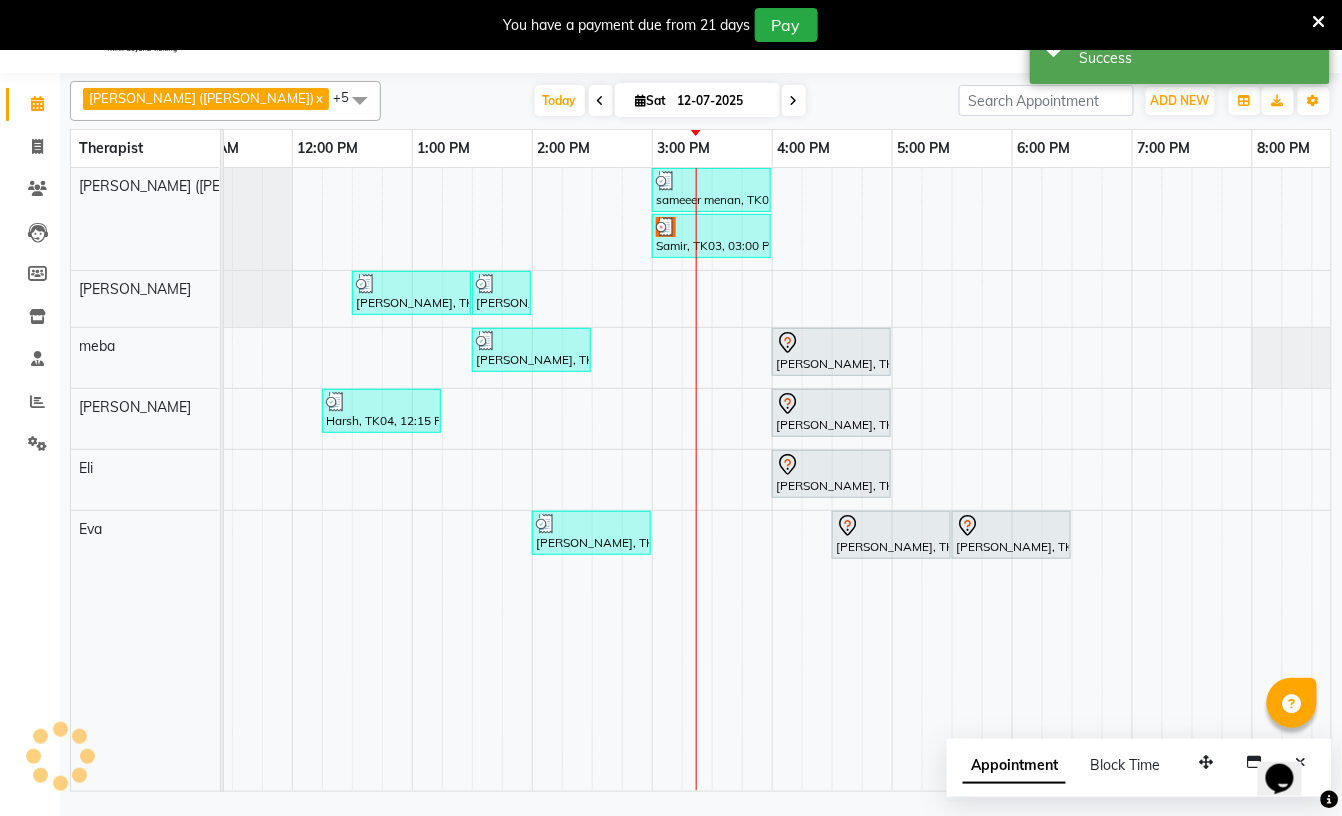 scroll, scrollTop: 0, scrollLeft: 0, axis: both 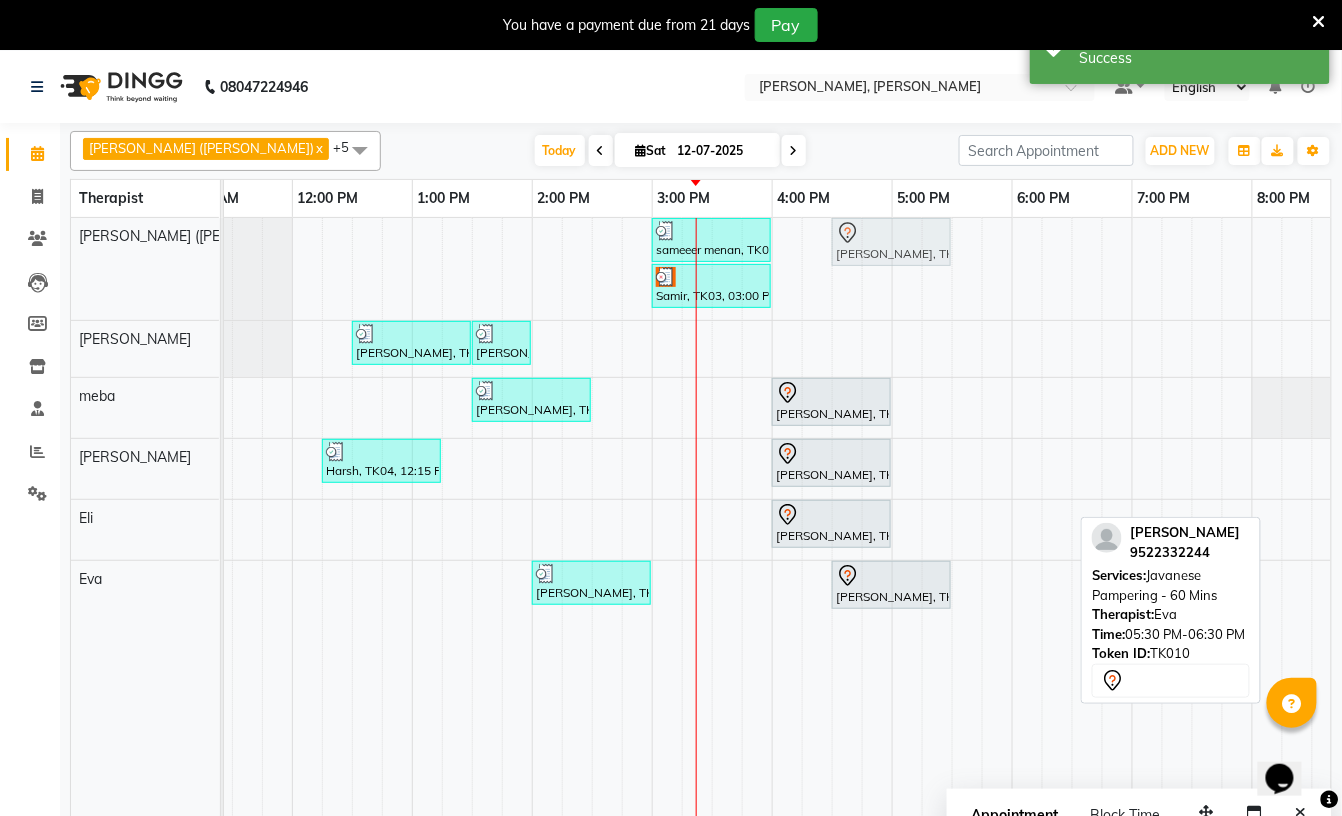 drag, startPoint x: 1005, startPoint y: 586, endPoint x: 898, endPoint y: 237, distance: 365.03424 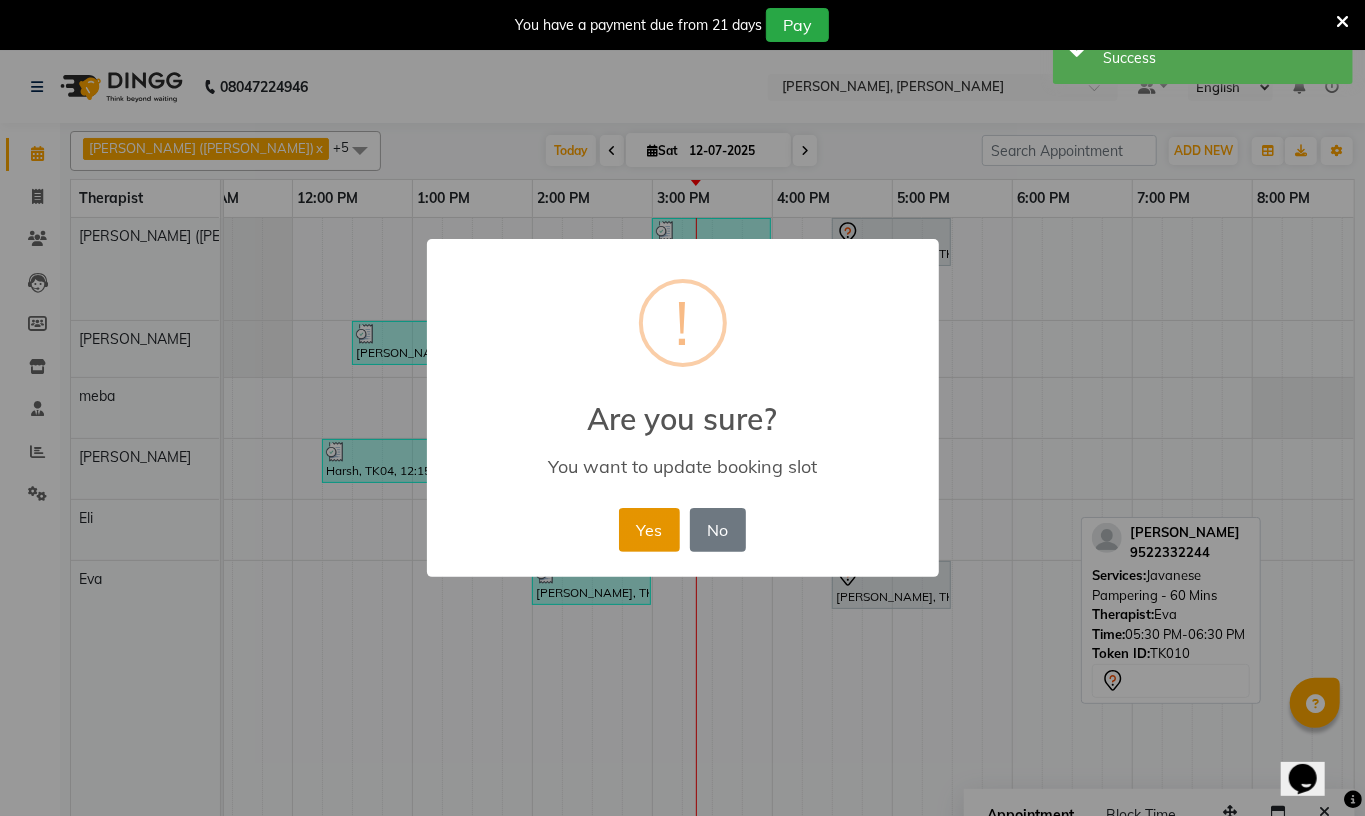 click on "Yes" at bounding box center (649, 530) 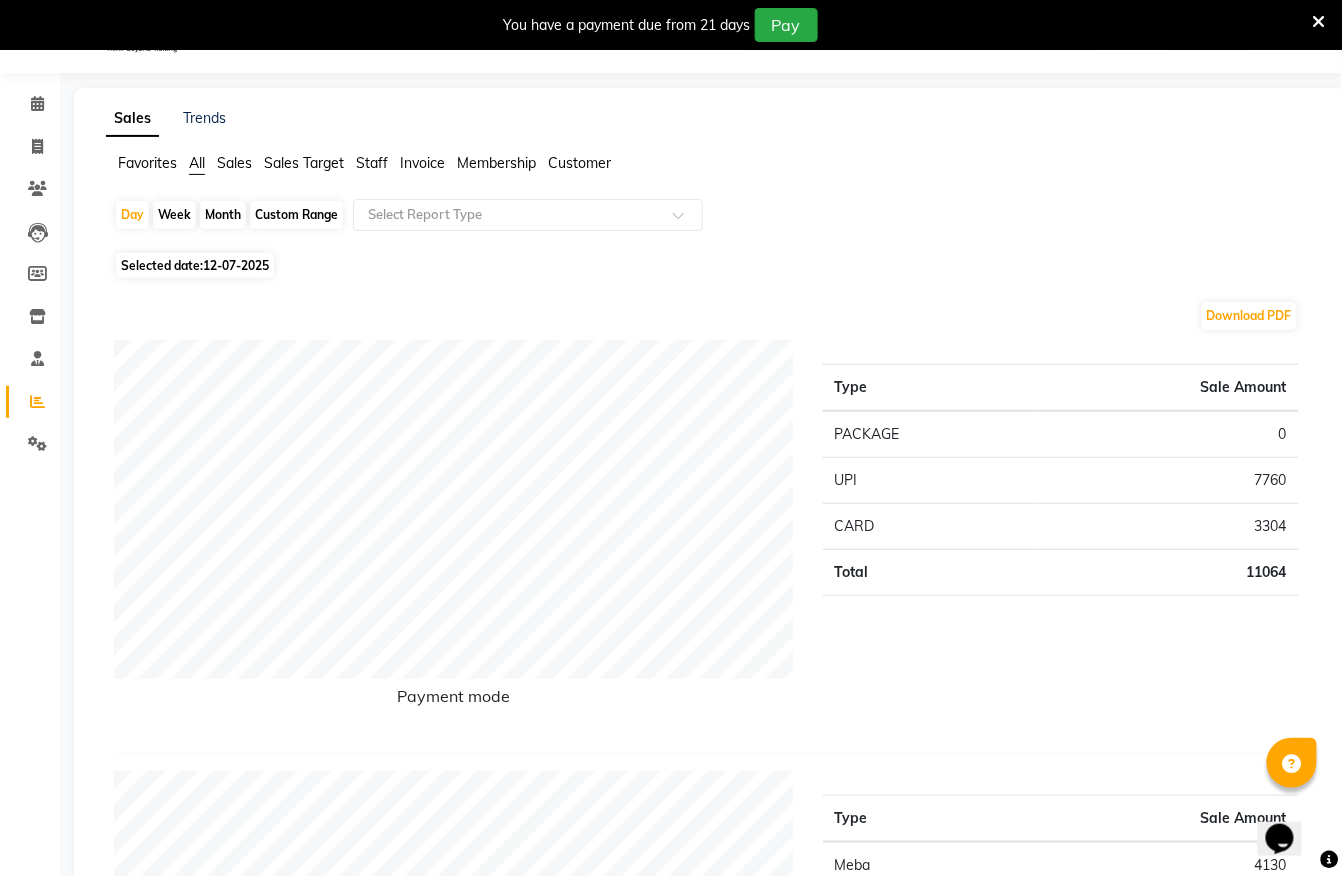 scroll, scrollTop: 0, scrollLeft: 0, axis: both 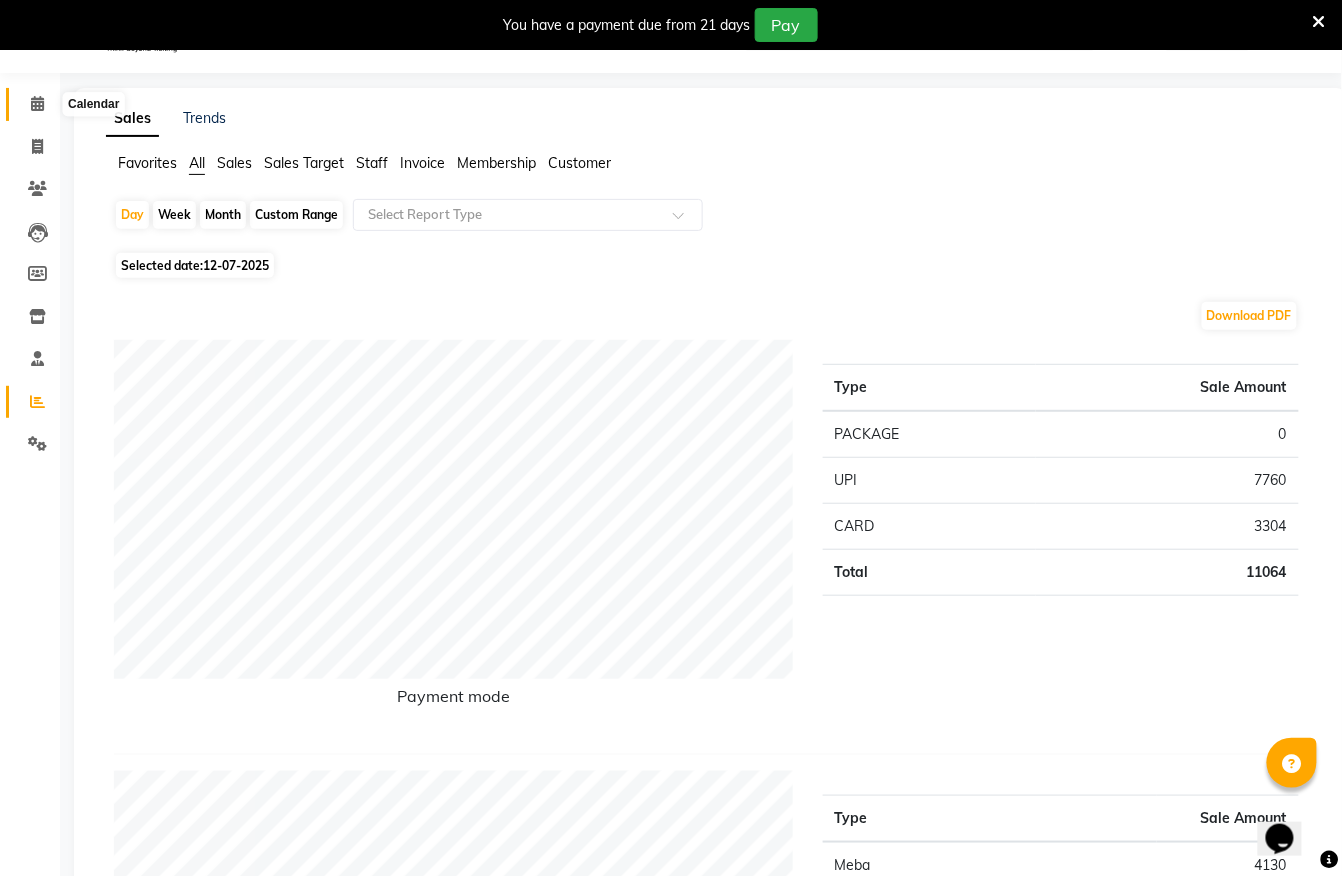 click 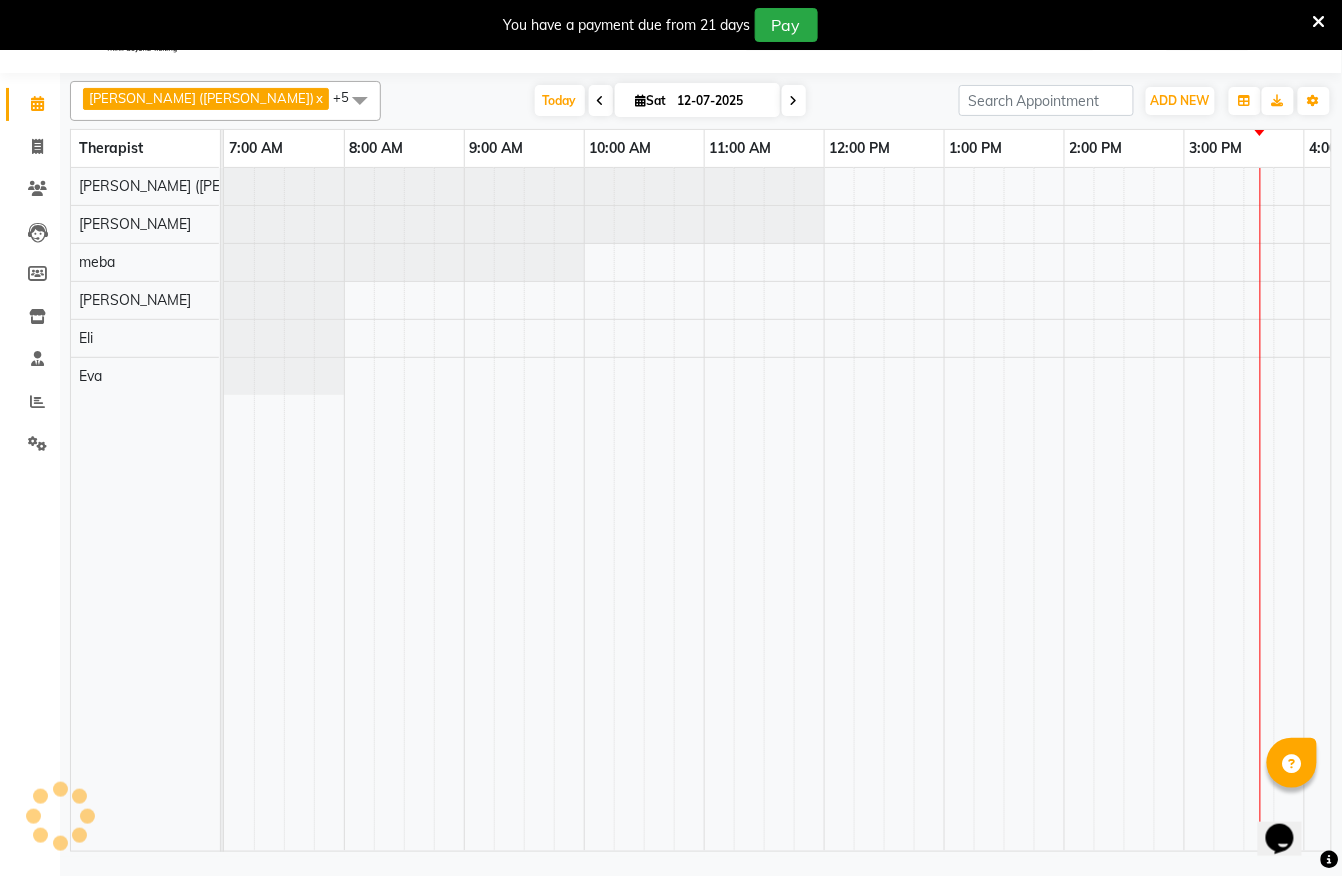 scroll, scrollTop: 0, scrollLeft: 0, axis: both 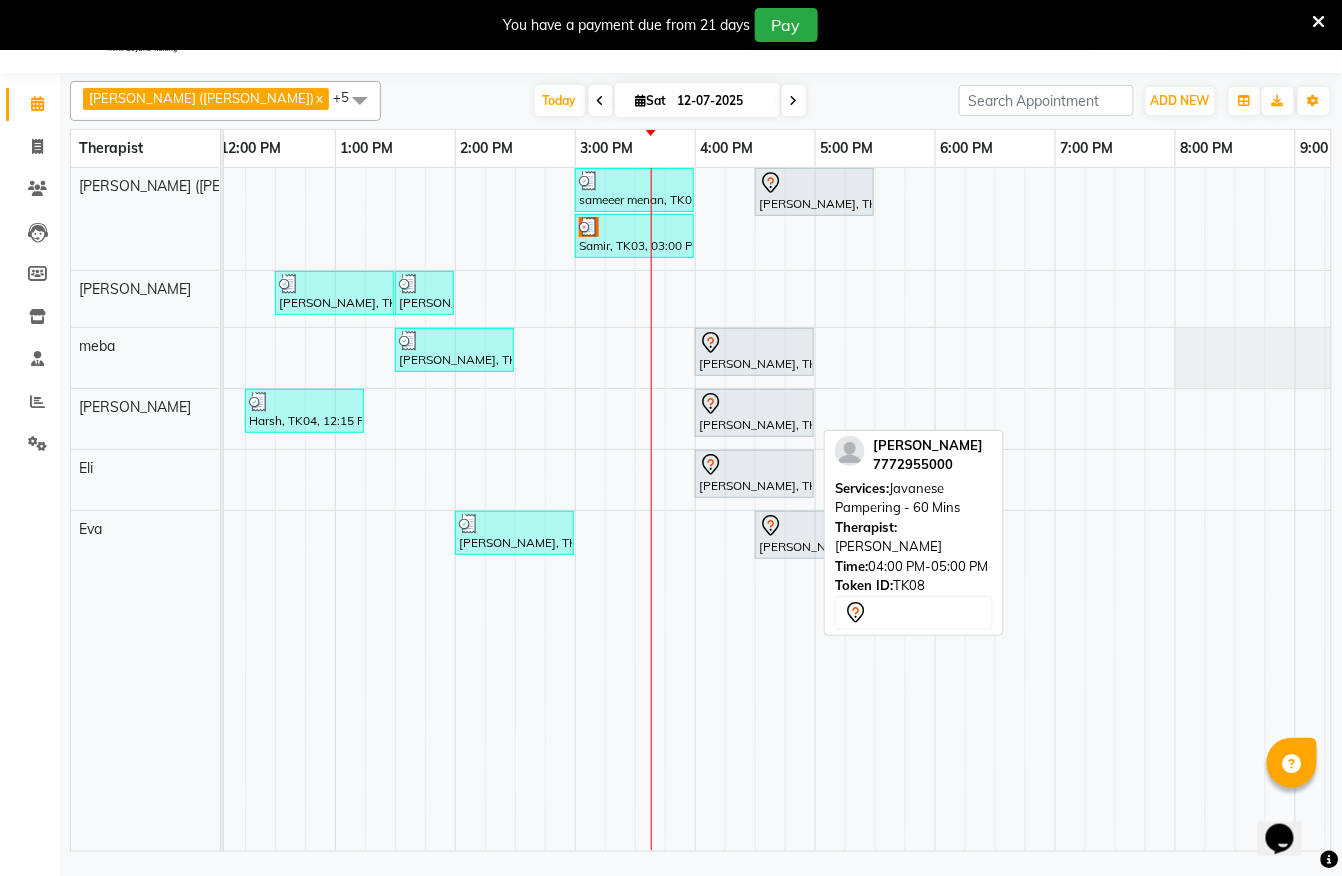 click at bounding box center [754, 404] 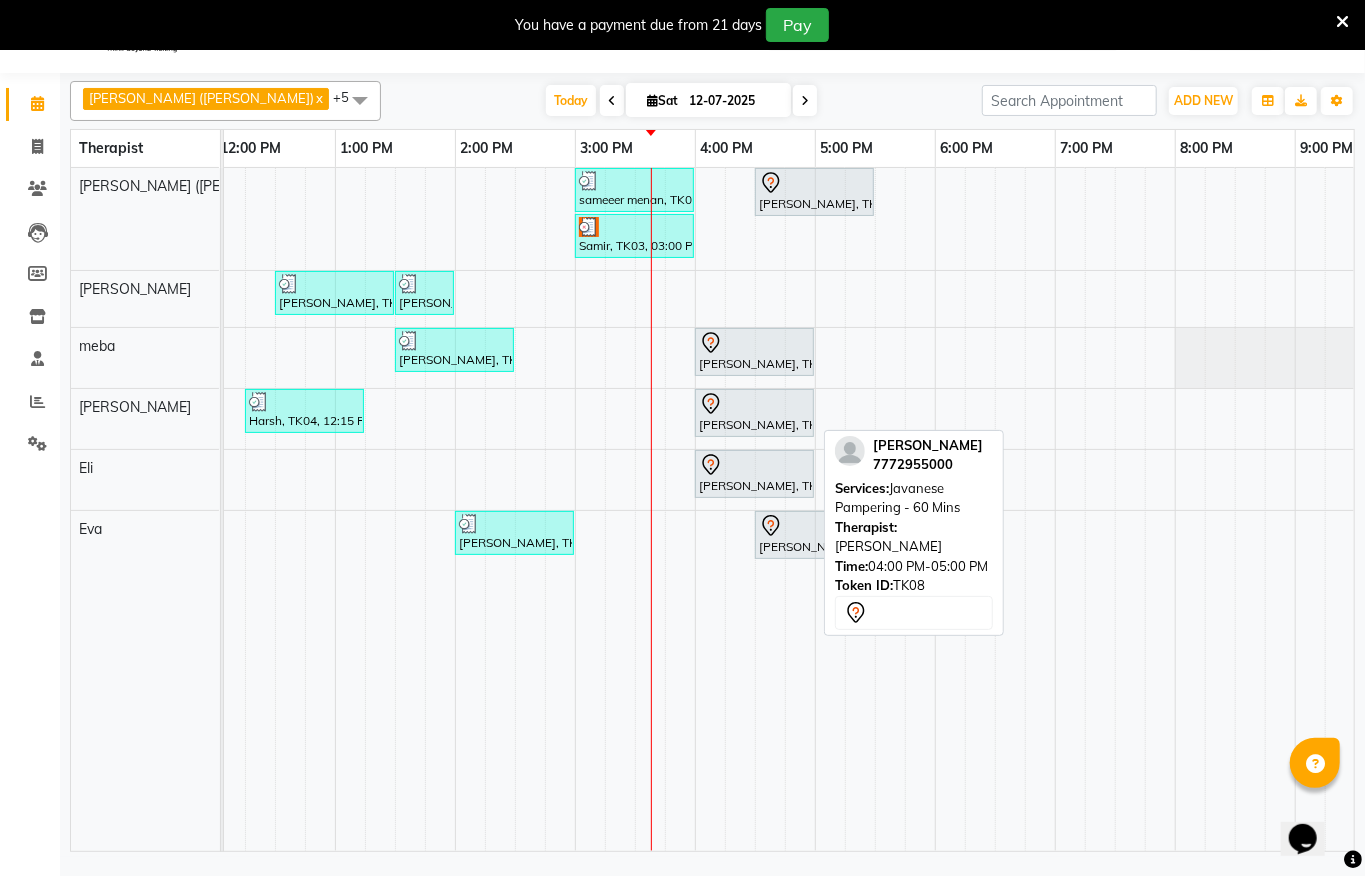 select on "7" 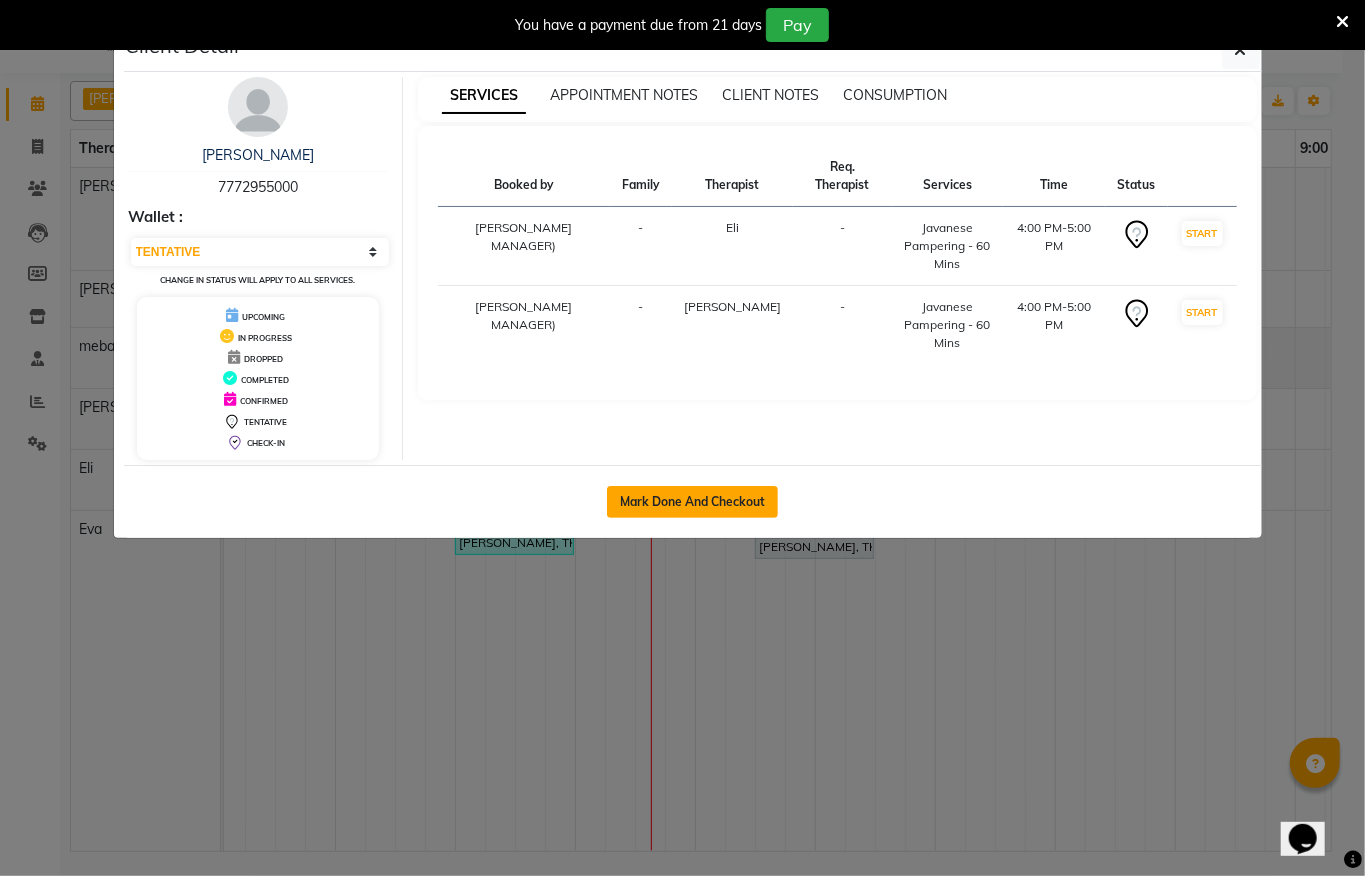 click on "Mark Done And Checkout" 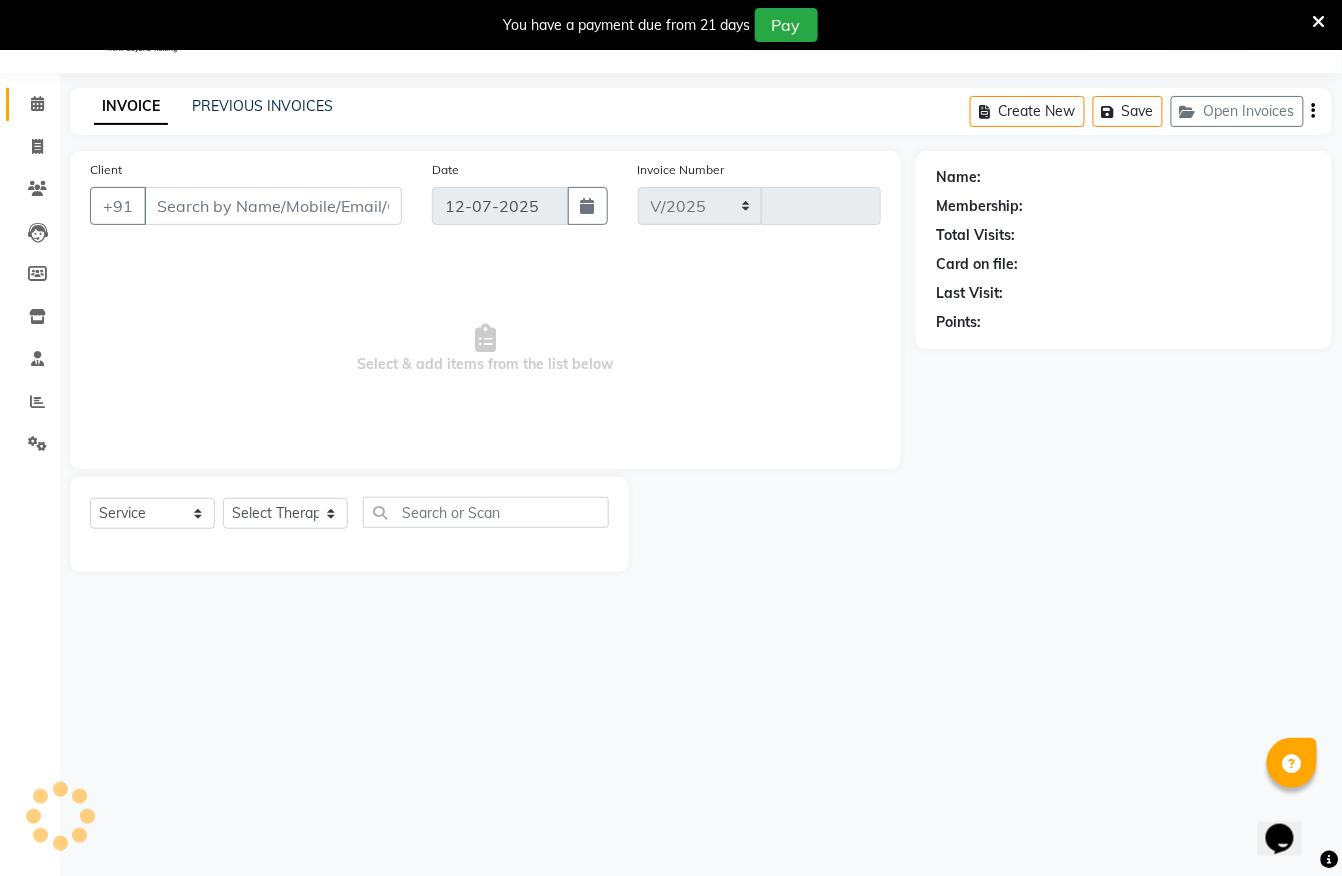 select on "6399" 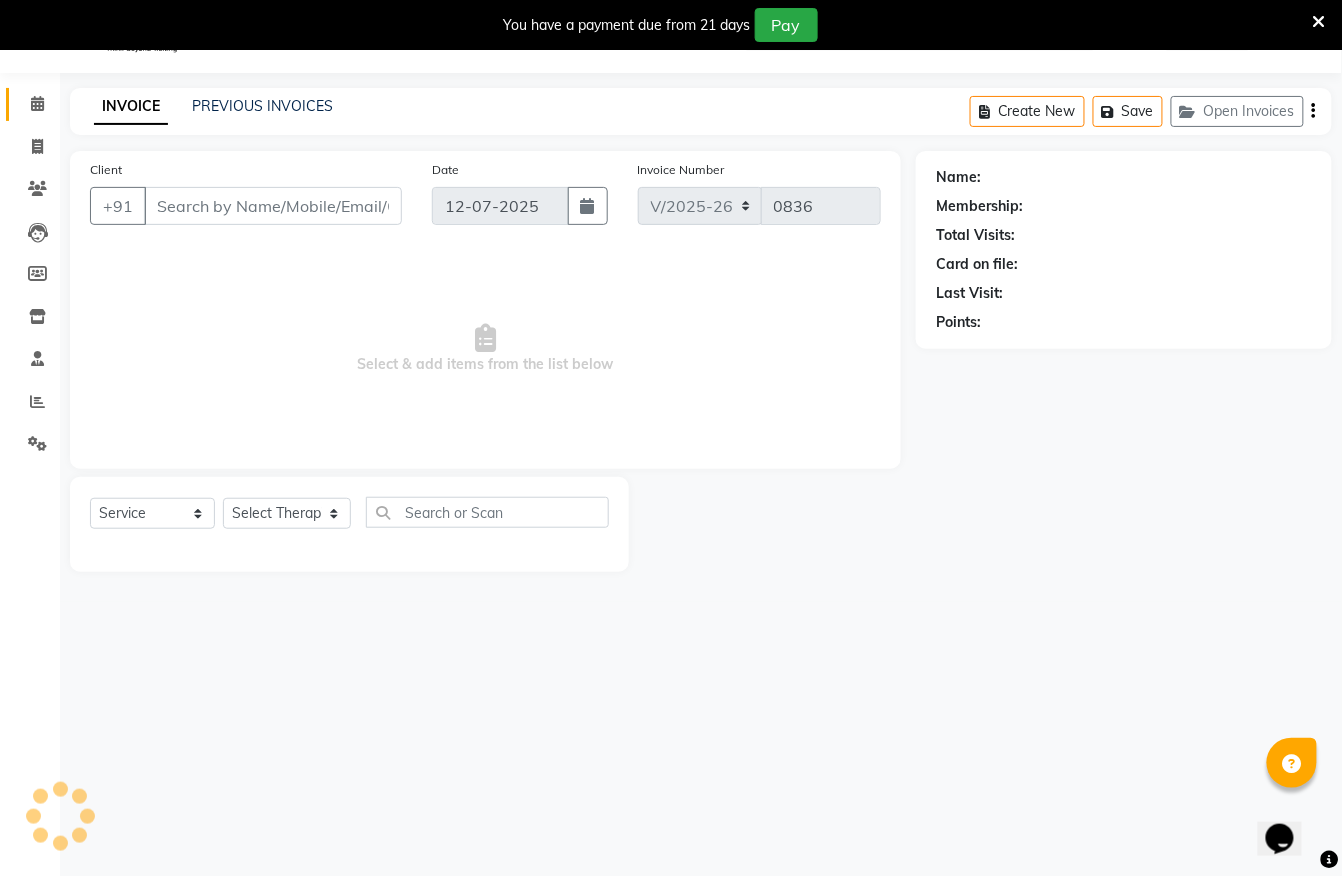 type on "7772955000" 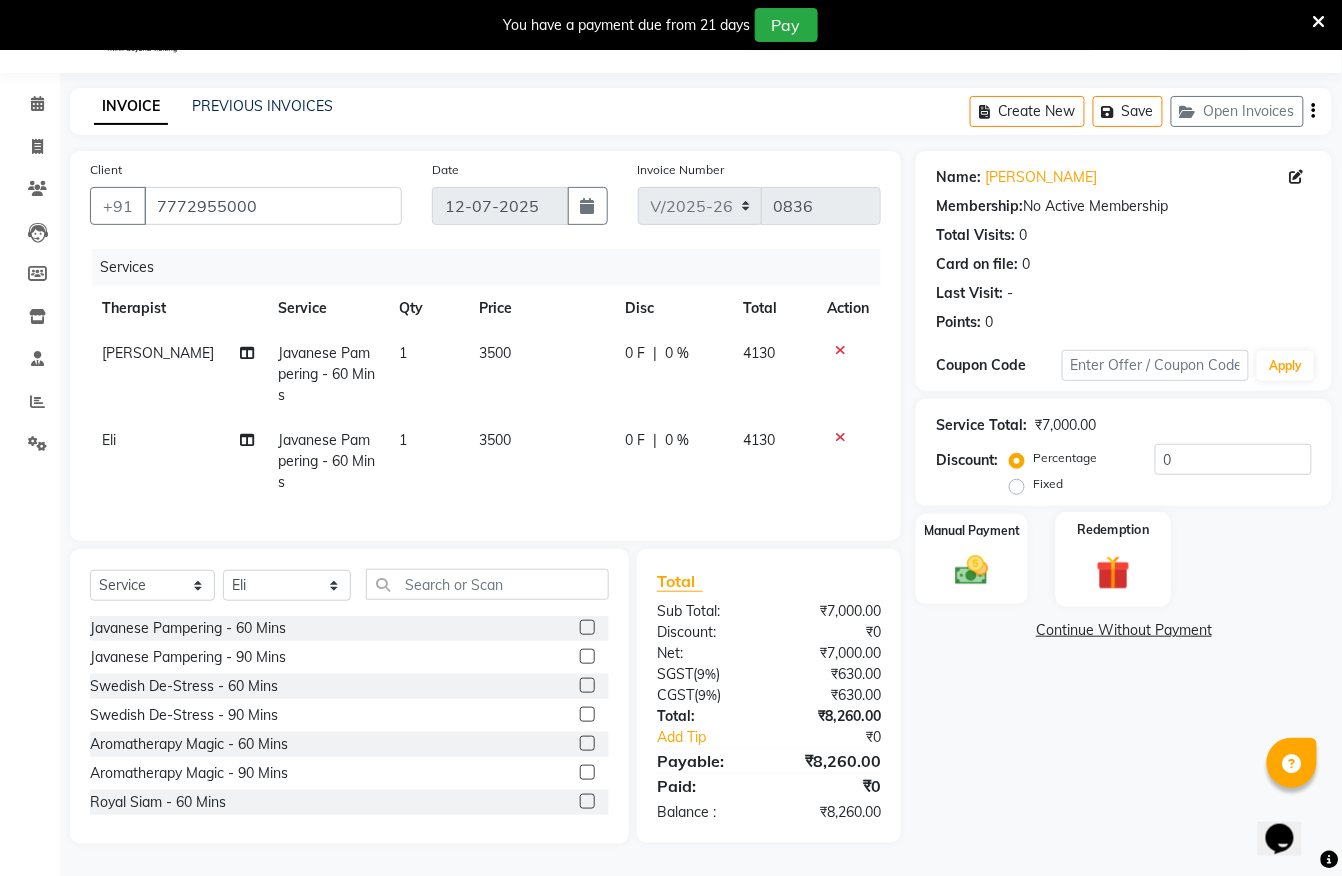 click on "Redemption" 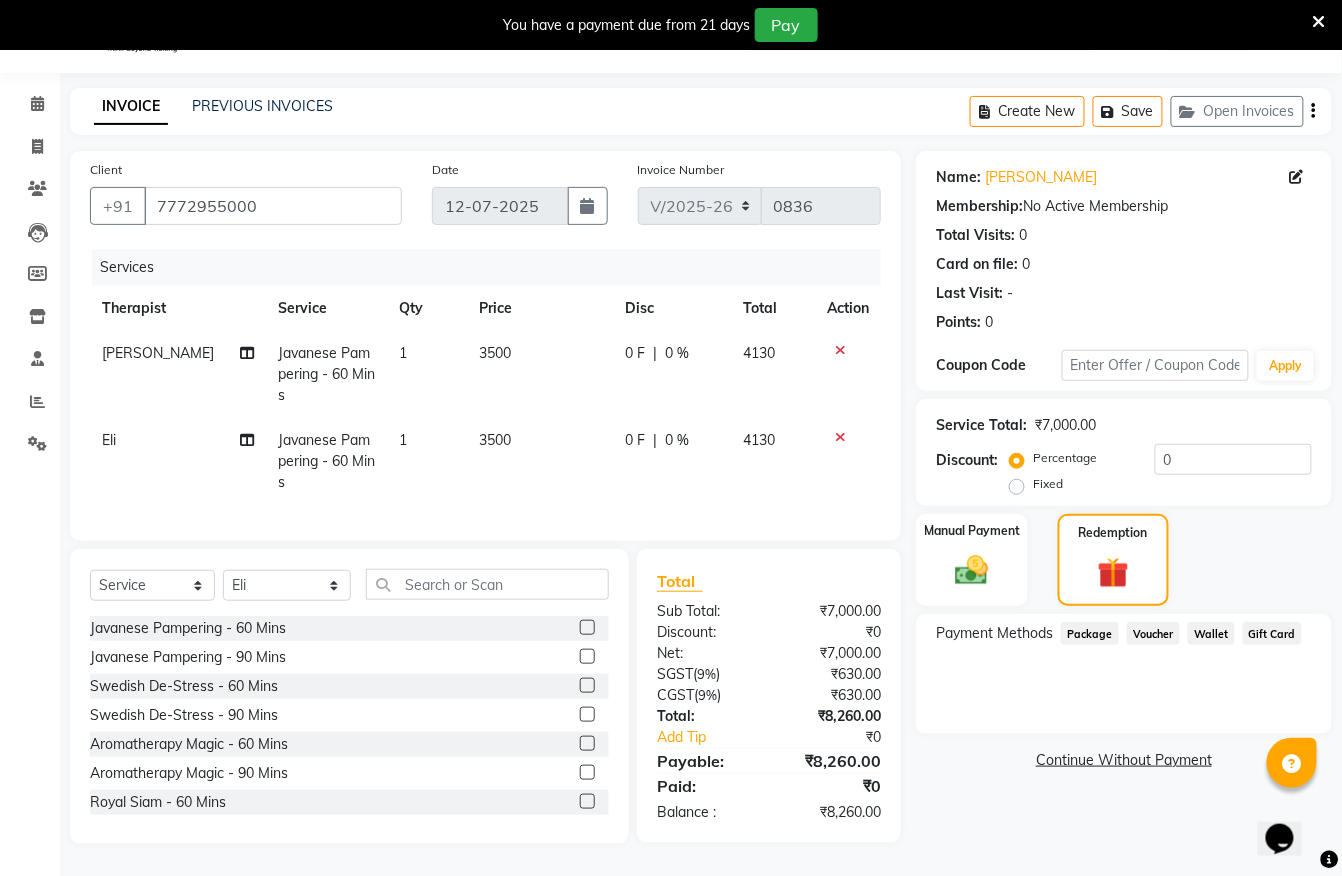 click on "Package" 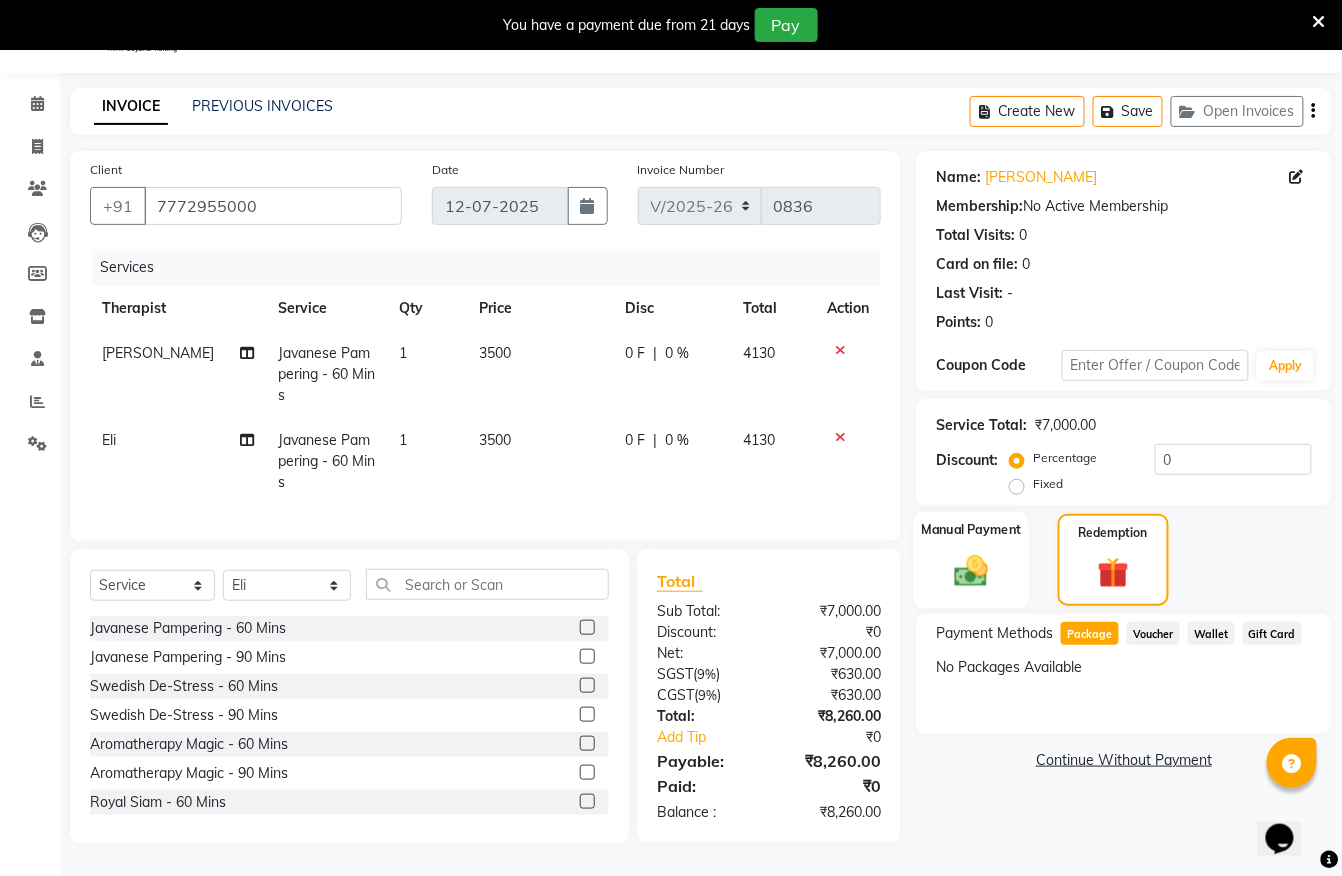 click on "Manual Payment" 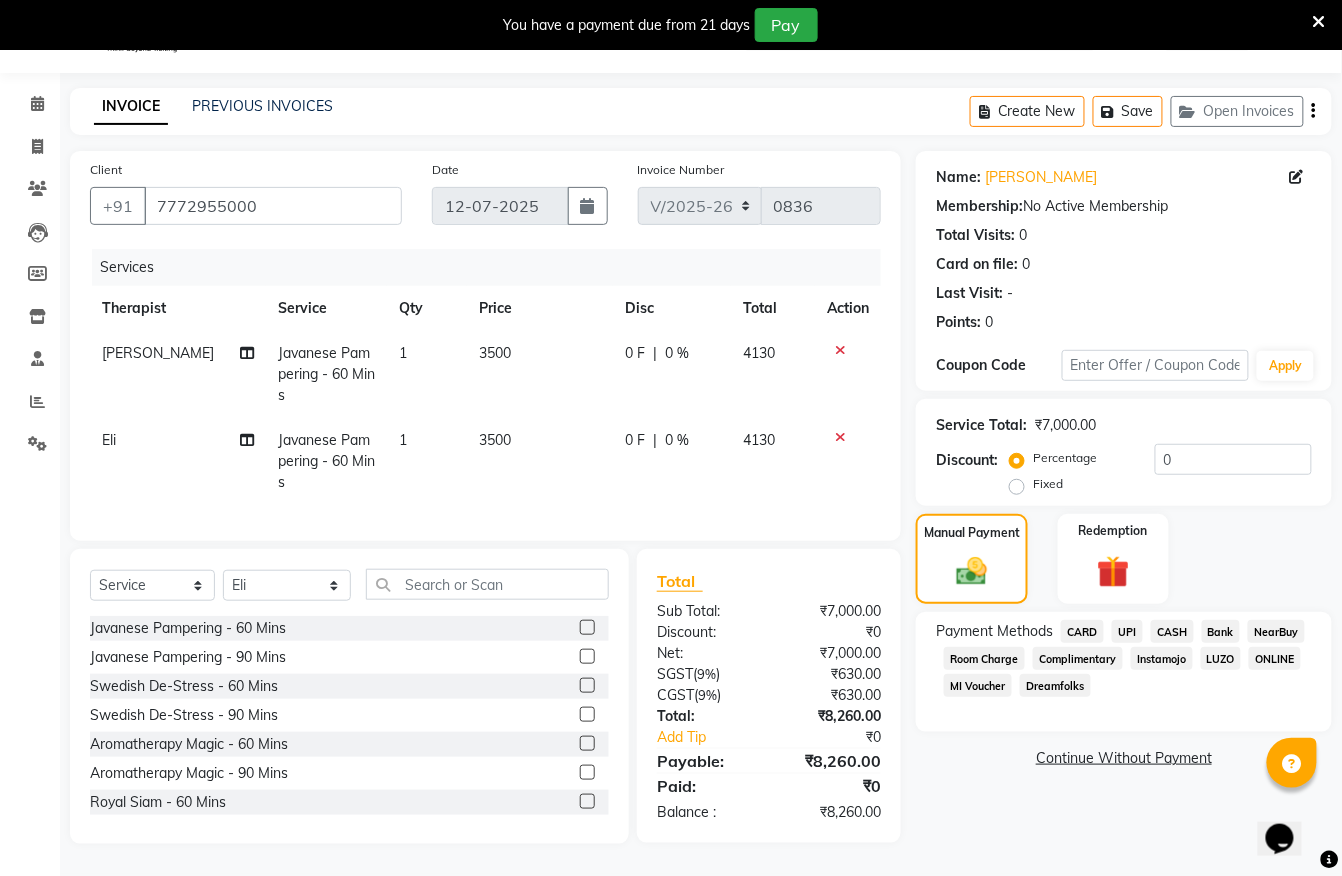 click on "UPI" 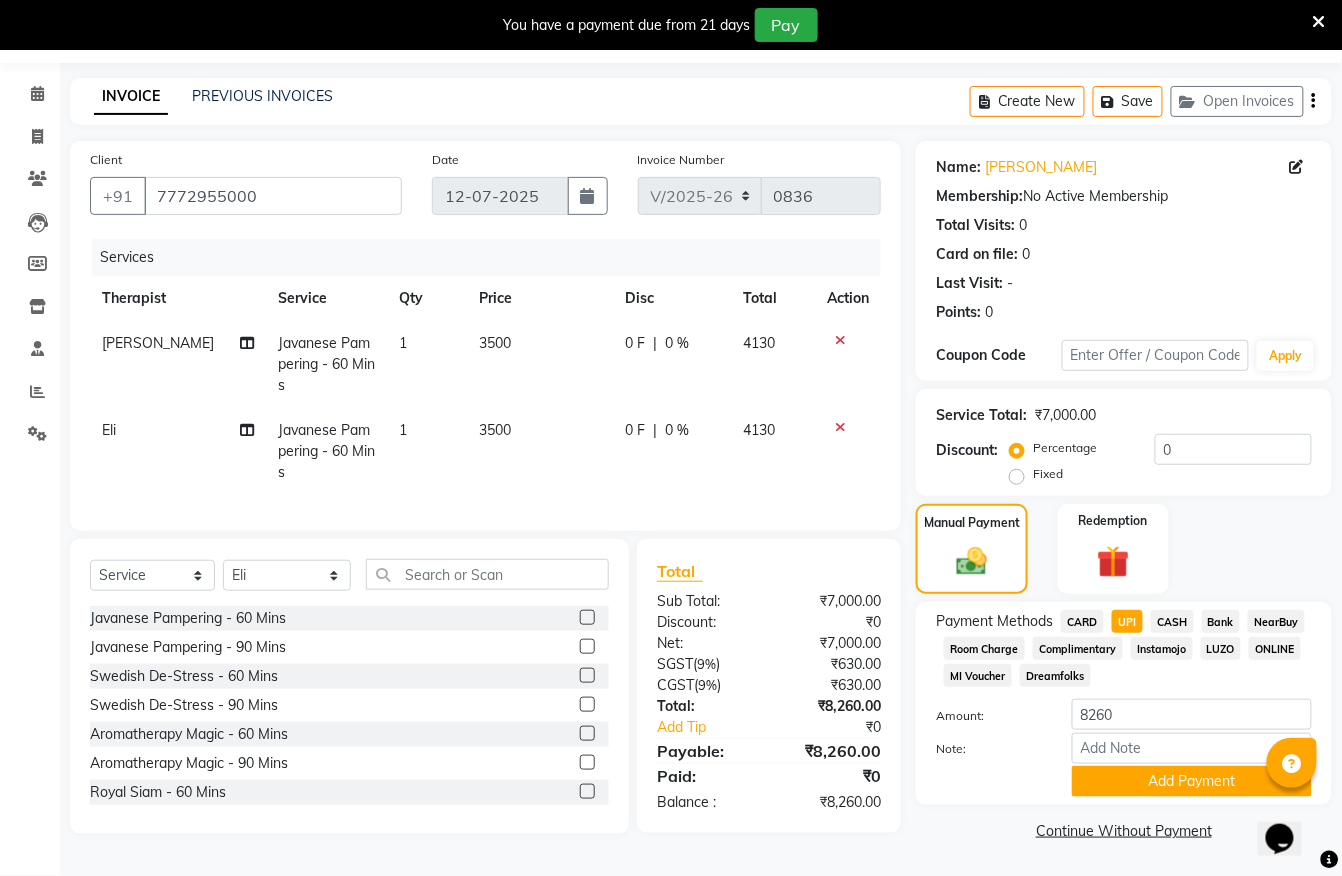 scroll, scrollTop: 62, scrollLeft: 0, axis: vertical 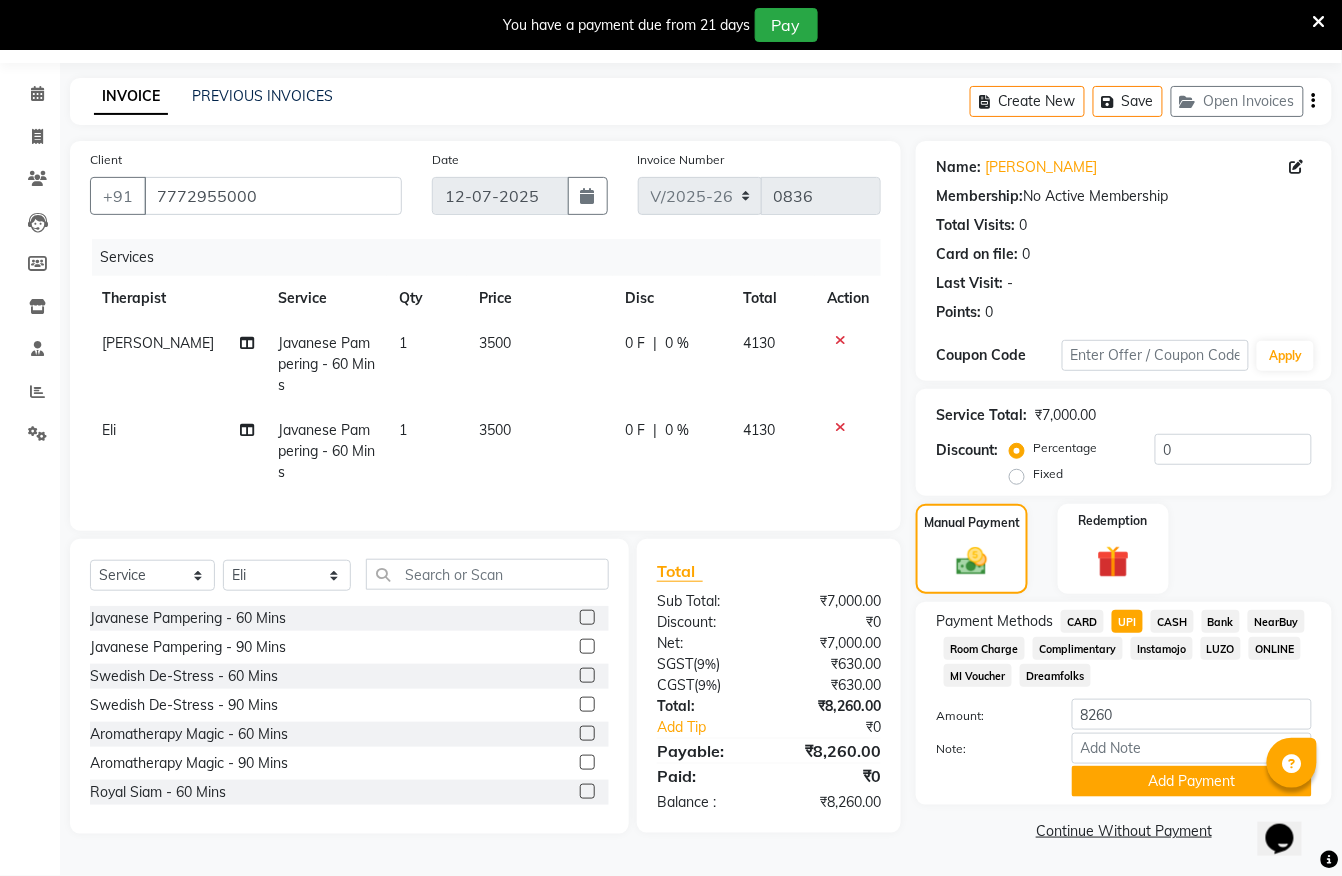 click on "CASH" 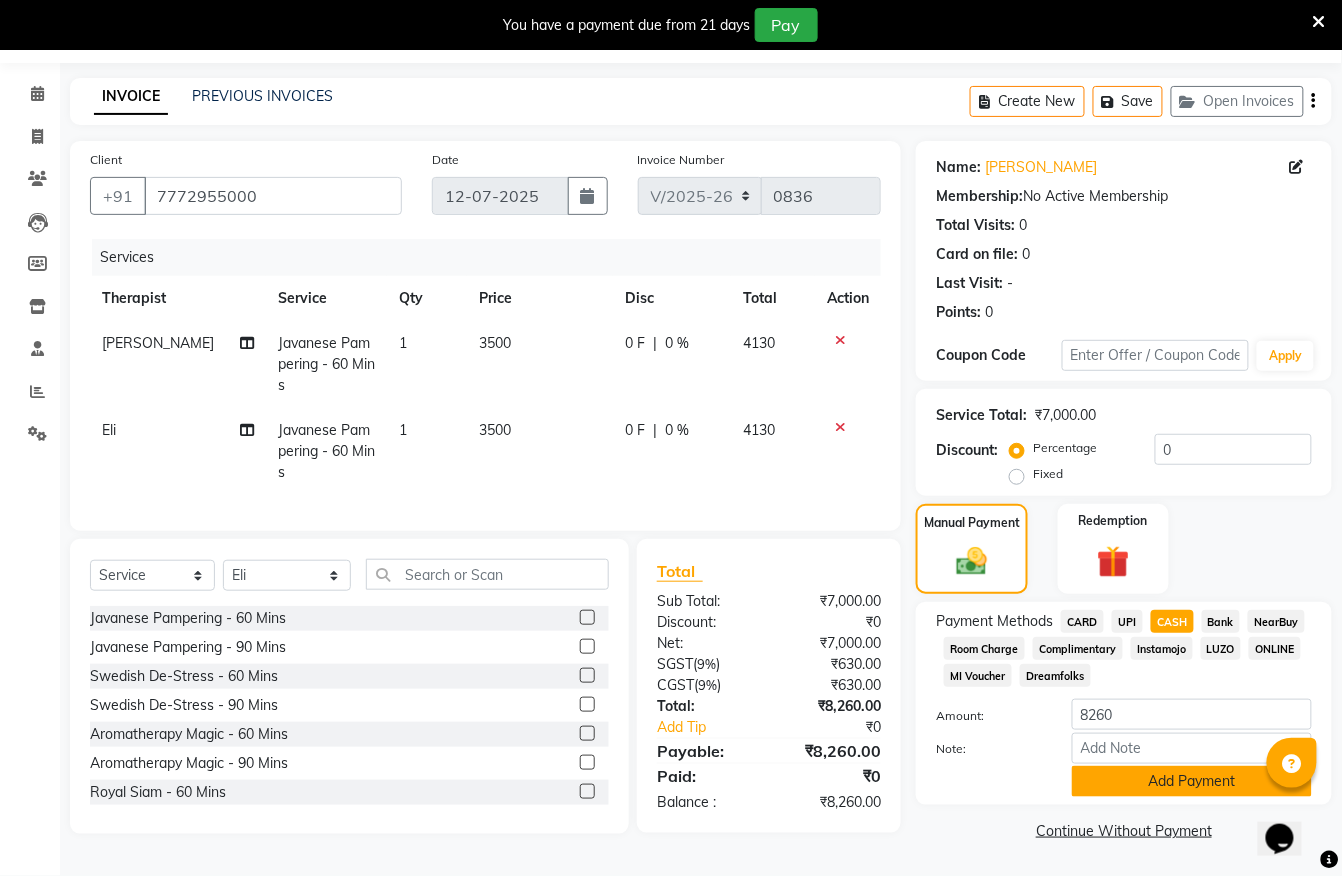 click on "Add Payment" 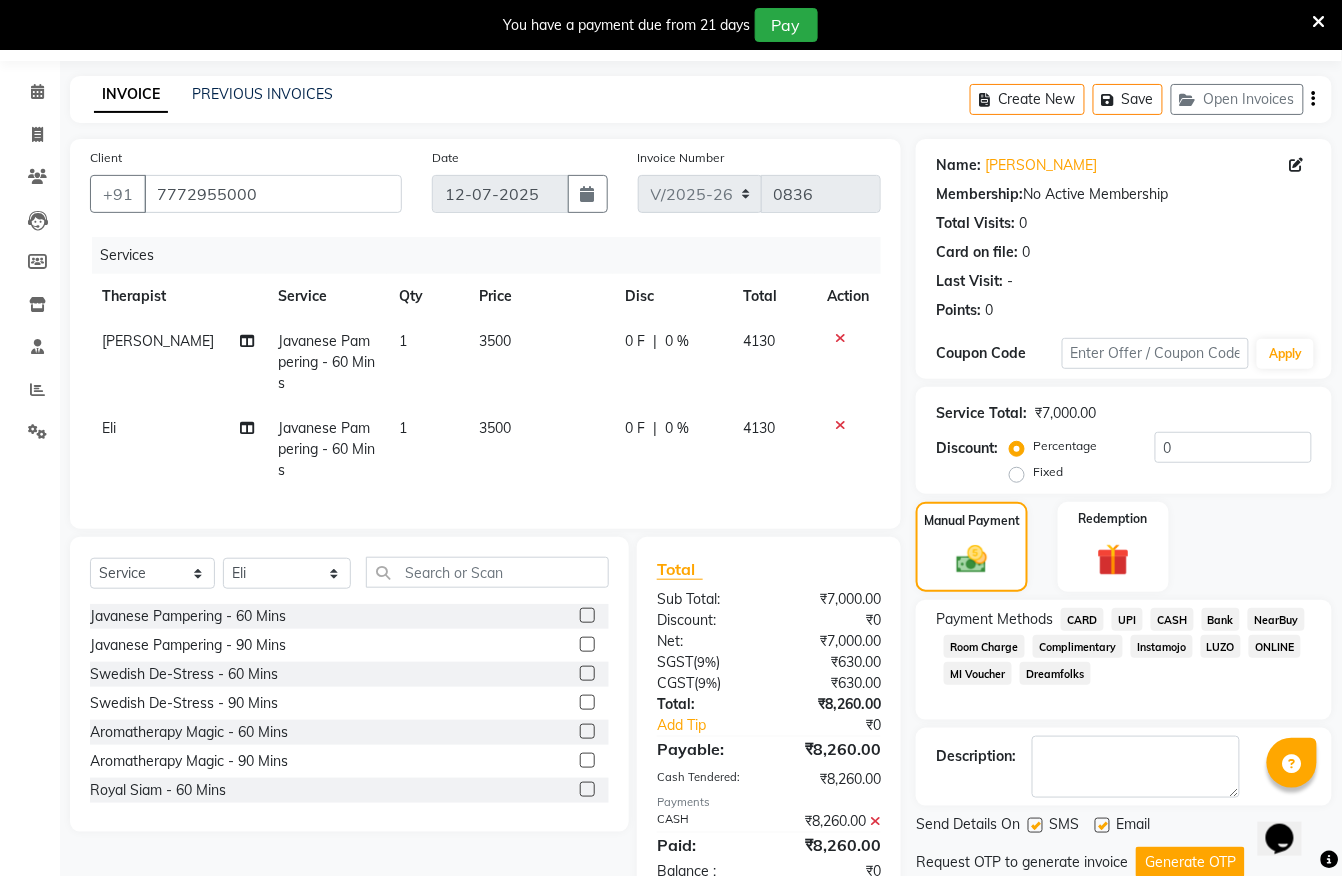 scroll, scrollTop: 132, scrollLeft: 0, axis: vertical 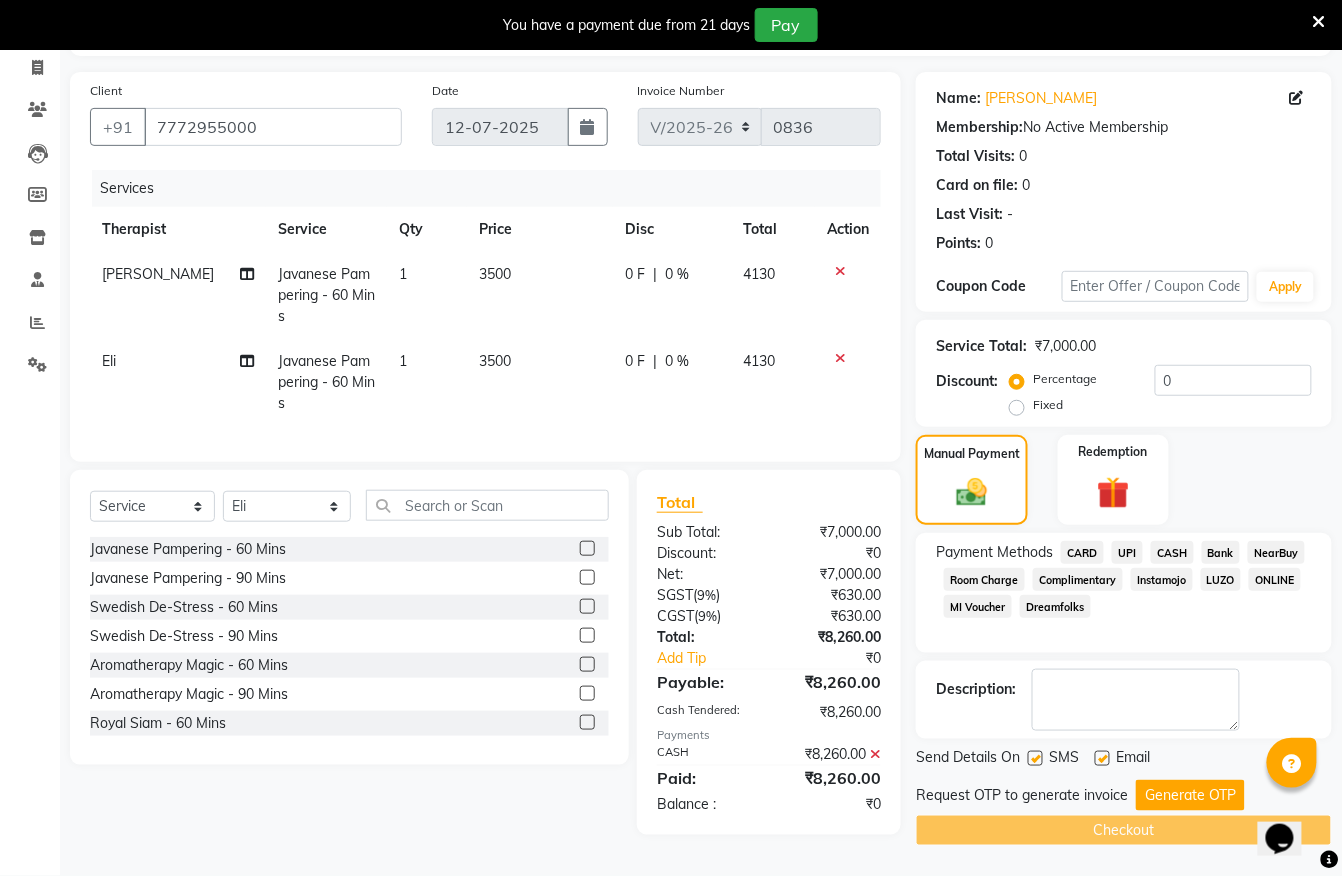 click on "Fixed" 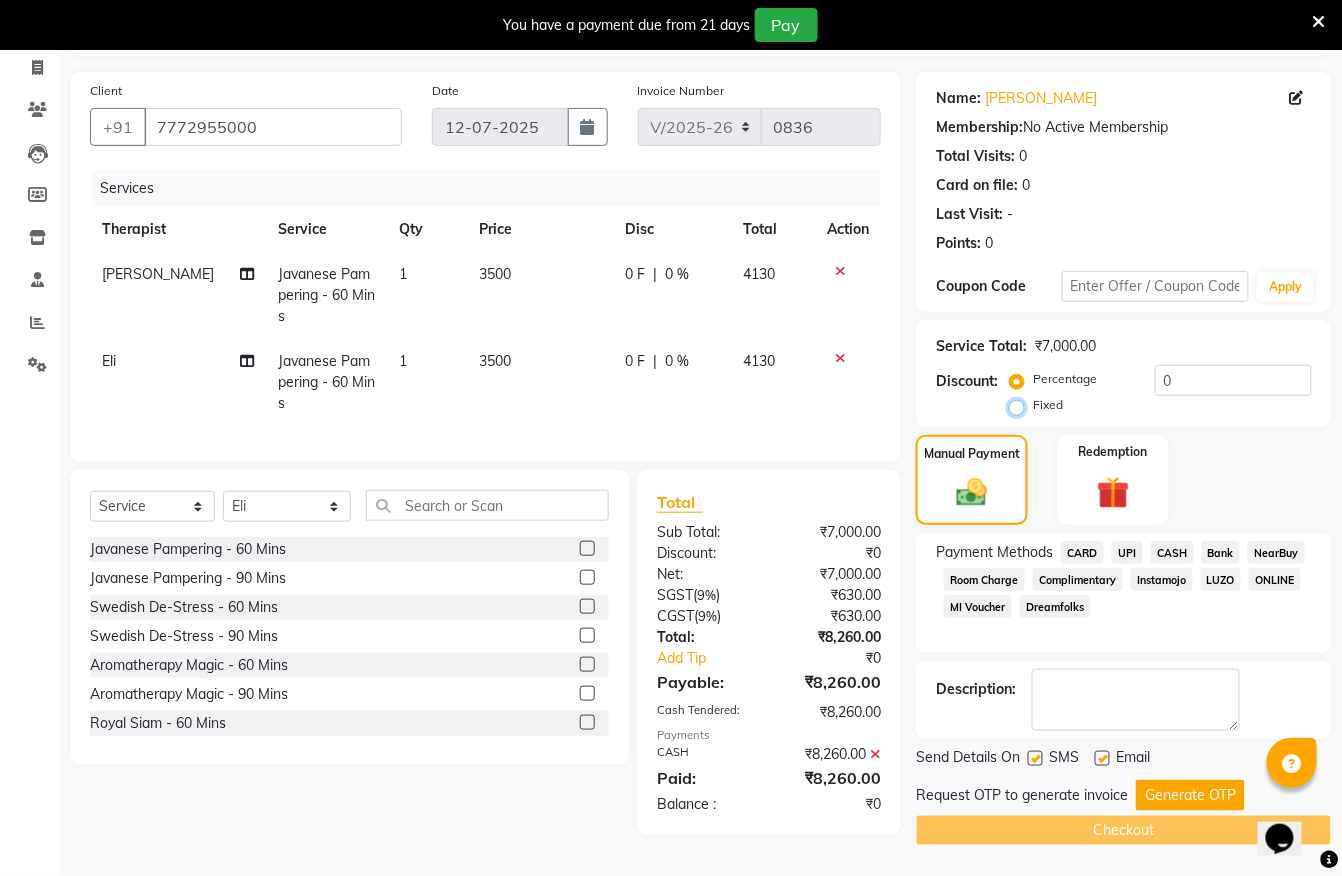 click on "Fixed" at bounding box center [1021, 405] 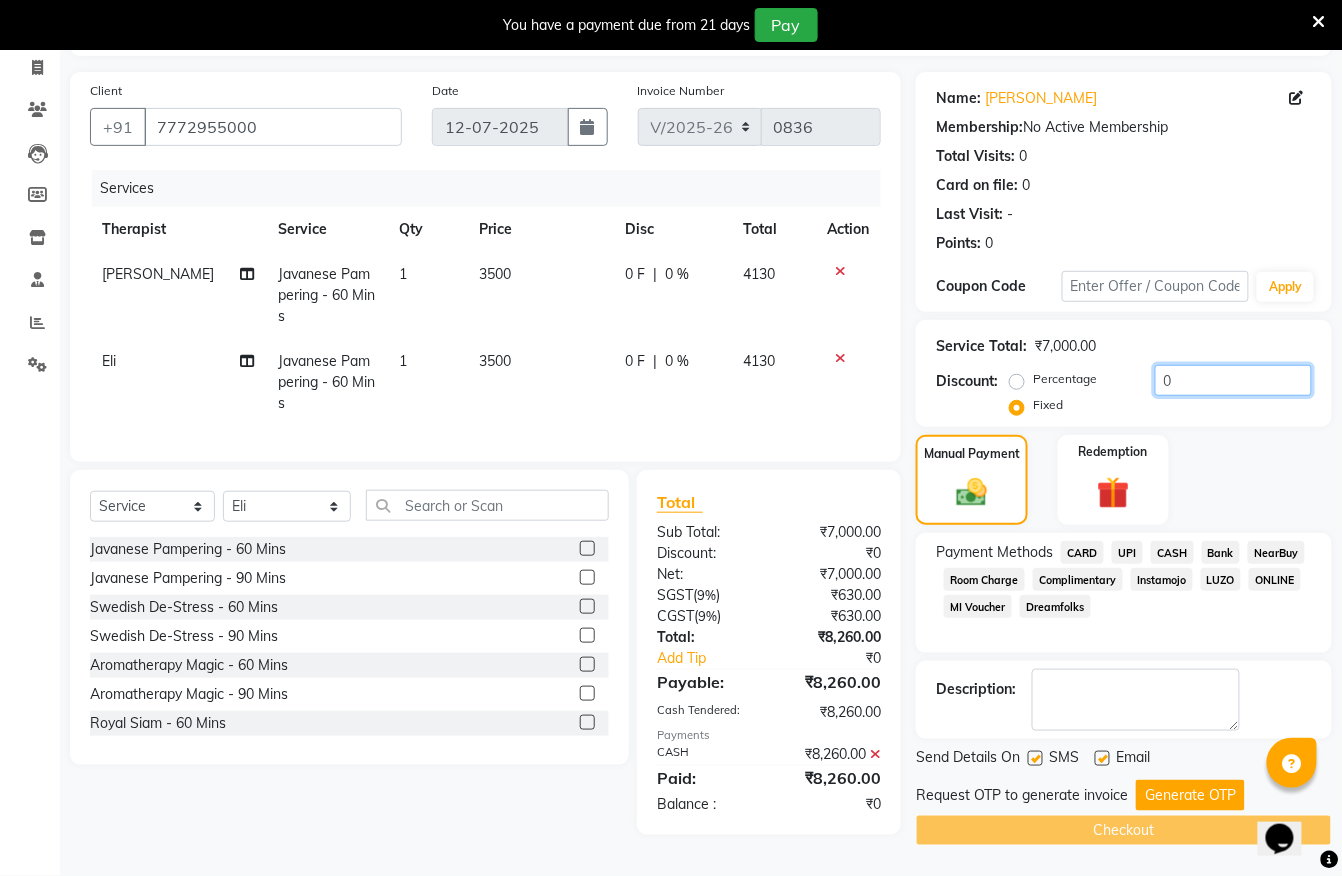 click on "0" 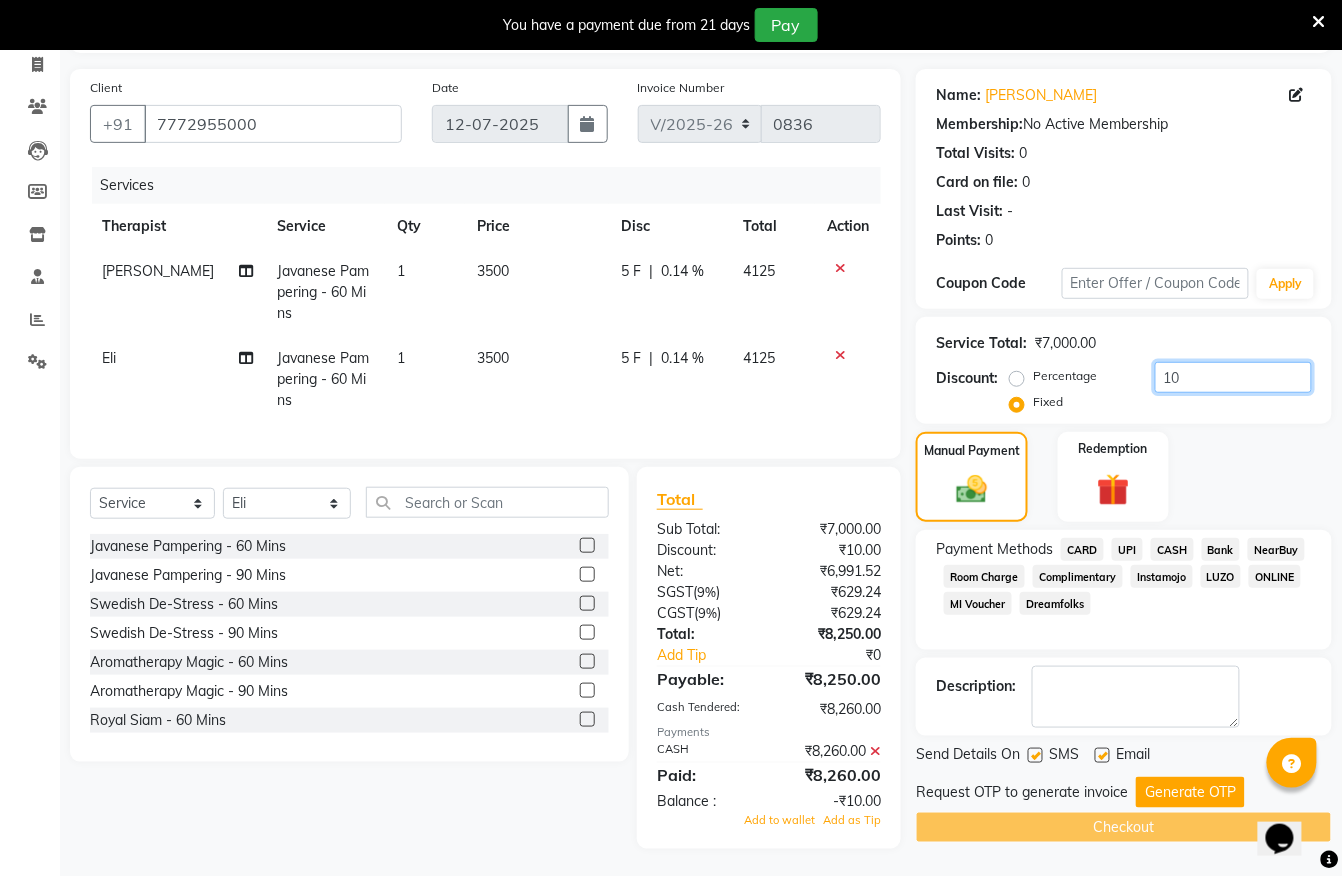 scroll, scrollTop: 157, scrollLeft: 0, axis: vertical 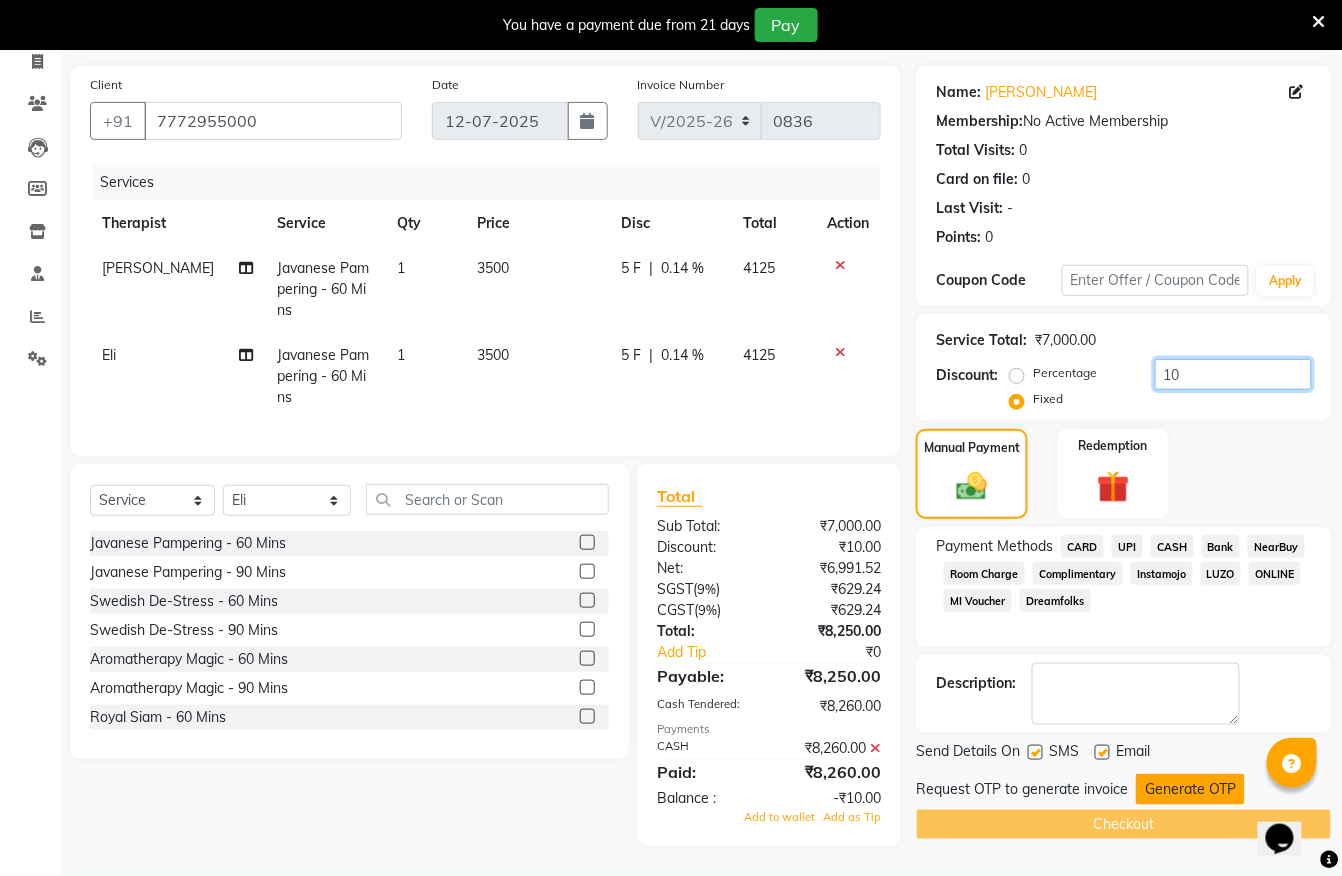 type on "10" 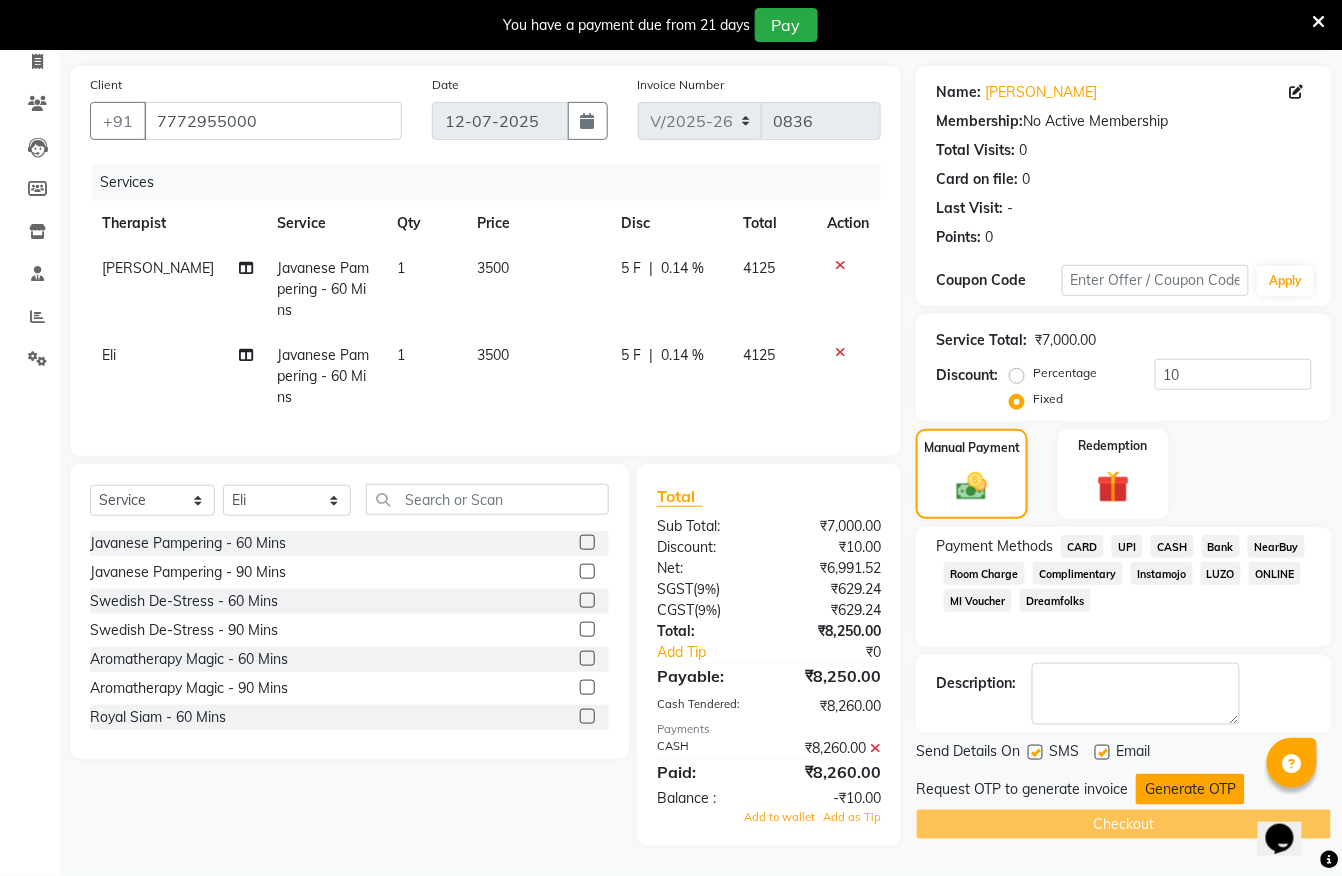 click on "Generate OTP" 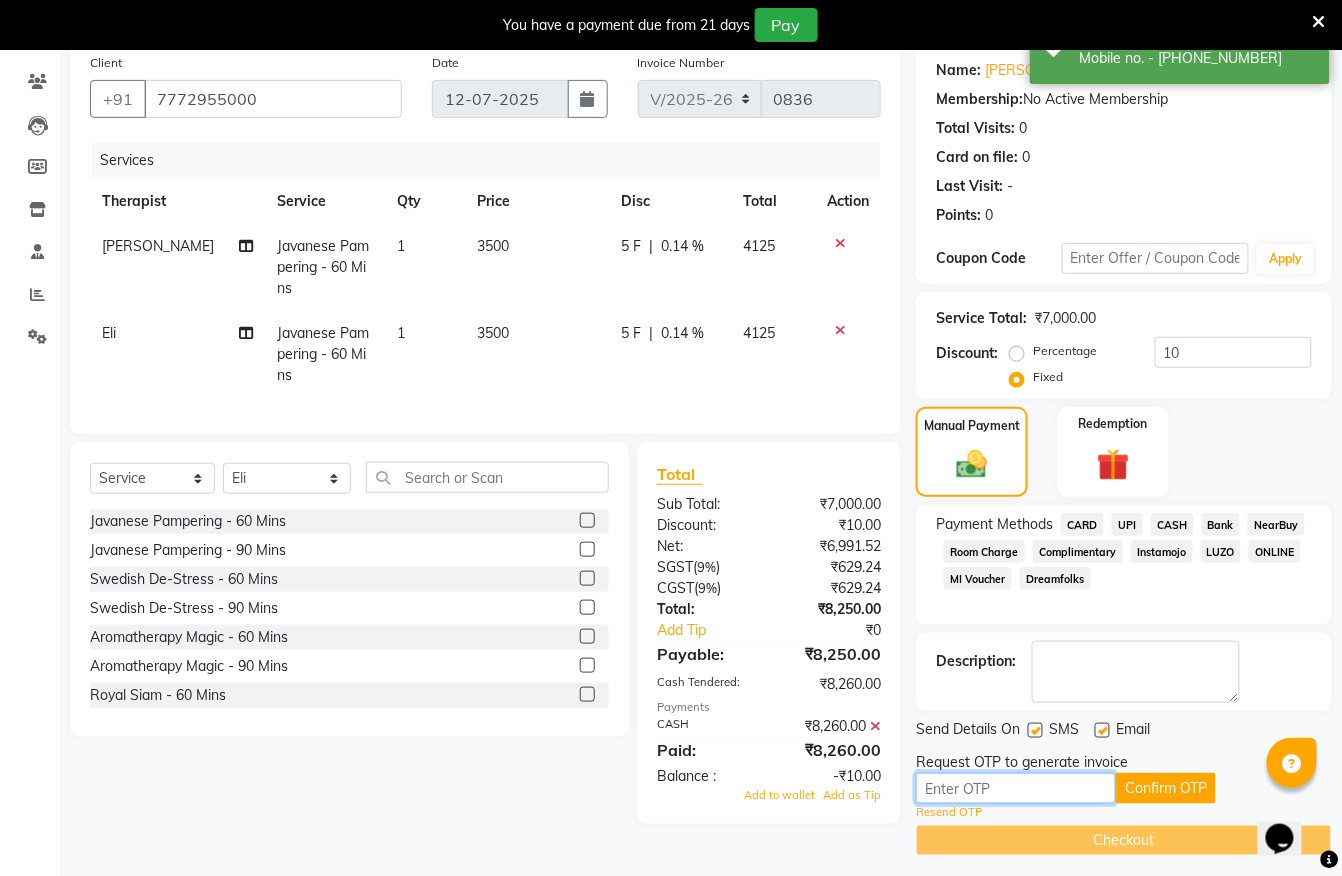 click at bounding box center [1016, 788] 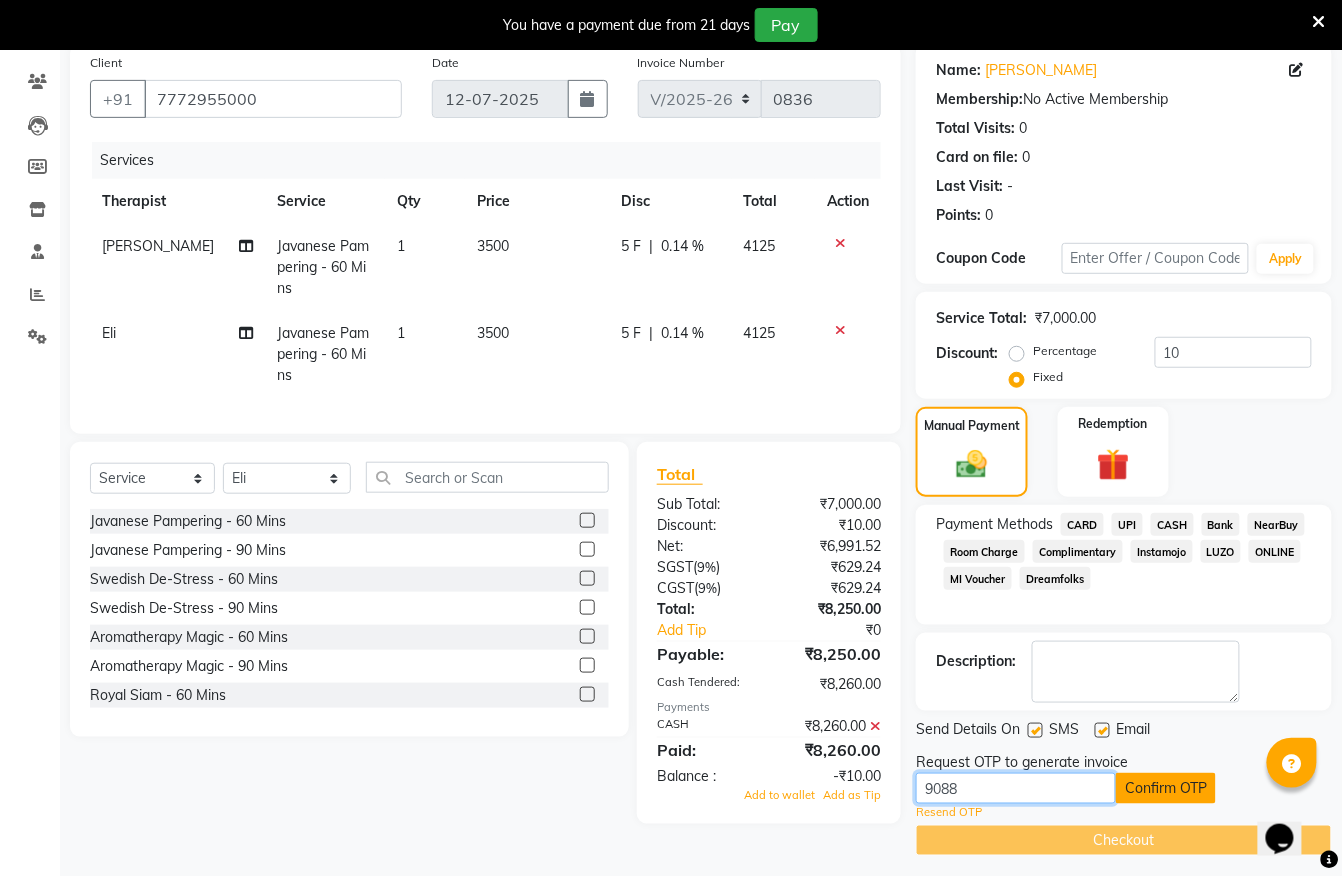 type on "9088" 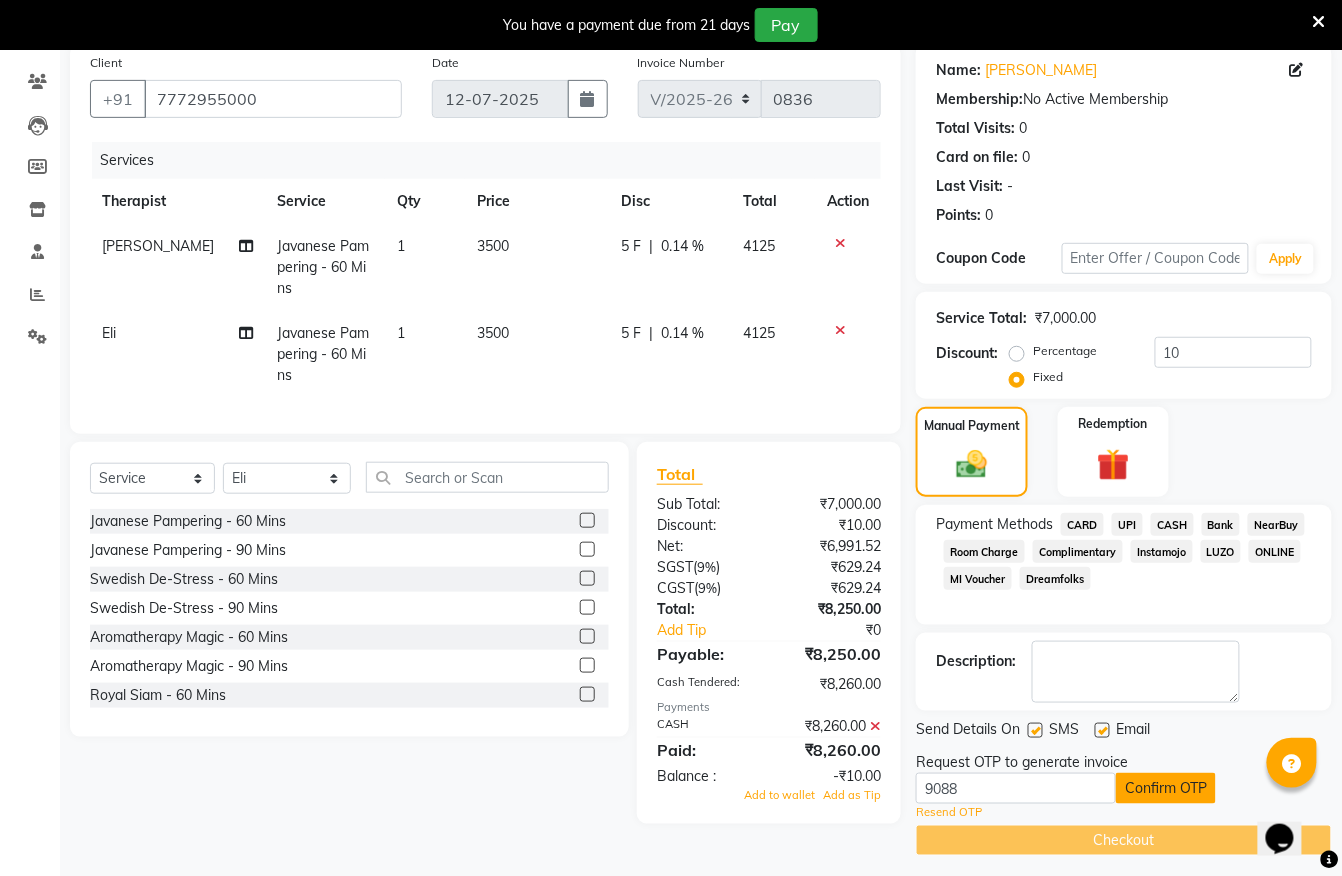 click on "Confirm OTP" 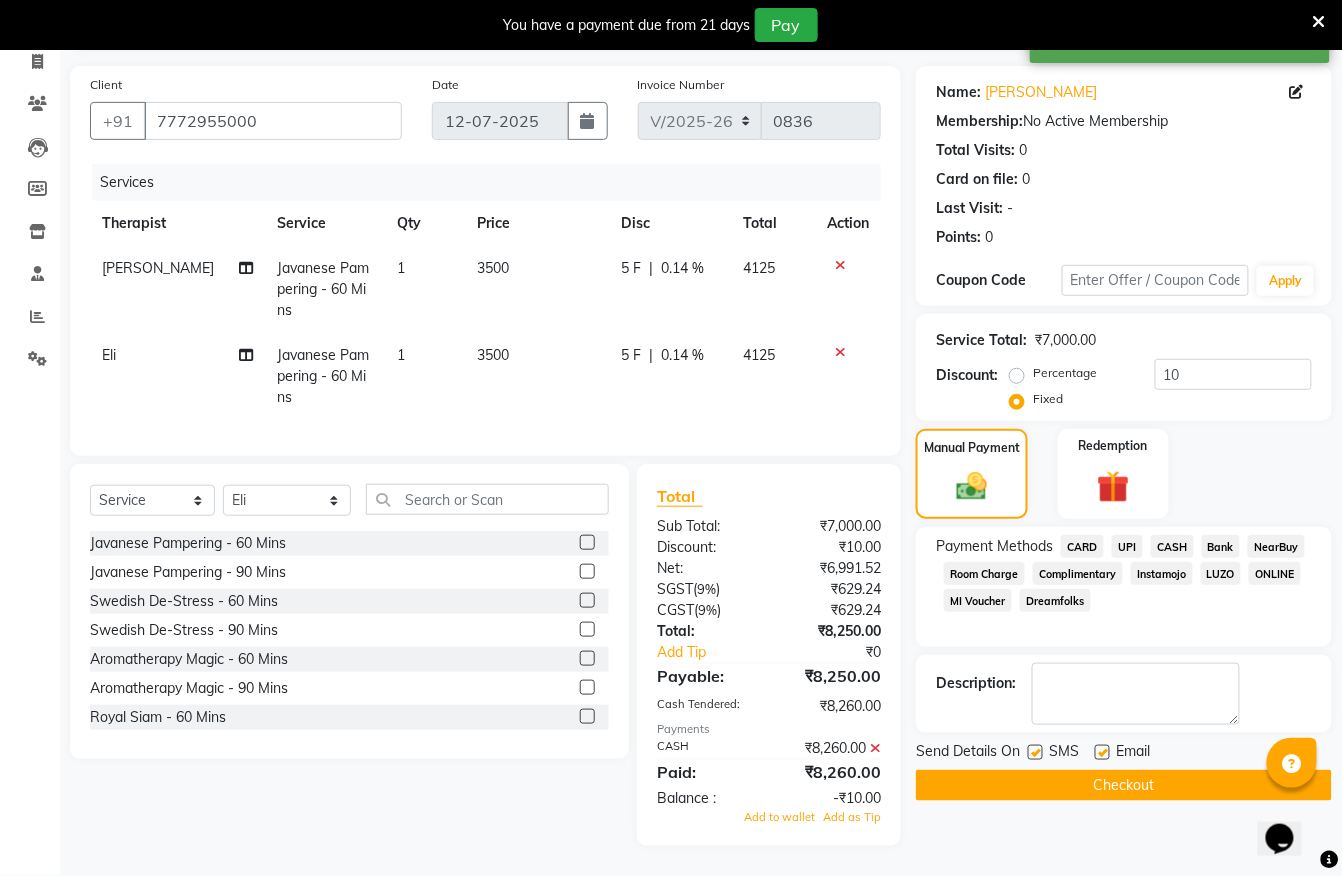 click on "Checkout" 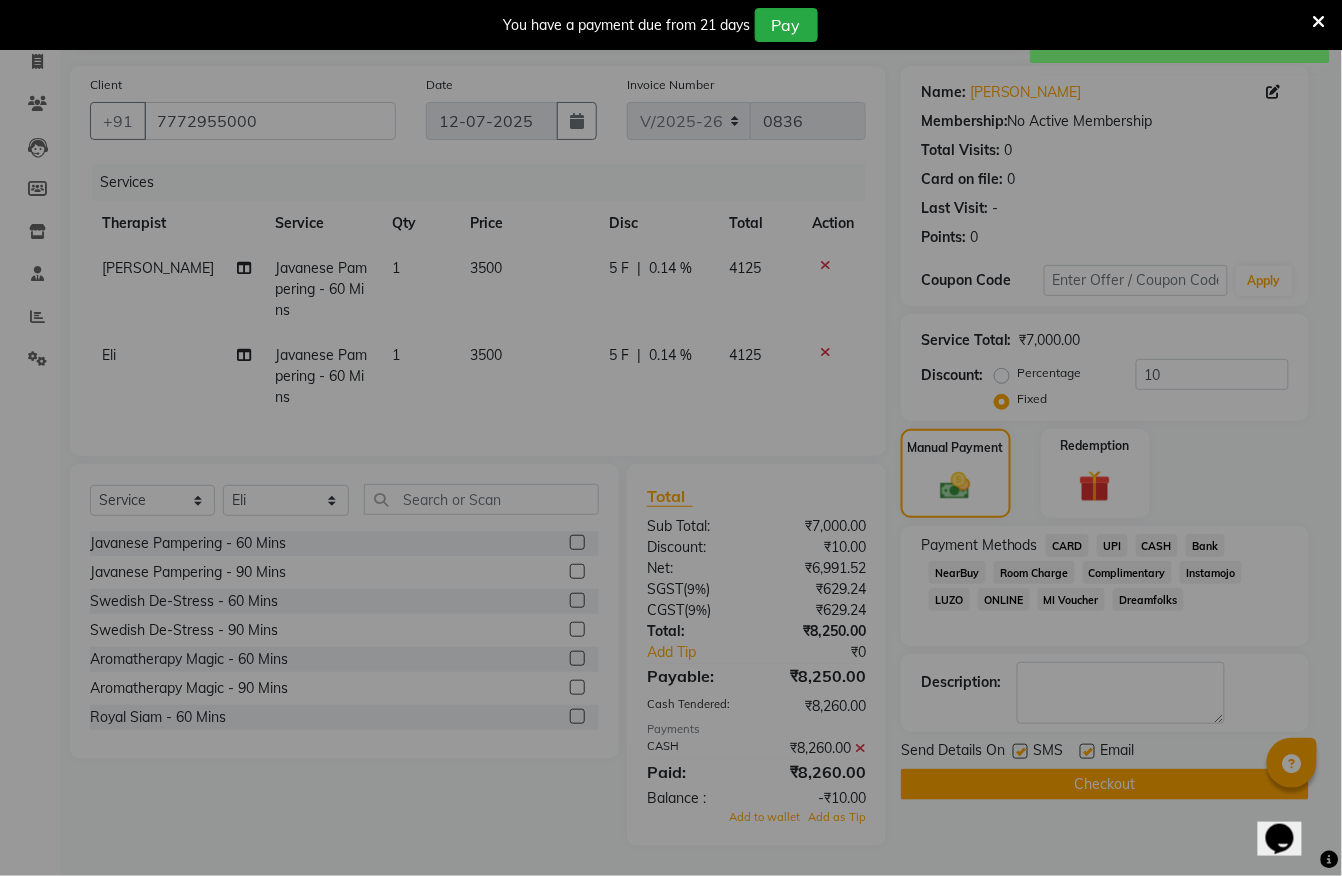scroll, scrollTop: 116, scrollLeft: 0, axis: vertical 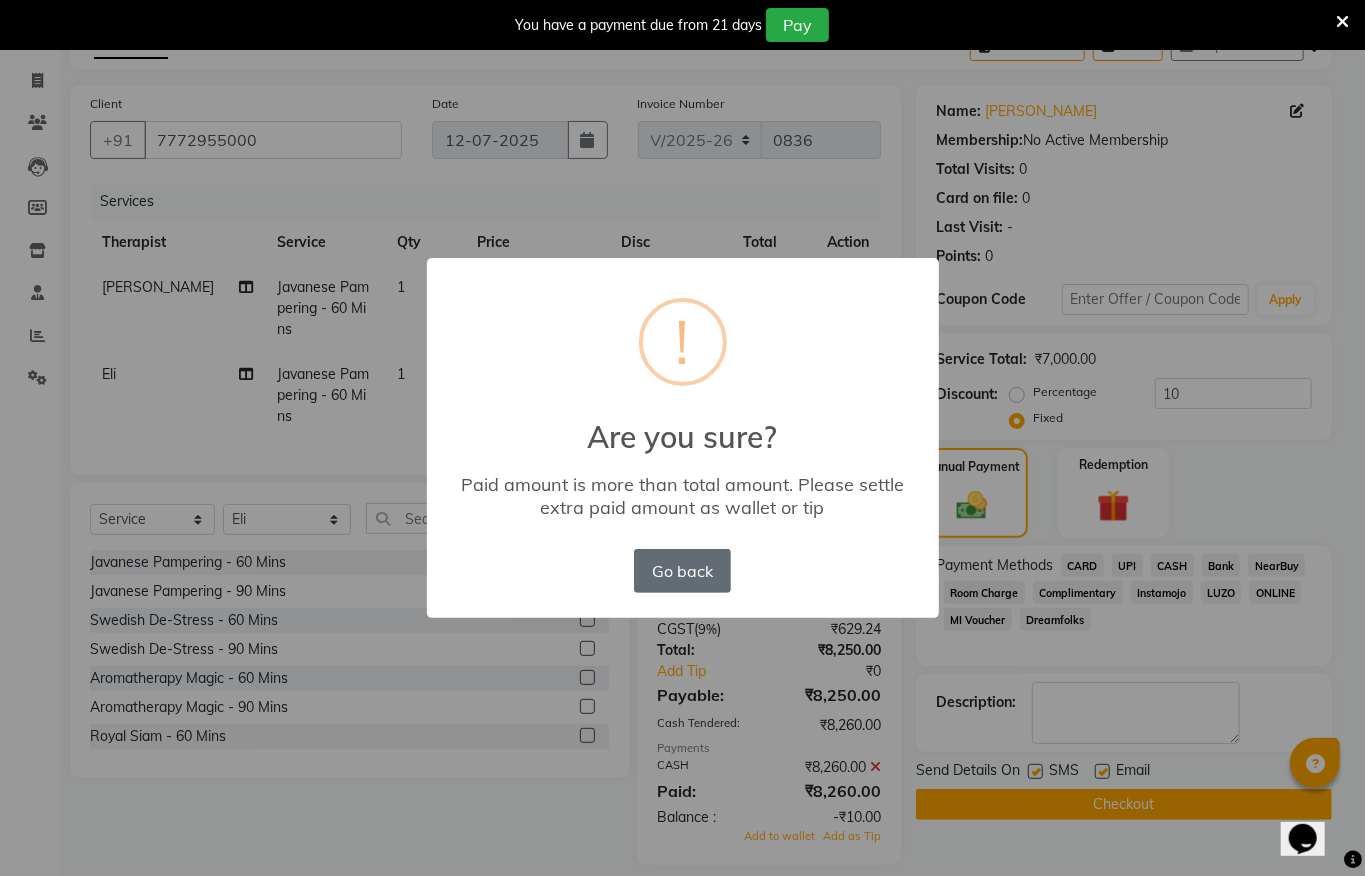 click on "Go back" at bounding box center [682, 571] 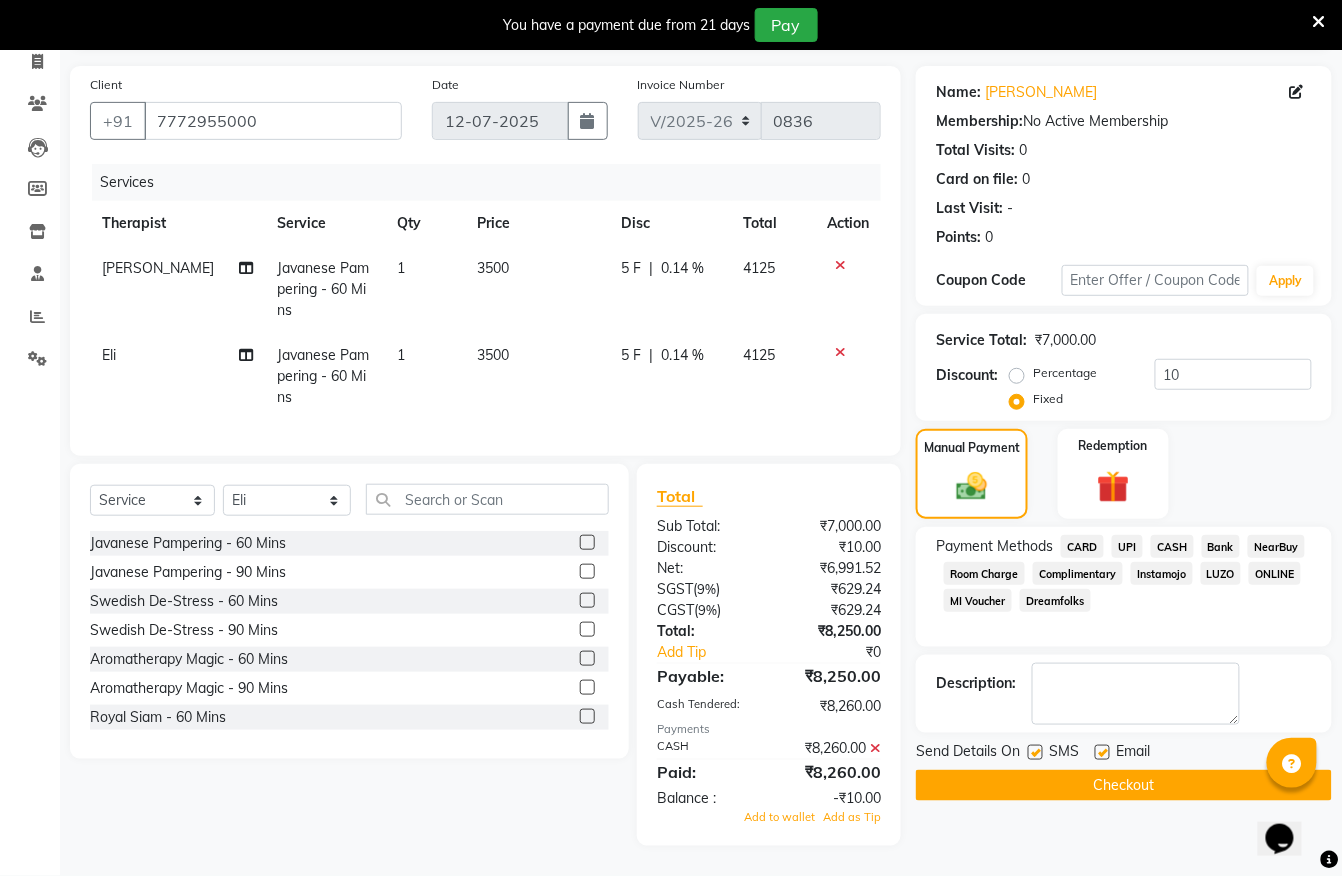scroll, scrollTop: 157, scrollLeft: 0, axis: vertical 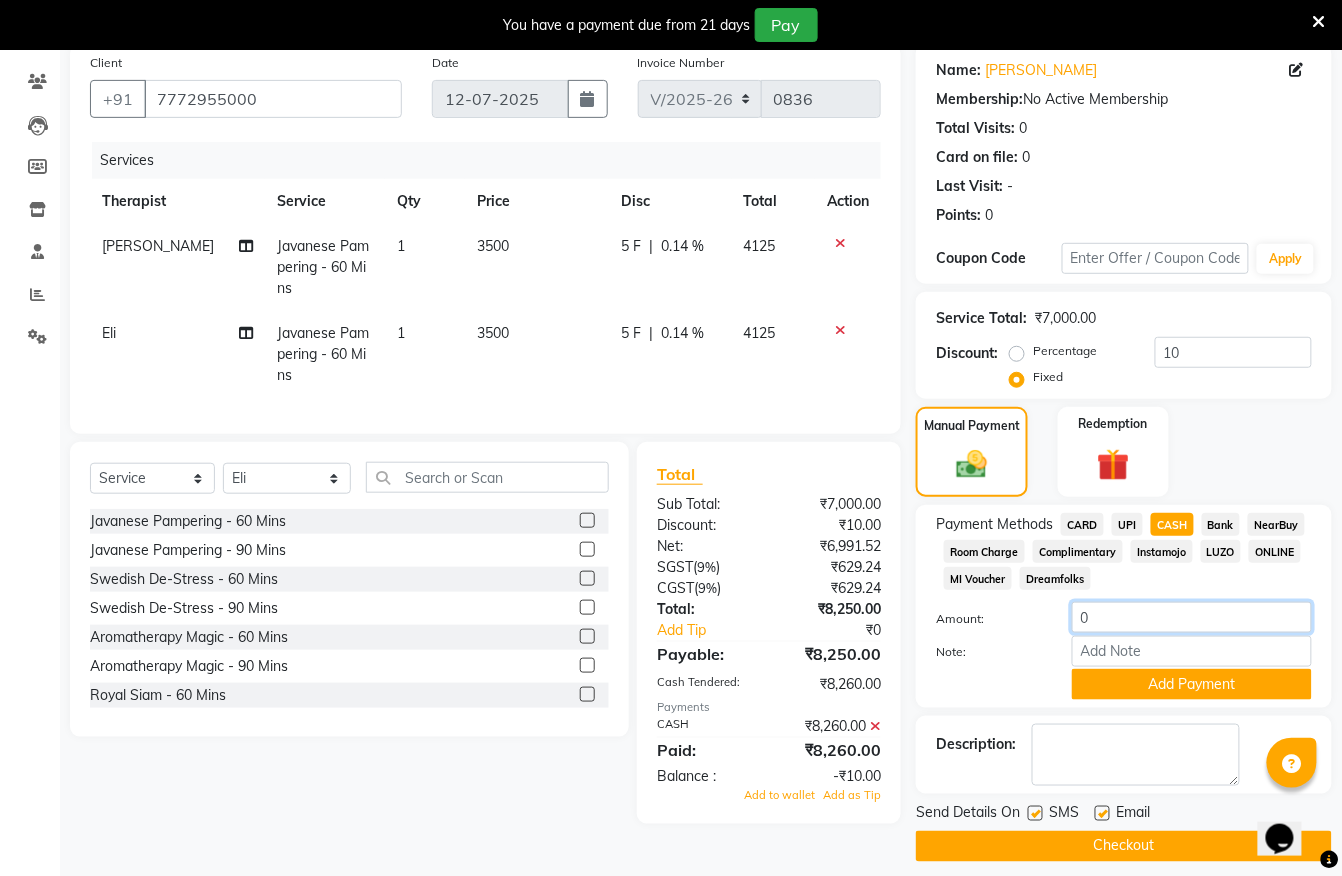 click on "0" 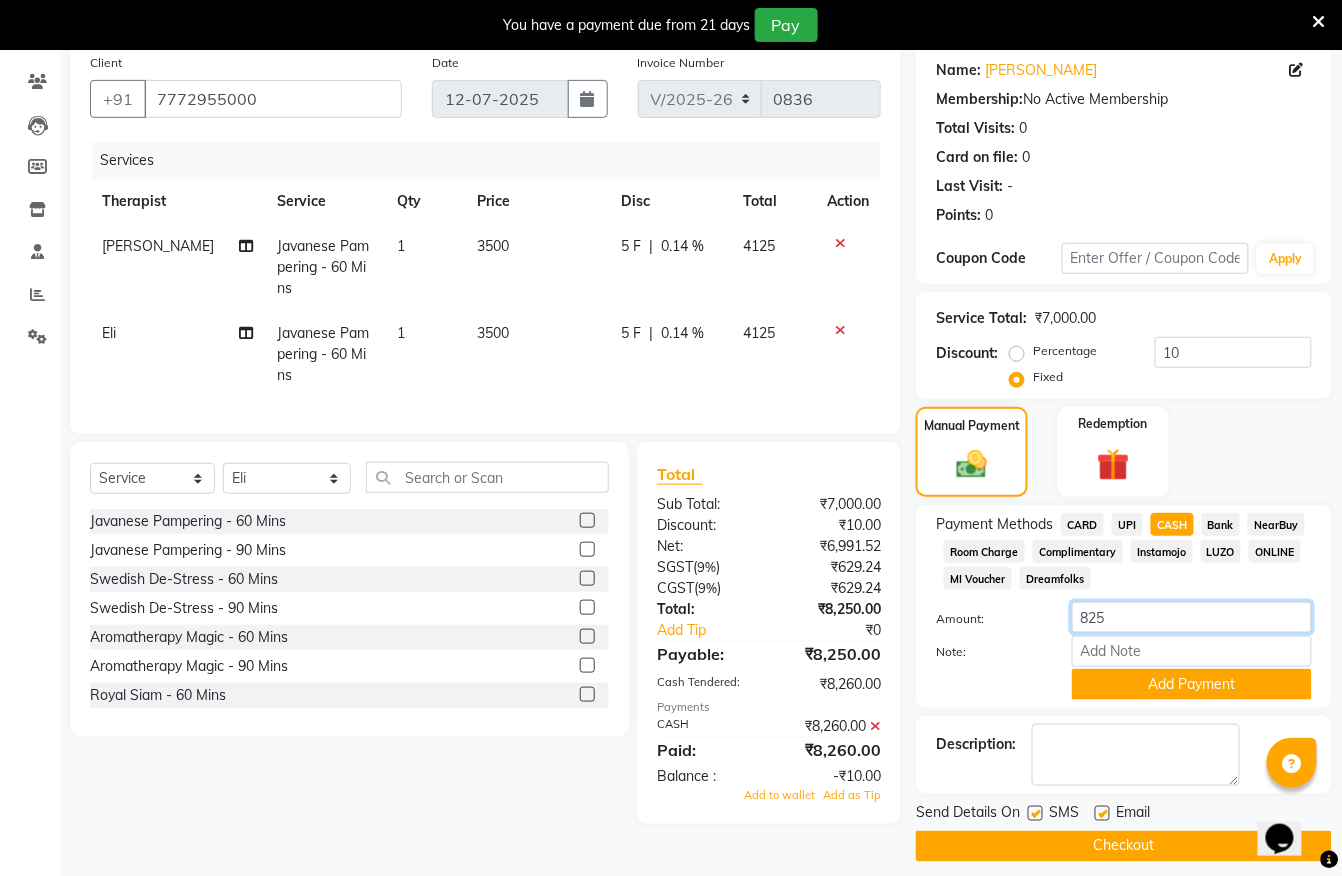 type on "8250" 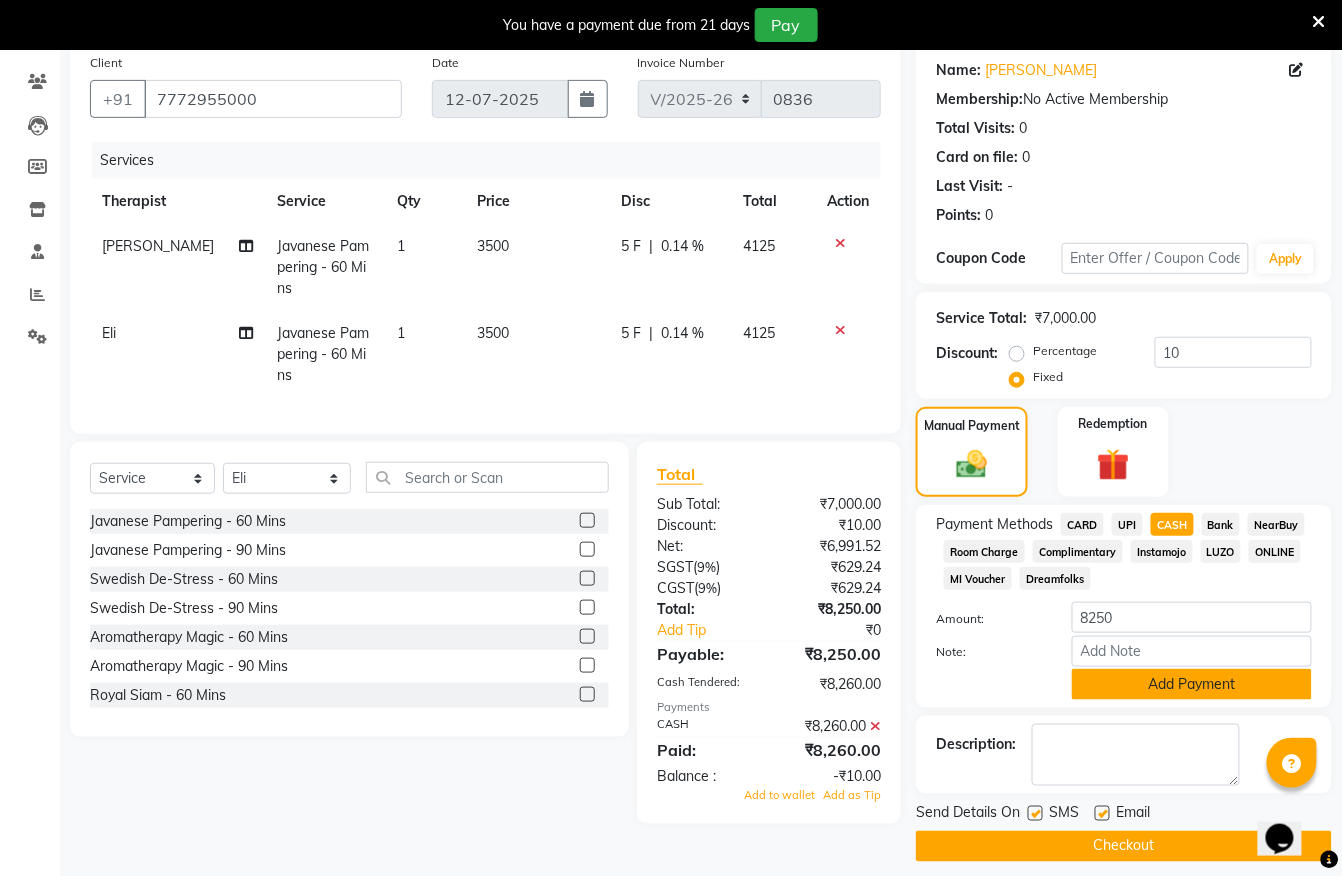 click on "Add Payment" 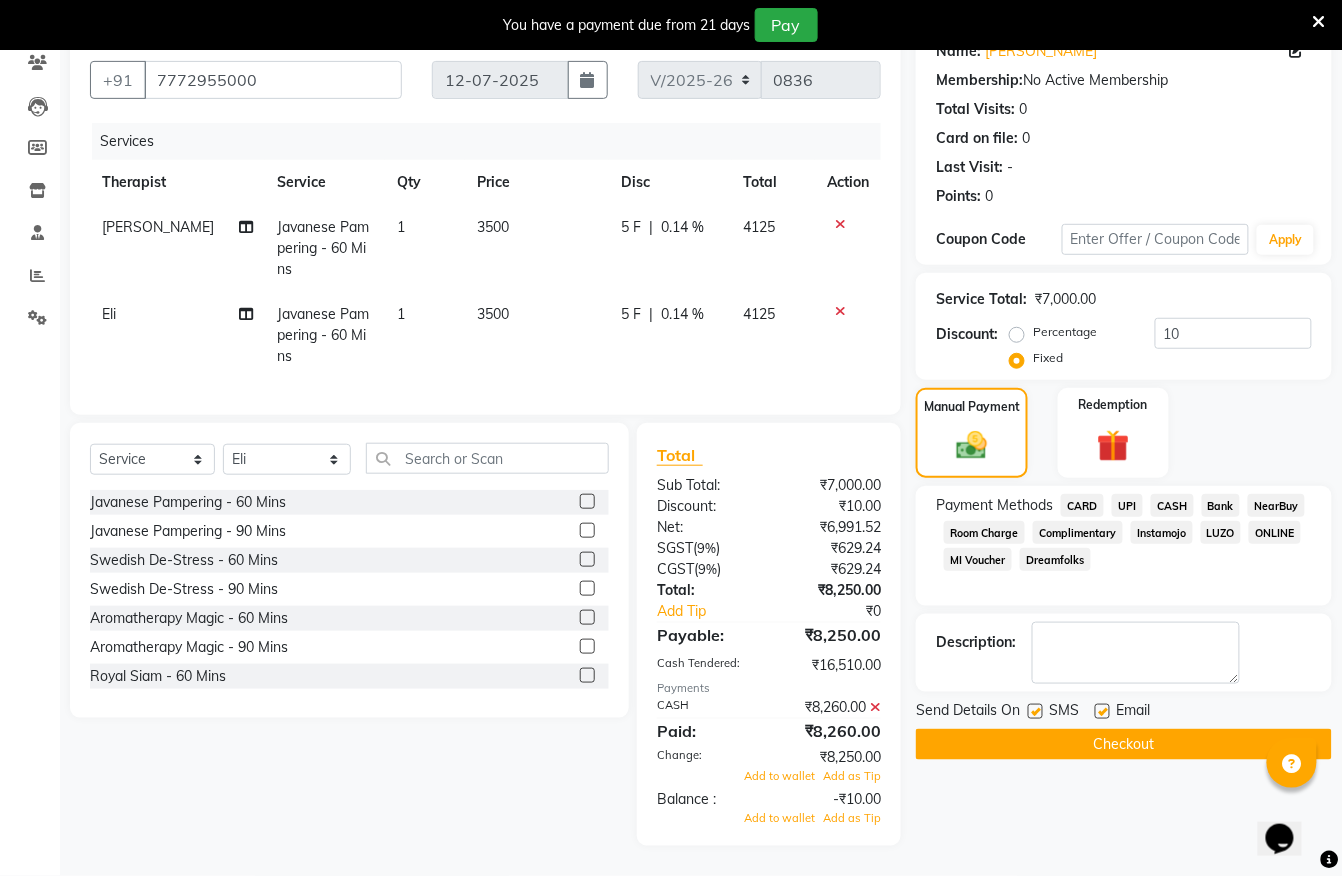 scroll, scrollTop: 200, scrollLeft: 0, axis: vertical 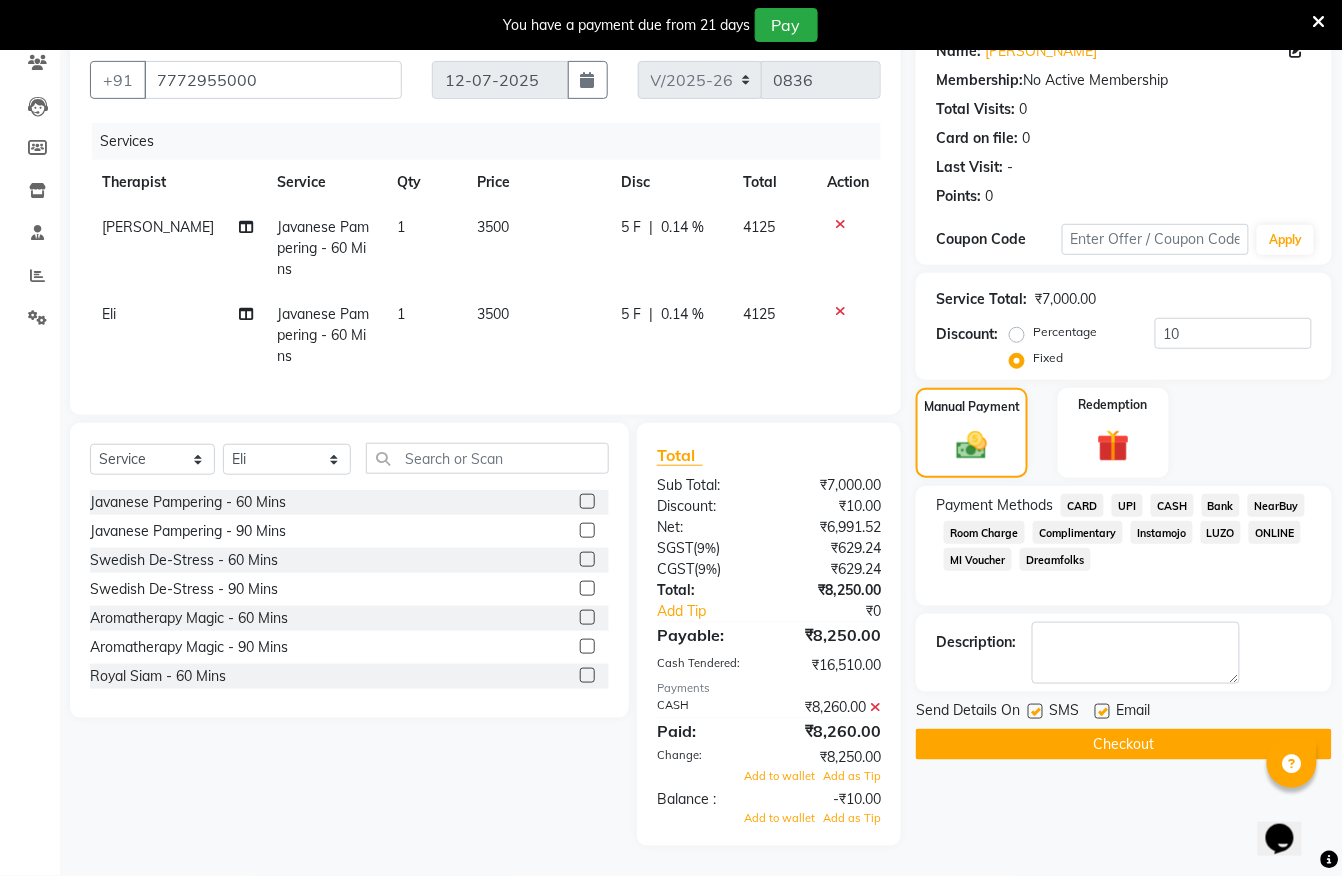 click 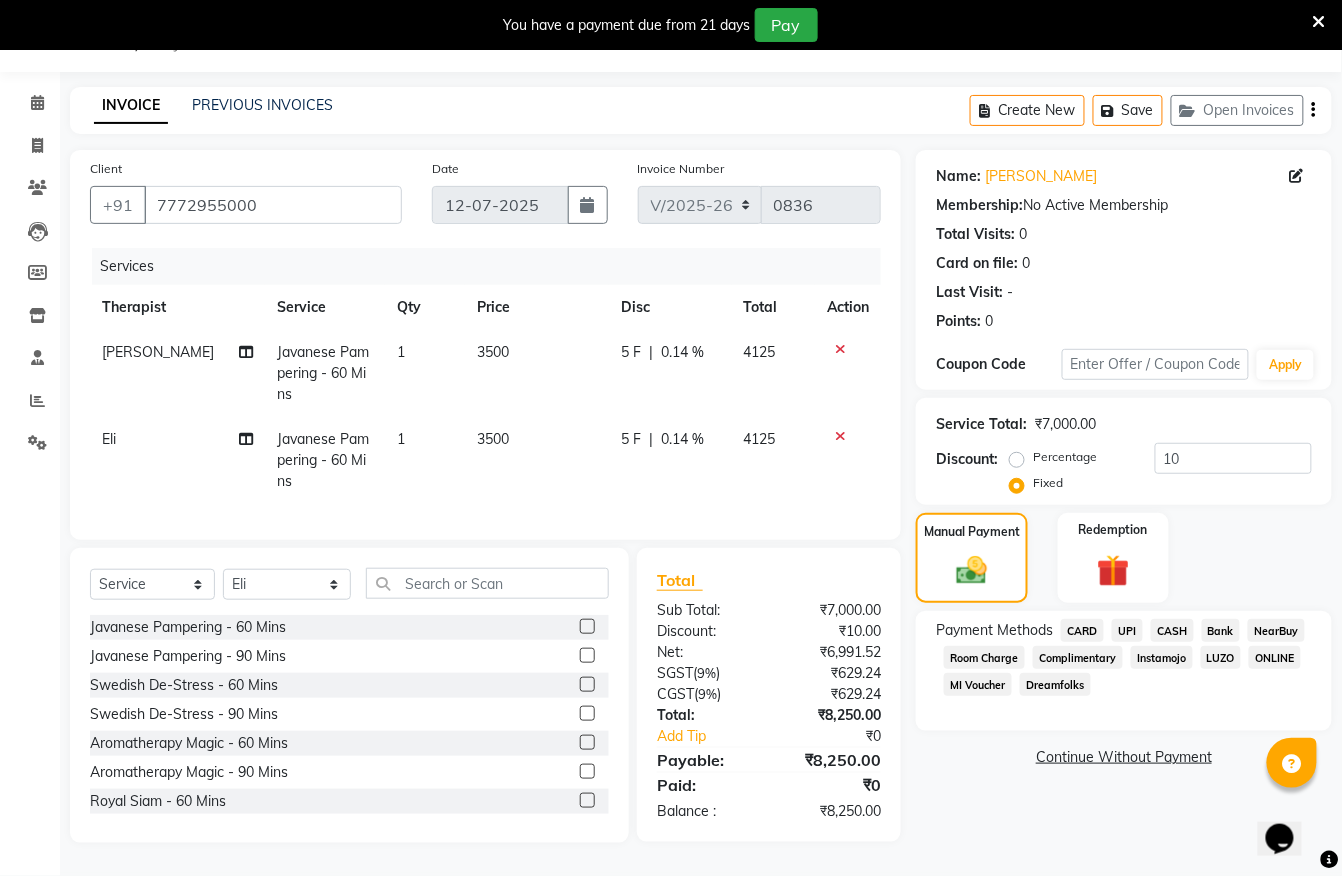 scroll, scrollTop: 70, scrollLeft: 0, axis: vertical 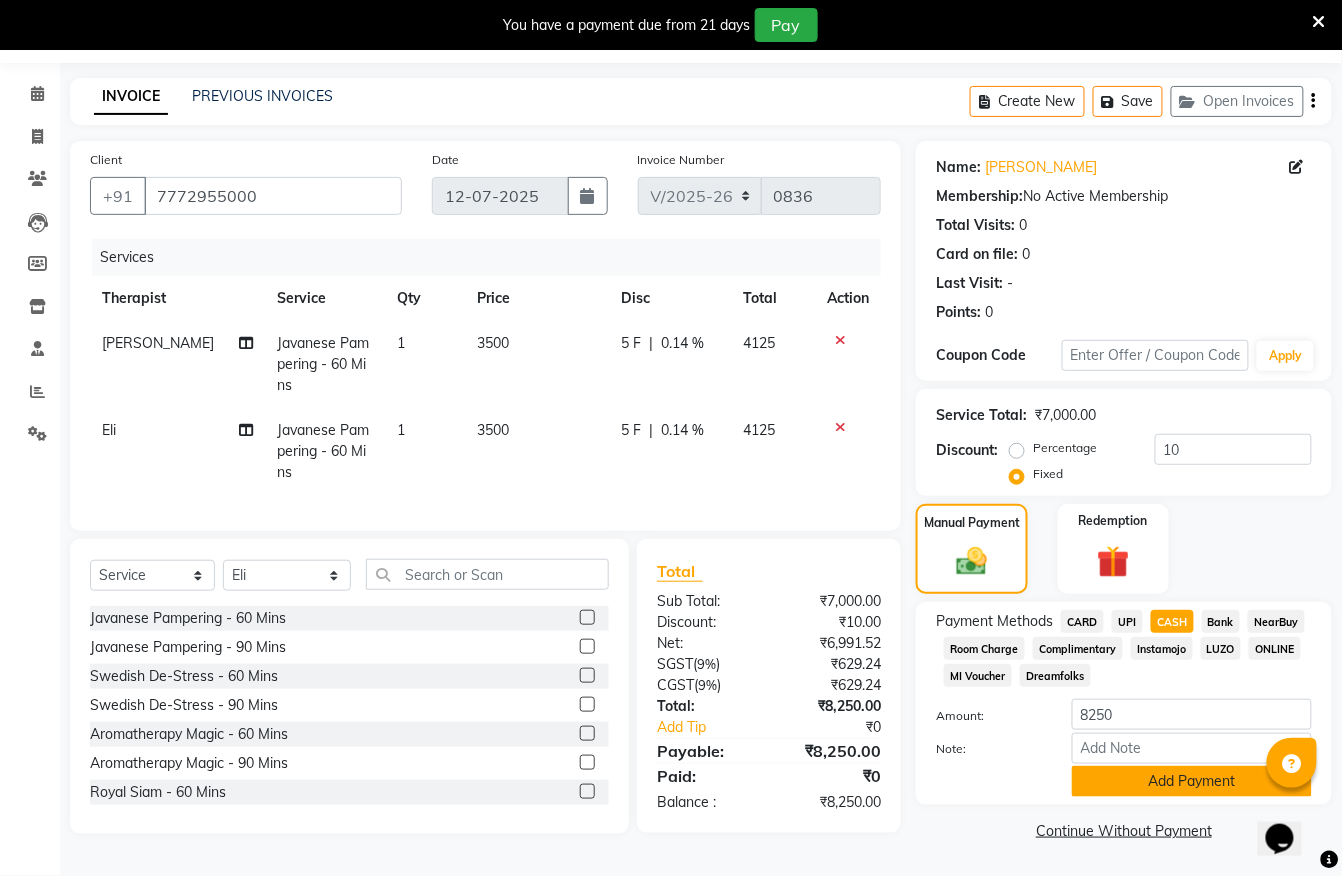 click on "Add Payment" 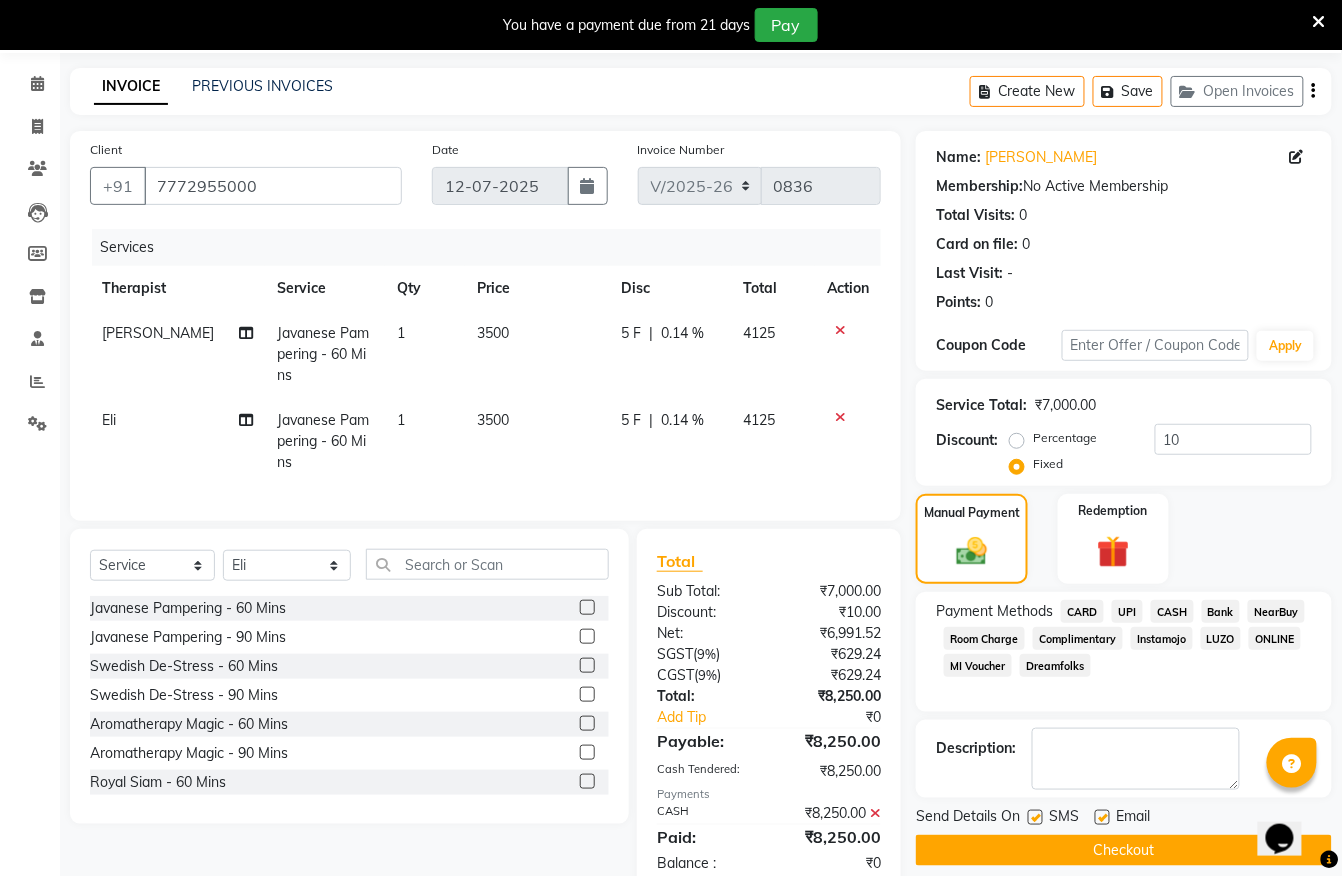 scroll, scrollTop: 141, scrollLeft: 0, axis: vertical 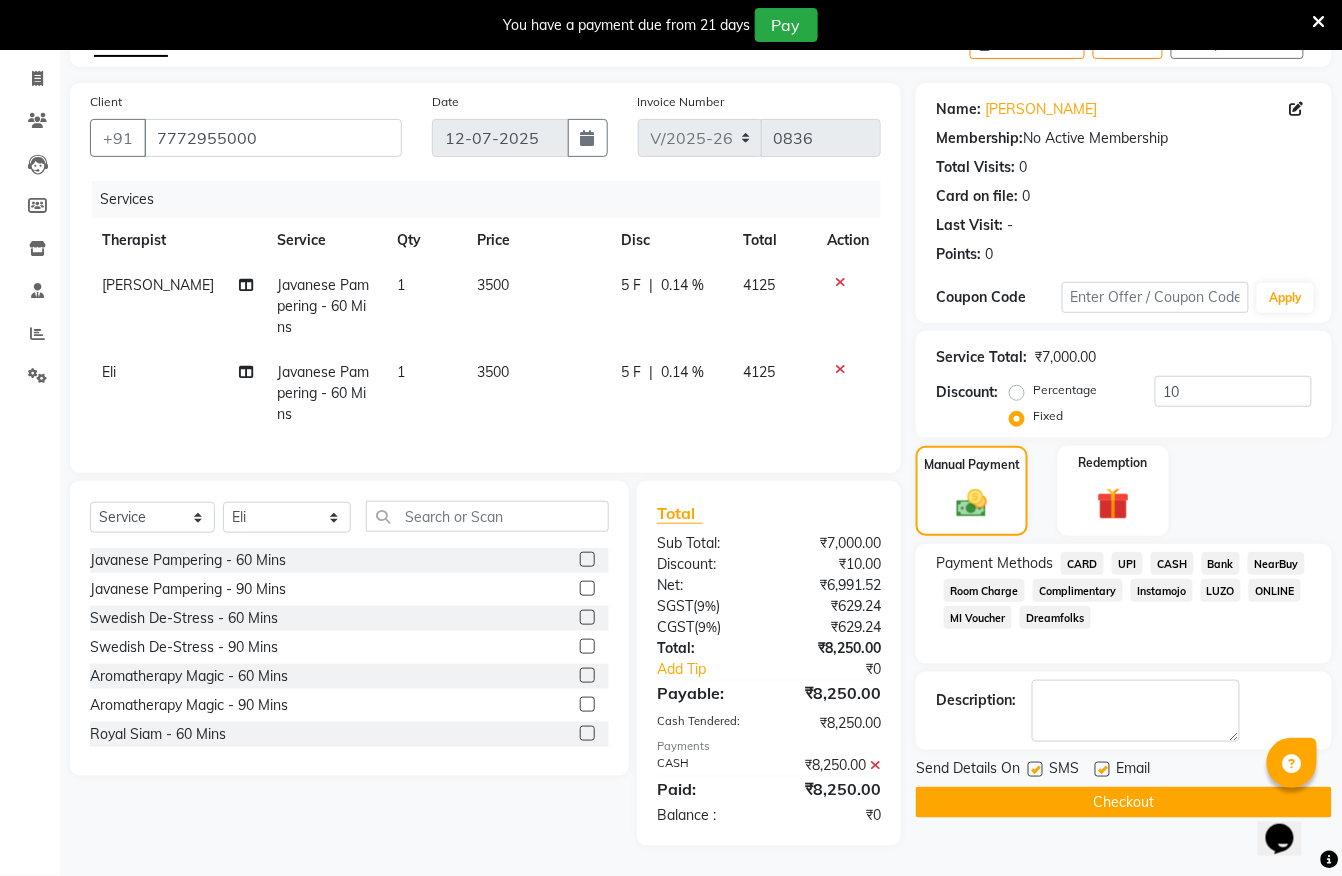click on "Checkout" 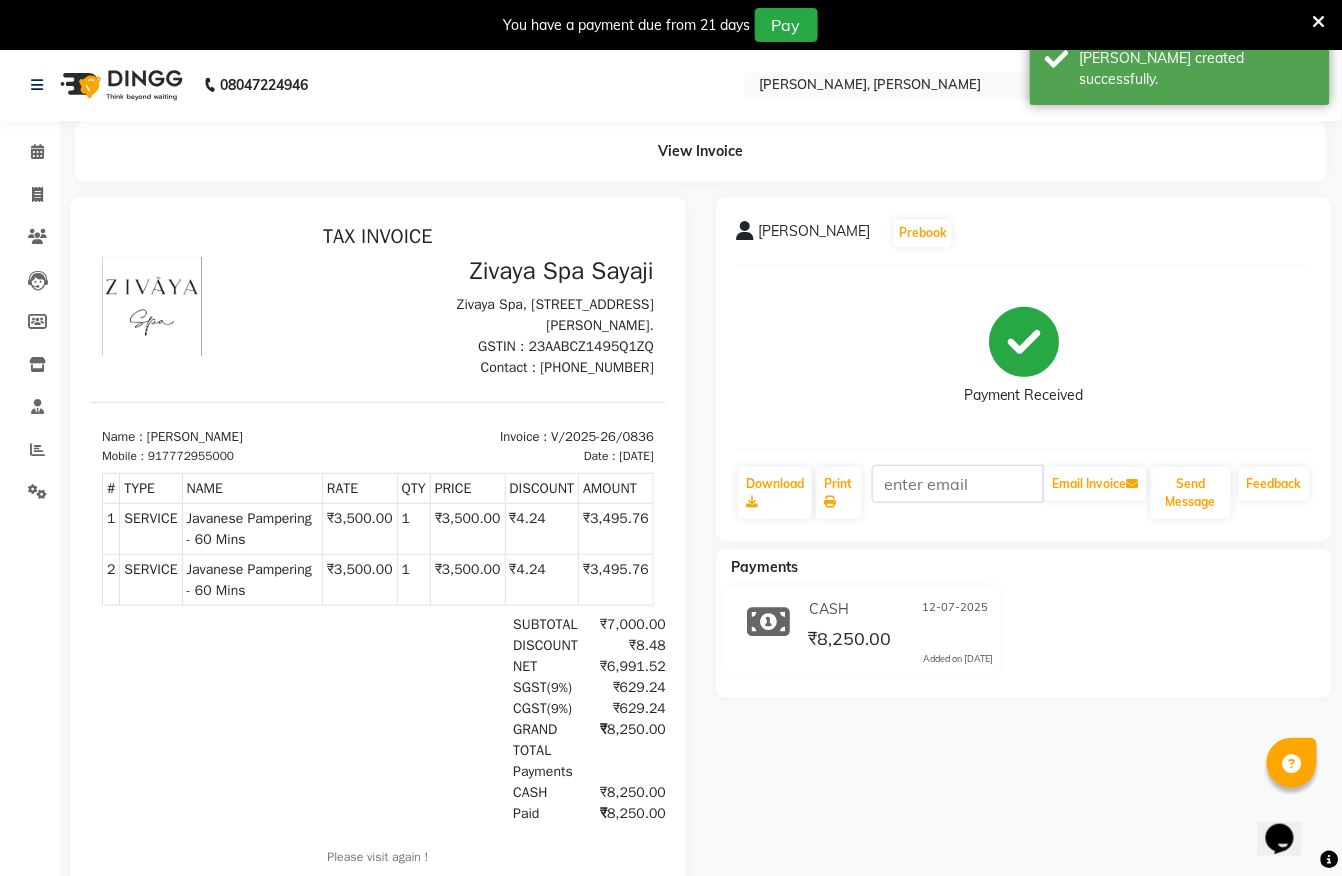 scroll, scrollTop: 0, scrollLeft: 0, axis: both 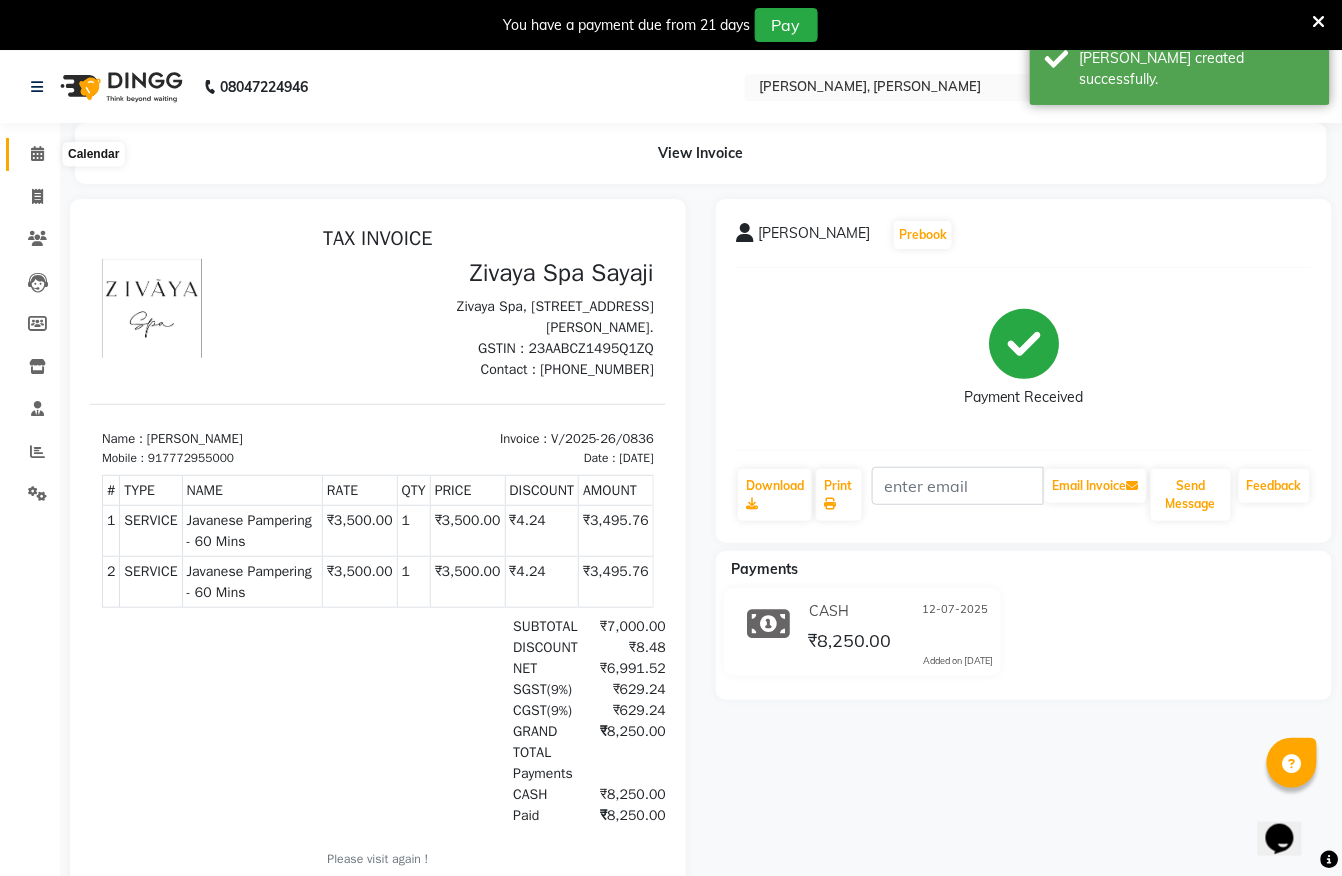 click 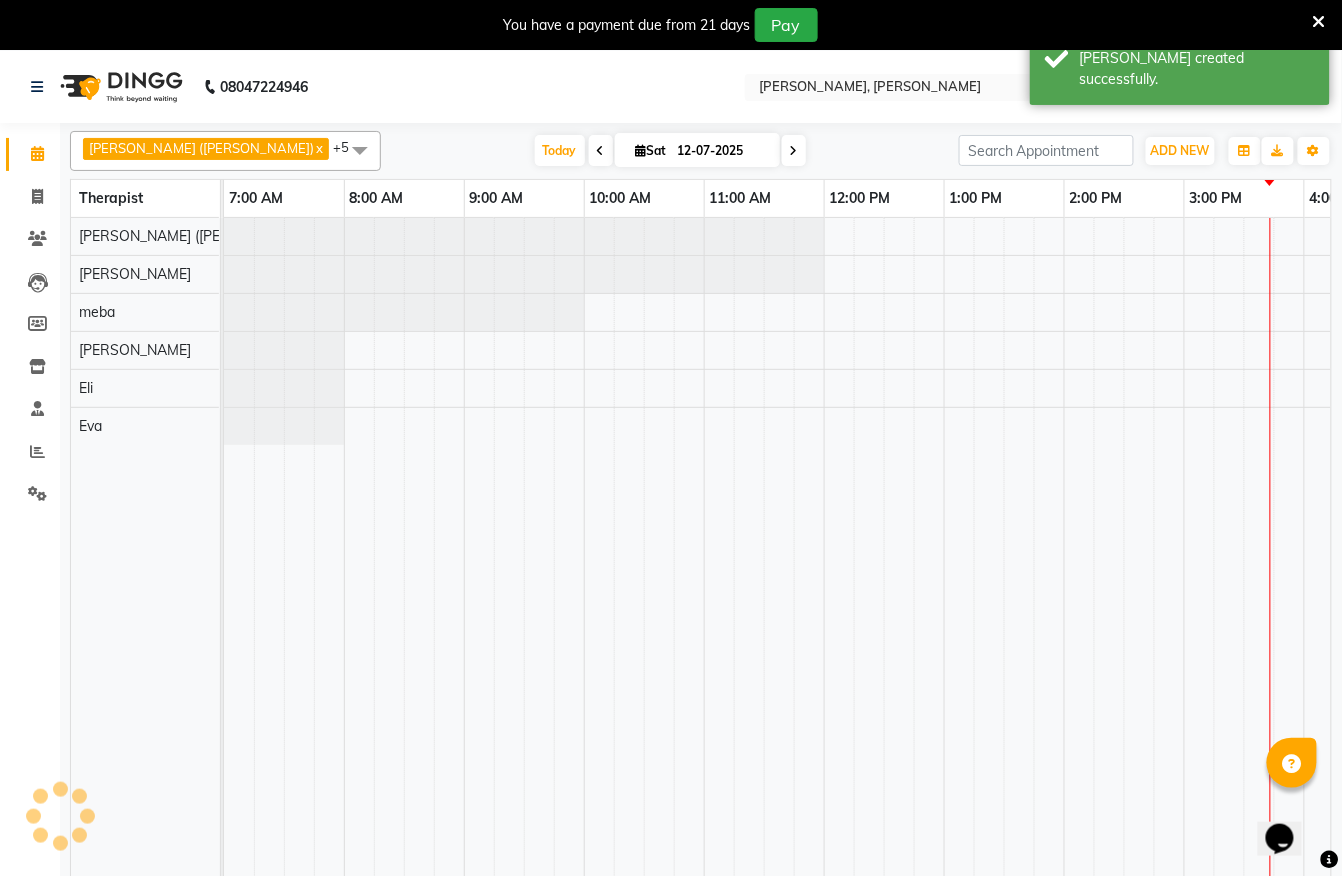 scroll, scrollTop: 0, scrollLeft: 0, axis: both 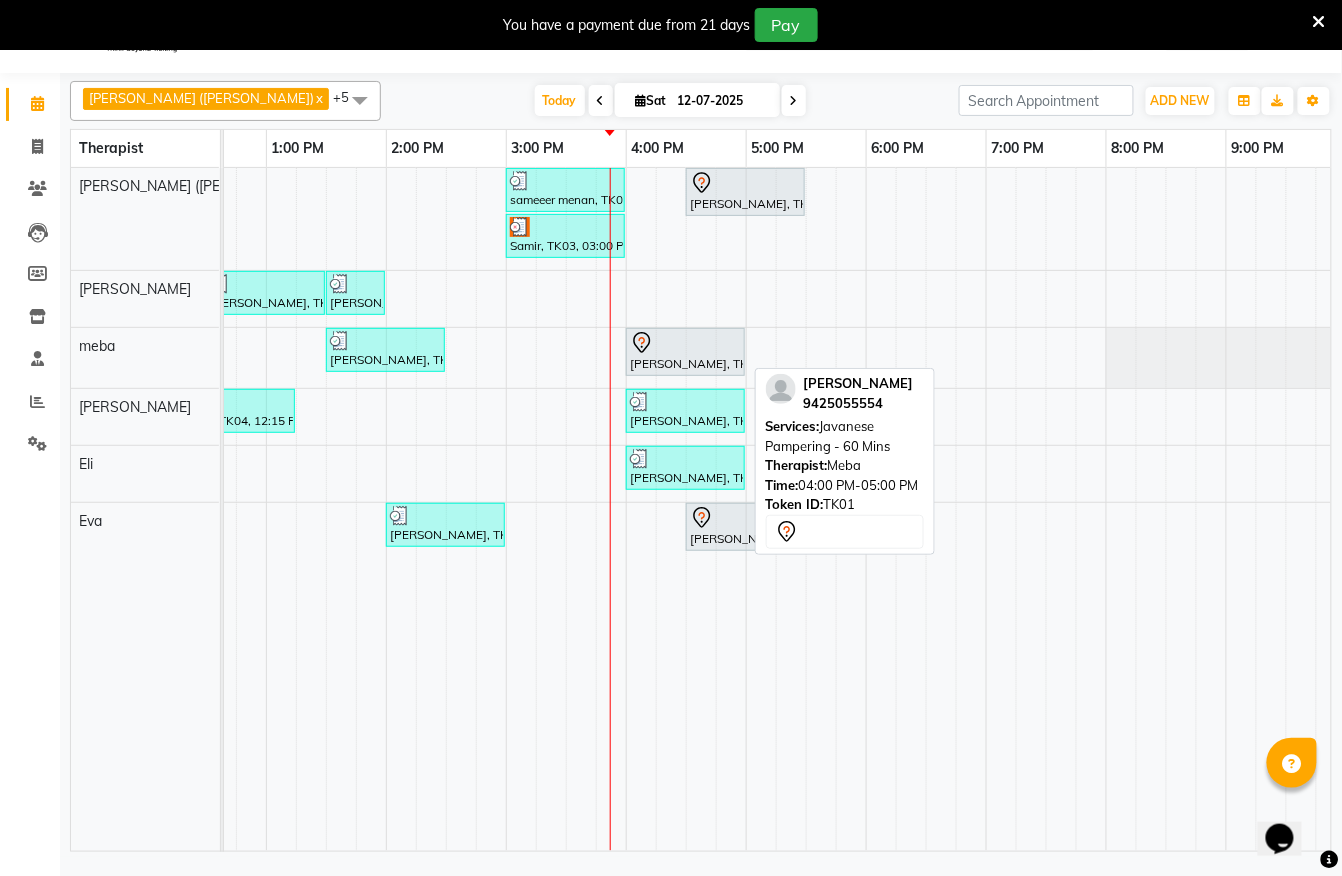 click at bounding box center (685, 343) 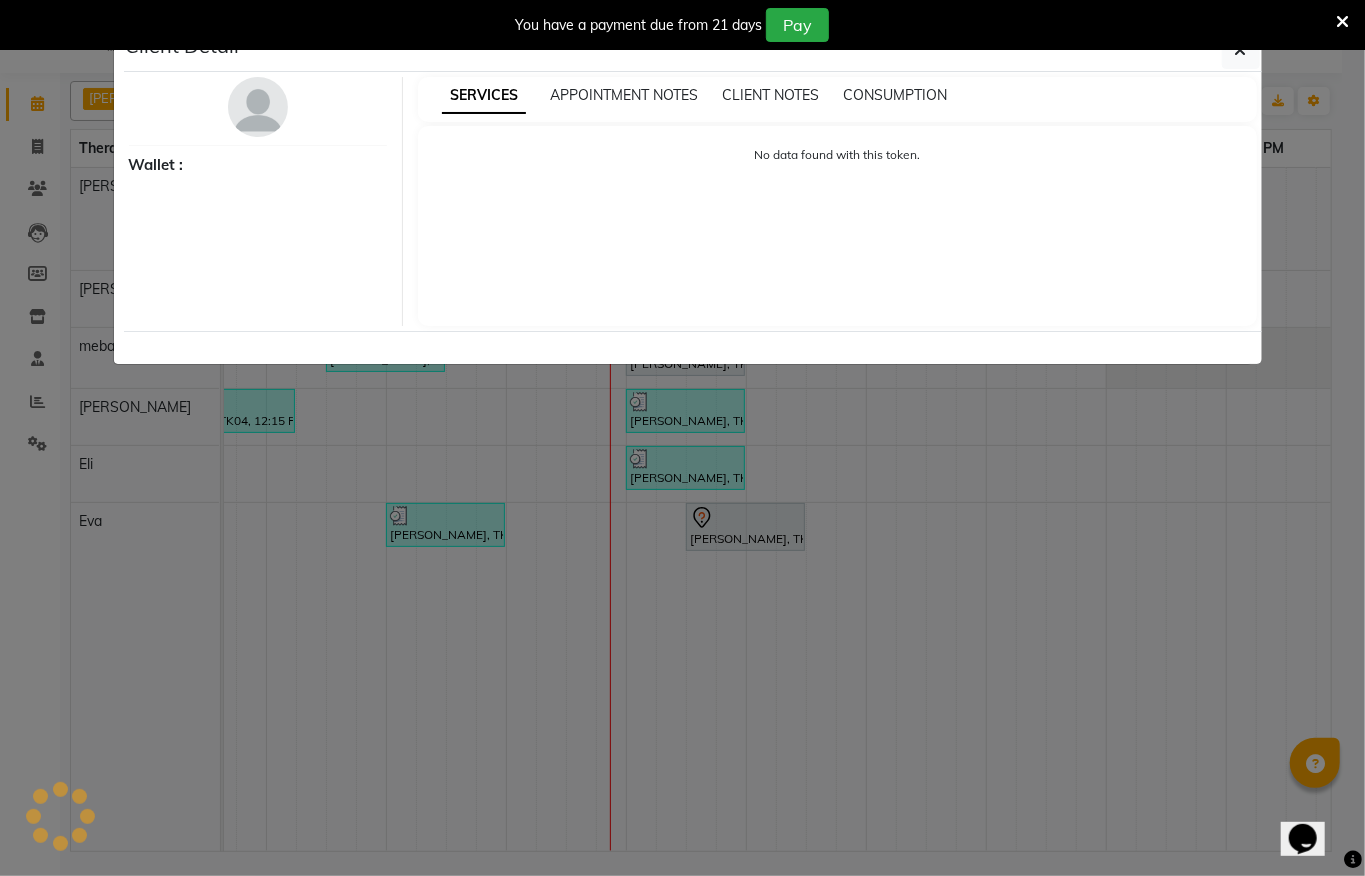 select on "7" 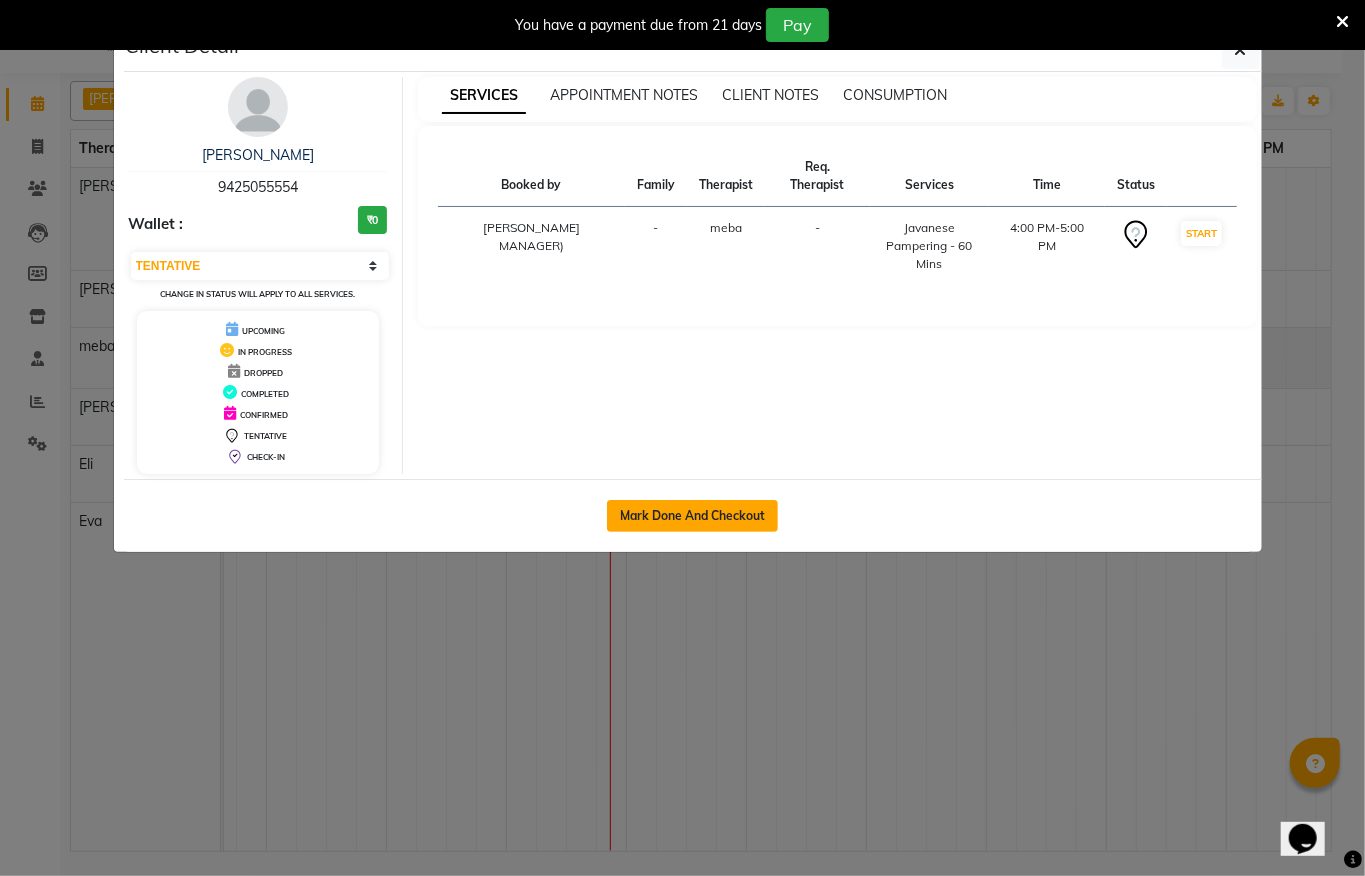 click on "Mark Done And Checkout" 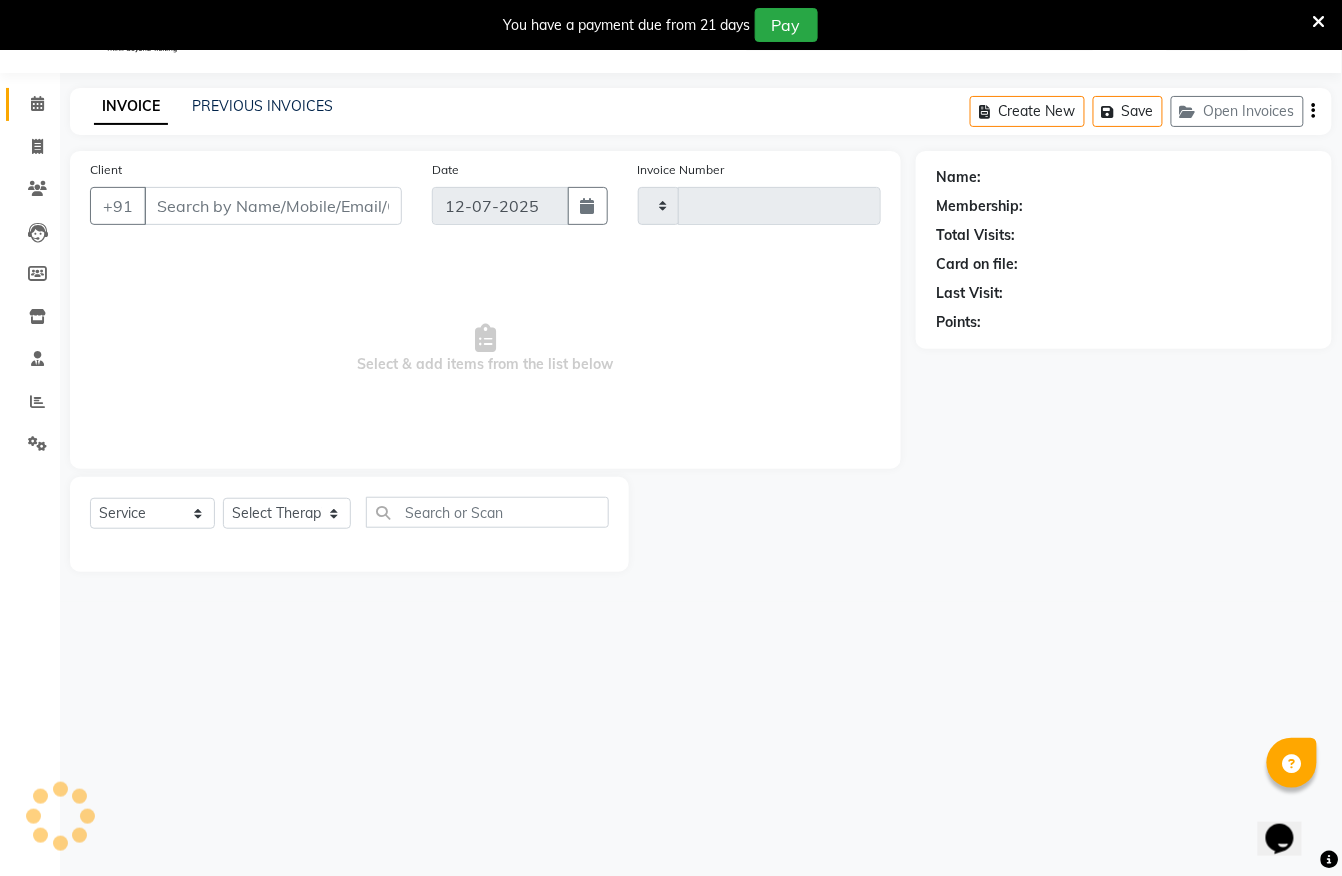 type on "0837" 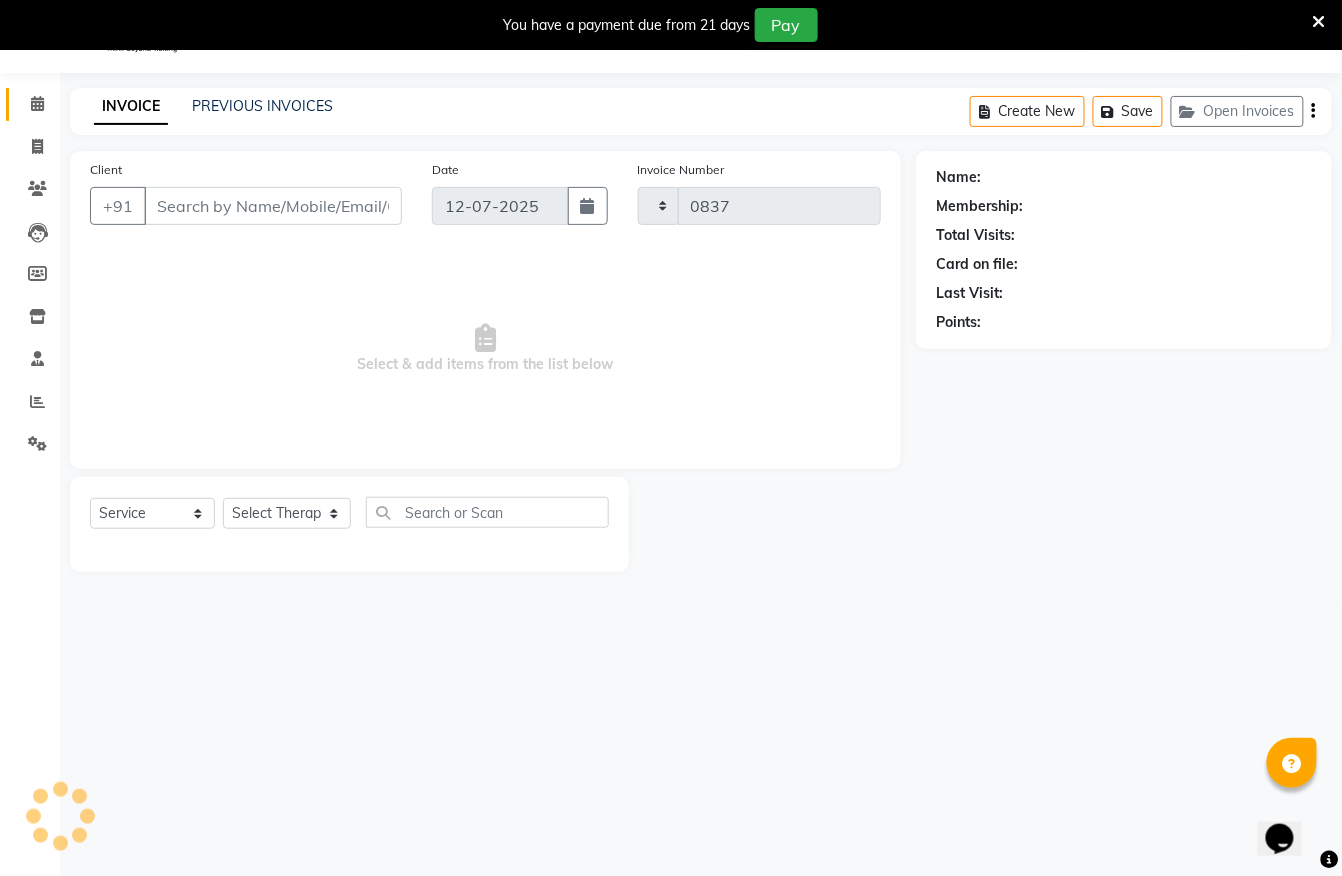 select on "6399" 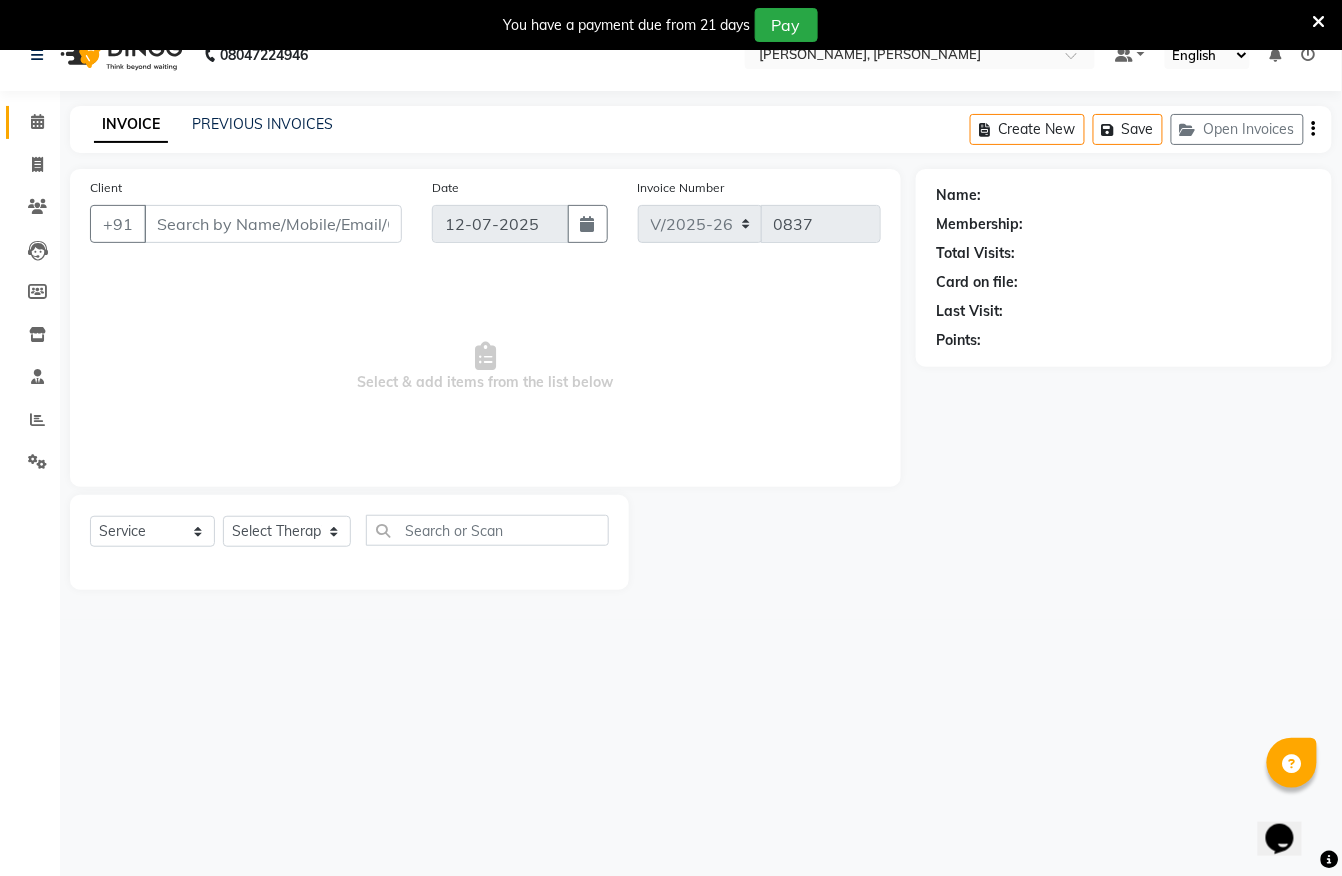 scroll, scrollTop: 50, scrollLeft: 0, axis: vertical 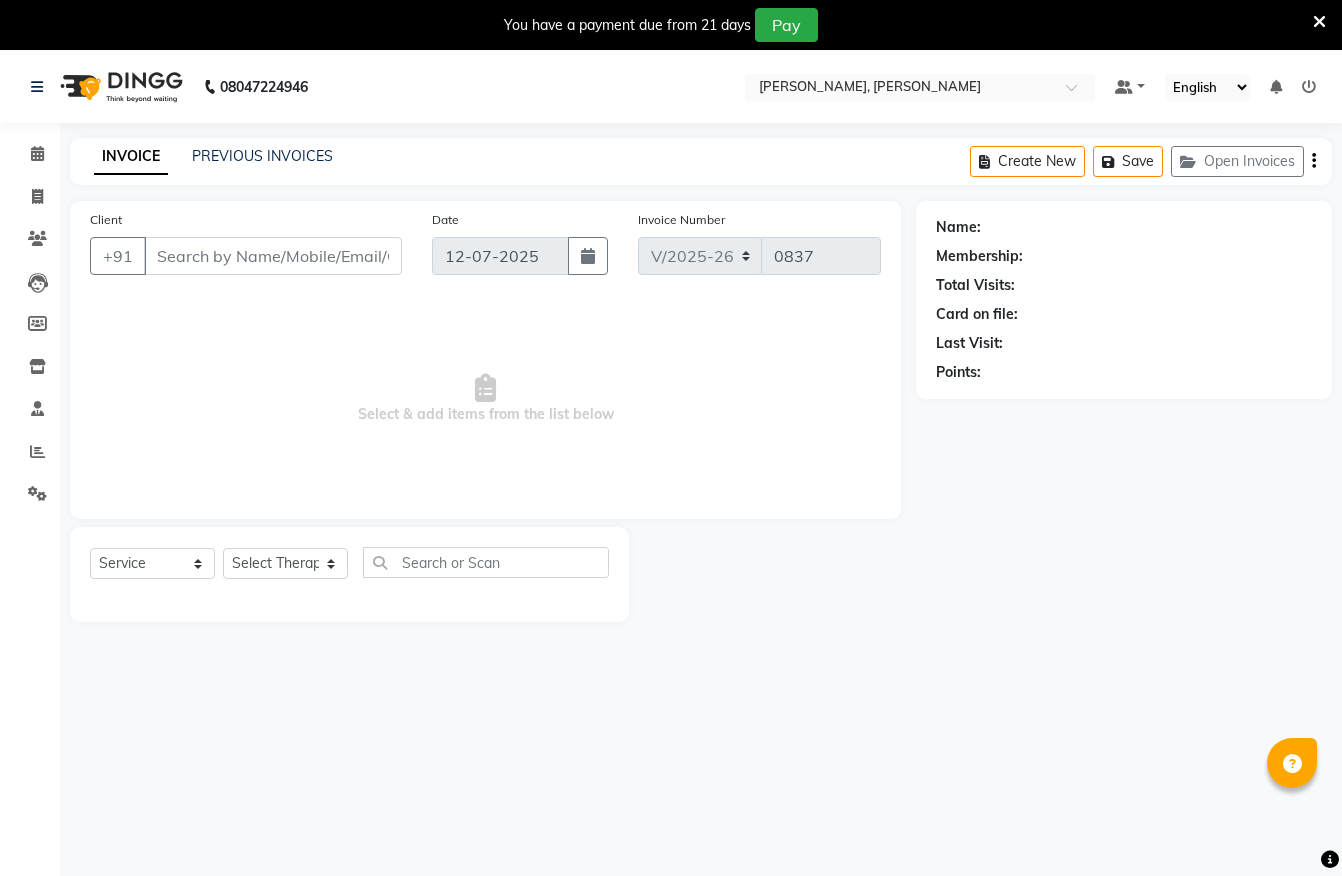 select on "6399" 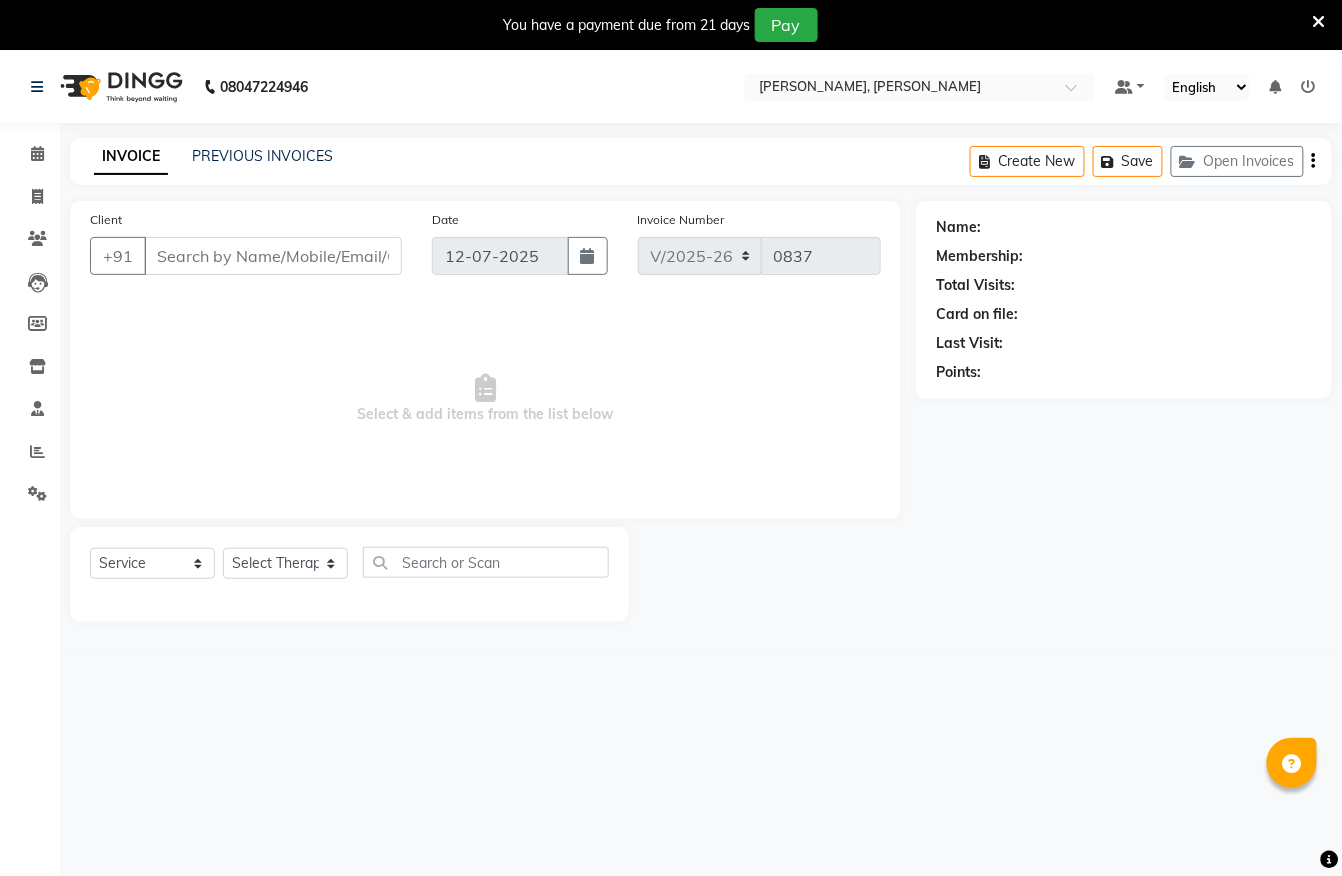 scroll, scrollTop: 50, scrollLeft: 0, axis: vertical 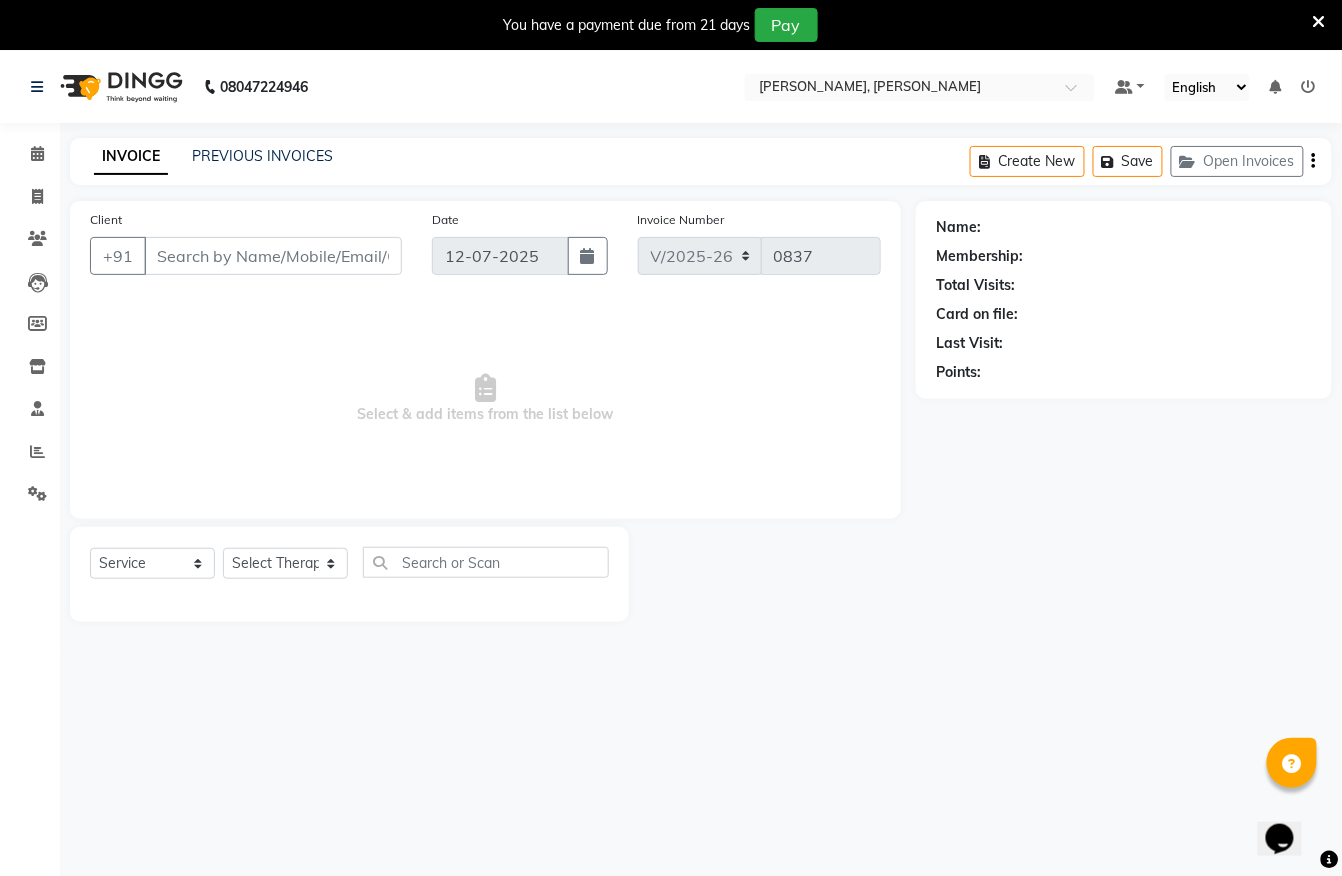 type on "9425055554" 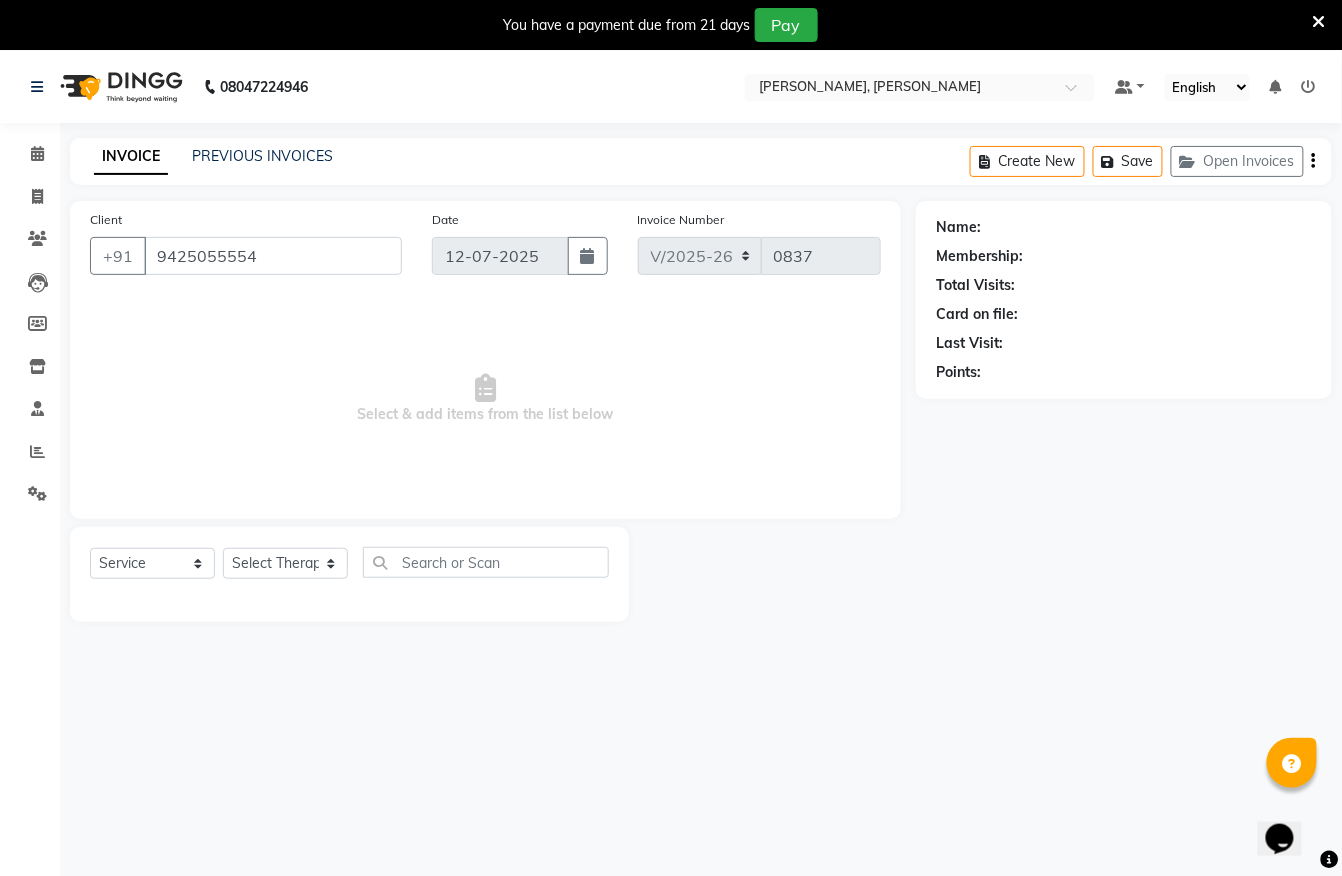 select on "65646" 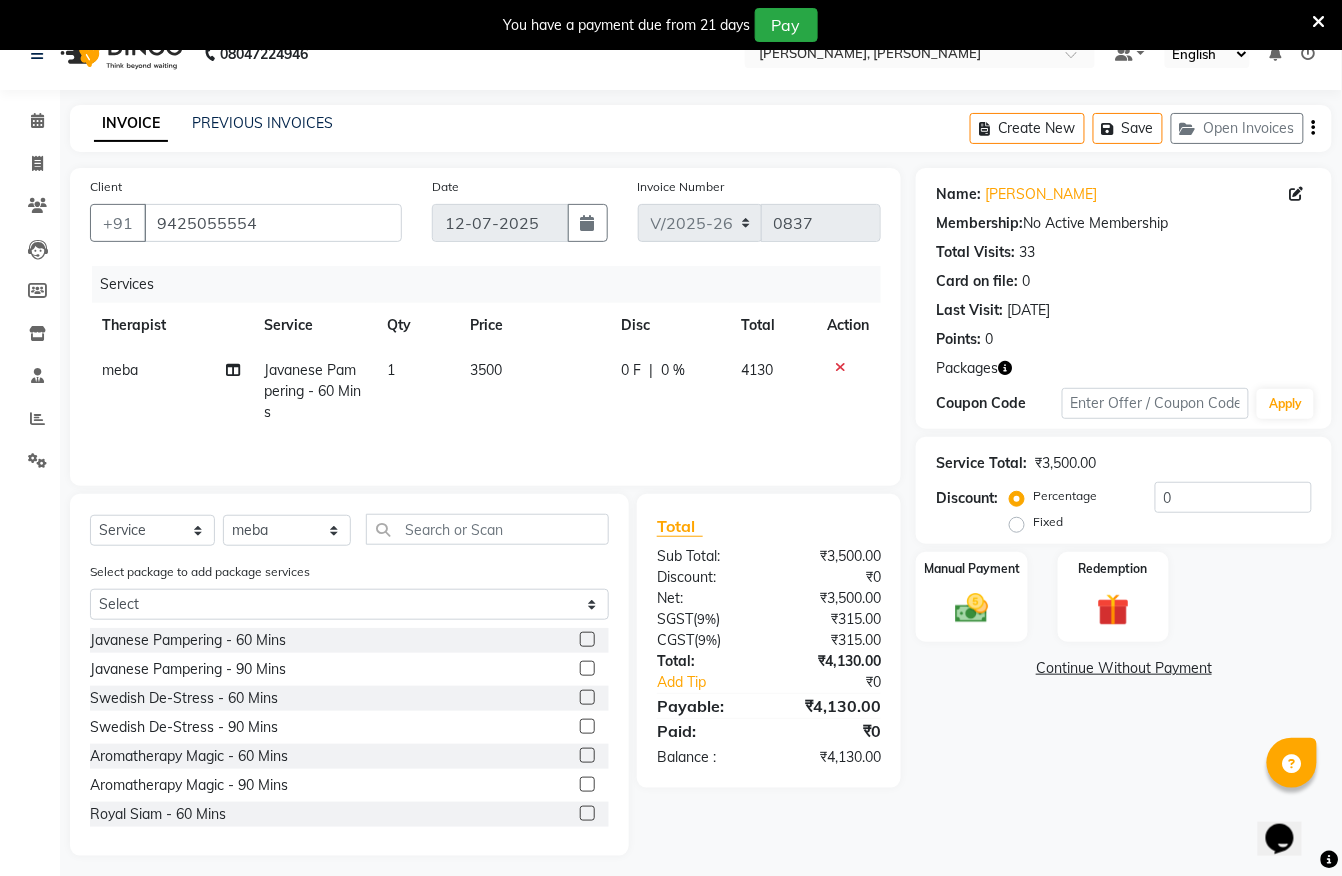 scroll, scrollTop: 50, scrollLeft: 0, axis: vertical 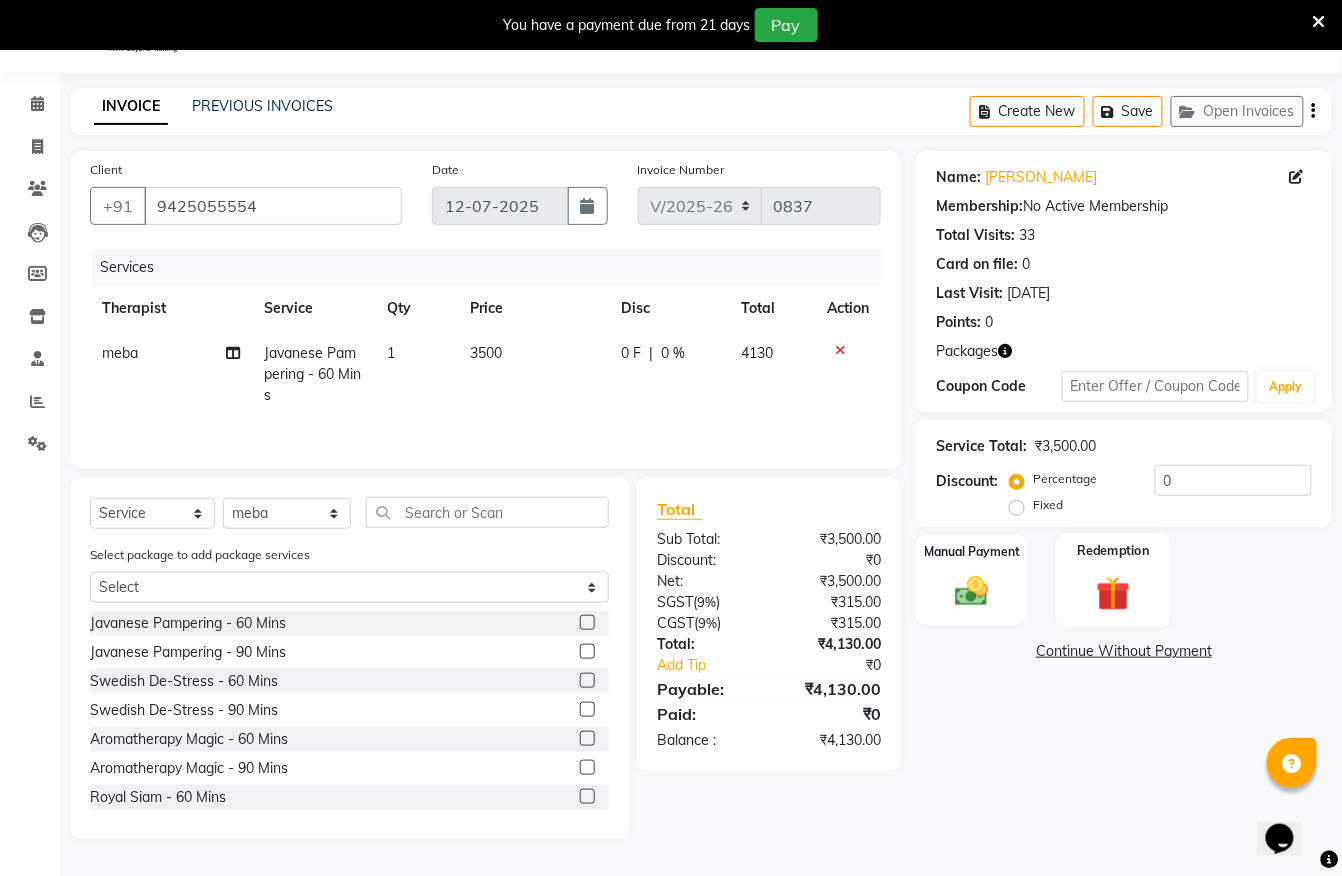 click on "Redemption" 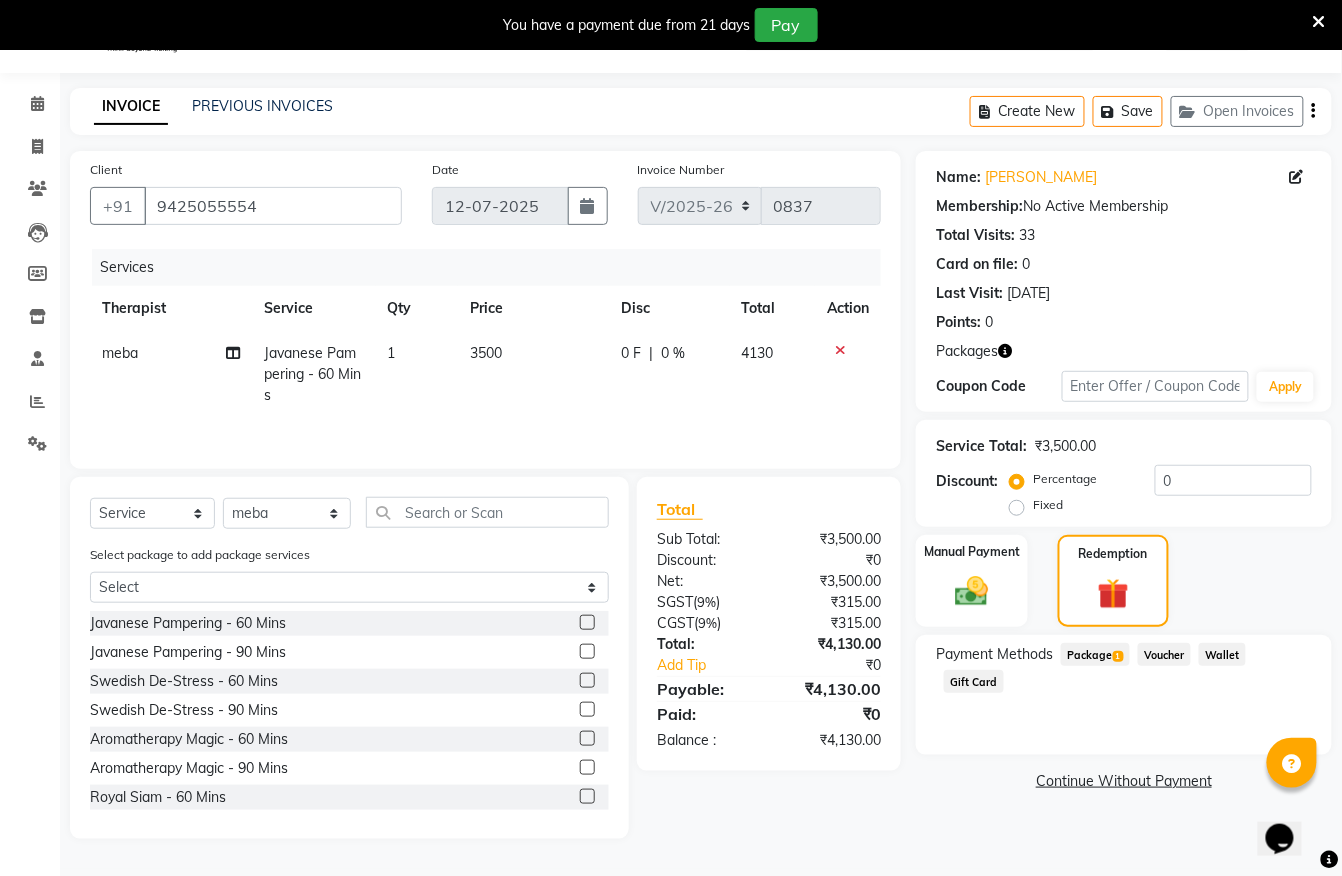 click on "Package  1" 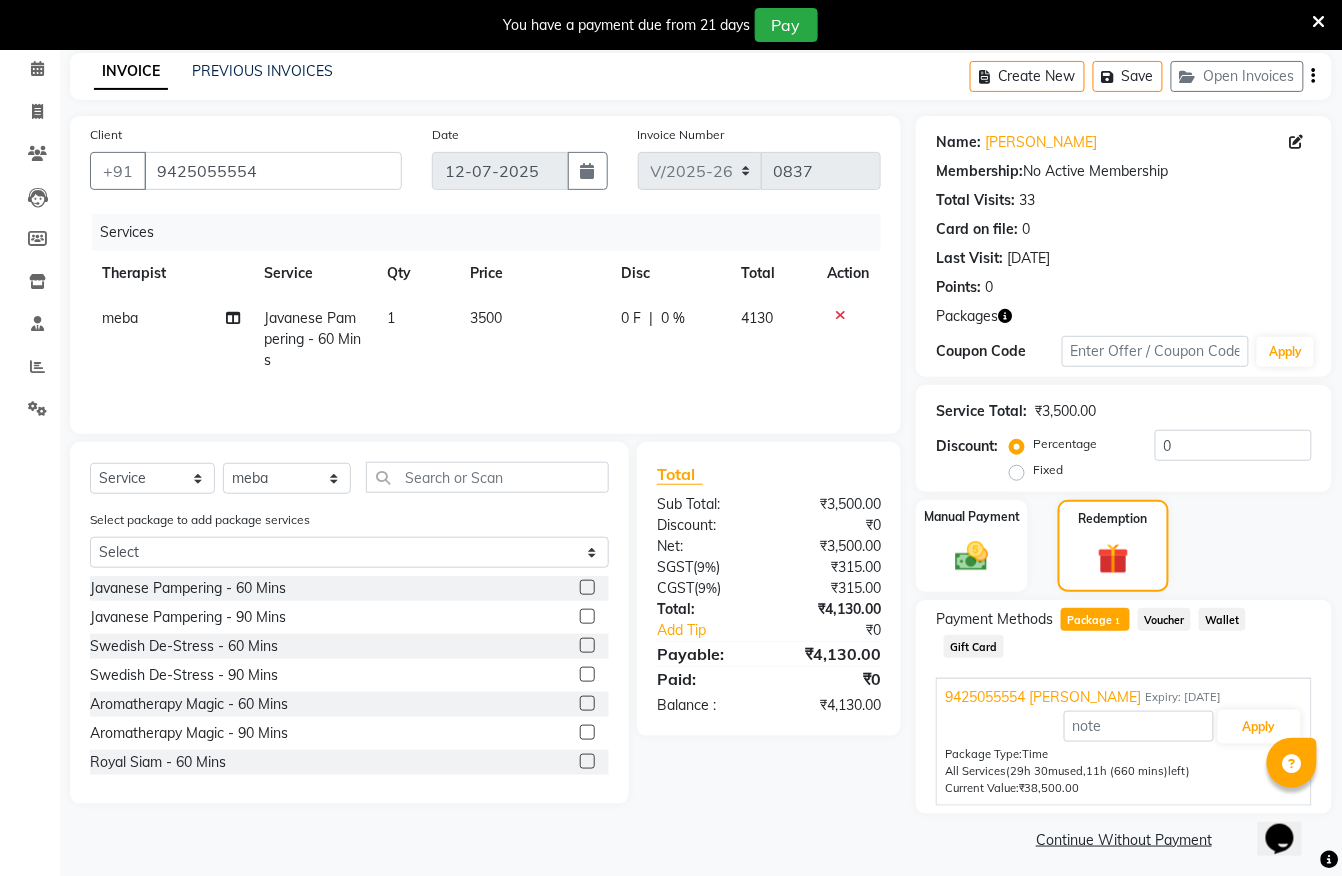 scroll, scrollTop: 96, scrollLeft: 0, axis: vertical 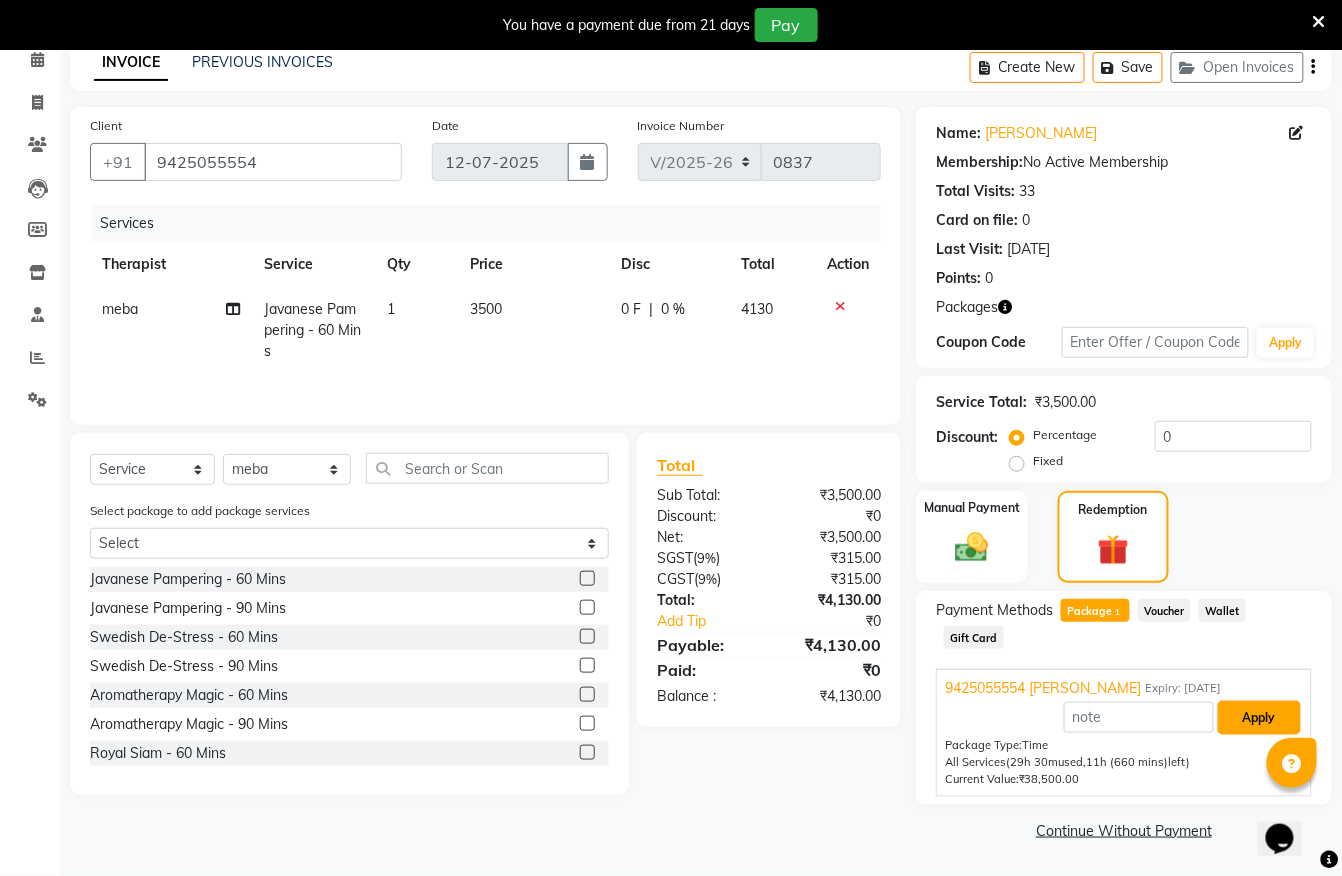 click on "Apply" at bounding box center [1259, 718] 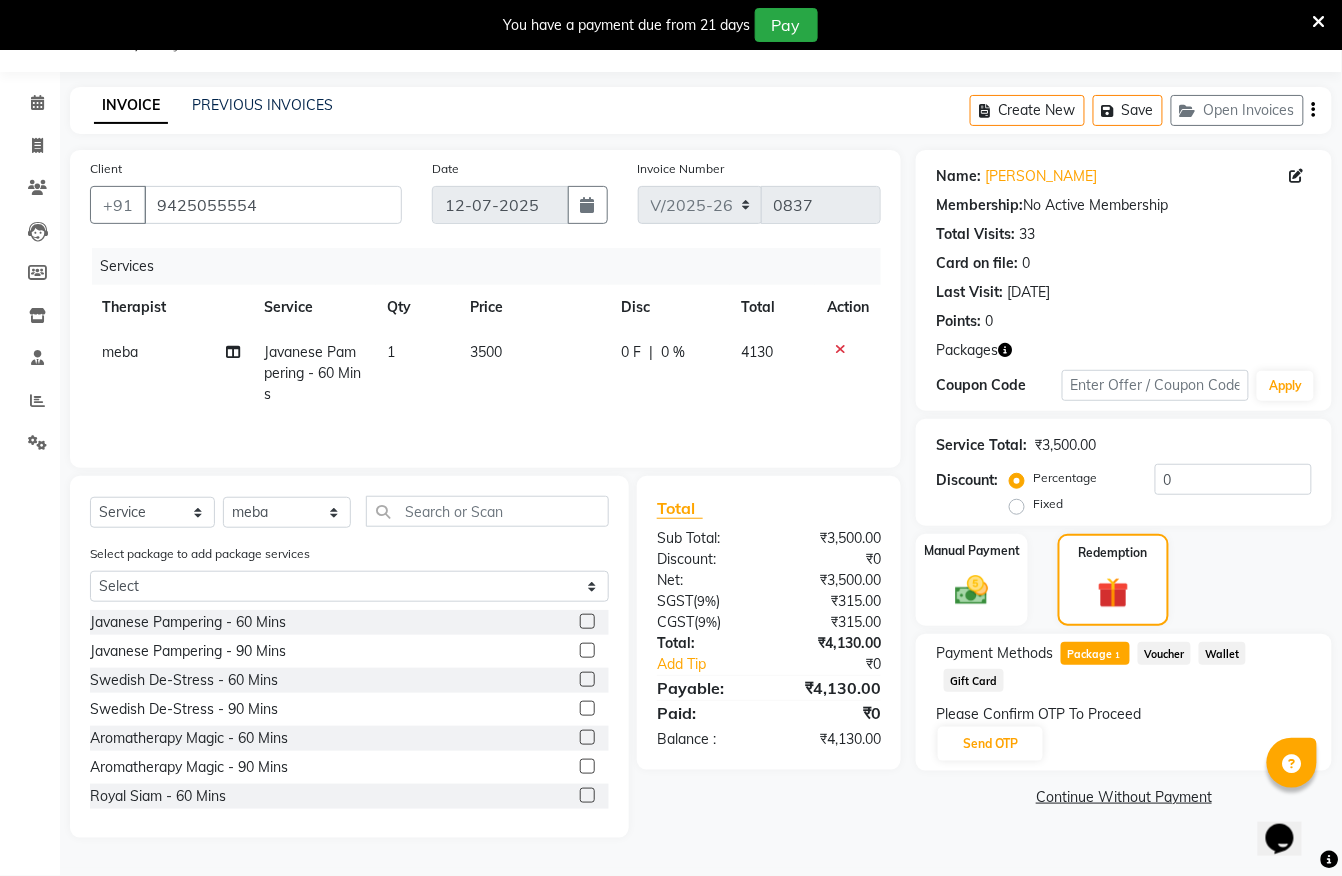 scroll, scrollTop: 50, scrollLeft: 0, axis: vertical 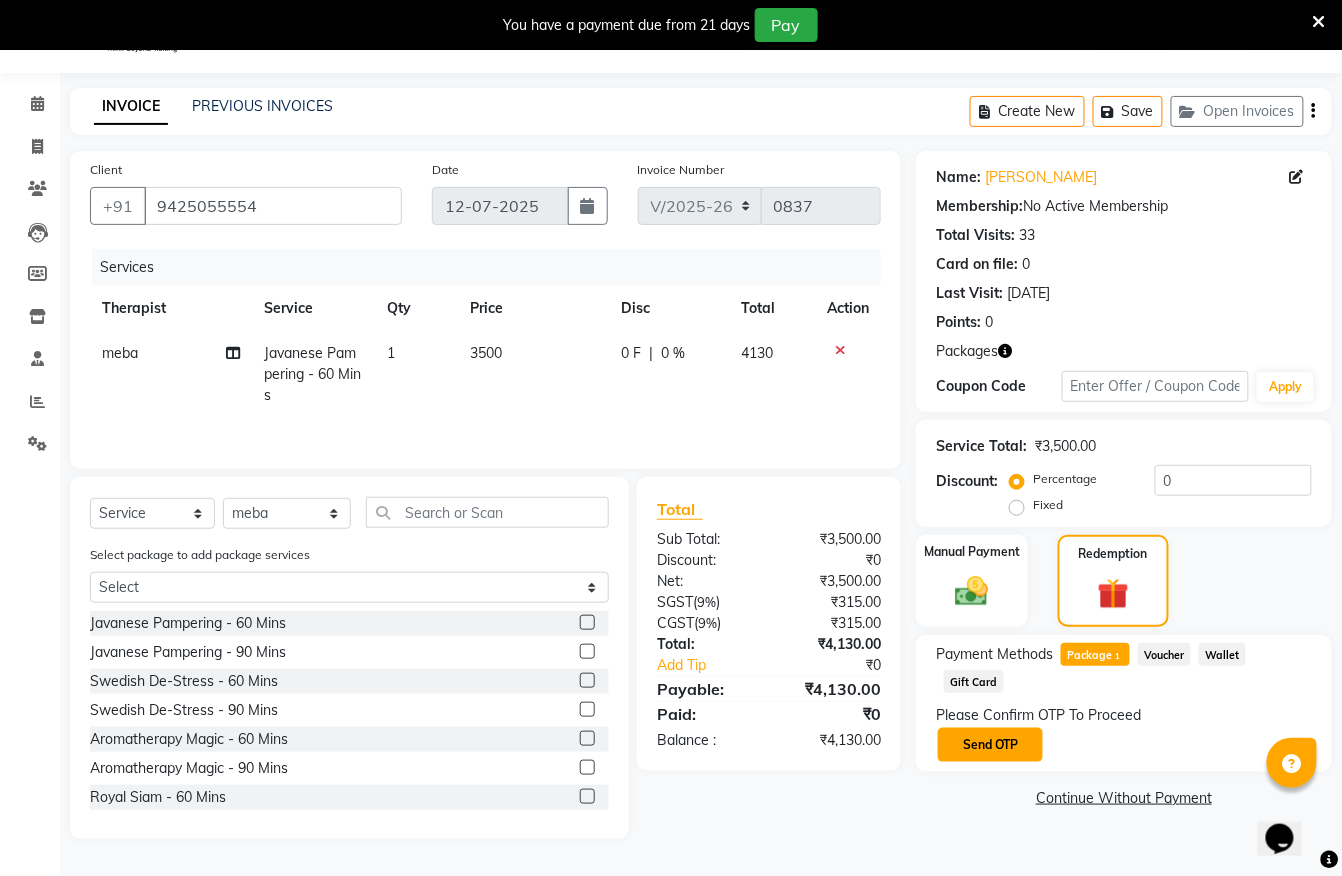 click on "Send OTP" 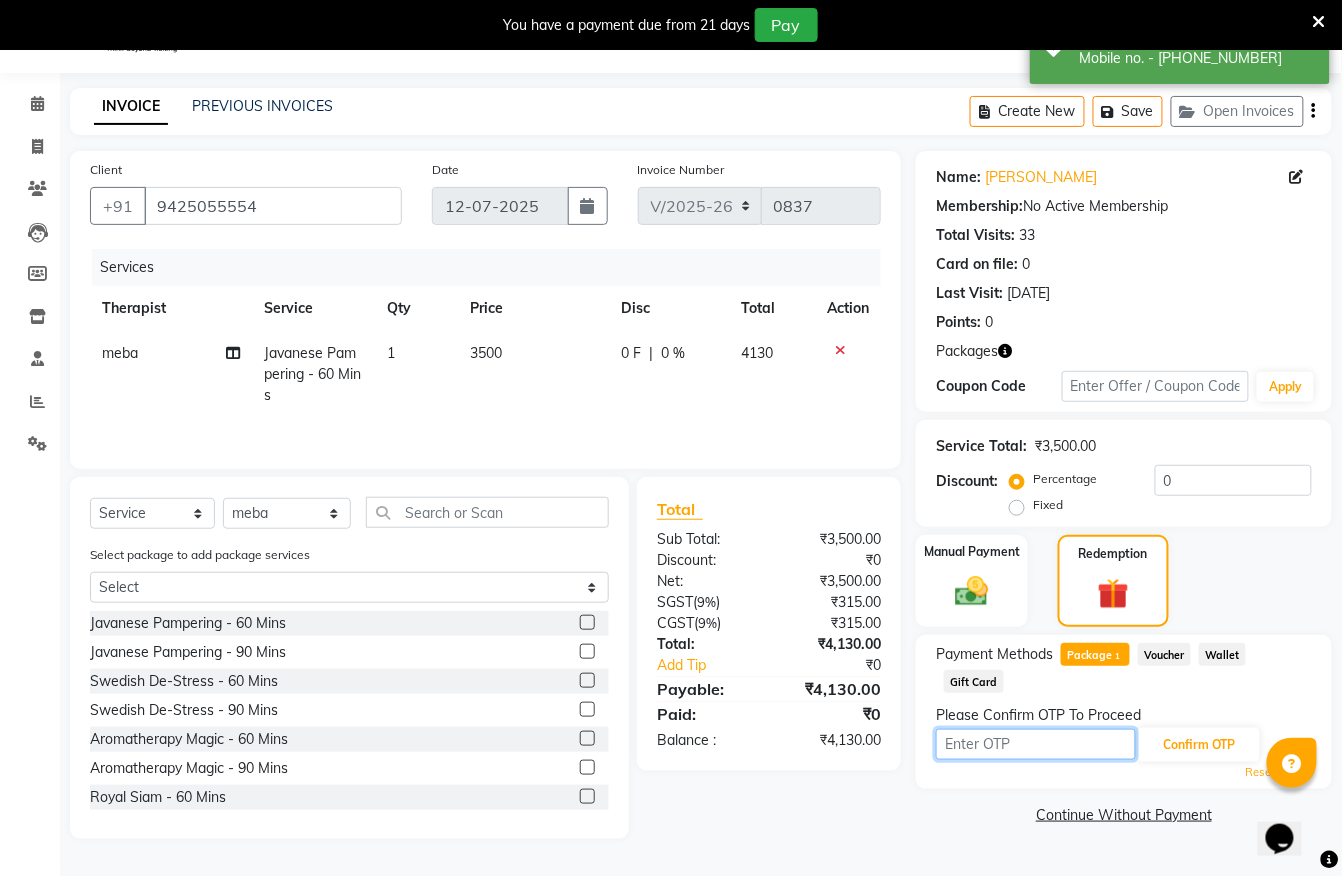 click at bounding box center (1036, 744) 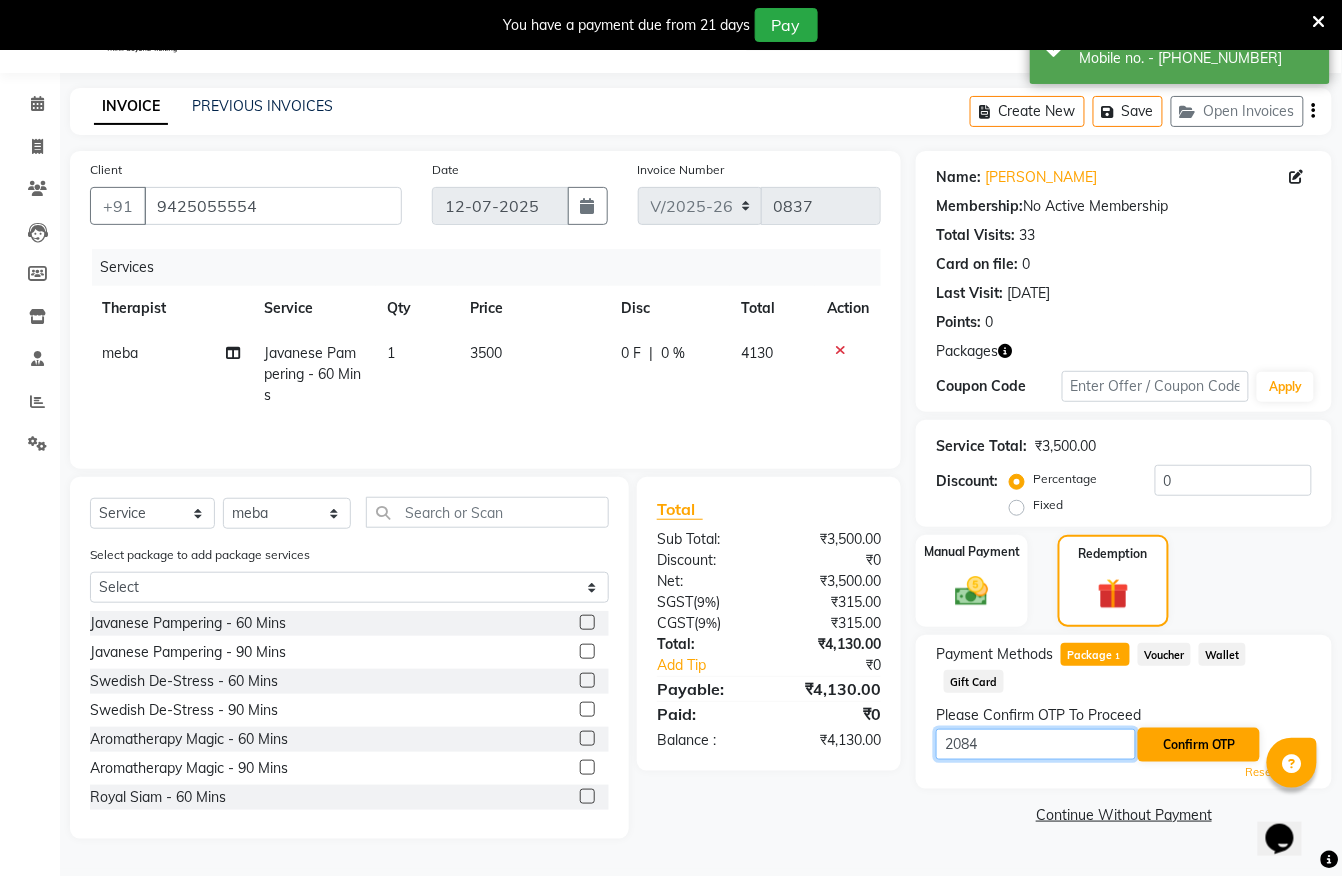 type on "2084" 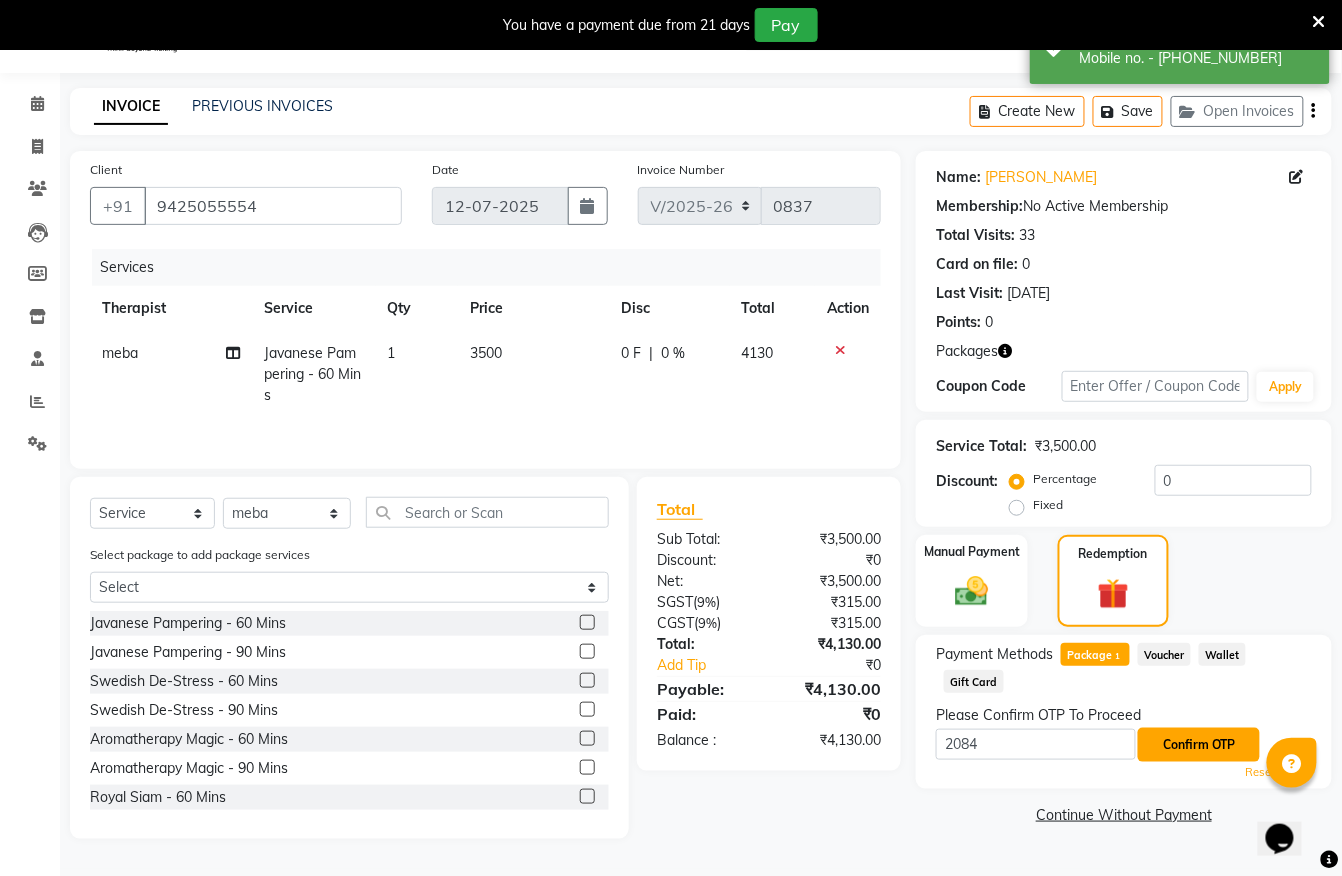 click on "Confirm OTP" 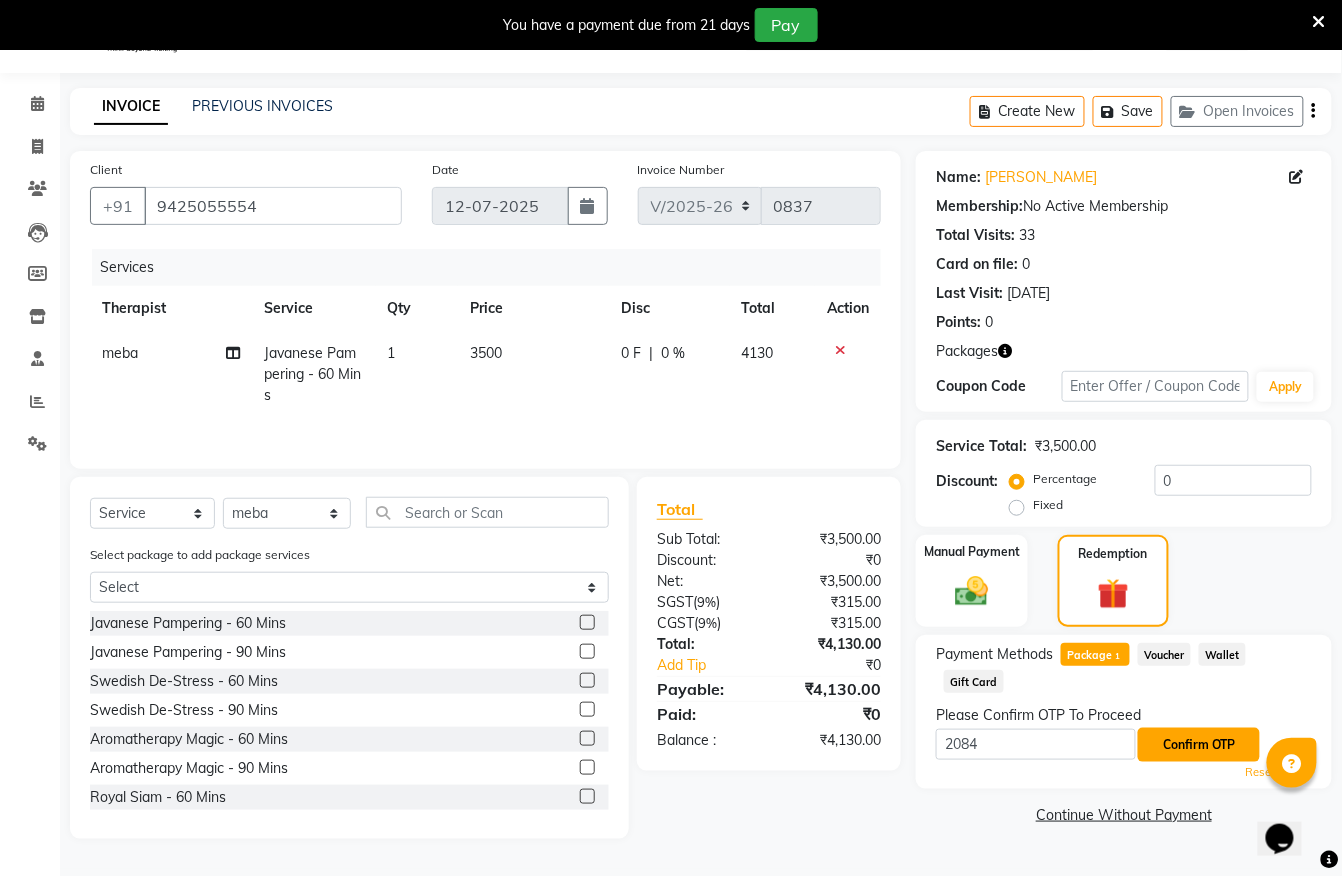 click on "Confirm OTP" 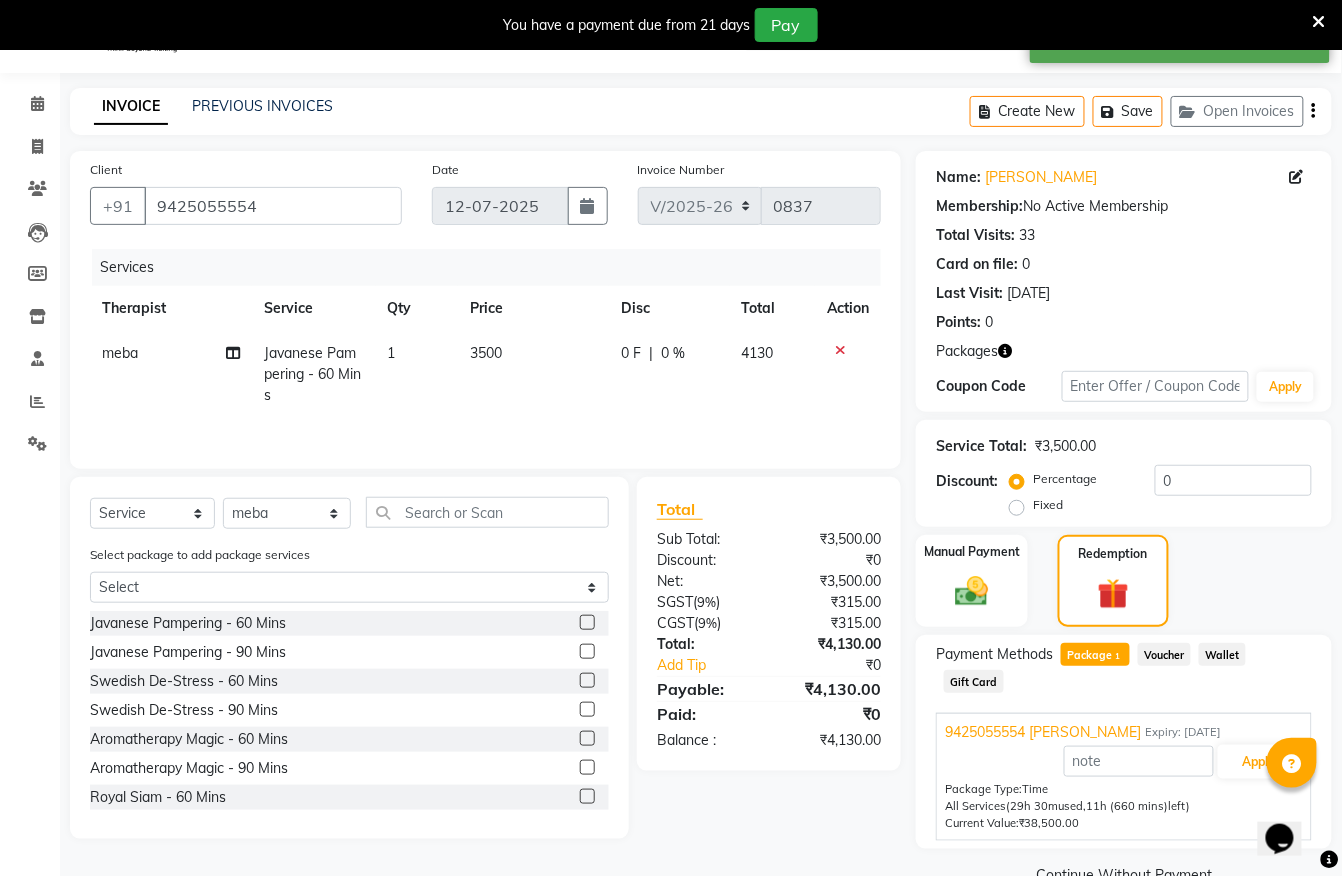 scroll, scrollTop: 96, scrollLeft: 0, axis: vertical 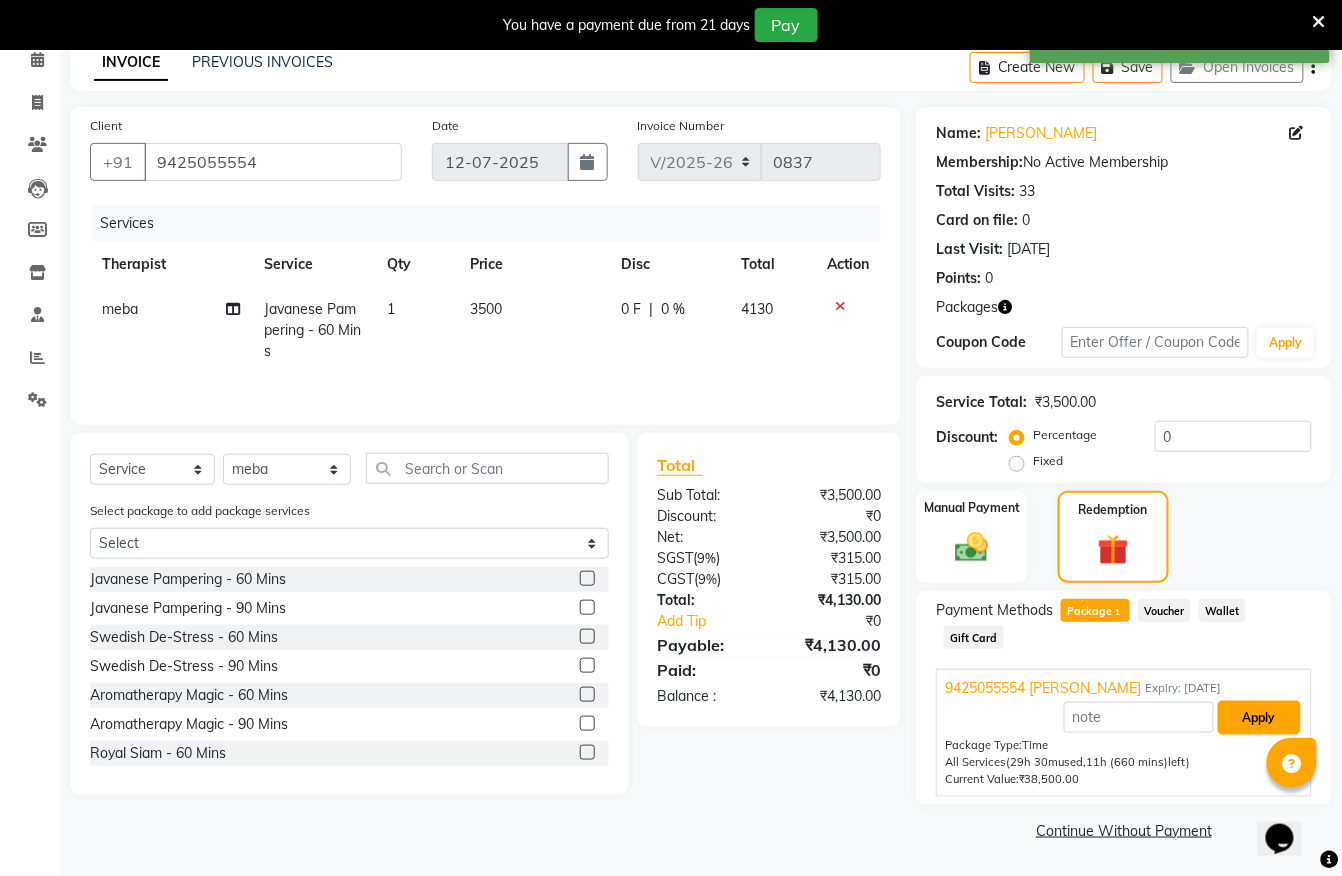 click on "Apply" at bounding box center (1259, 718) 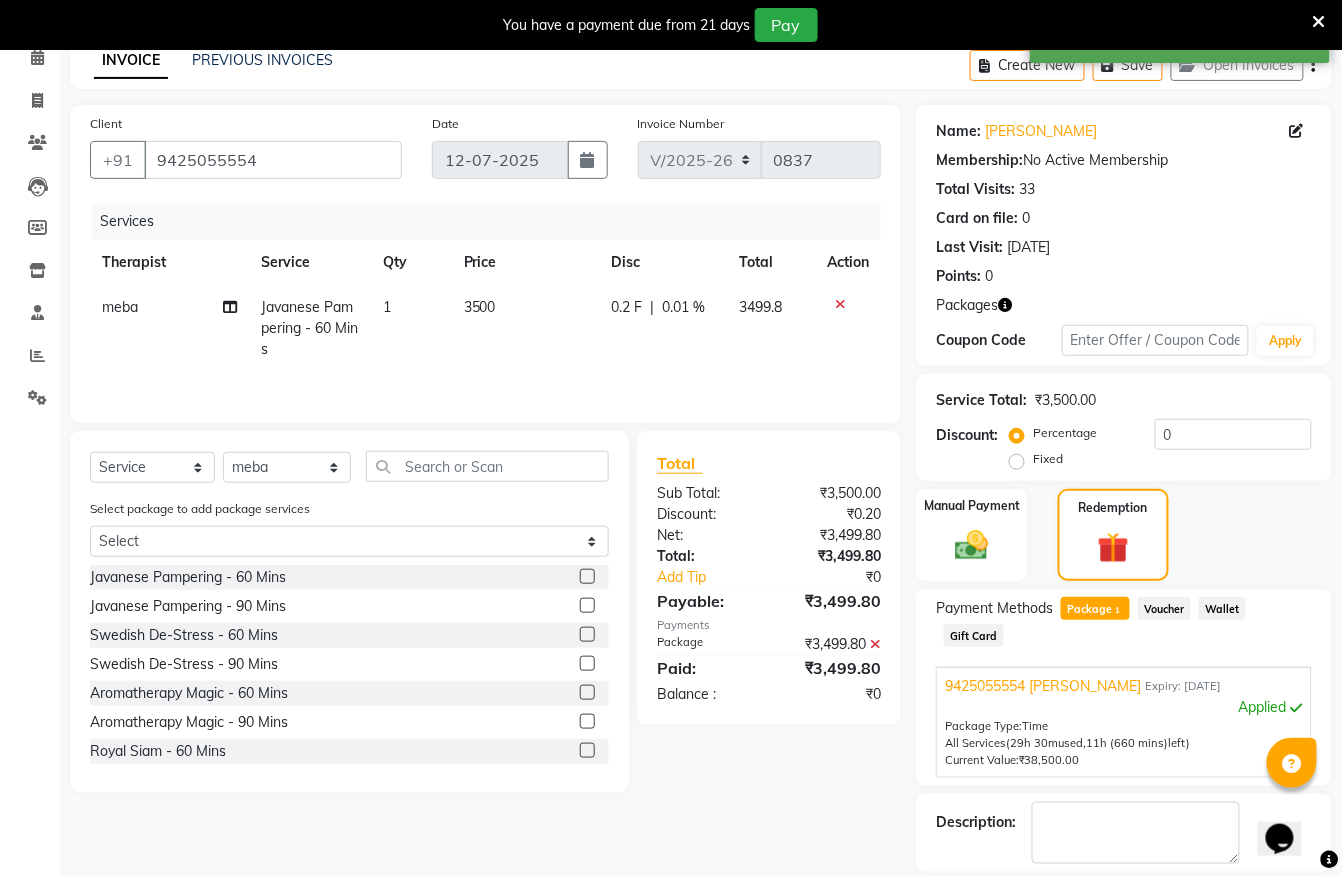 scroll, scrollTop: 193, scrollLeft: 0, axis: vertical 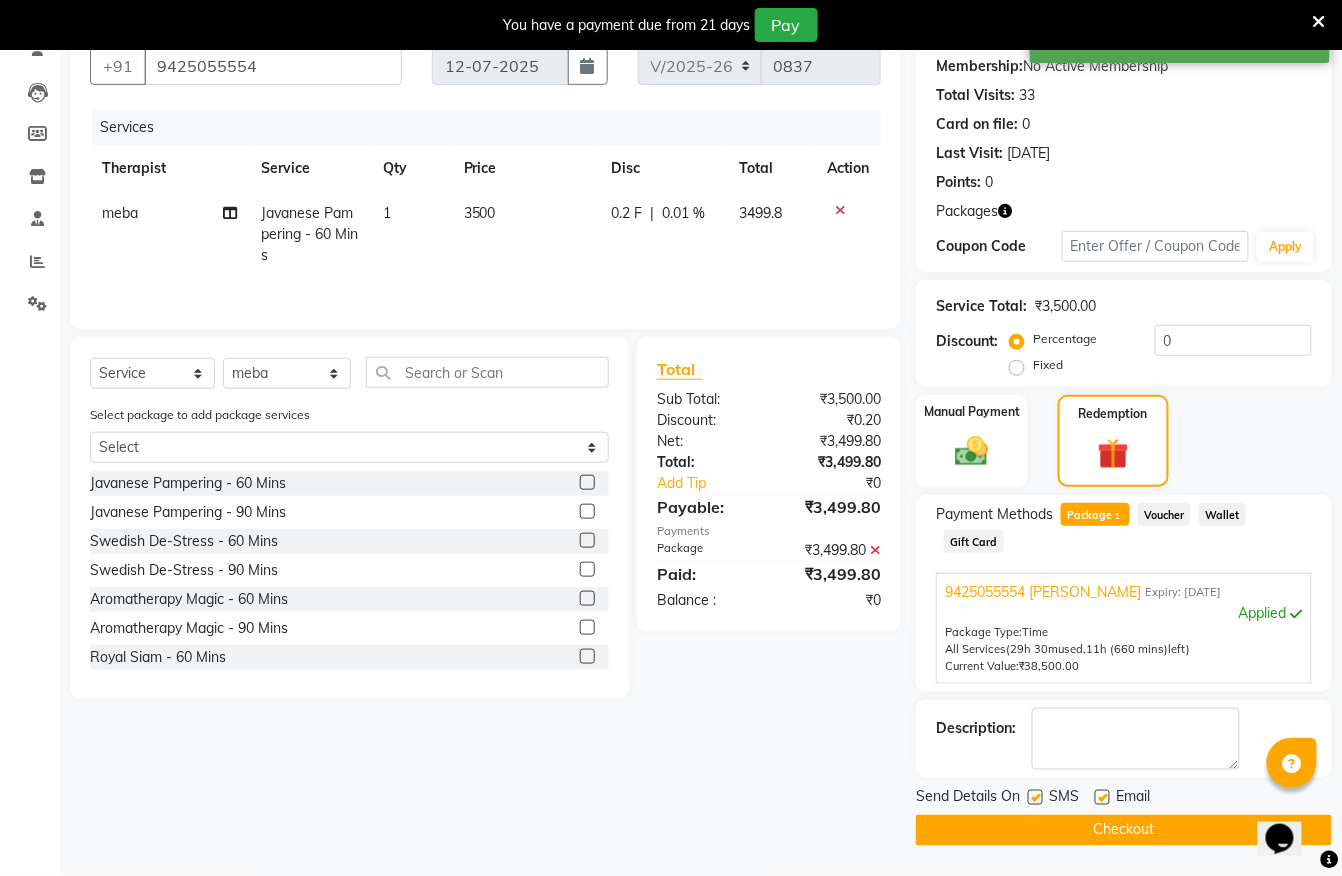 click on "Checkout" 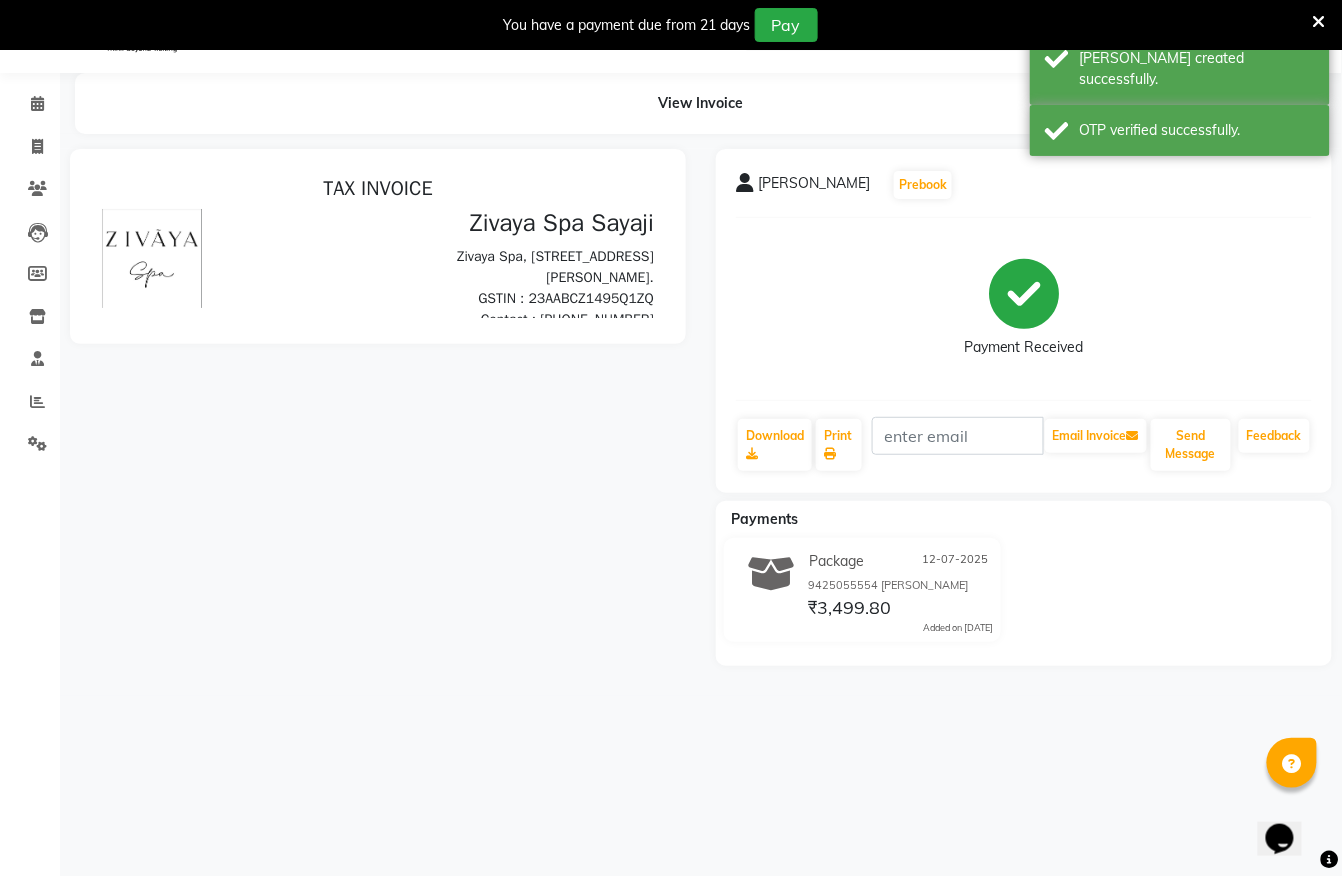 scroll, scrollTop: 0, scrollLeft: 0, axis: both 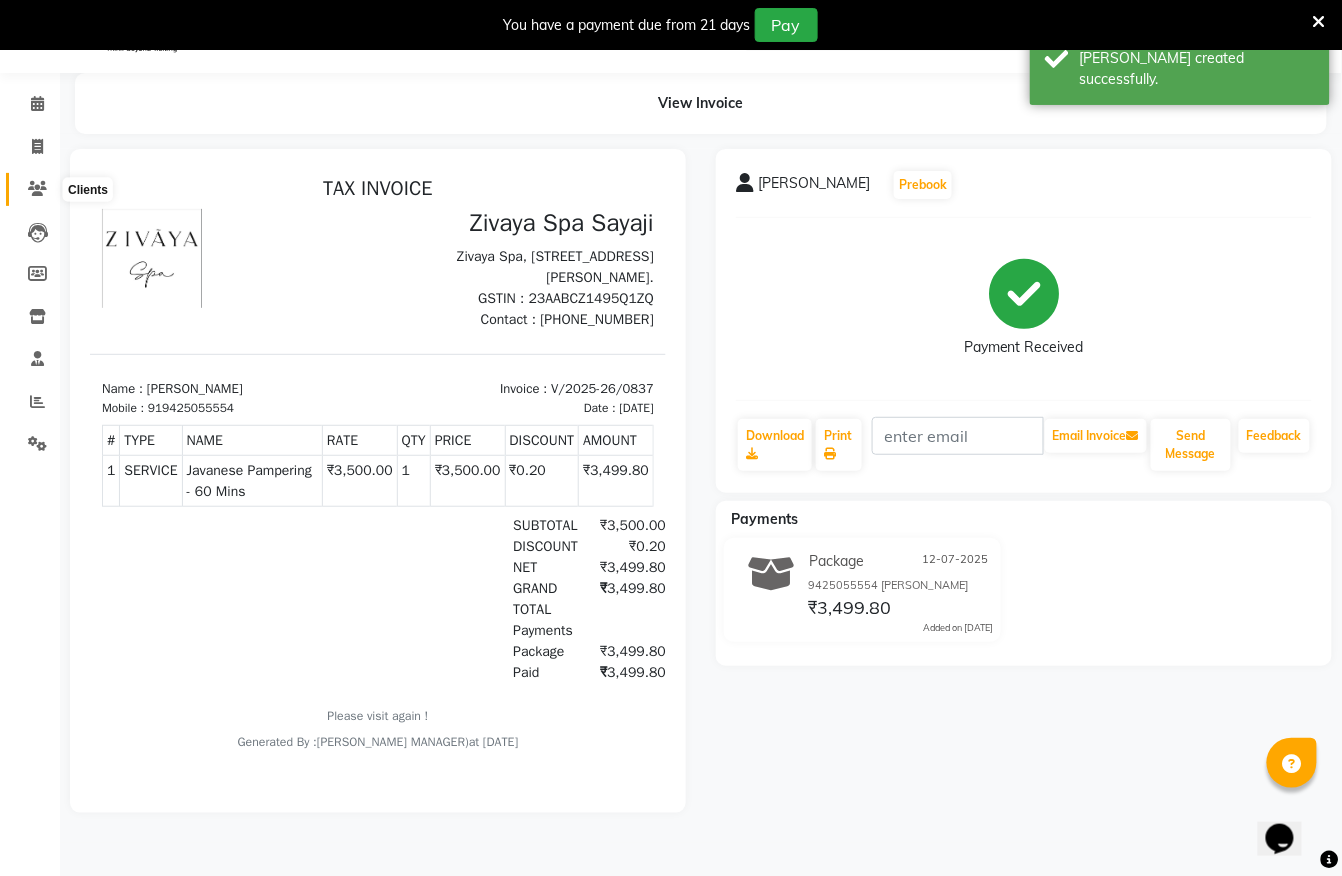 click 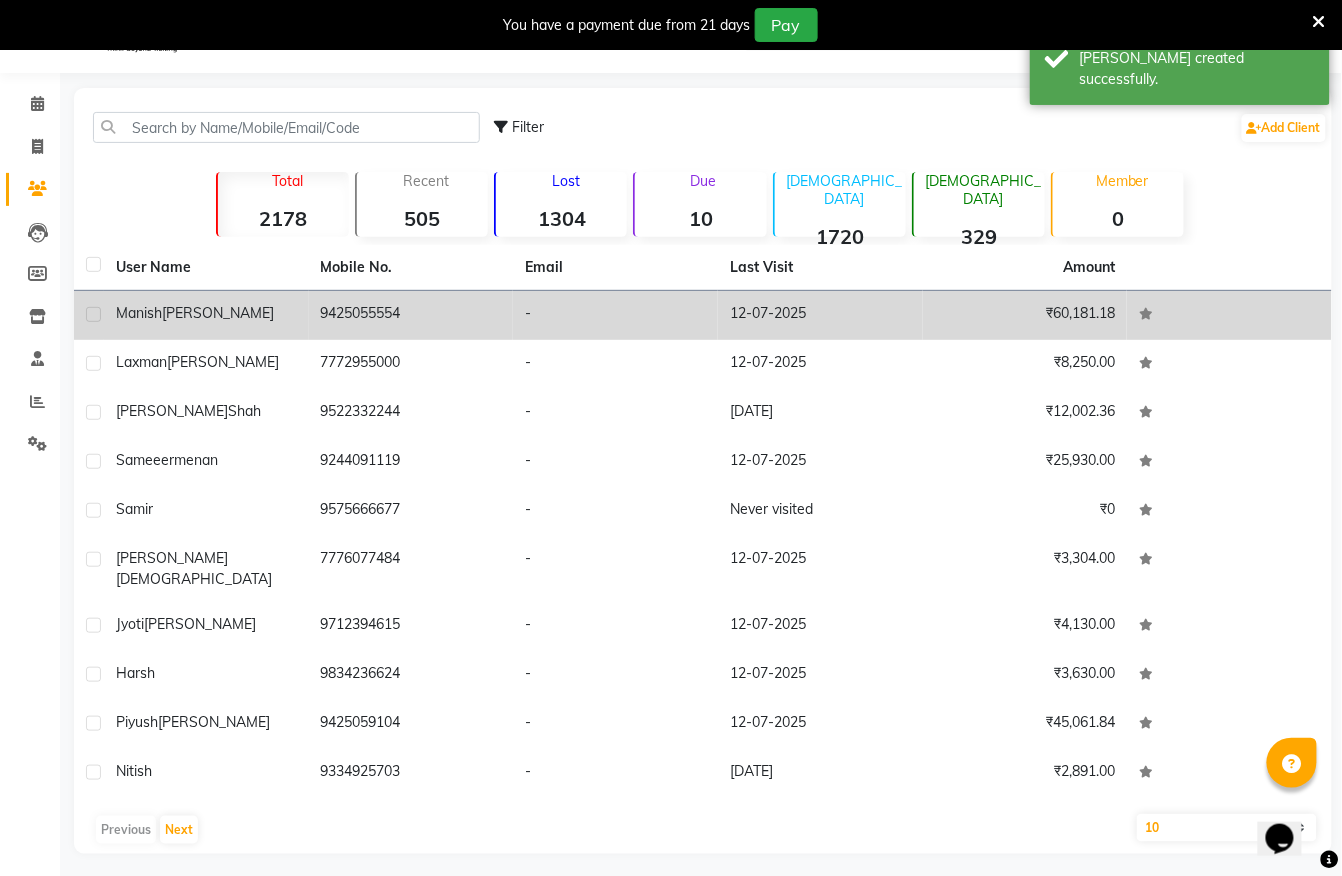 click on "9425055554" 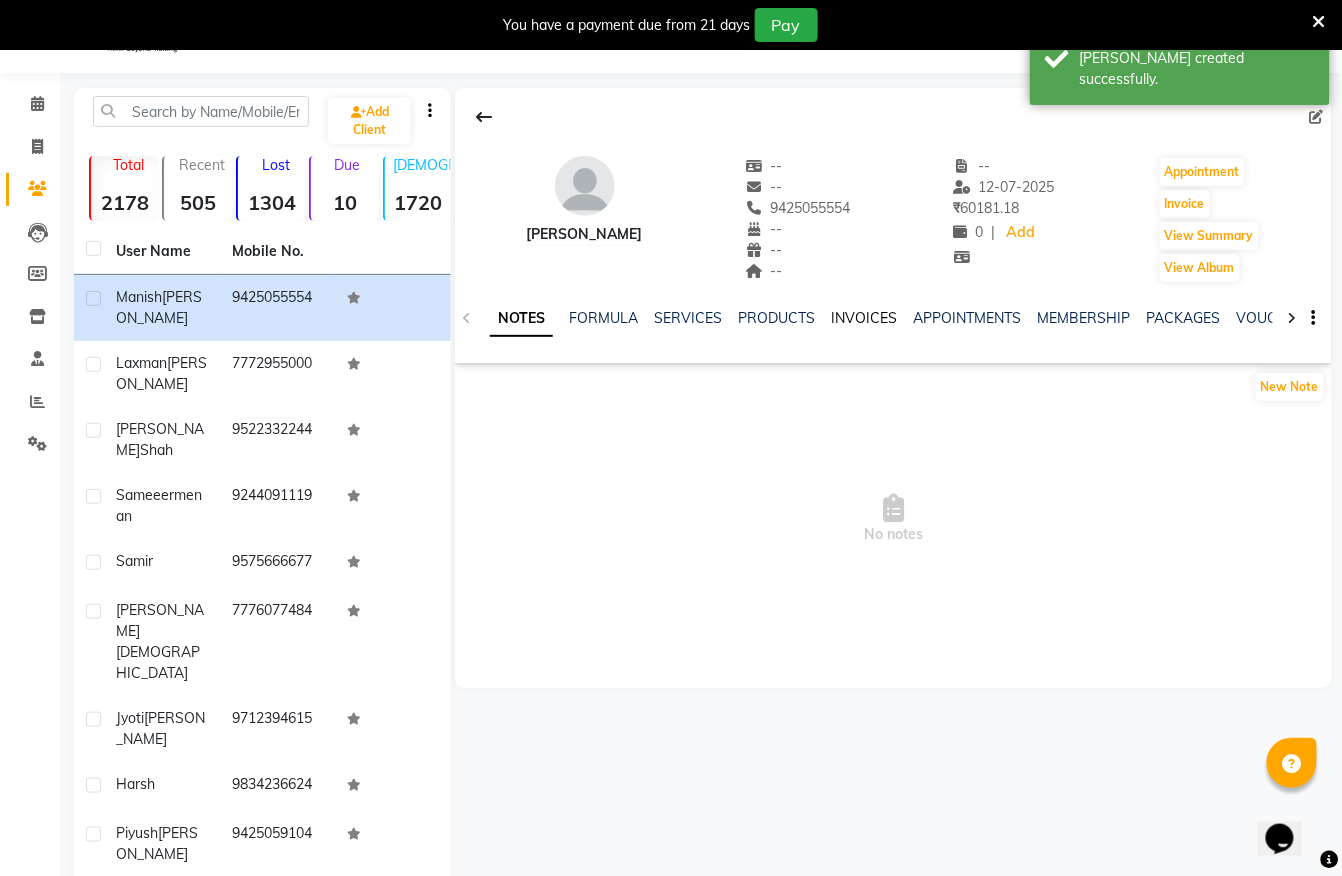 click on "INVOICES" 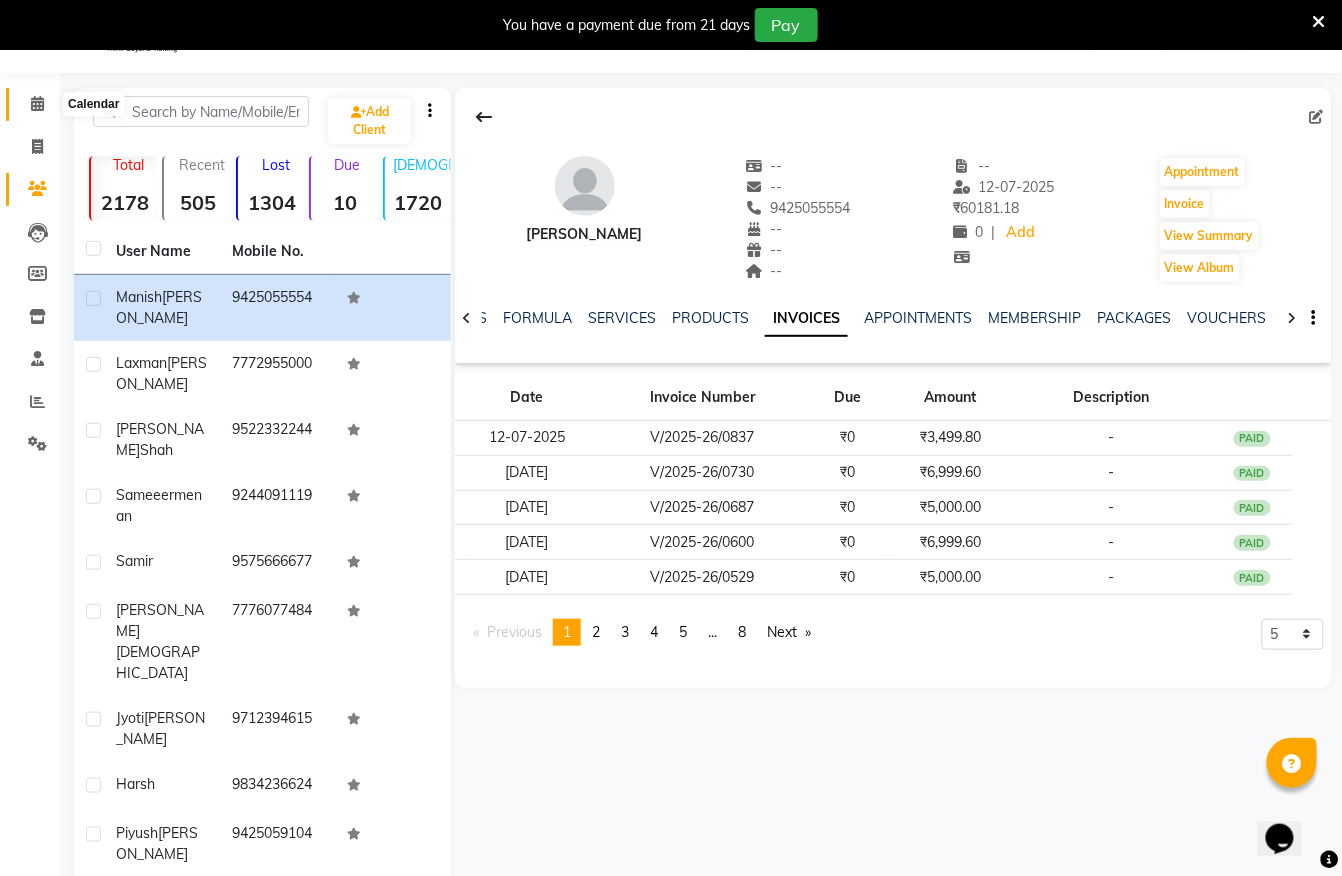 click 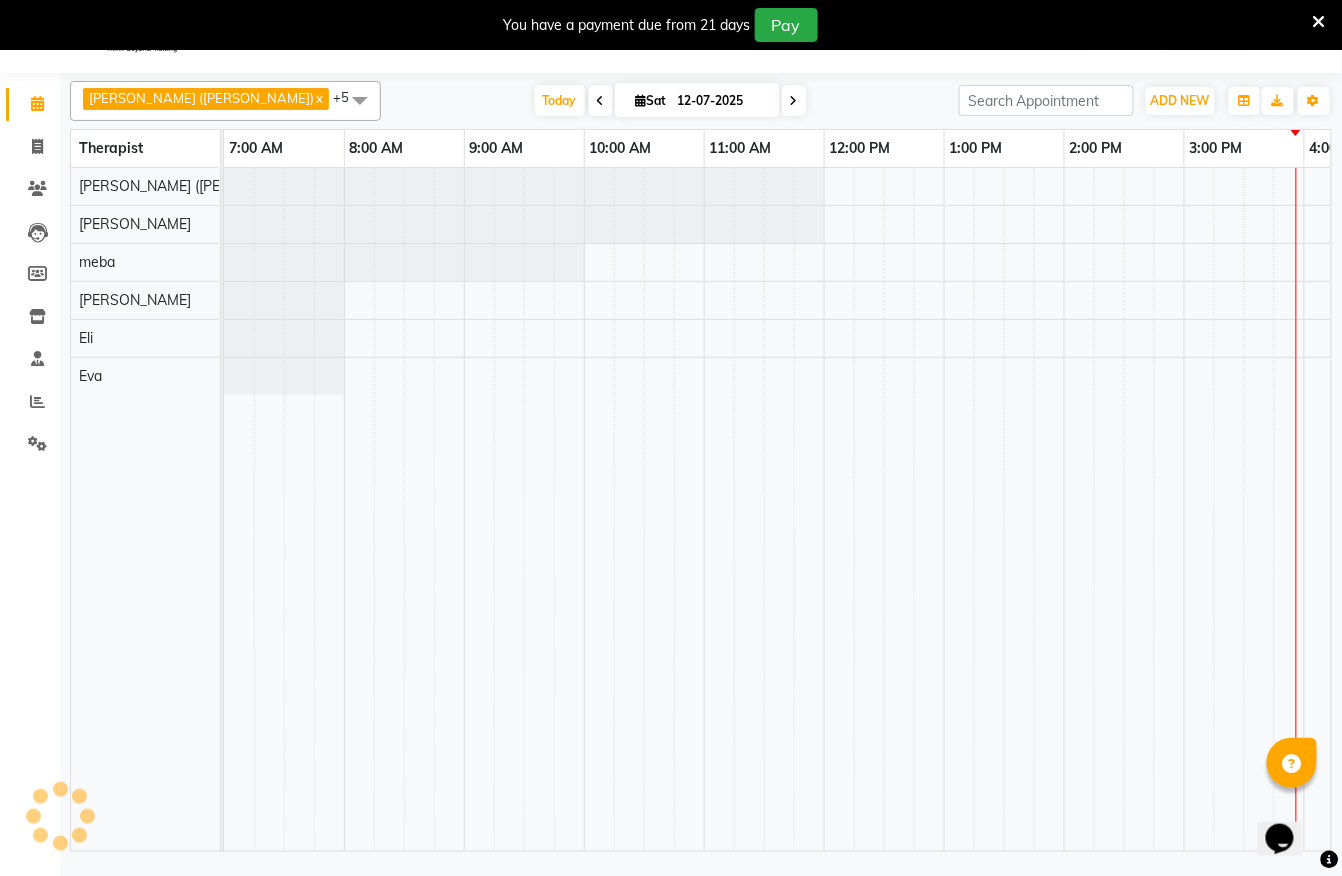 scroll, scrollTop: 0, scrollLeft: 0, axis: both 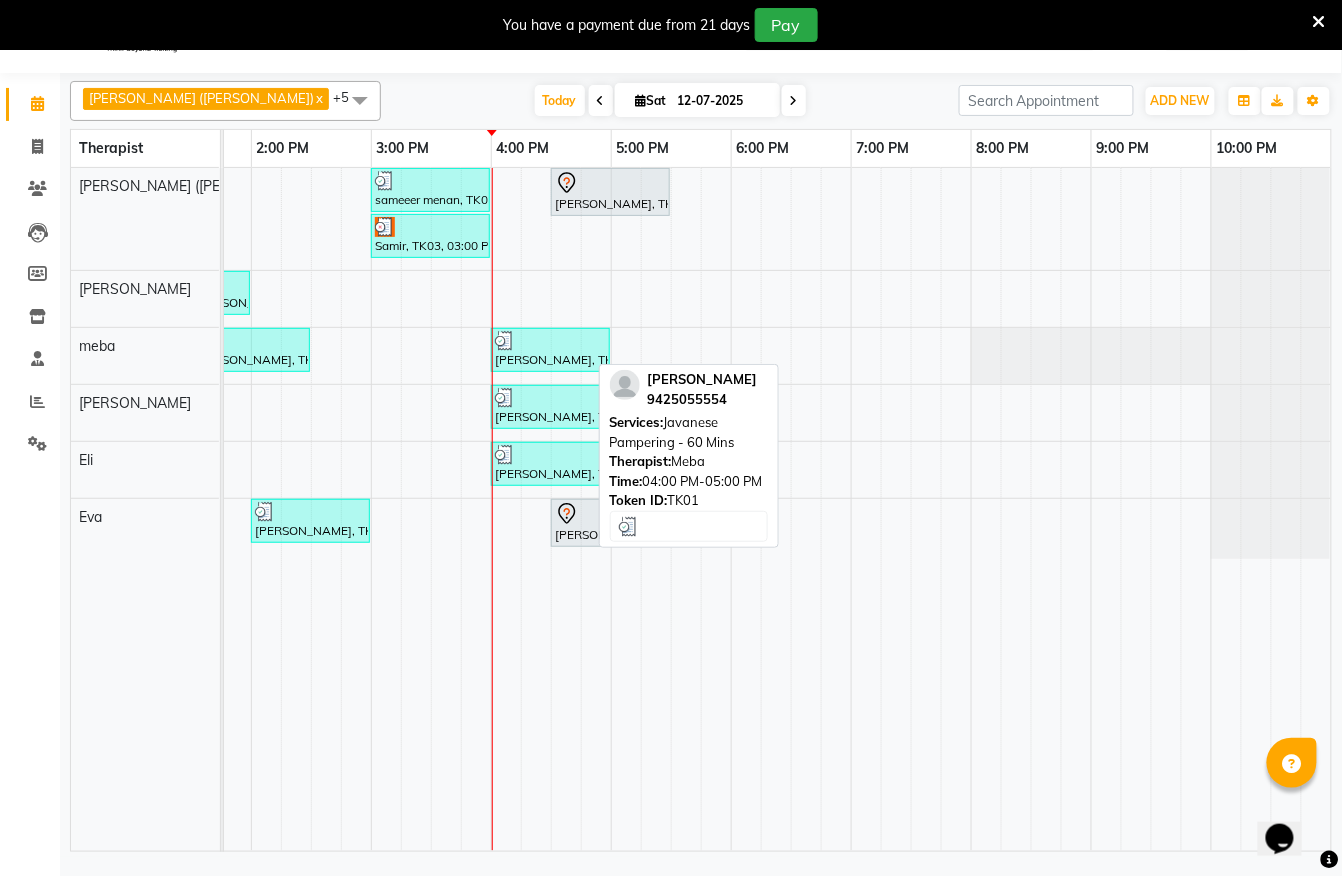 click on "[PERSON_NAME], TK01, 04:00 PM-05:00 PM, Javanese Pampering - 60 Mins" at bounding box center [550, 350] 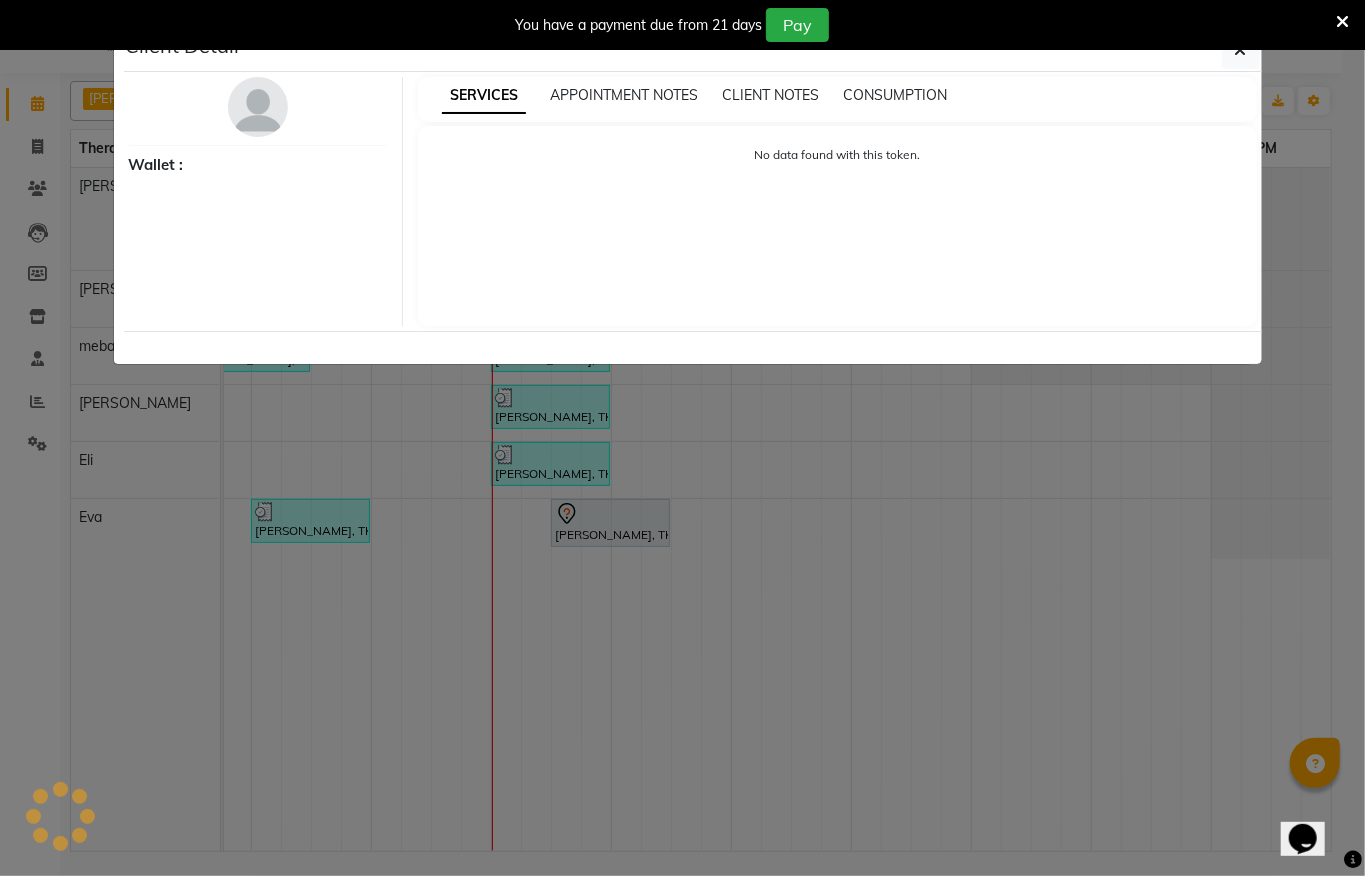 select on "3" 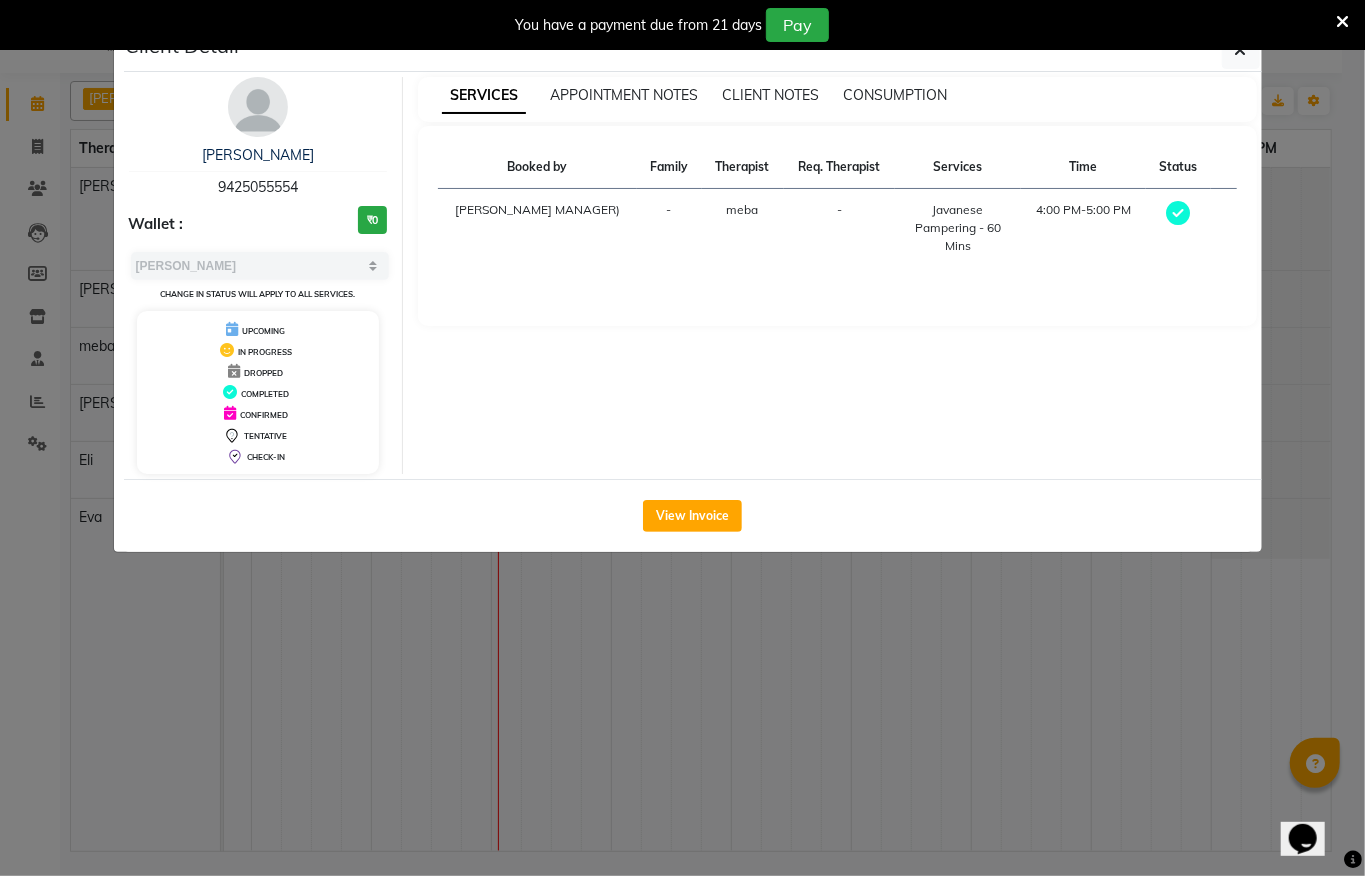 type 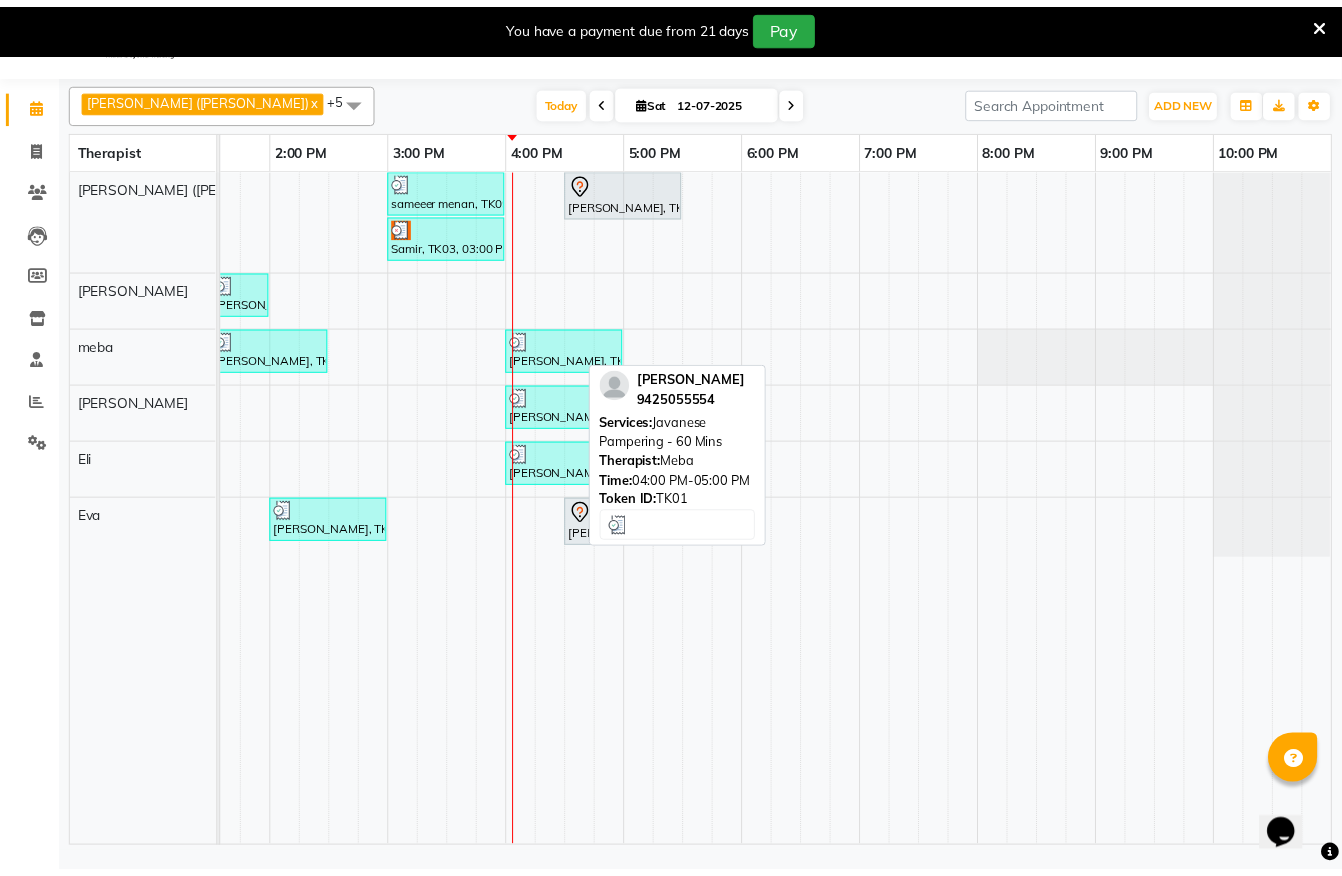scroll, scrollTop: 0, scrollLeft: 790, axis: horizontal 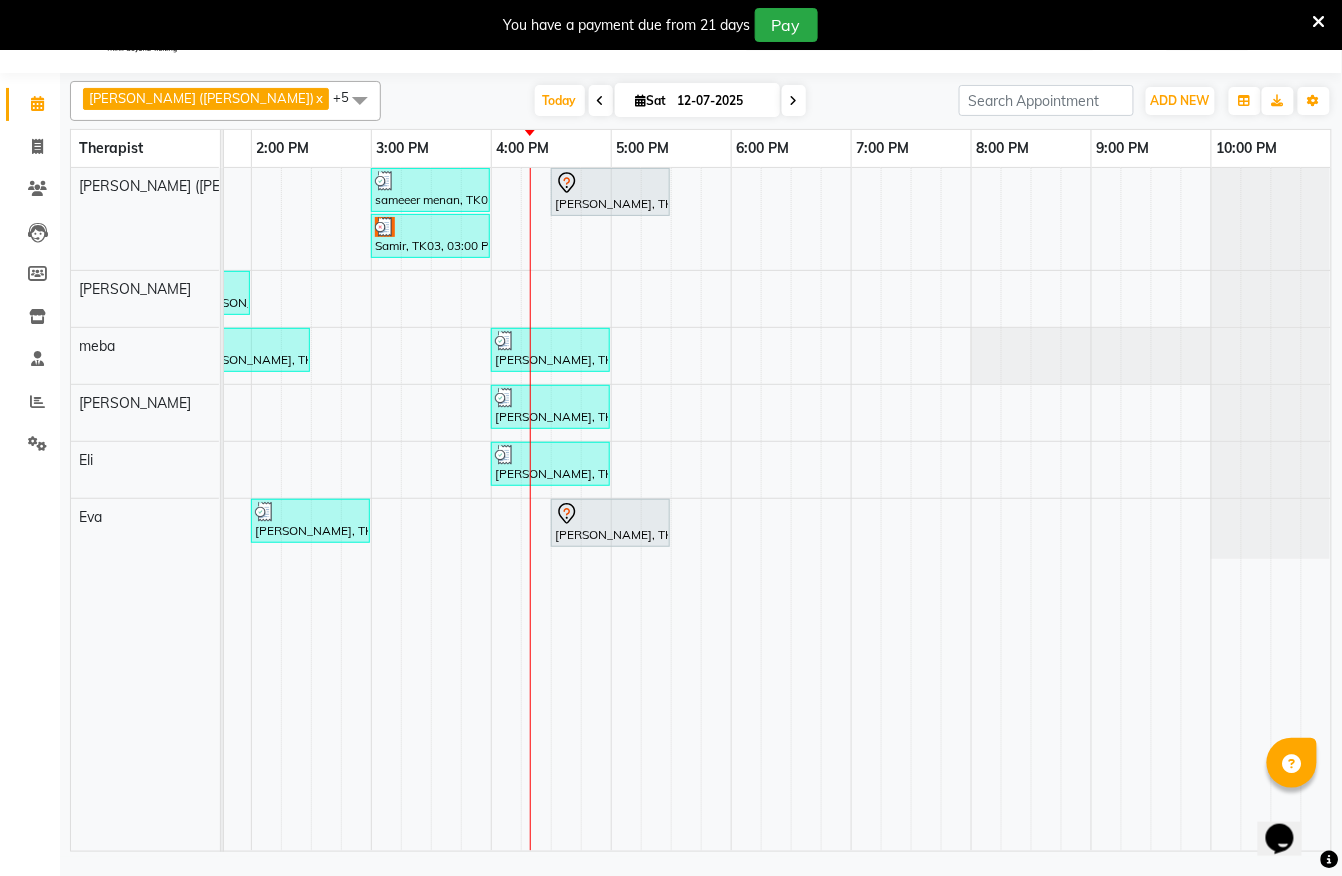 click on "sameeer menan, TK09, 03:00 PM-04:00 PM, Javanese Pampering - 60 Mins             [PERSON_NAME], TK10, 04:30 PM-05:30 PM, Javanese Pampering - 60 Mins     Samir, TK03, 03:00 PM-04:00 PM, Javanese Pampering - 60 Mins     [PERSON_NAME], TK02, 12:30 PM-01:30 PM, Javanese Pampering - 60 Mins     [PERSON_NAME], TK06, 01:30 PM-02:00 PM, Signature Foot Massage - 30 Mins     [PERSON_NAME], TK05, 01:30 PM-02:30 PM, Javanese Pampering - 60 Mins     [PERSON_NAME], TK01, 04:00 PM-05:00 PM, Javanese Pampering - 60 Mins     Harsh, TK04, 12:15 PM-01:15 PM, Swedish De-Stress - 60 Mins     [PERSON_NAME], TK08, 04:00 PM-05:00 PM, Javanese Pampering - 60 Mins     [PERSON_NAME], TK08, 04:00 PM-05:00 PM, Javanese Pampering - 60 Mins     [PERSON_NAME], TK07, 02:00 PM-03:00 PM, Fusion Therapy - 60 Mins             [PERSON_NAME], TK10, 04:30 PM-05:30 PM, Javanese Pampering - 60 Mins" at bounding box center (371, 509) 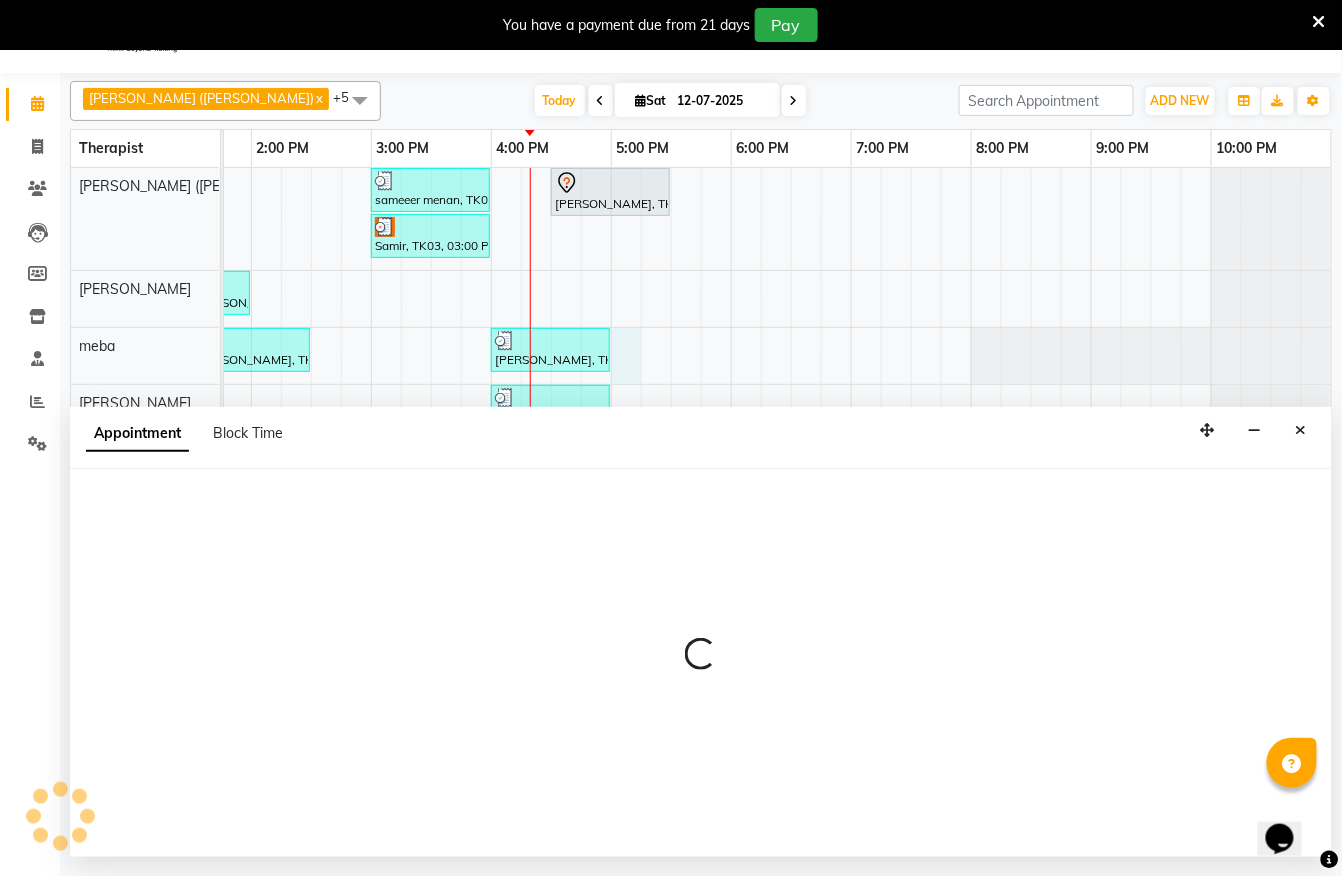 select on "65646" 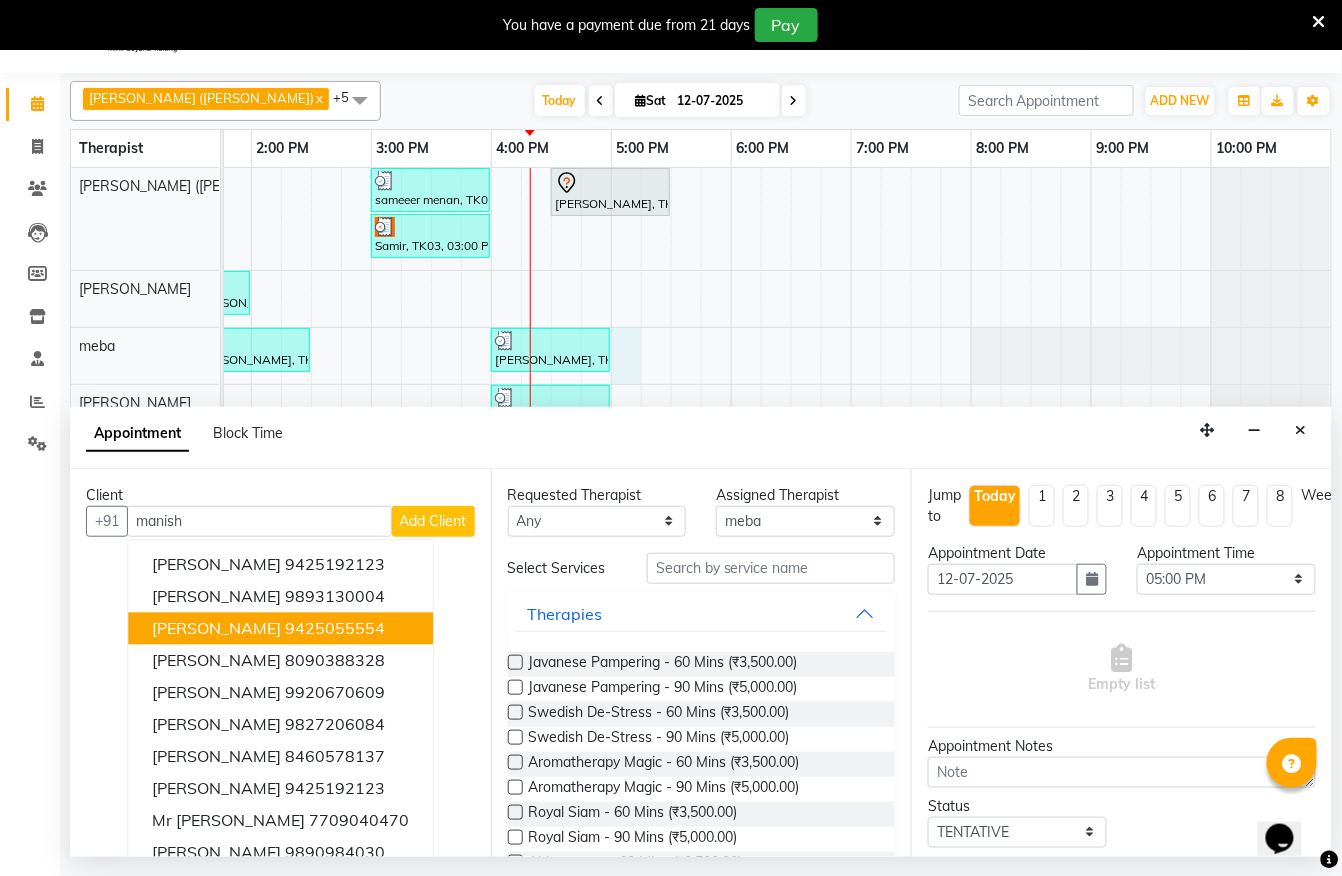 click on "9425055554" at bounding box center [335, 628] 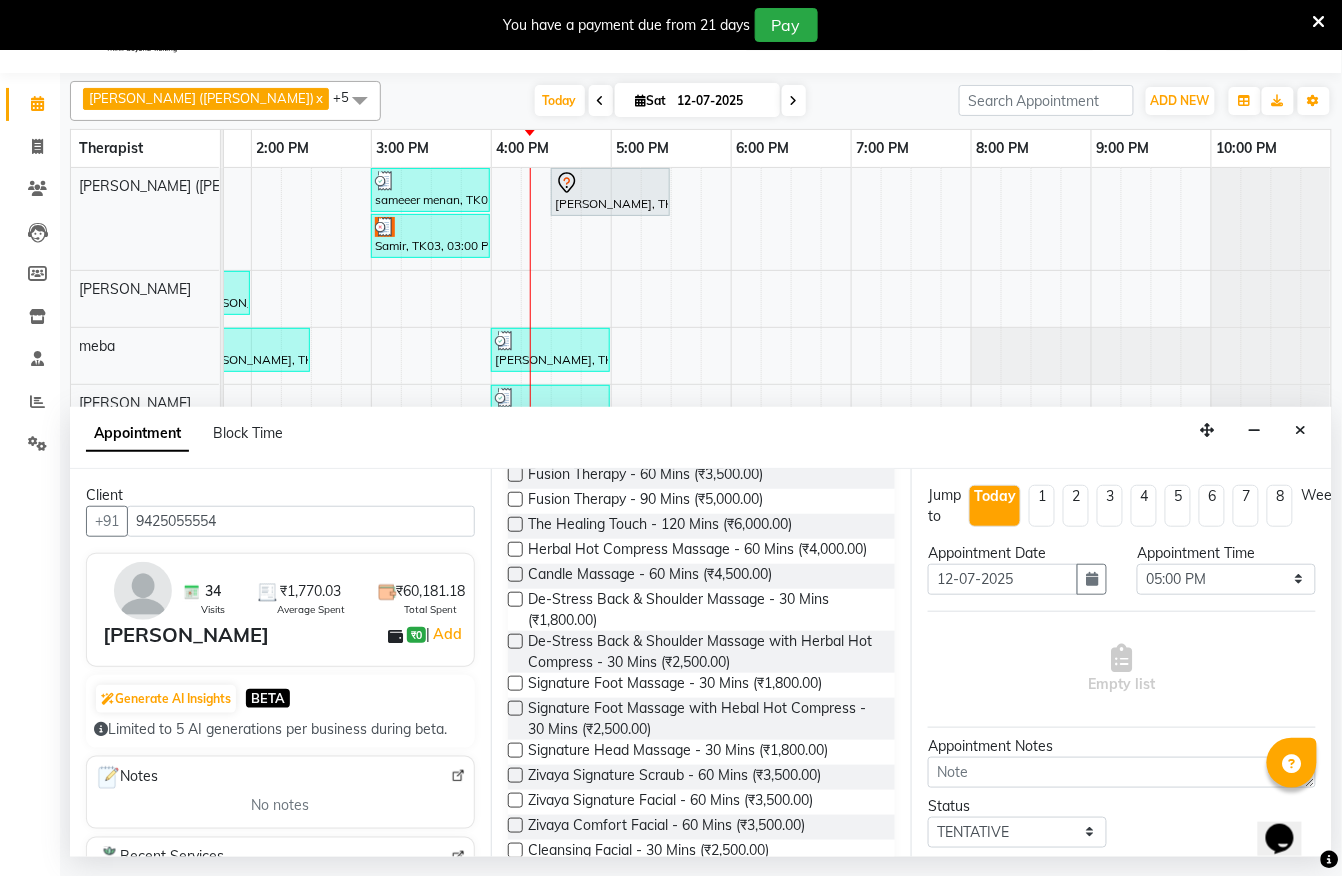 scroll, scrollTop: 488, scrollLeft: 0, axis: vertical 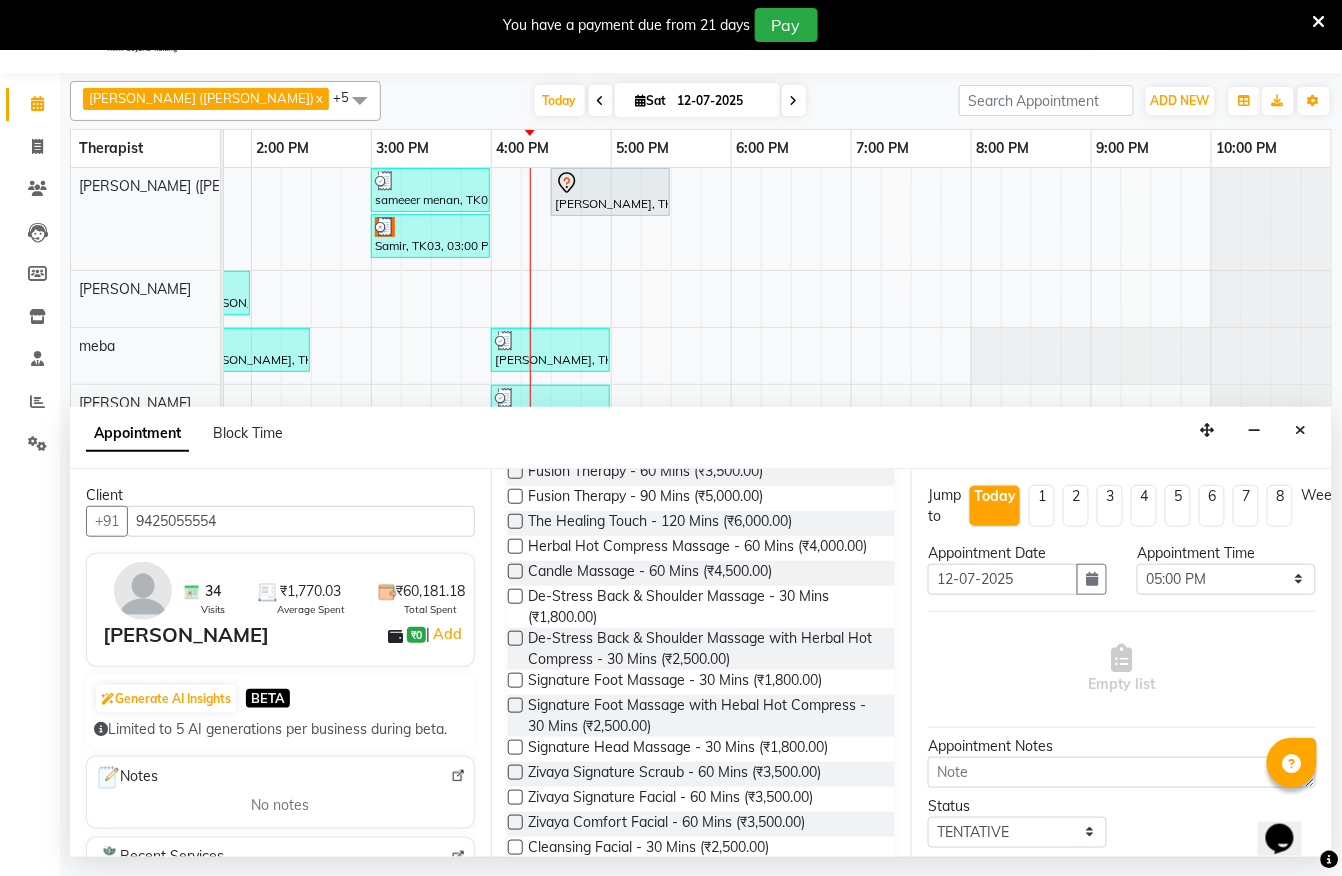 type on "9425055554" 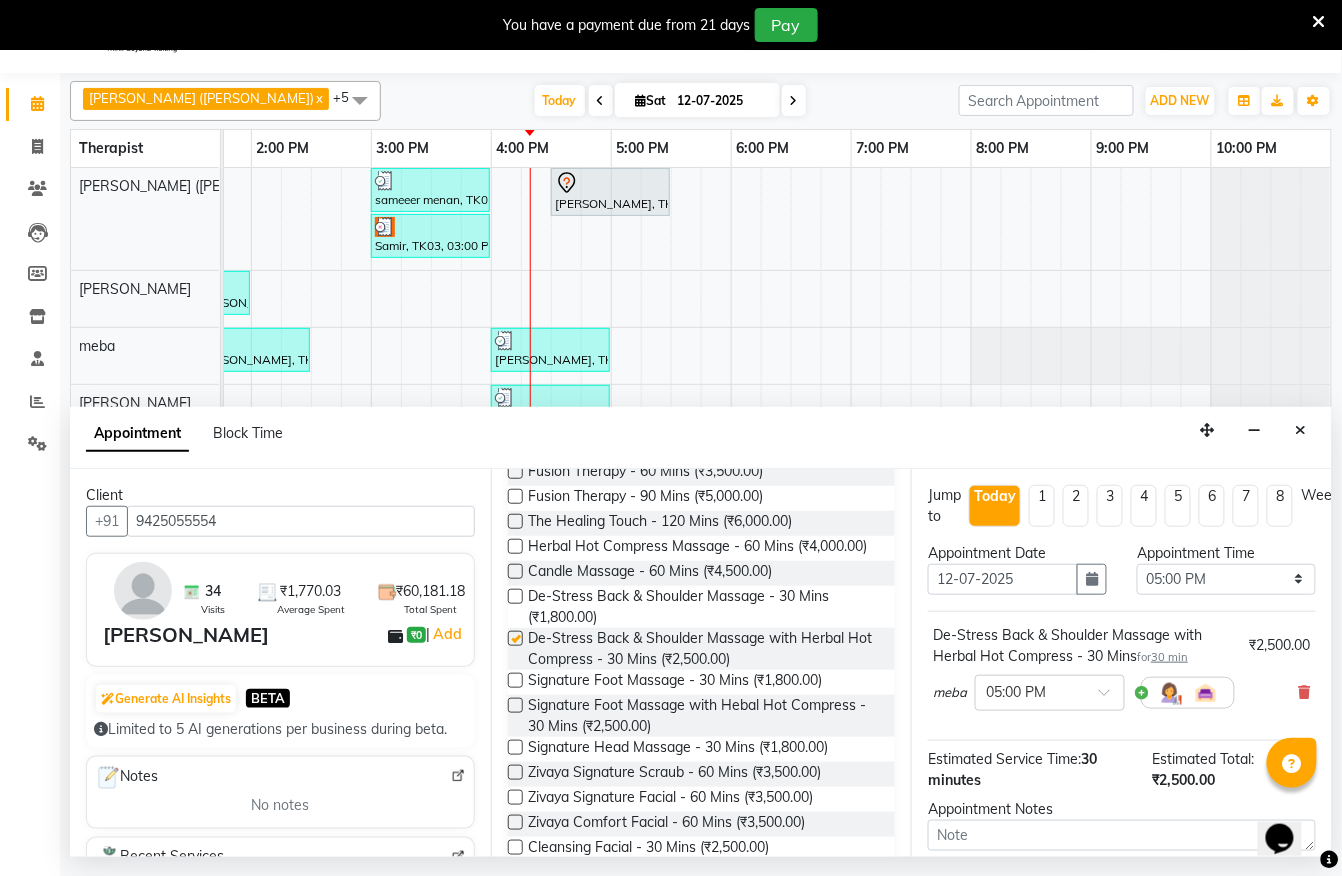 checkbox on "false" 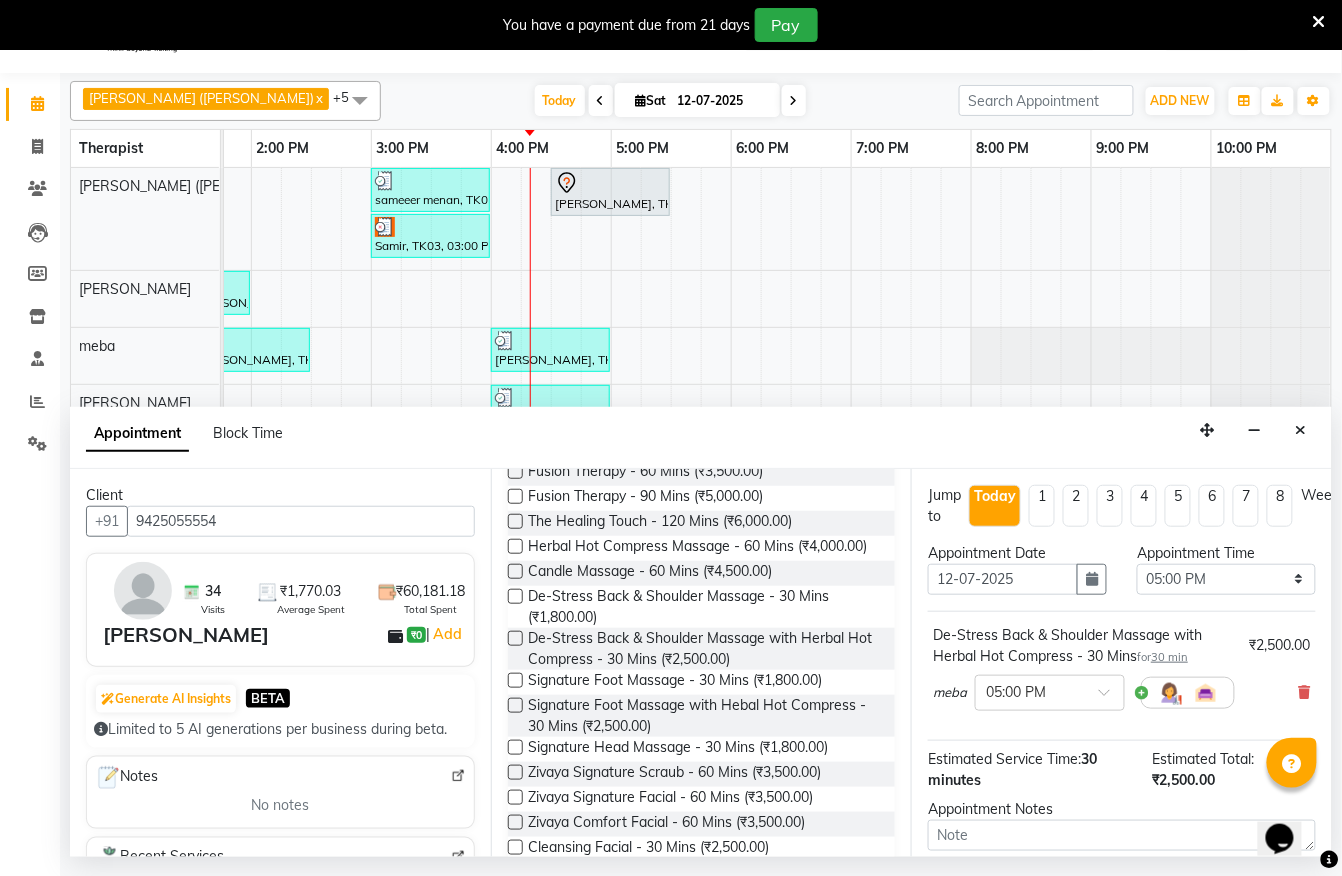 scroll, scrollTop: 205, scrollLeft: 0, axis: vertical 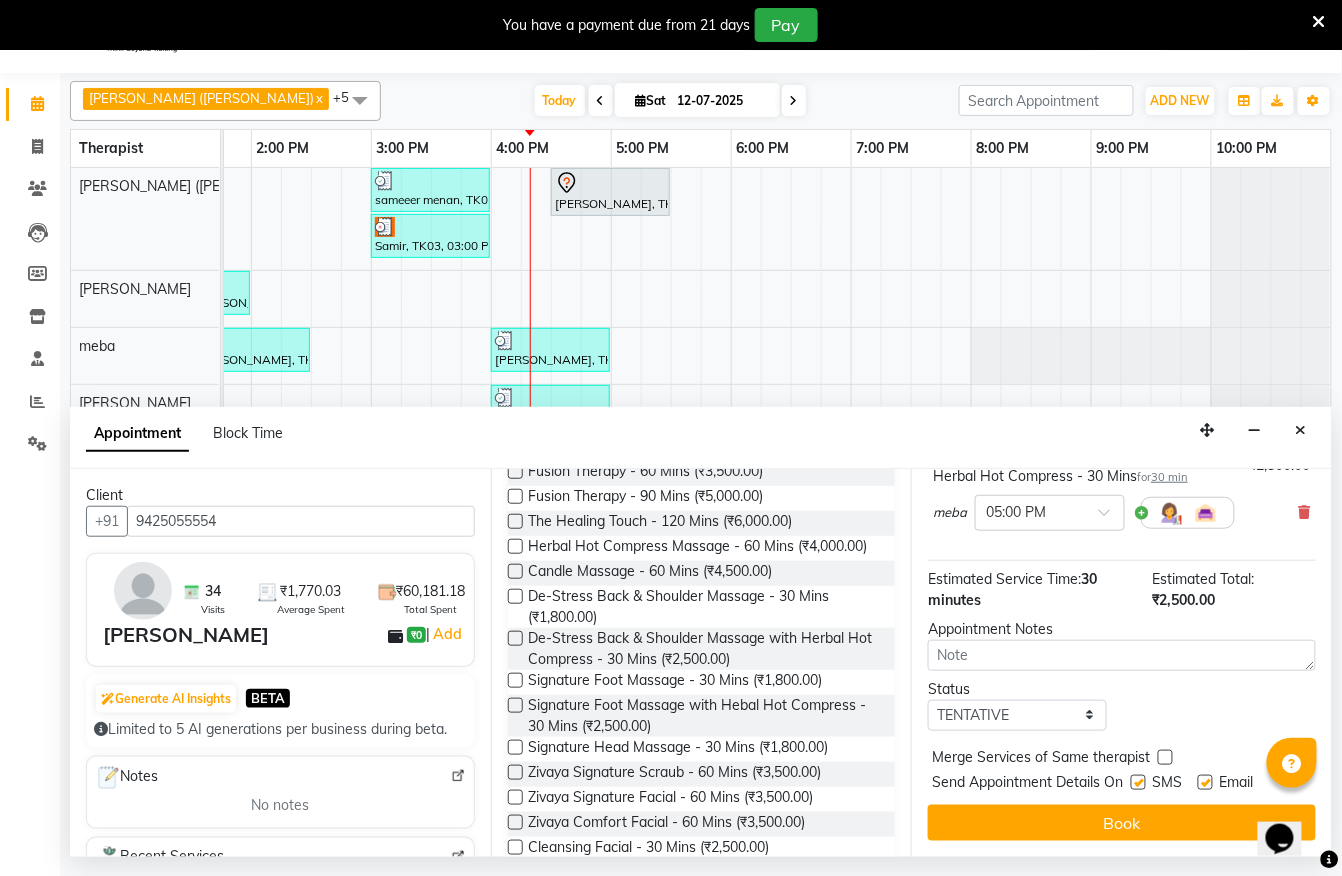 drag, startPoint x: 1321, startPoint y: 641, endPoint x: 54, endPoint y: 0, distance: 1419.9191 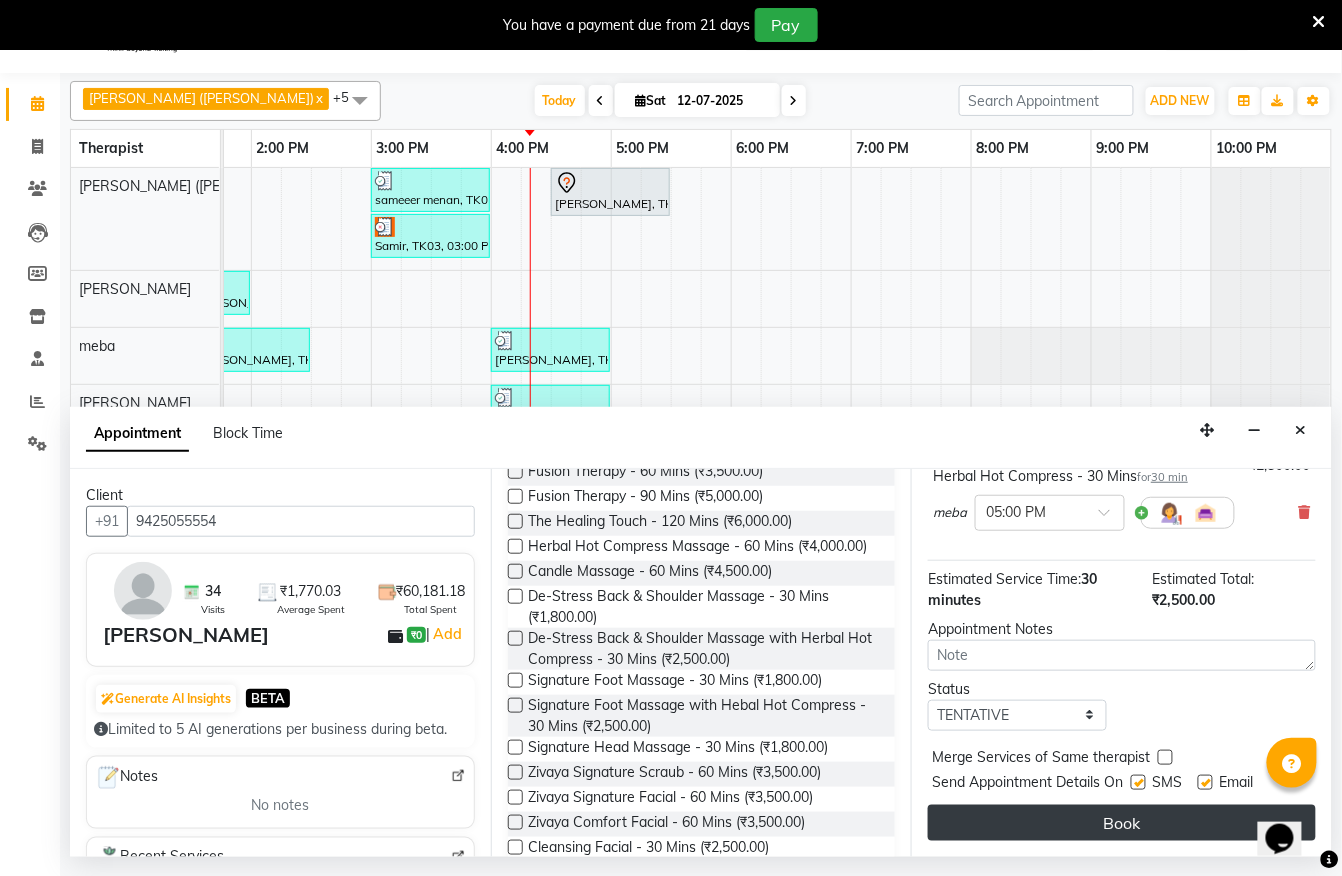 click on "Book" at bounding box center (1122, 823) 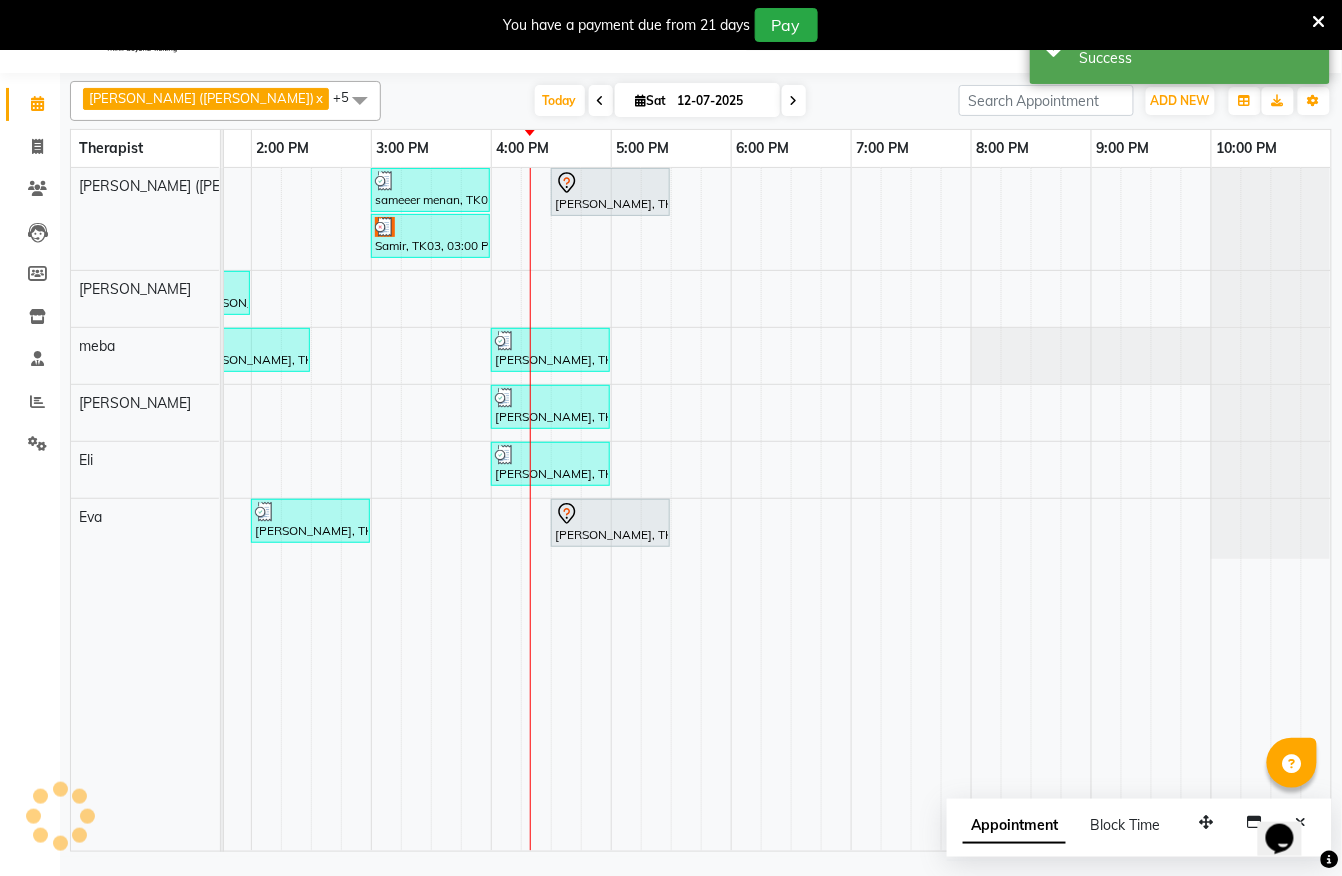 scroll, scrollTop: 0, scrollLeft: 0, axis: both 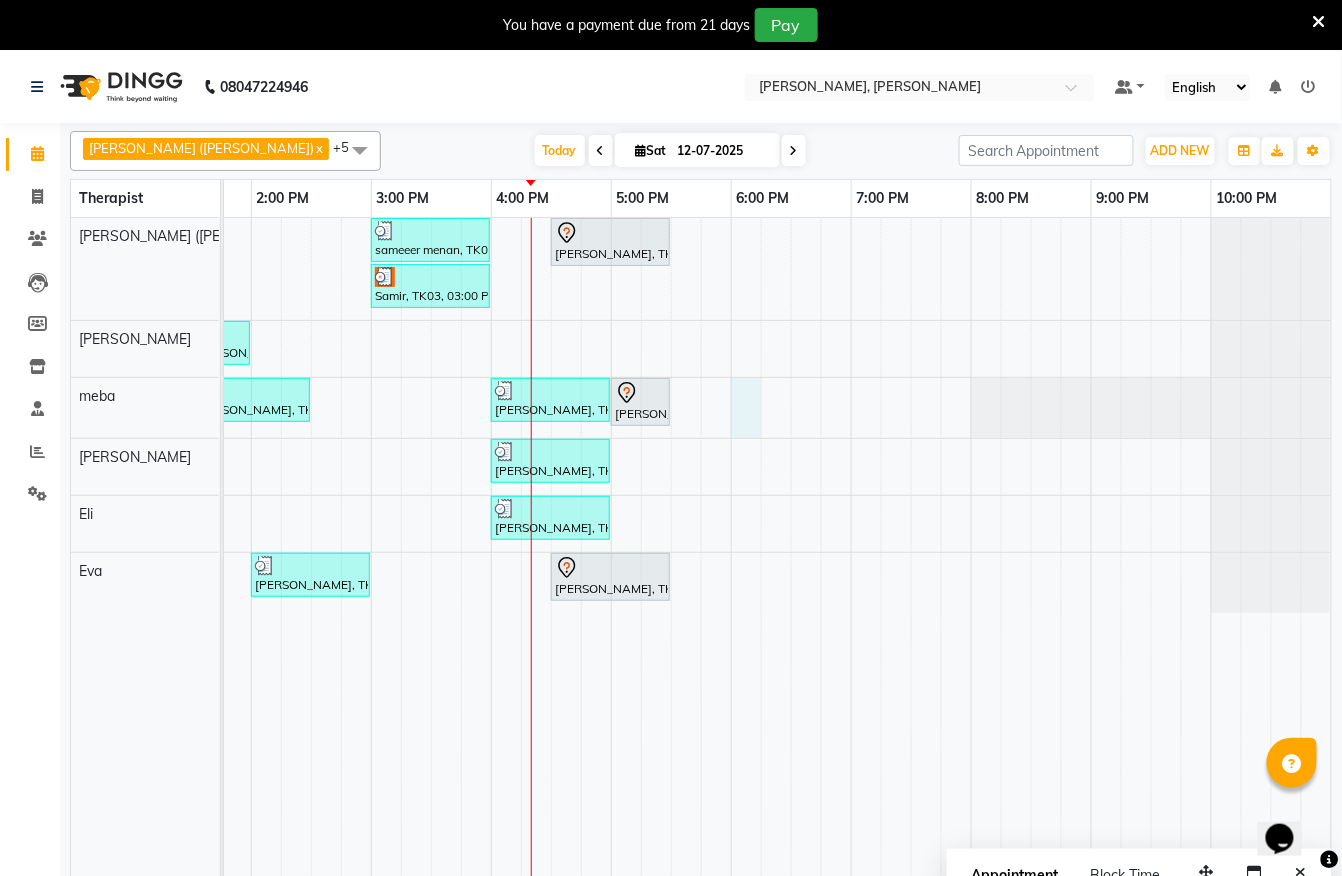 click on "sameeer menan, TK09, 03:00 PM-04:00 PM, Javanese Pampering - 60 Mins             vinit shah, TK10, 04:30 PM-05:30 PM, Javanese Pampering - 60 Mins     Samir, TK03, 03:00 PM-04:00 PM, Javanese Pampering - 60 Mins     piyush bhargav, TK02, 12:30 PM-01:30 PM, Javanese Pampering - 60 Mins     piyush bhargav, TK06, 01:30 PM-02:00 PM, Signature Foot Massage - 30 Mins     Jyoti Patel, TK05, 01:30 PM-02:30 PM, Javanese Pampering - 60 Mins     Manish rajaram, TK01, 04:00 PM-05:00 PM, Javanese Pampering - 60 Mins             Manish rajaram, TK11, 05:00 PM-05:30 PM, De-Stress Back & Shoulder Massage with Herbal Hot Compress - 30 Mins     Harsh, TK04, 12:15 PM-01:15 PM, Swedish De-Stress - 60 Mins     Laxman PATEL, TK08, 04:00 PM-05:00 PM, Javanese Pampering - 60 Mins     Laxman PATEL, TK08, 04:00 PM-05:00 PM, Javanese Pampering - 60 Mins     Vibhuti Jain, TK07, 02:00 PM-03:00 PM, Fusion Therapy - 60 Mins             vinit shah, TK10, 04:30 PM-05:30 PM, Javanese Pampering - 60 Mins" at bounding box center (371, 559) 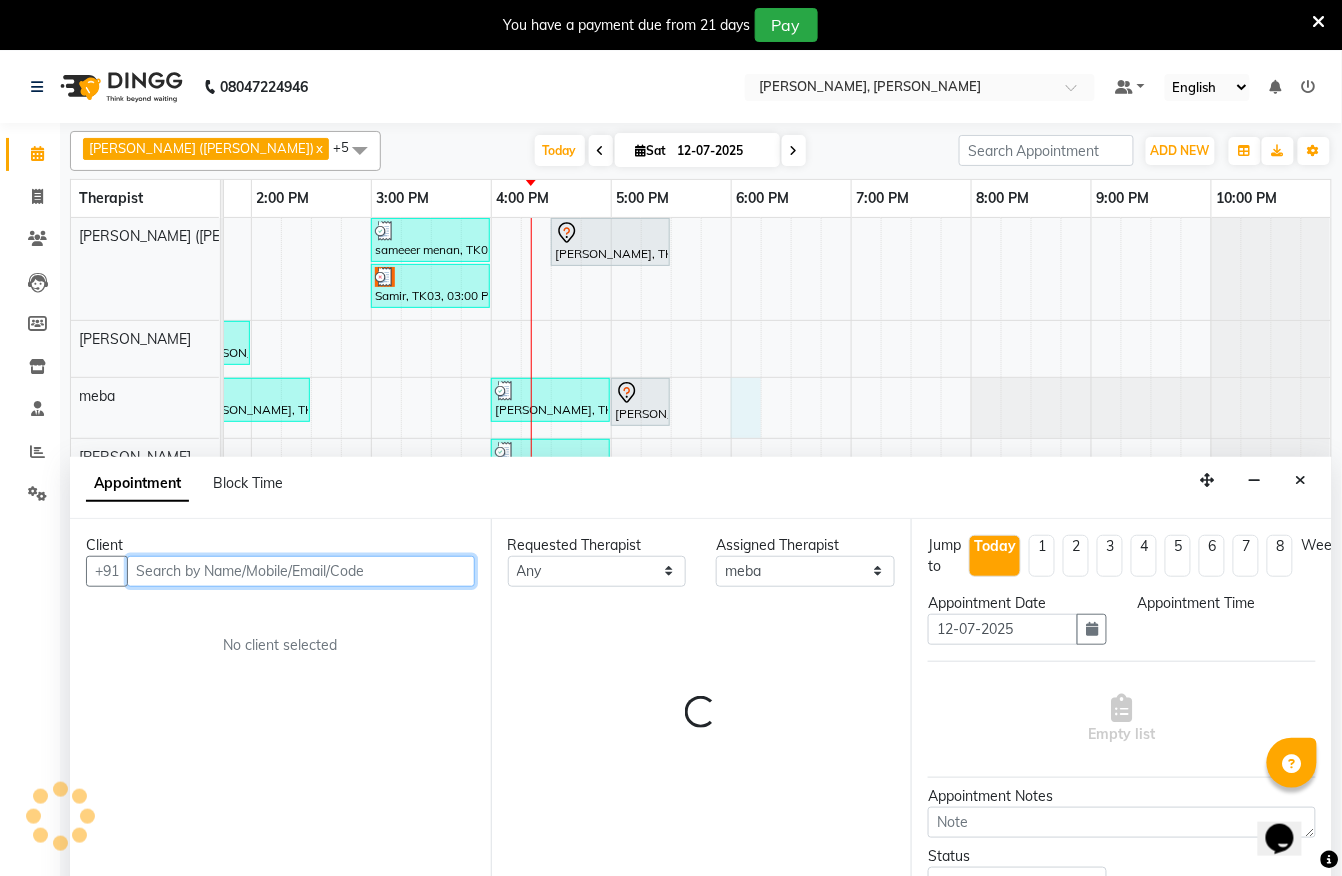 select on "1080" 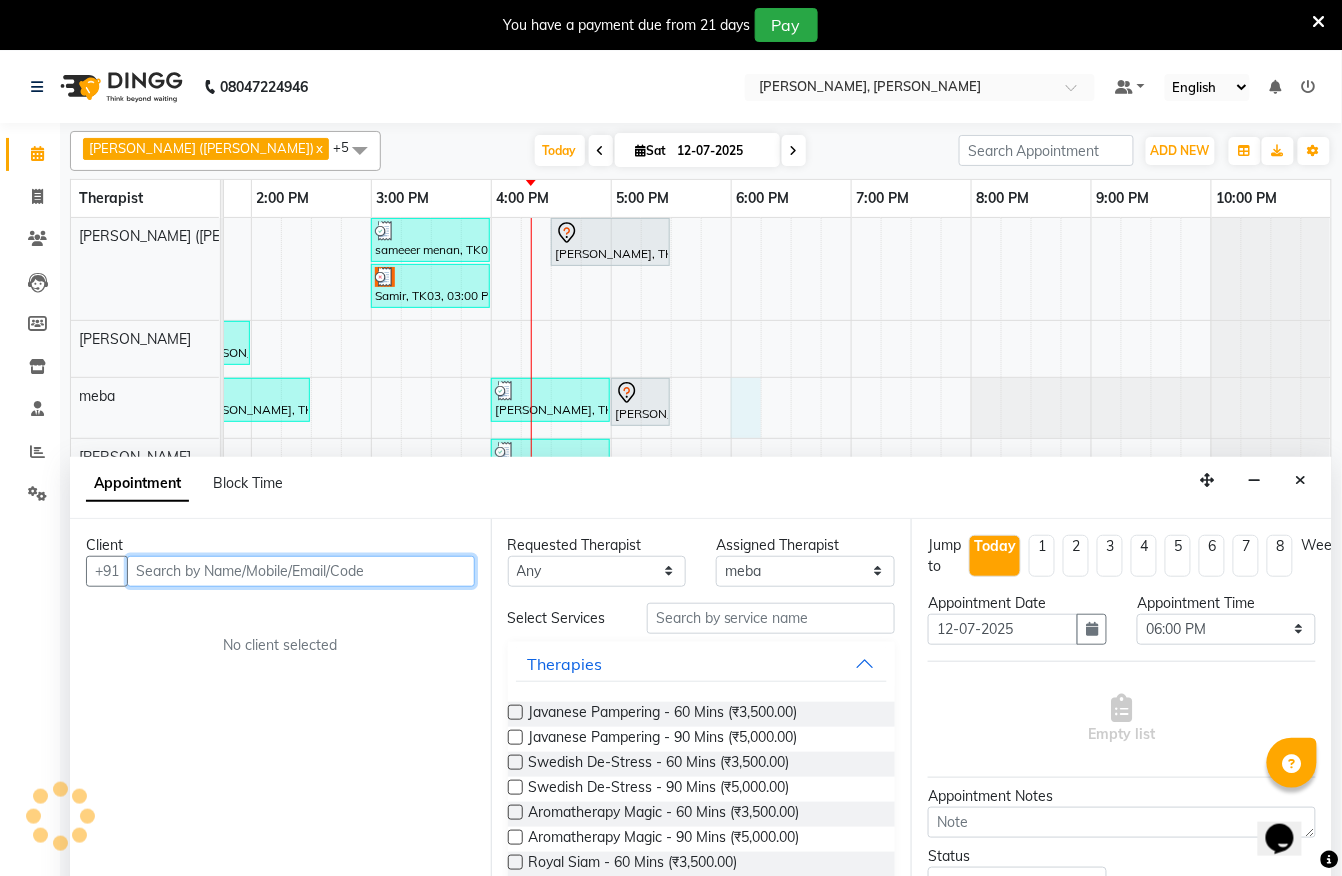 scroll, scrollTop: 50, scrollLeft: 0, axis: vertical 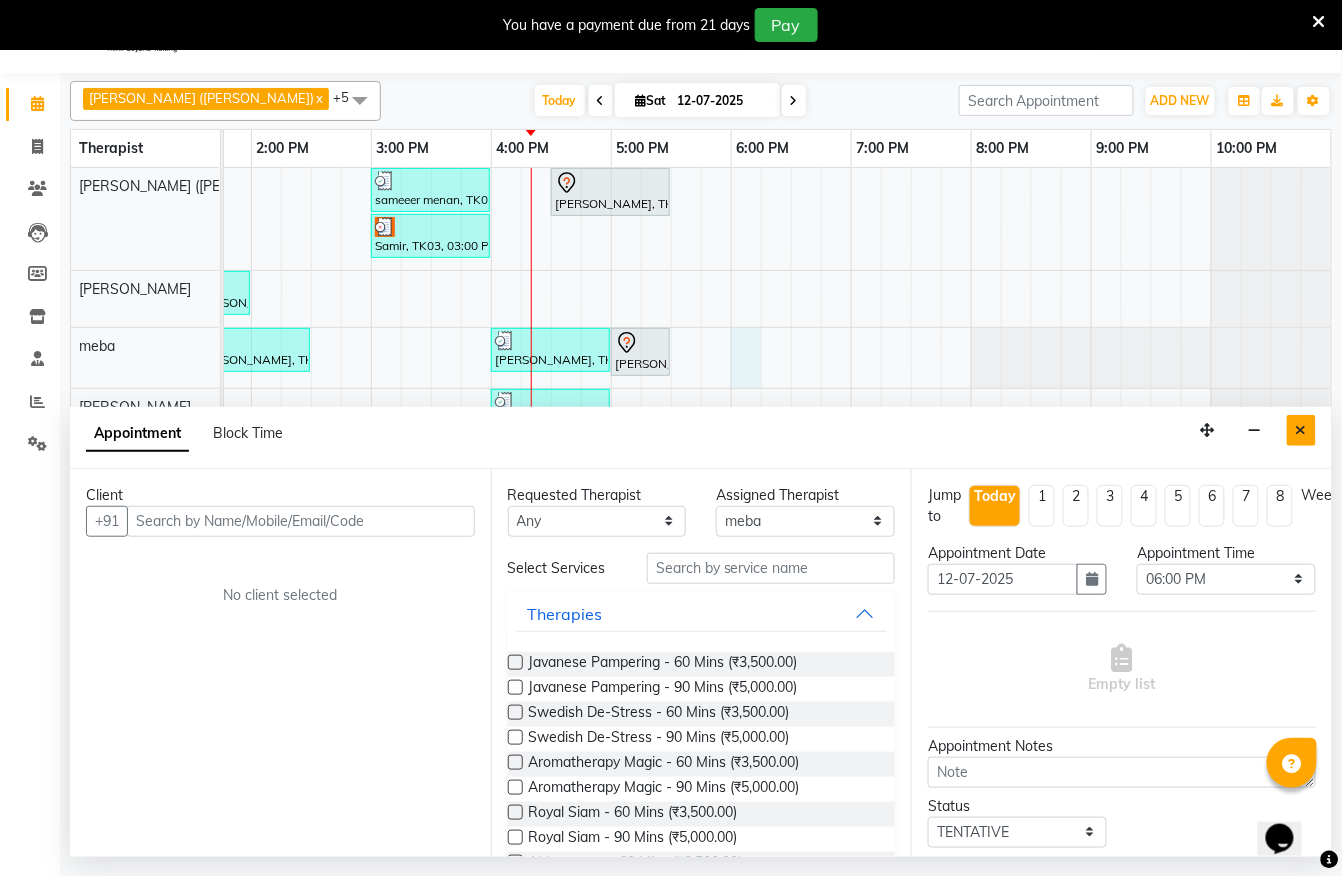 click at bounding box center [1301, 430] 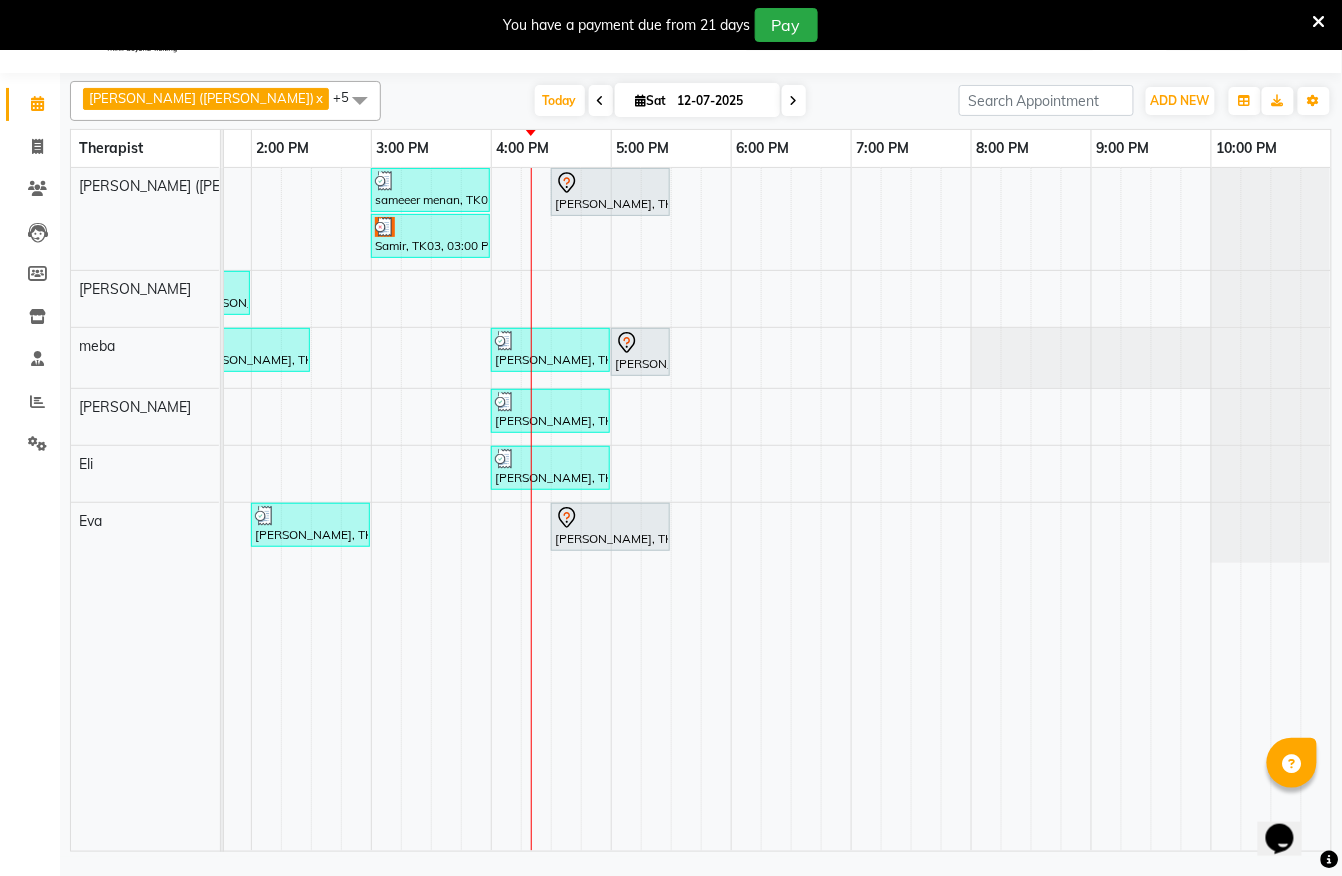 scroll, scrollTop: 0, scrollLeft: 790, axis: horizontal 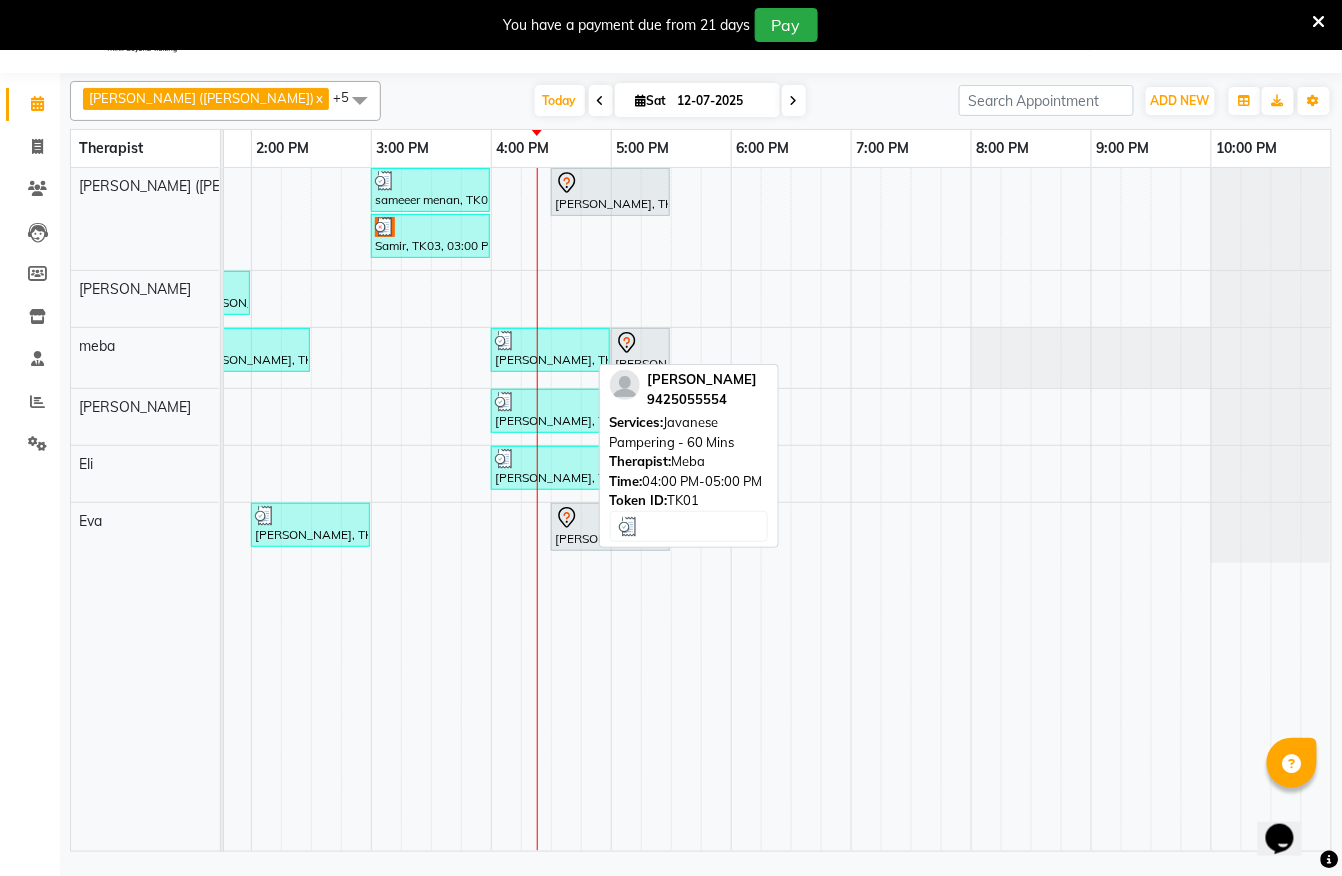 drag, startPoint x: 533, startPoint y: 358, endPoint x: 548, endPoint y: 237, distance: 121.92621 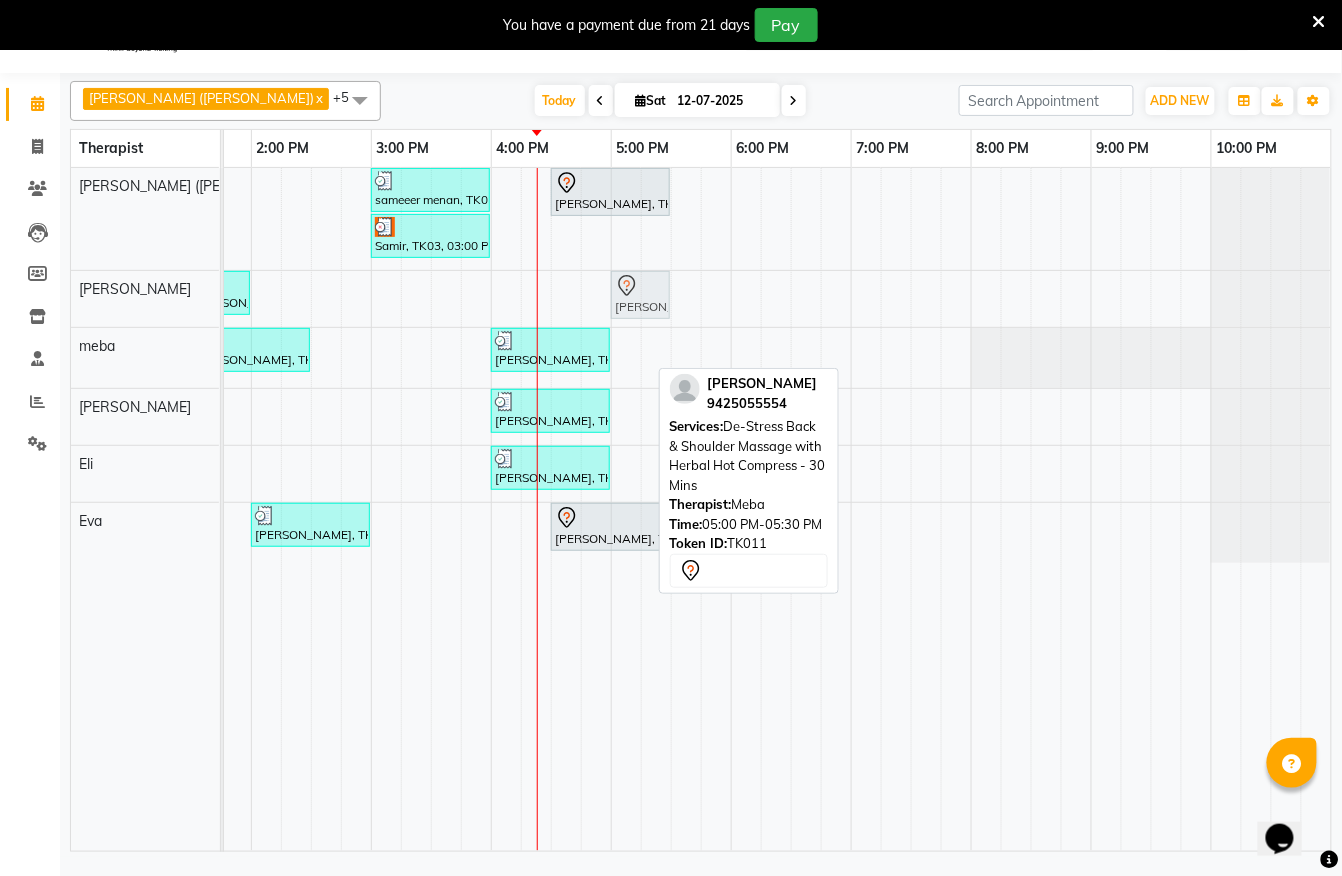drag, startPoint x: 622, startPoint y: 358, endPoint x: 614, endPoint y: 309, distance: 49.648766 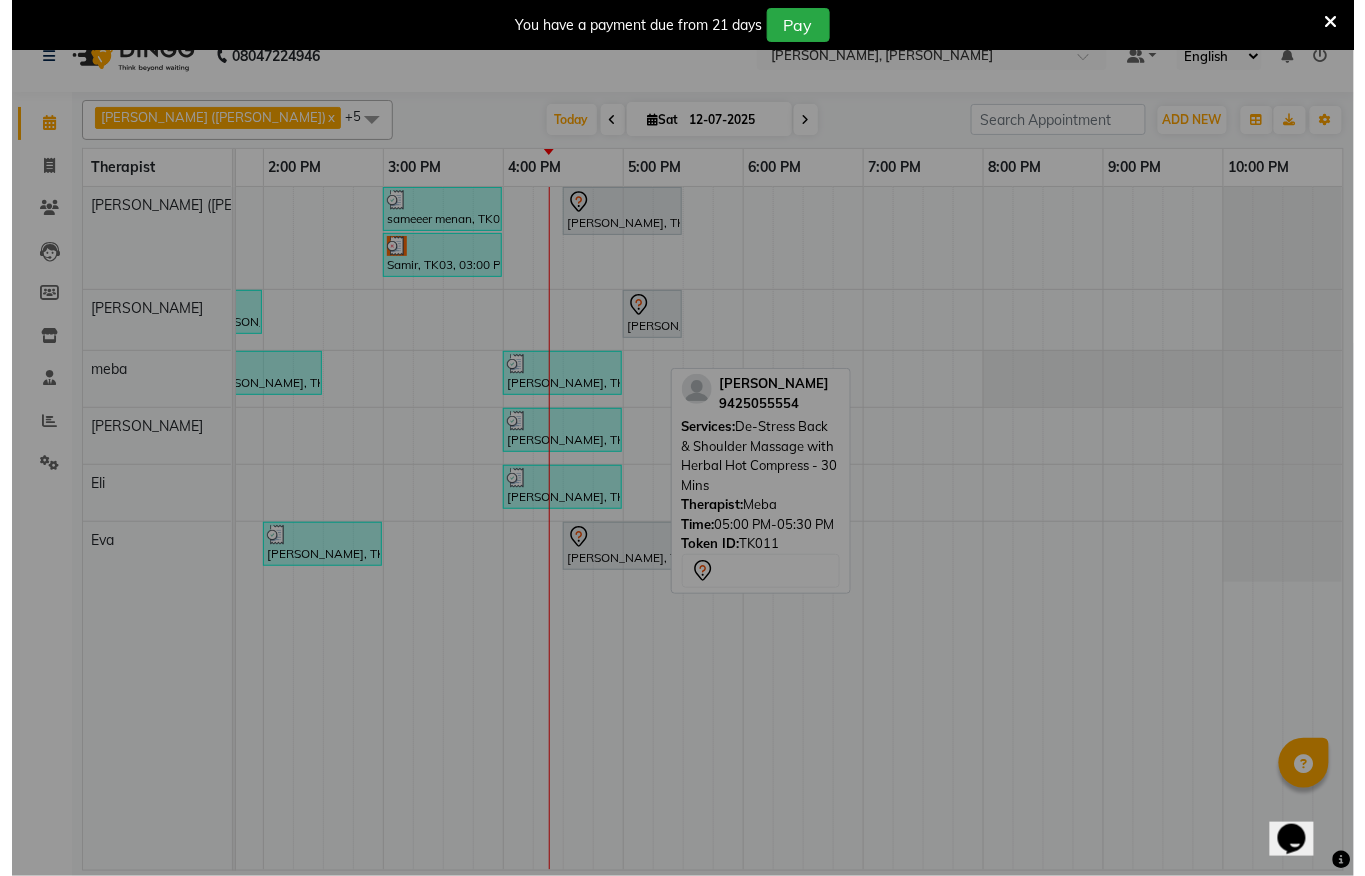 scroll, scrollTop: 32, scrollLeft: 0, axis: vertical 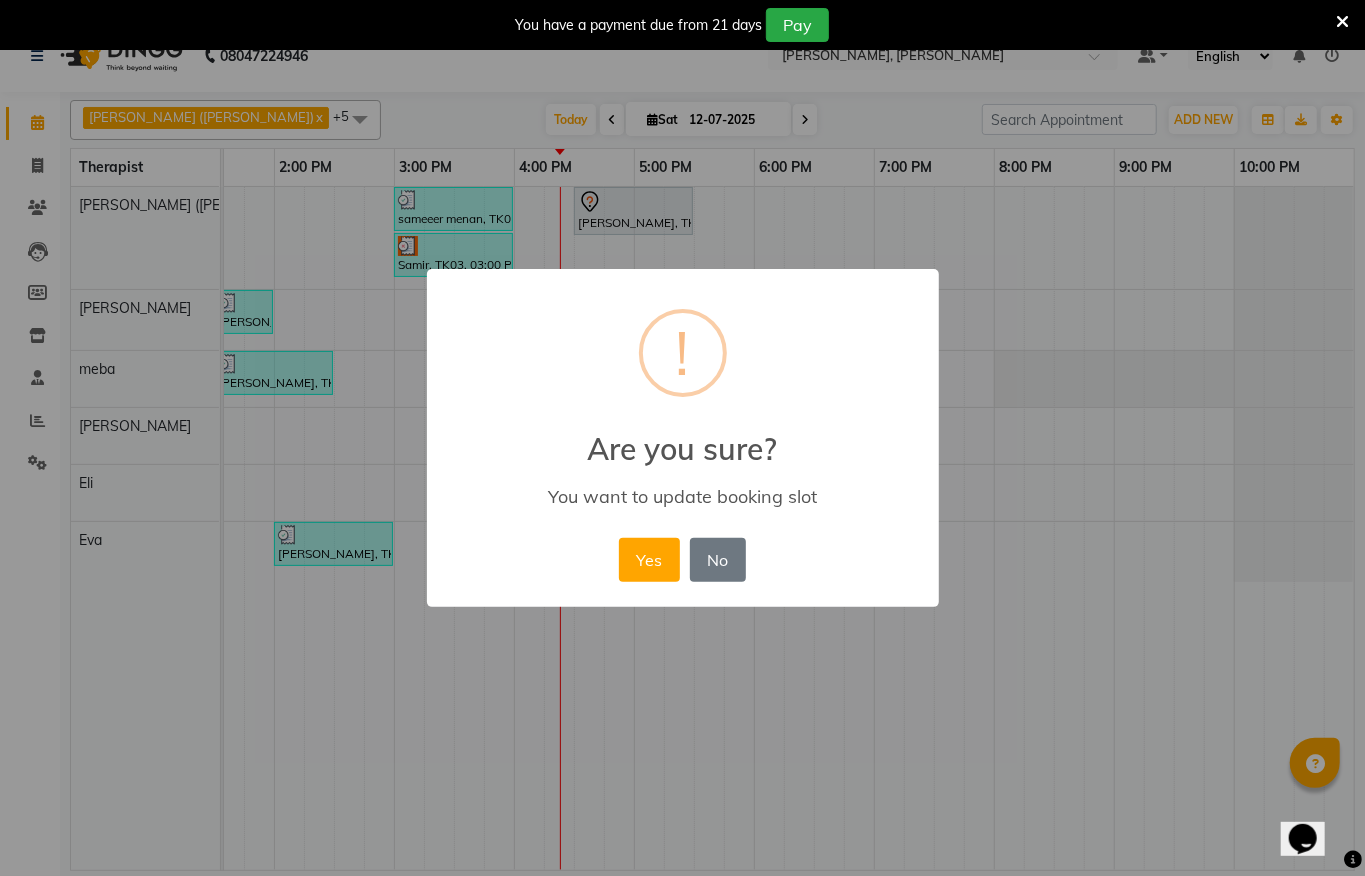 click on "Yes" at bounding box center (649, 560) 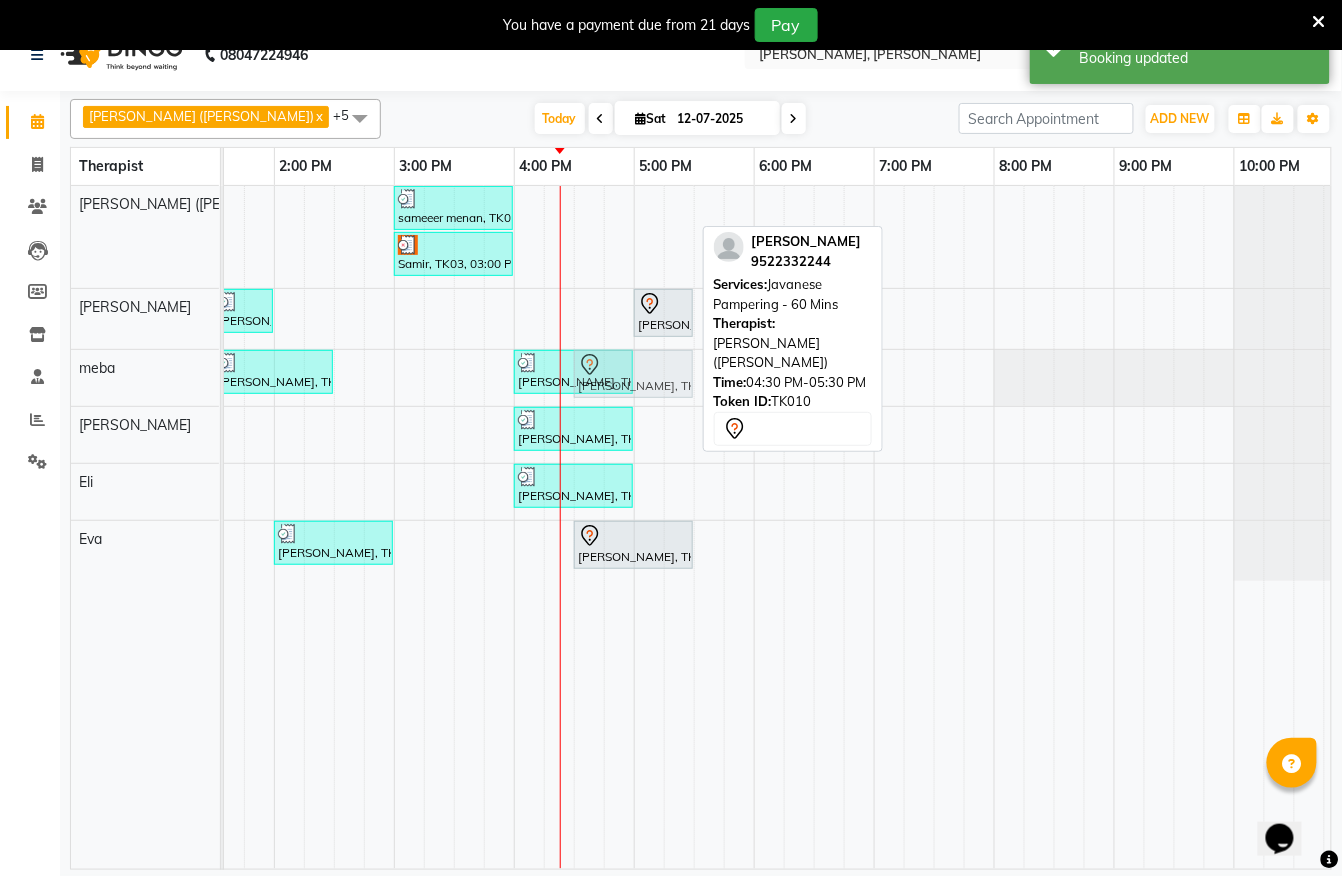 drag, startPoint x: 633, startPoint y: 205, endPoint x: 641, endPoint y: 400, distance: 195.16403 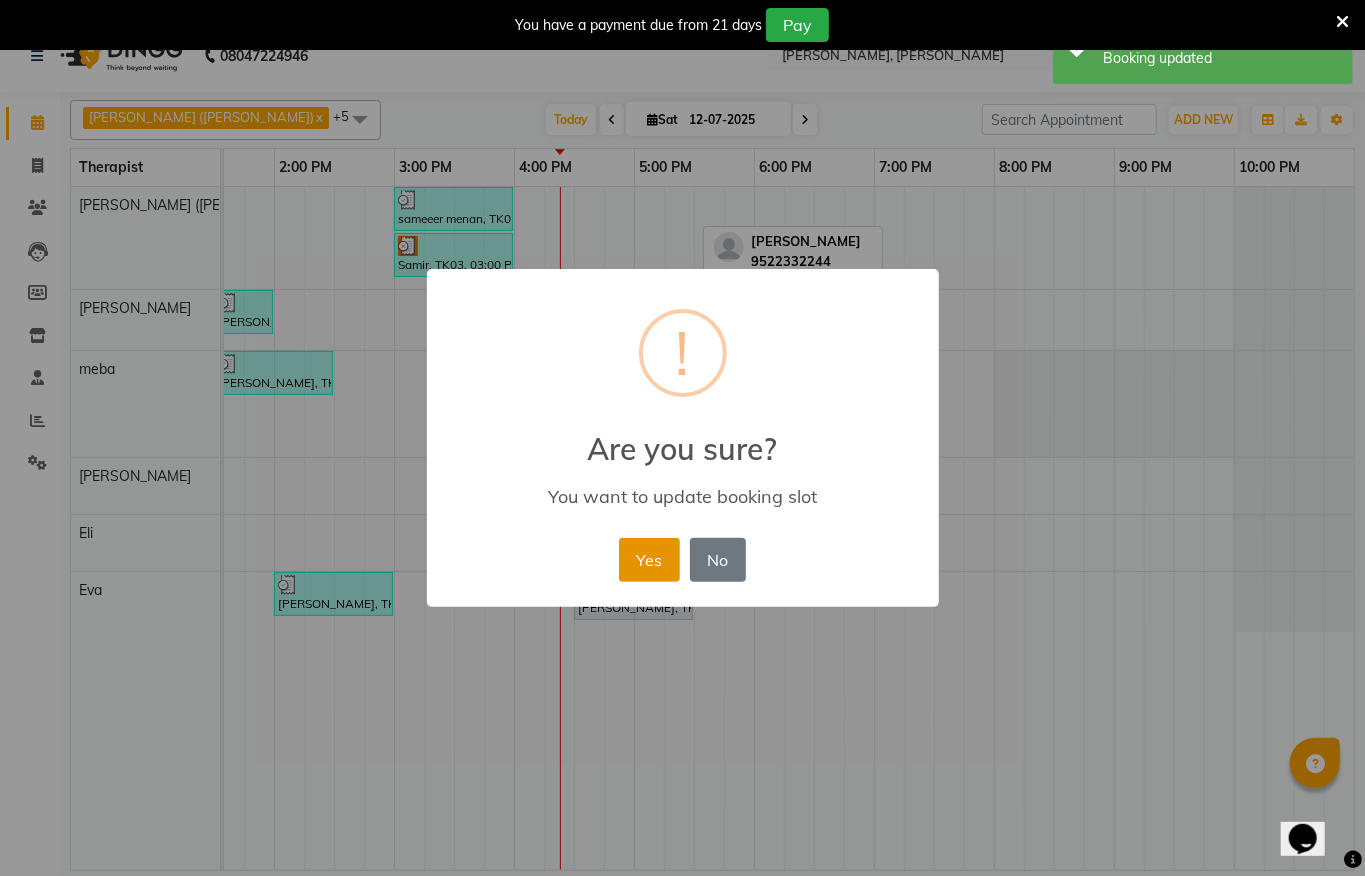 click on "Yes" at bounding box center (649, 560) 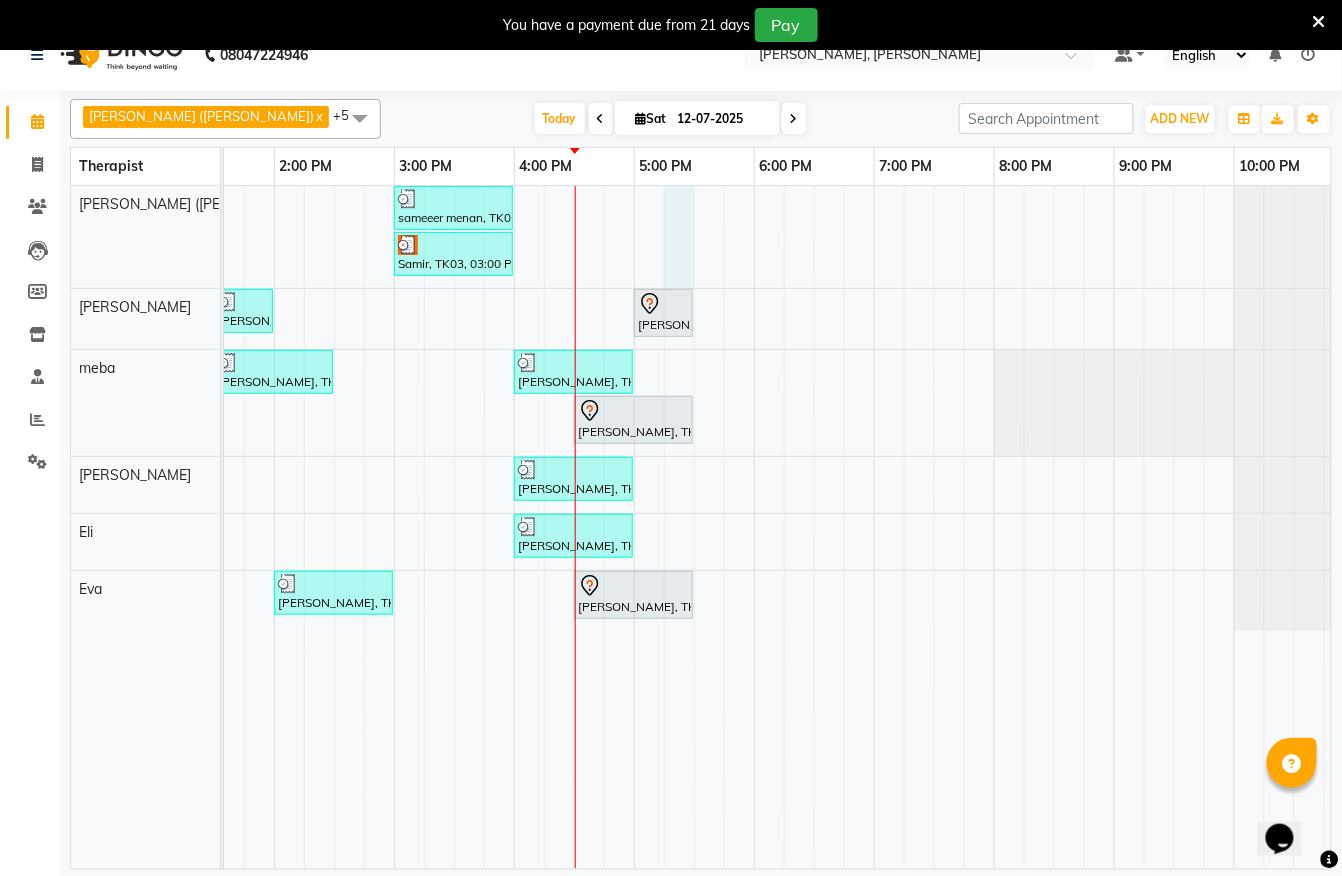 click on "sameeer menan, TK09, 03:00 PM-04:00 PM, Javanese Pampering - 60 Mins     Samir, TK03, 03:00 PM-04:00 PM, Javanese Pampering - 60 Mins     piyush bhargav, TK02, 12:30 PM-01:30 PM, Javanese Pampering - 60 Mins     piyush bhargav, TK06, 01:30 PM-02:00 PM, Signature Foot Massage - 30 Mins             Manish rajaram, TK11, 05:00 PM-05:30 PM, De-Stress Back & Shoulder Massage with Herbal Hot Compress - 30 Mins     Jyoti Patel, TK05, 01:30 PM-02:30 PM, Javanese Pampering - 60 Mins     Manish rajaram, TK01, 04:00 PM-05:00 PM, Javanese Pampering - 60 Mins             vinit shah, TK10, 04:30 PM-05:30 PM, Javanese Pampering - 60 Mins     Harsh, TK04, 12:15 PM-01:15 PM, Swedish De-Stress - 60 Mins     Laxman PATEL, TK08, 04:00 PM-05:00 PM, Javanese Pampering - 60 Mins     Laxman PATEL, TK08, 04:00 PM-05:00 PM, Javanese Pampering - 60 Mins     Vibhuti Jain, TK07, 02:00 PM-03:00 PM, Fusion Therapy - 60 Mins             vinit shah, TK10, 04:30 PM-05:30 PM, Javanese Pampering - 60 Mins" at bounding box center (394, 527) 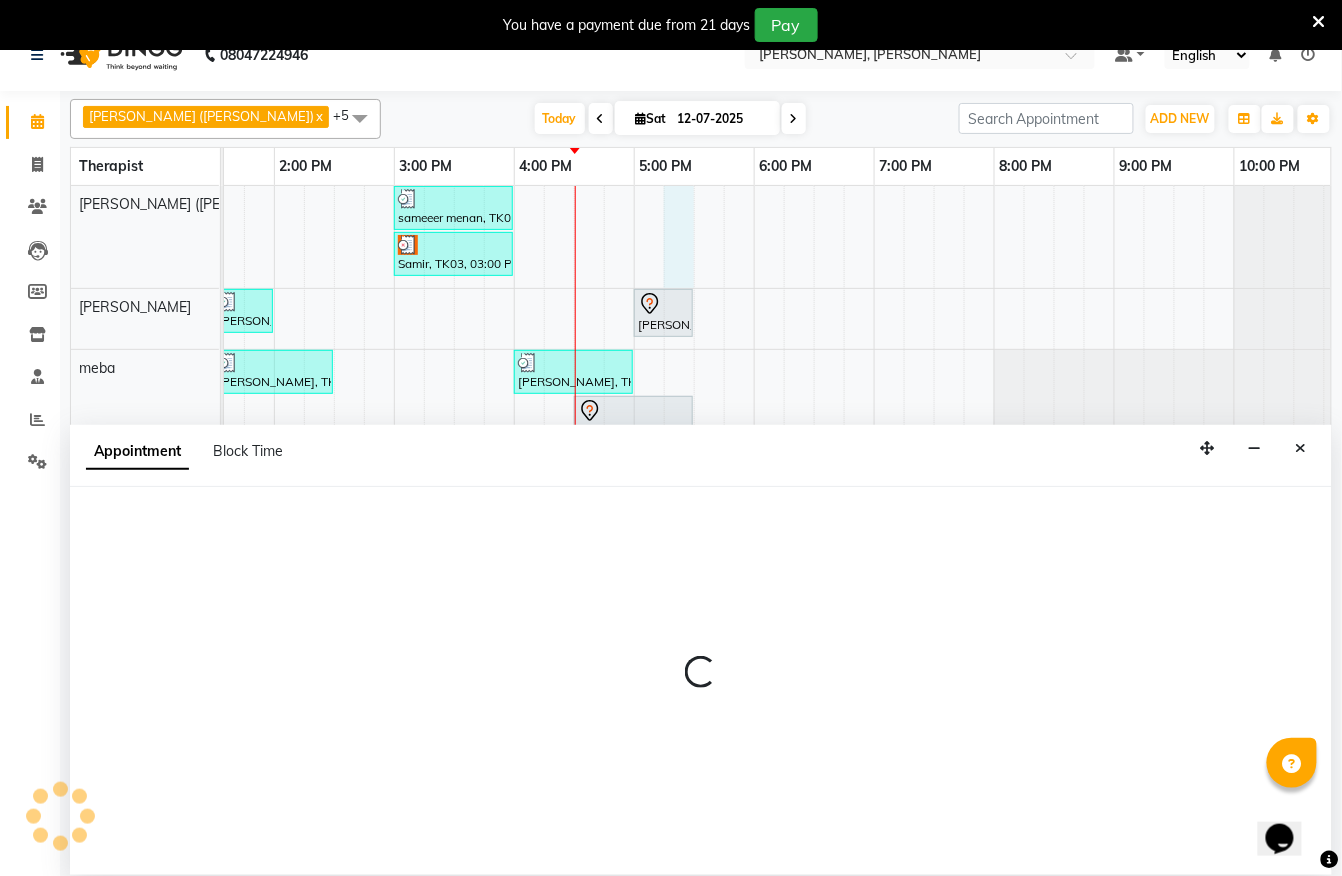 select on "55791" 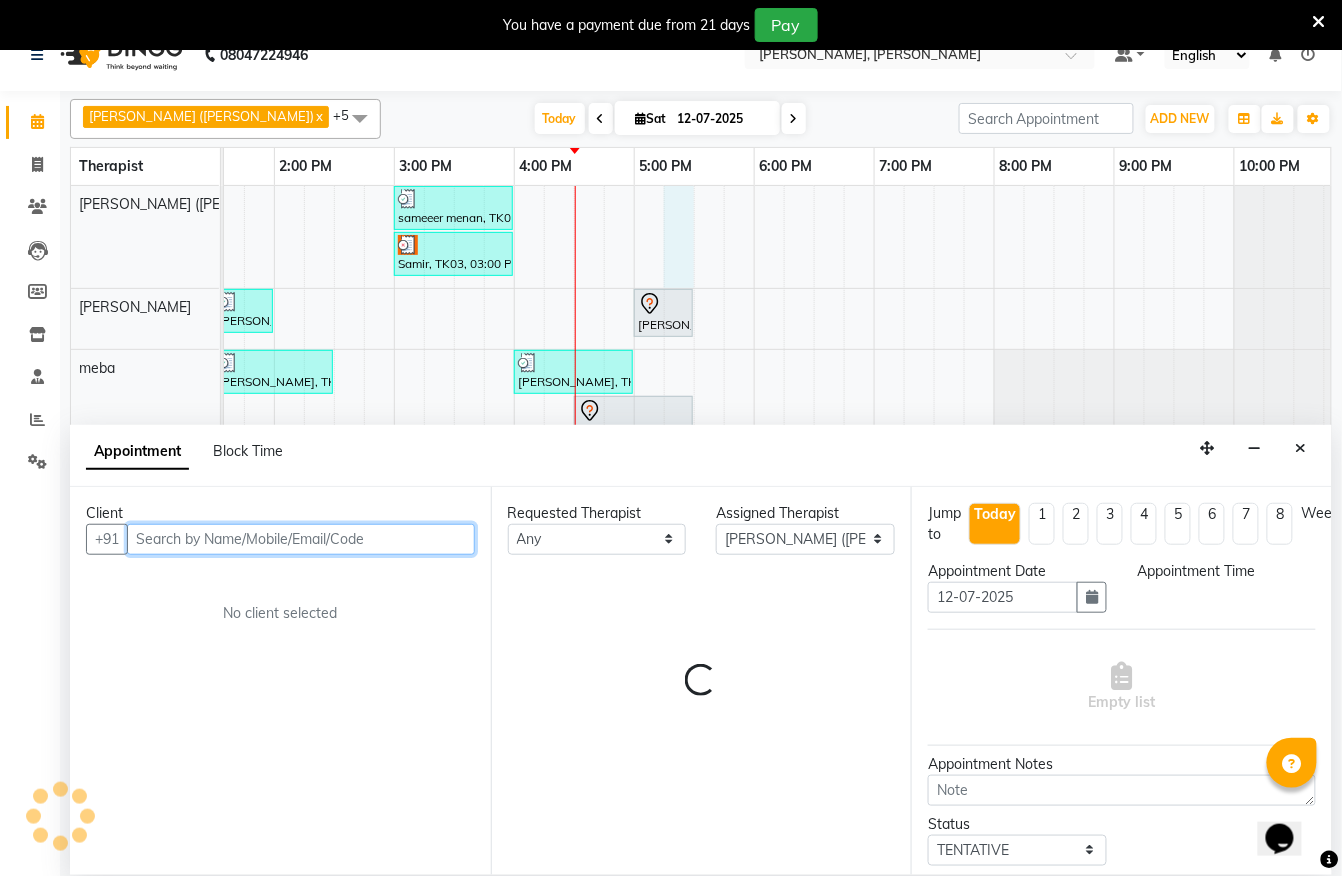 select on "1035" 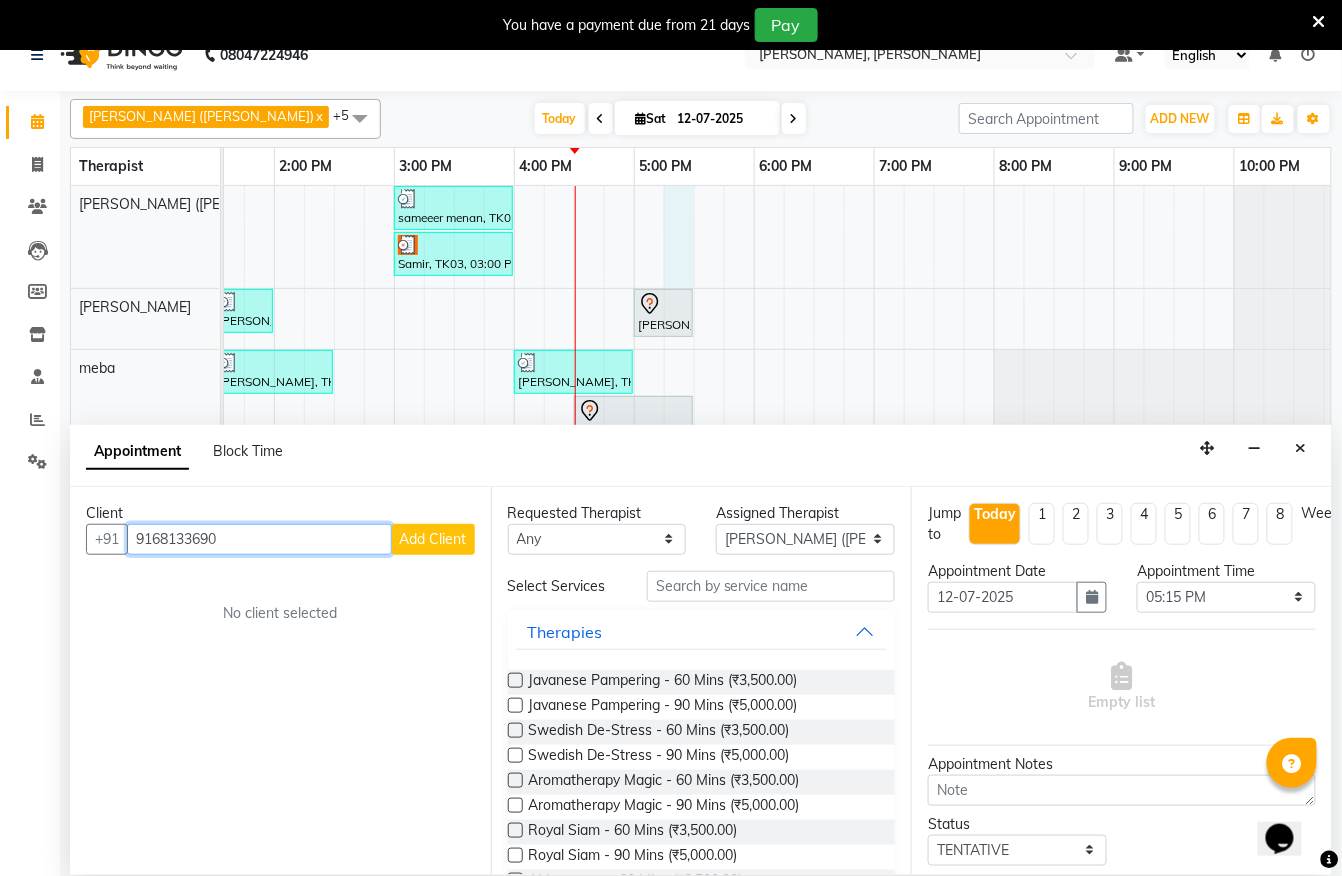 type on "9168133690" 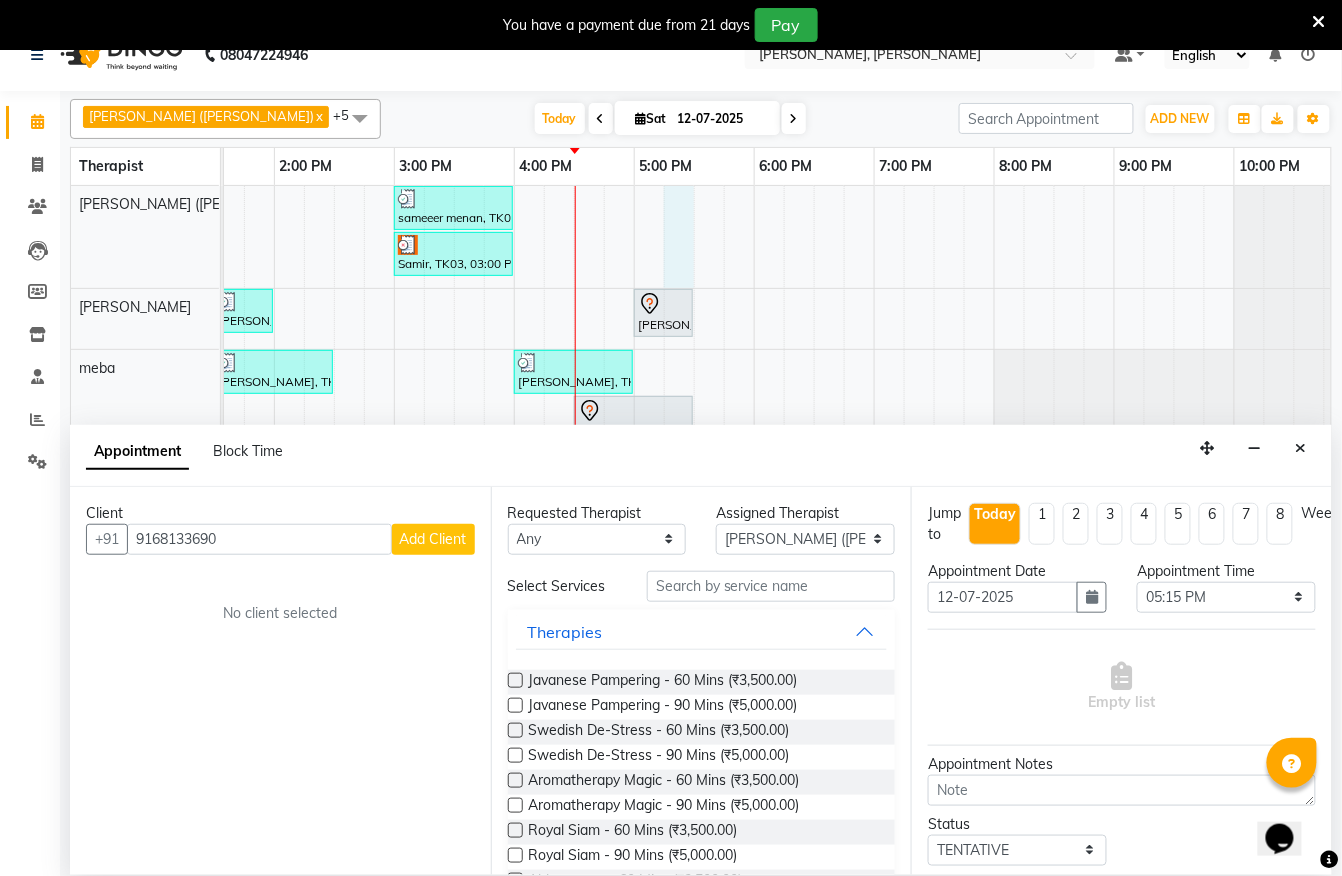 click on "Add Client" at bounding box center [433, 539] 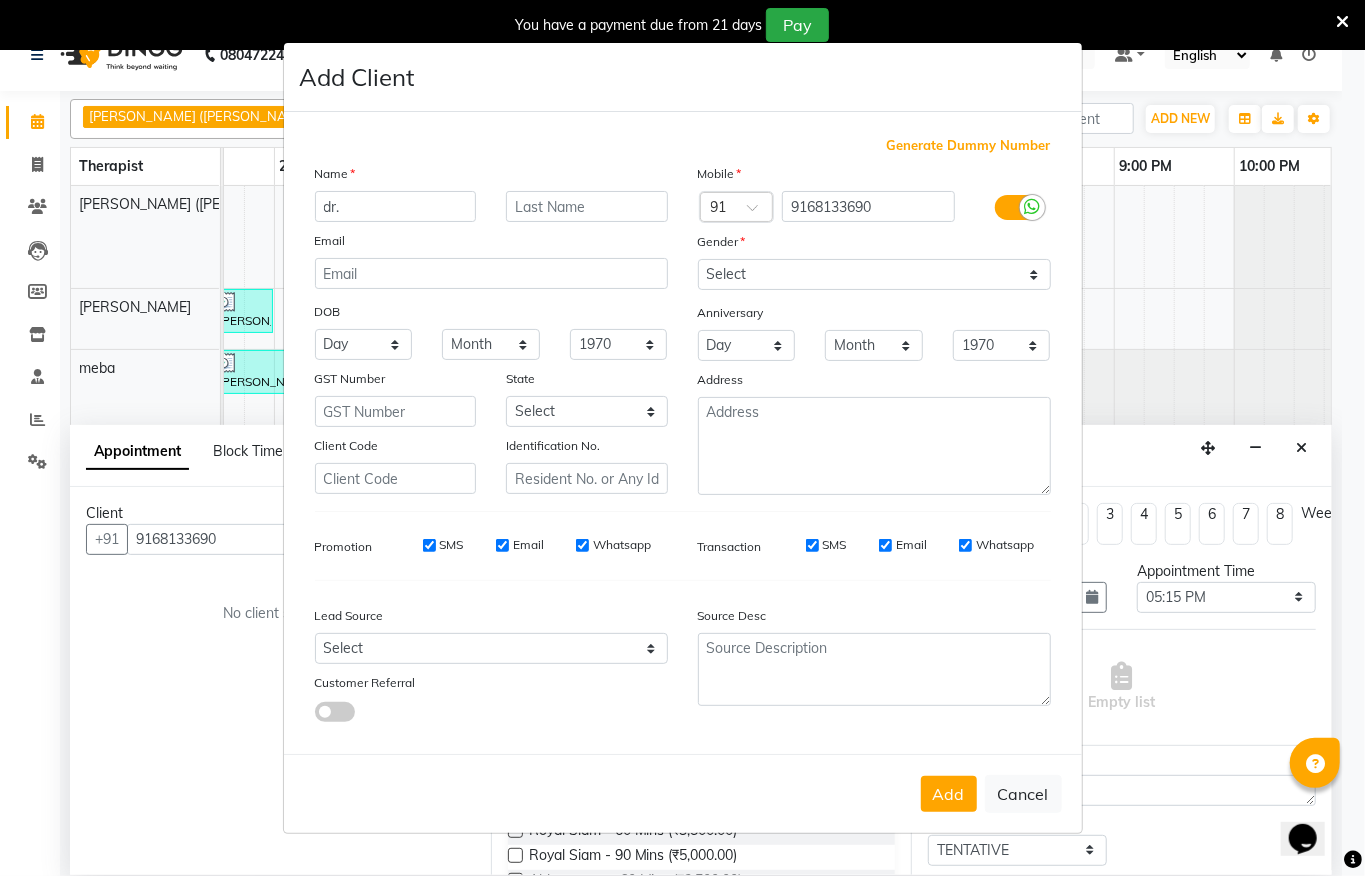 type on "dr." 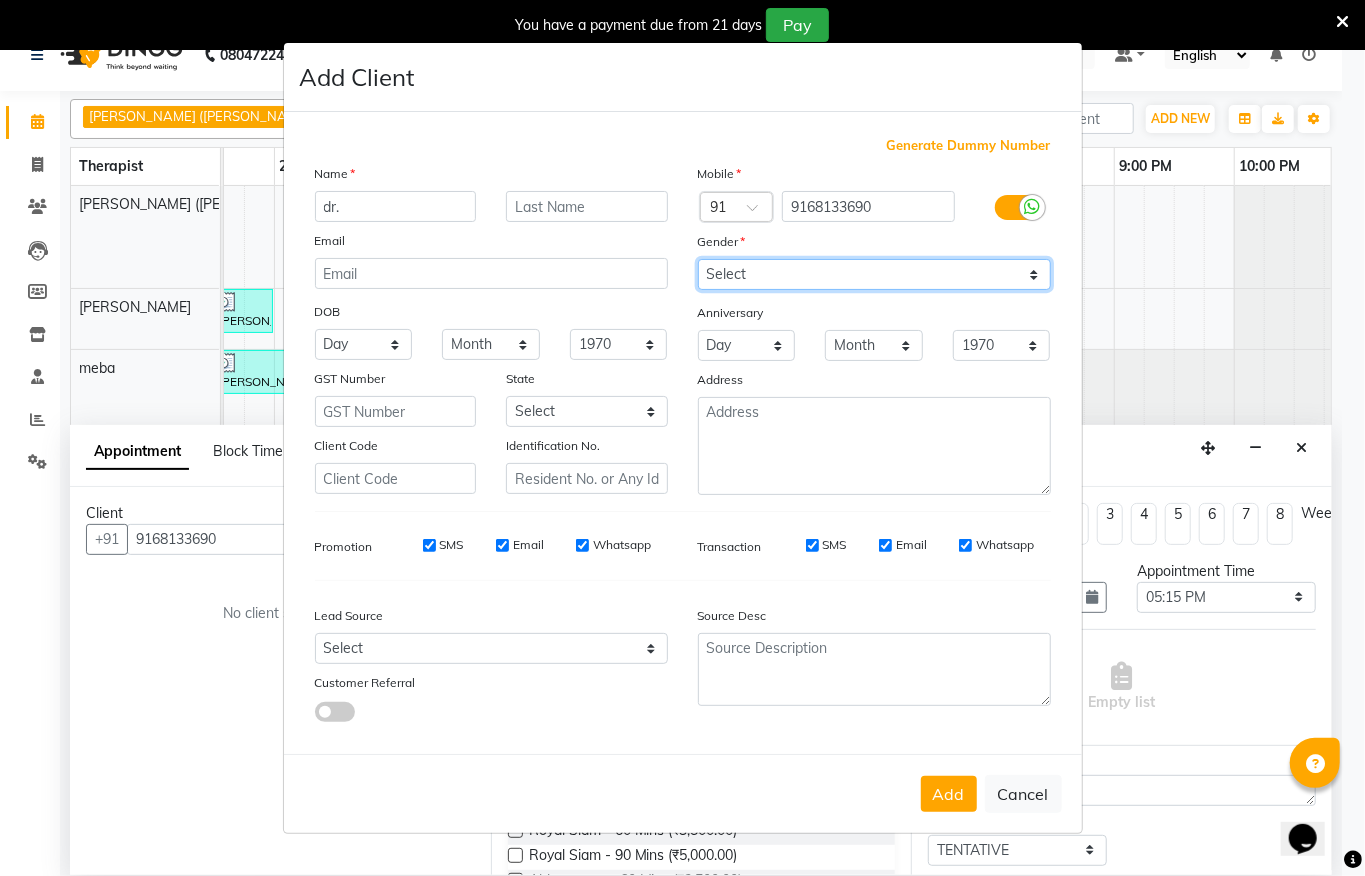 click on "Select [DEMOGRAPHIC_DATA] [DEMOGRAPHIC_DATA] Other Prefer Not To Say" at bounding box center [874, 274] 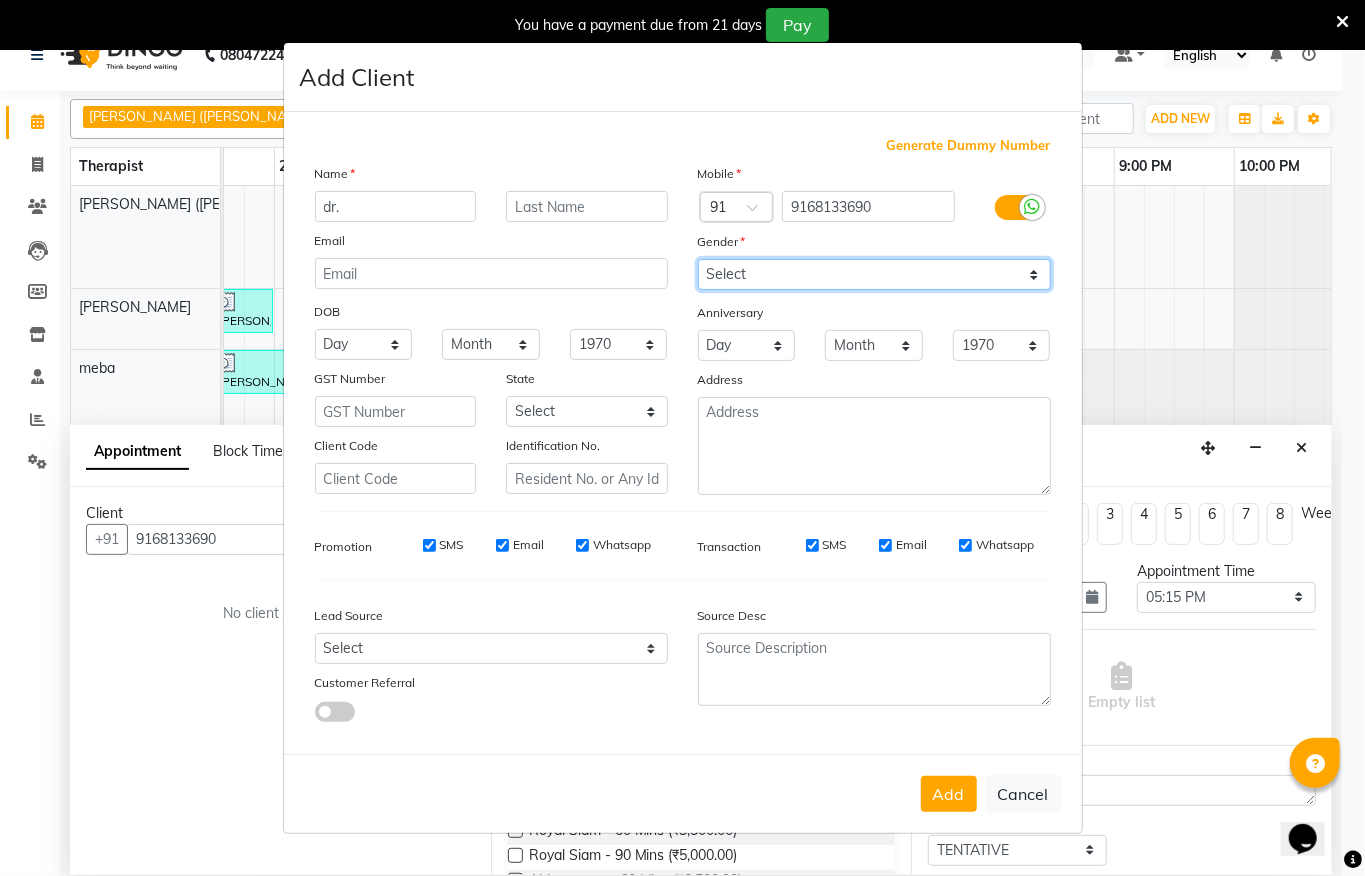 select on "female" 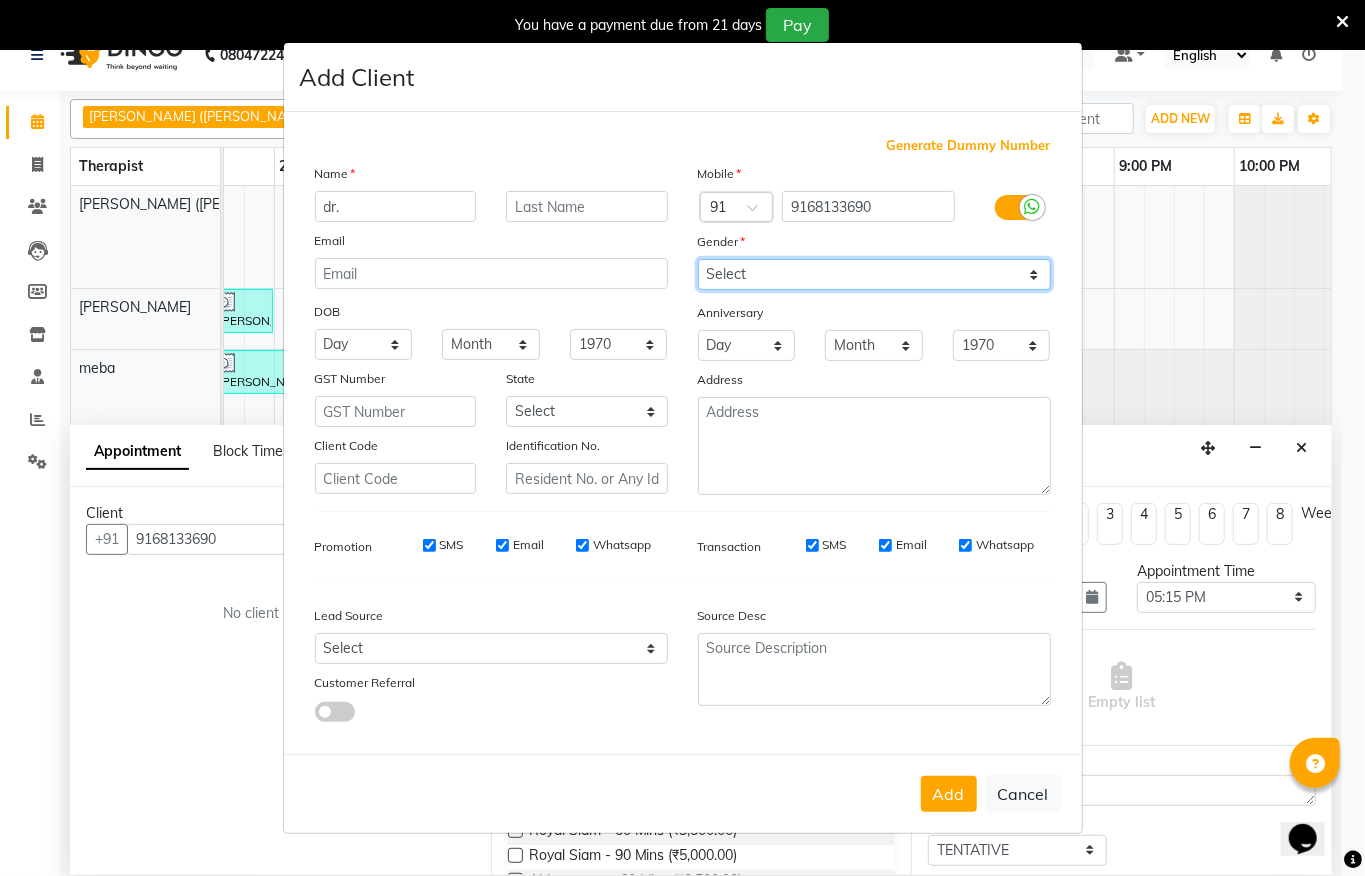click on "Select [DEMOGRAPHIC_DATA] [DEMOGRAPHIC_DATA] Other Prefer Not To Say" at bounding box center [874, 274] 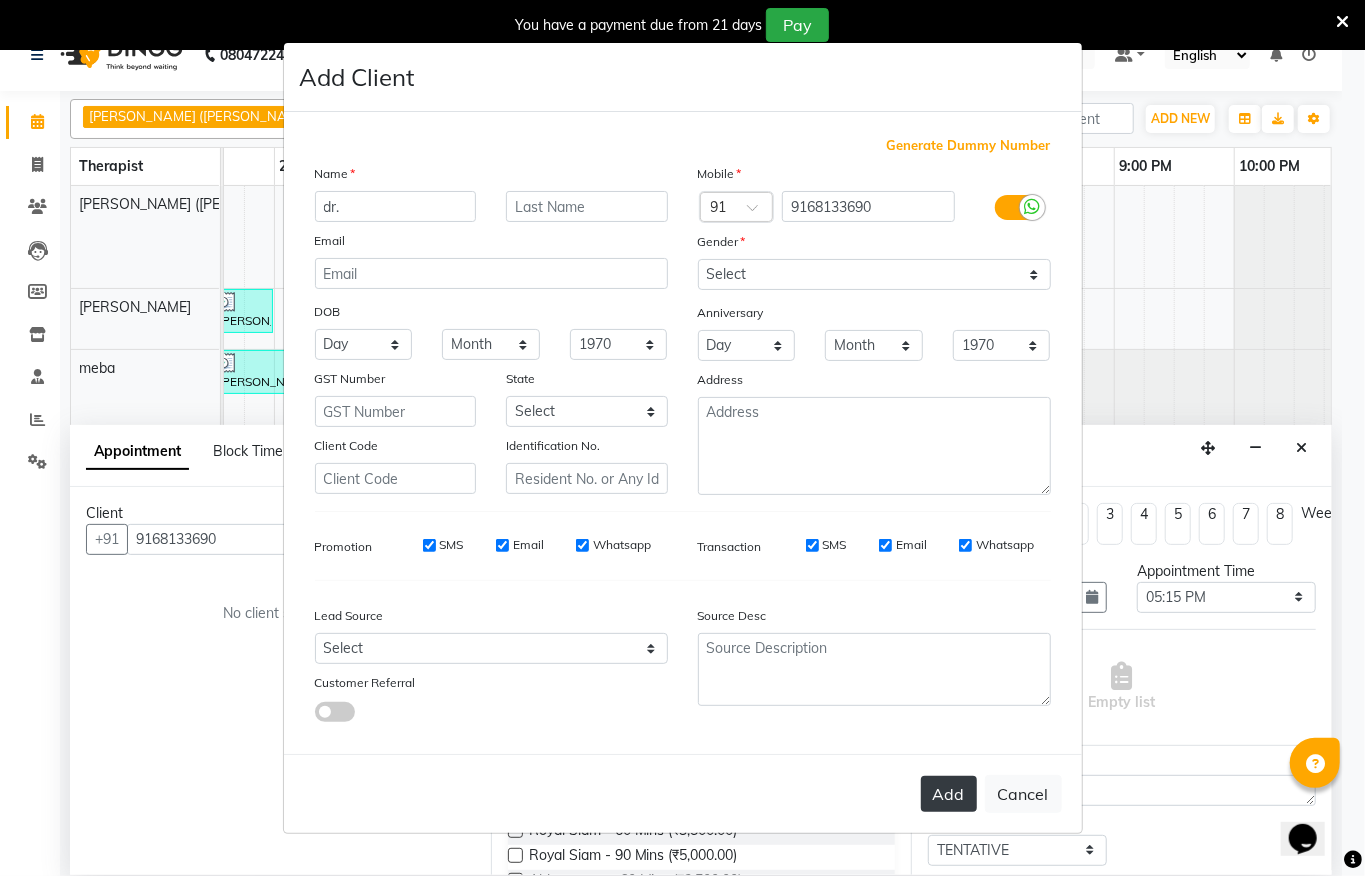 click on "Add" at bounding box center [949, 794] 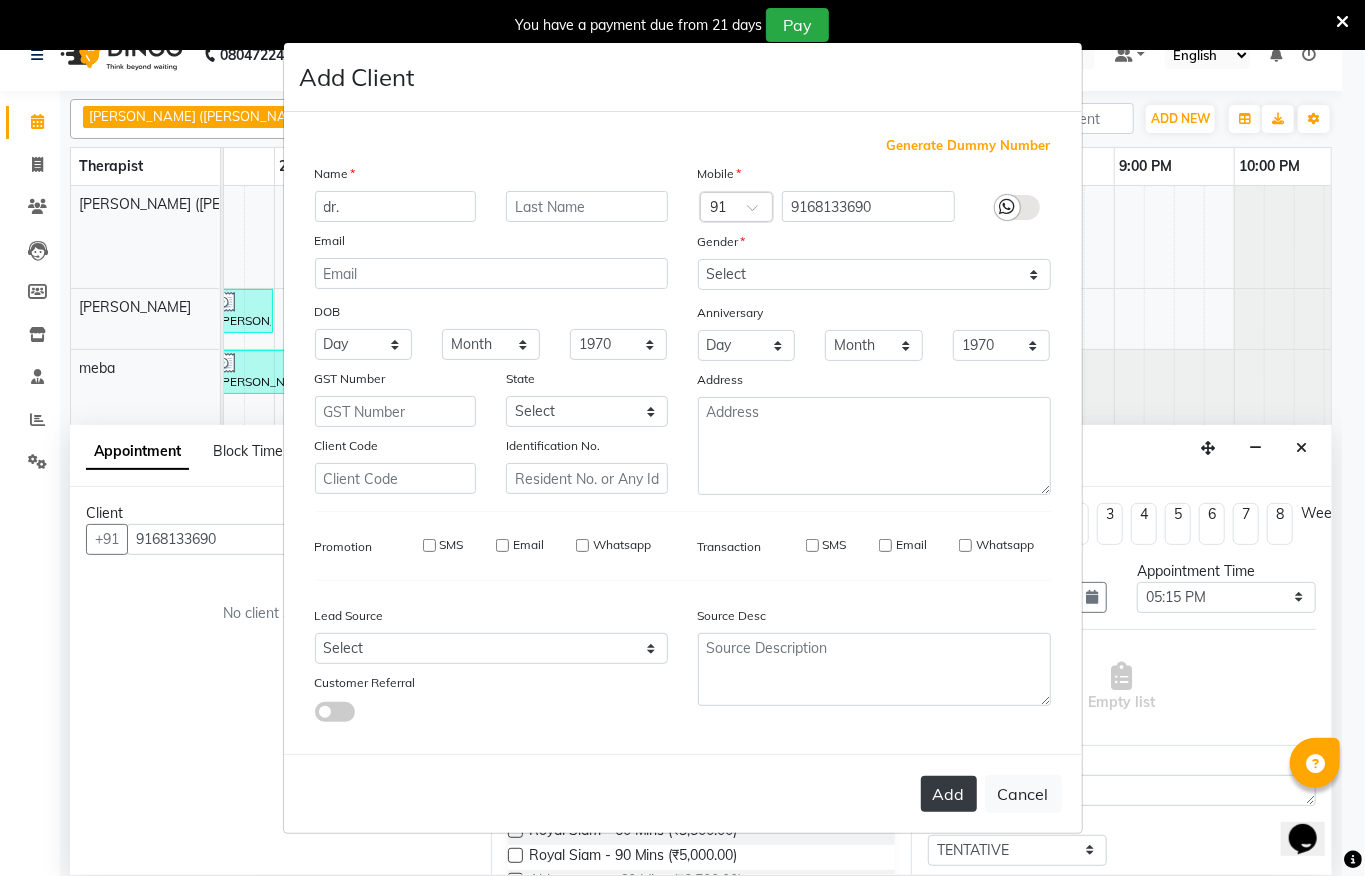 type 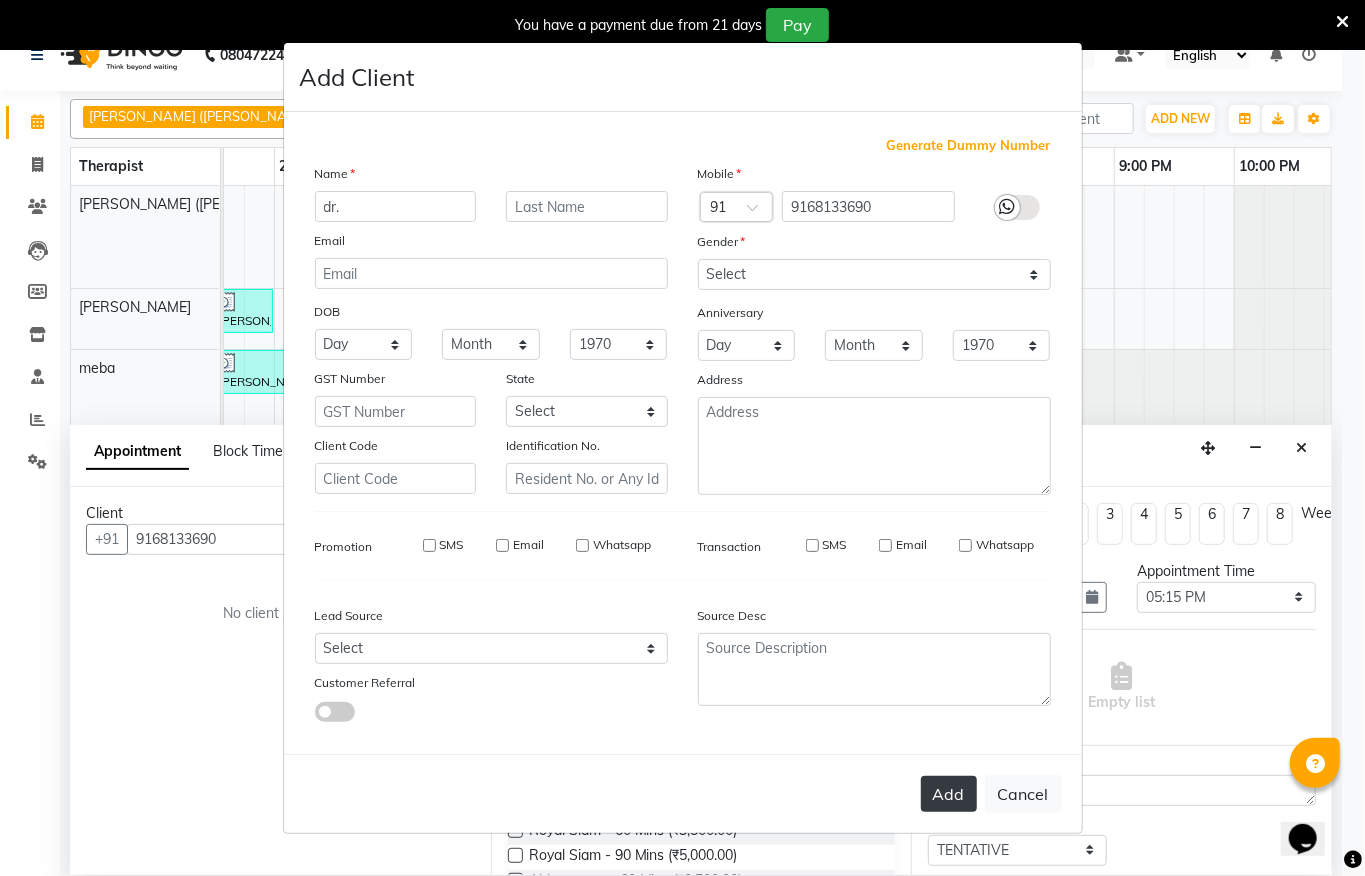 select 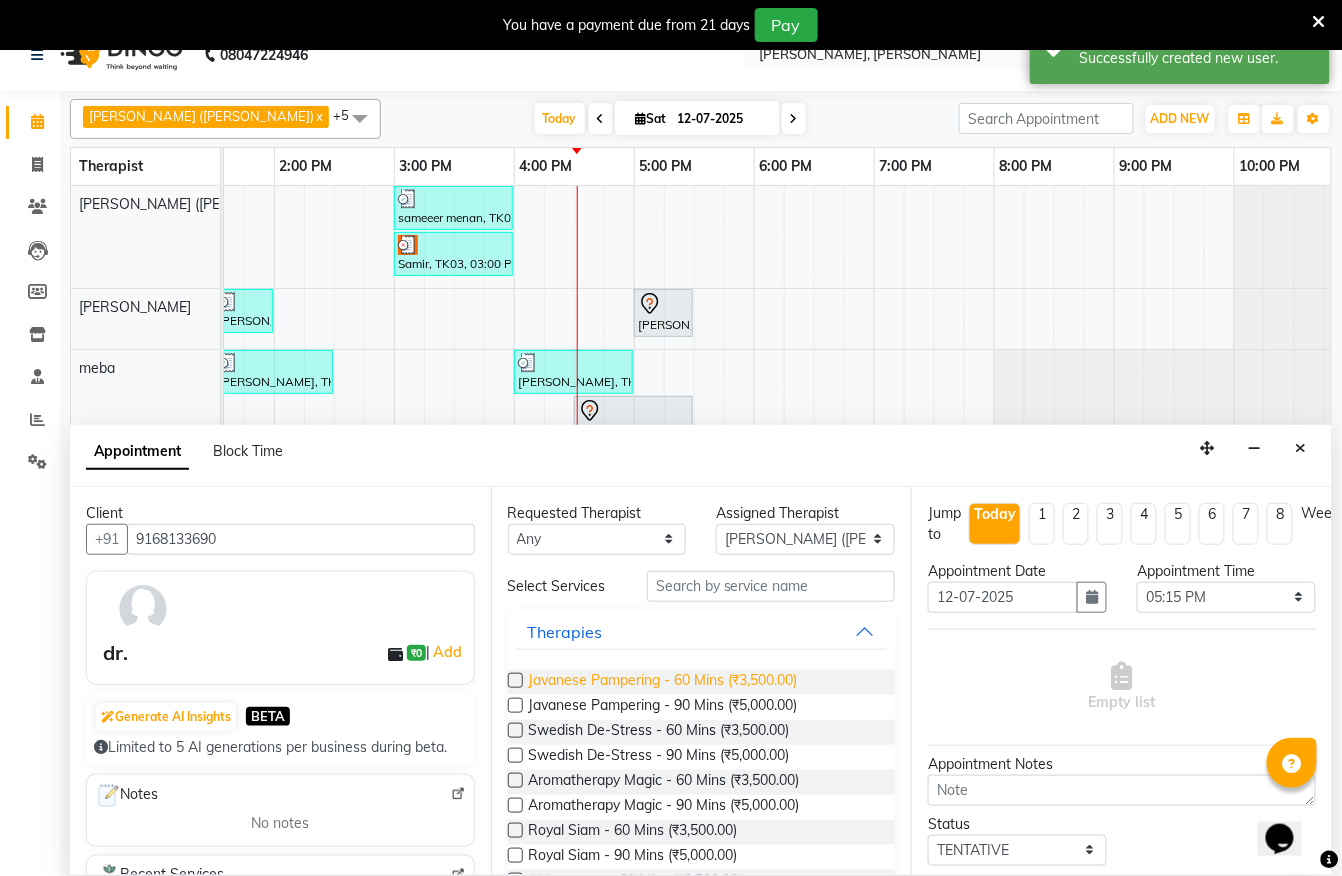 click on "Javanese Pampering - 60 Mins (₹3,500.00)" at bounding box center (663, 682) 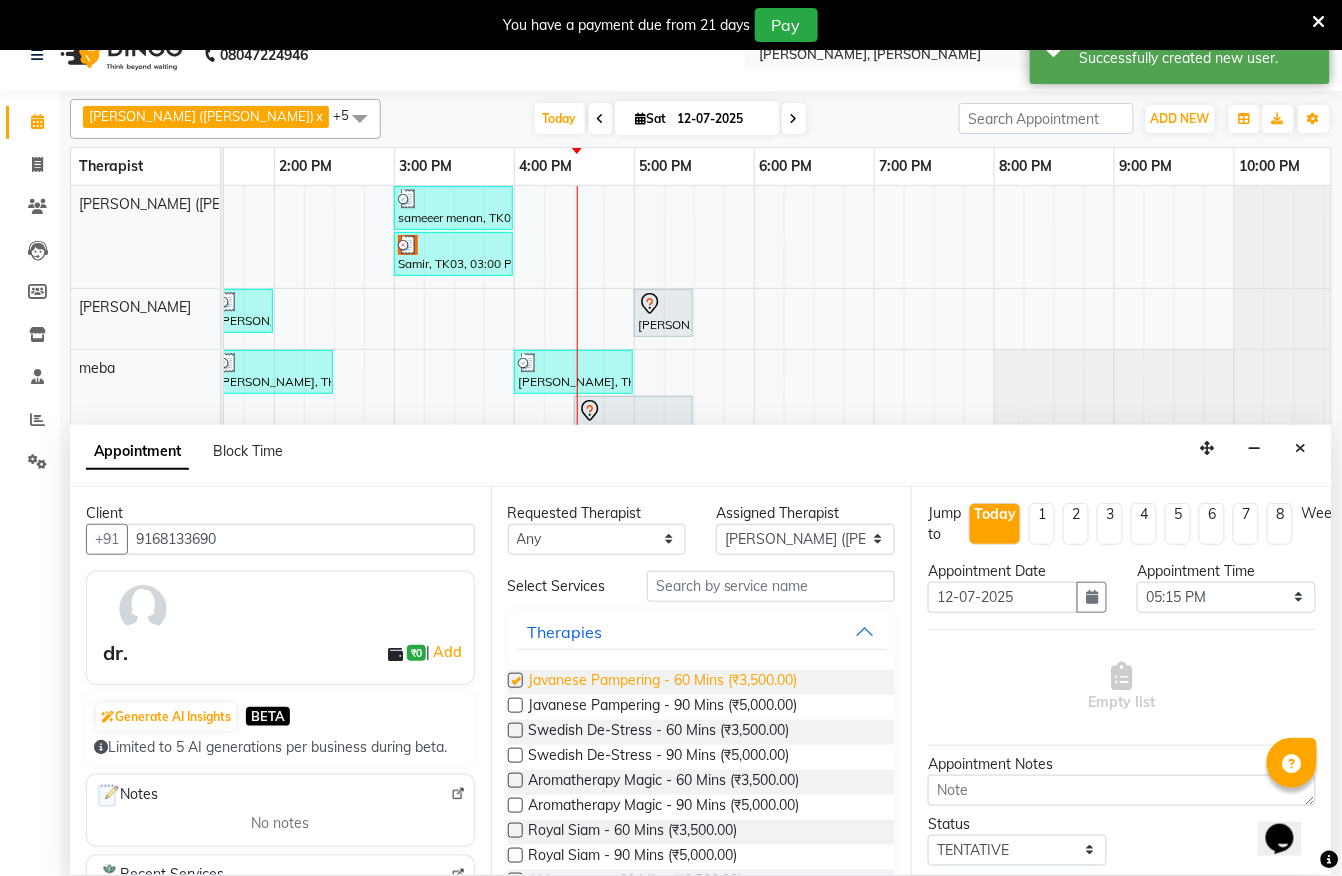 click on "Javanese Pampering - 60 Mins (₹3,500.00)" at bounding box center (663, 682) 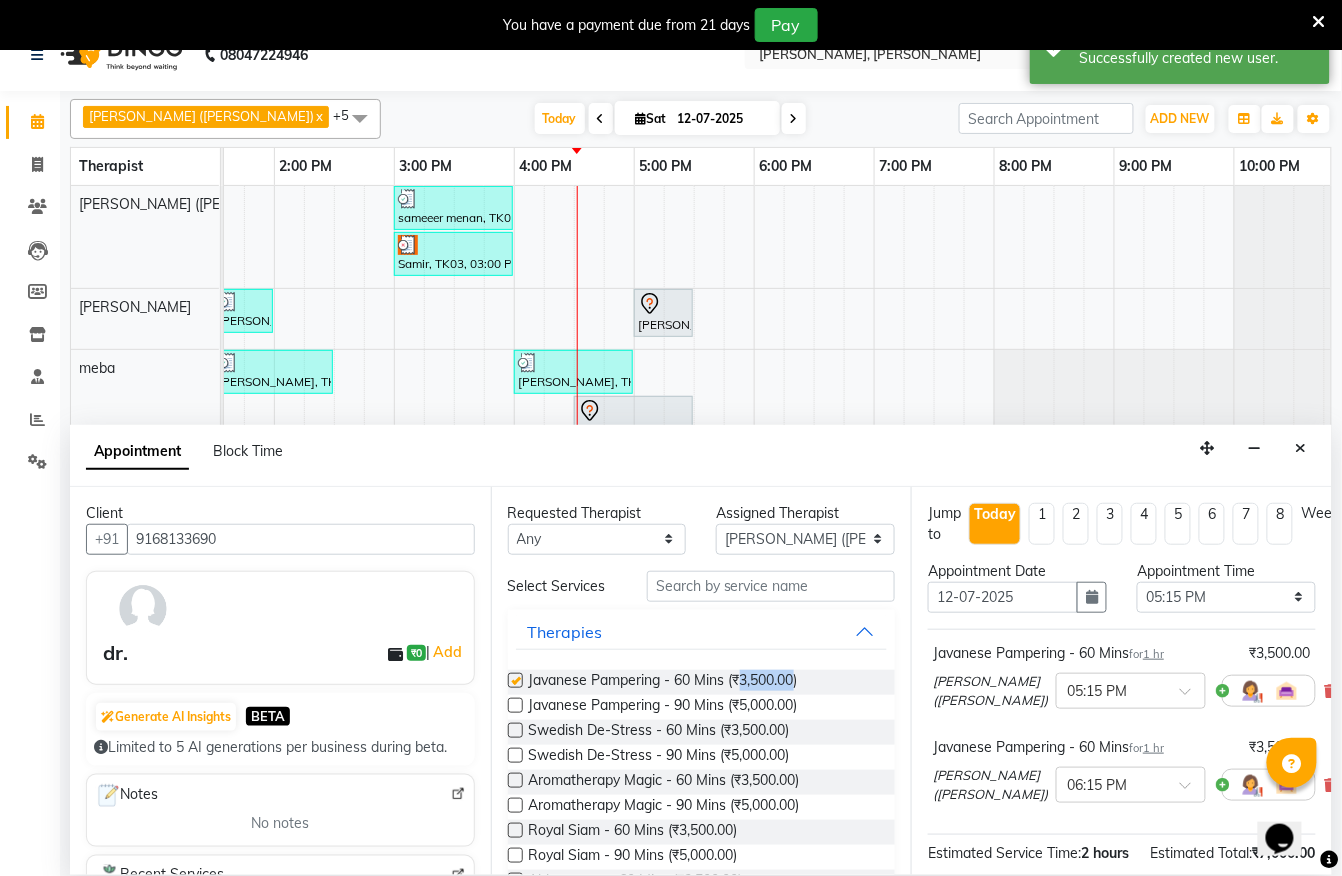 checkbox on "false" 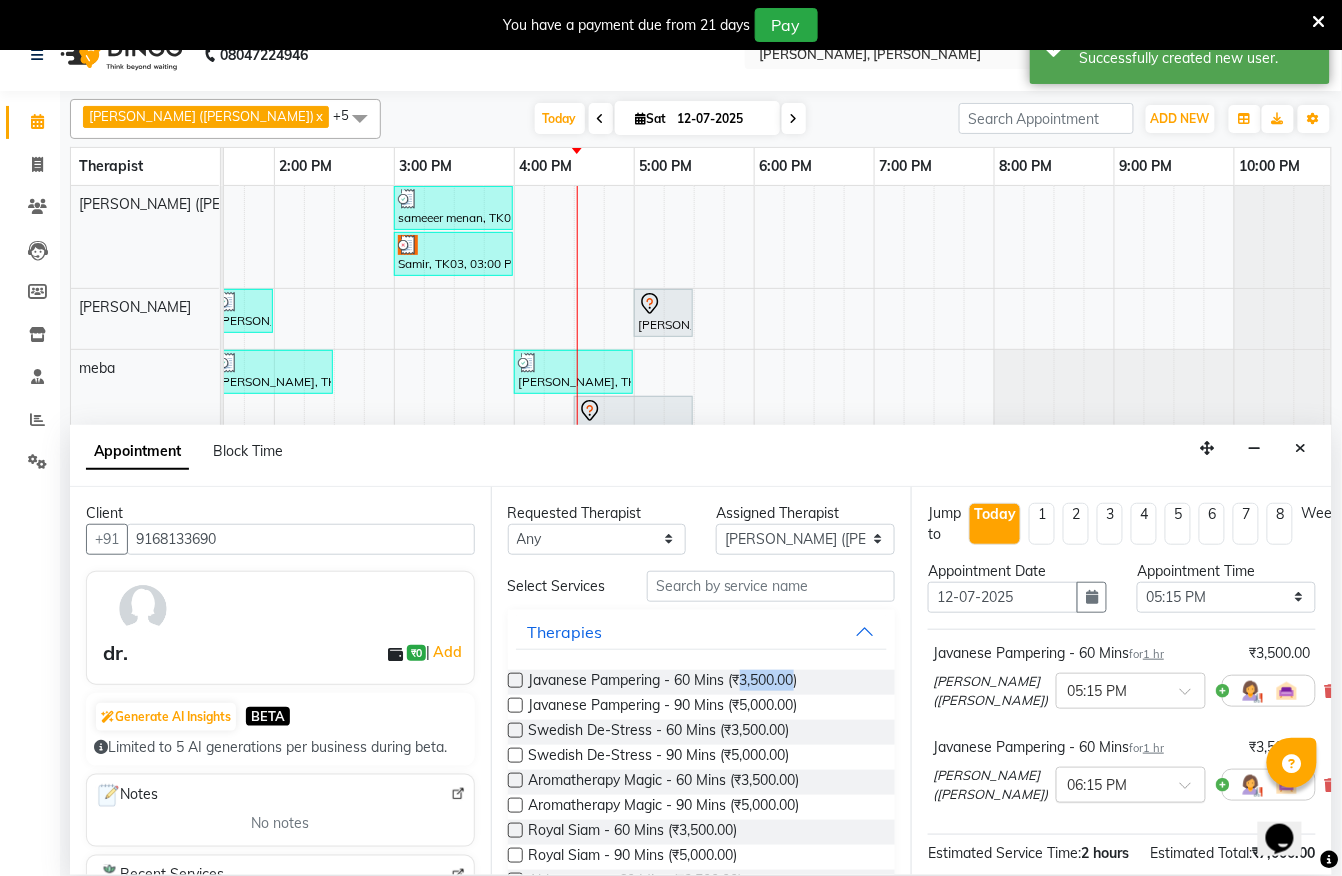 scroll, scrollTop: 281, scrollLeft: 0, axis: vertical 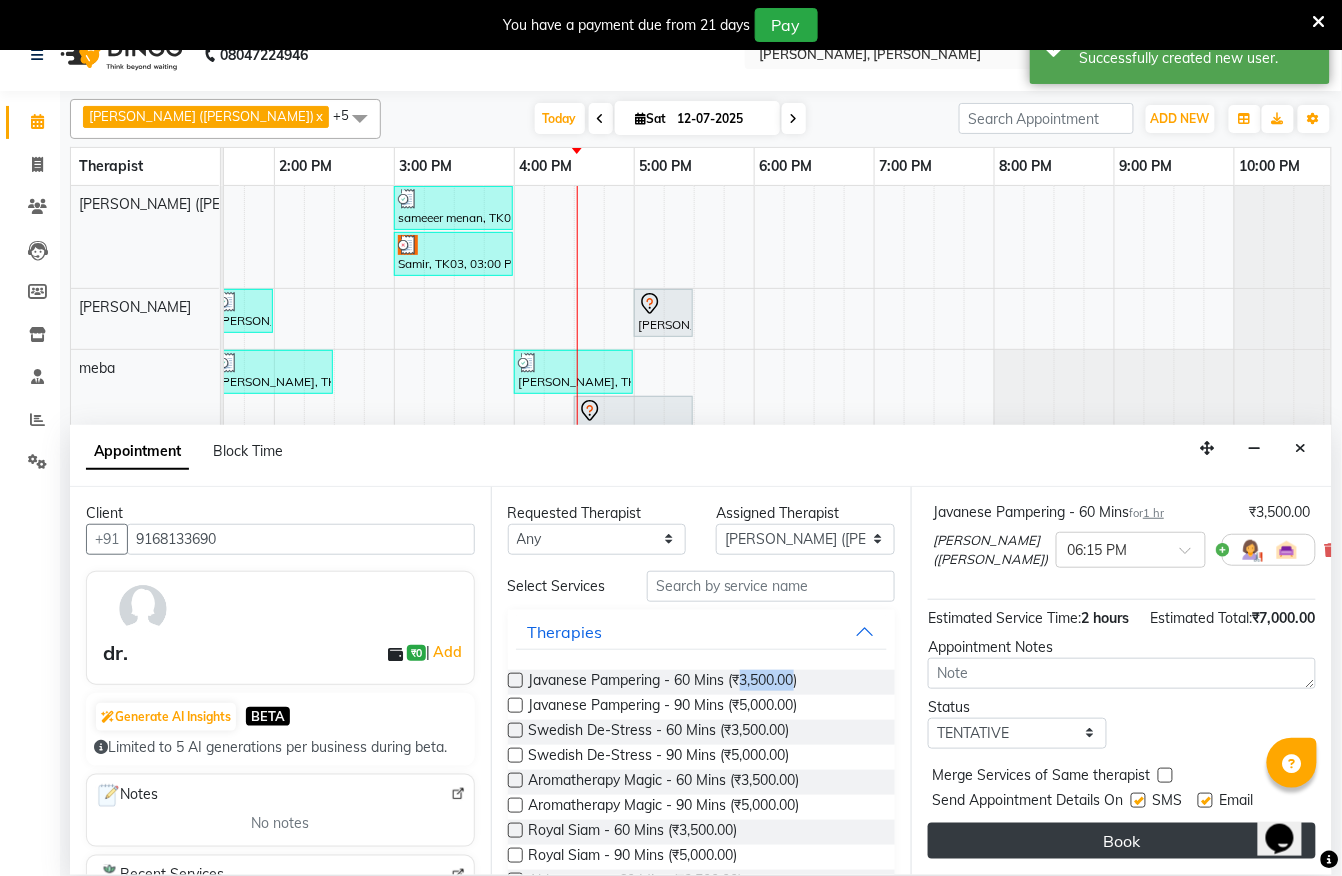 click on "Book" at bounding box center [1122, 841] 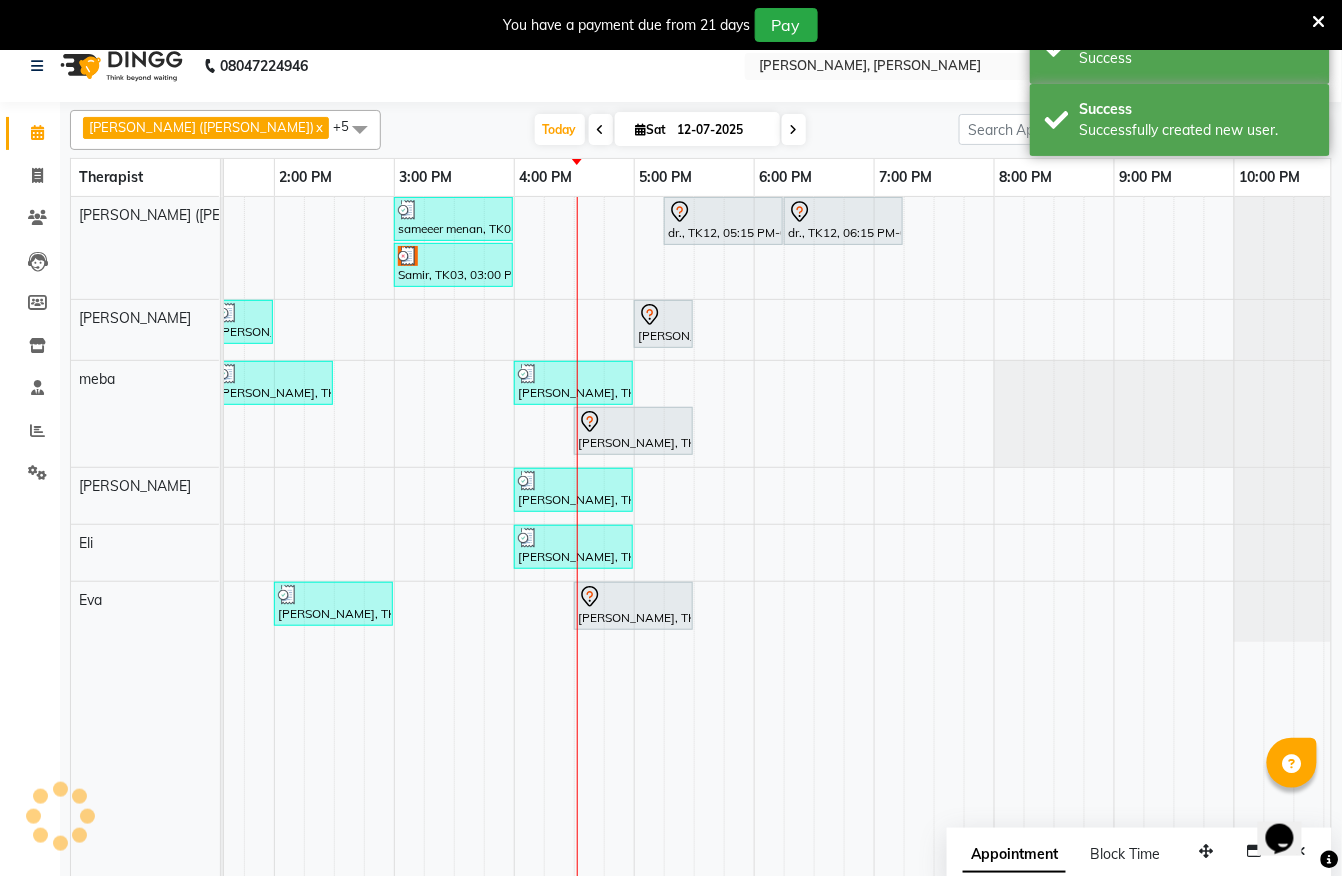 scroll, scrollTop: 0, scrollLeft: 0, axis: both 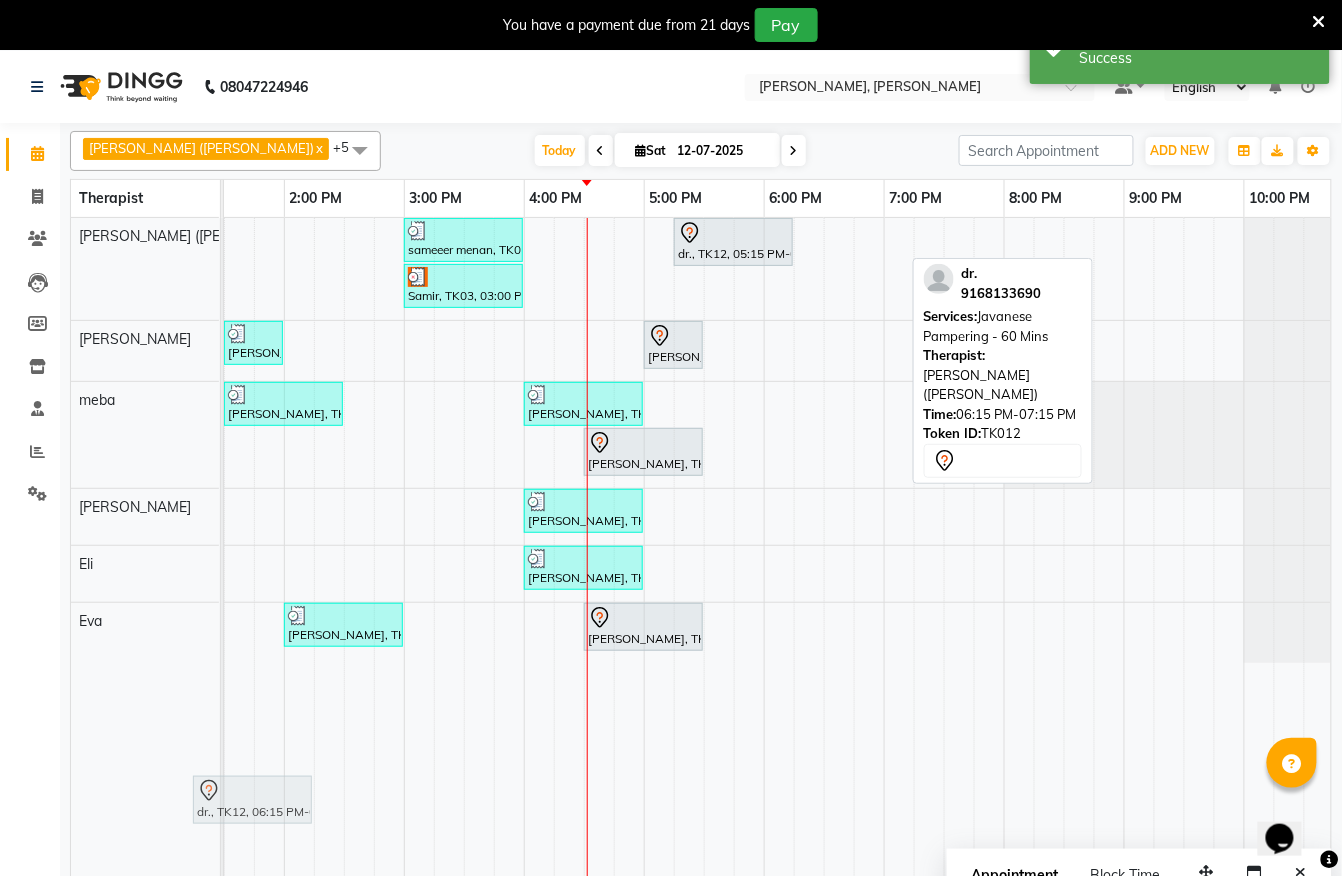 drag, startPoint x: 856, startPoint y: 245, endPoint x: 265, endPoint y: 801, distance: 811.429 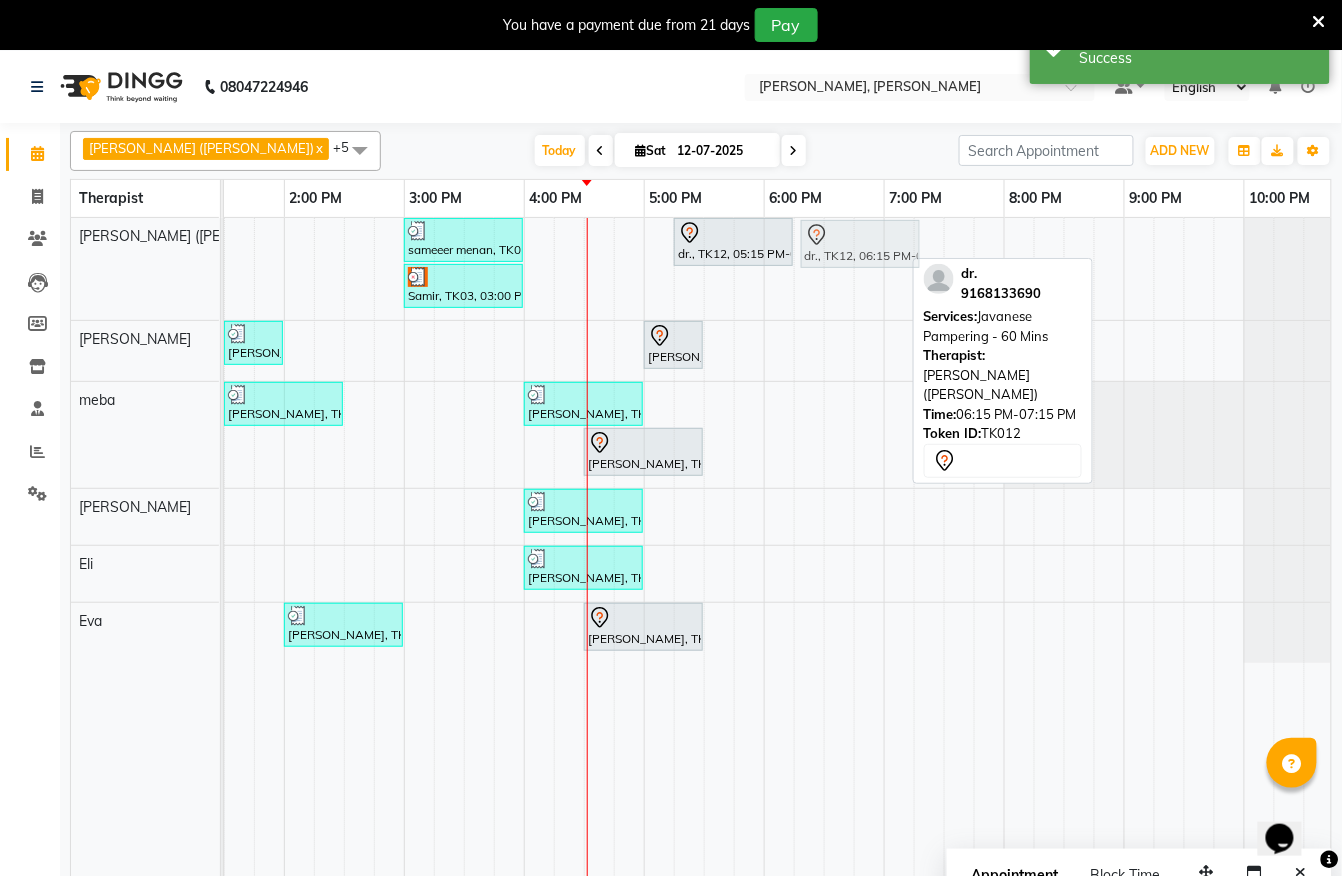 scroll, scrollTop: 0, scrollLeft: 773, axis: horizontal 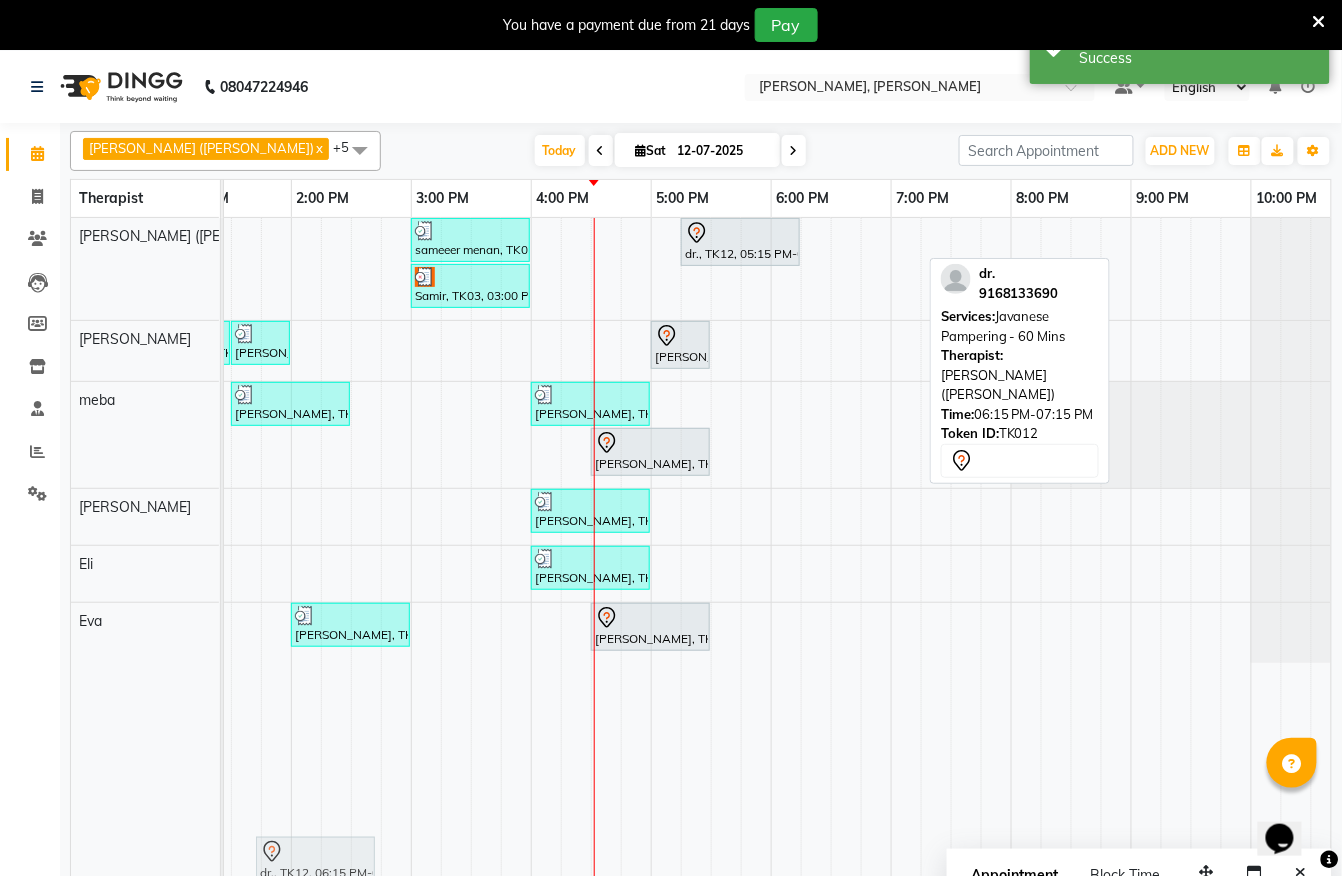 drag, startPoint x: 857, startPoint y: 232, endPoint x: 312, endPoint y: 849, distance: 823.2339 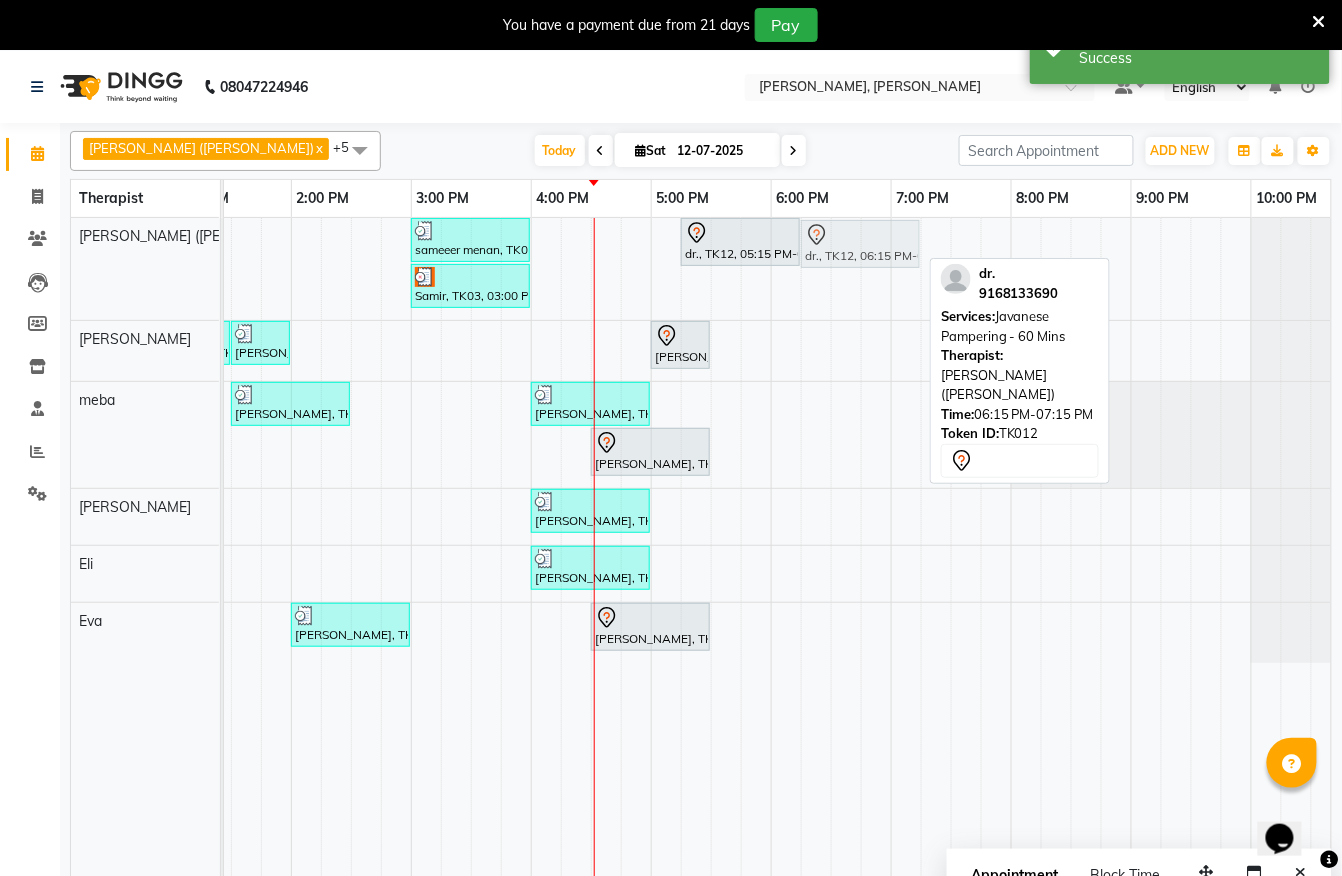 scroll, scrollTop: 9, scrollLeft: 0, axis: vertical 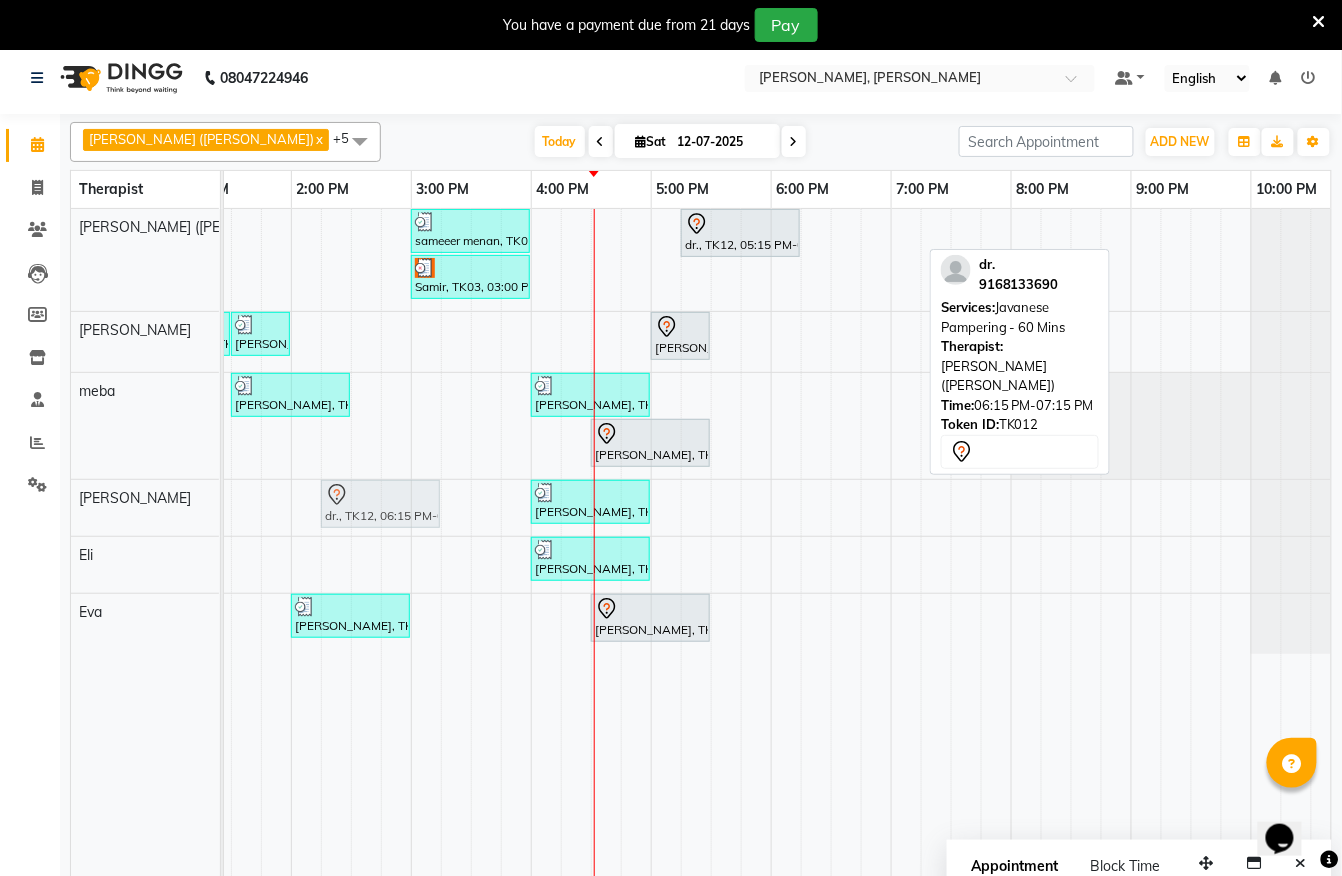 drag, startPoint x: 856, startPoint y: 222, endPoint x: 389, endPoint y: 490, distance: 538.43567 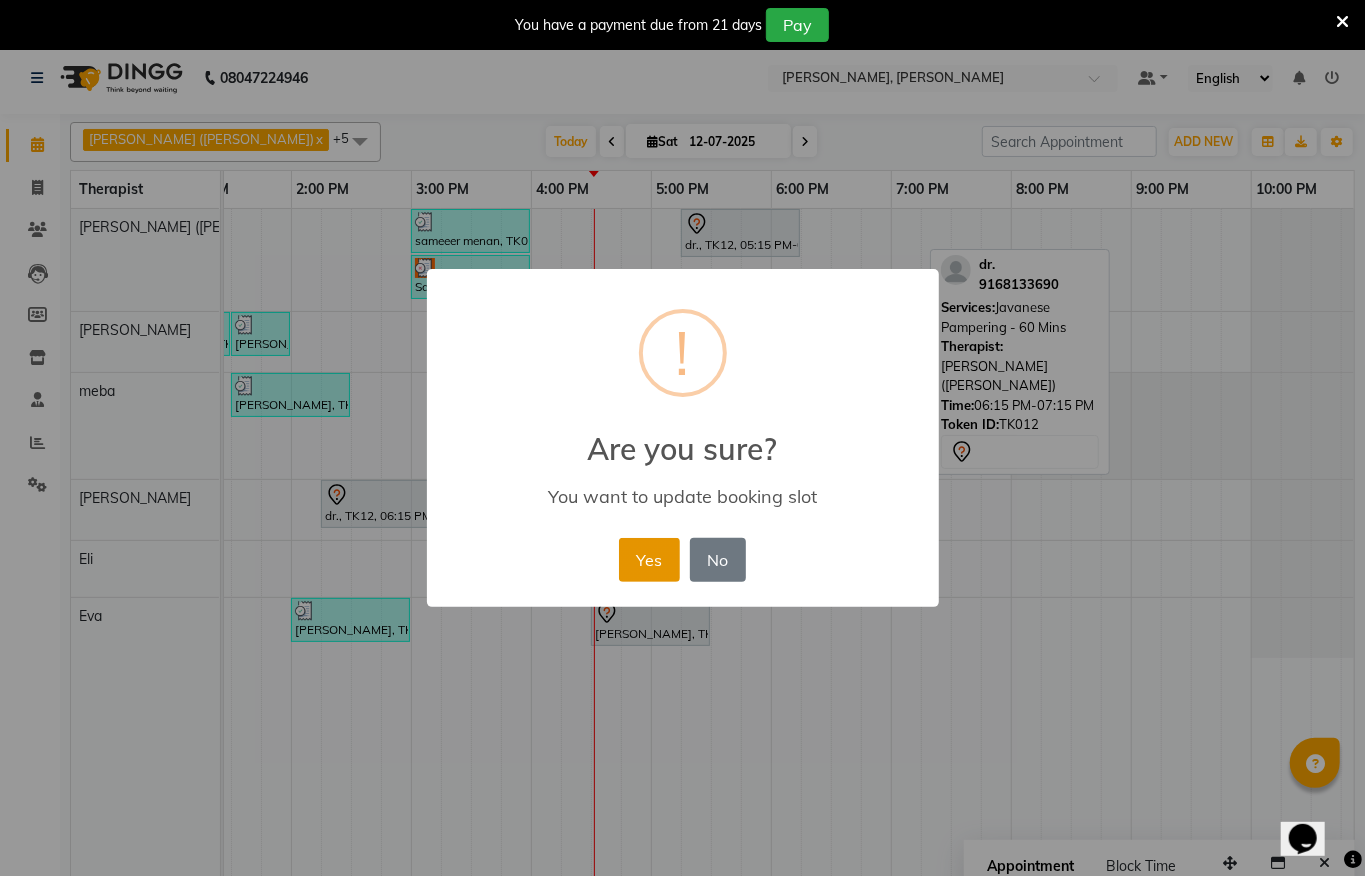 click on "Yes" at bounding box center [649, 560] 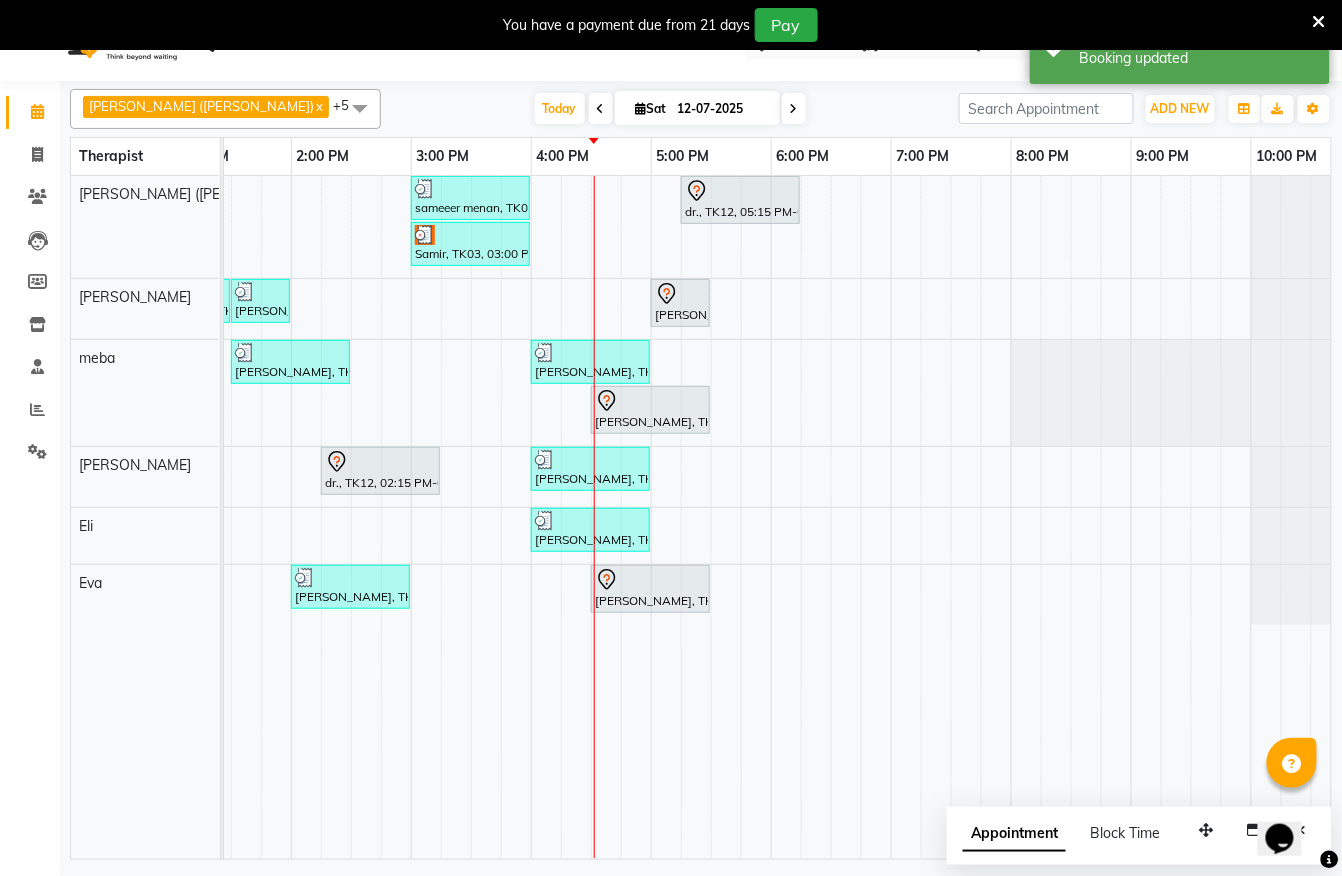 scroll, scrollTop: 50, scrollLeft: 0, axis: vertical 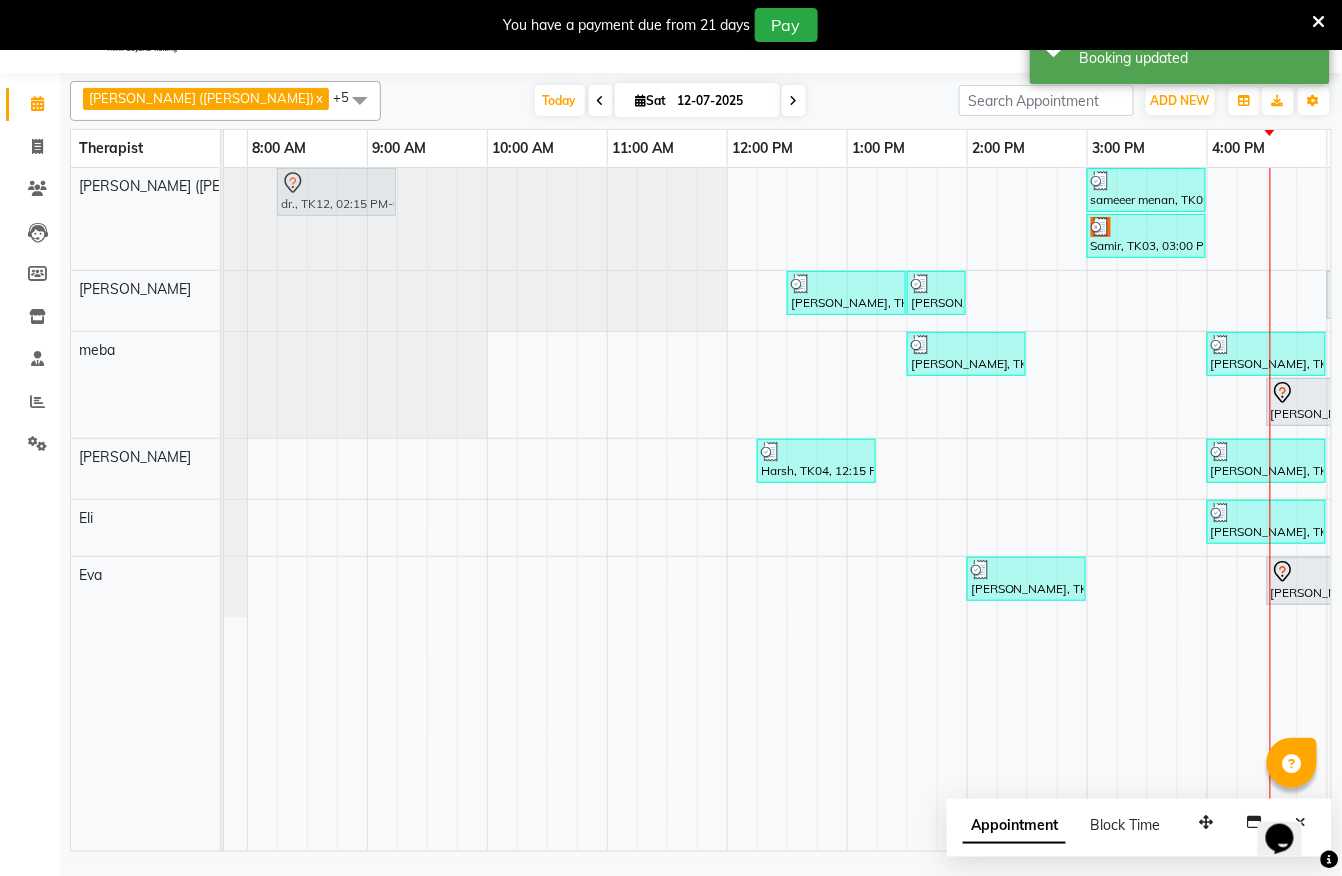 drag, startPoint x: 832, startPoint y: 485, endPoint x: 278, endPoint y: 232, distance: 609.03613 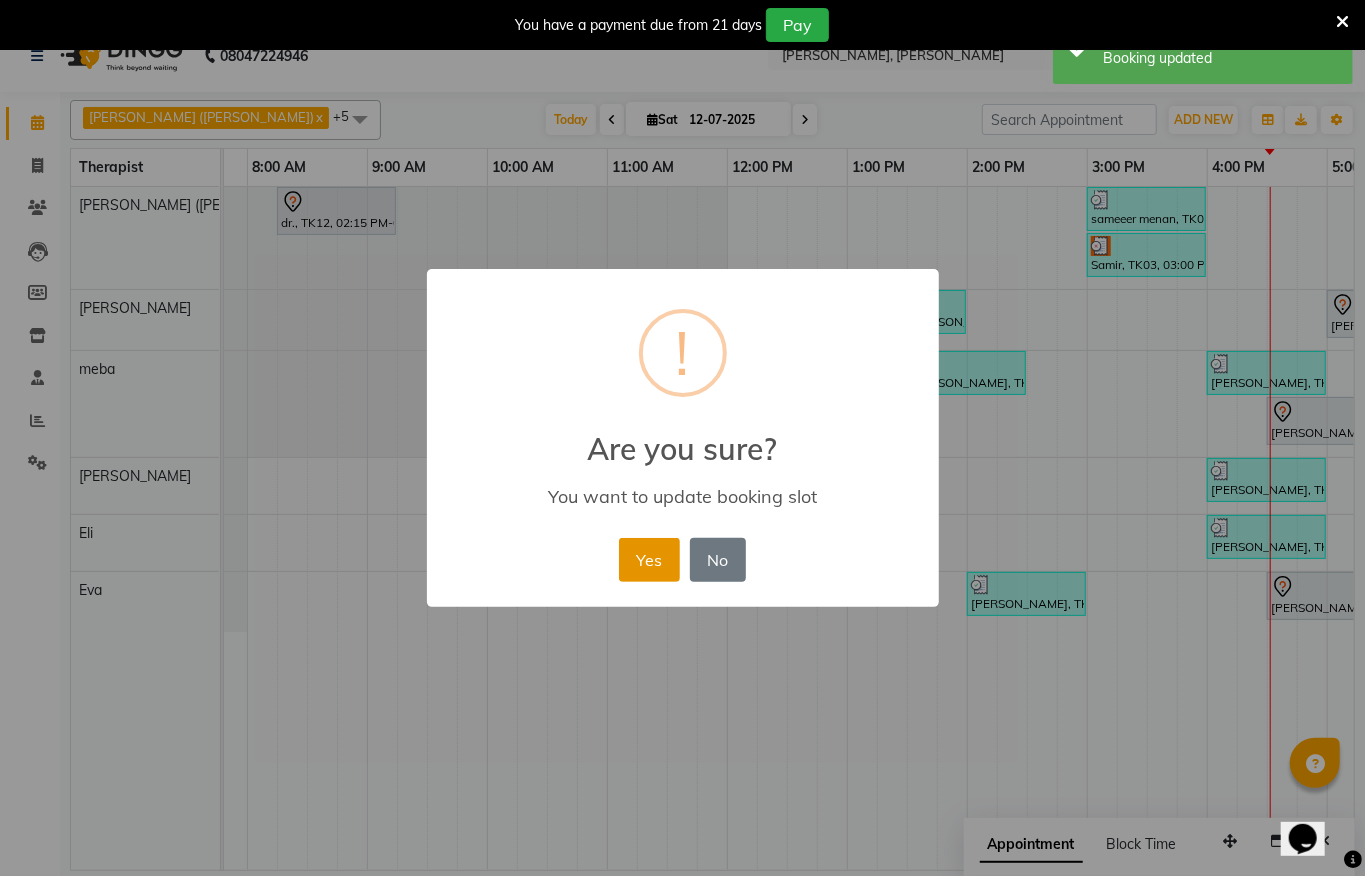 click on "Yes" at bounding box center (649, 560) 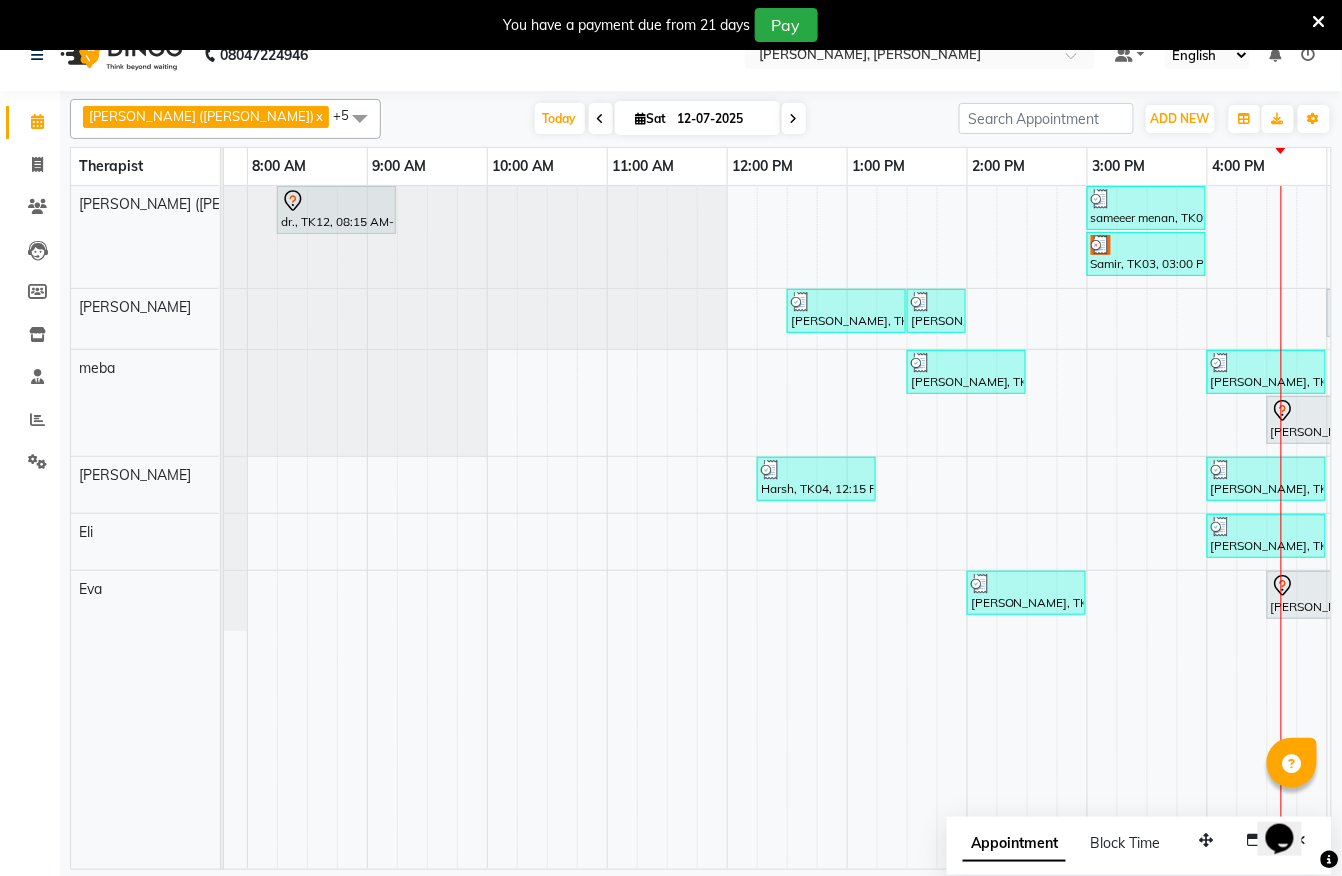 scroll, scrollTop: 0, scrollLeft: 834, axis: horizontal 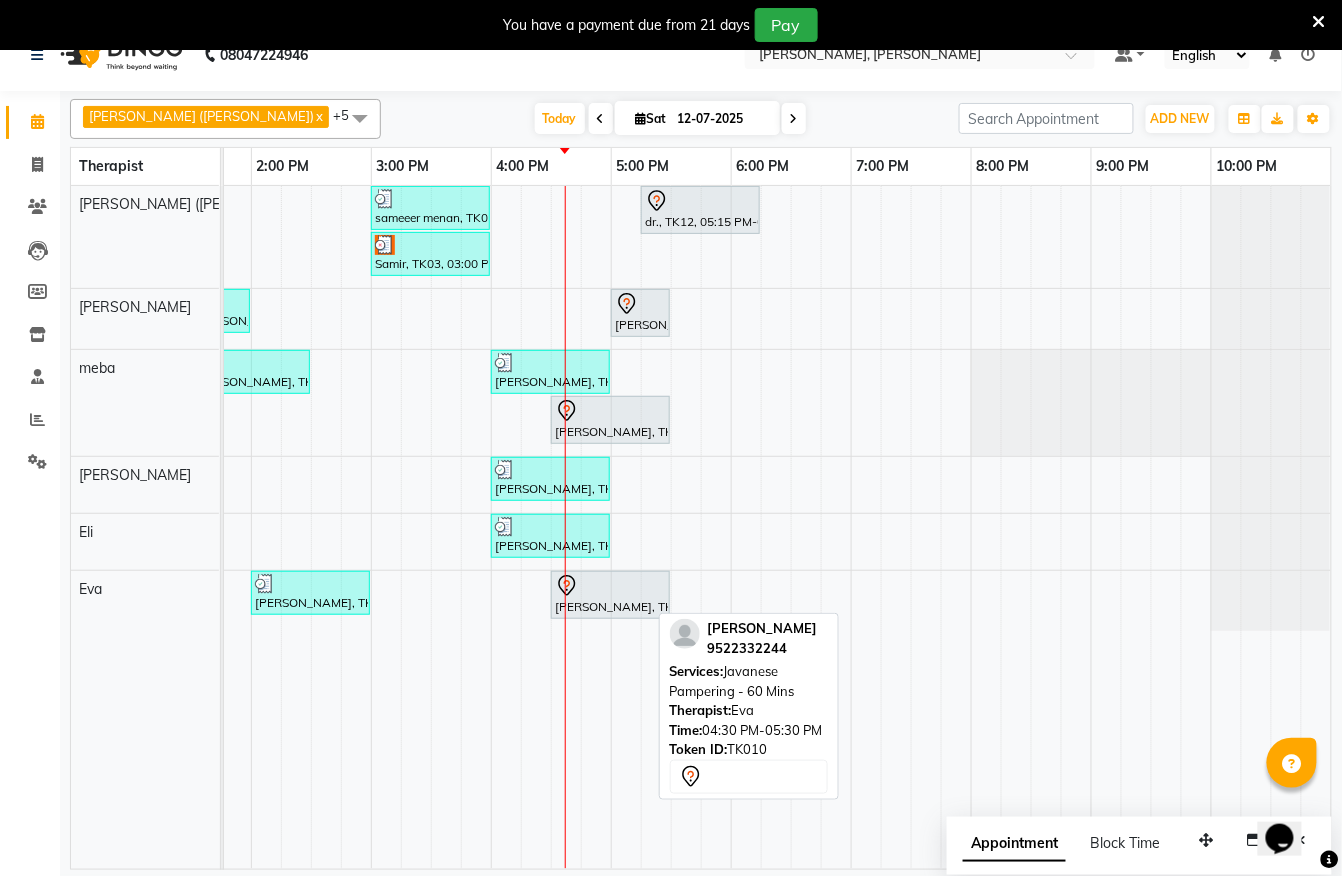 click at bounding box center (610, 586) 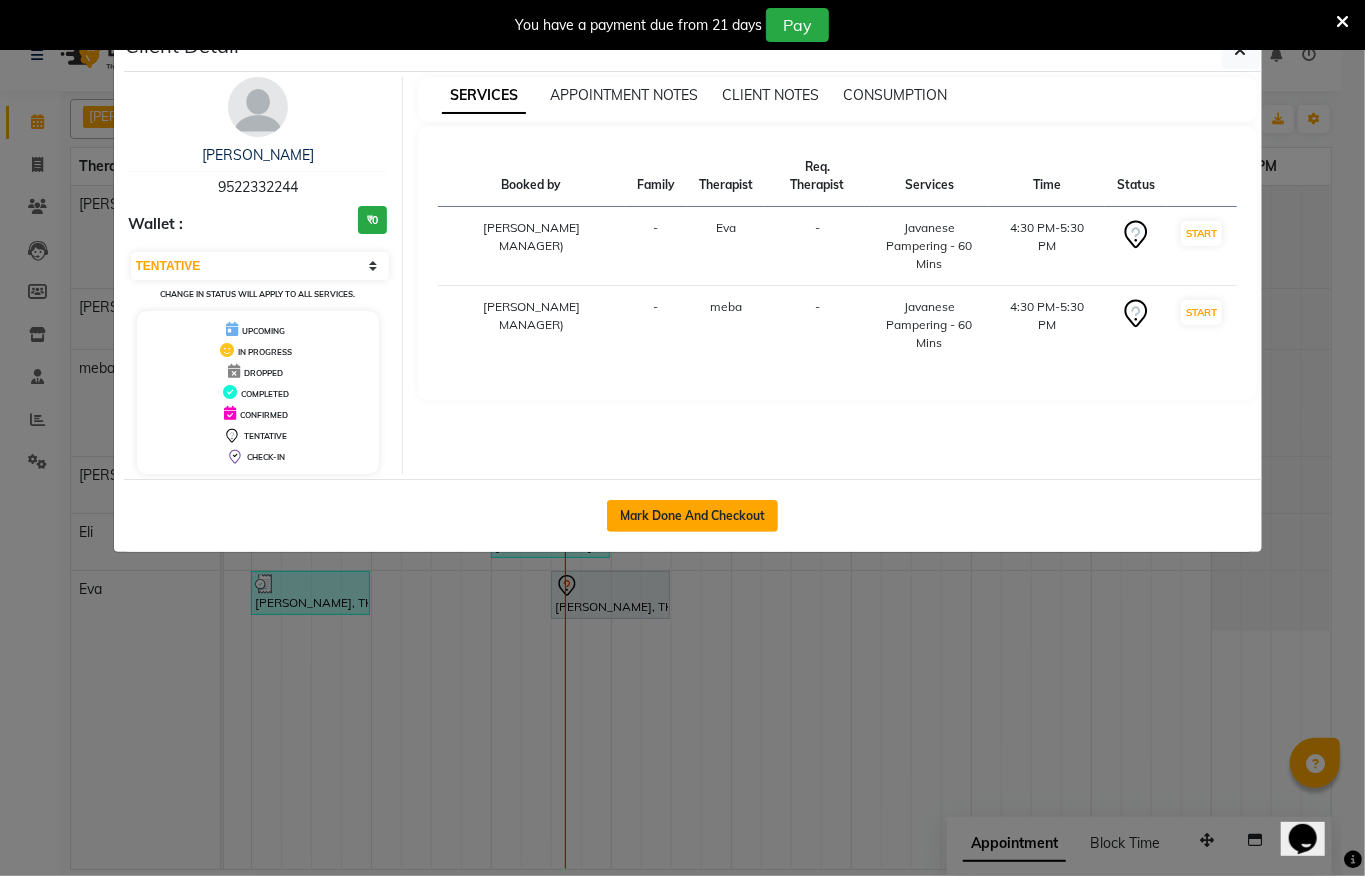 click on "Mark Done And Checkout" 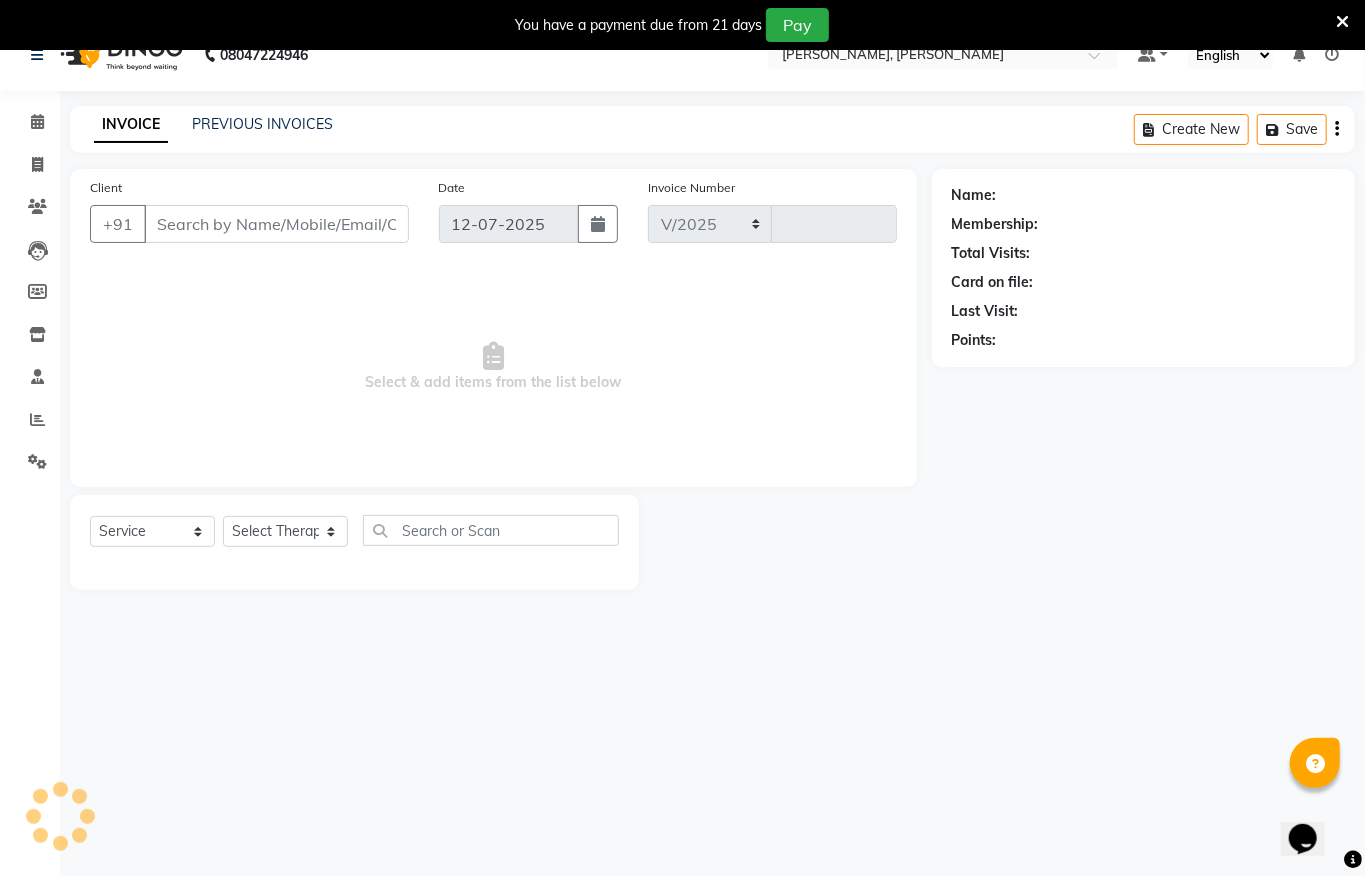 select on "6399" 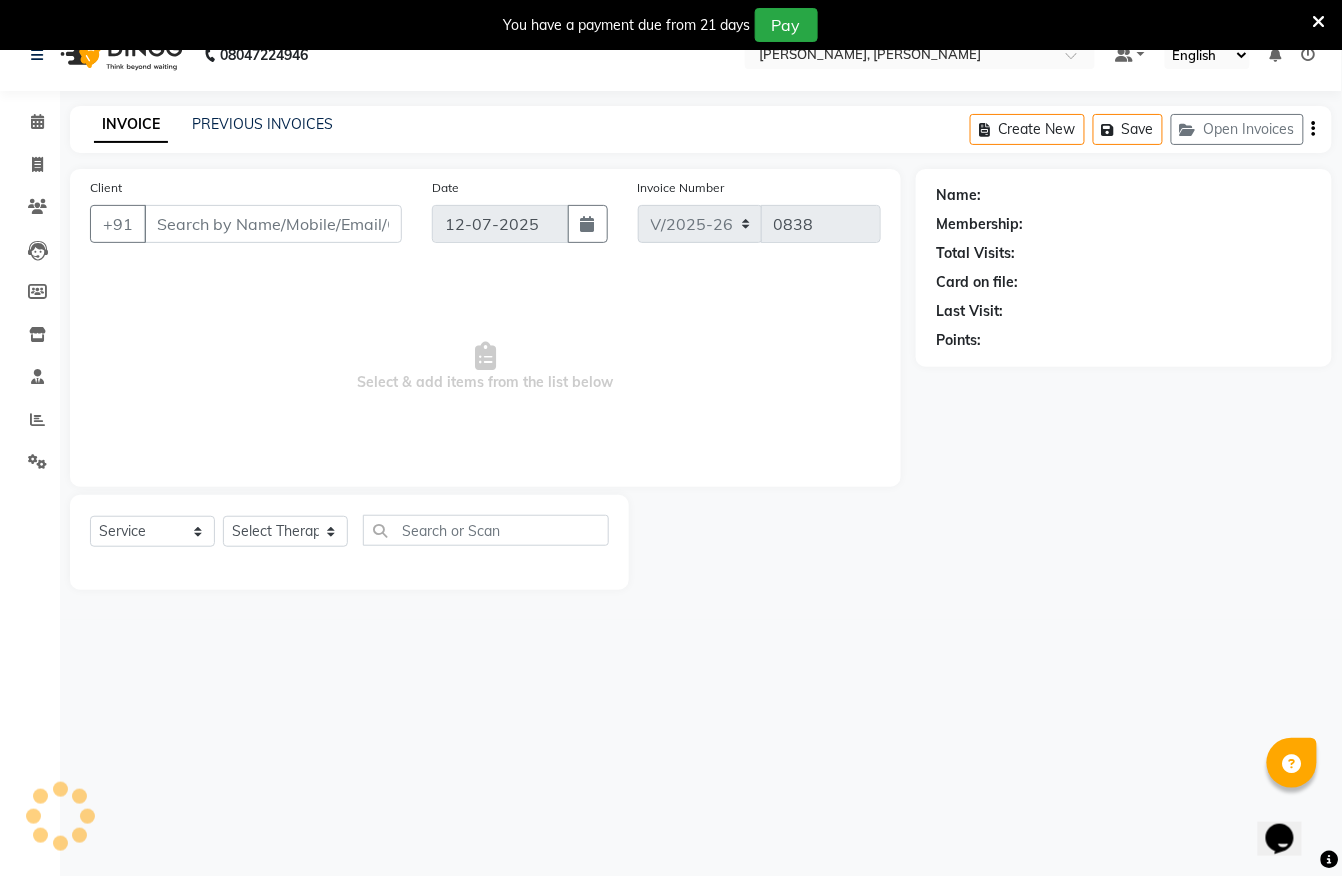 type on "9522332244" 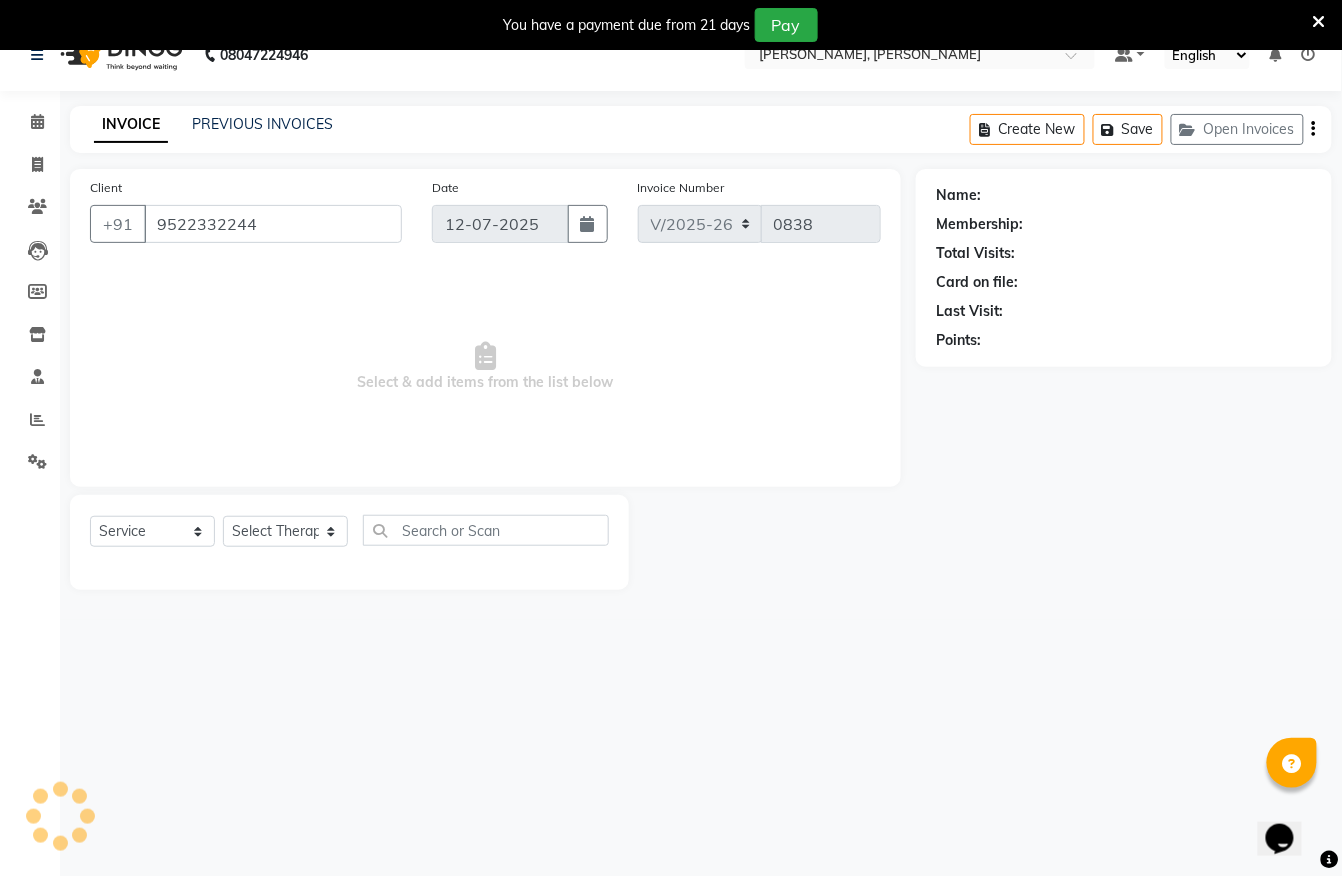 select on "83231" 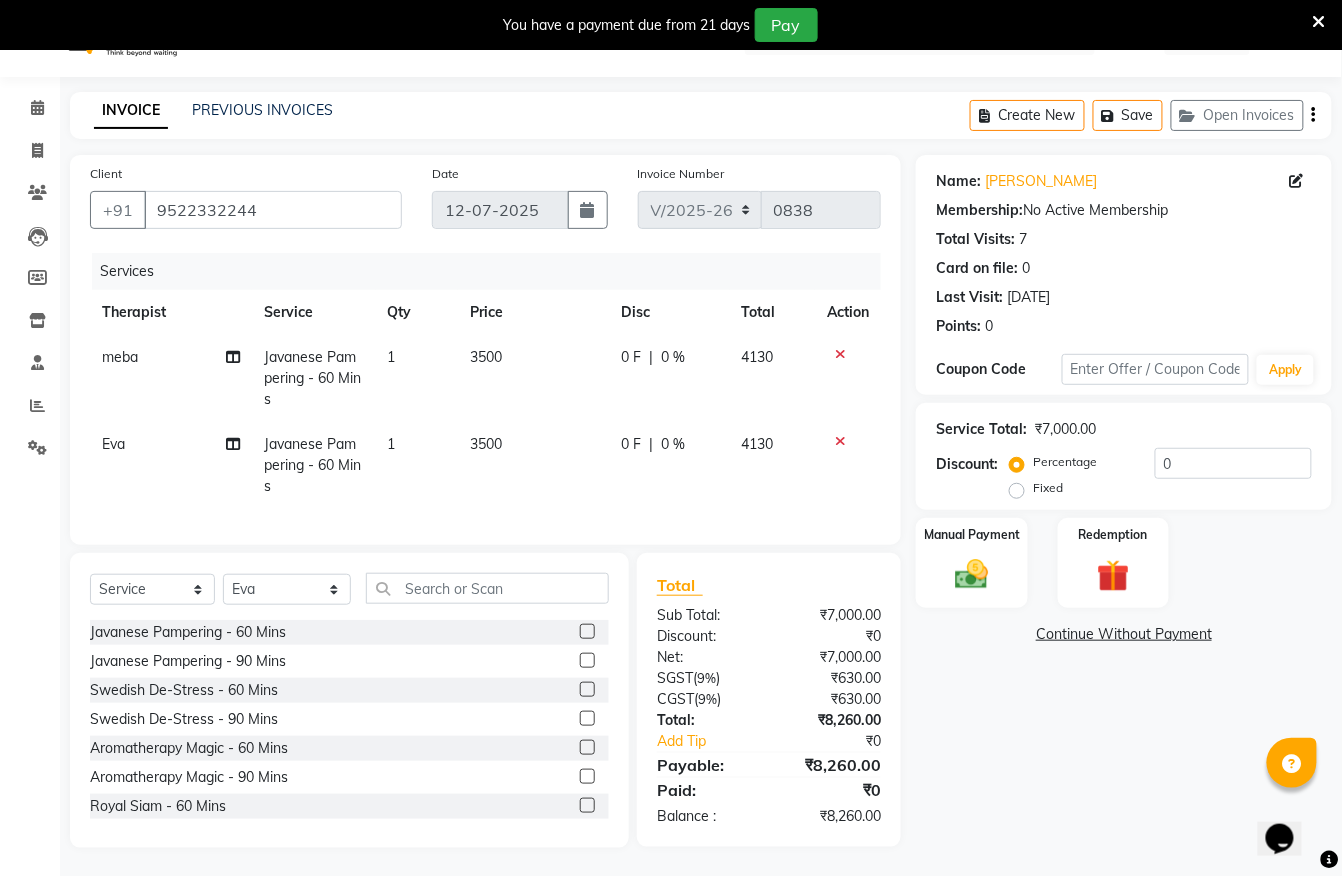 scroll, scrollTop: 50, scrollLeft: 0, axis: vertical 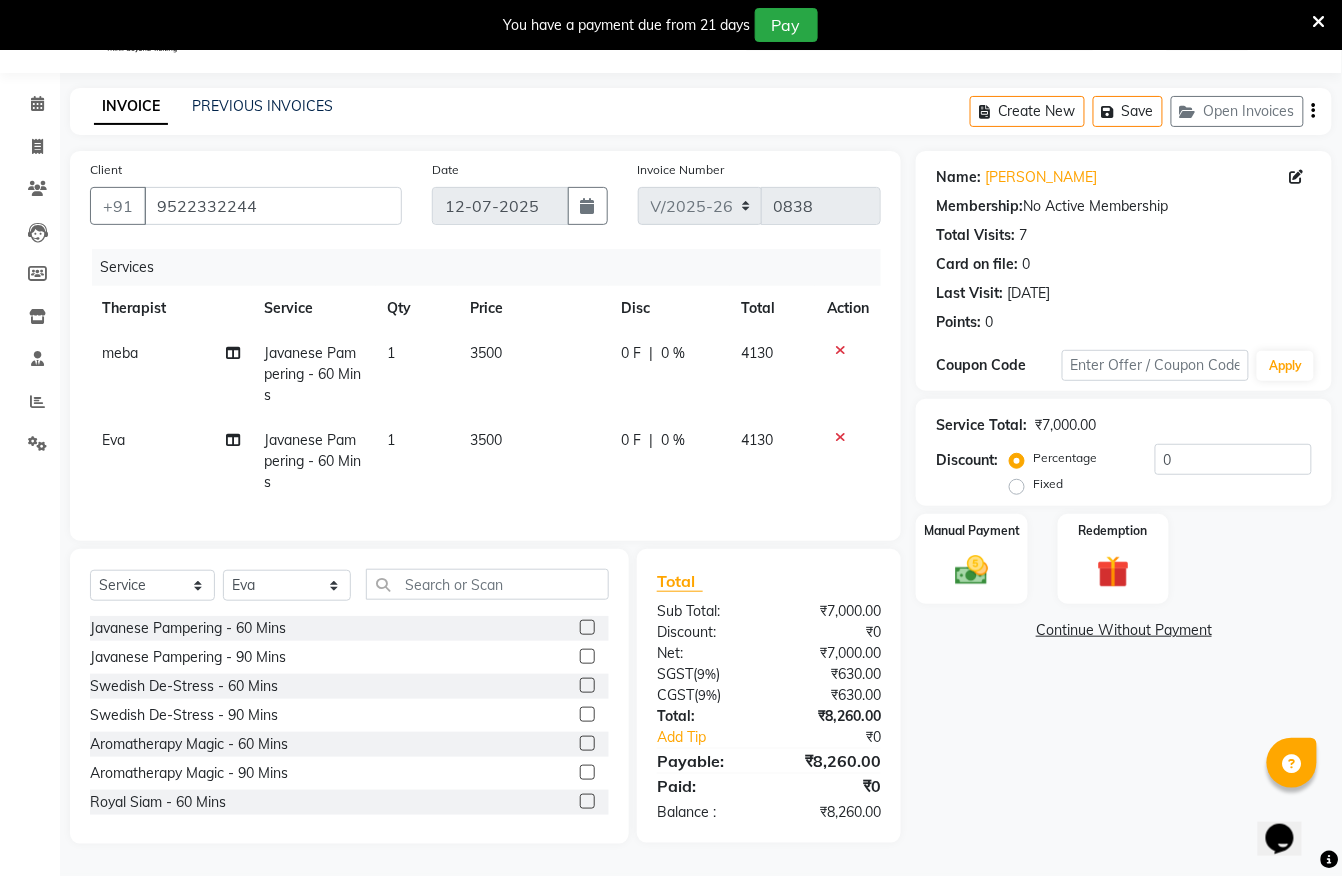 click on "Manual Payment Redemption" 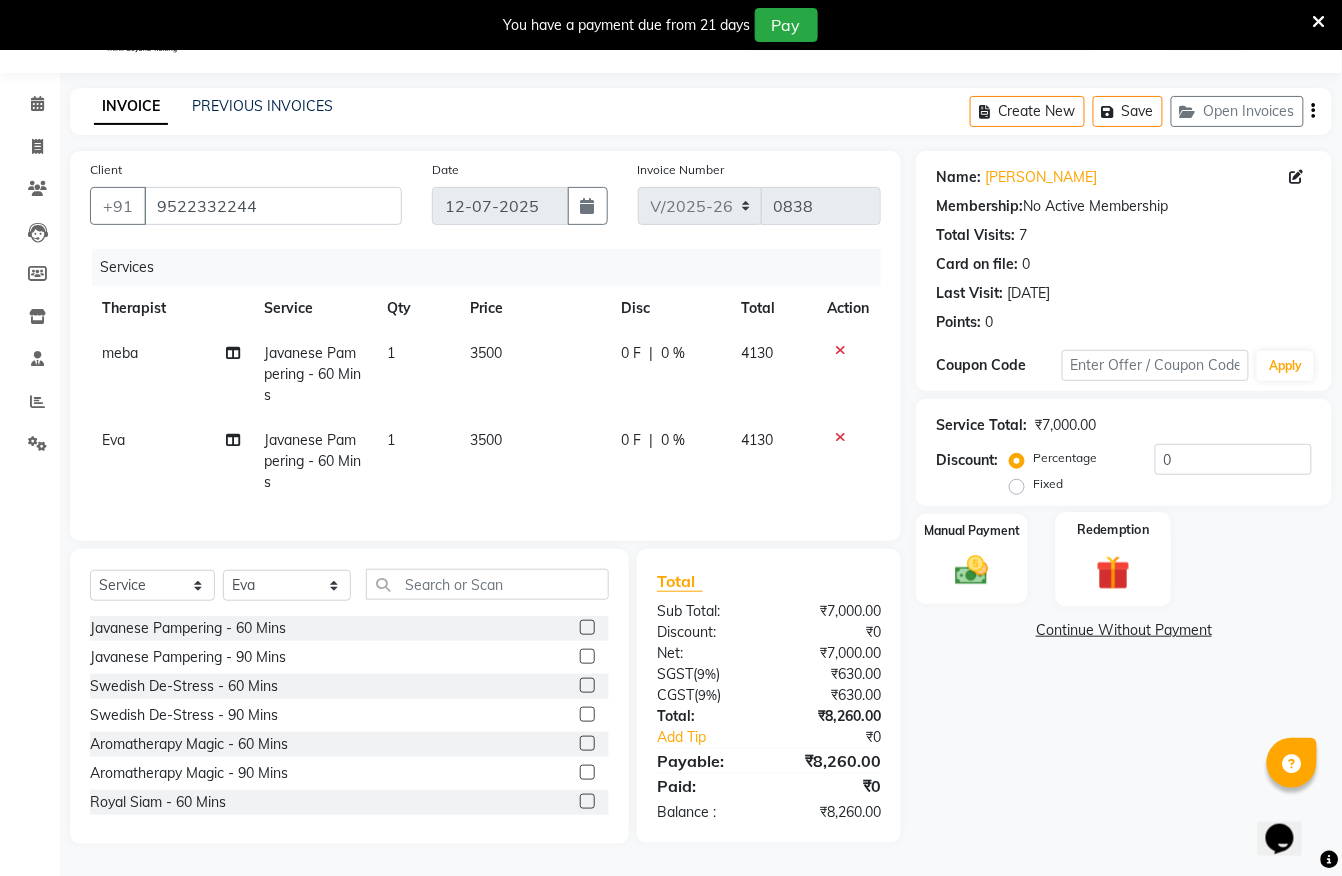 click on "Redemption" 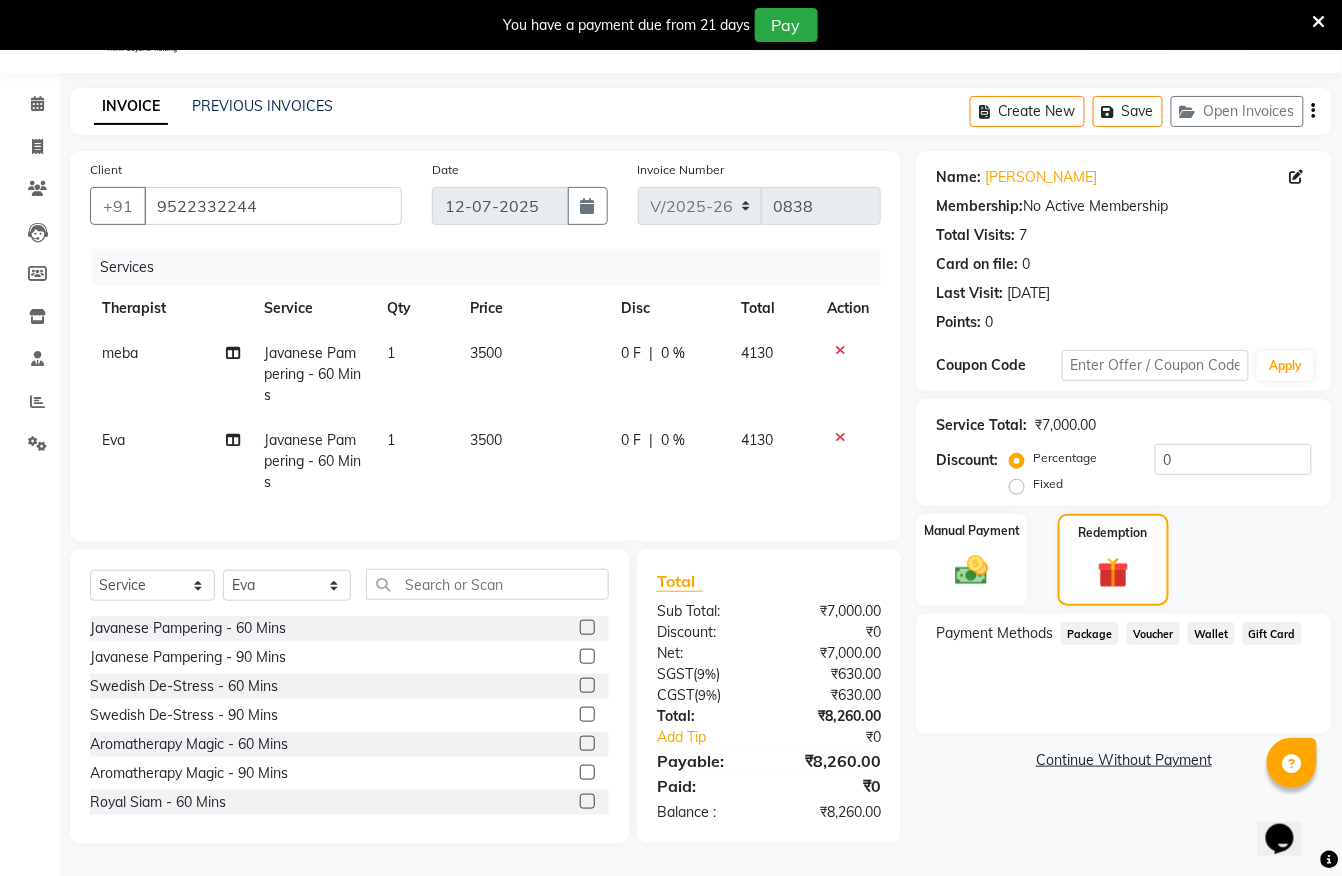 click on "Voucher" 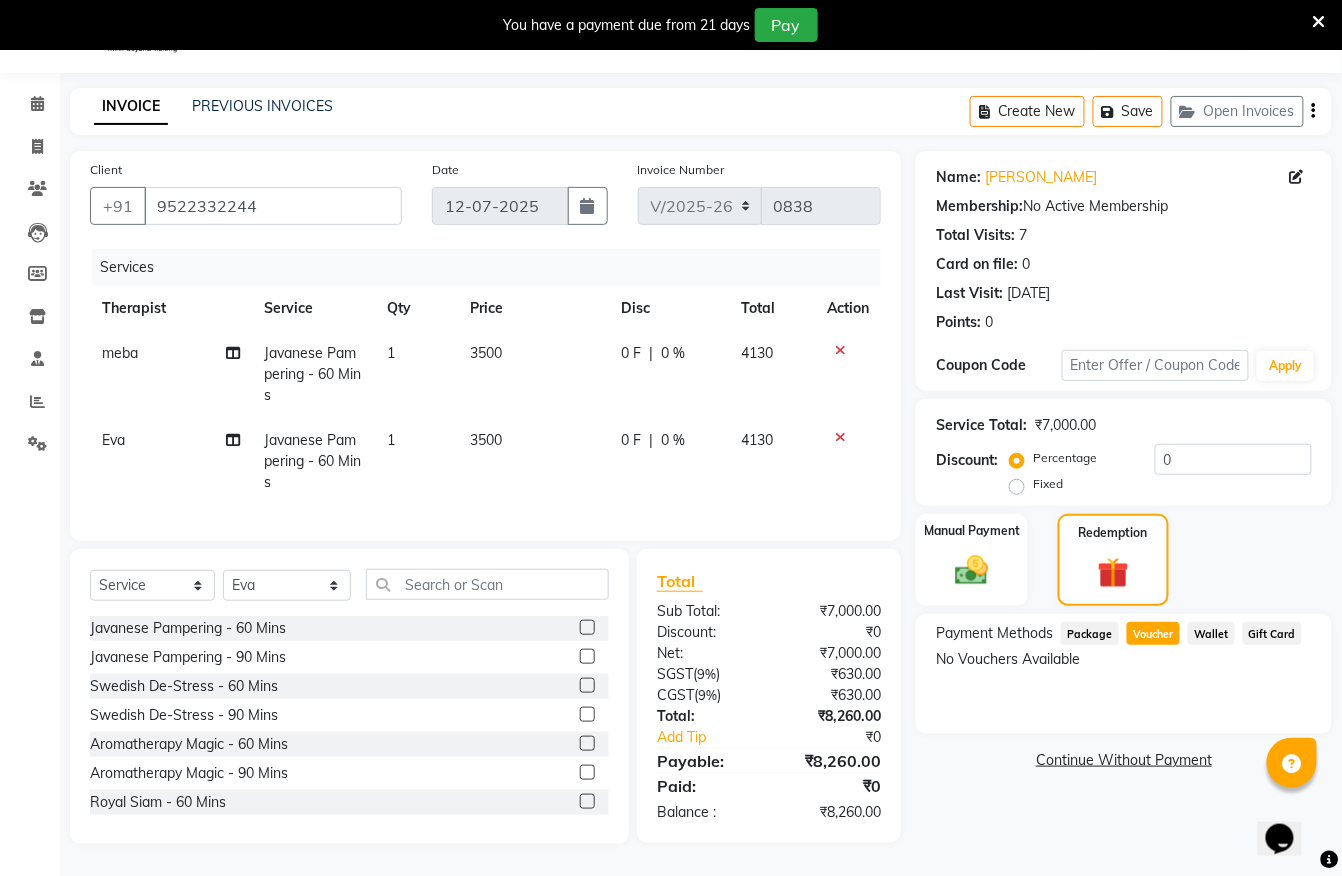 click on "Voucher" 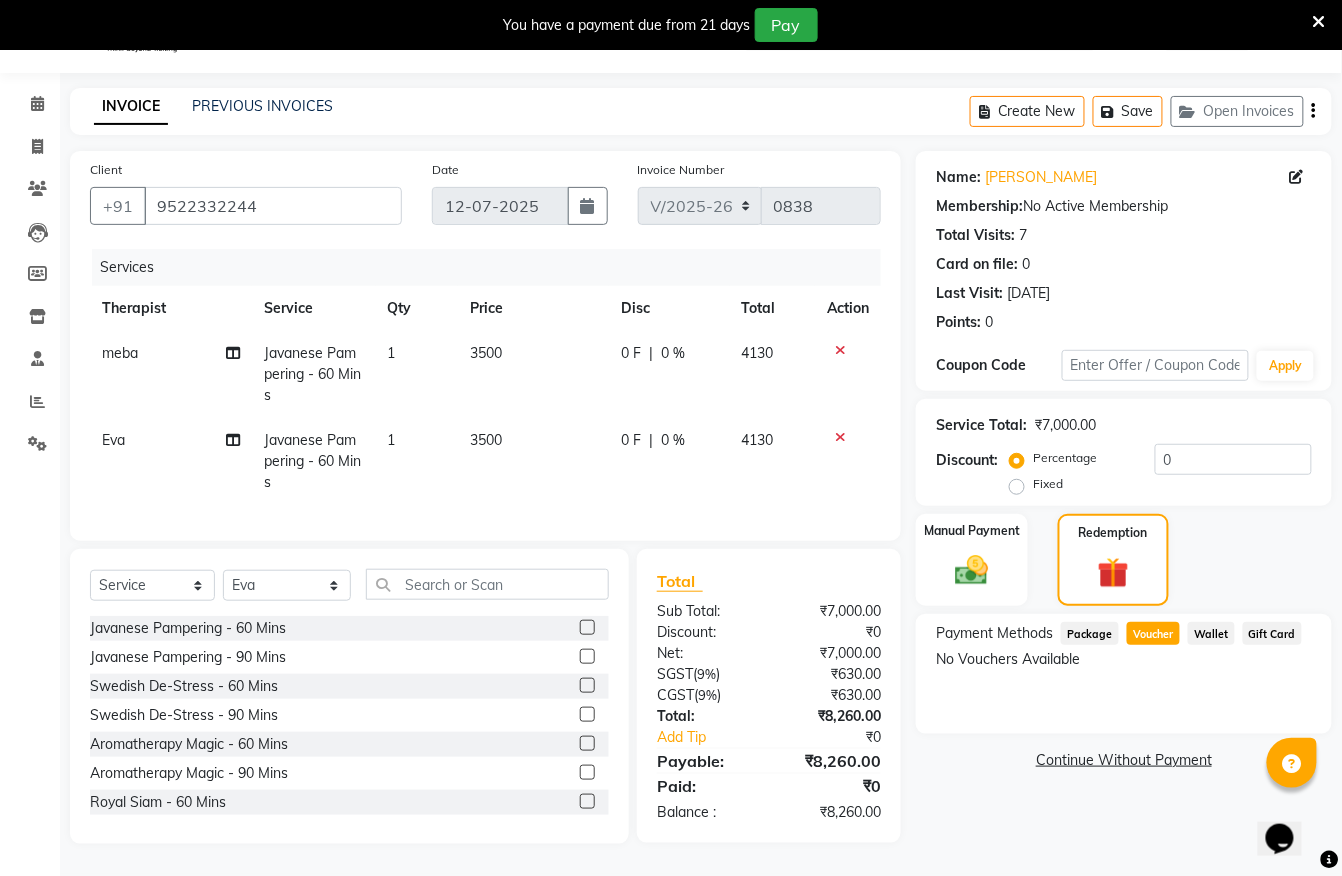 click on "Package" 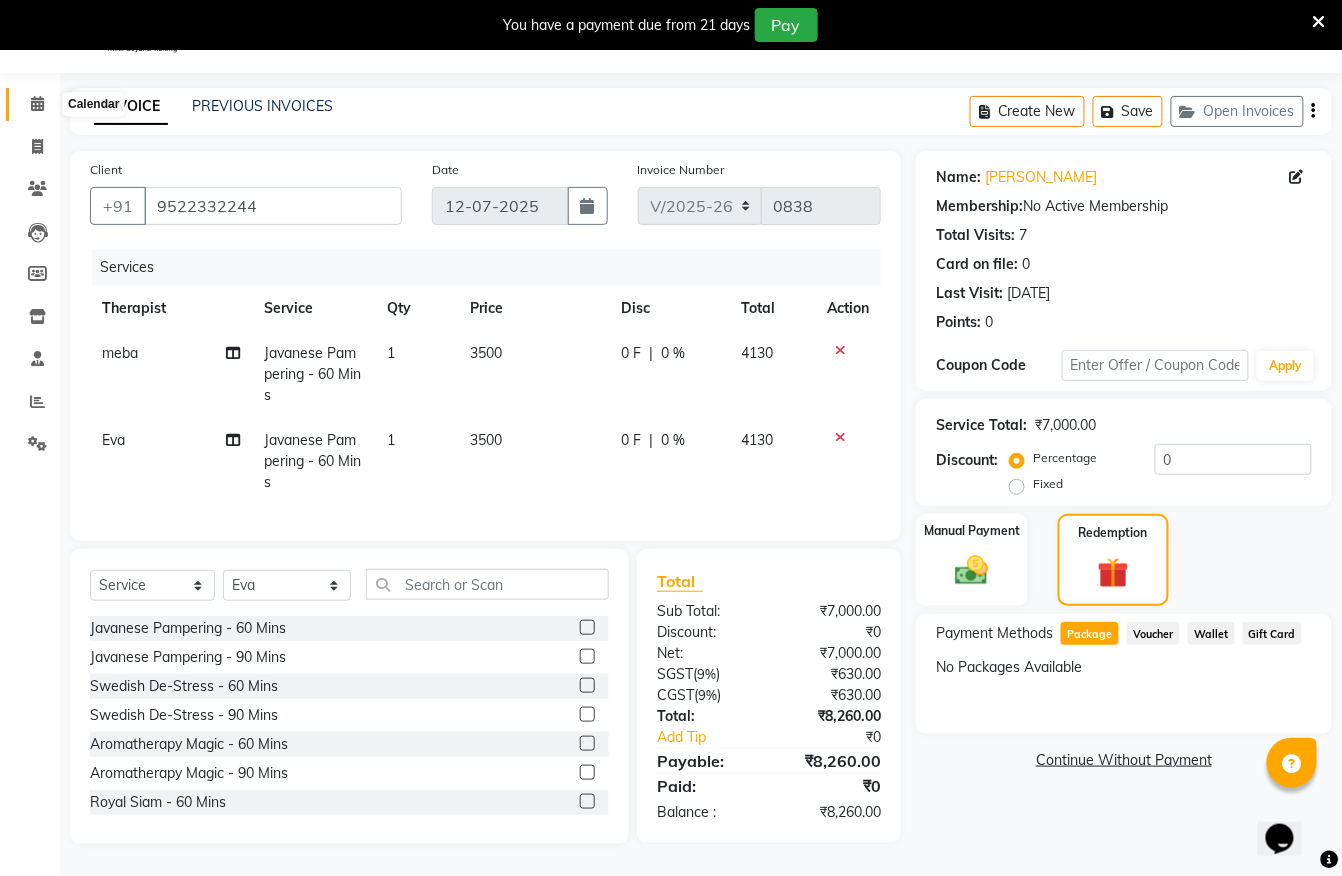 click 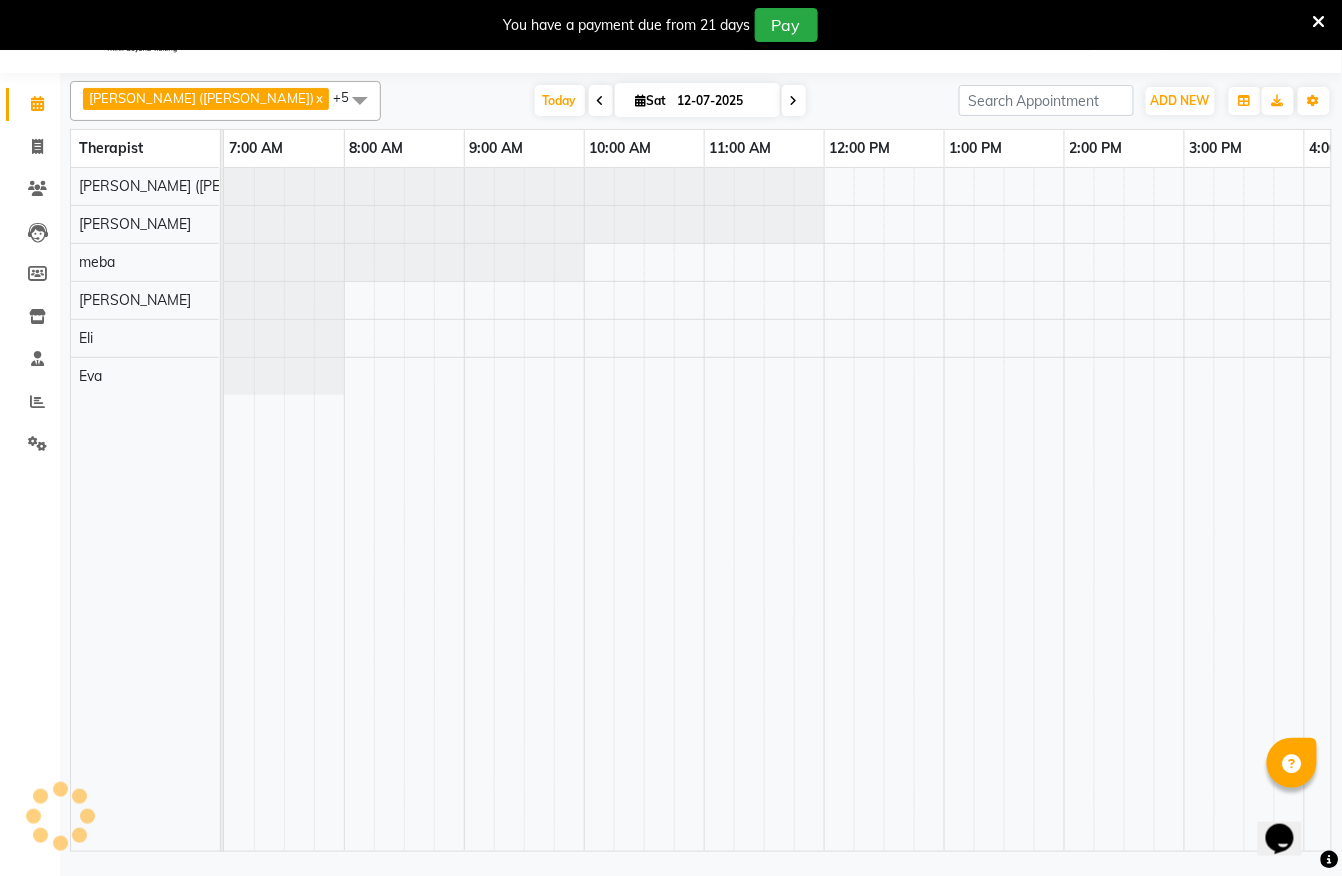 scroll, scrollTop: 0, scrollLeft: 0, axis: both 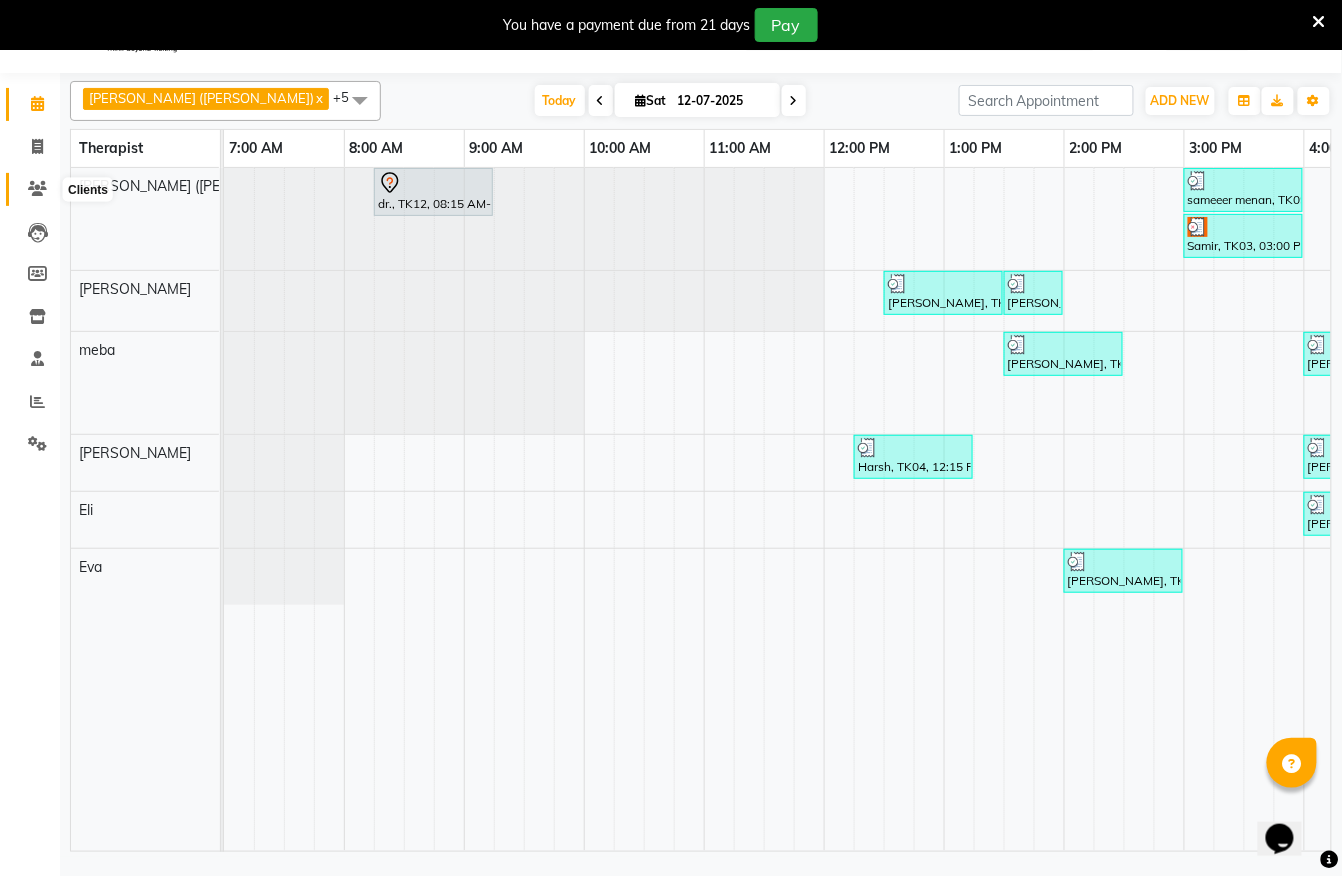 click 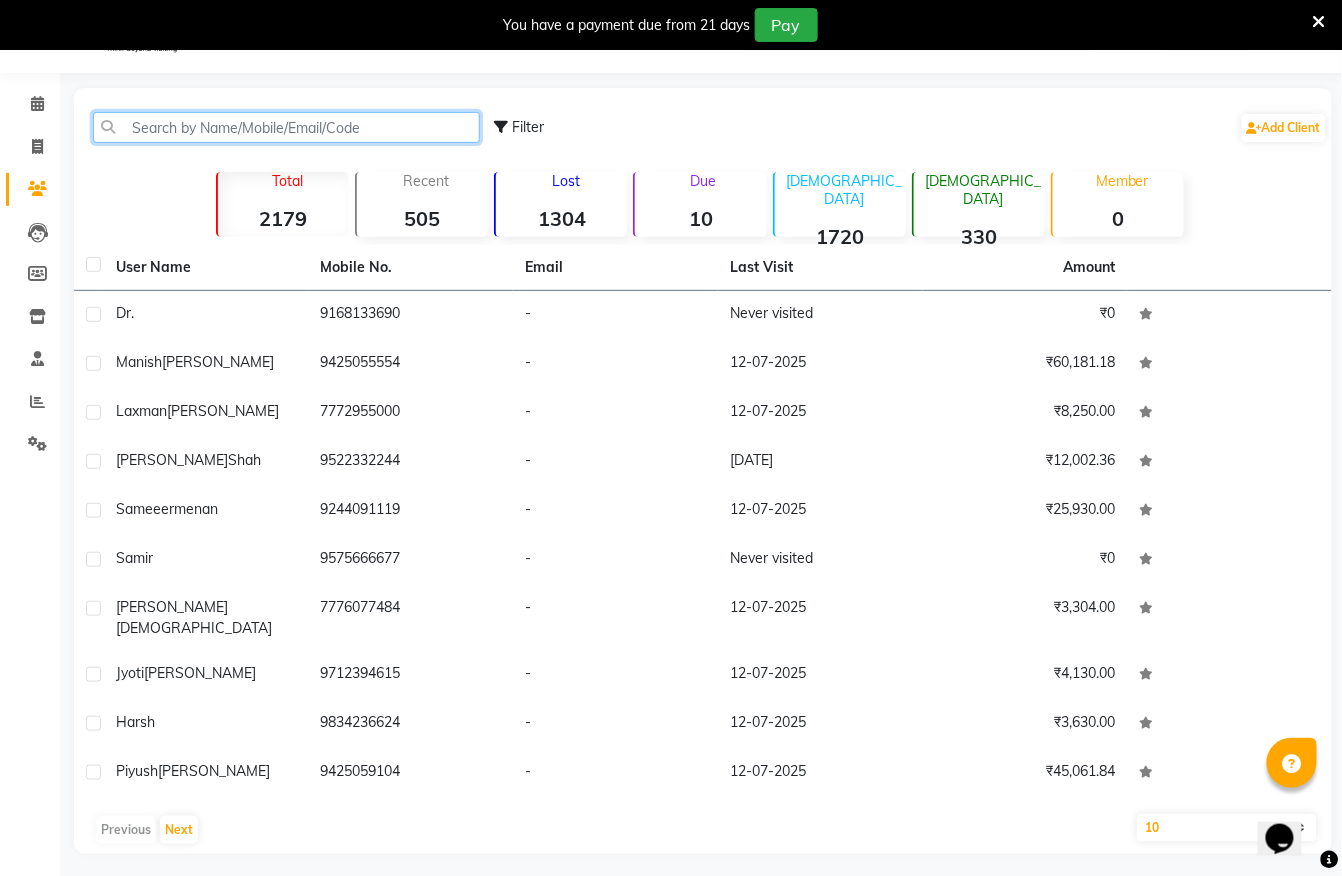 click 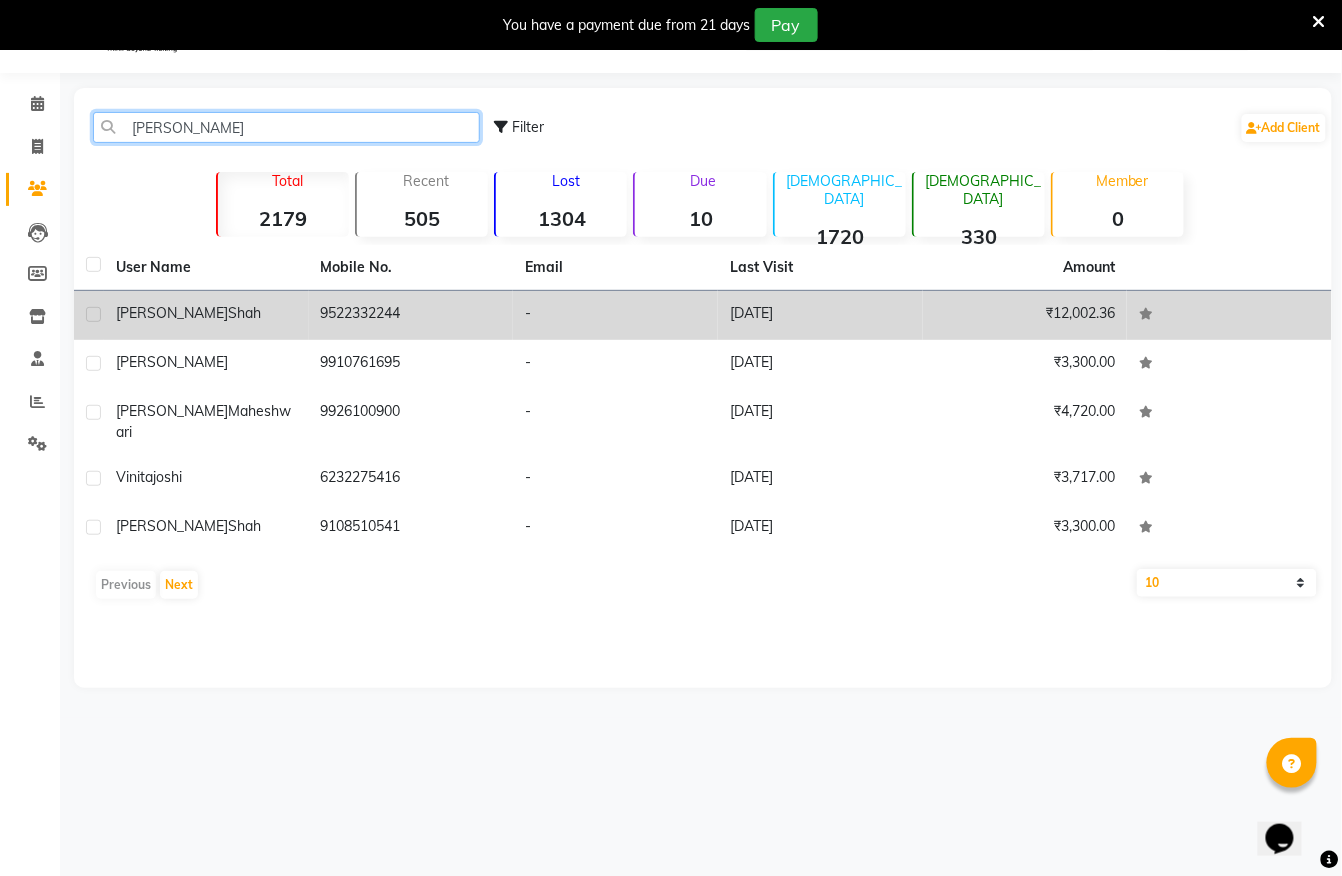 type on "vinit" 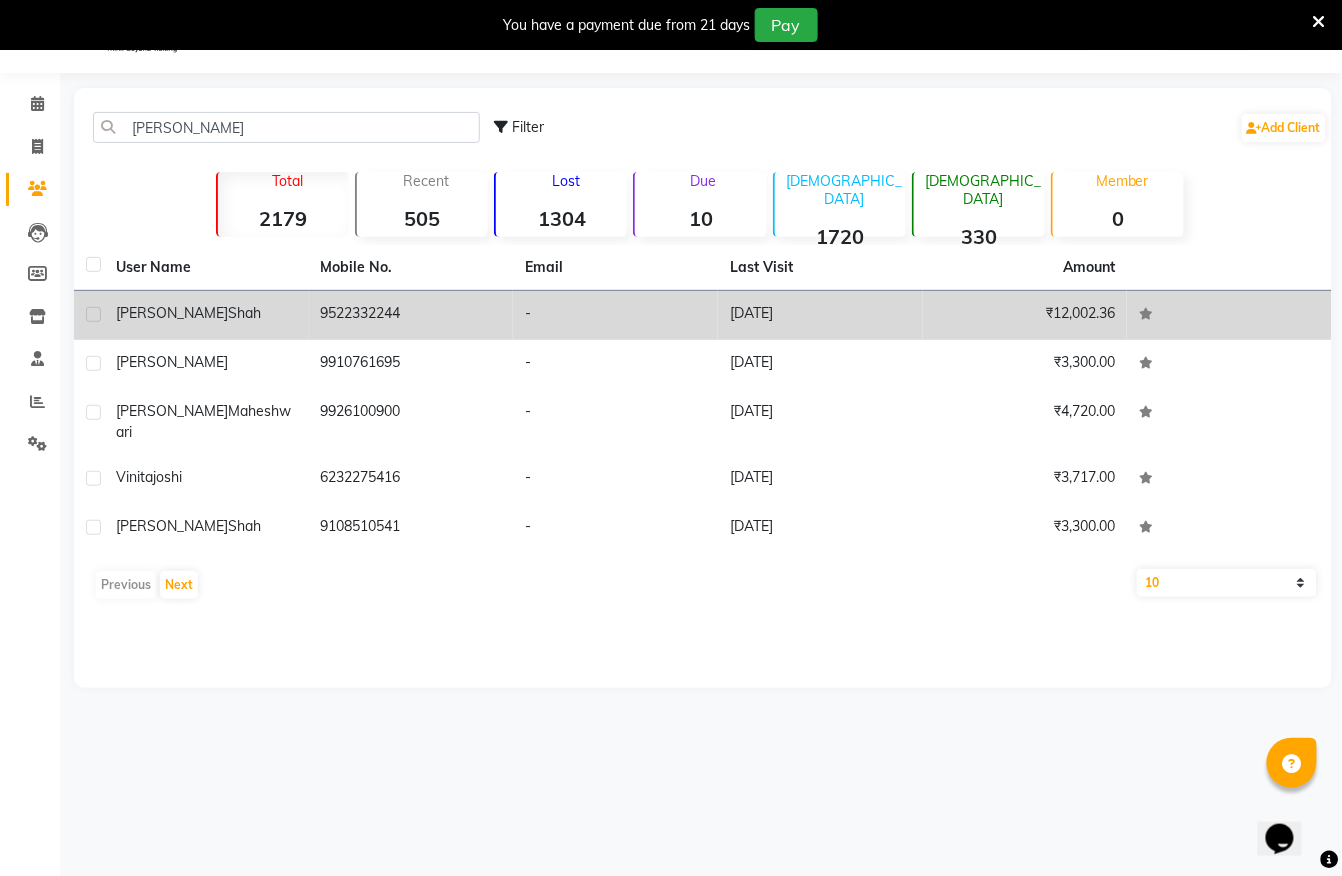 click on "9522332244" 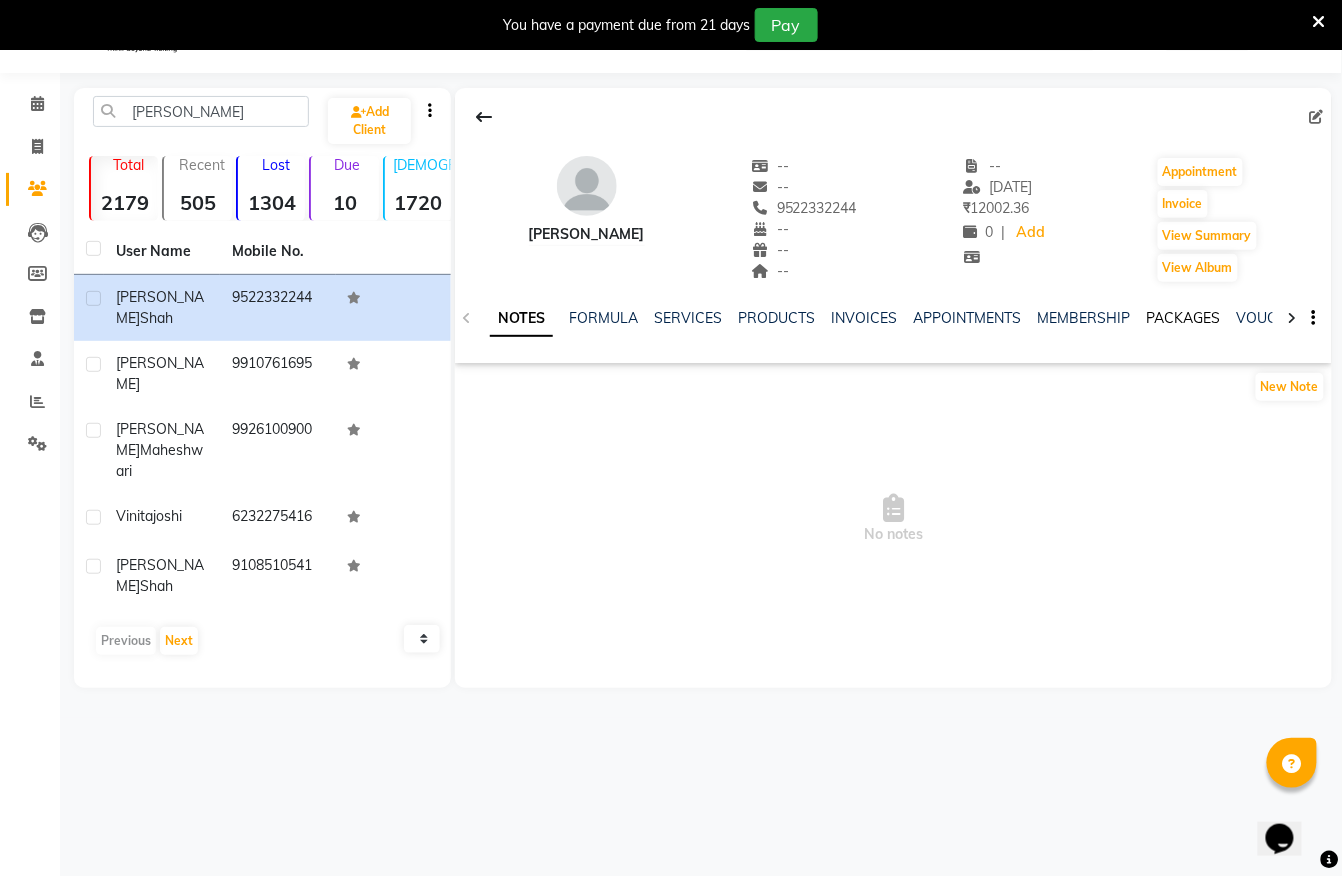 click on "PACKAGES" 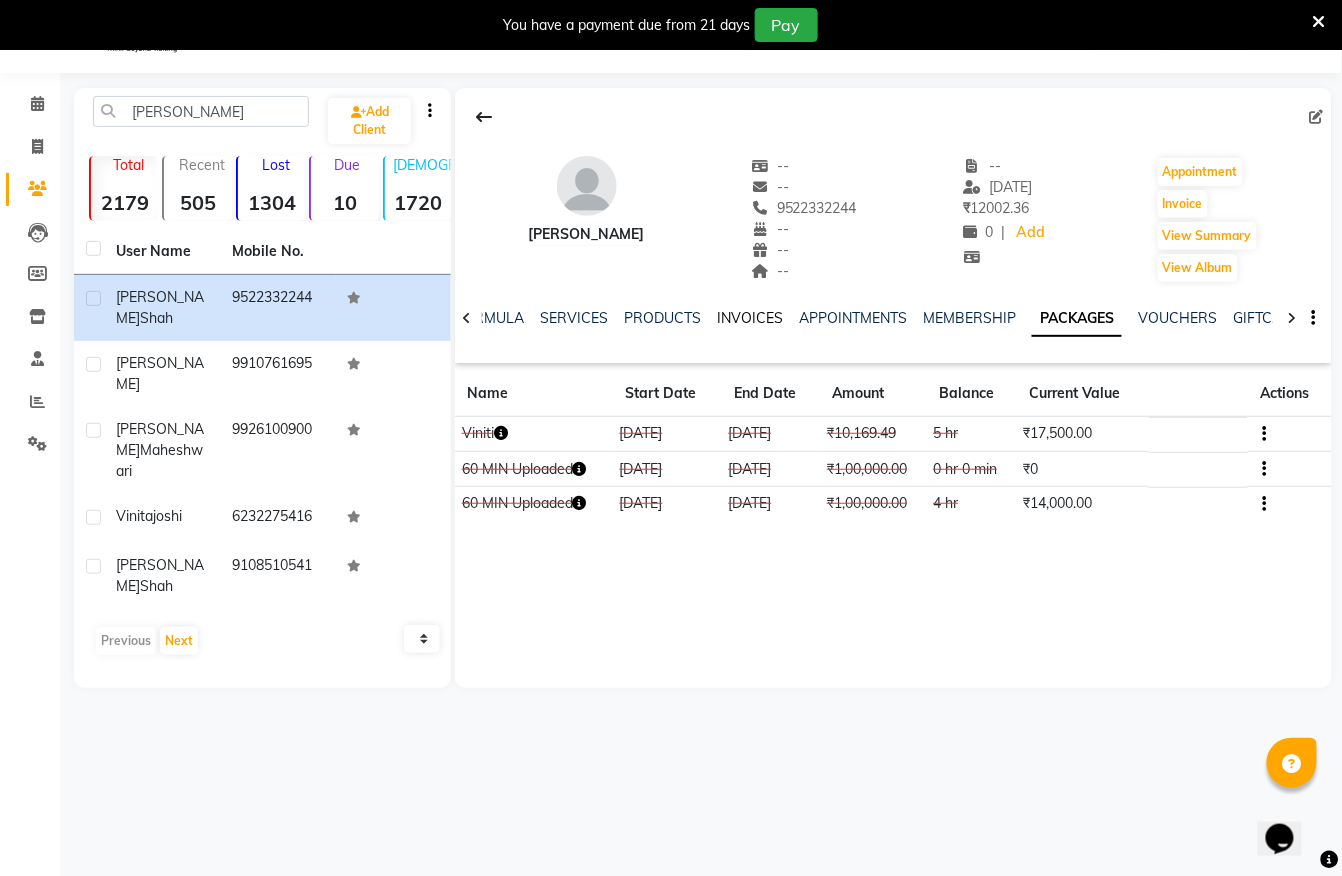 click on "INVOICES" 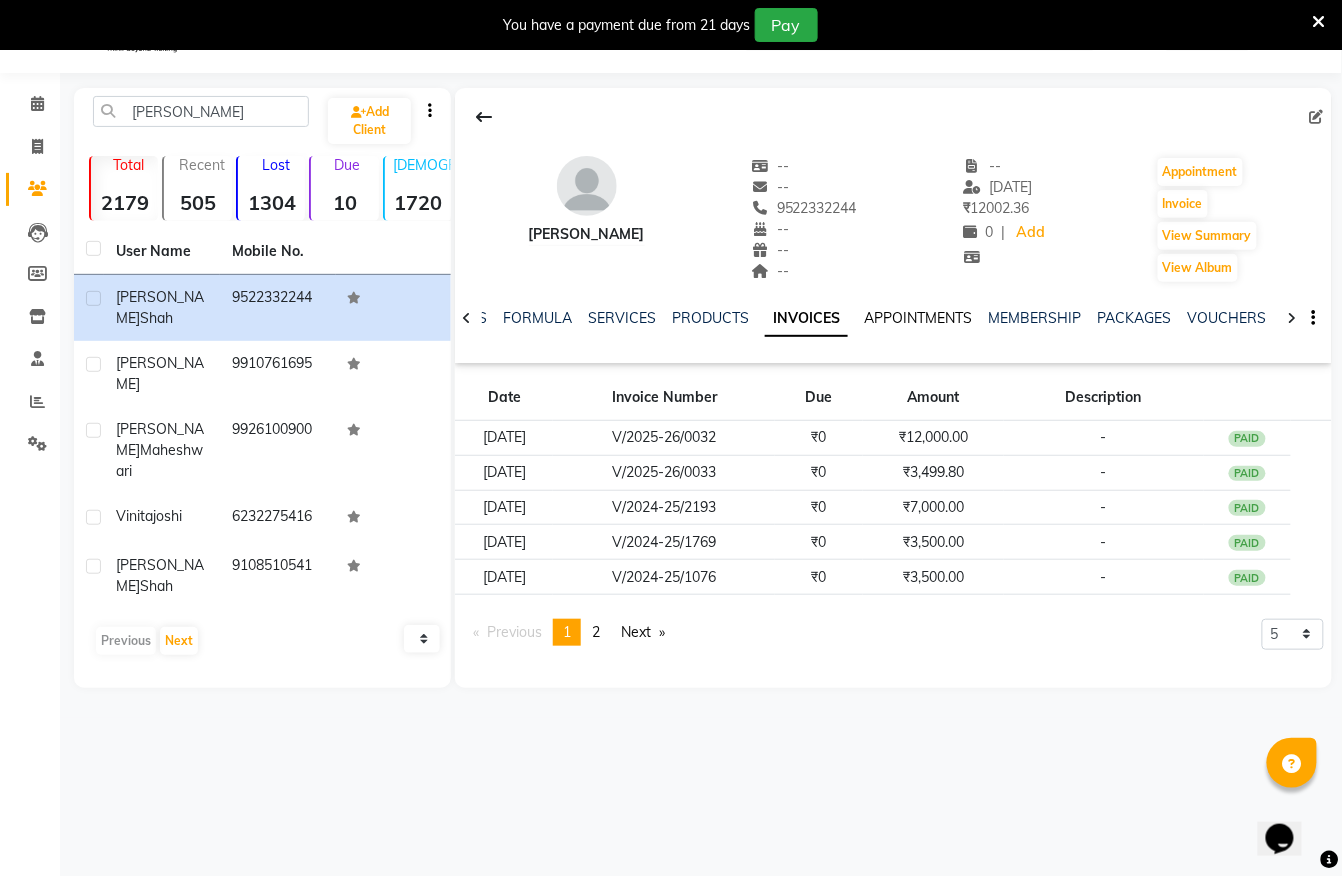 click on "APPOINTMENTS" 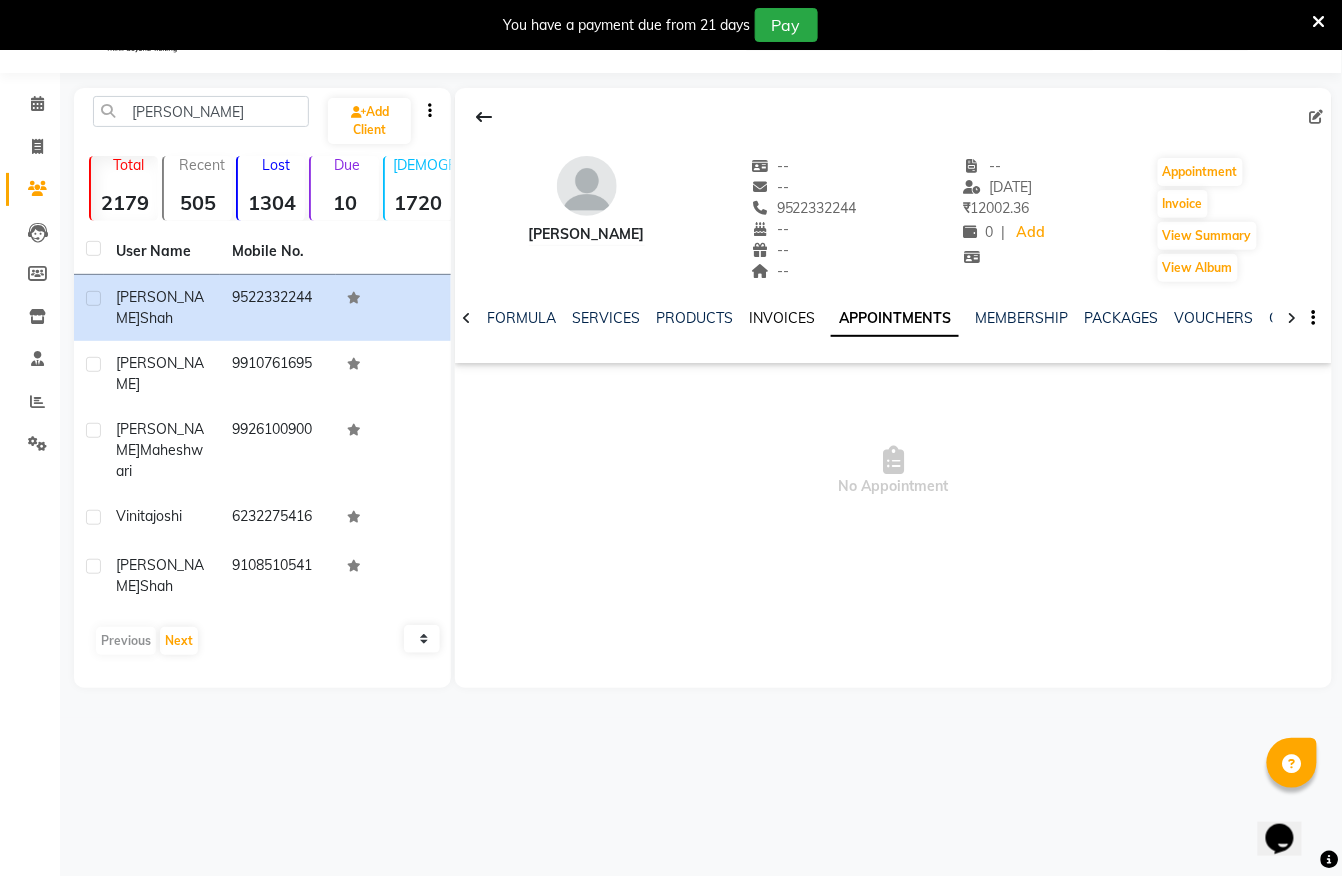 click on "INVOICES" 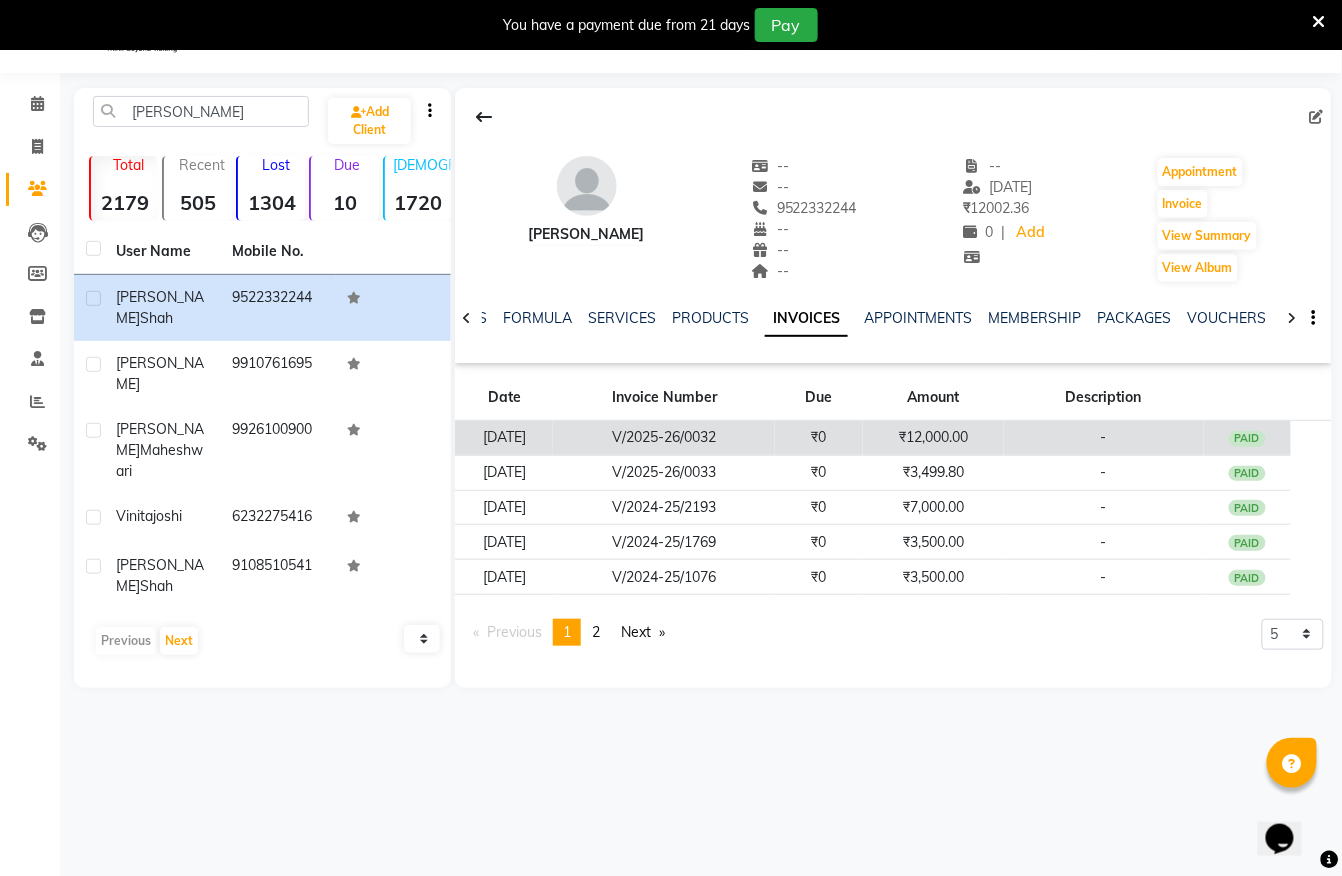 click on "₹12,000.00" 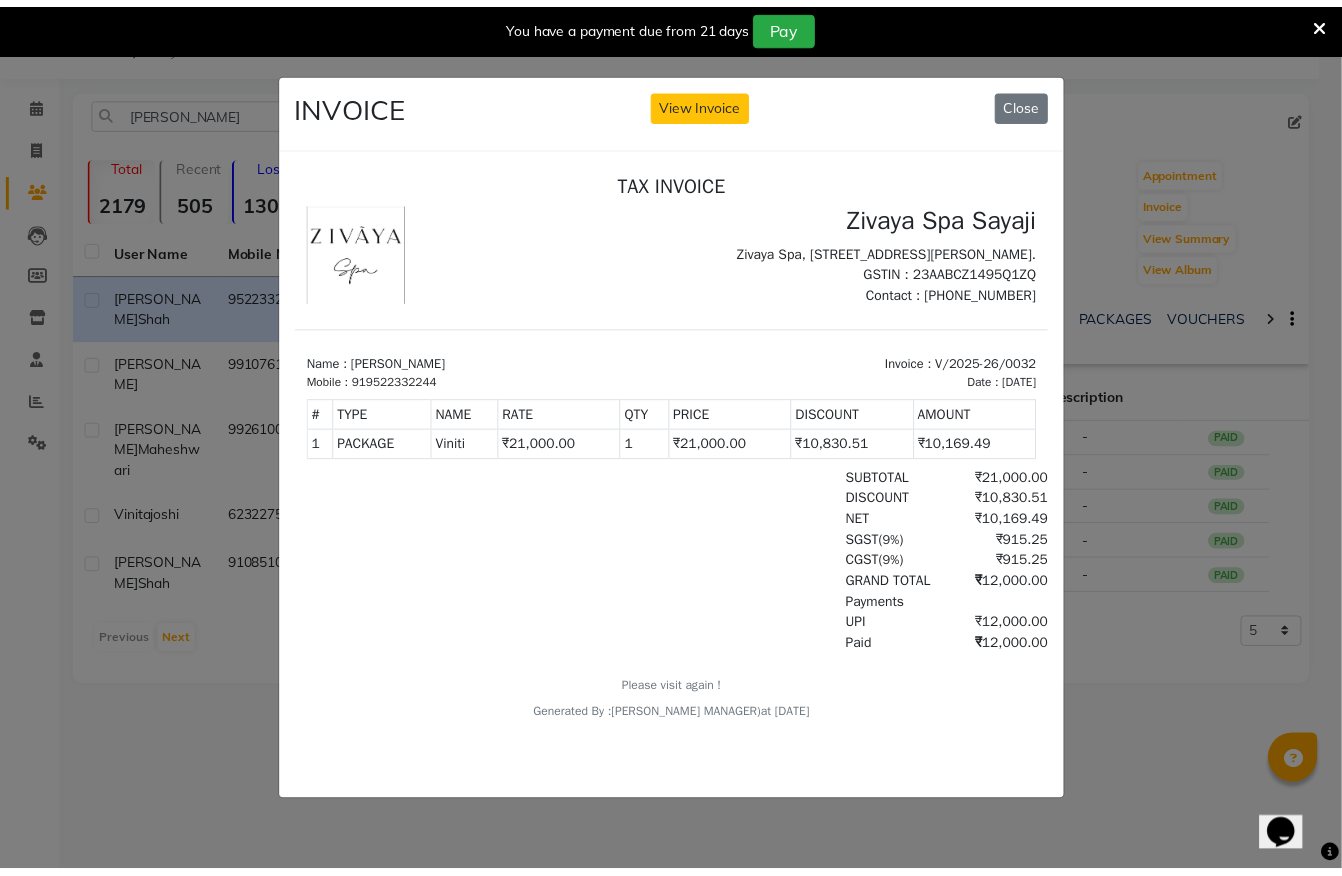 scroll, scrollTop: 0, scrollLeft: 0, axis: both 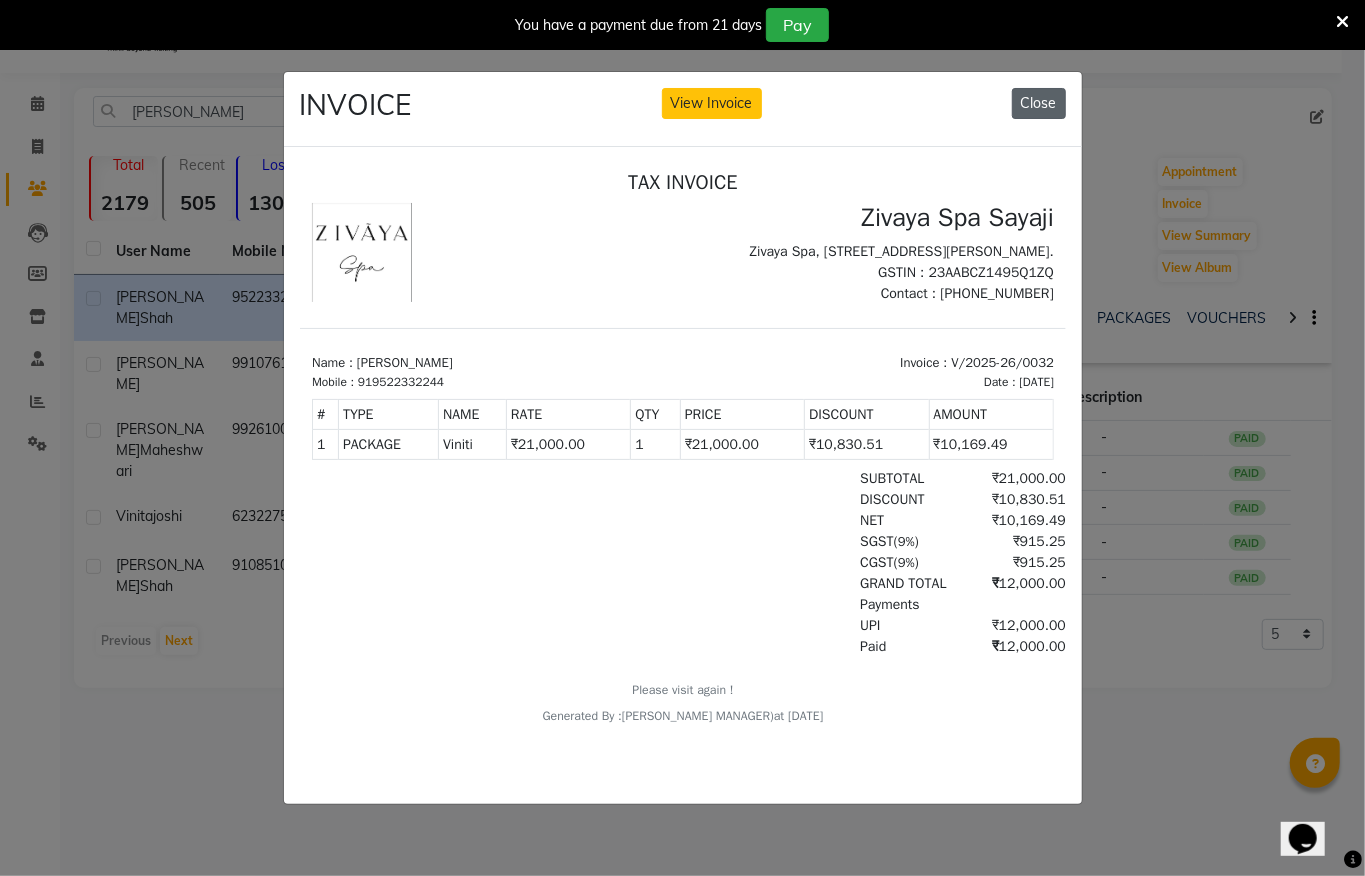 click on "Close" 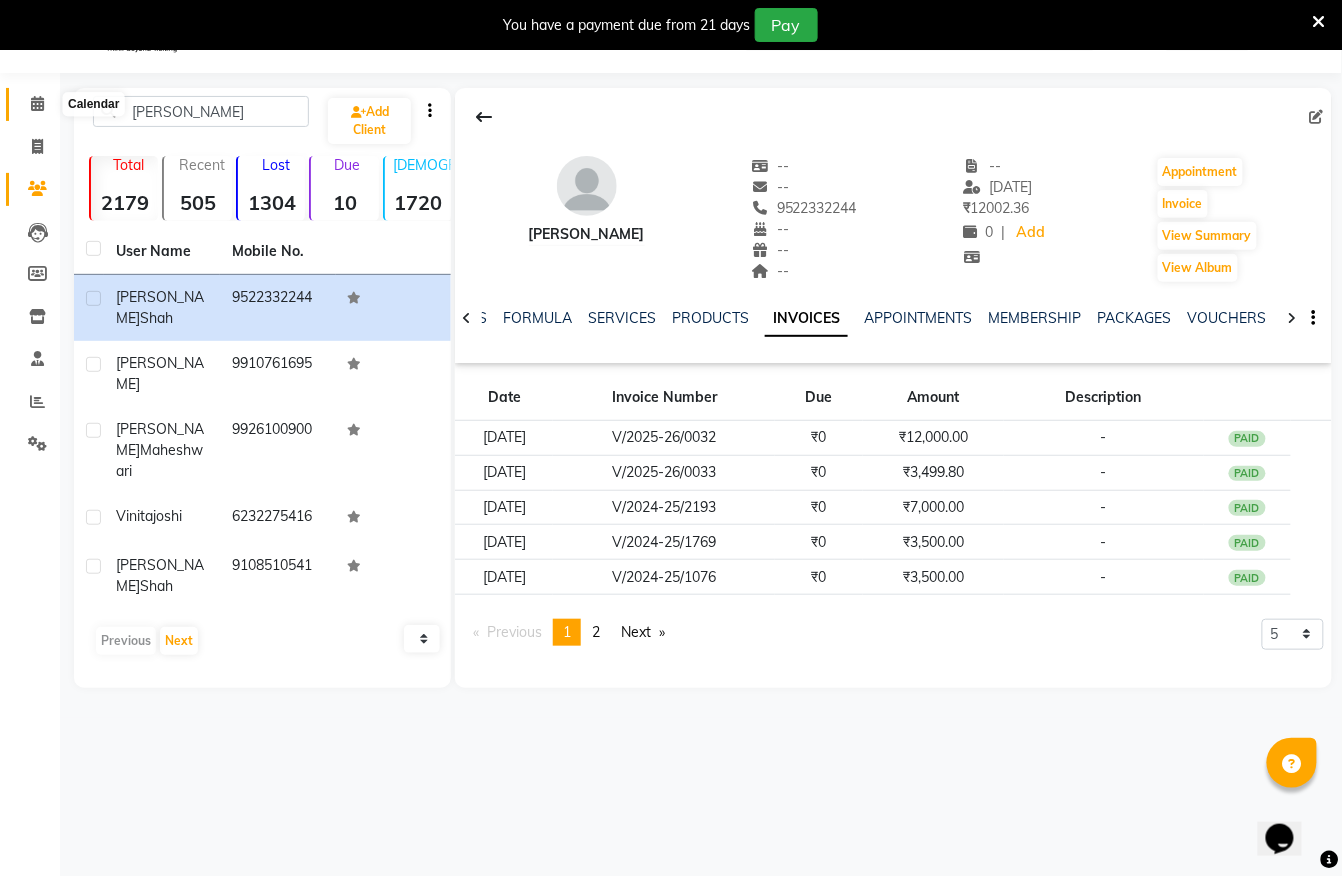 click 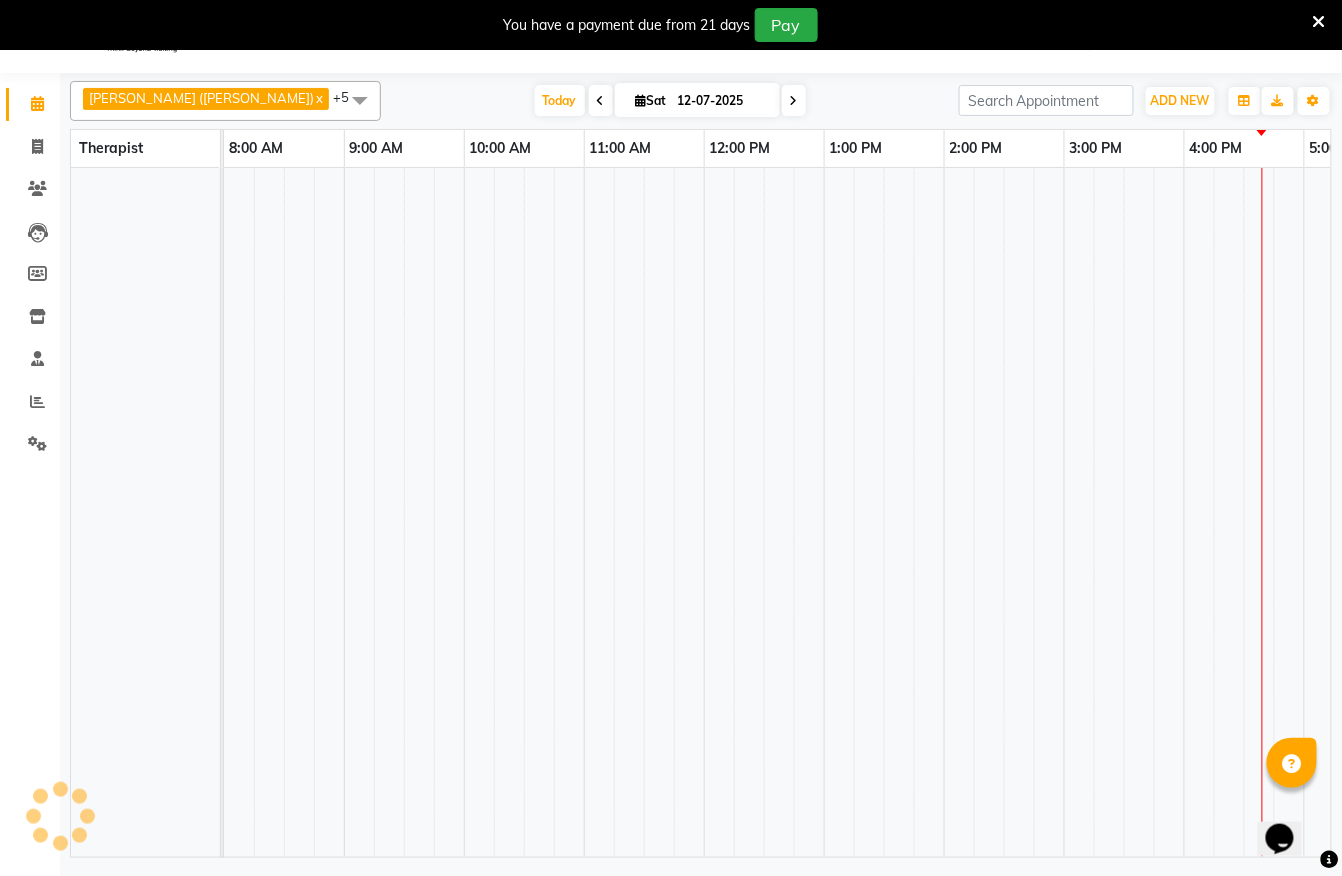 scroll, scrollTop: 0, scrollLeft: 0, axis: both 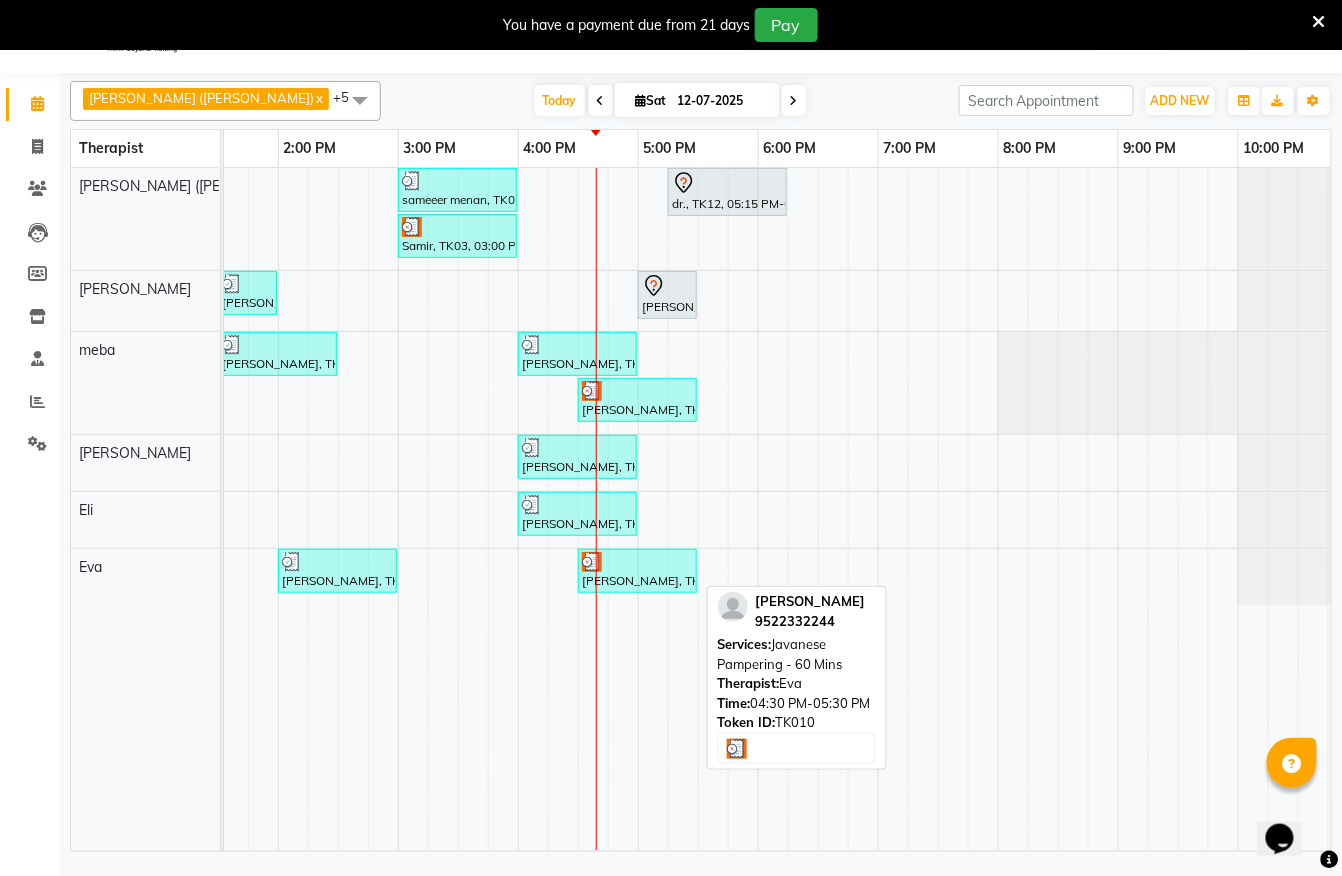click on "[PERSON_NAME], TK10, 04:30 PM-05:30 PM, Javanese Pampering - 60 Mins" at bounding box center [637, 571] 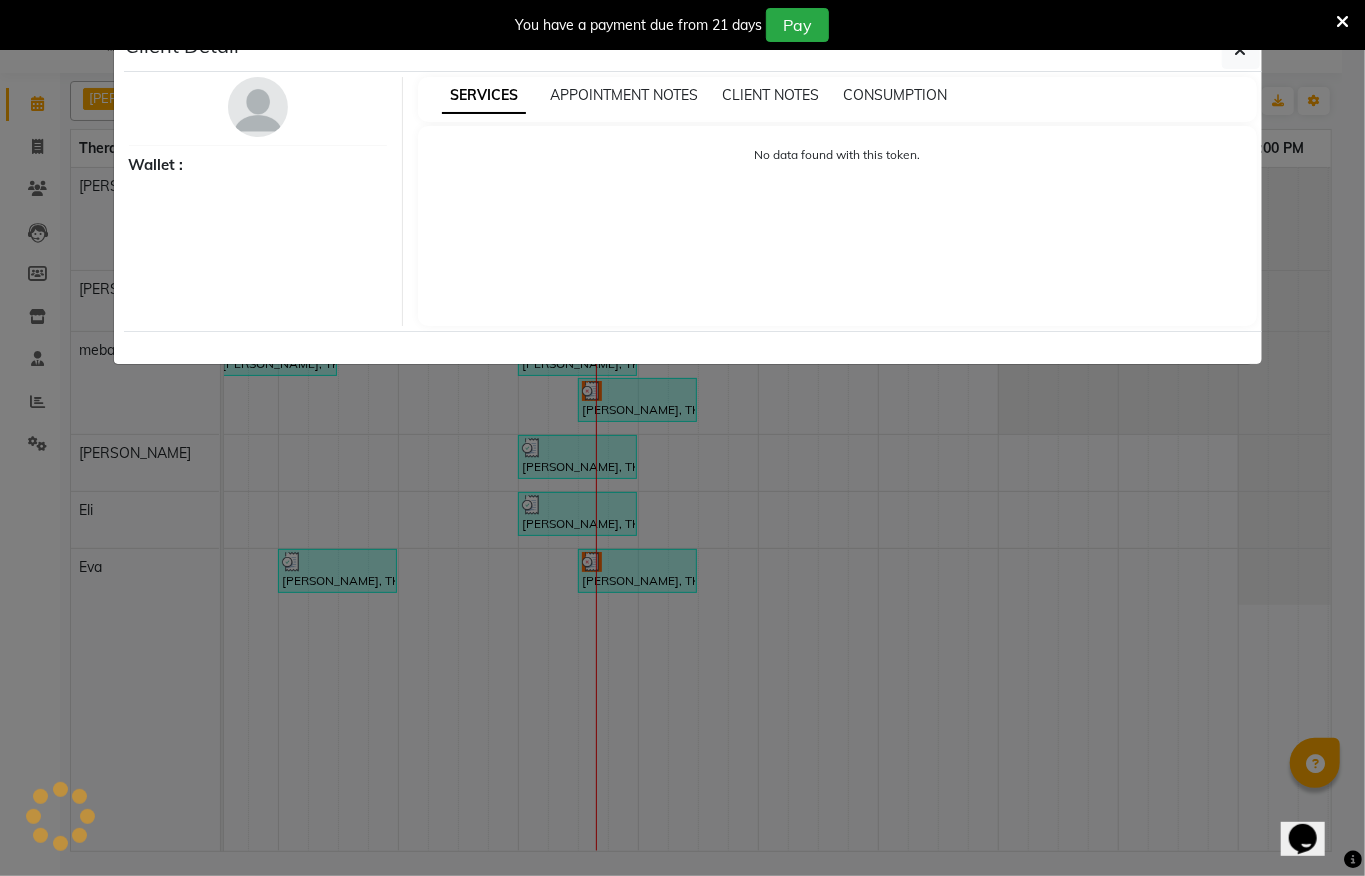 select on "3" 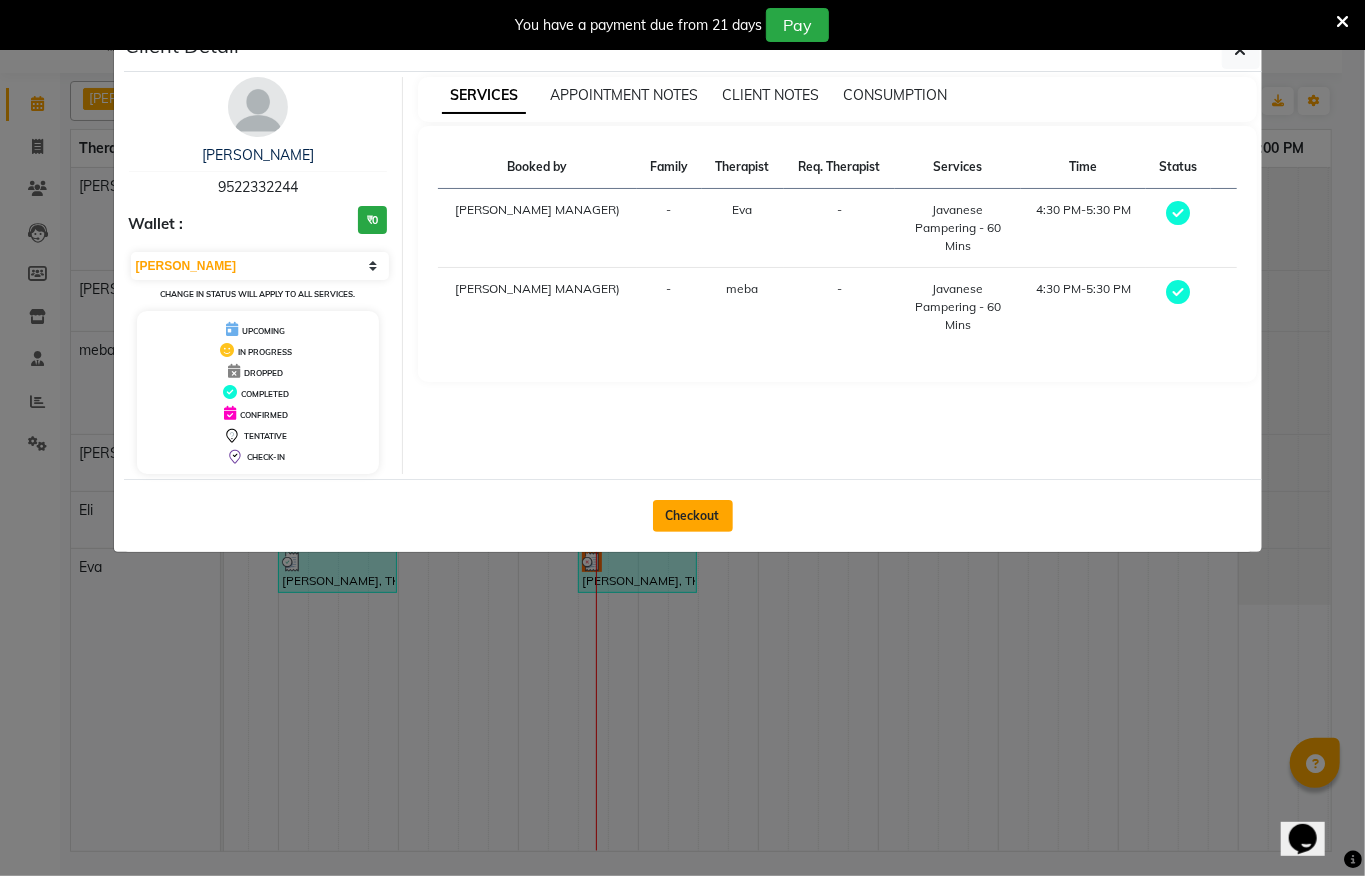click on "Checkout" 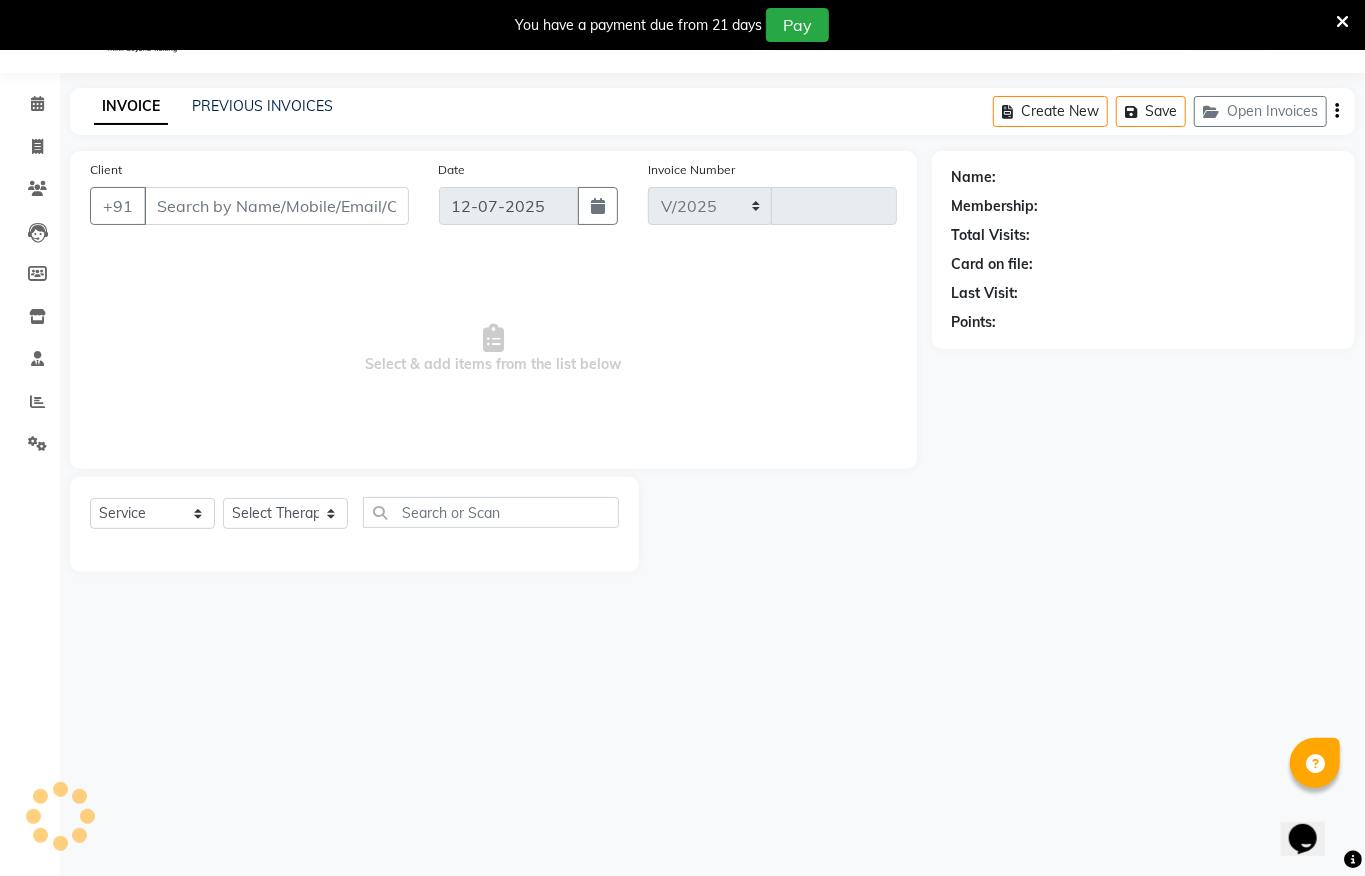 select on "6399" 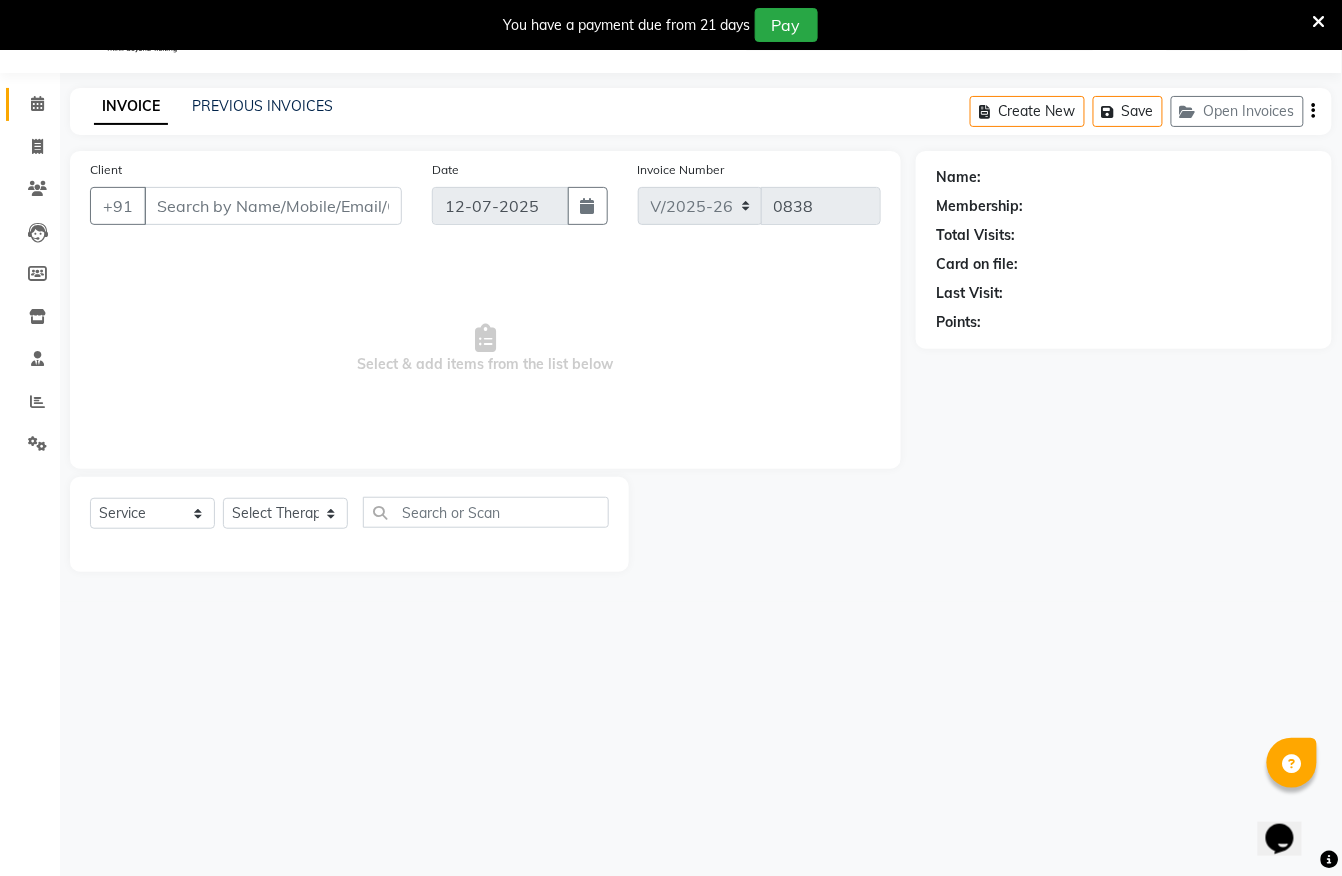 type on "9522332244" 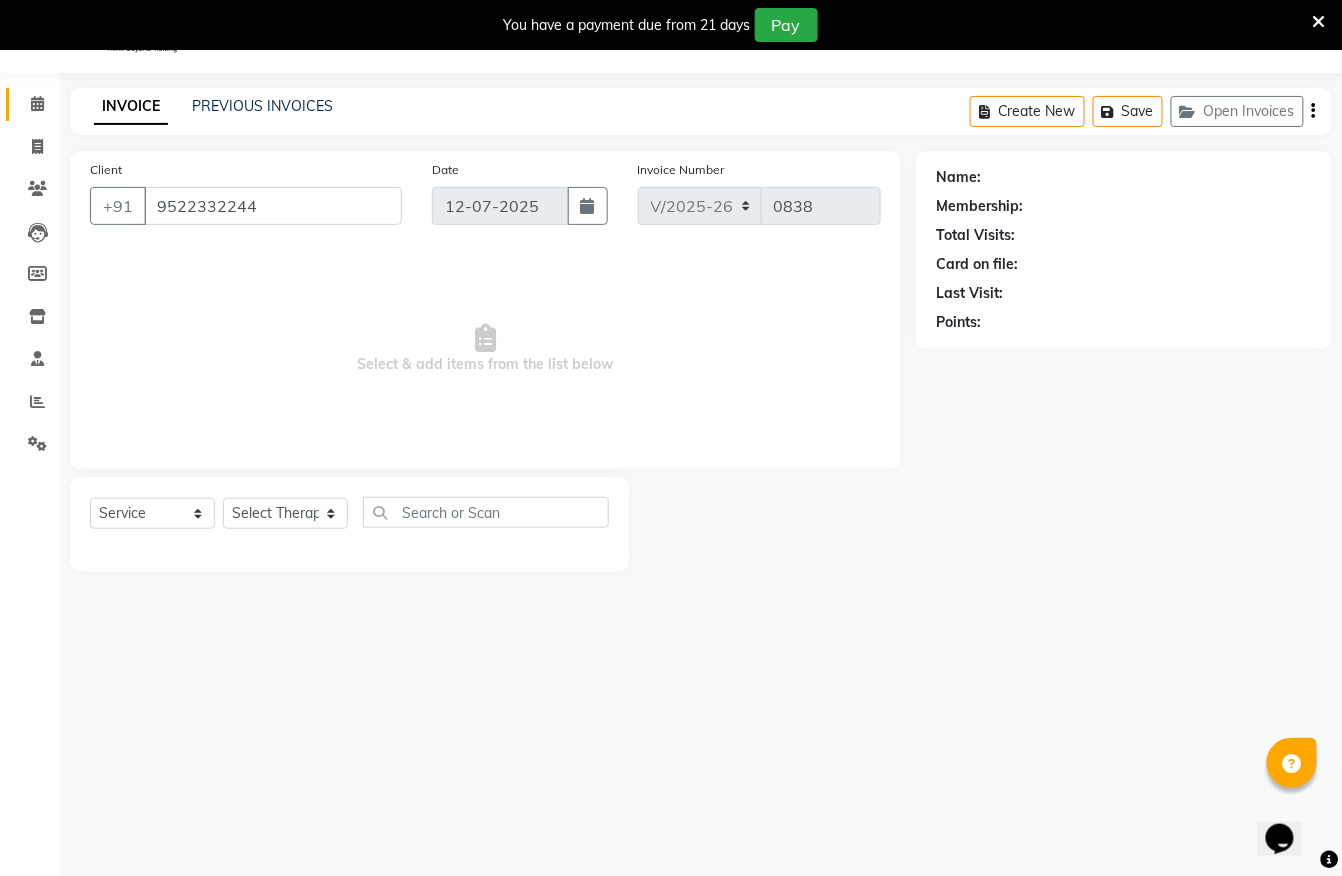 select on "83231" 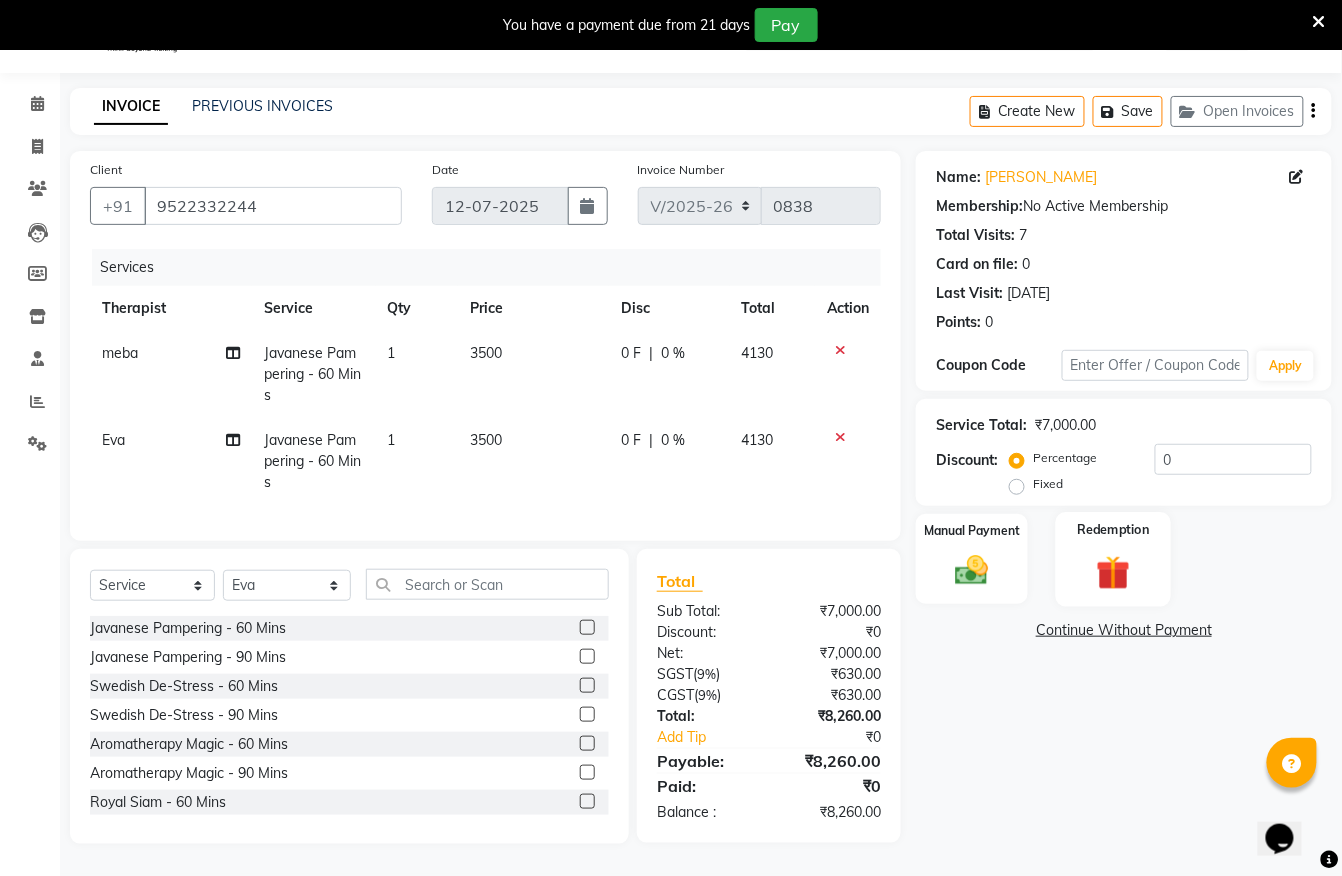 click on "Redemption" 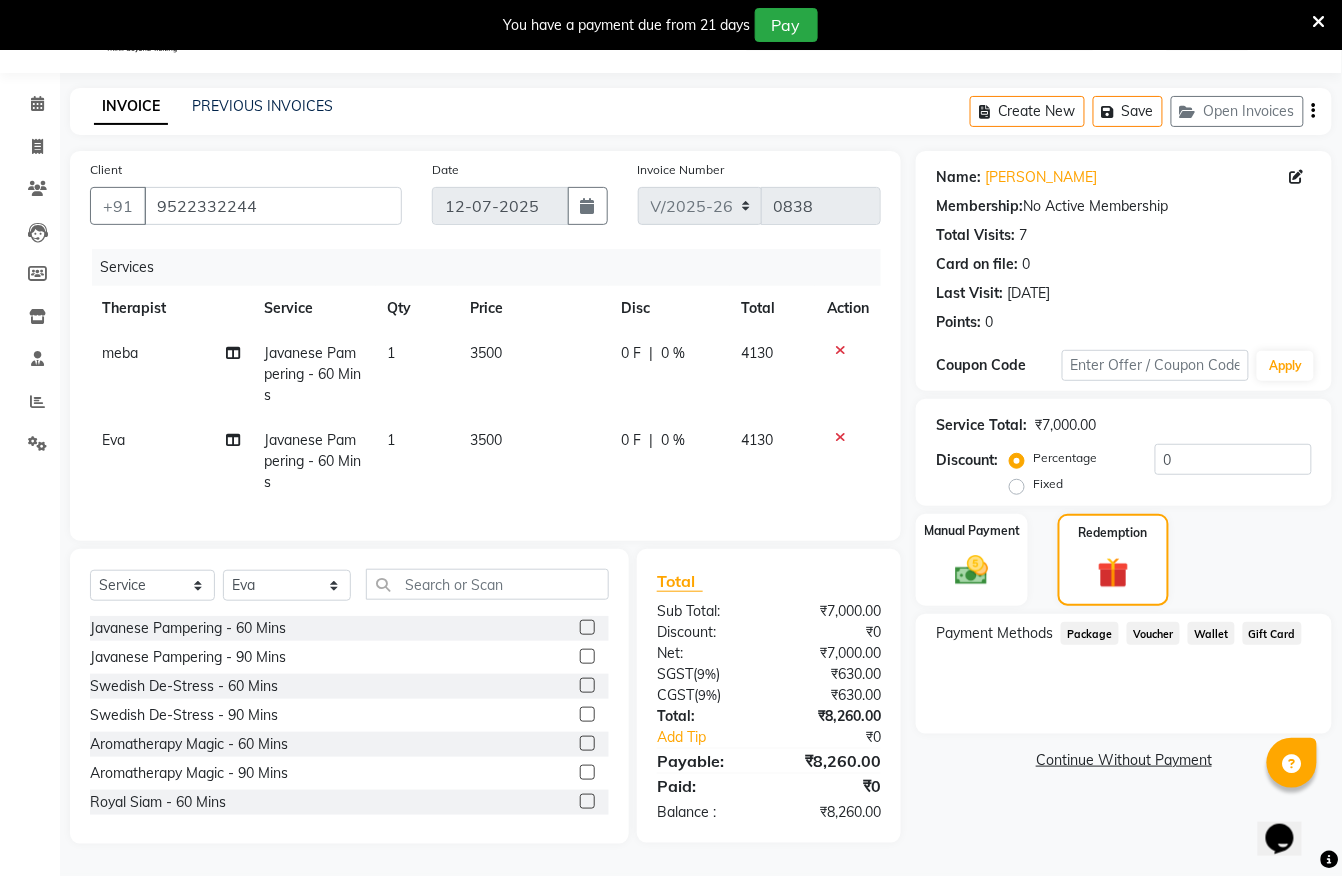 click on "Package" 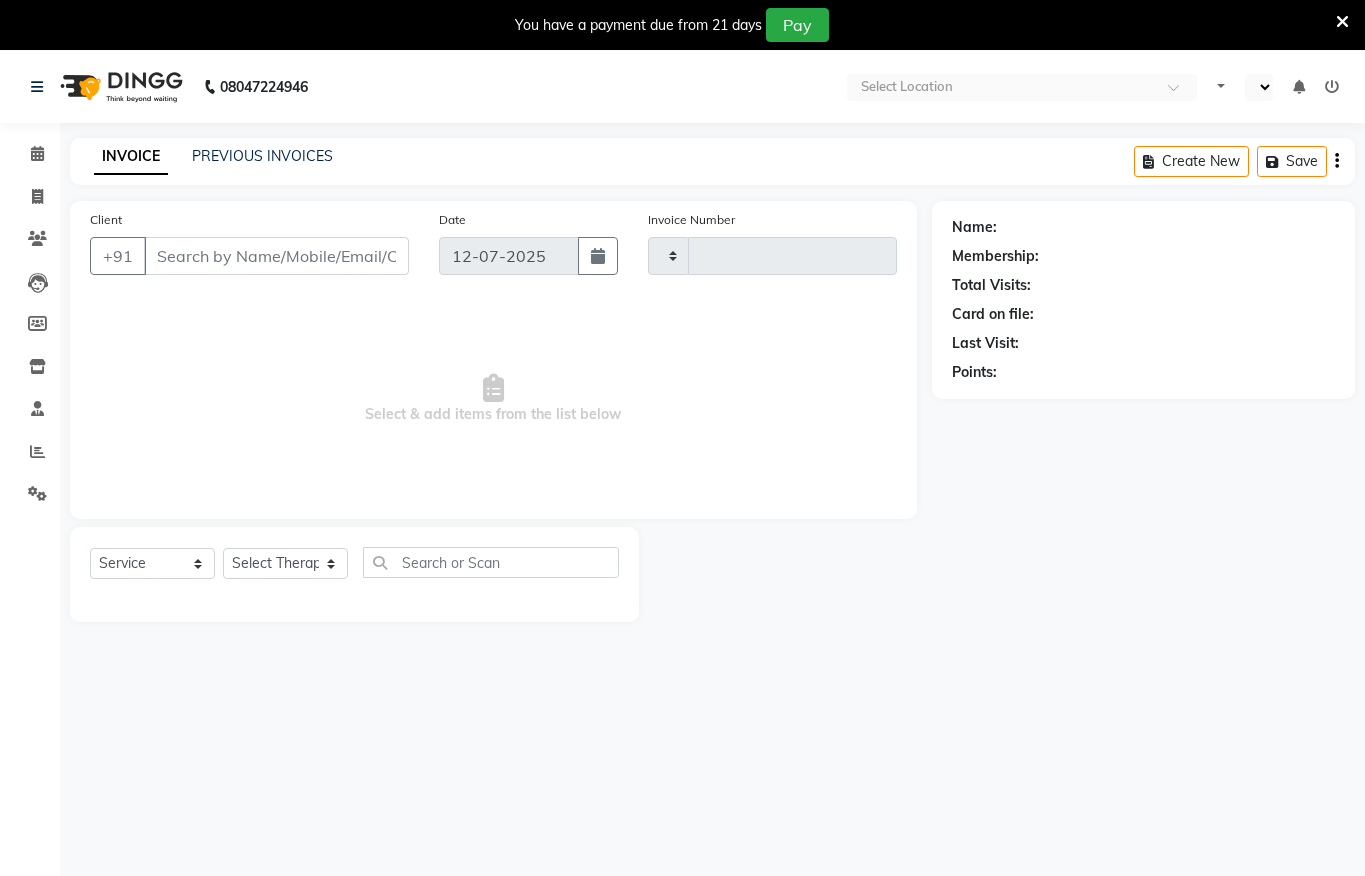 select on "service" 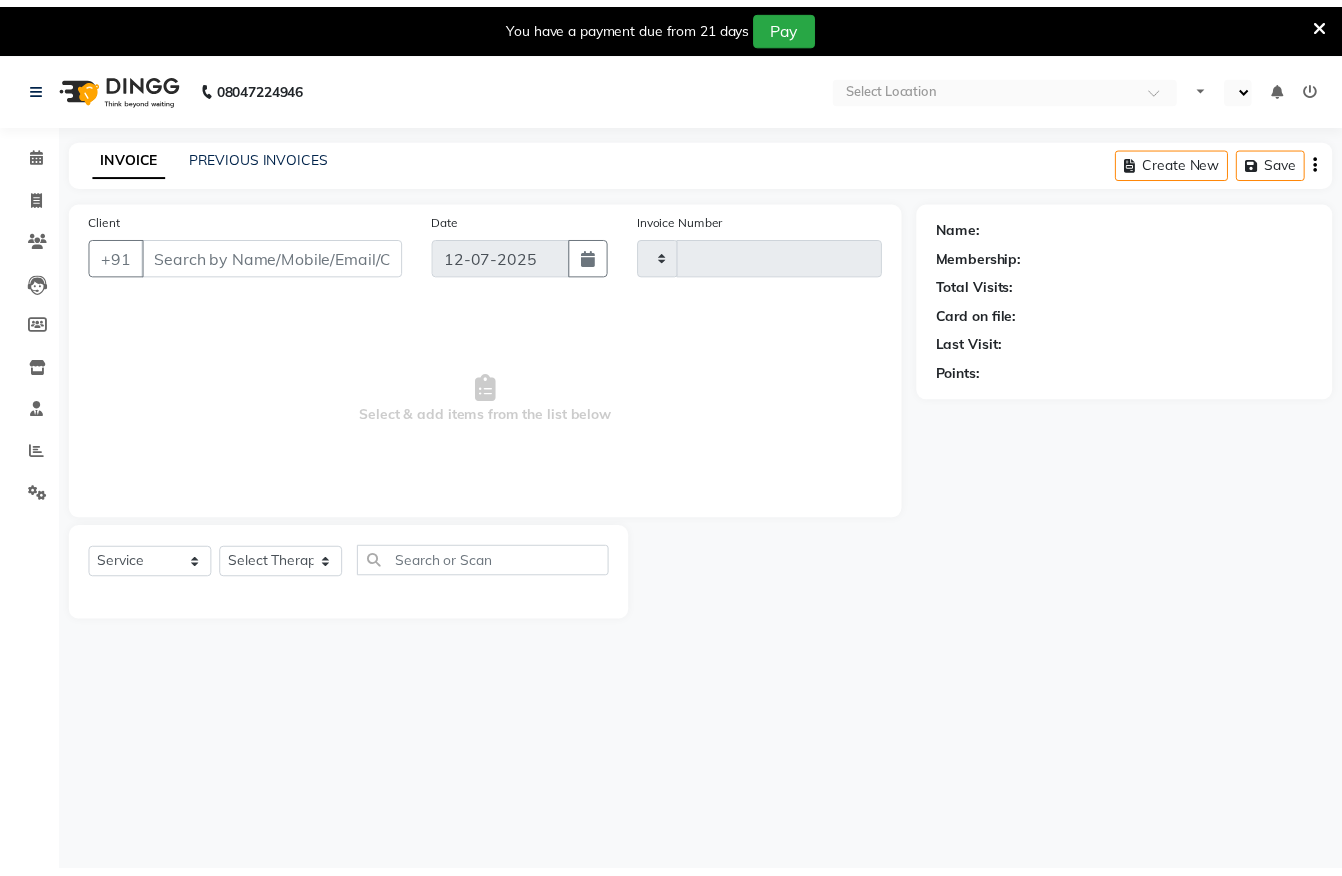 scroll, scrollTop: 0, scrollLeft: 0, axis: both 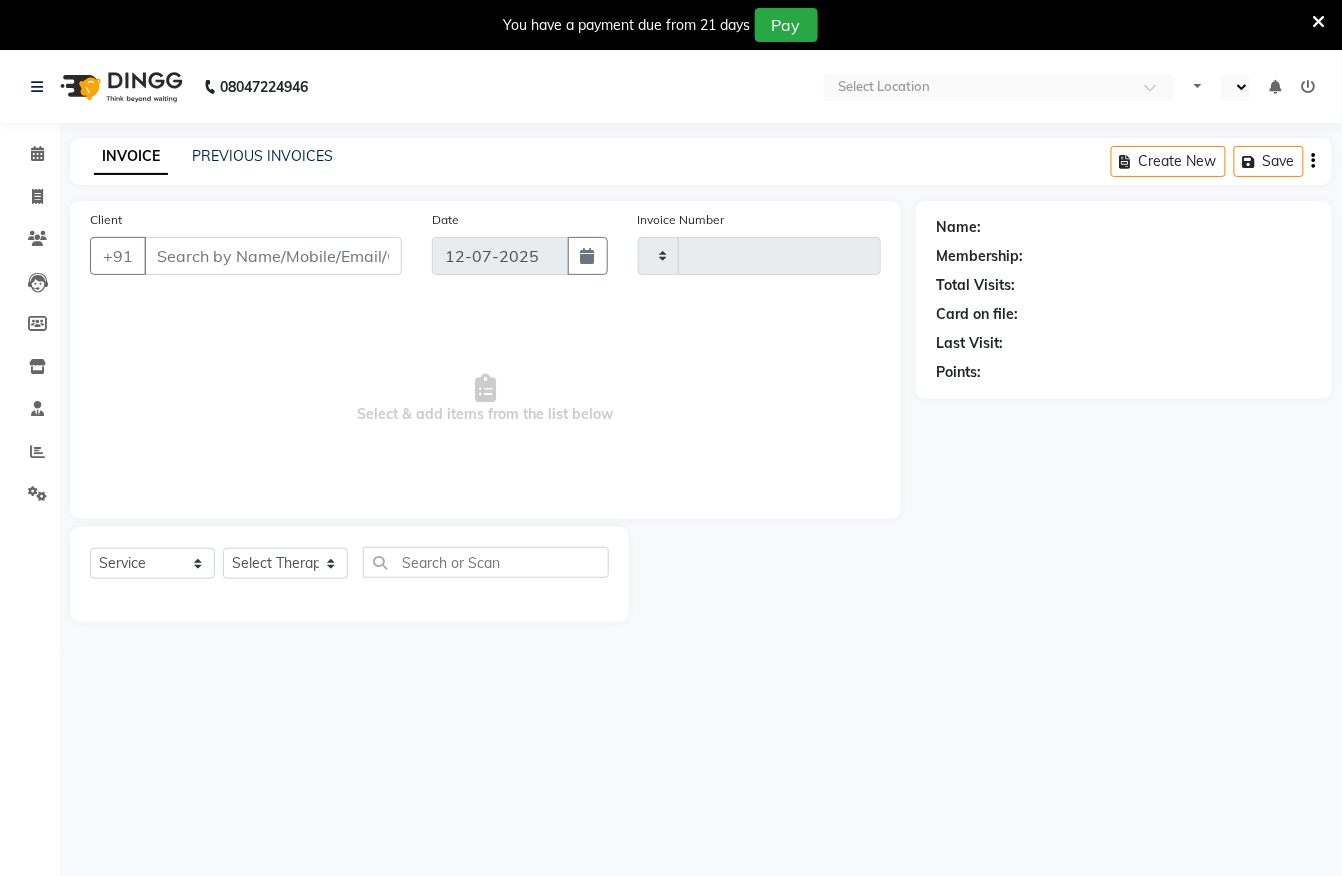 select on "en" 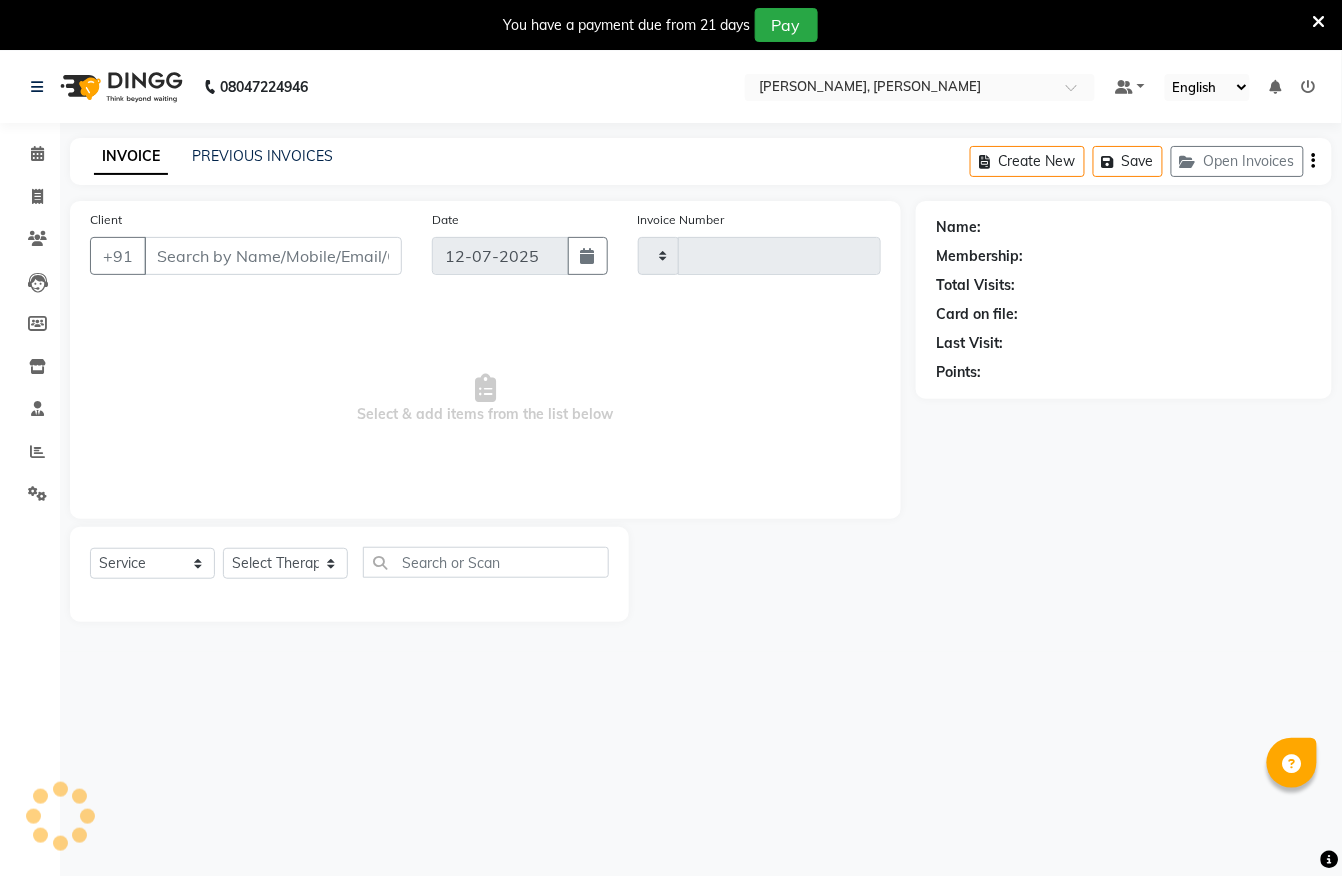 type on "0838" 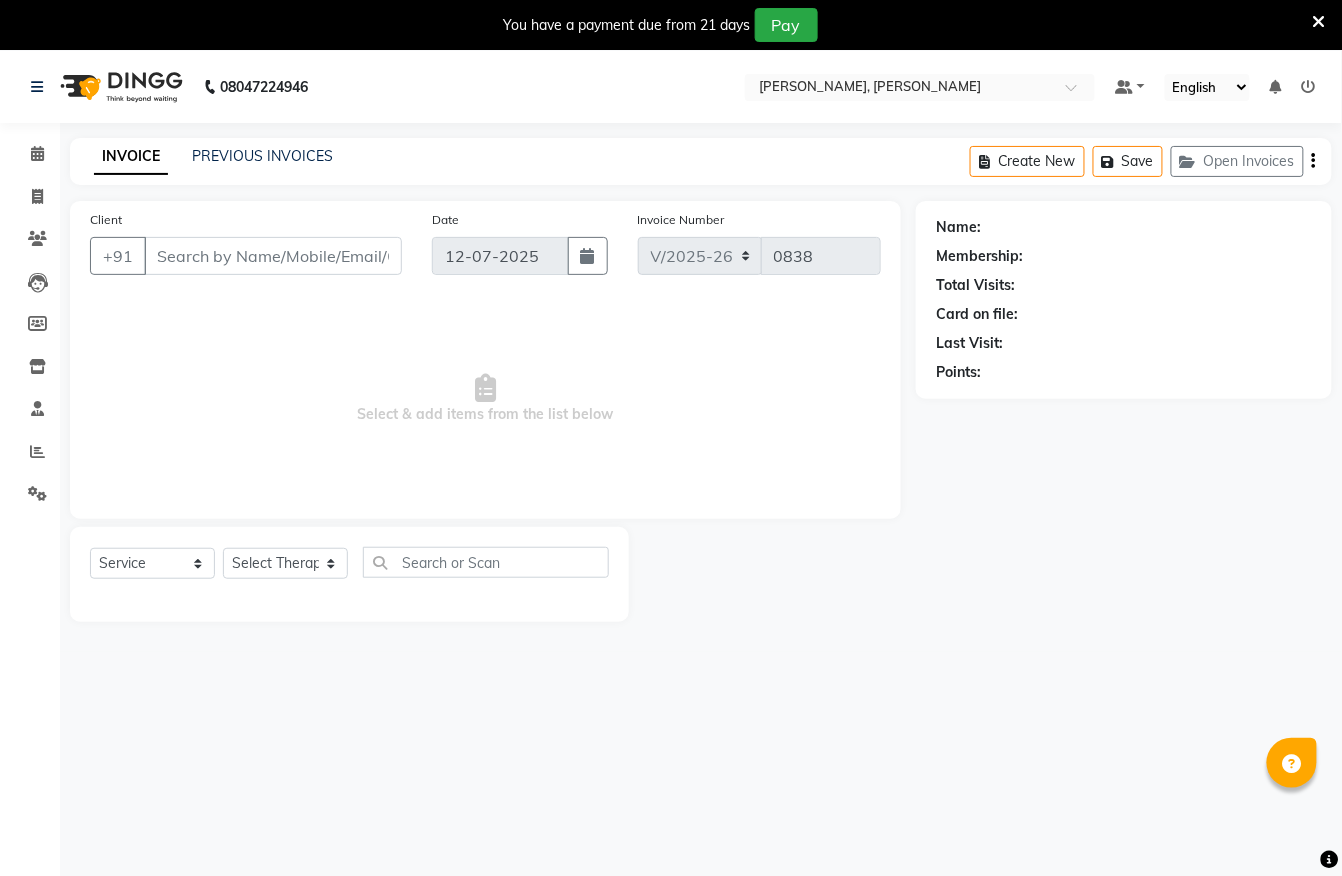type on "9522332244" 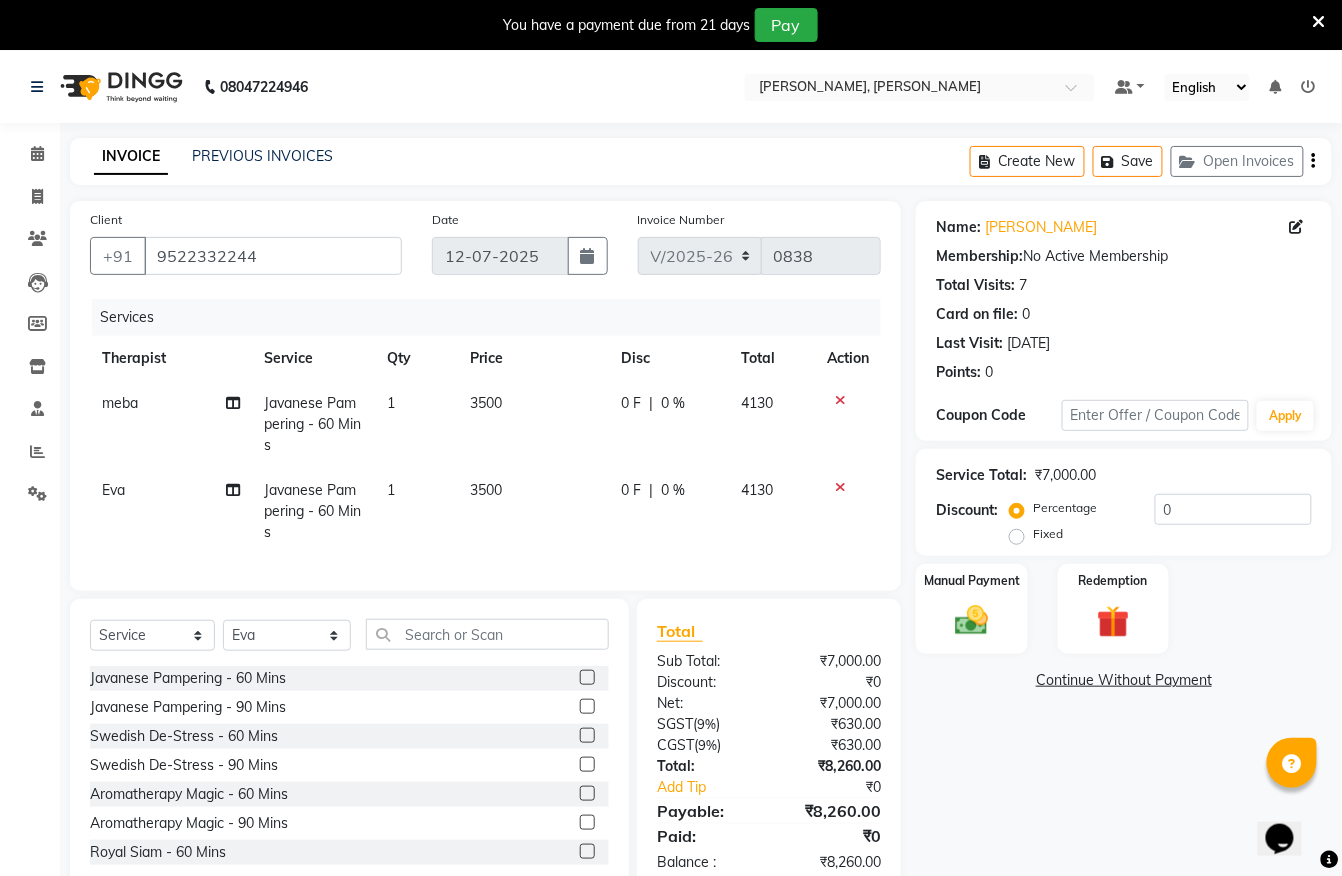 scroll, scrollTop: 0, scrollLeft: 0, axis: both 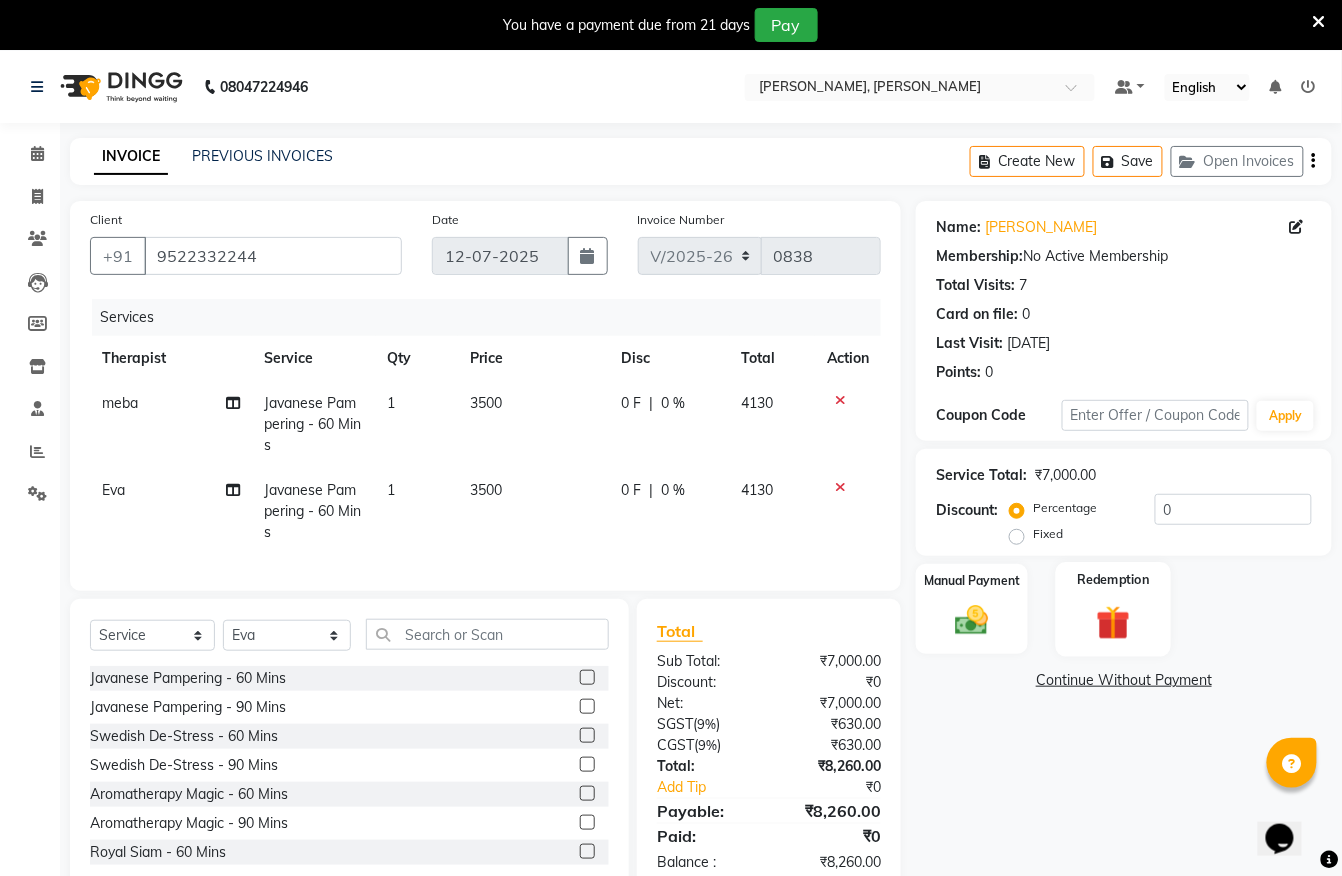 click 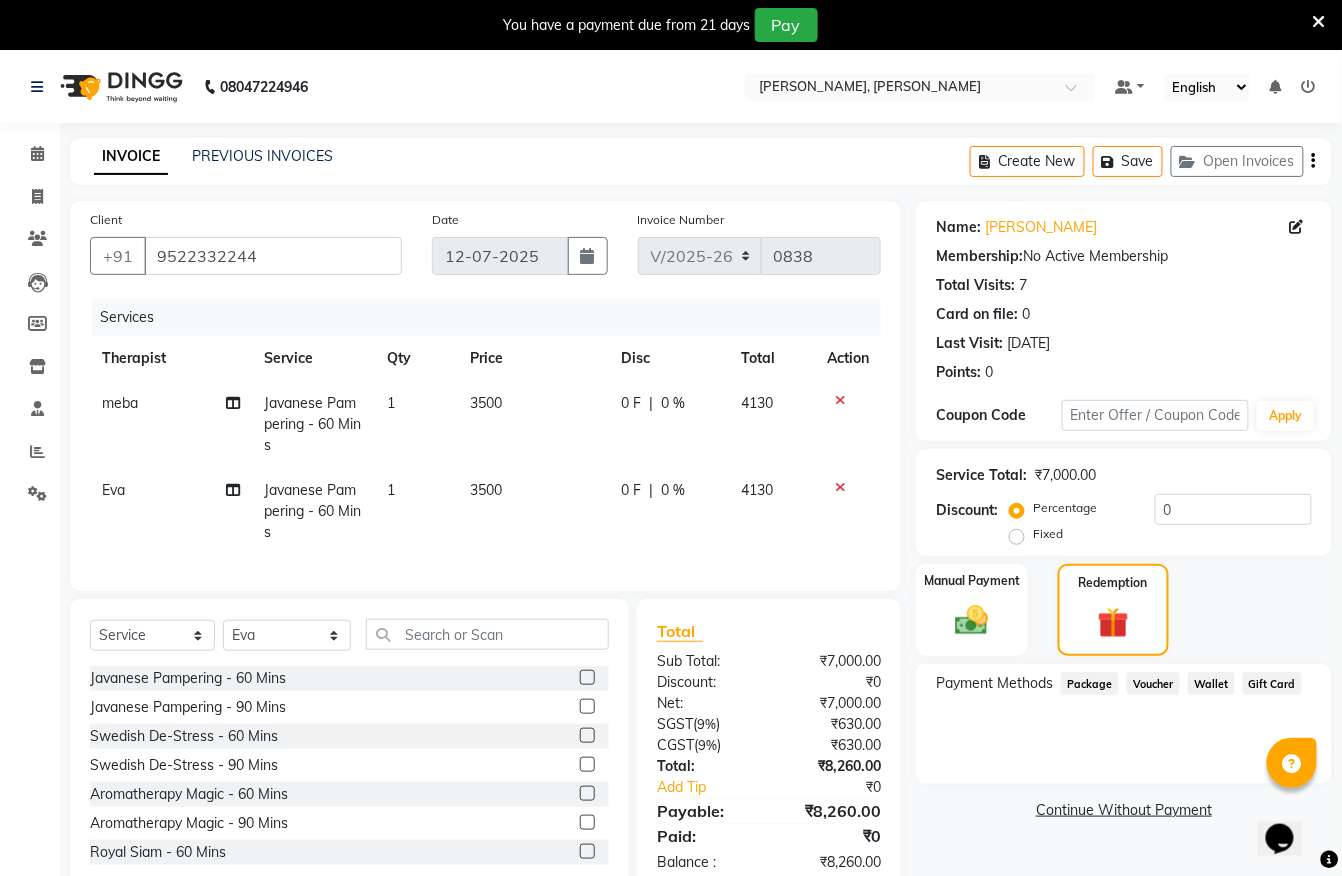 click on "Package" 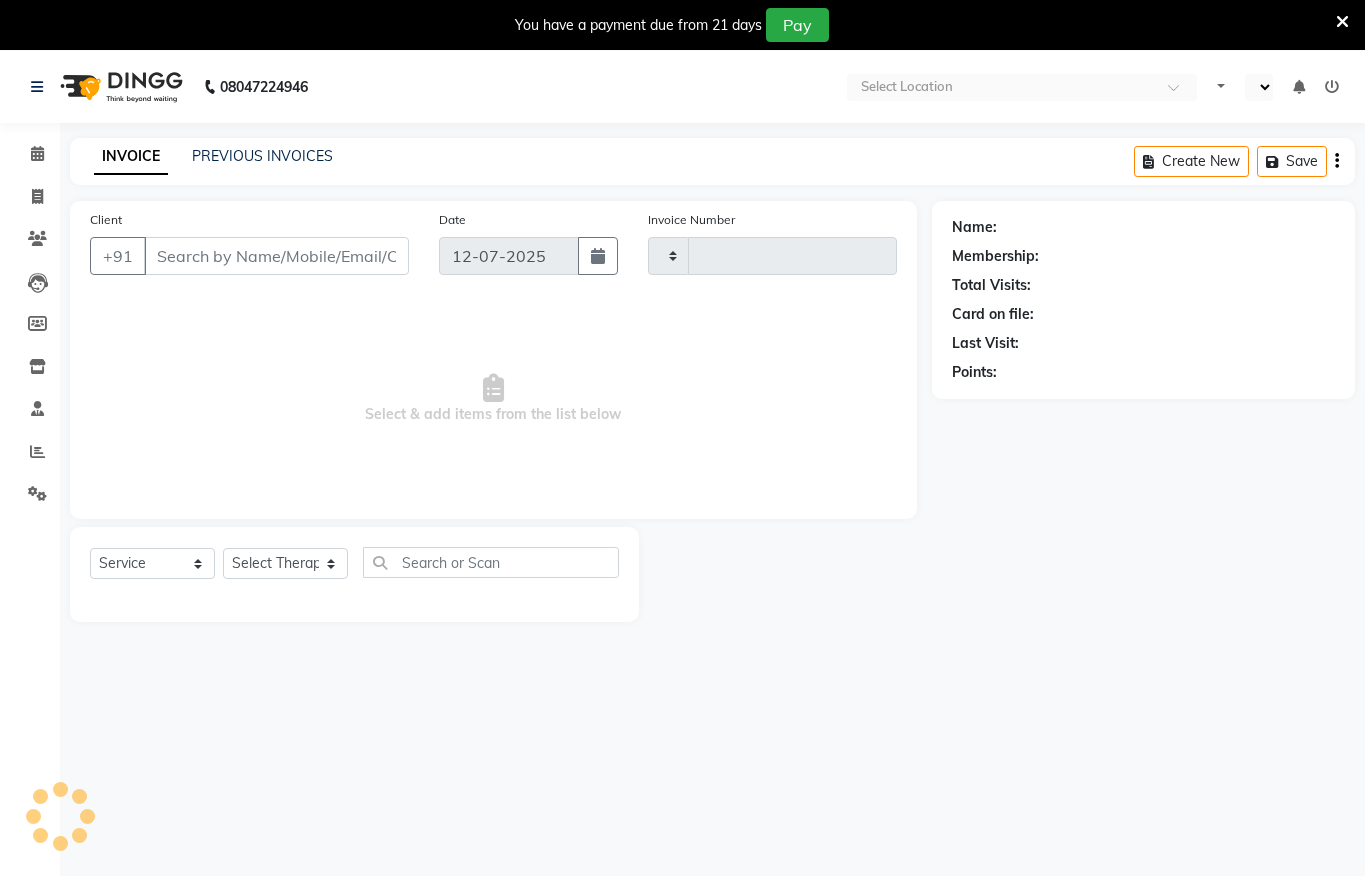 select on "service" 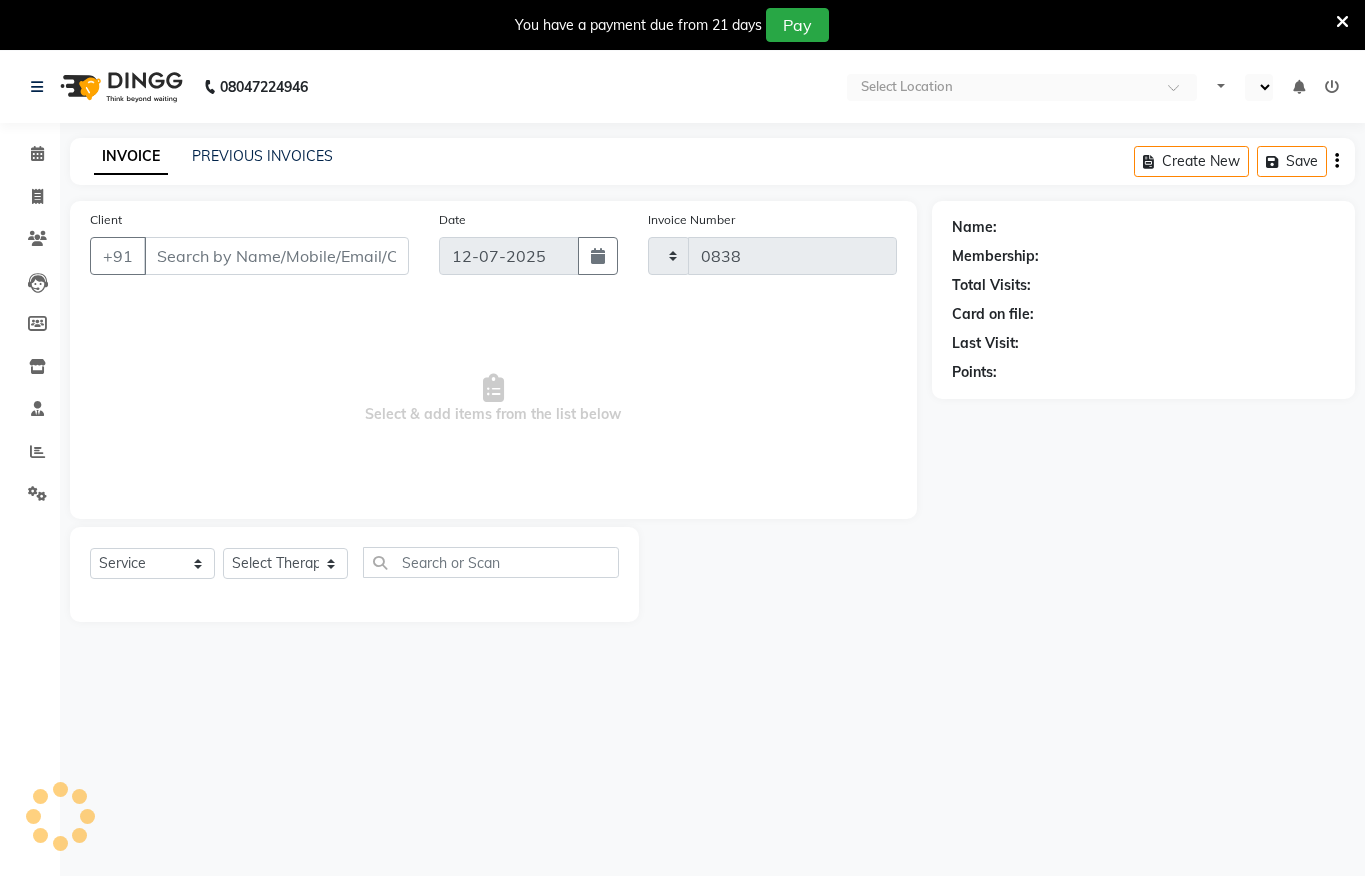 select on "en" 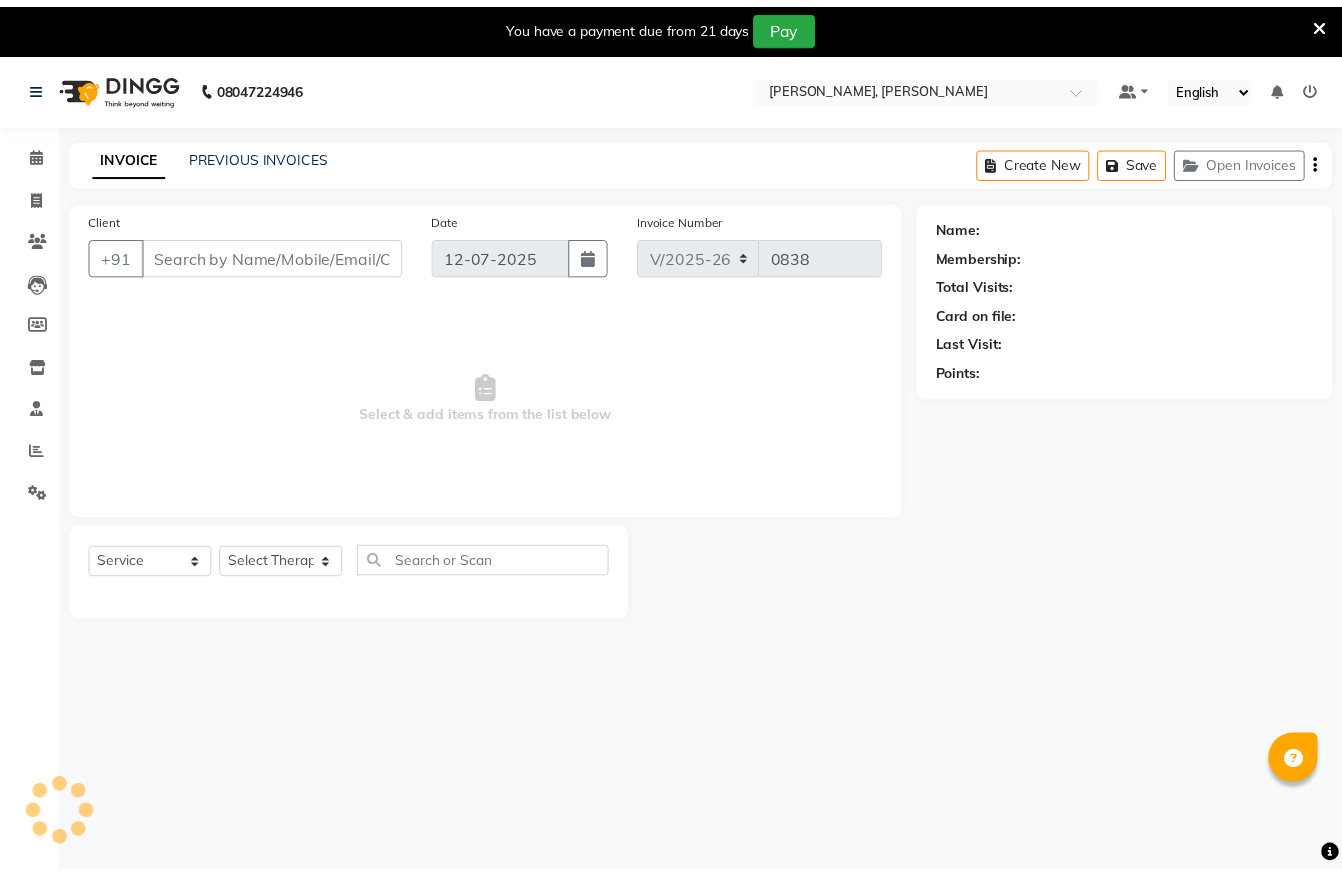 scroll, scrollTop: 0, scrollLeft: 0, axis: both 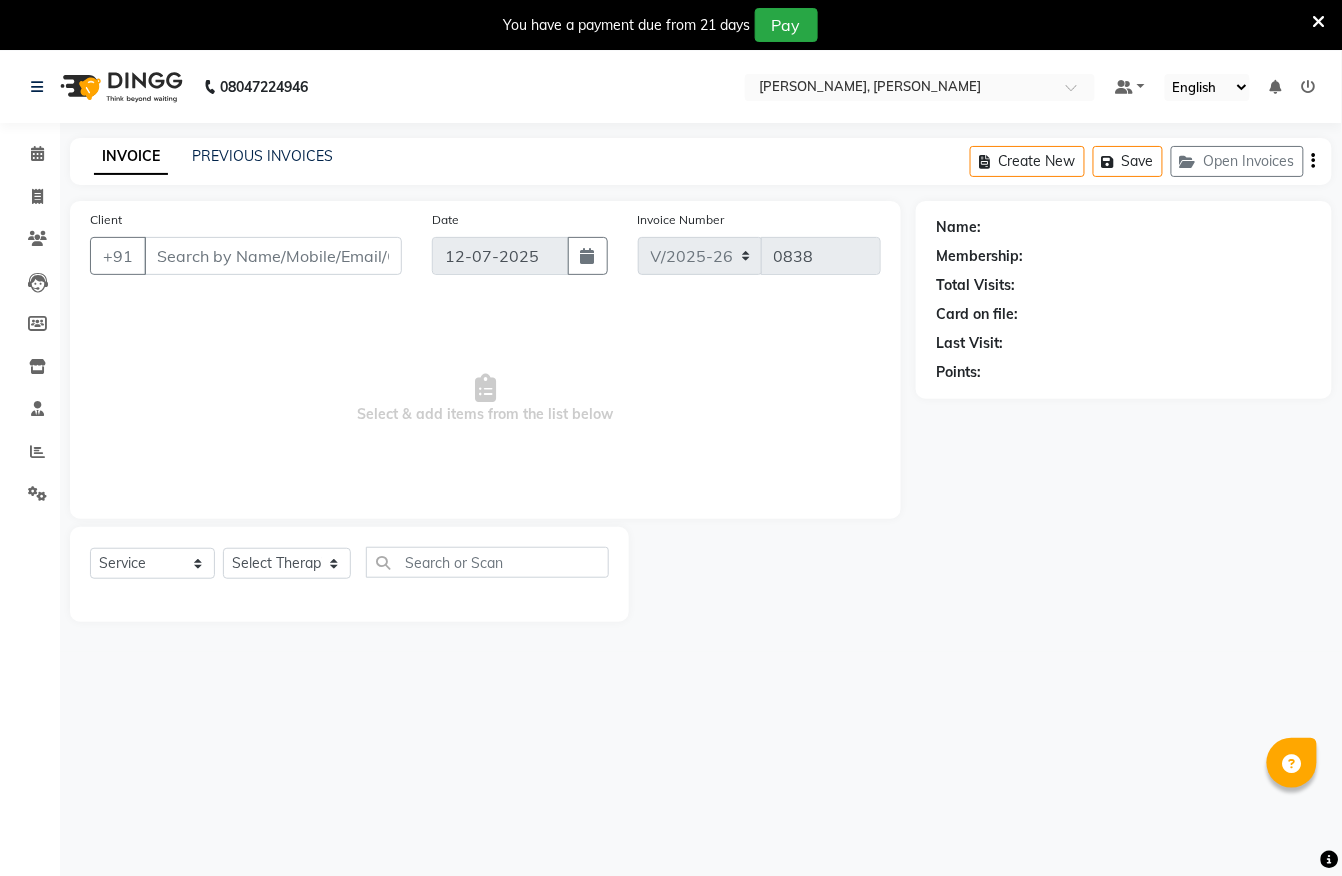 type on "9522332244" 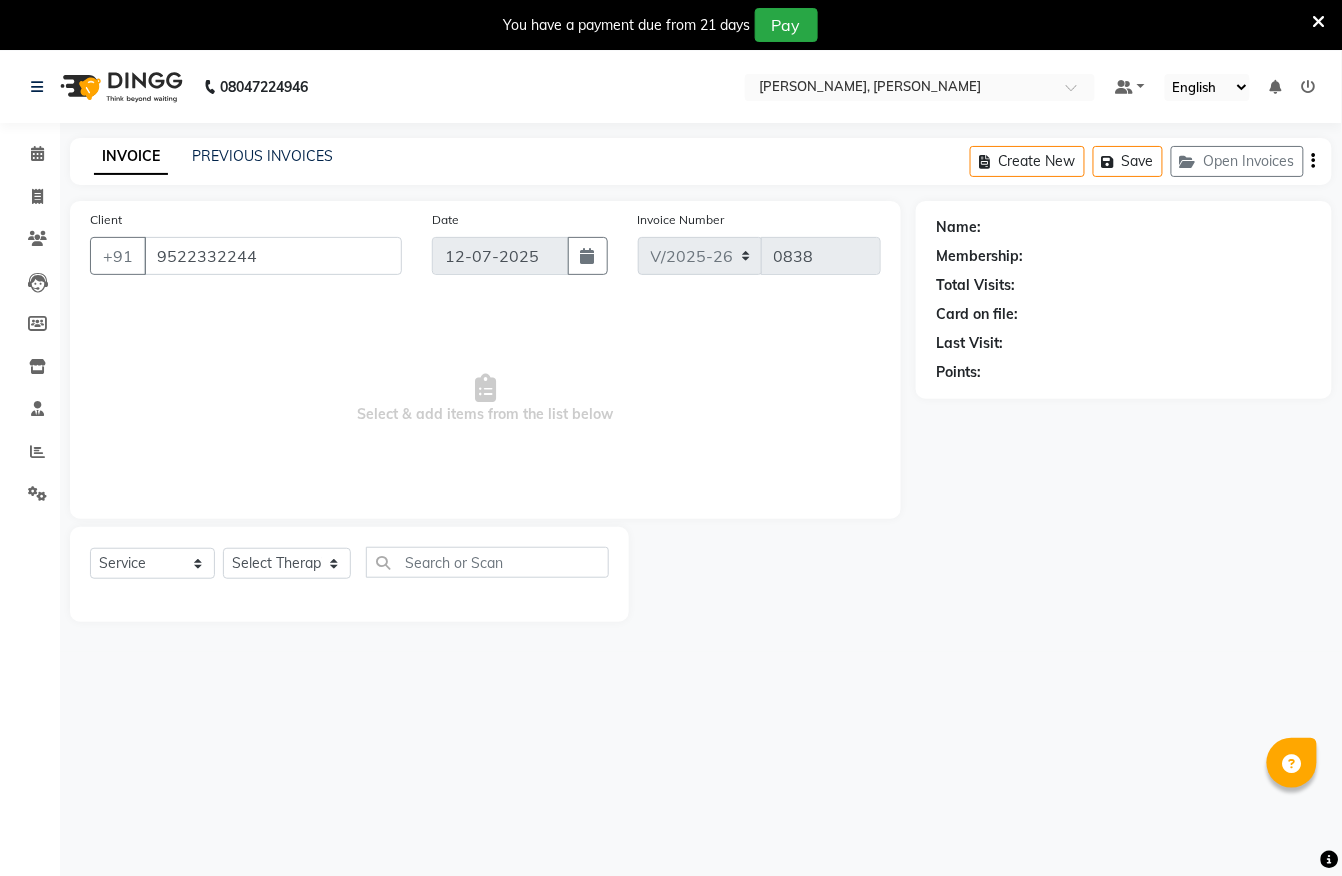 select on "83231" 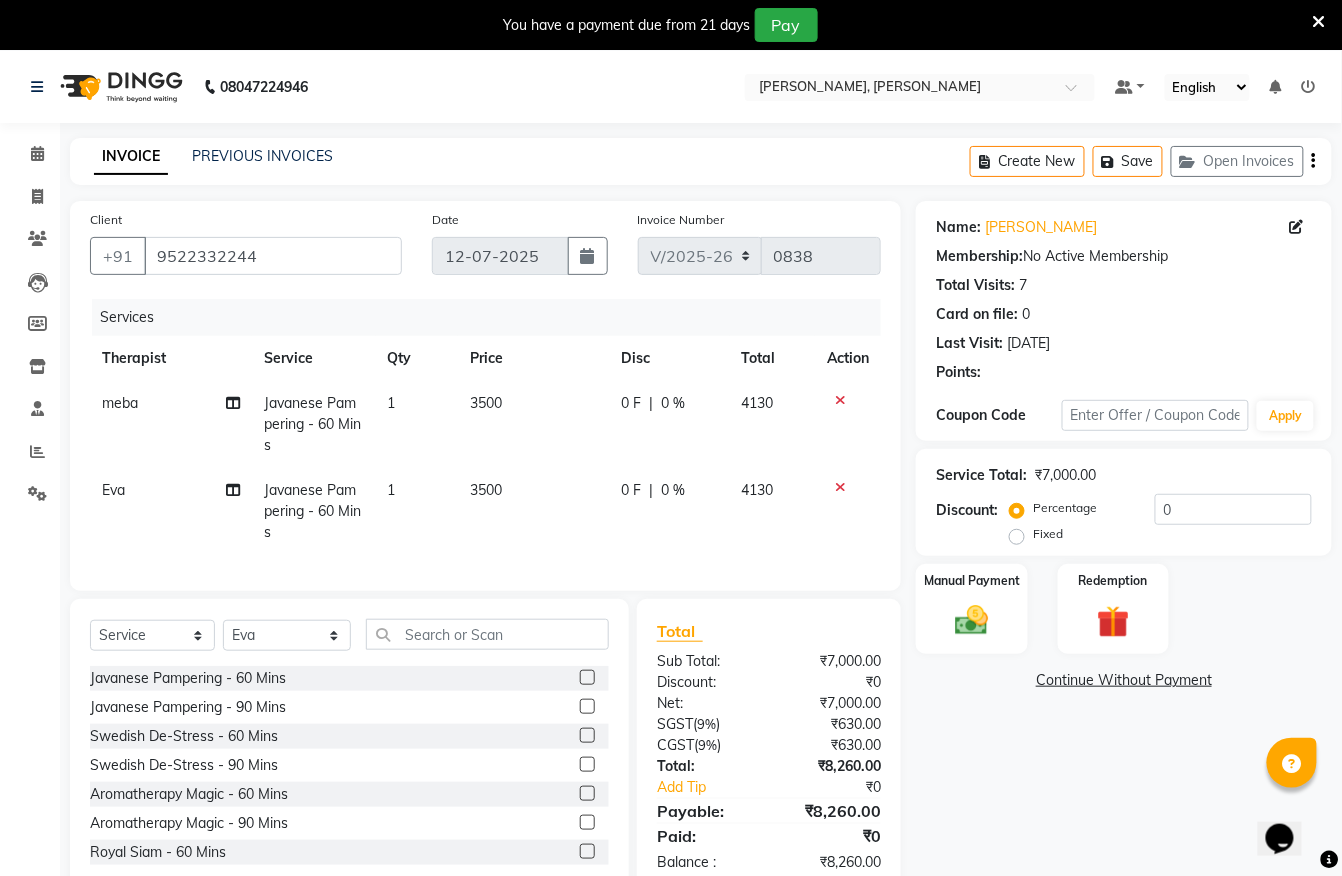 scroll, scrollTop: 0, scrollLeft: 0, axis: both 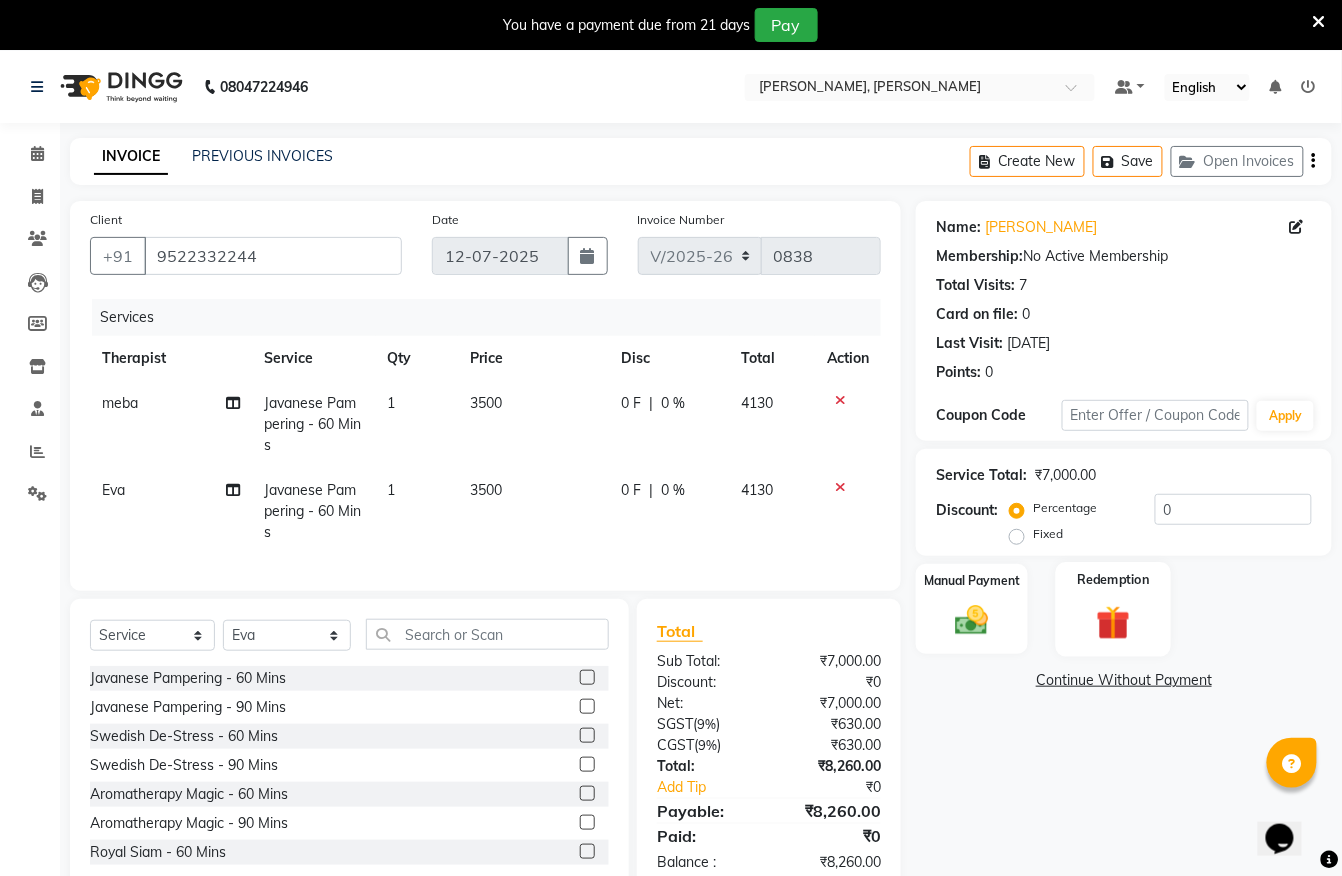 click on "Redemption" 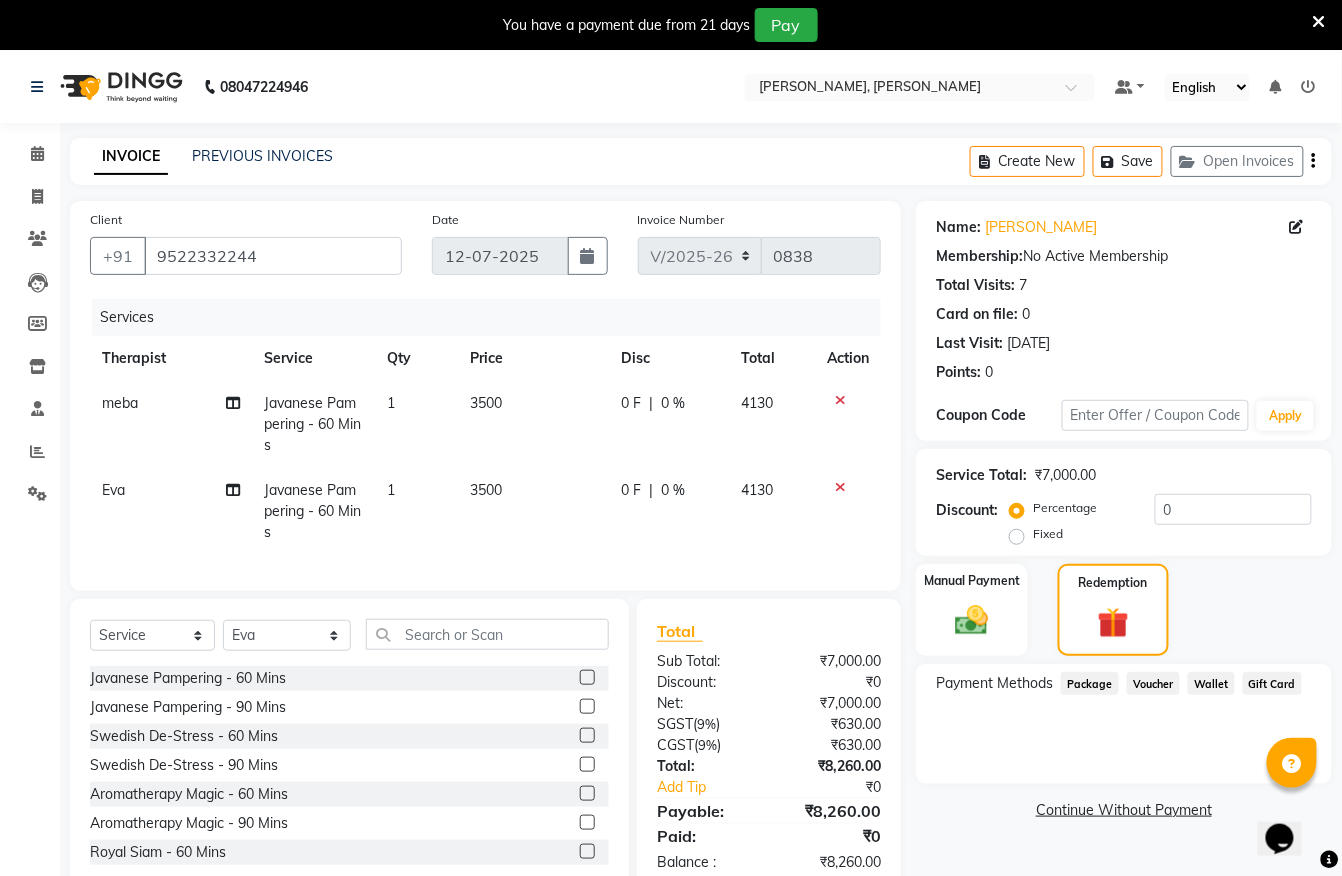 click on "Package" 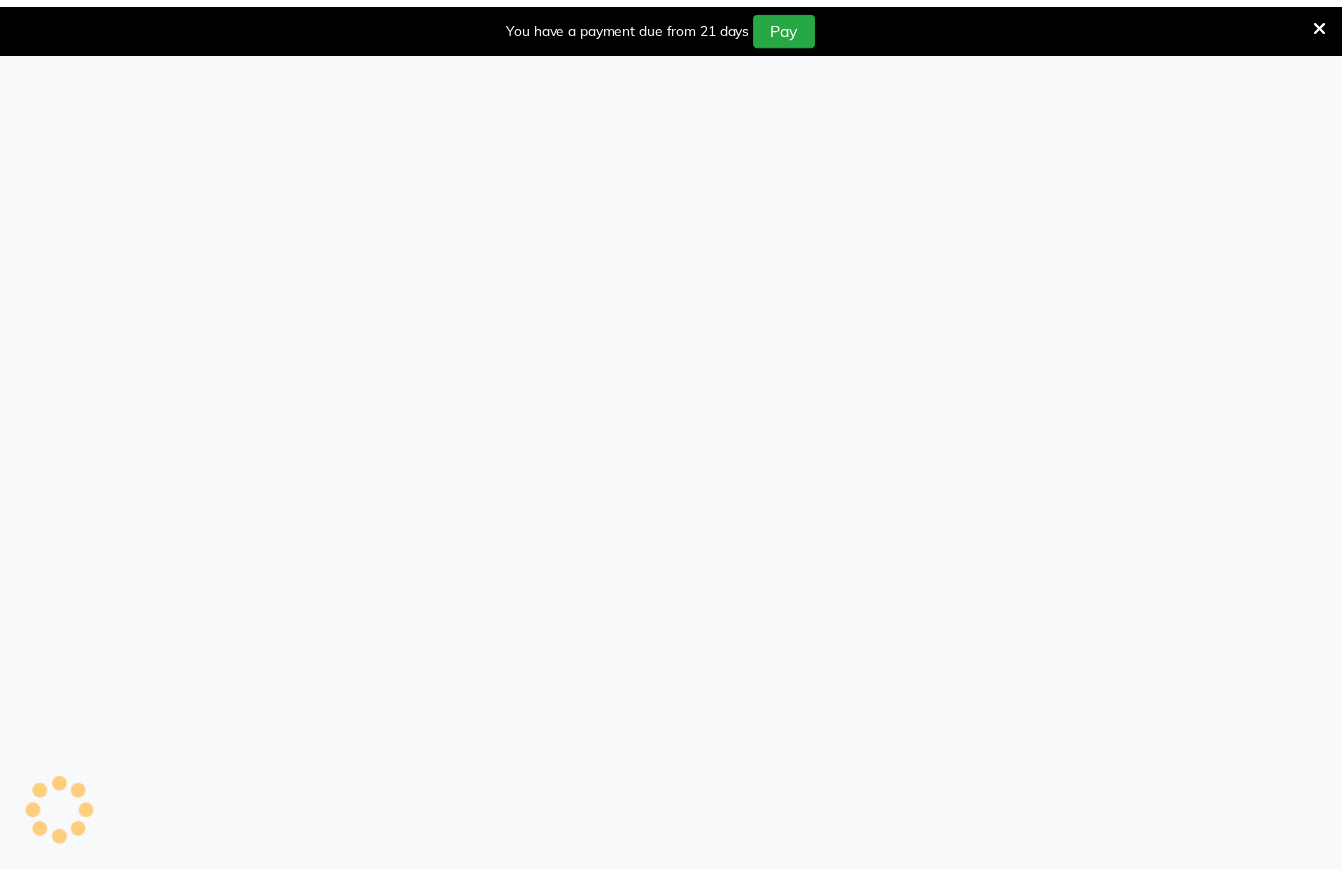 scroll, scrollTop: 0, scrollLeft: 0, axis: both 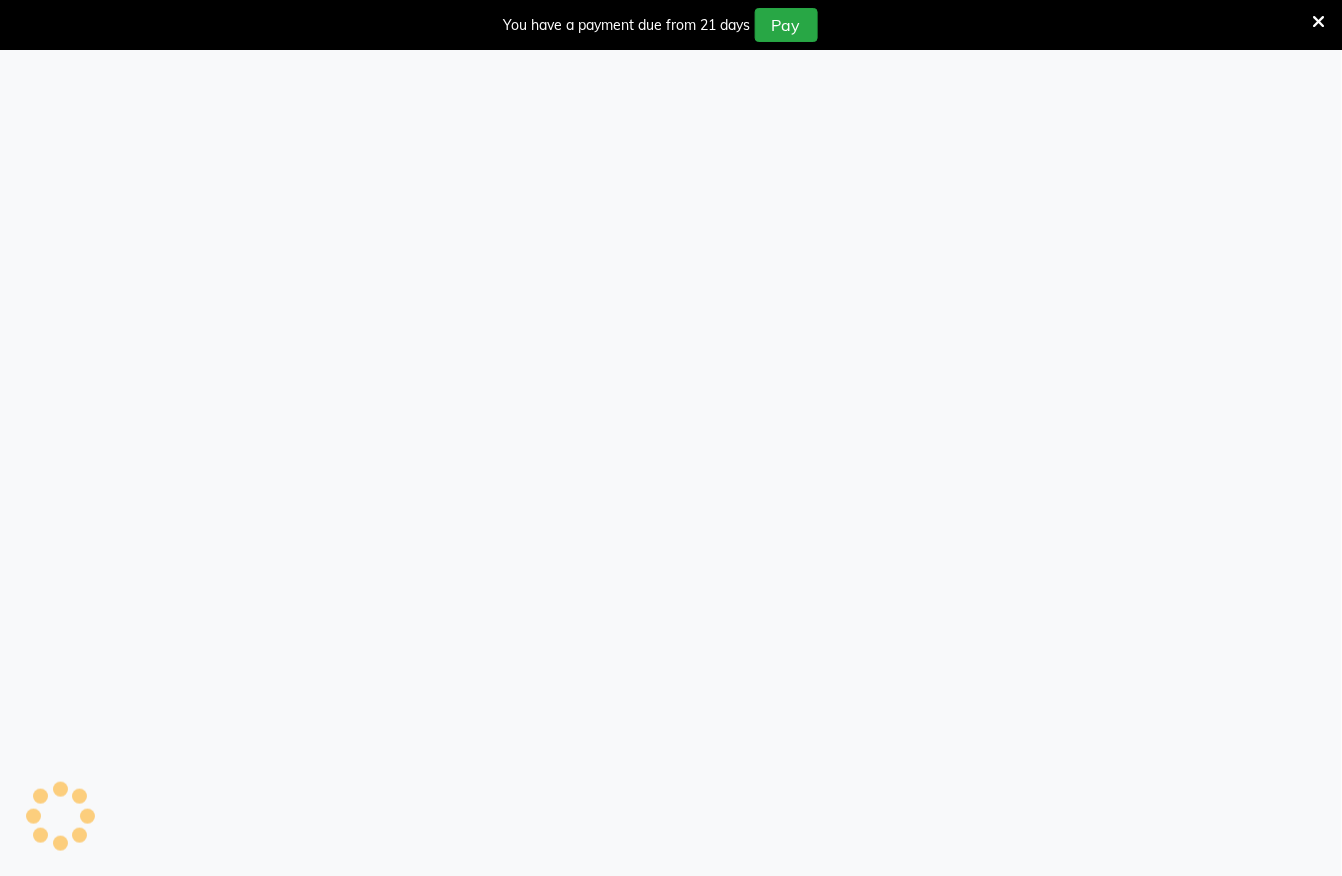 select on "service" 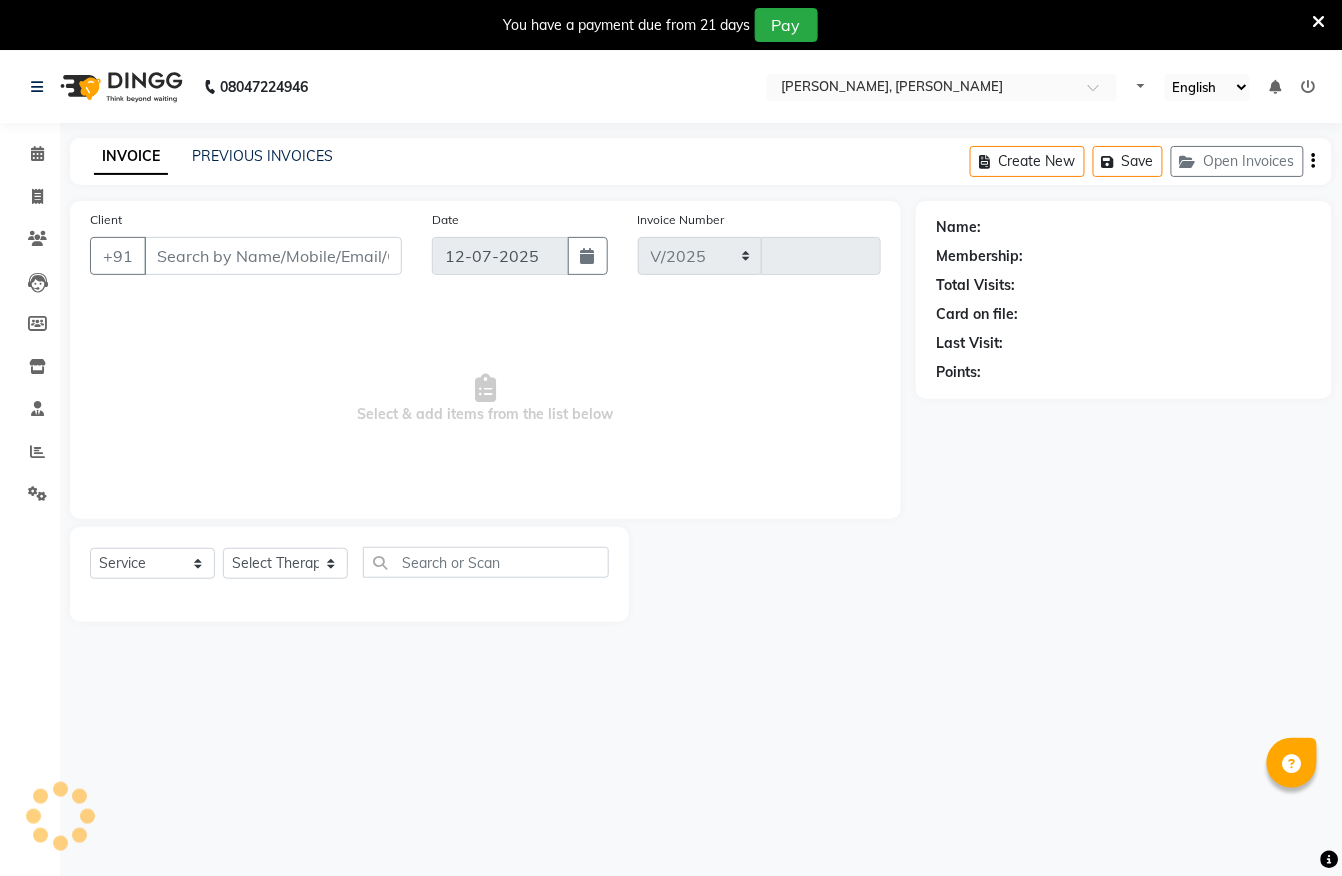 select on "en" 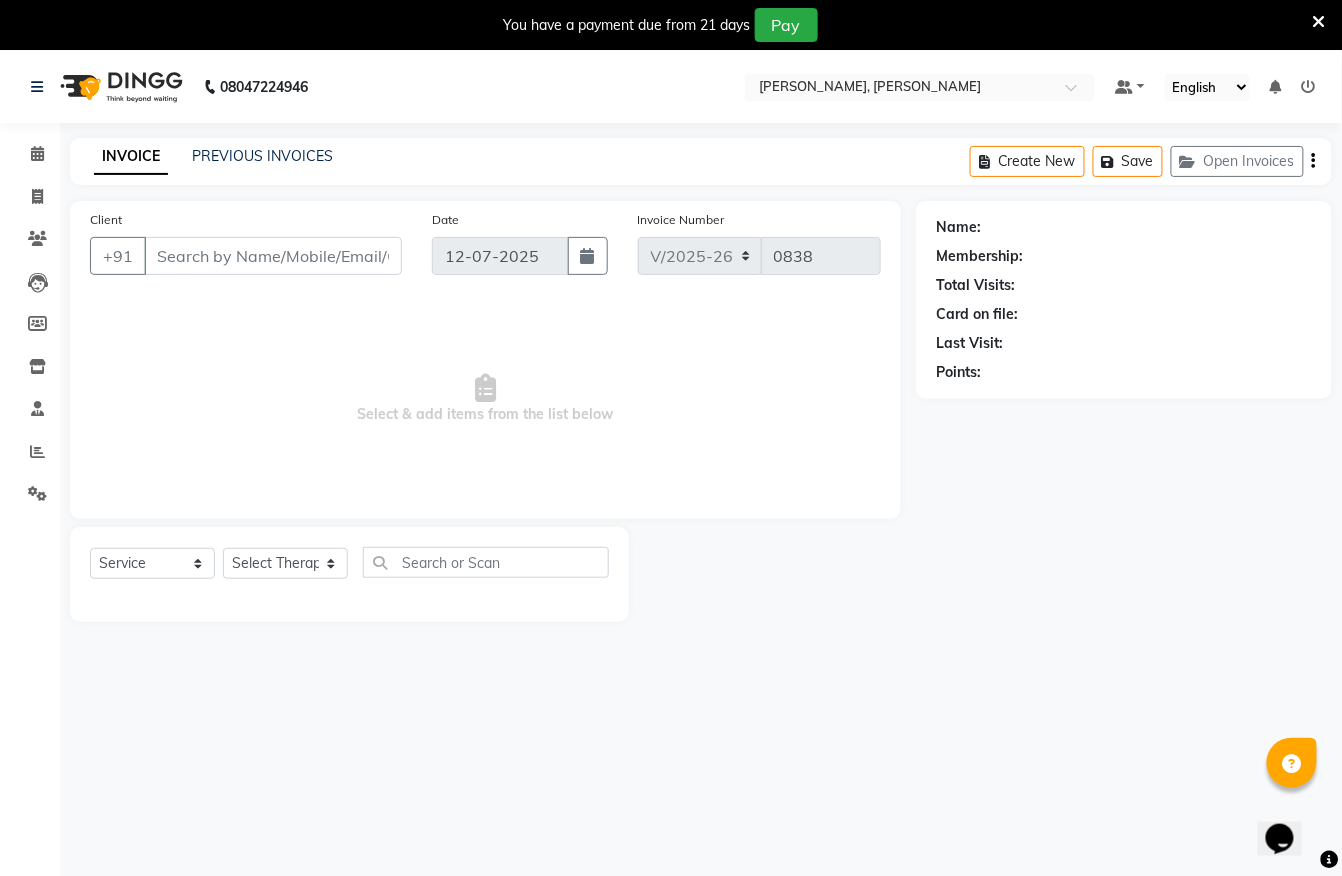 scroll, scrollTop: 0, scrollLeft: 0, axis: both 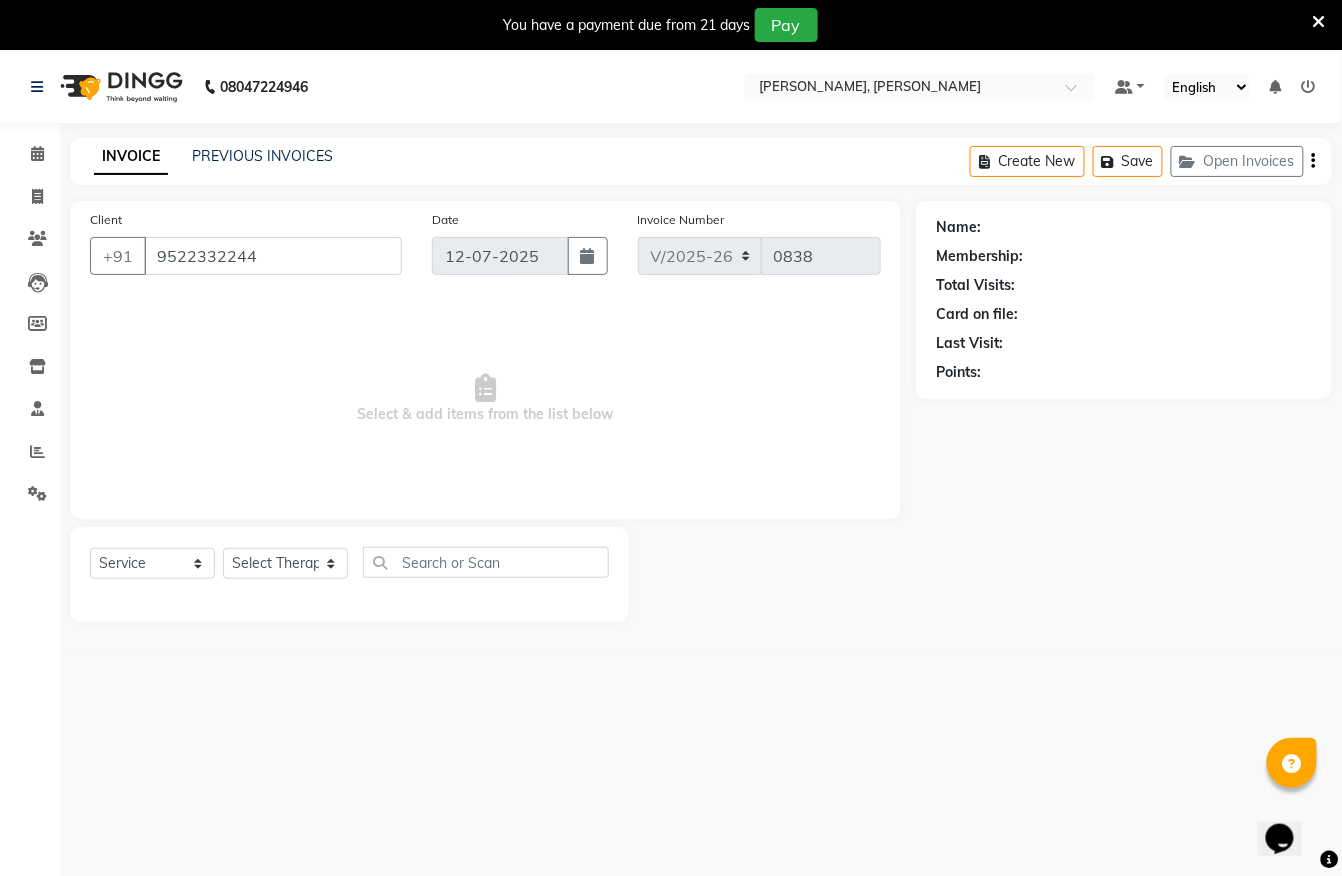 select on "83231" 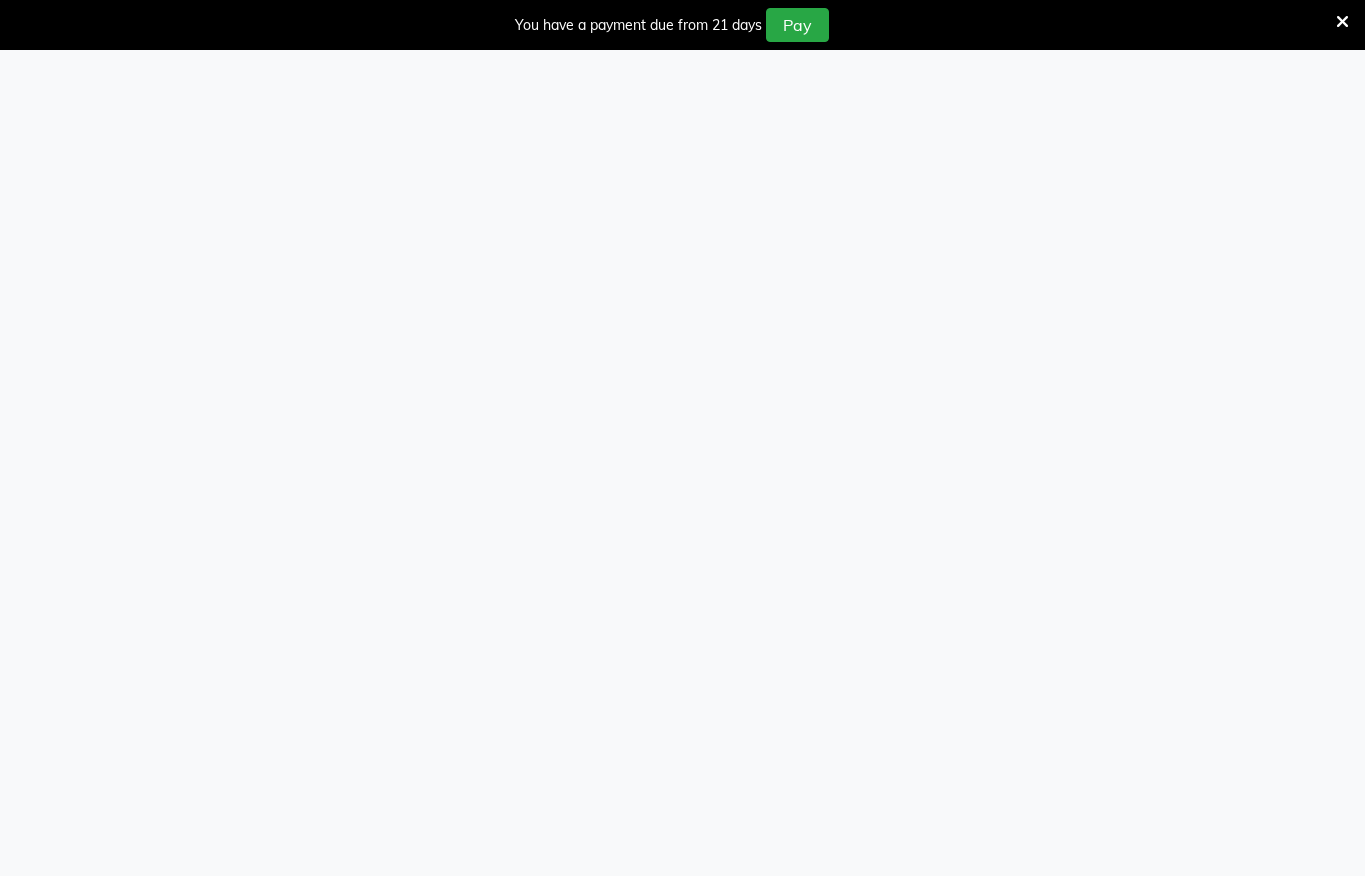 select on "6399" 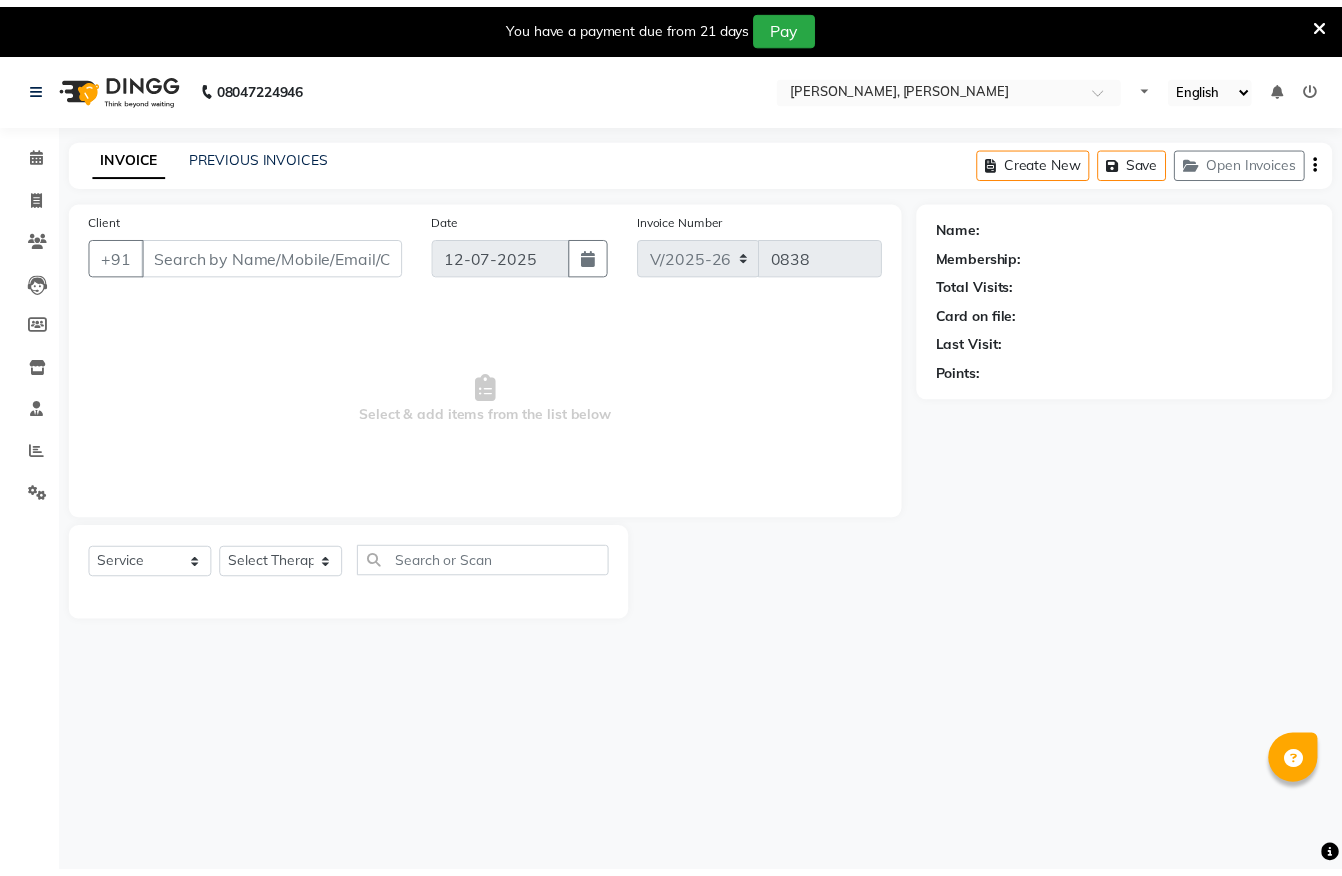 scroll, scrollTop: 0, scrollLeft: 0, axis: both 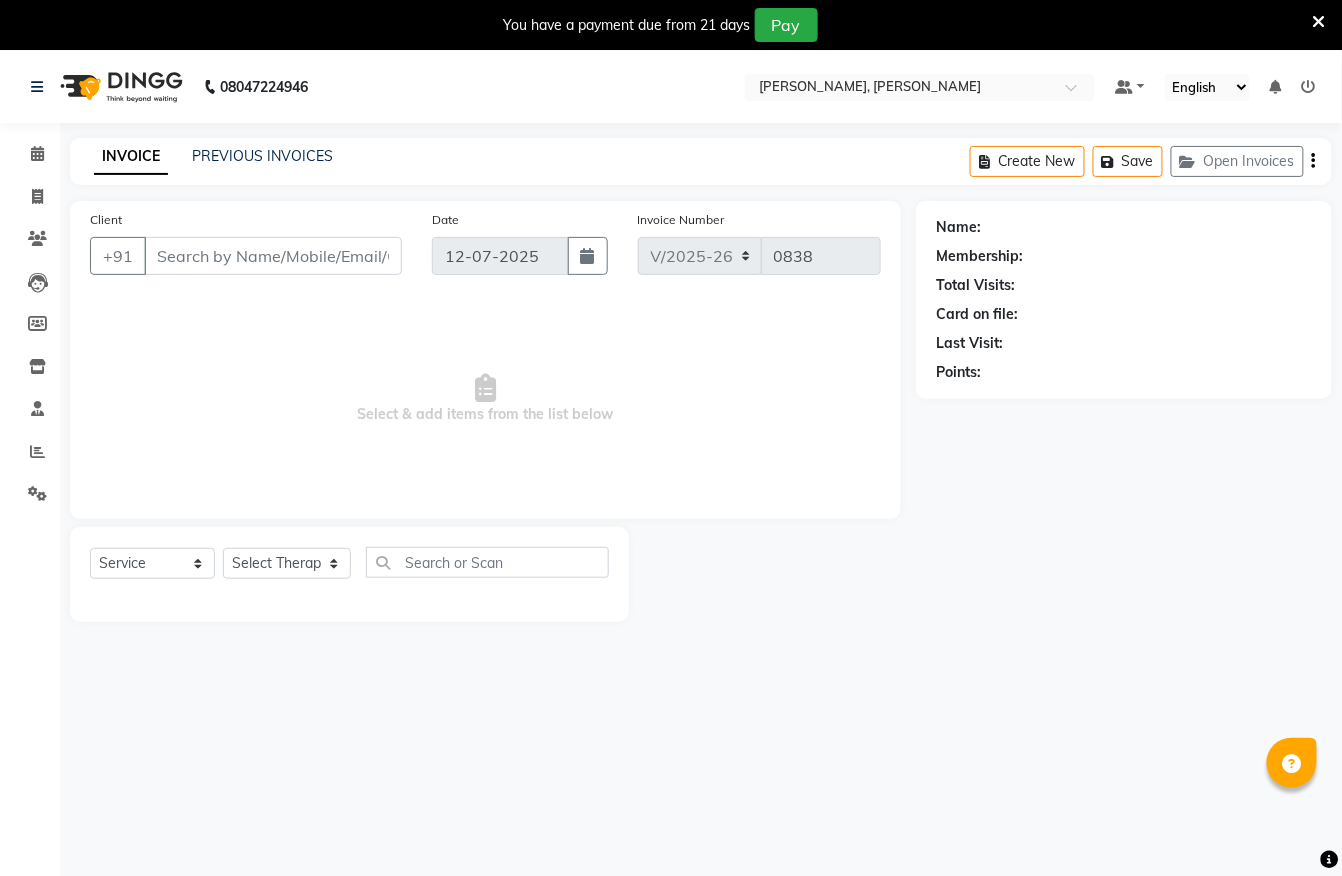 type on "9522332244" 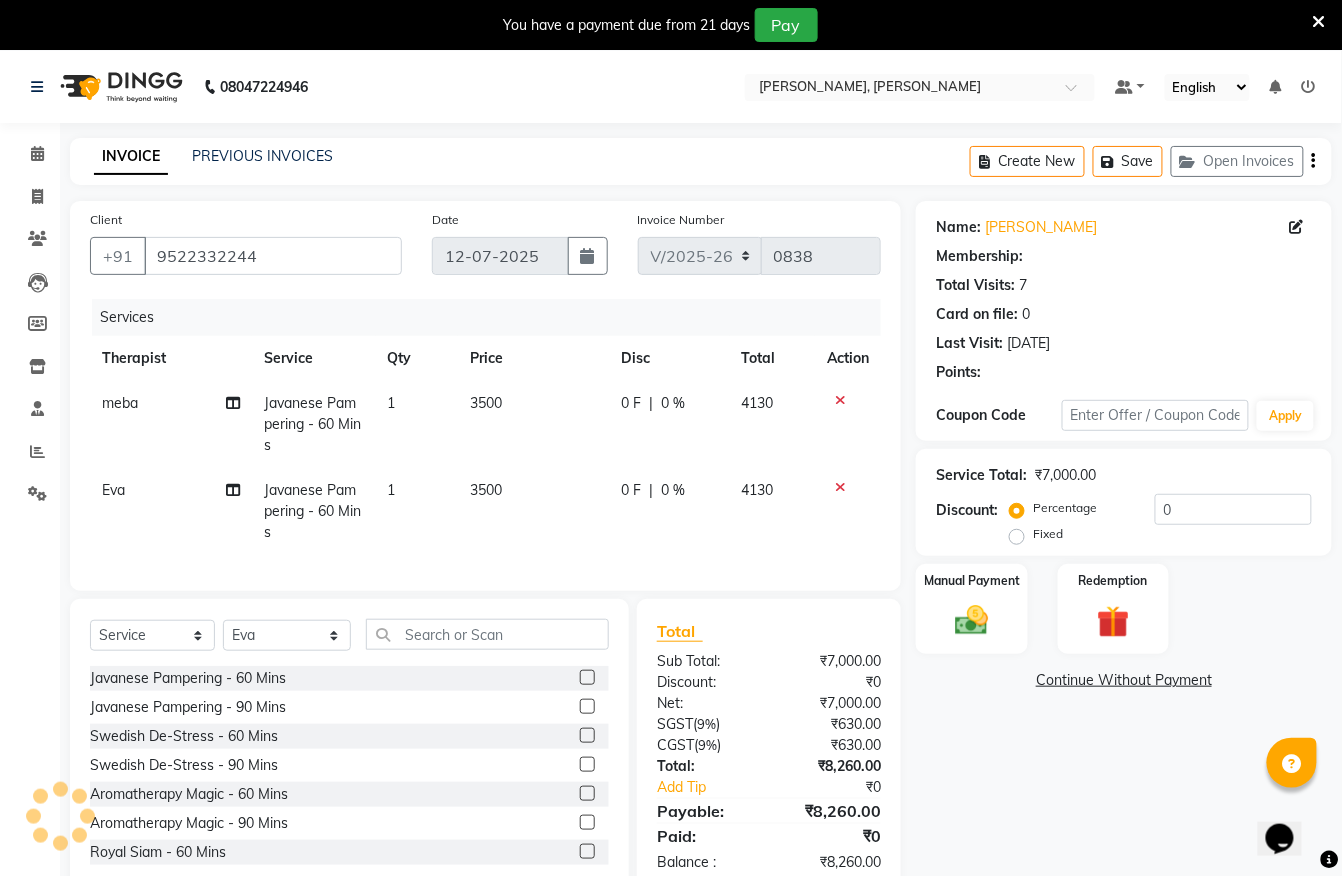 scroll, scrollTop: 0, scrollLeft: 0, axis: both 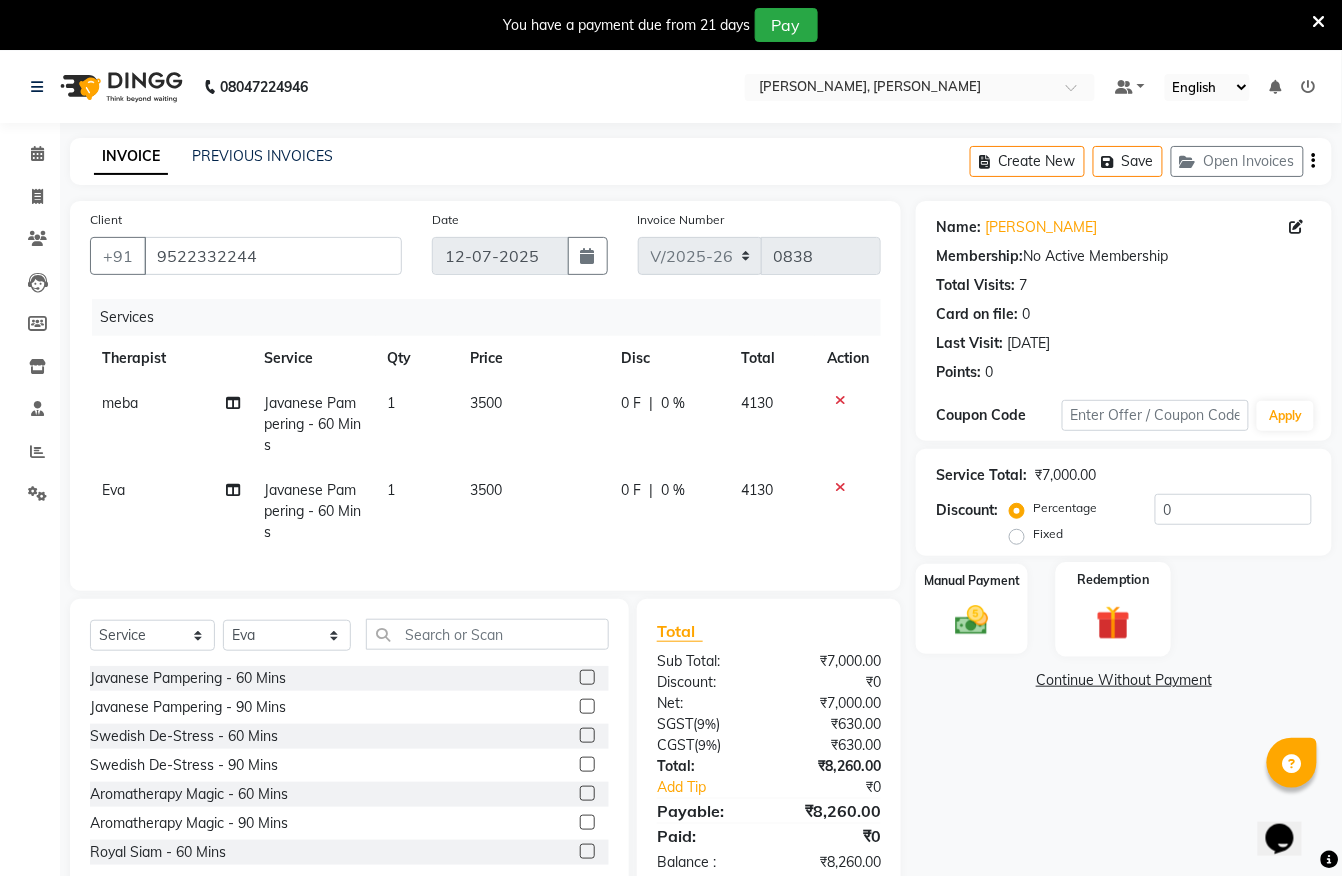 click on "Redemption" 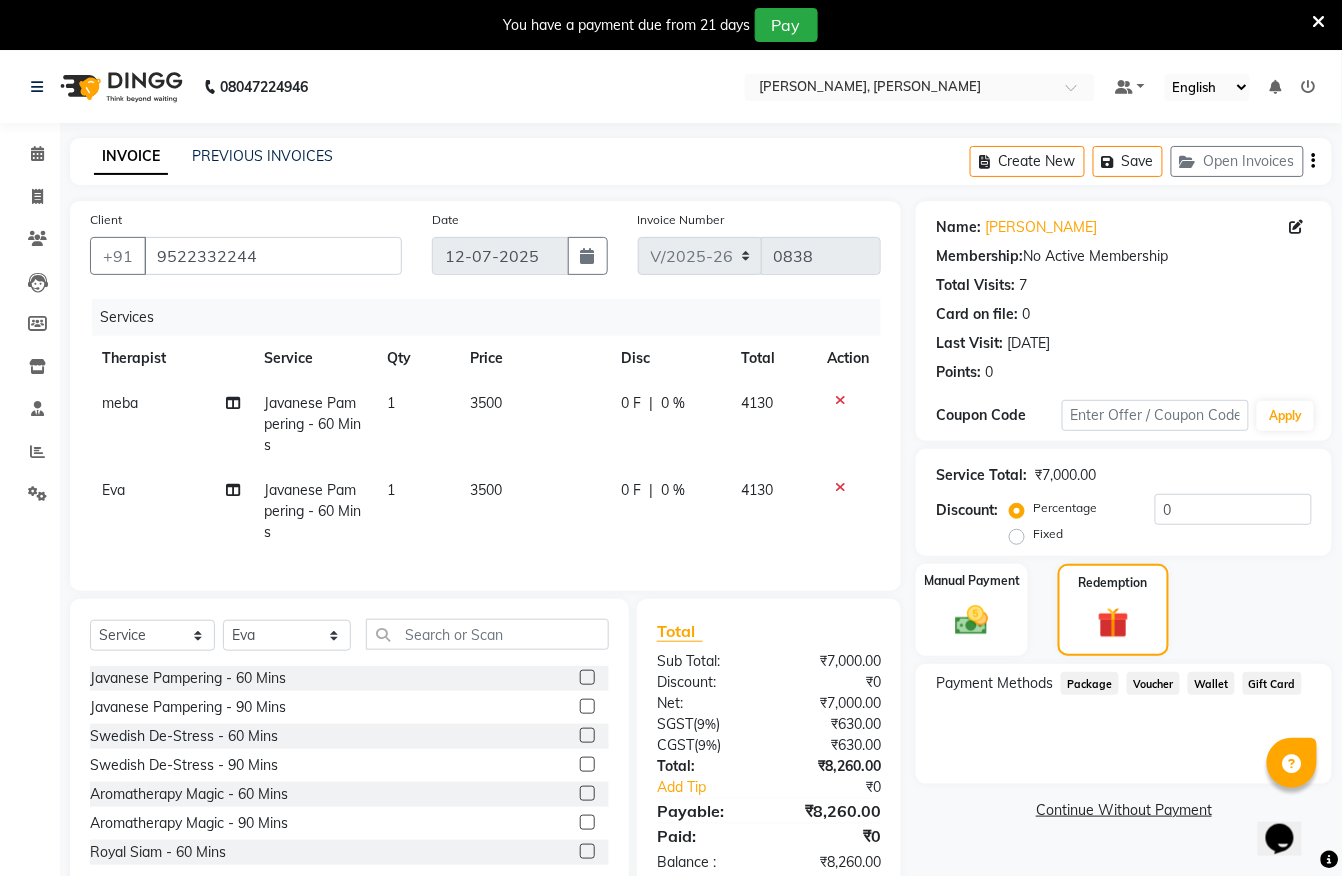 click on "Package" 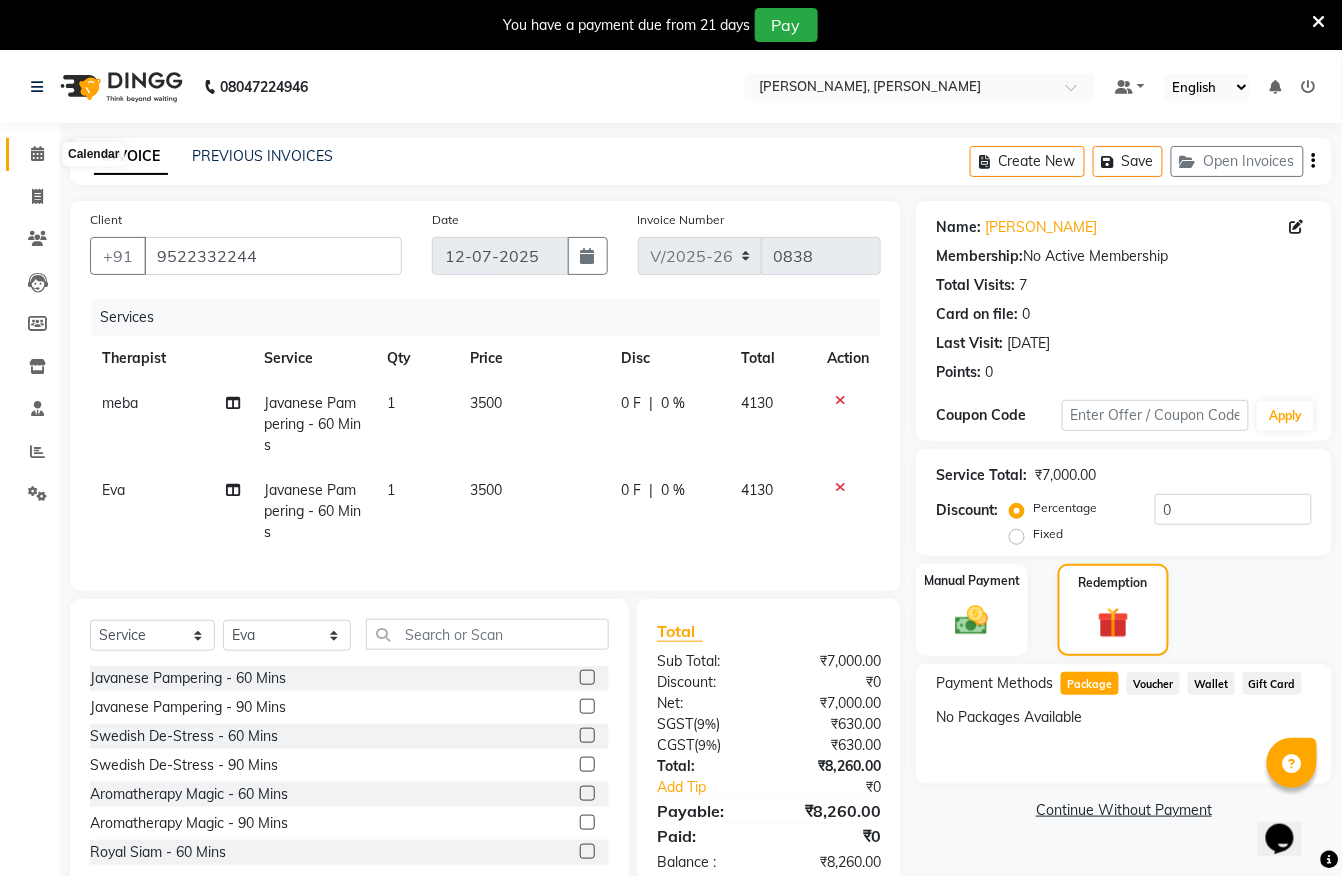 click 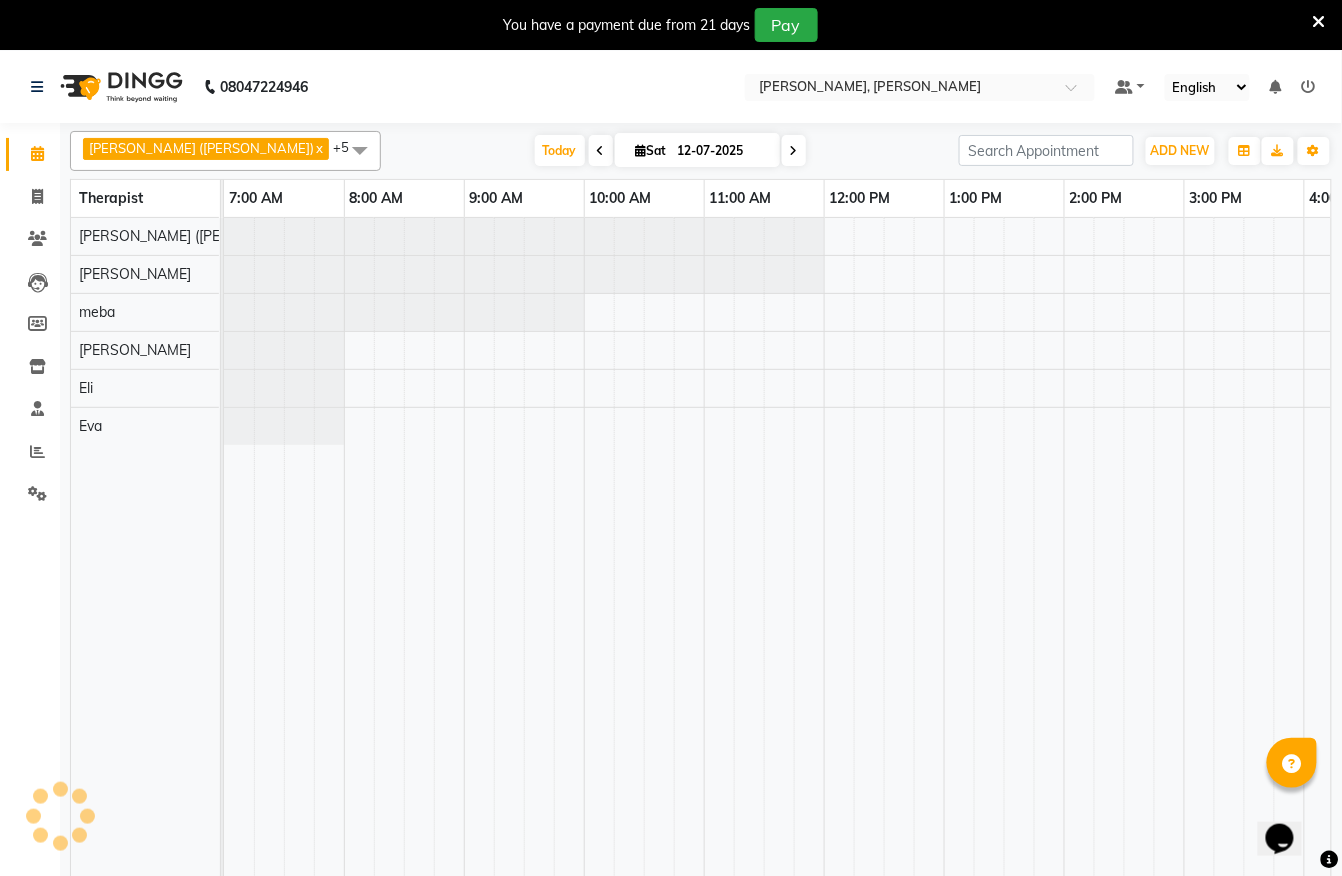 scroll, scrollTop: 0, scrollLeft: 0, axis: both 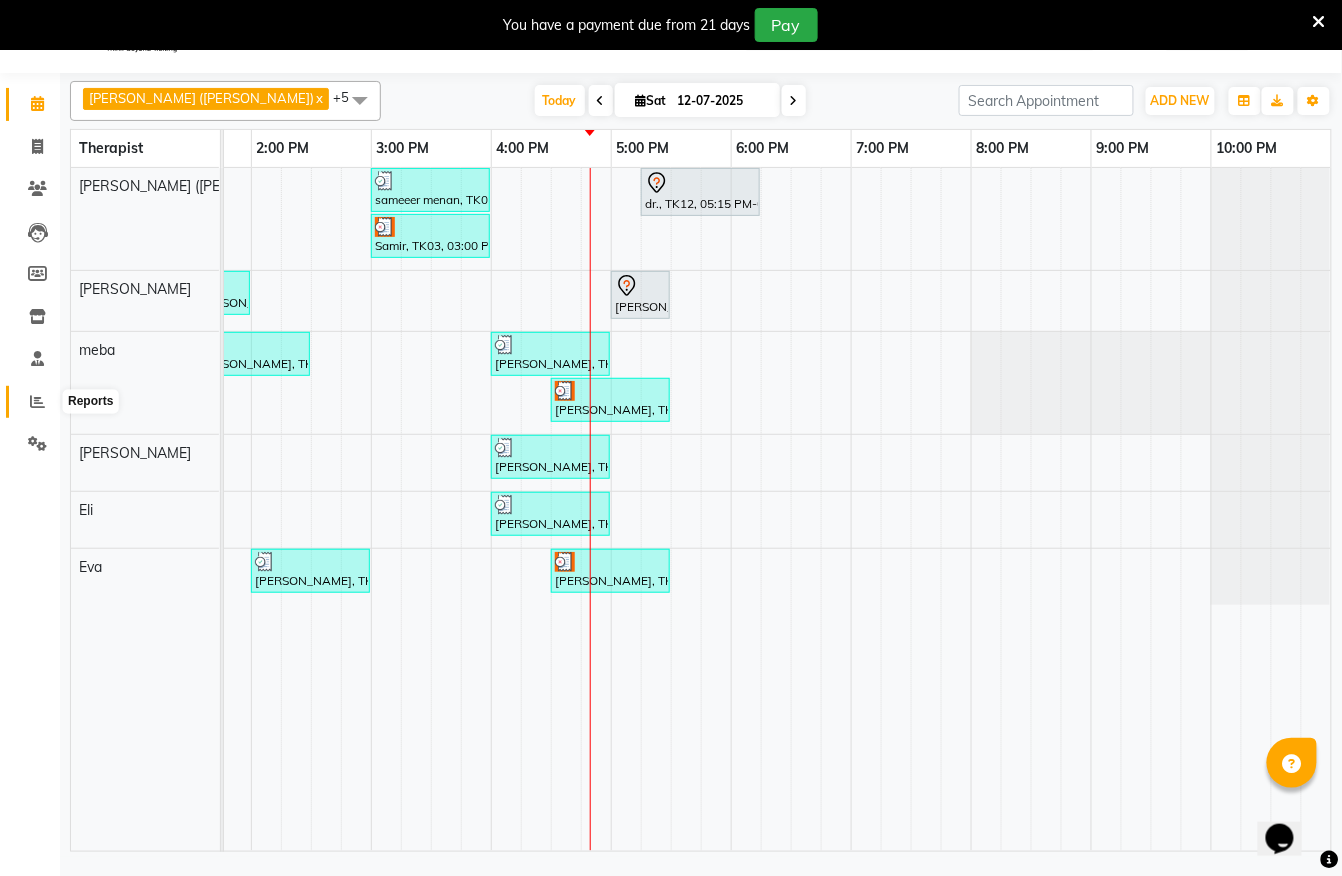 click 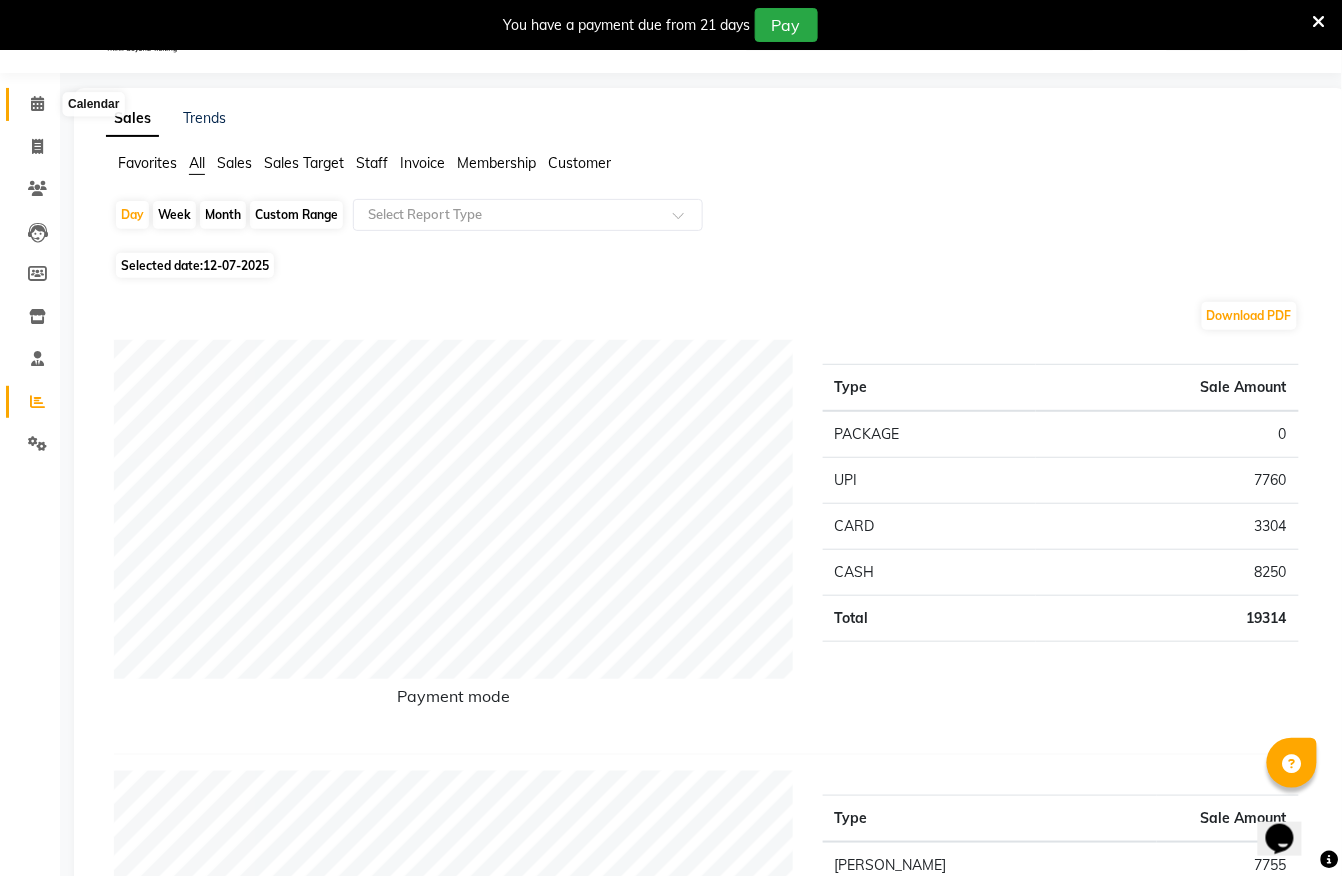 click 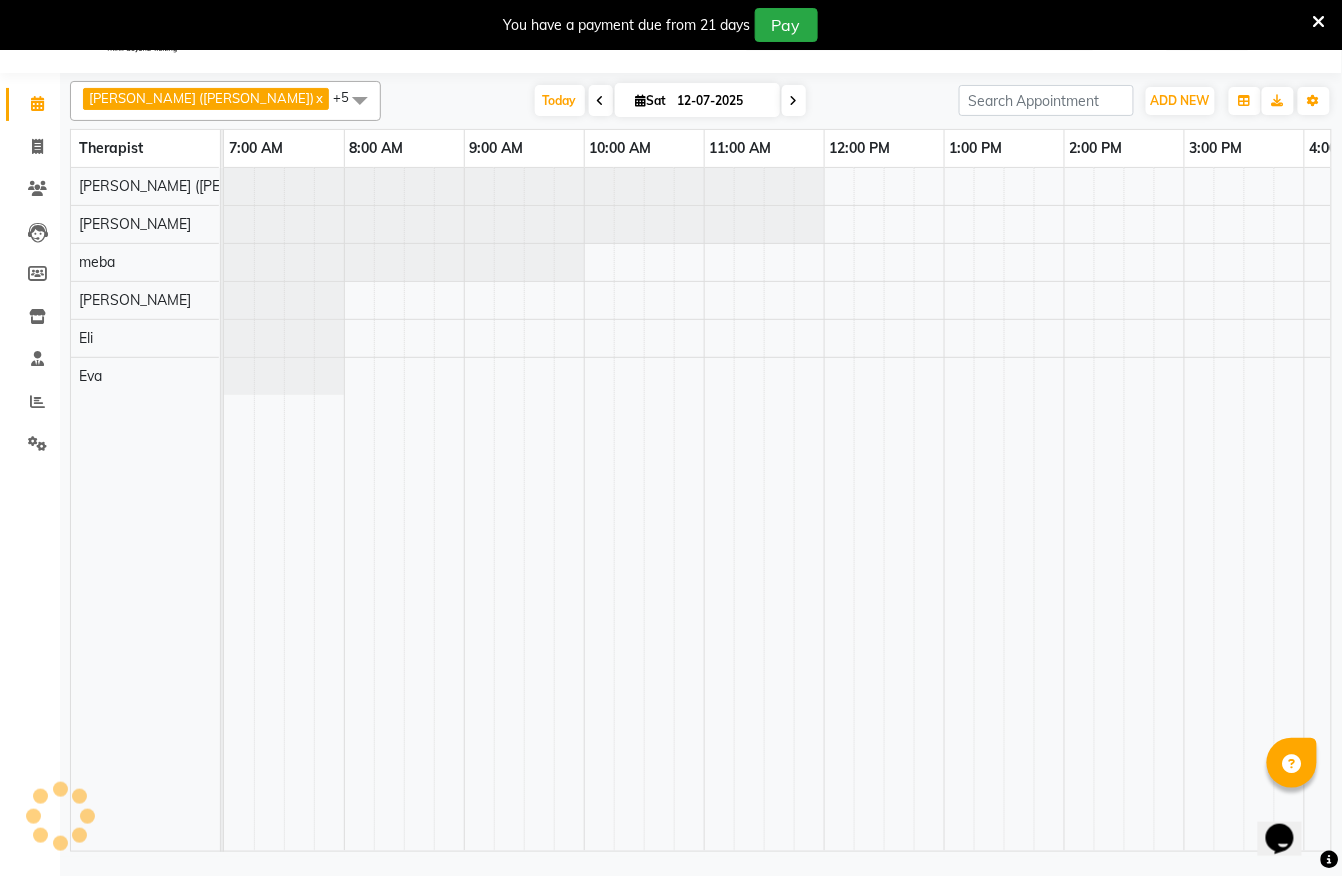 scroll, scrollTop: 0, scrollLeft: 813, axis: horizontal 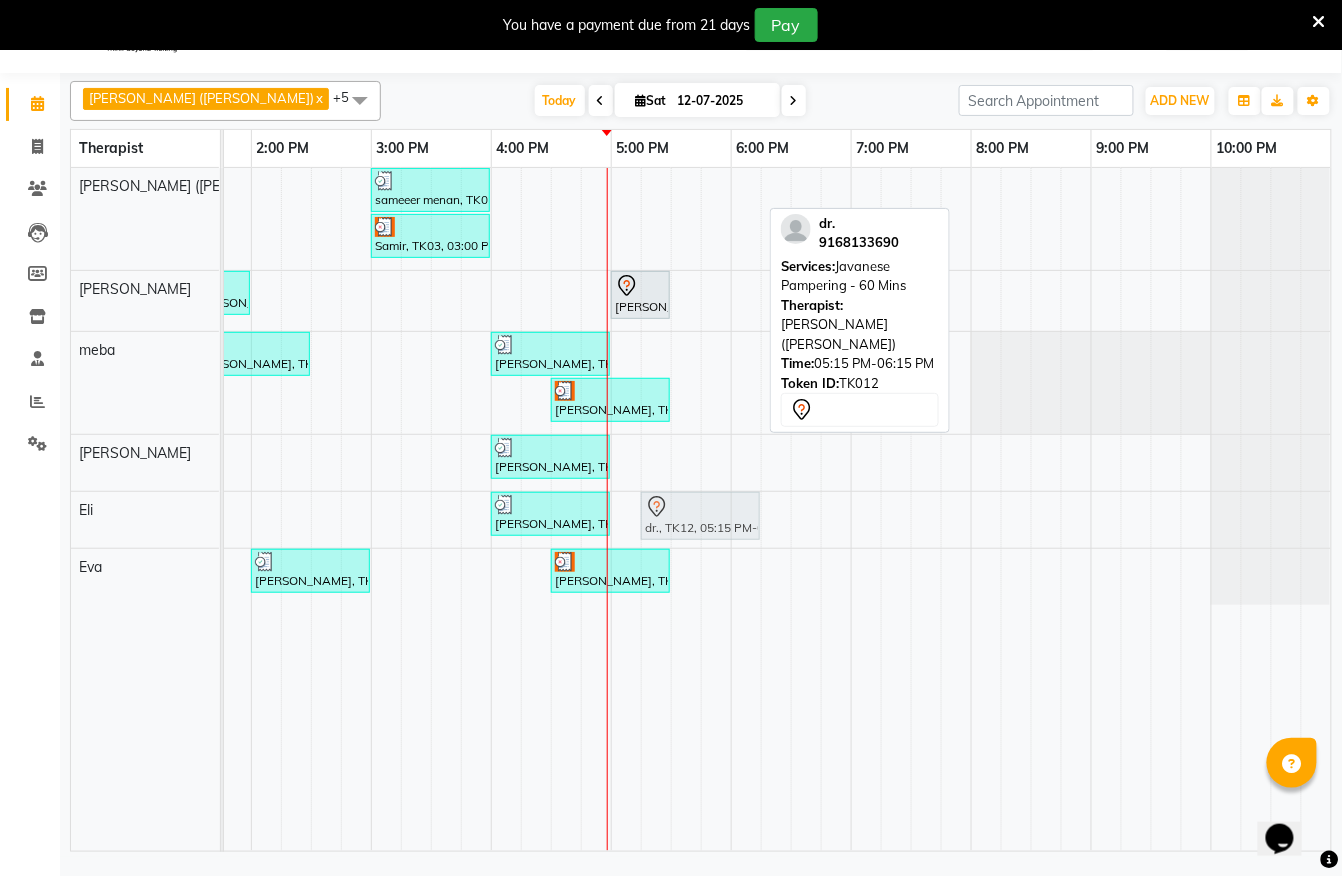 drag, startPoint x: 725, startPoint y: 196, endPoint x: 726, endPoint y: 517, distance: 321.00156 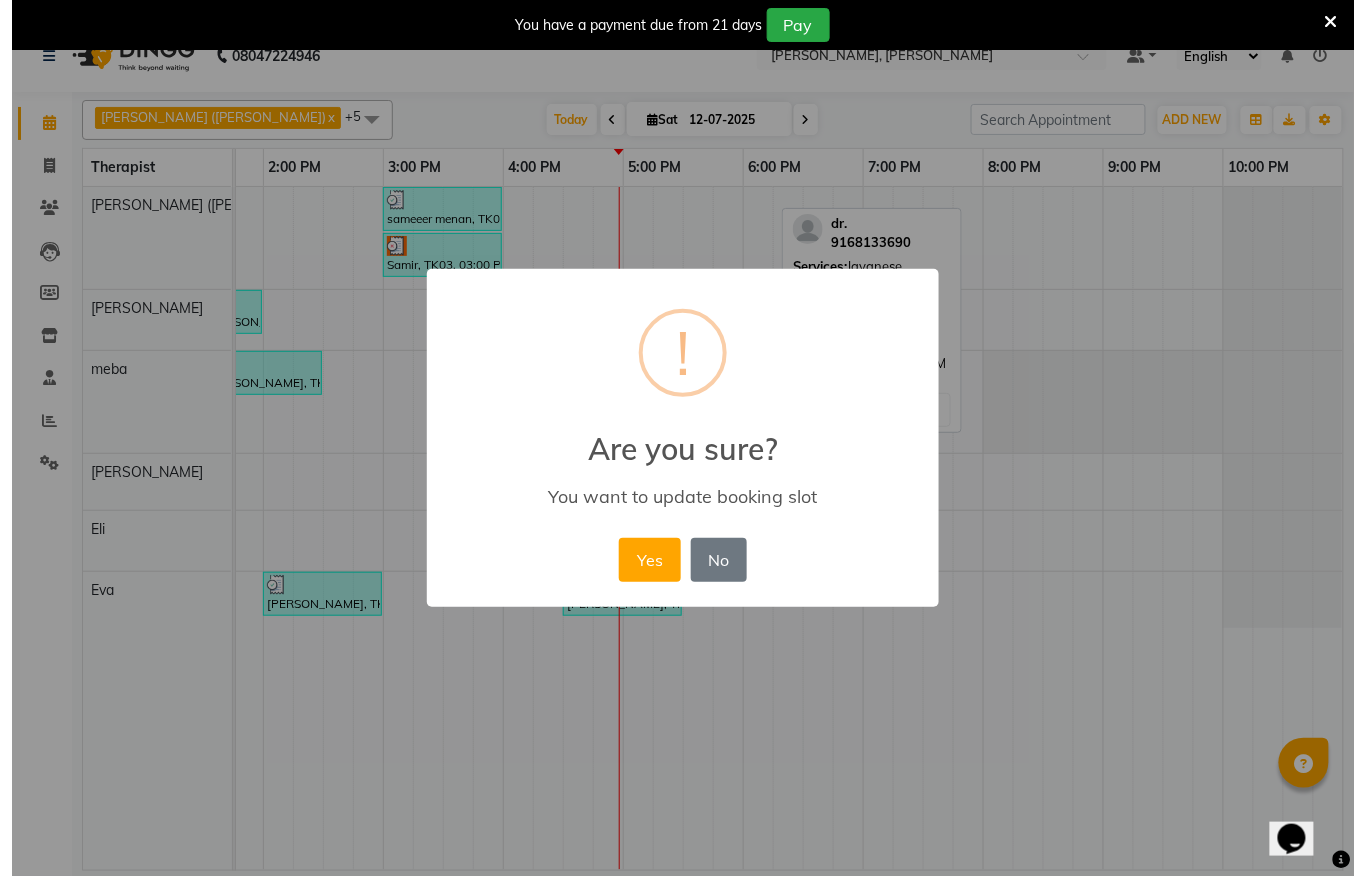 scroll, scrollTop: 32, scrollLeft: 0, axis: vertical 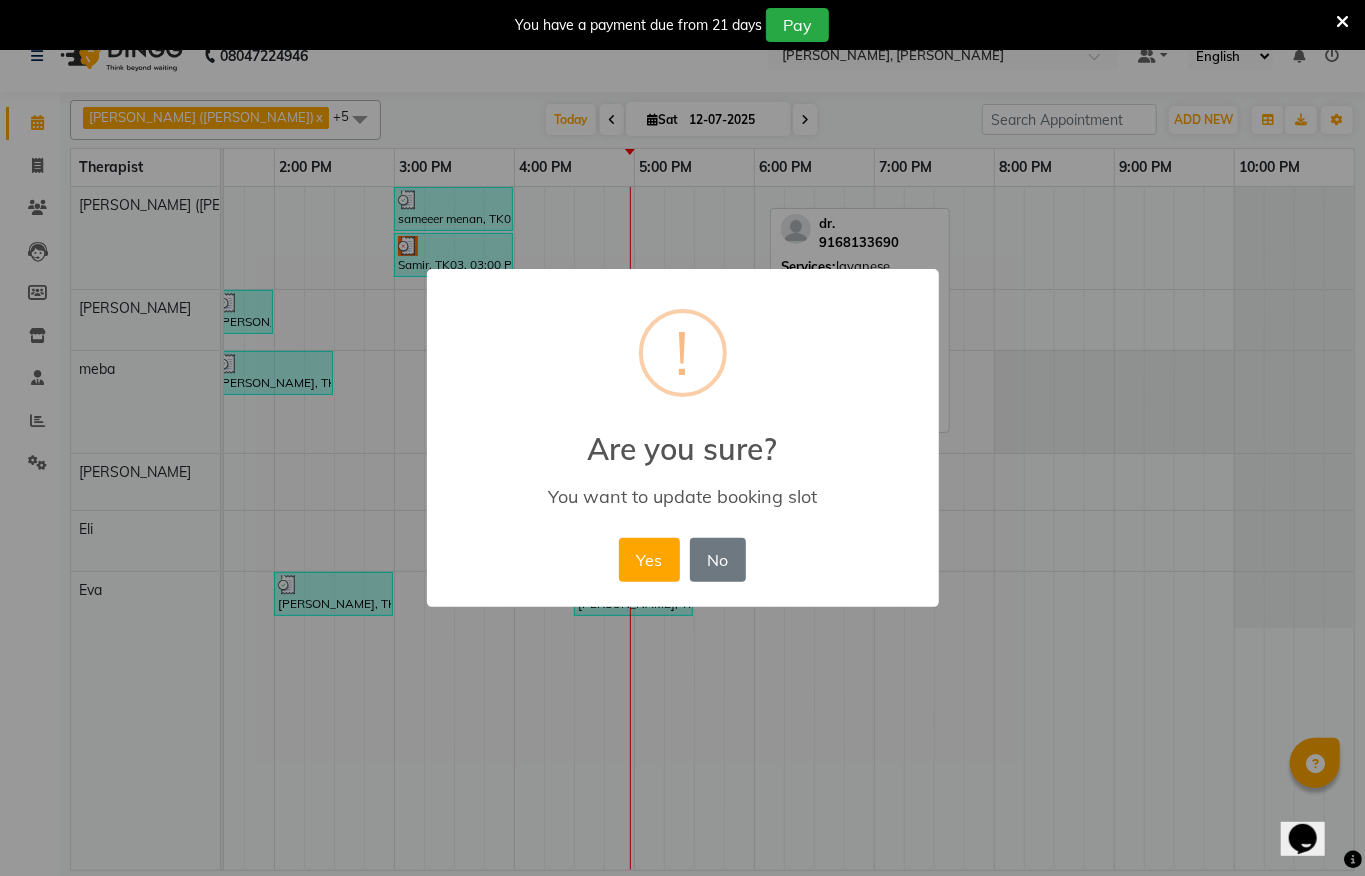 click on "Yes" at bounding box center [649, 560] 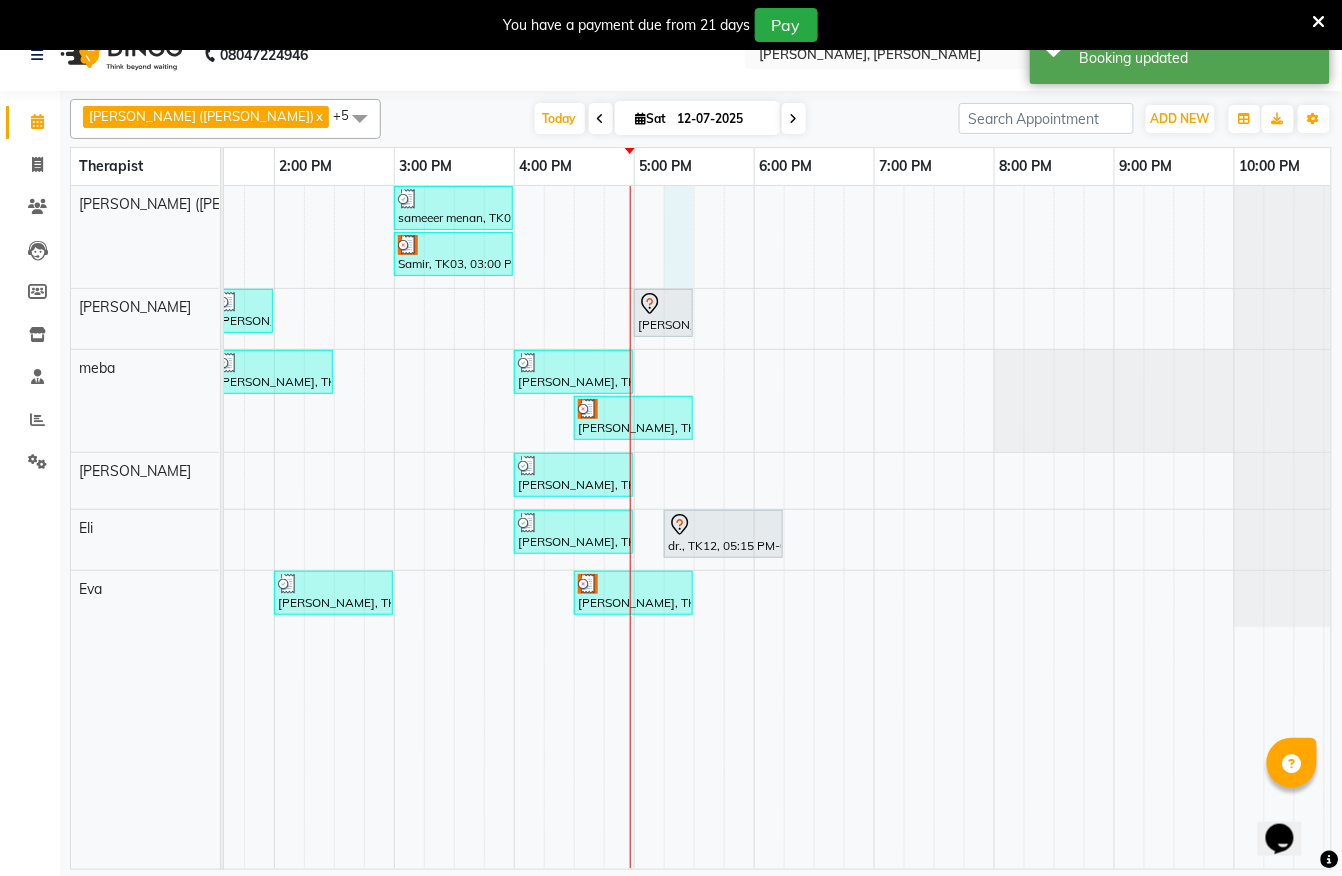 click on "dr., TK12, 08:15 AM-09:15 AM, Javanese Pampering - 60 Mins     sameeer menan, TK09, 03:00 PM-04:00 PM, Javanese Pampering - 60 Mins     Samir, TK03, 03:00 PM-04:00 PM, Javanese Pampering - 60 Mins     [PERSON_NAME], TK02, 12:30 PM-01:30 PM, Javanese Pampering - 60 Mins     [PERSON_NAME], TK06, 01:30 PM-02:00 PM, Signature Foot Massage - 30 Mins             [PERSON_NAME], TK11, 05:00 PM-05:30 PM, De-Stress Back & Shoulder Massage with Herbal Hot Compress - 30 Mins     [PERSON_NAME], TK05, 01:30 PM-02:30 PM, Javanese Pampering - 60 Mins     [PERSON_NAME], TK01, 04:00 PM-05:00 PM, Javanese Pampering - 60 Mins     [PERSON_NAME], TK10, 04:30 PM-05:30 PM, Javanese Pampering - 60 Mins     Harsh, TK04, 12:15 PM-01:15 PM, Swedish De-Stress - 60 Mins     [PERSON_NAME], TK08, 04:00 PM-05:00 PM, Javanese Pampering - 60 Mins     [PERSON_NAME], TK08, 04:00 PM-05:00 PM, Javanese Pampering - 60 Mins             dr., TK12, 05:15 PM-06:15 PM, Javanese Pampering - 60 Mins" at bounding box center [394, 527] 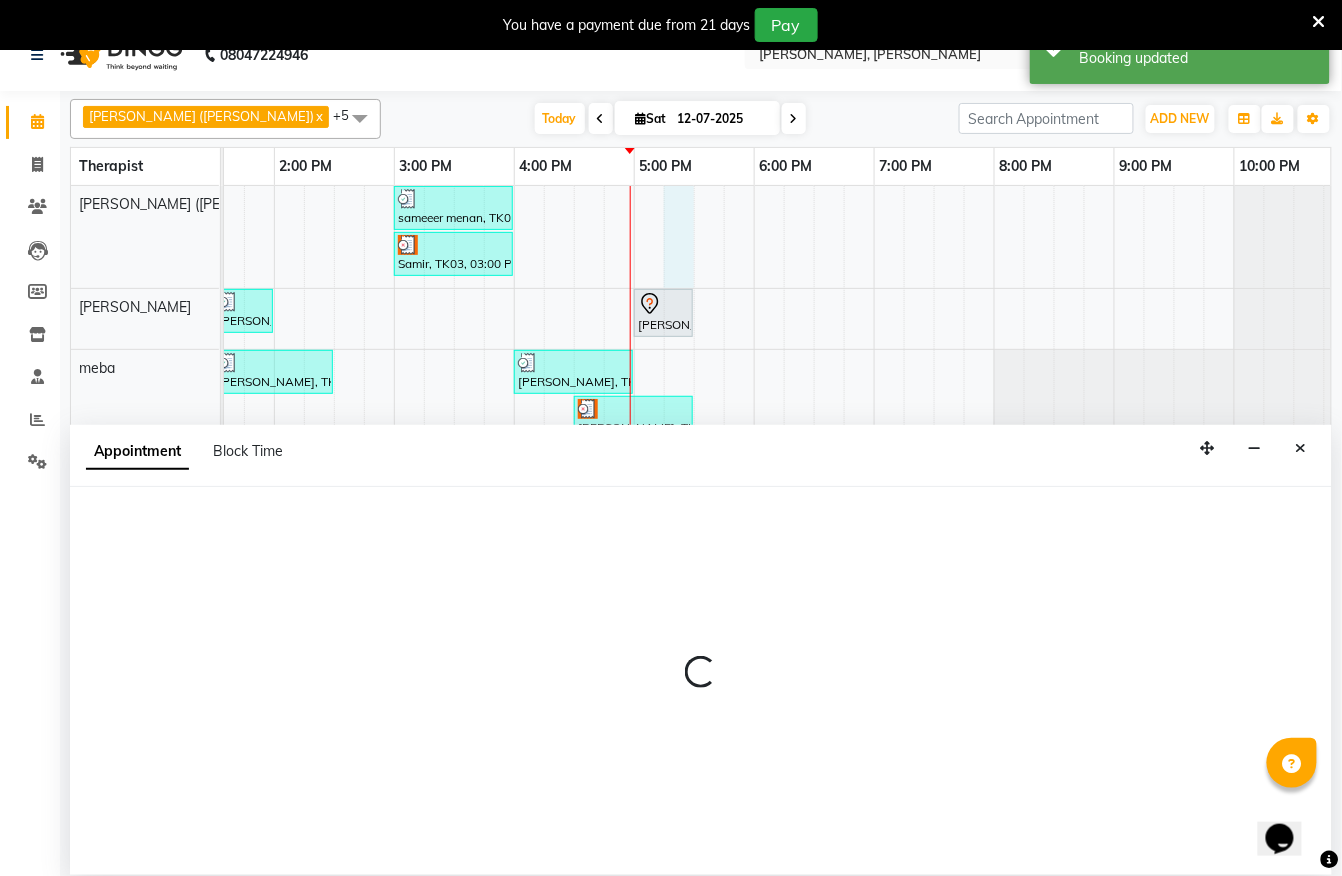 select on "55791" 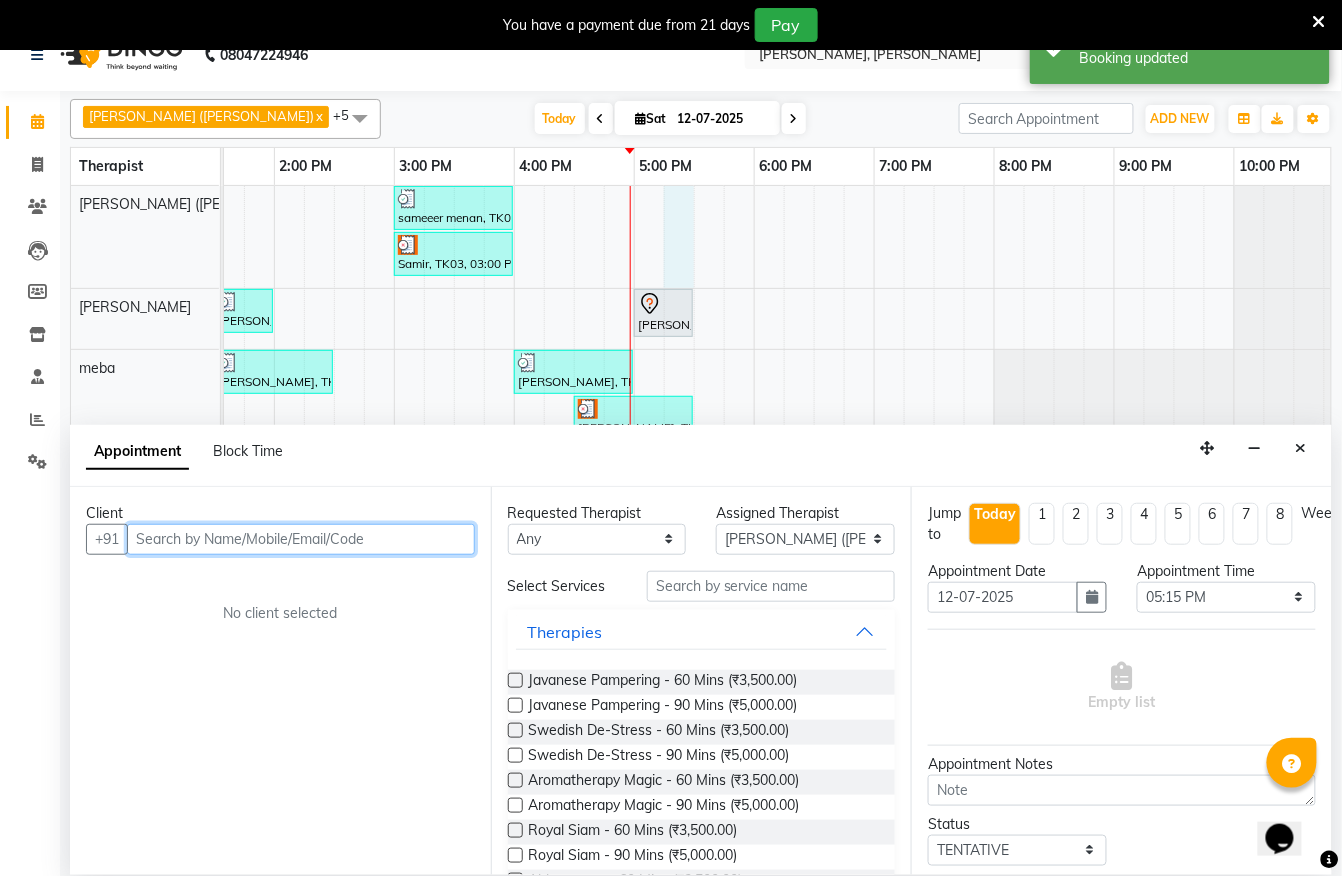 click at bounding box center [301, 539] 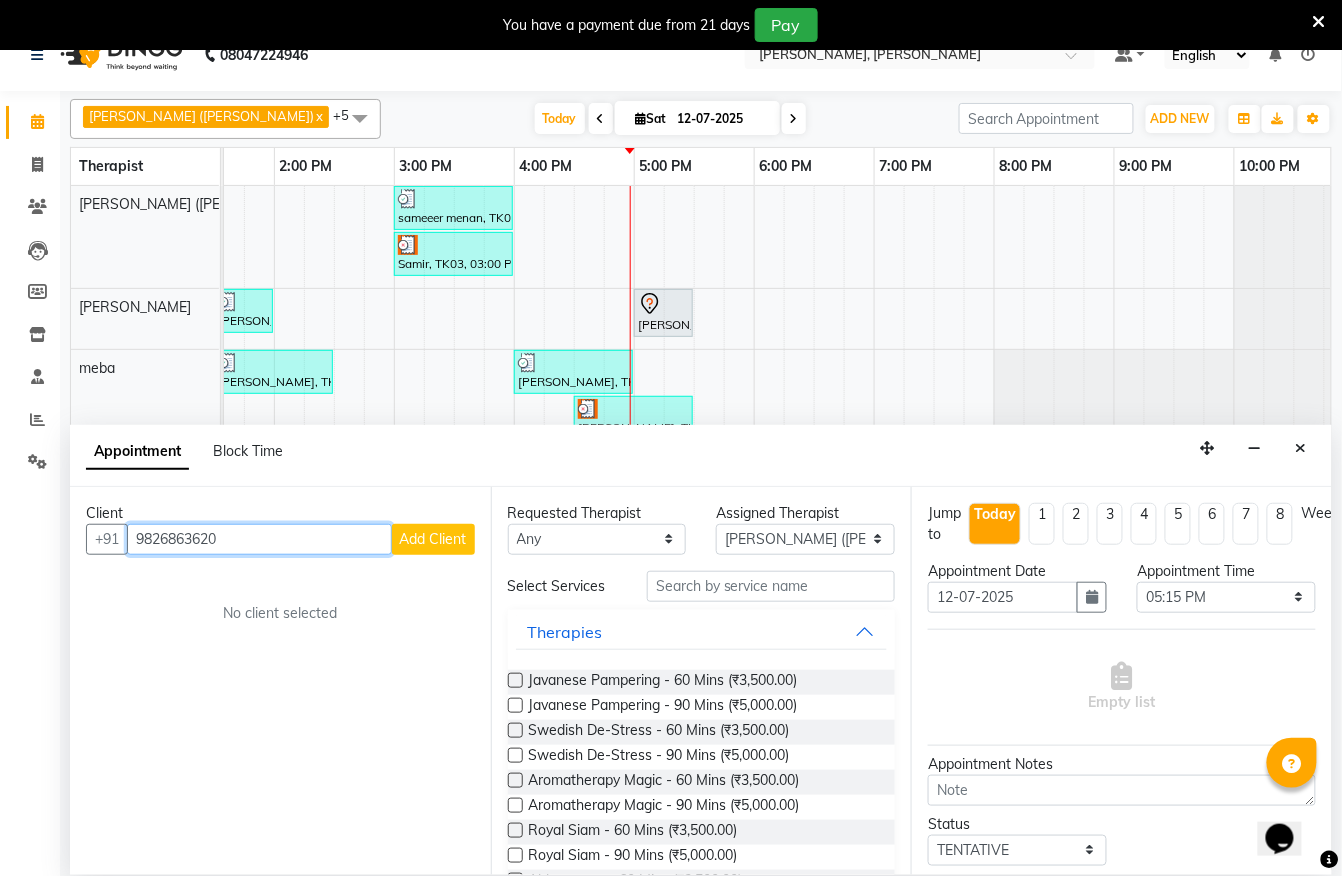 type on "9826863620" 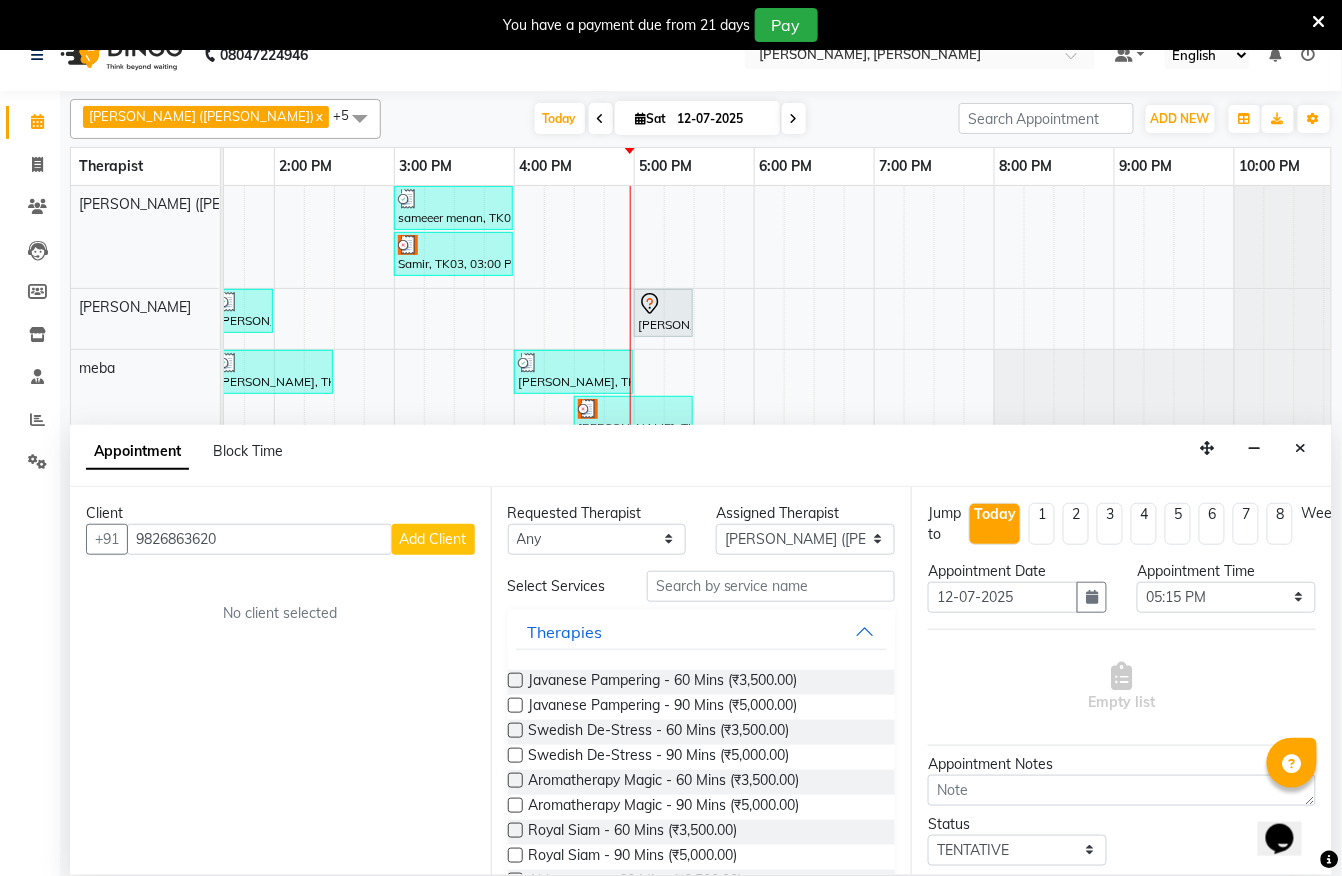 click on "Add Client" at bounding box center [433, 539] 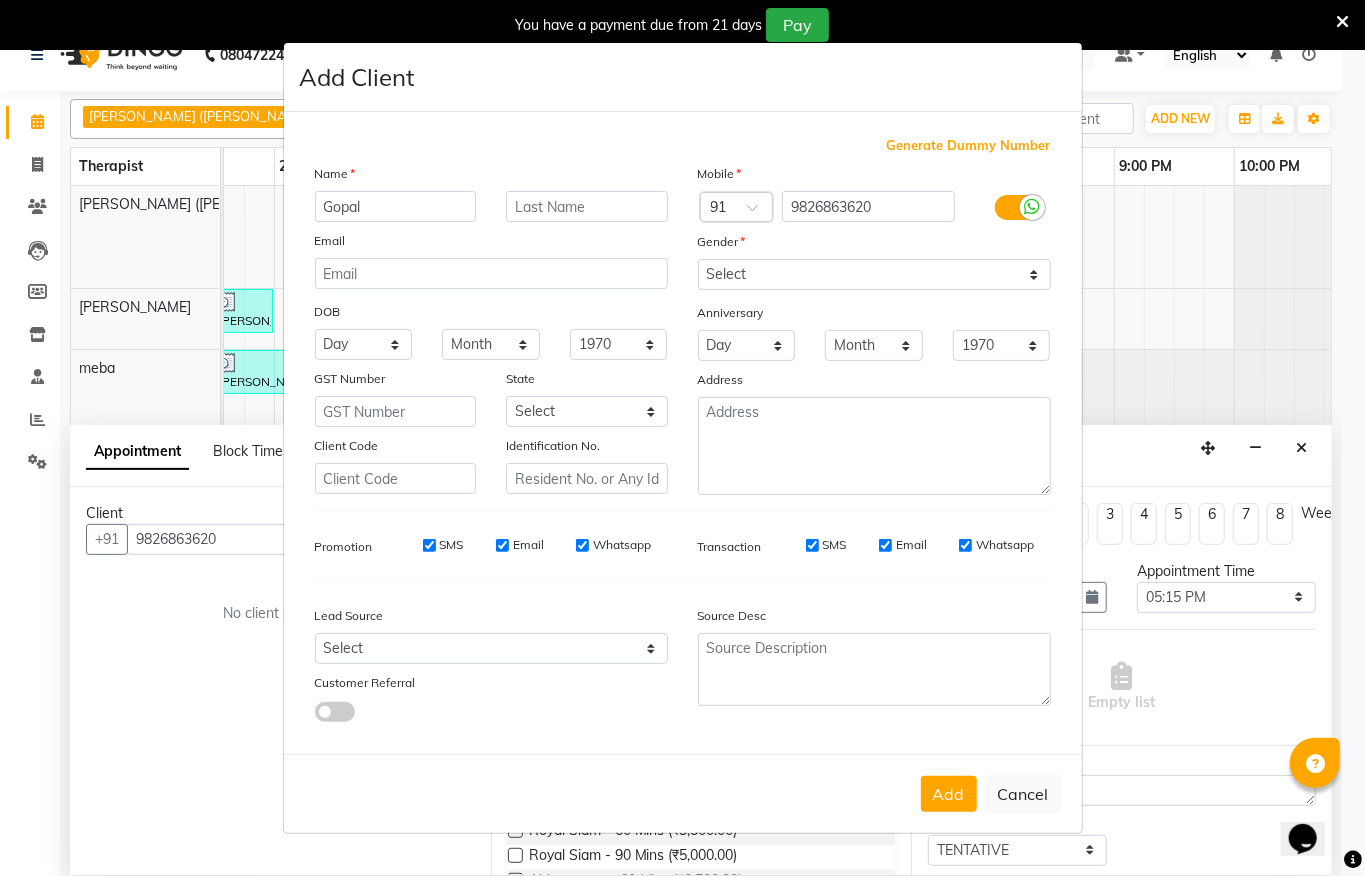 type on "Gopal" 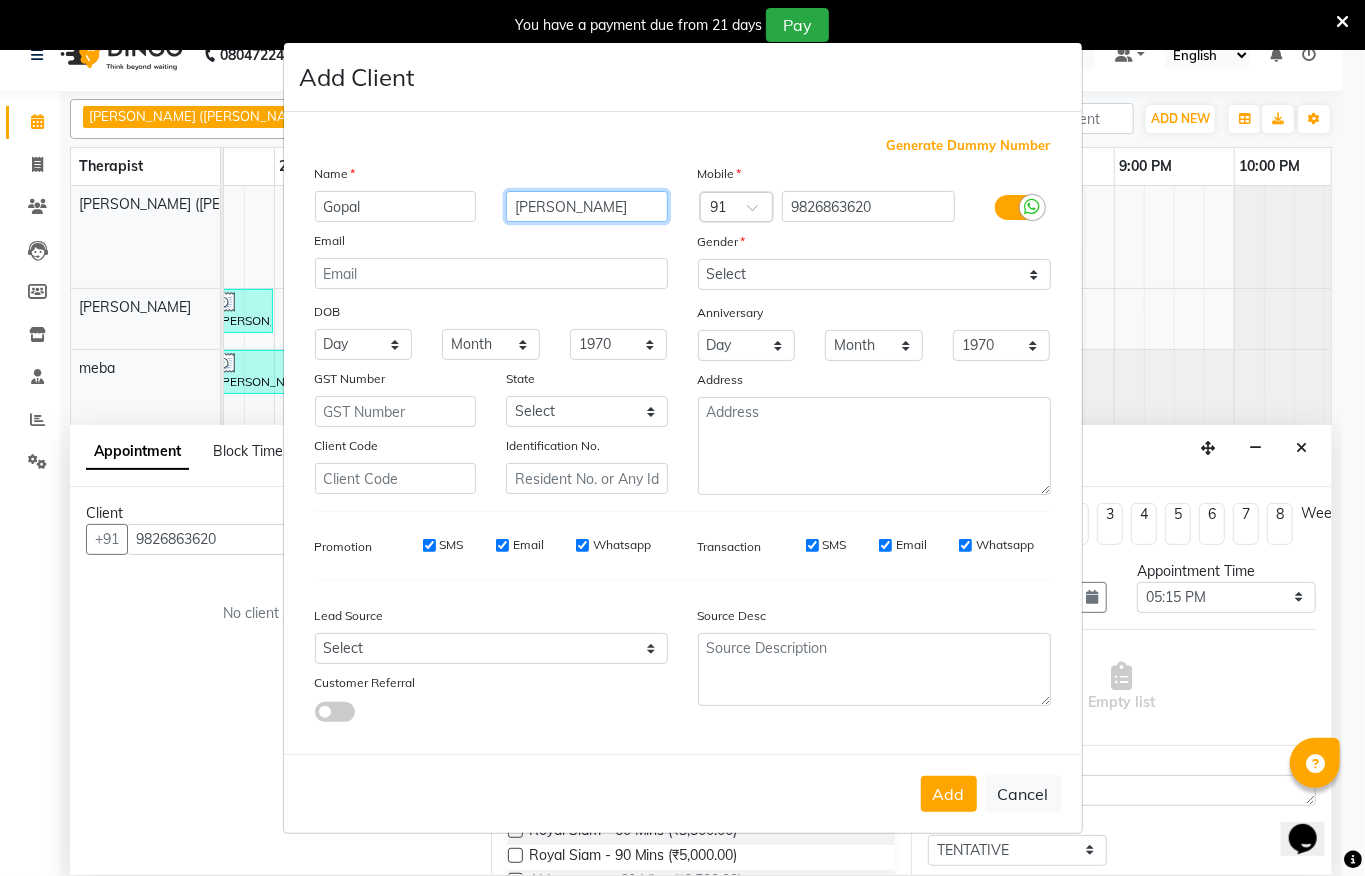 type on "[PERSON_NAME]" 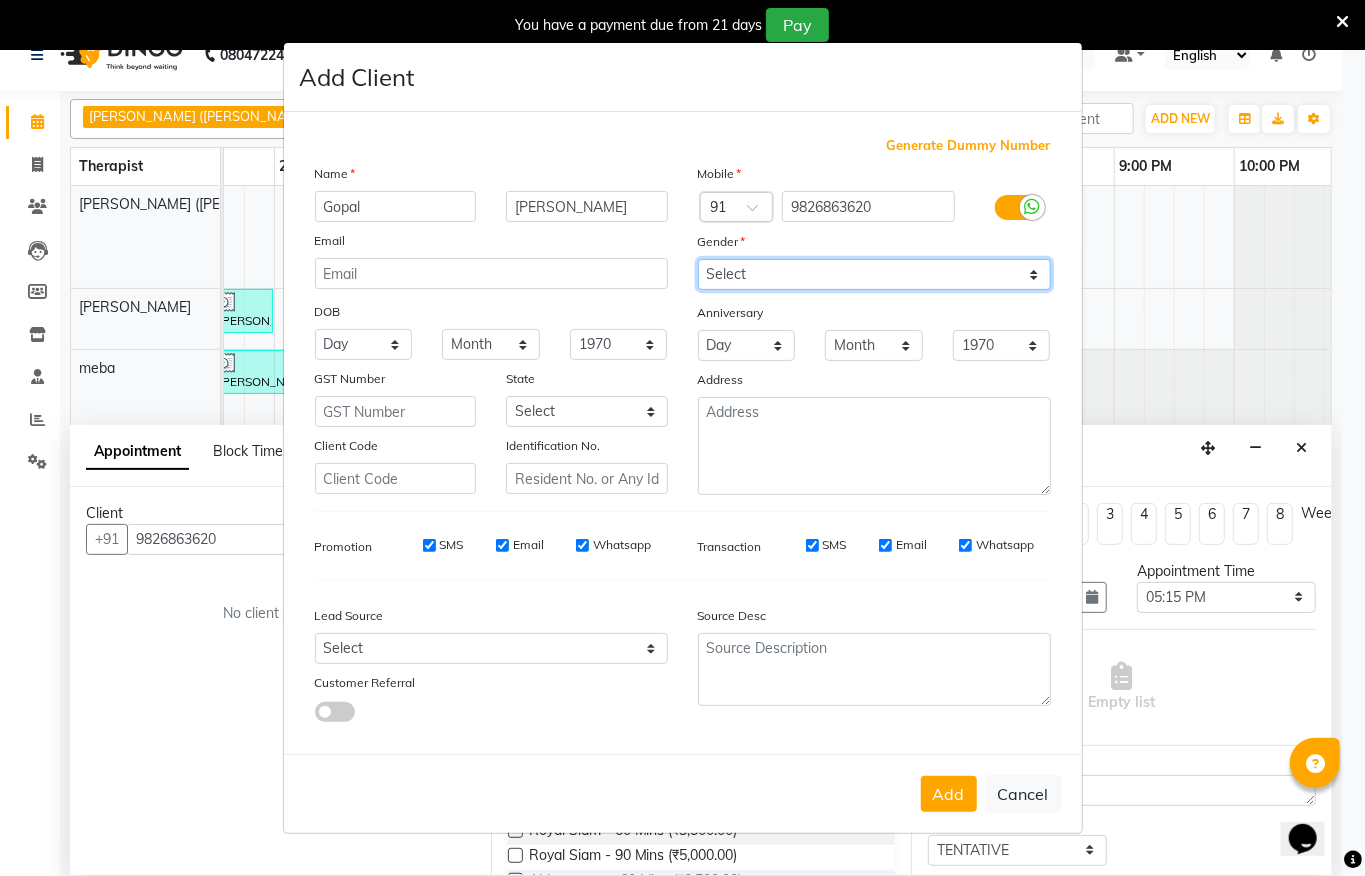 click on "Select [DEMOGRAPHIC_DATA] [DEMOGRAPHIC_DATA] Other Prefer Not To Say" at bounding box center [874, 274] 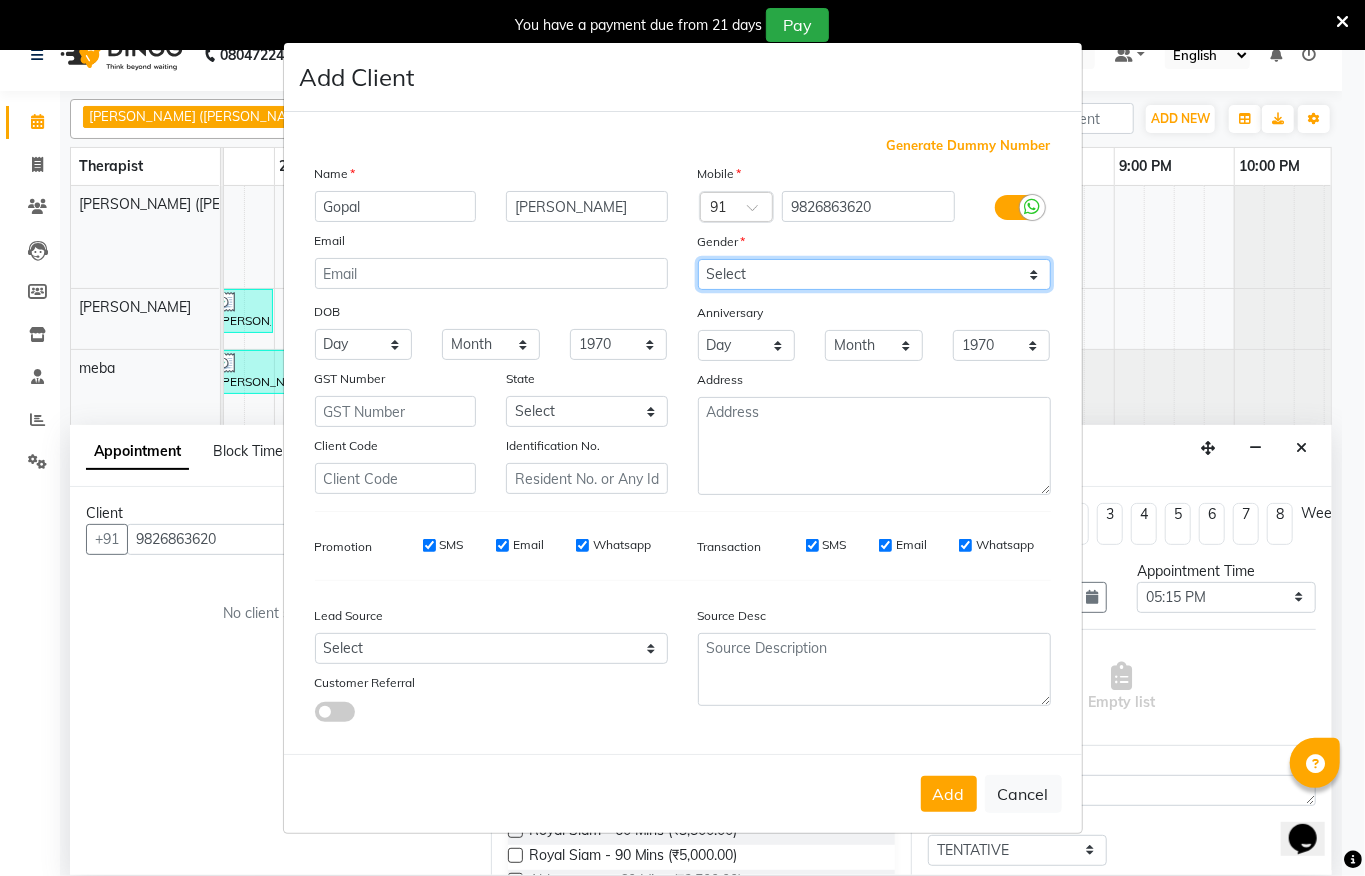 click on "Select [DEMOGRAPHIC_DATA] [DEMOGRAPHIC_DATA] Other Prefer Not To Say" at bounding box center (874, 274) 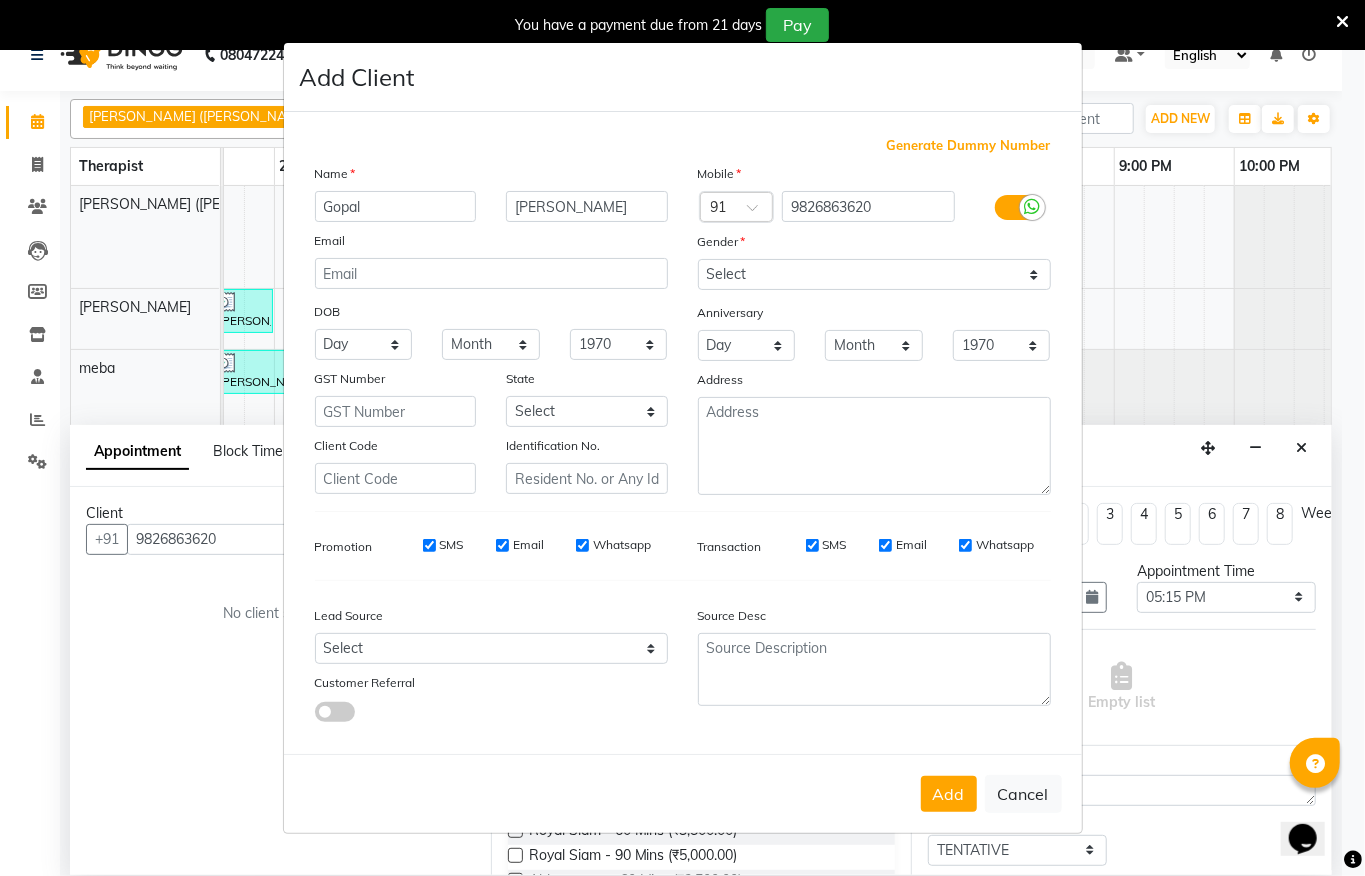 click on "Add" at bounding box center [949, 794] 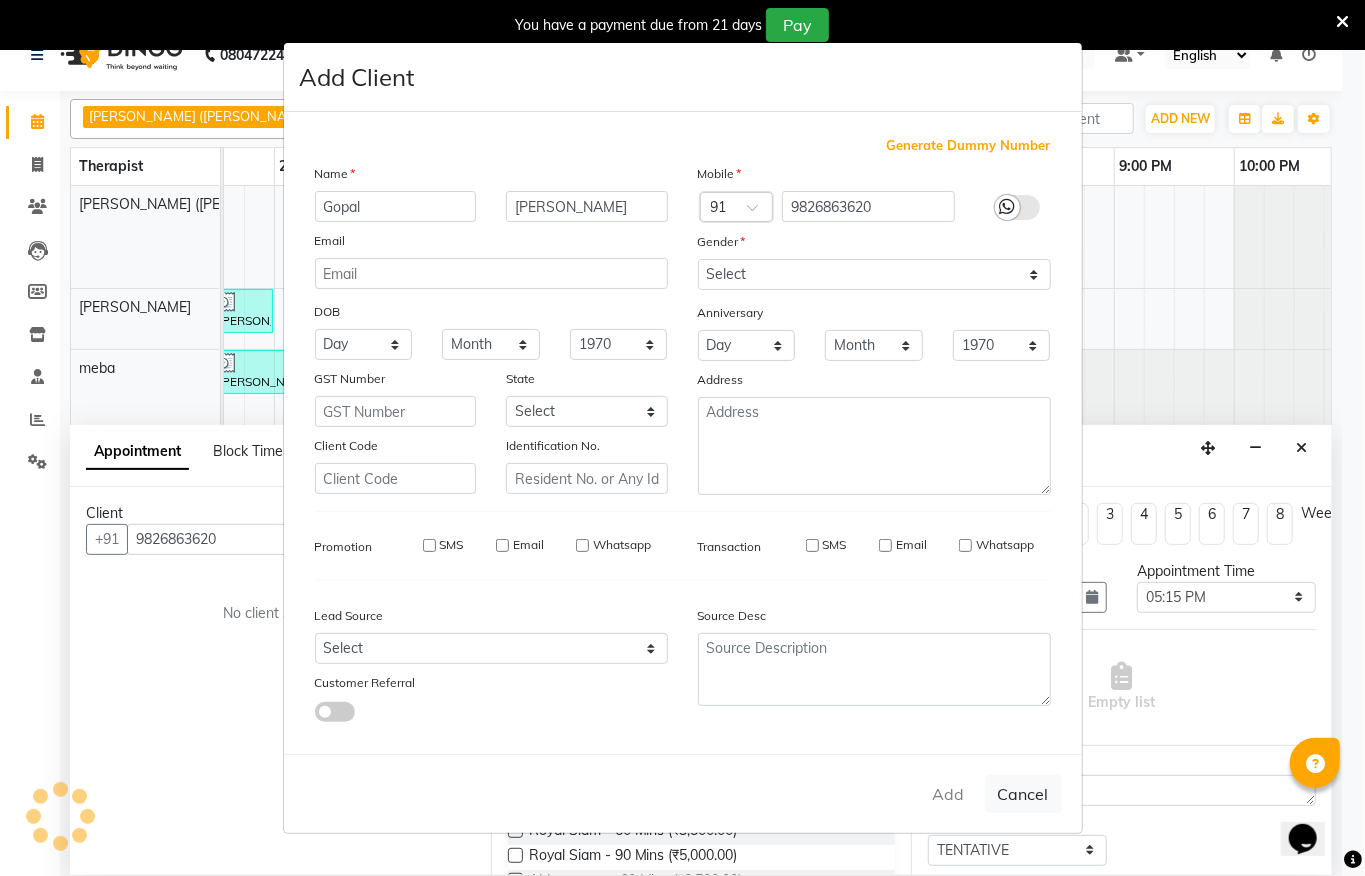 type 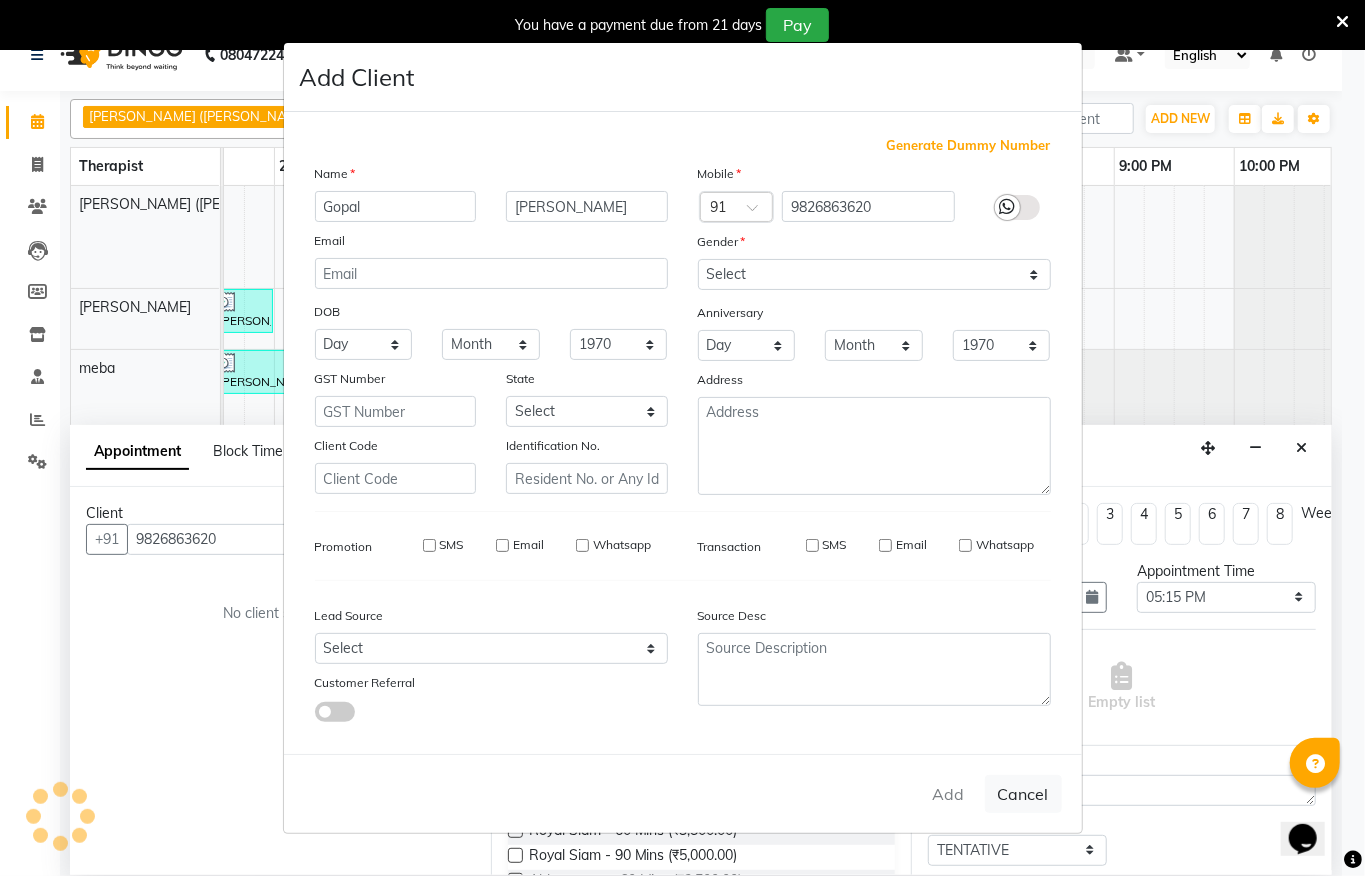 type 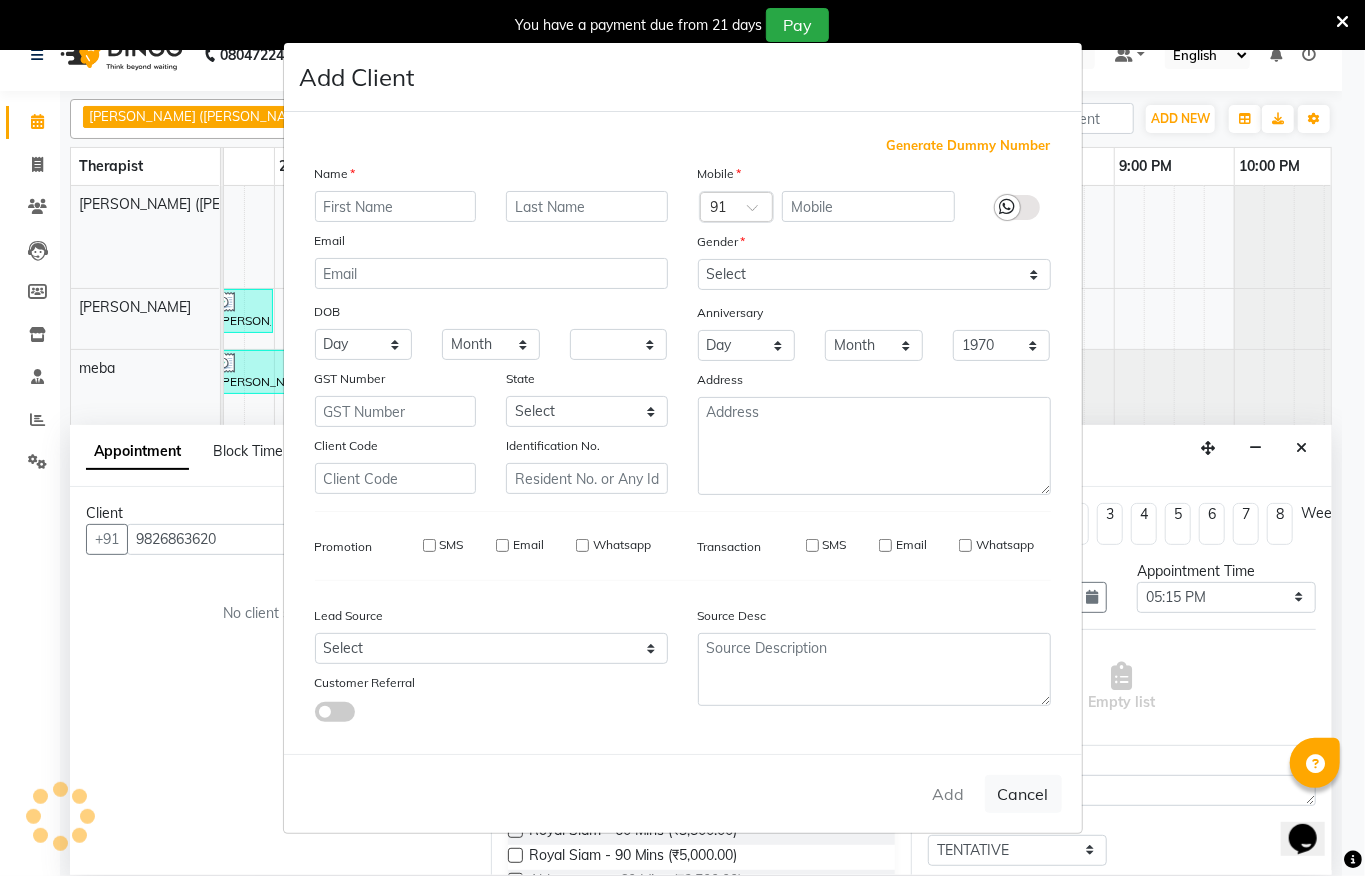 select 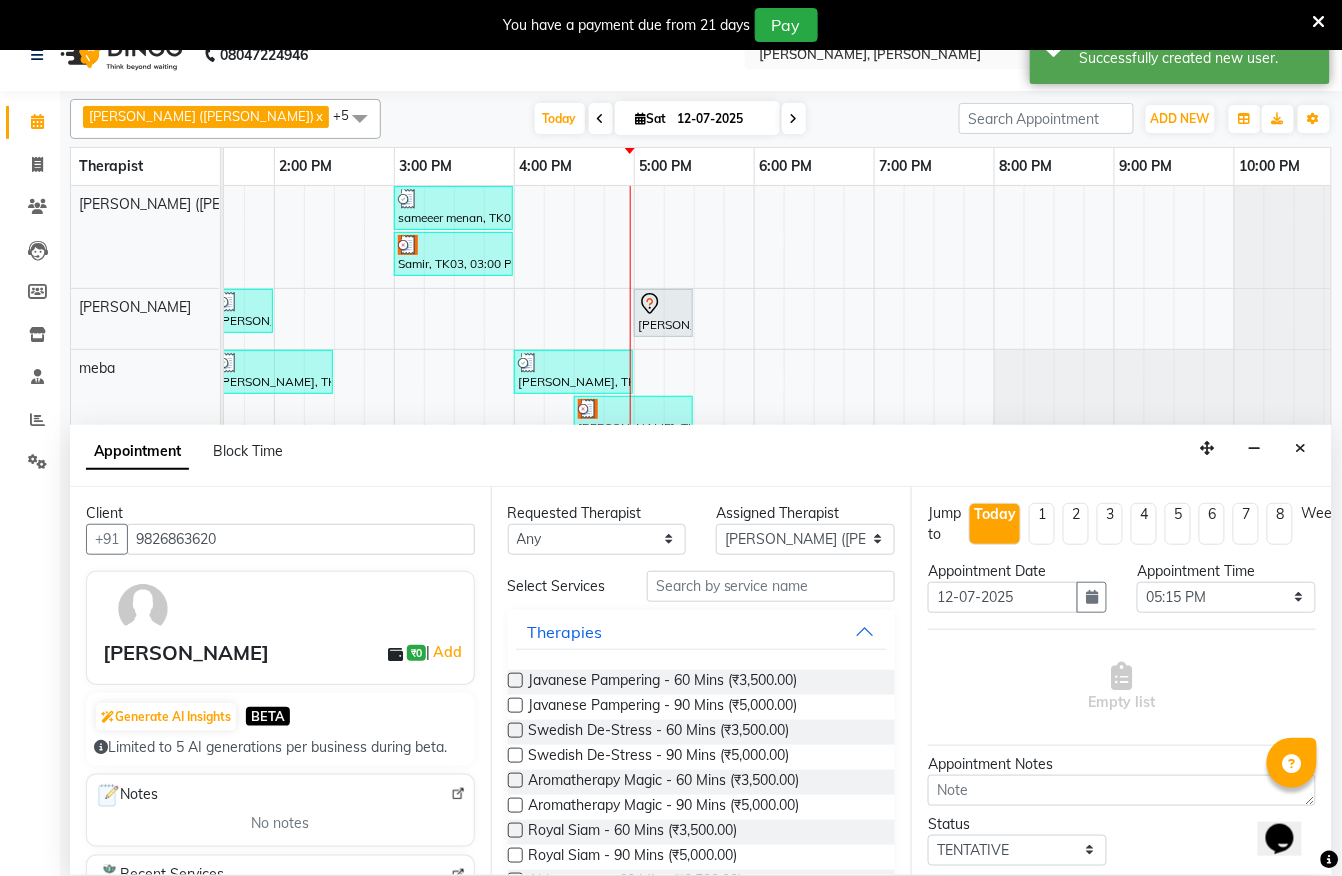 click at bounding box center [515, 680] 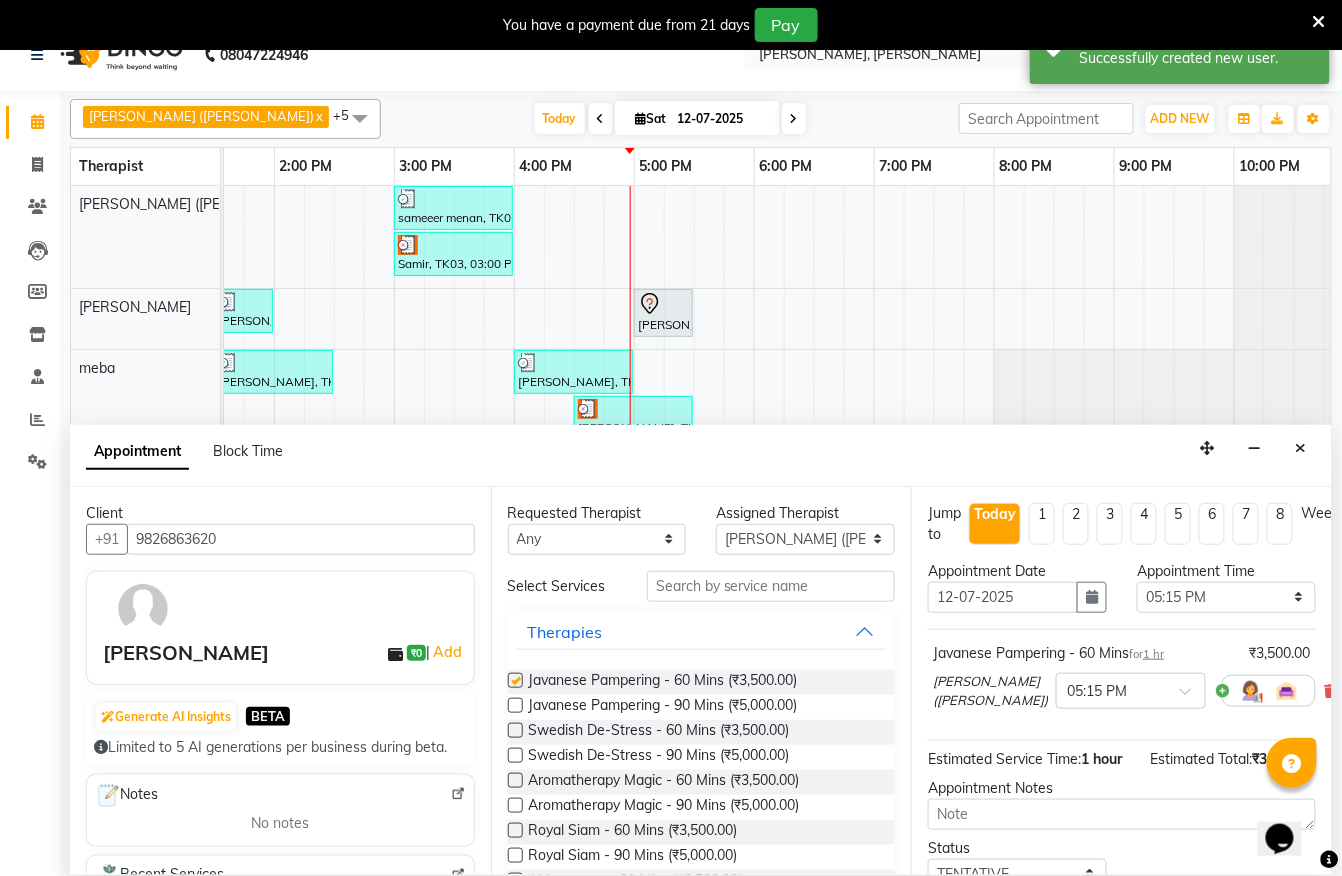 checkbox on "false" 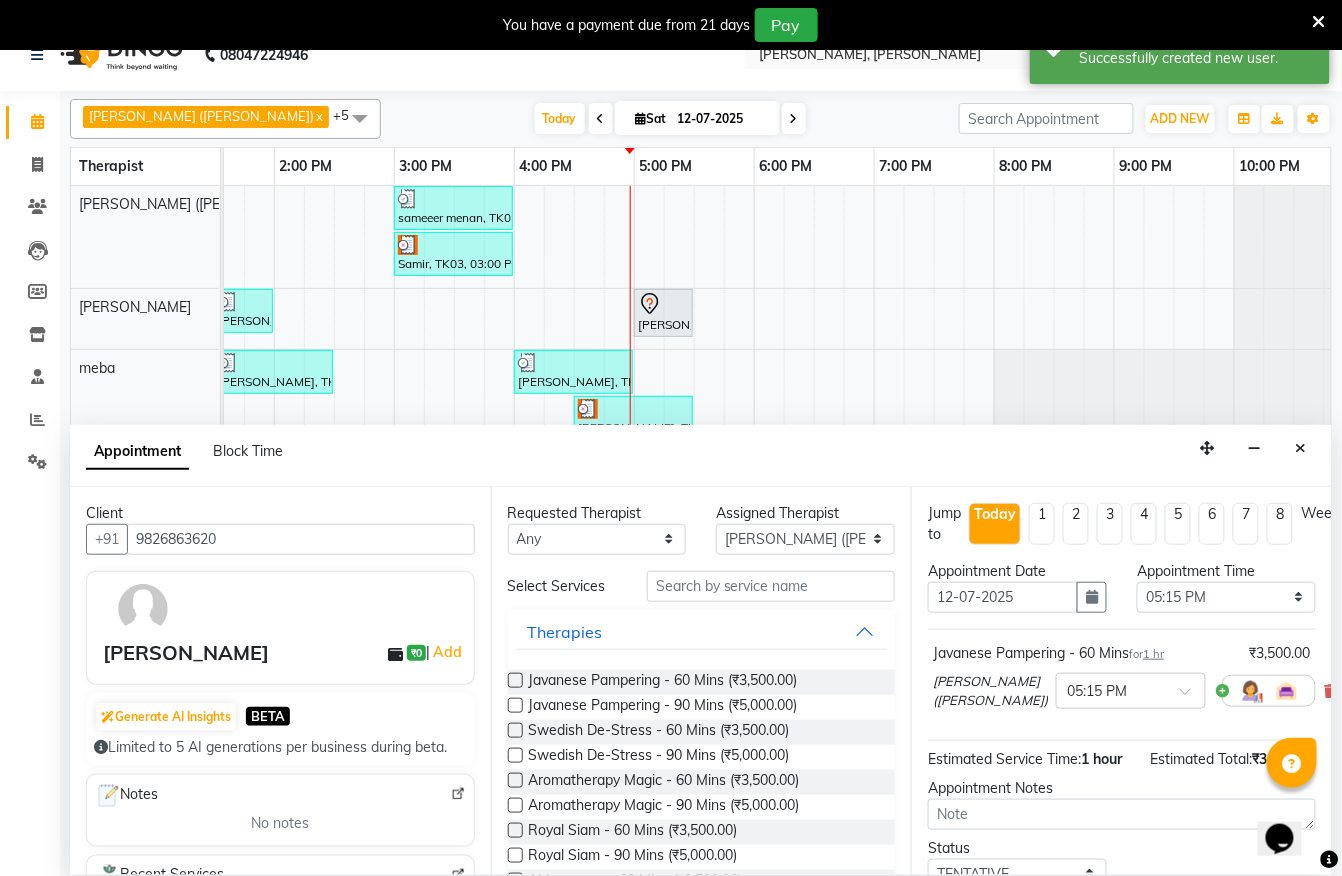 scroll, scrollTop: 186, scrollLeft: 0, axis: vertical 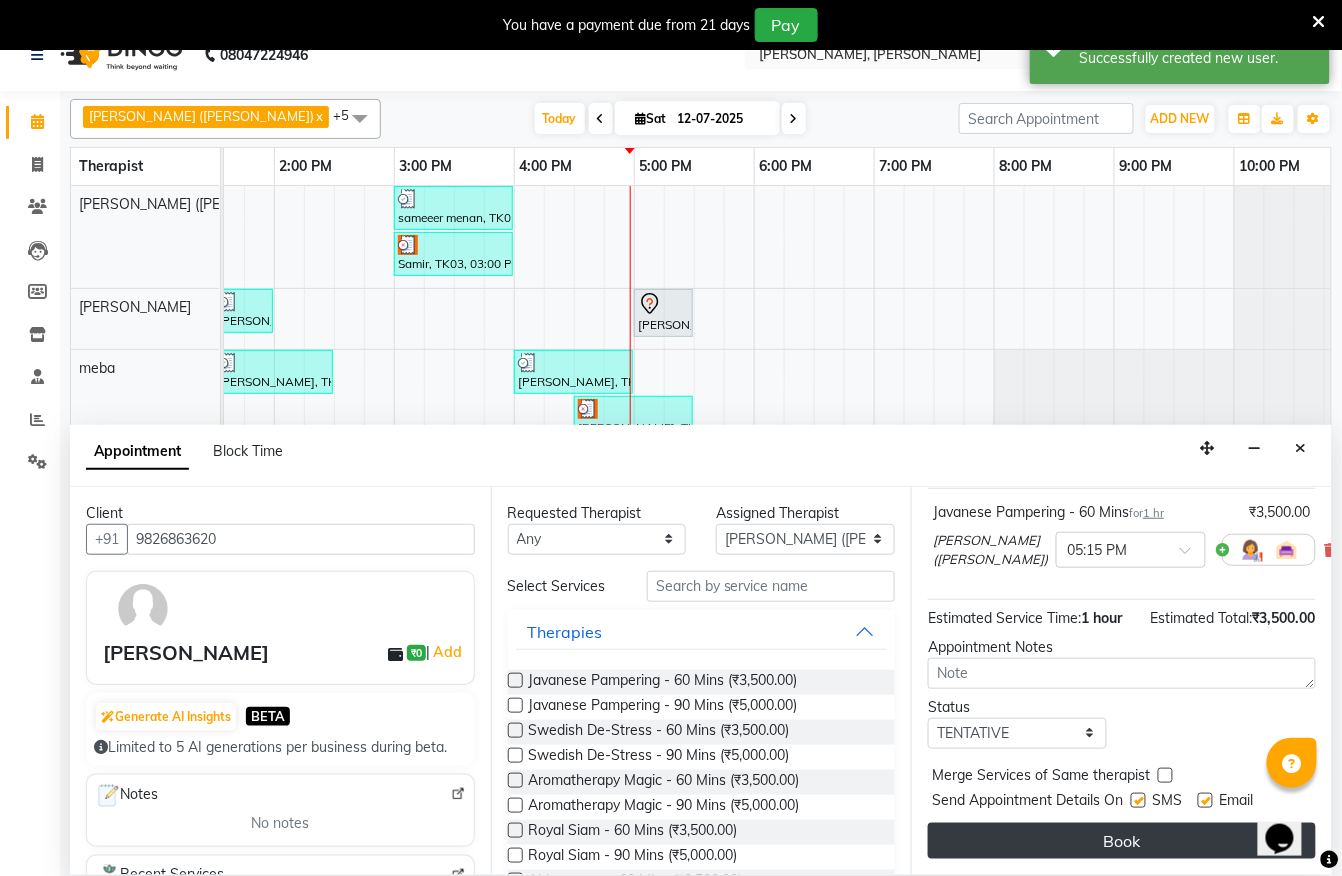 click on "Book" at bounding box center [1122, 841] 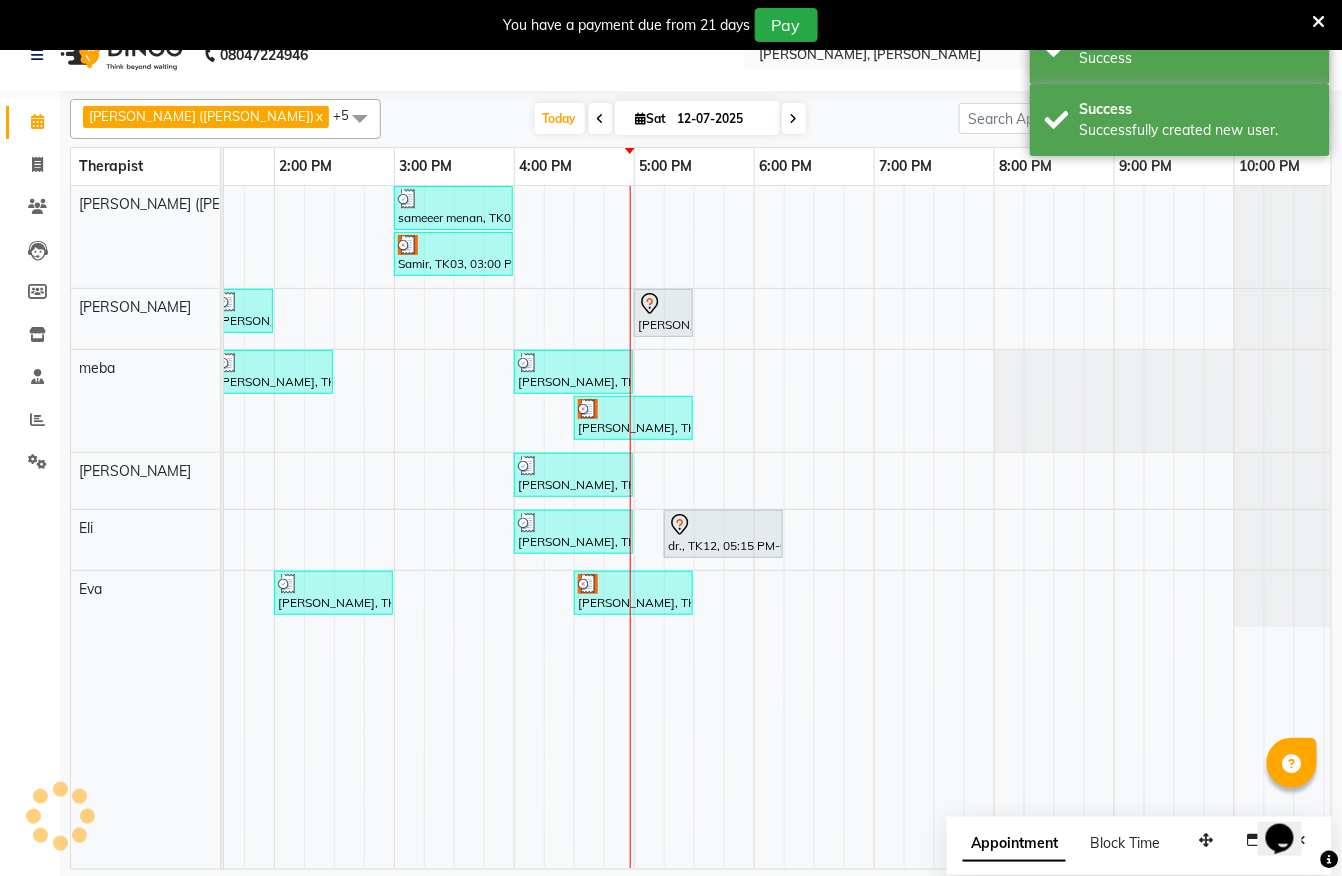 scroll, scrollTop: 0, scrollLeft: 0, axis: both 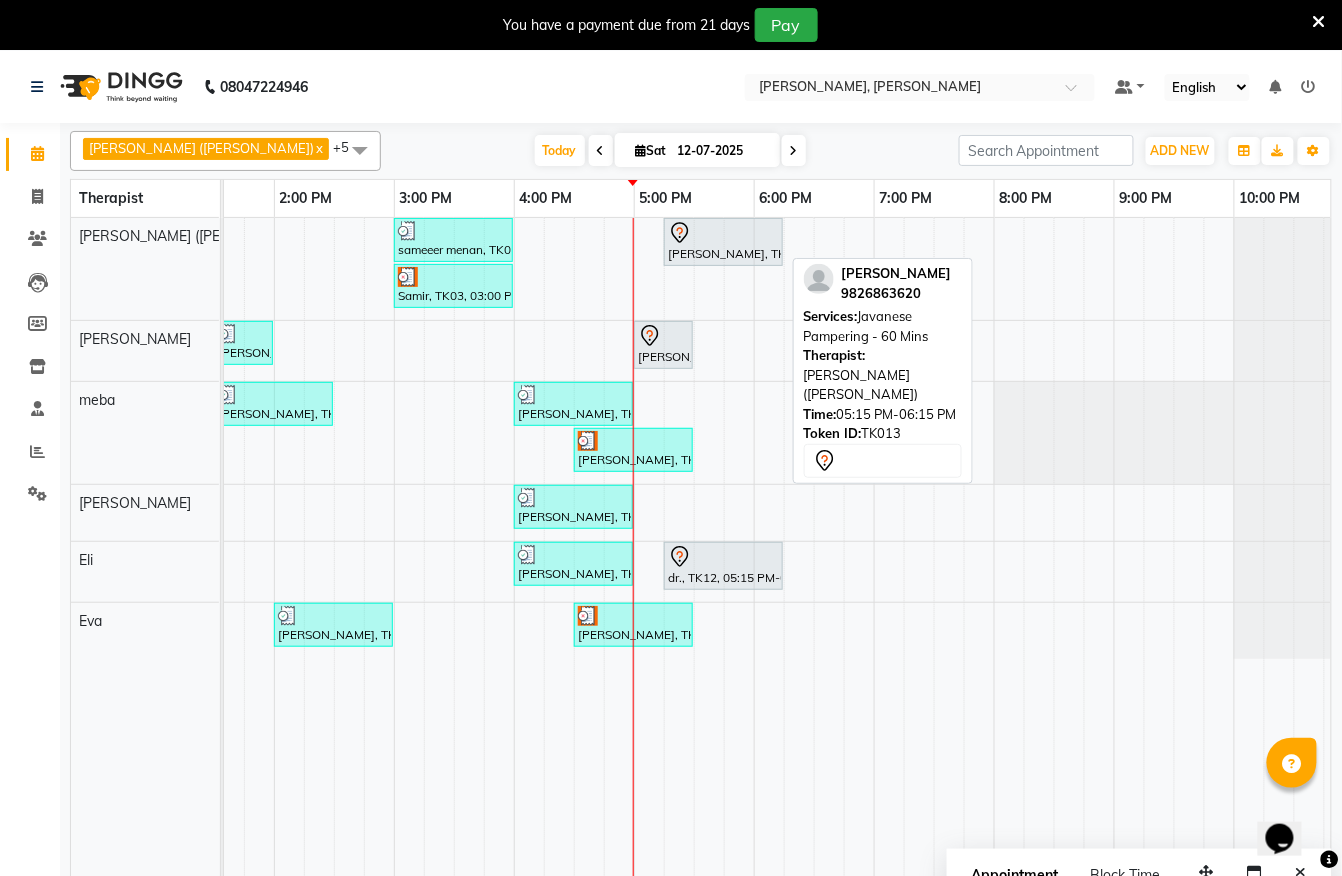 click at bounding box center (723, 233) 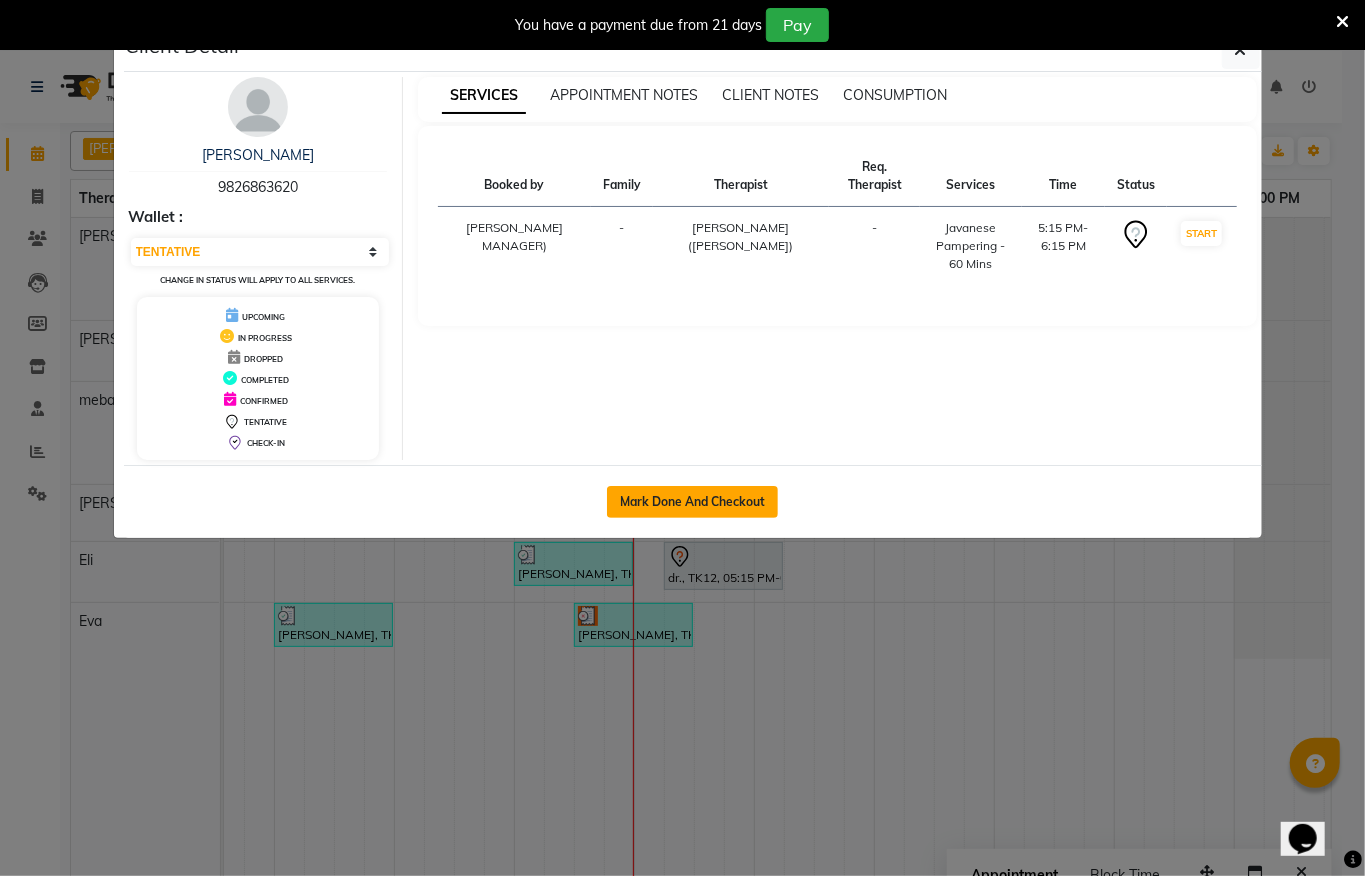 click on "Mark Done And Checkout" 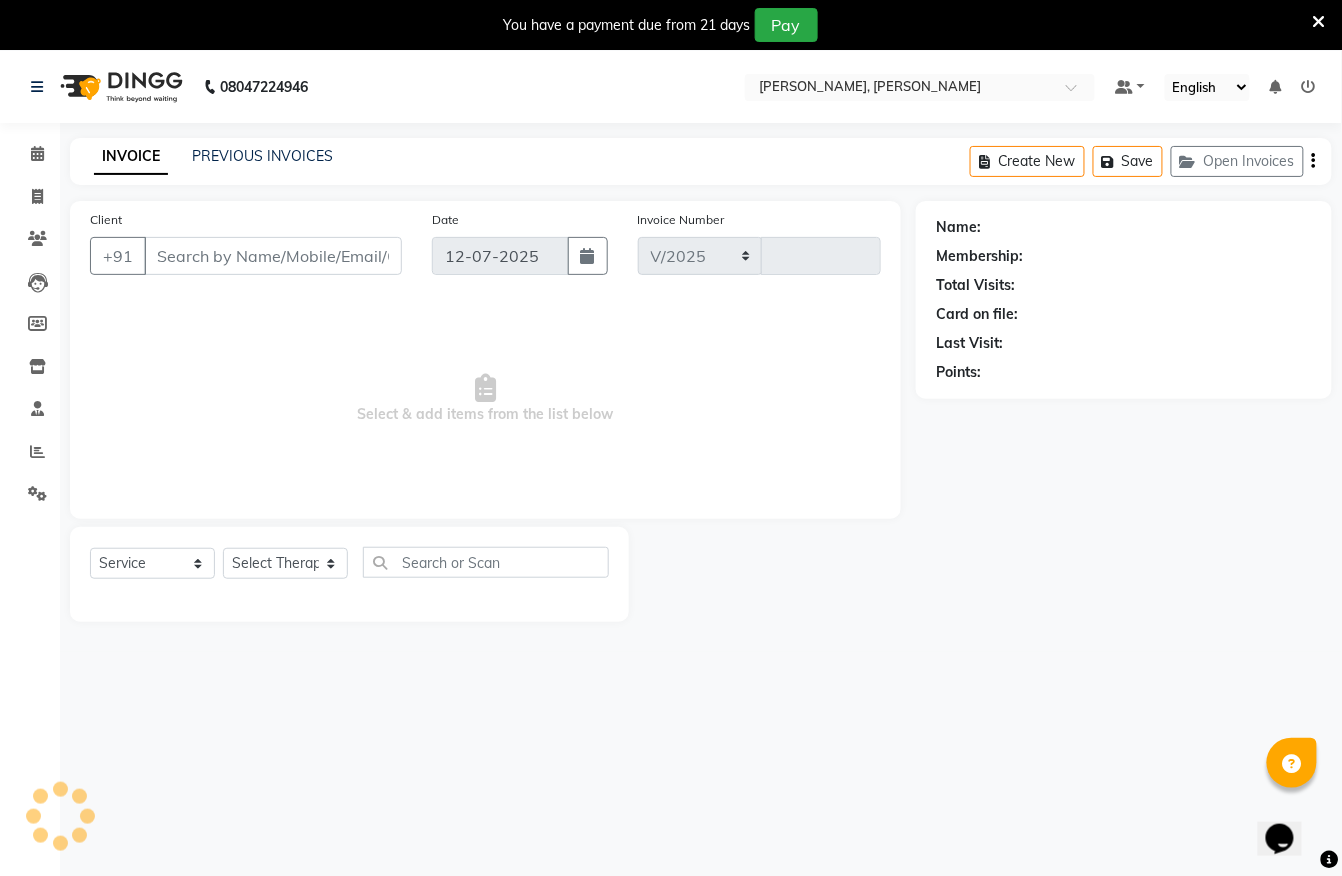 select on "6399" 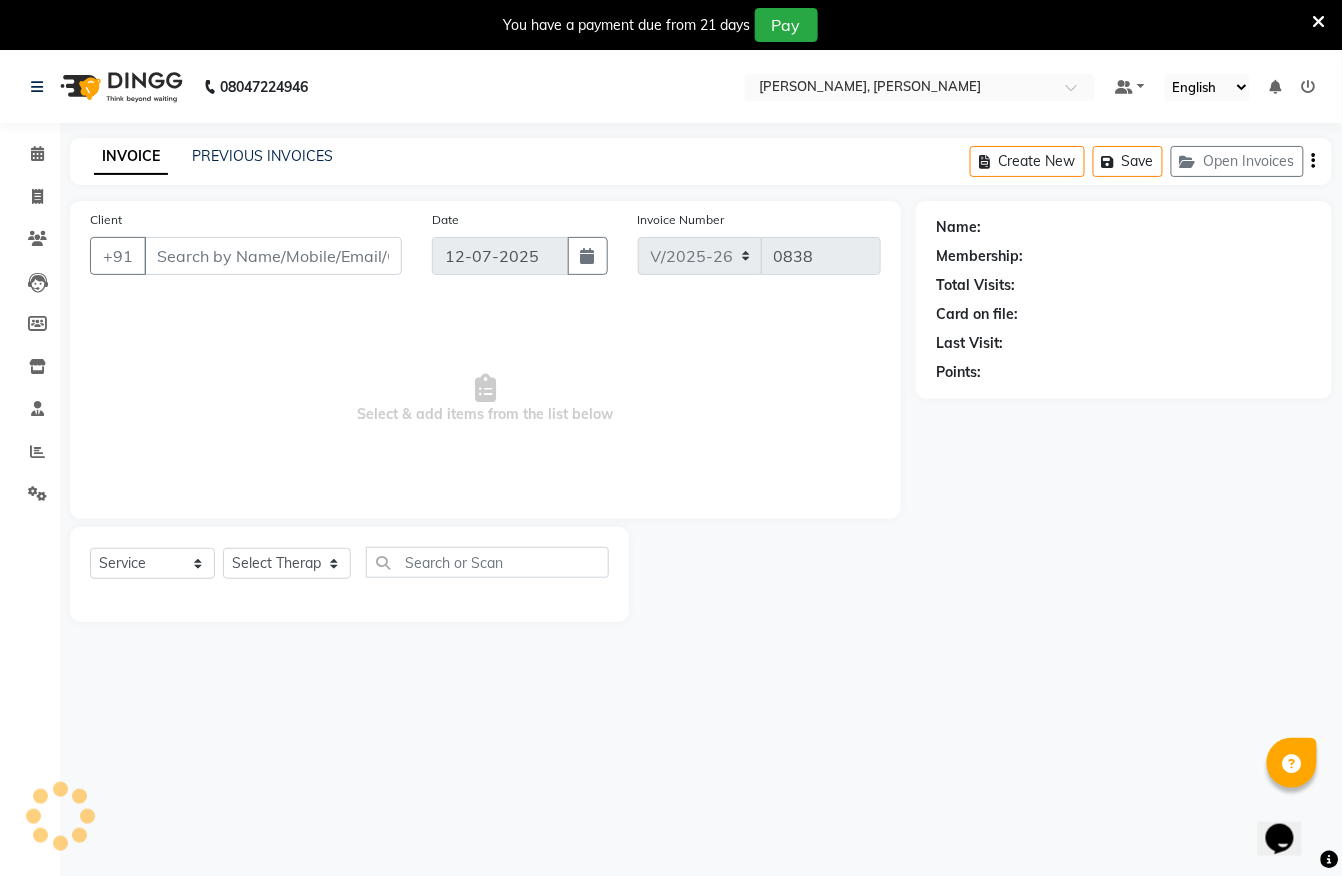 type on "9826863620" 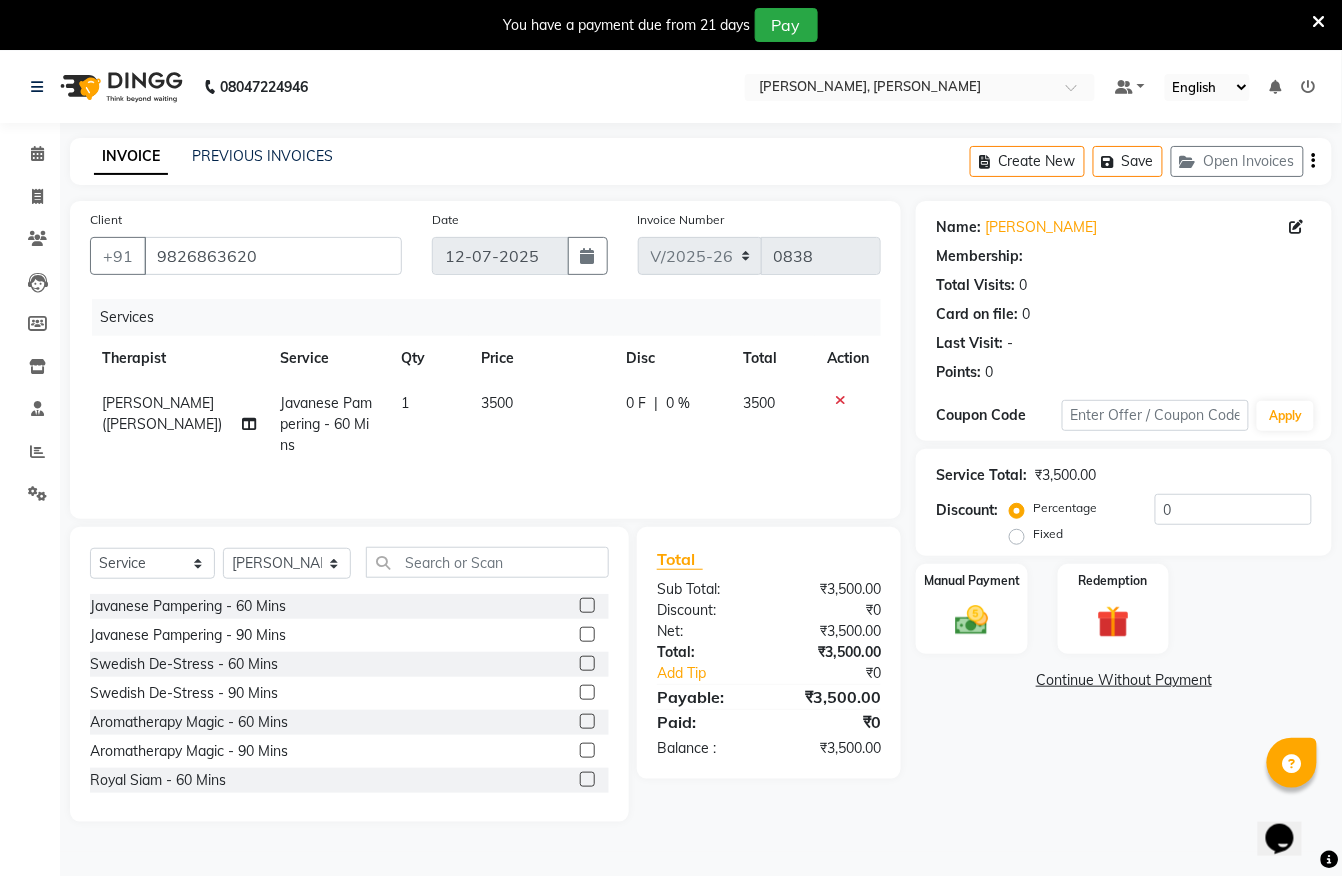click on "Fixed" 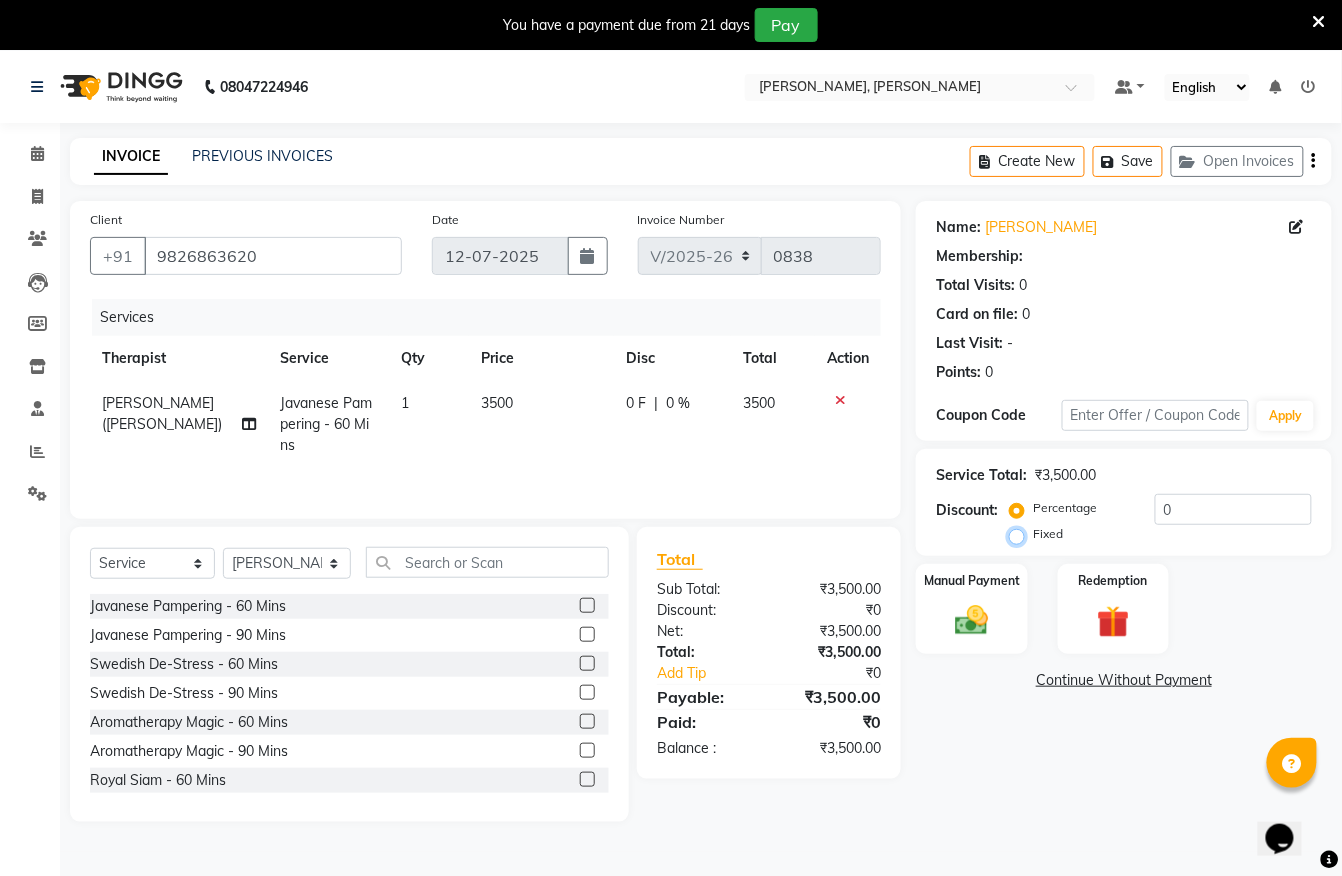 click on "Fixed" at bounding box center (1021, 534) 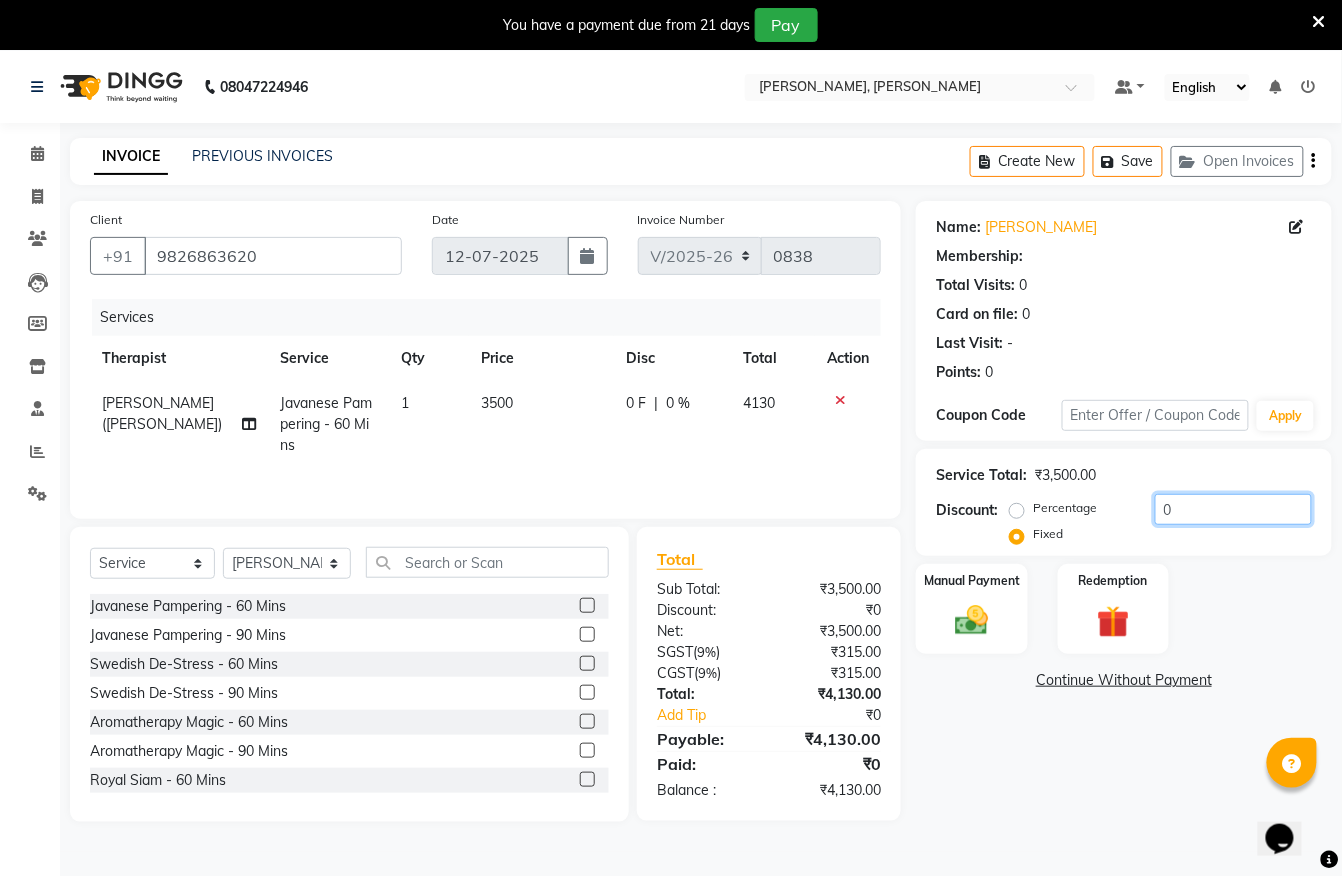 click on "0" 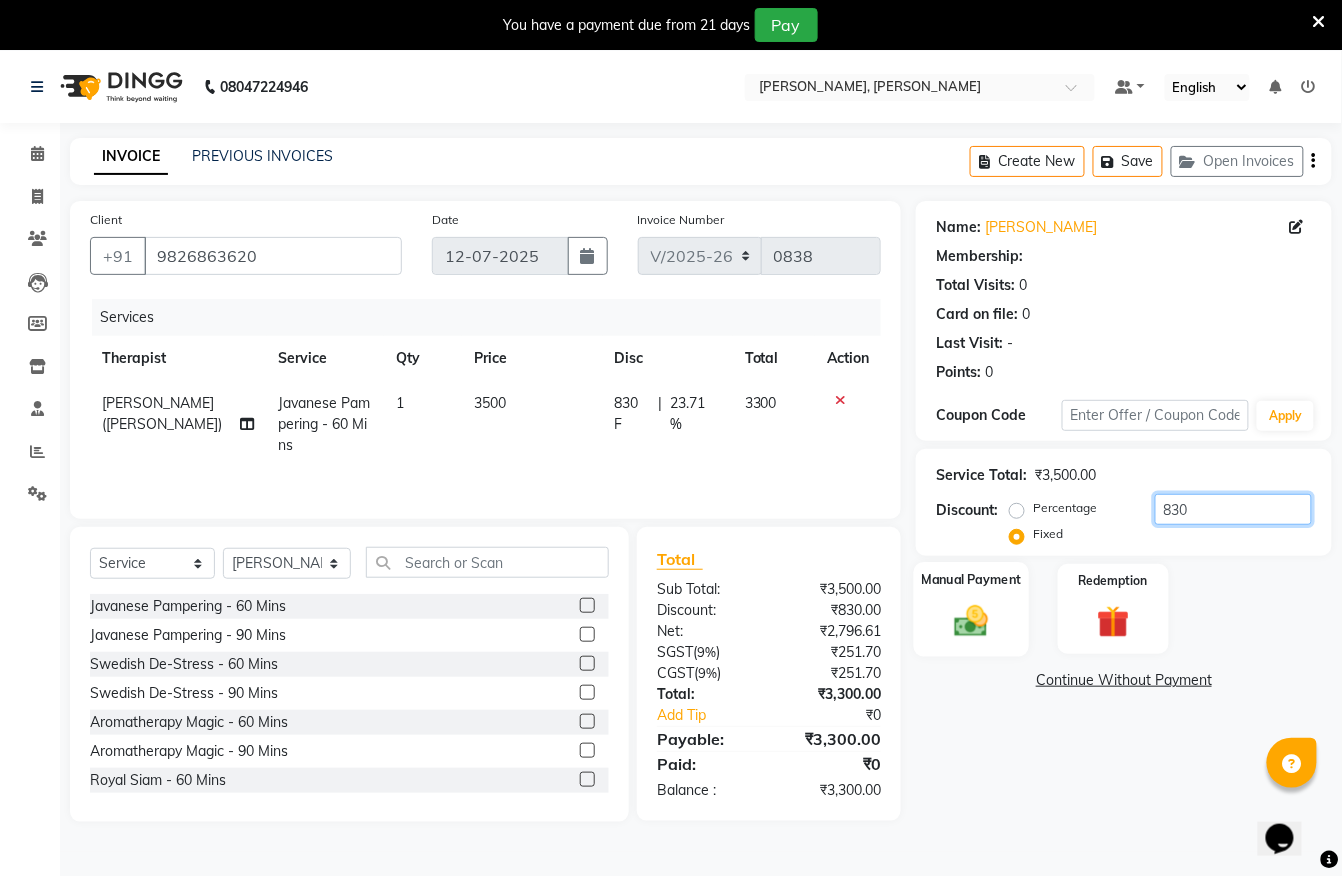 type on "830" 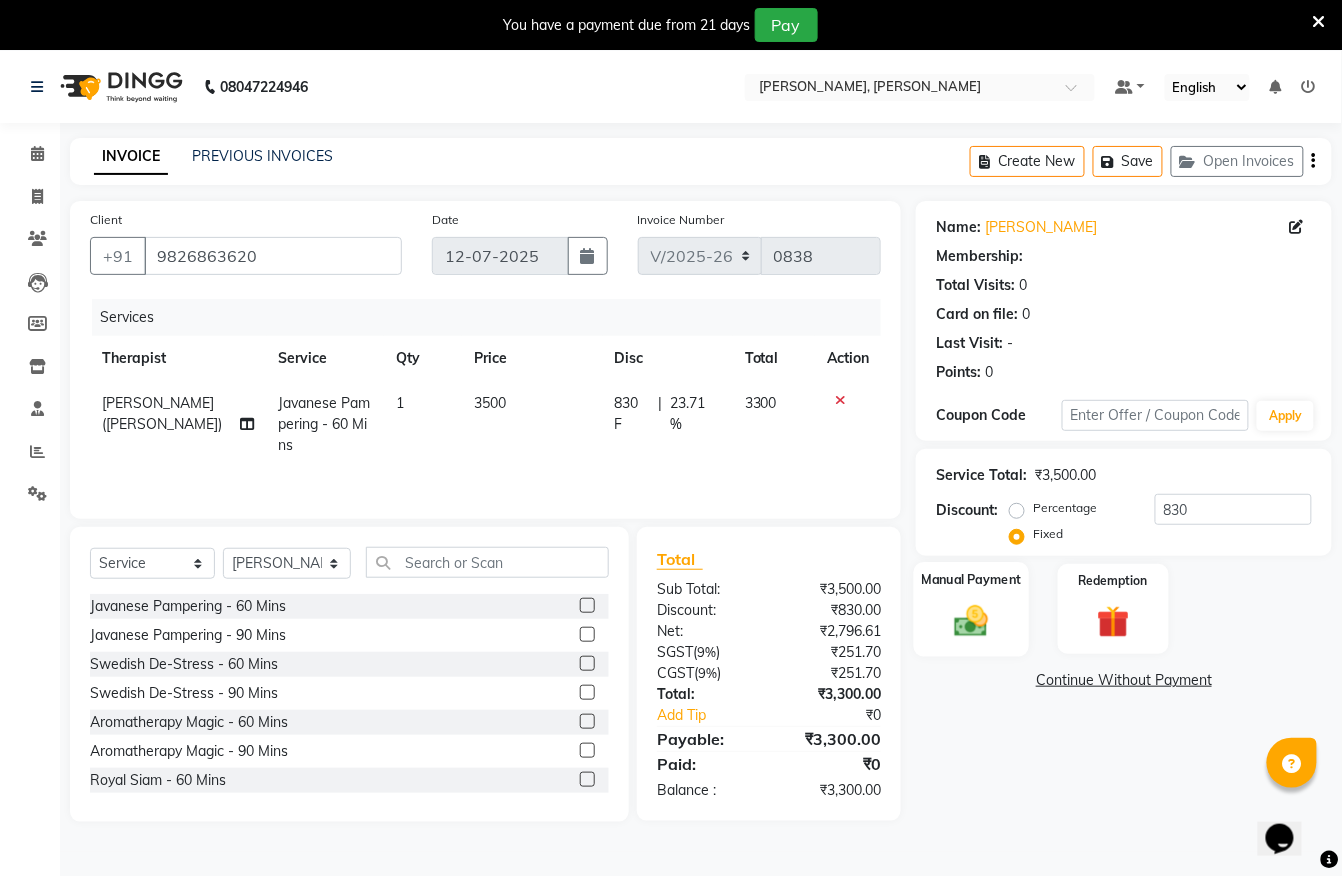 click on "Manual Payment" 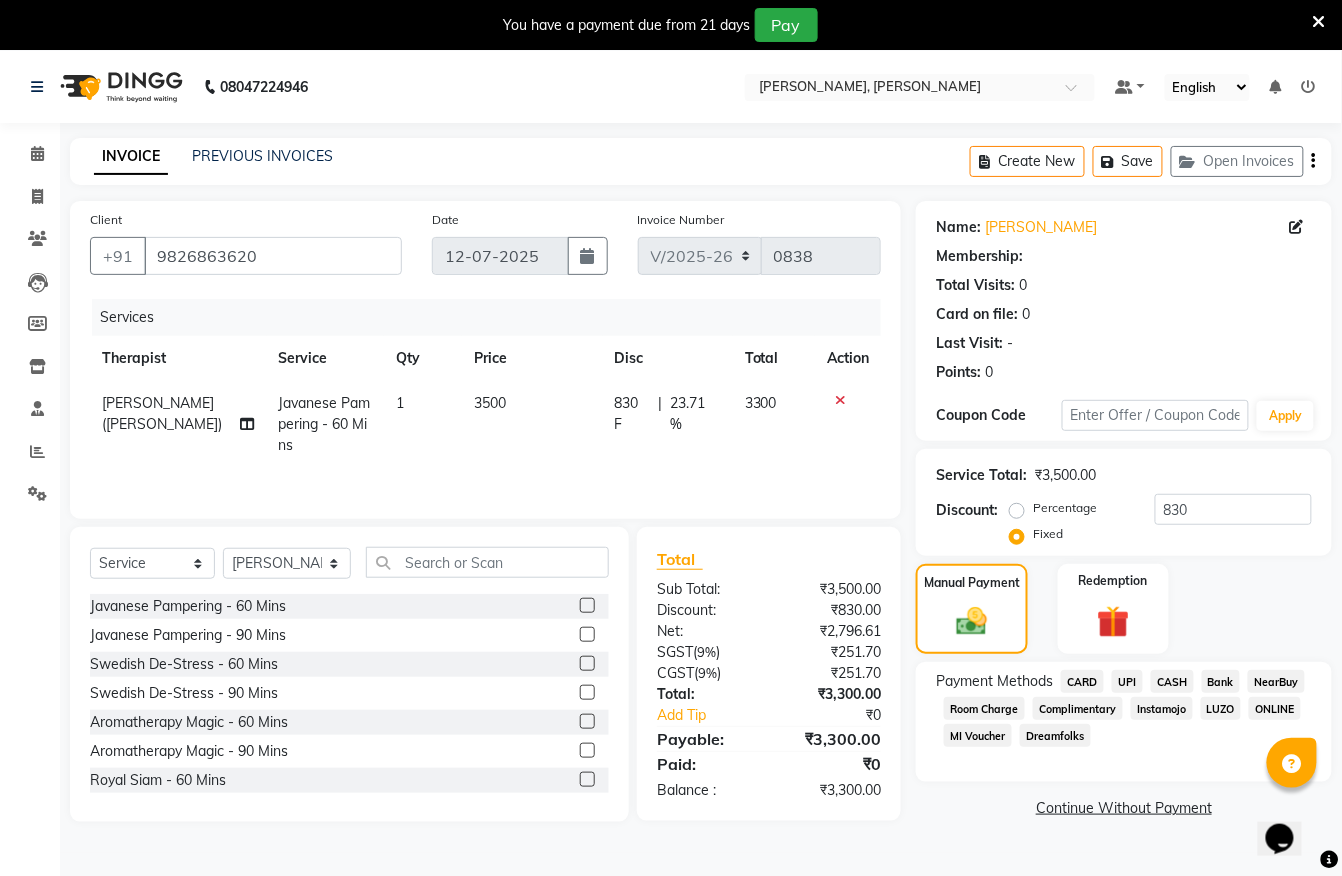 click on "UPI" 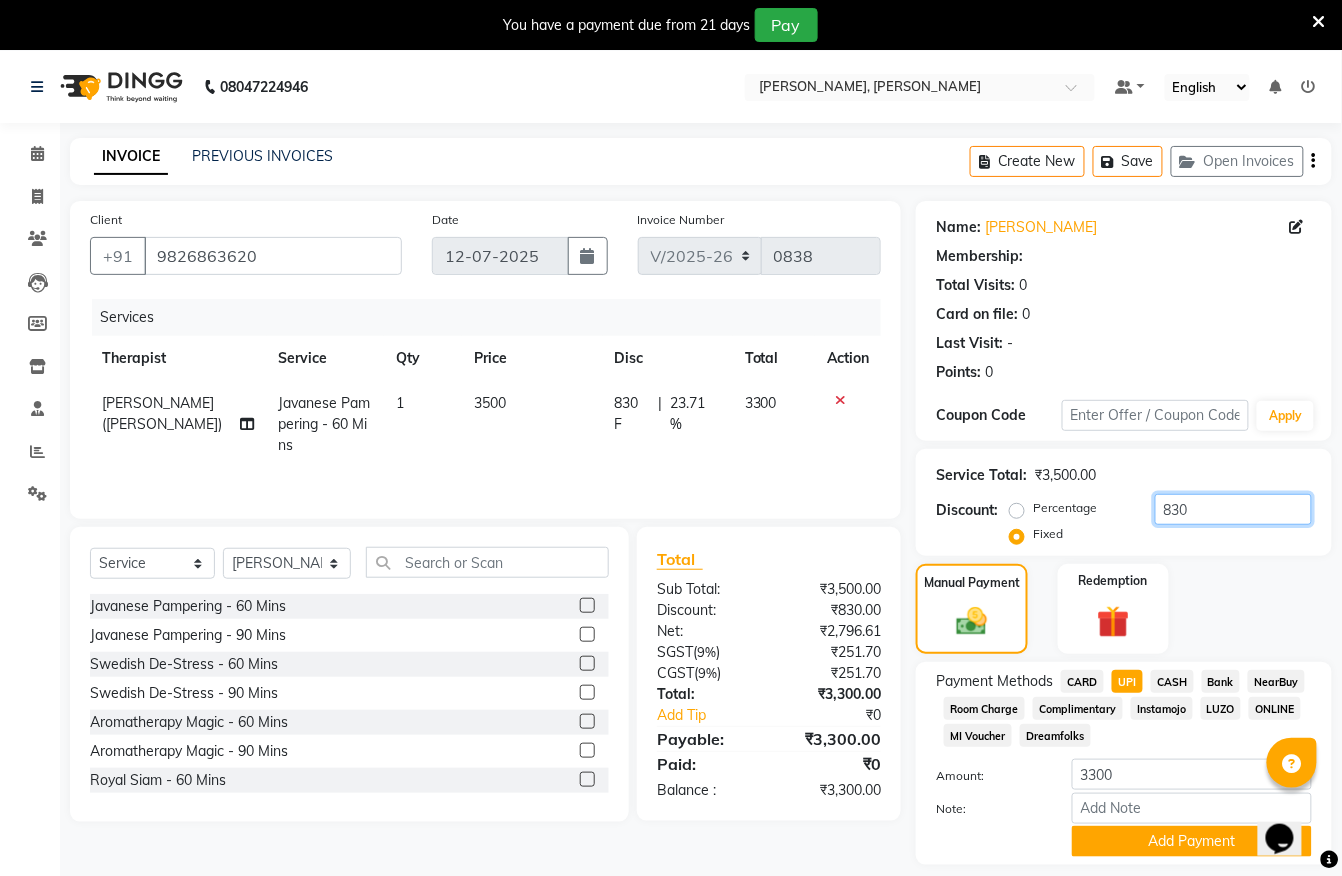 click on "830" 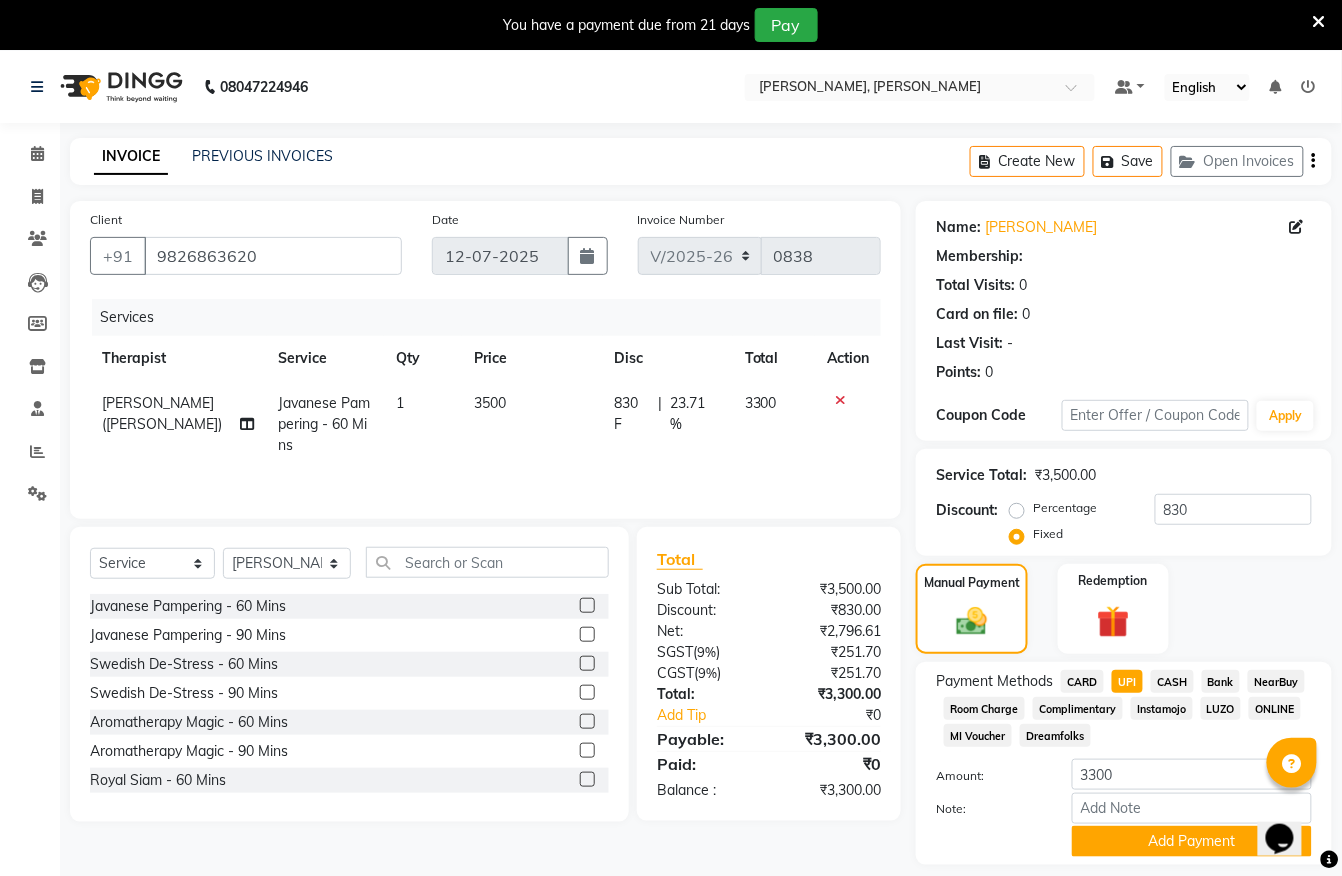 click on "Percentage" 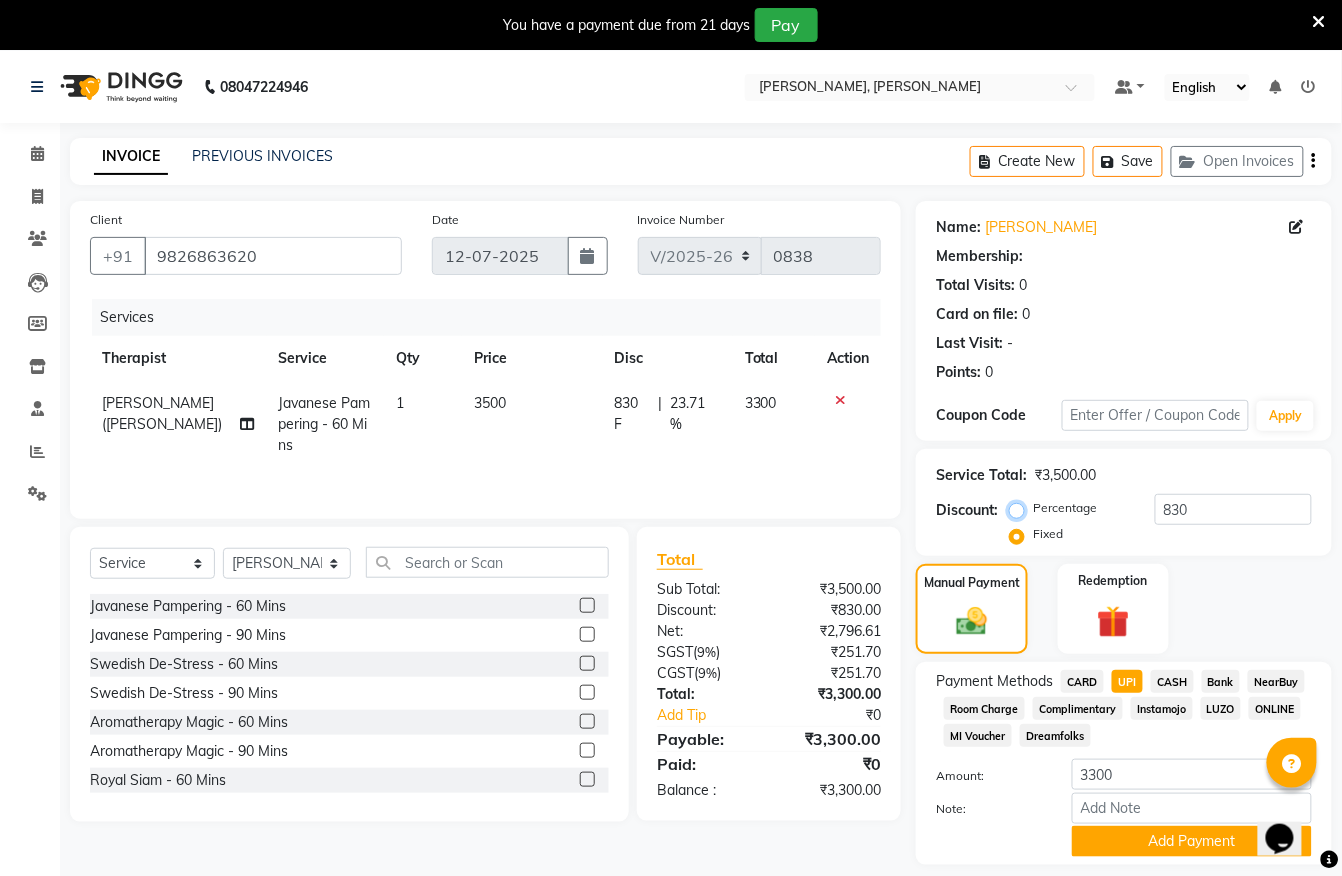 click on "Percentage" at bounding box center (1021, 508) 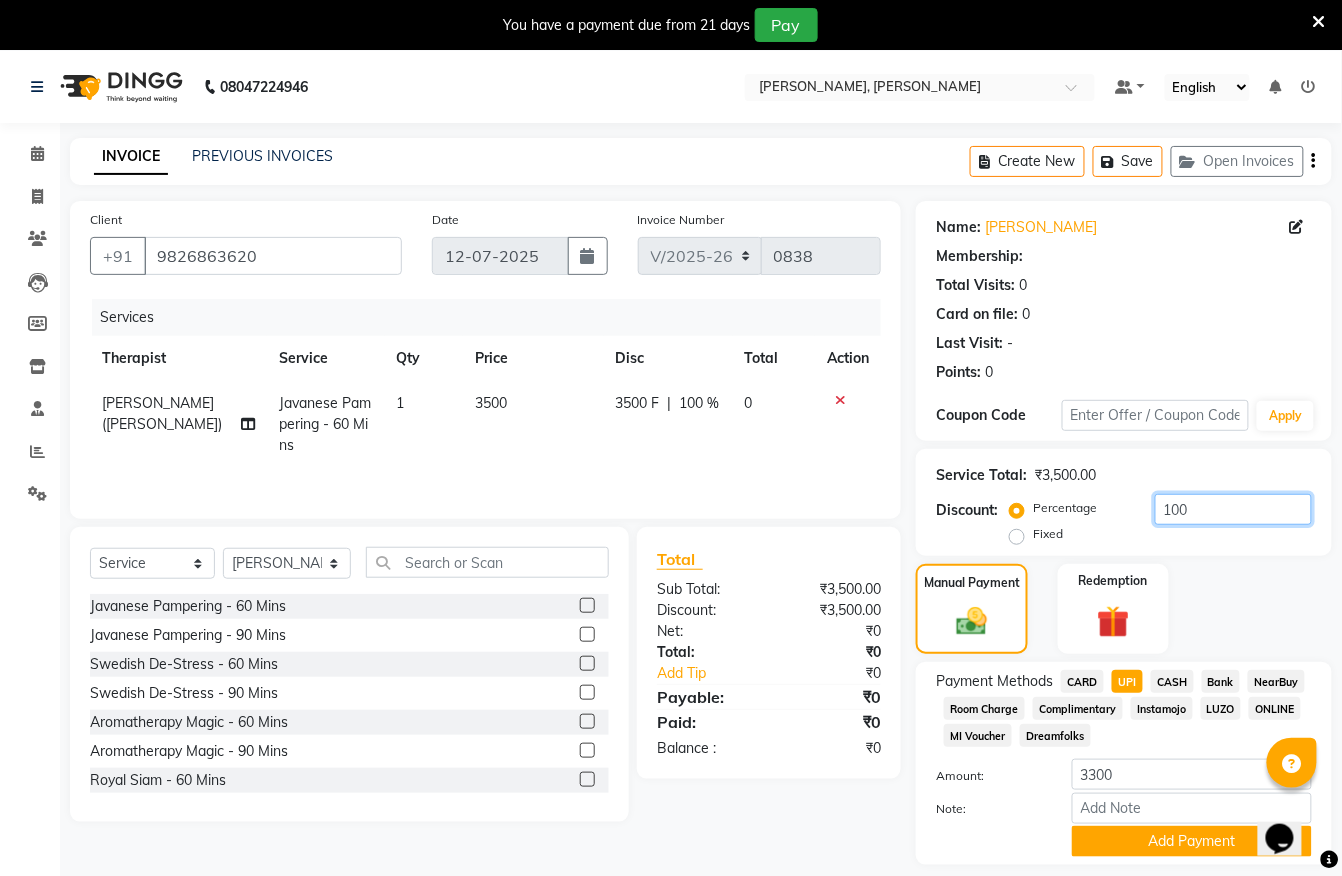 click on "100" 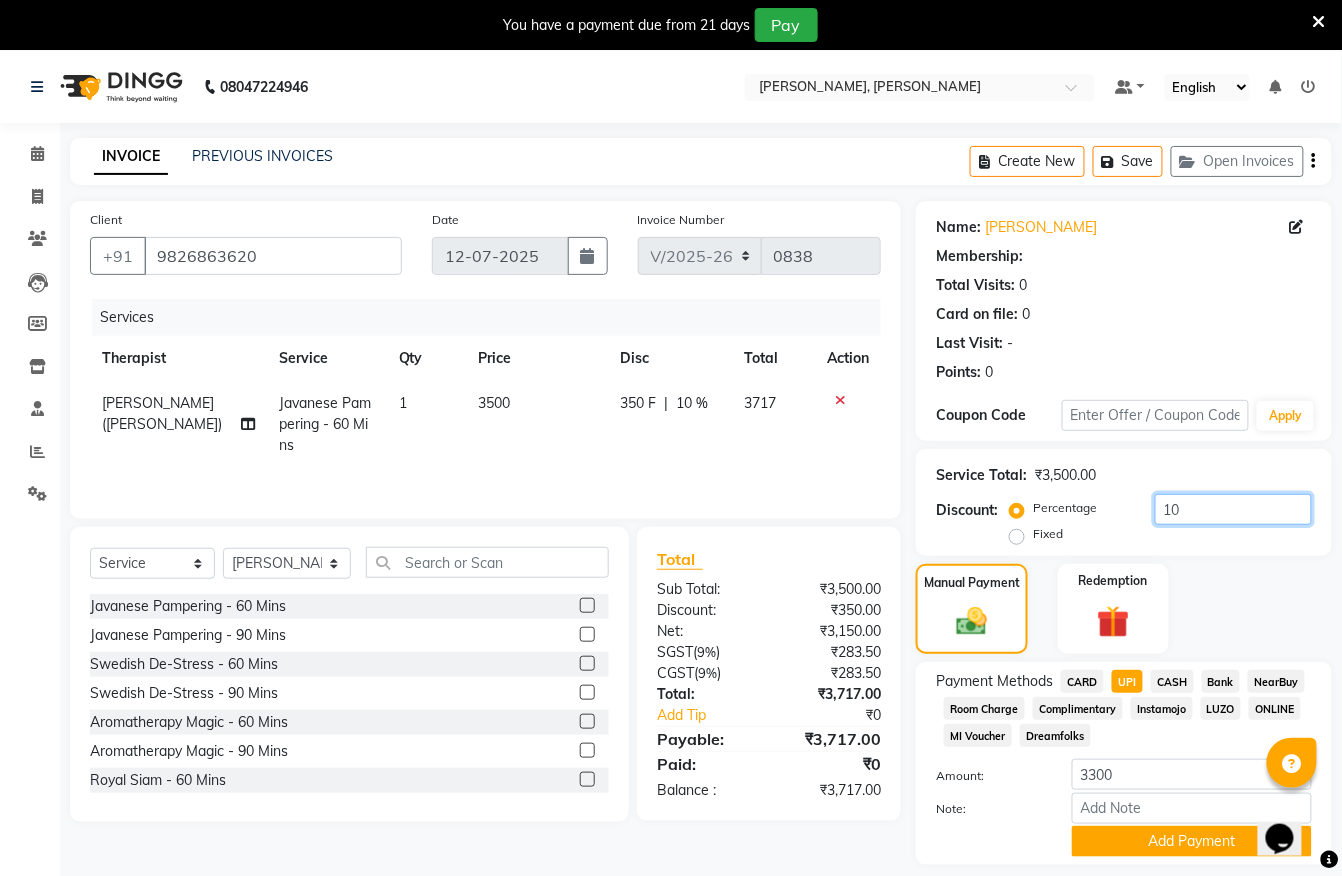 type on "1" 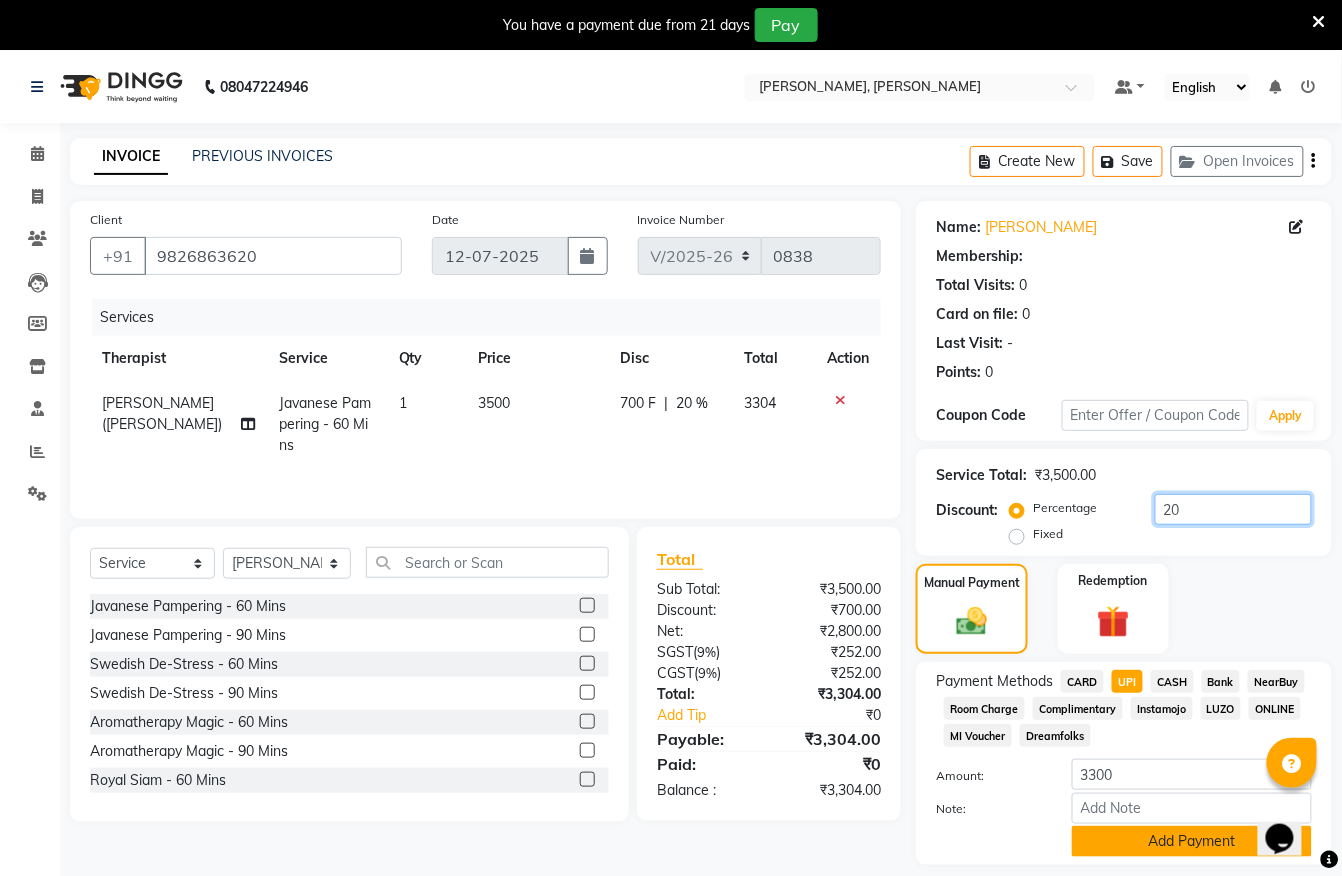 type on "20" 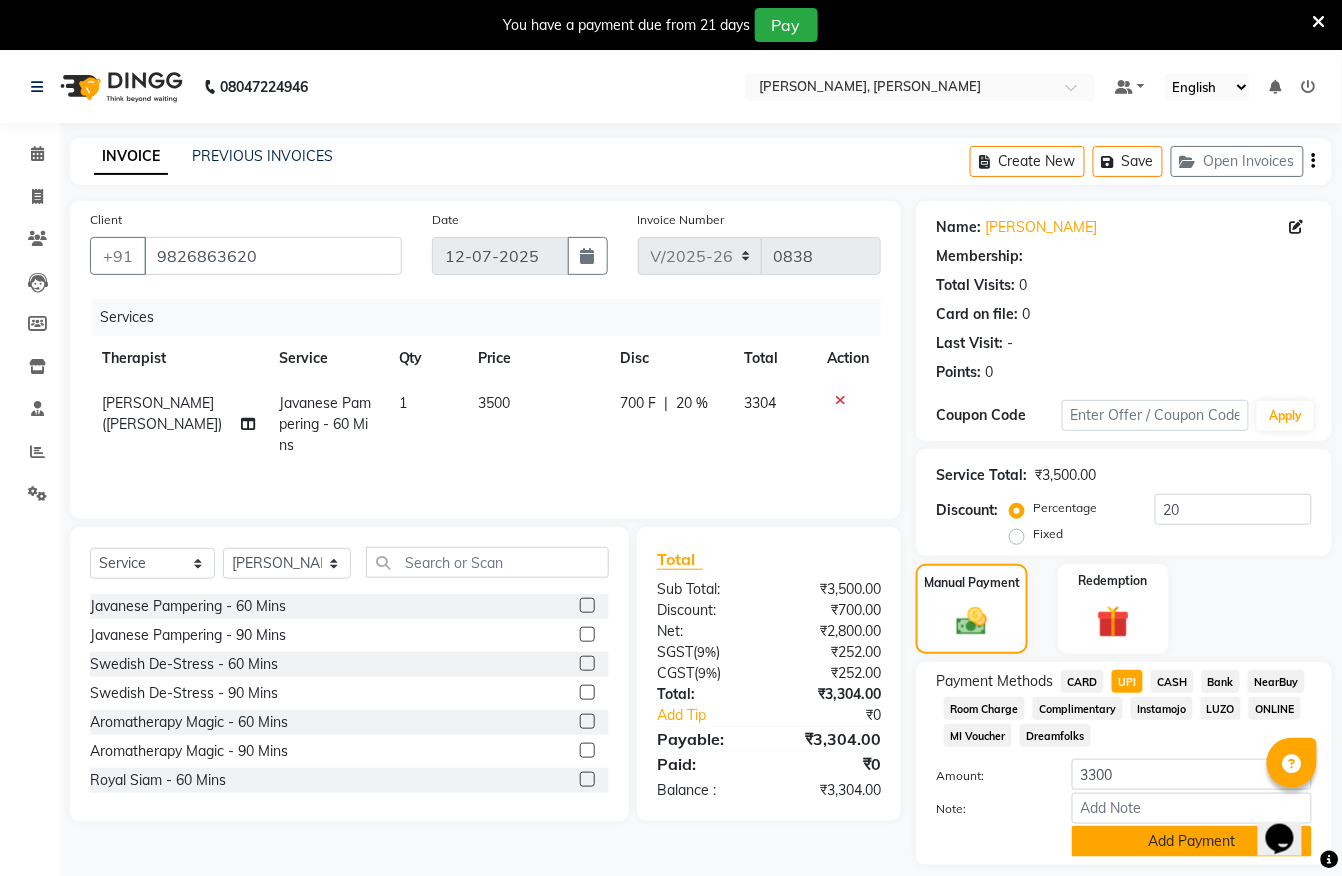click on "Add Payment" 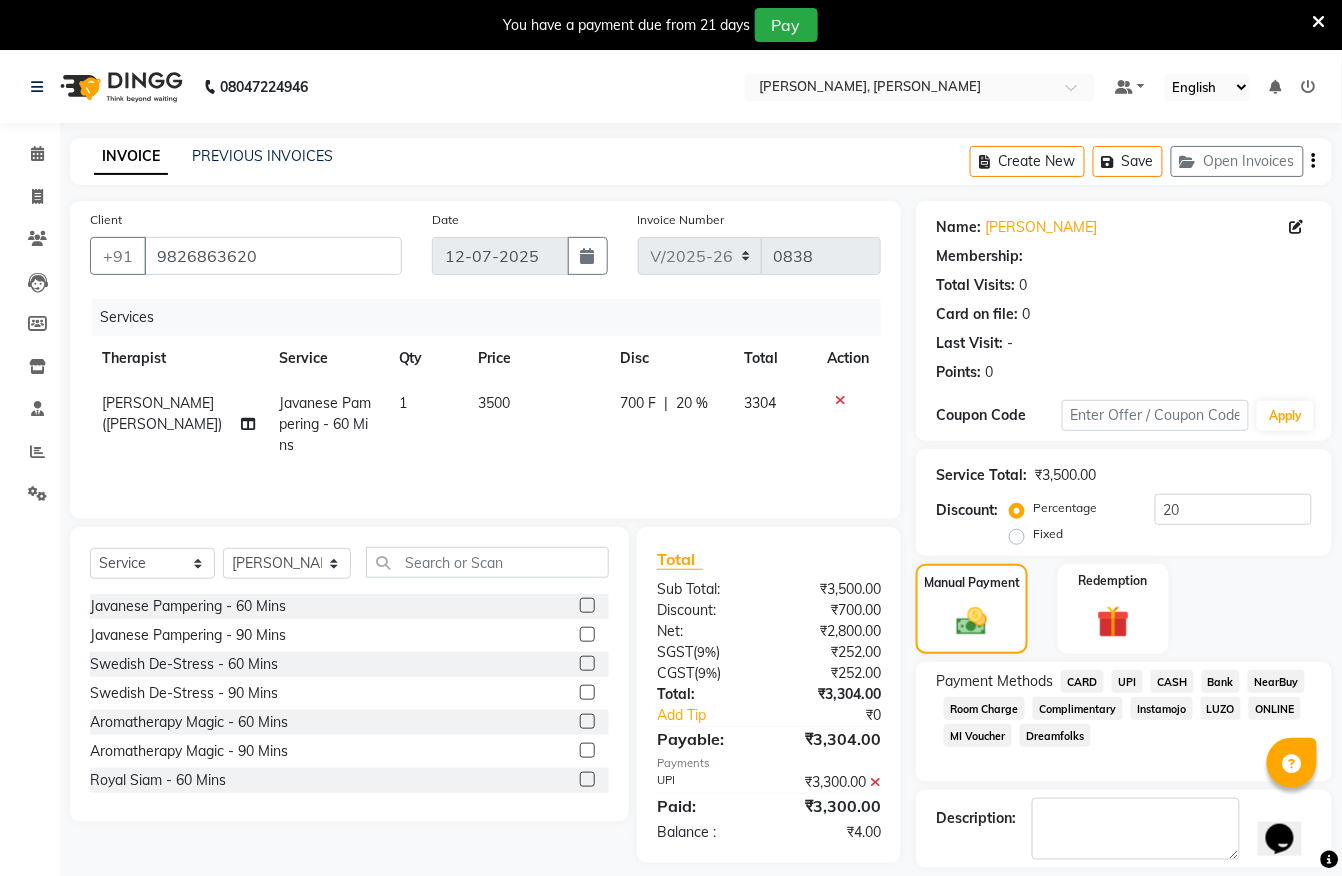 scroll, scrollTop: 93, scrollLeft: 0, axis: vertical 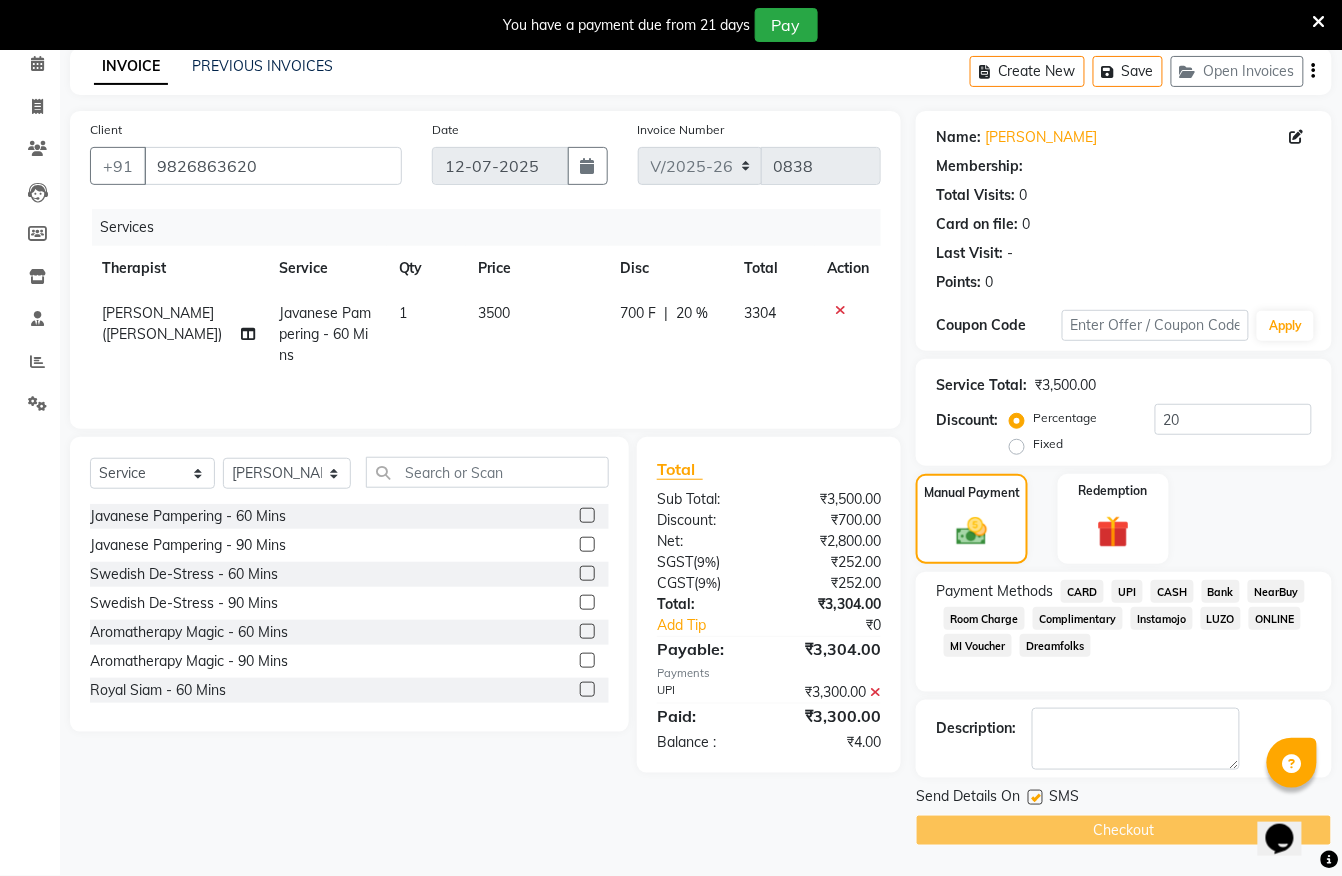 click on "UPI" 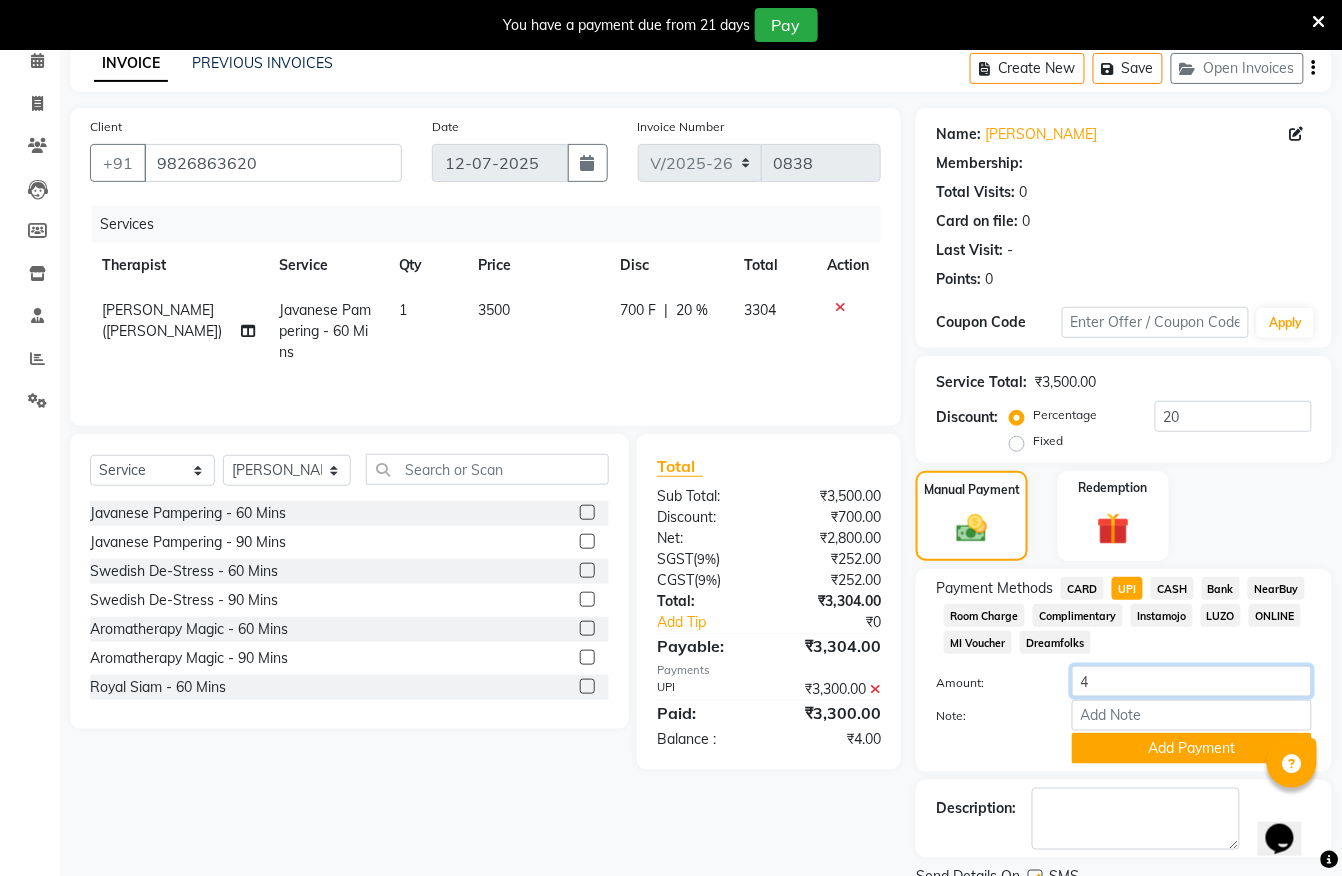 click on "4" 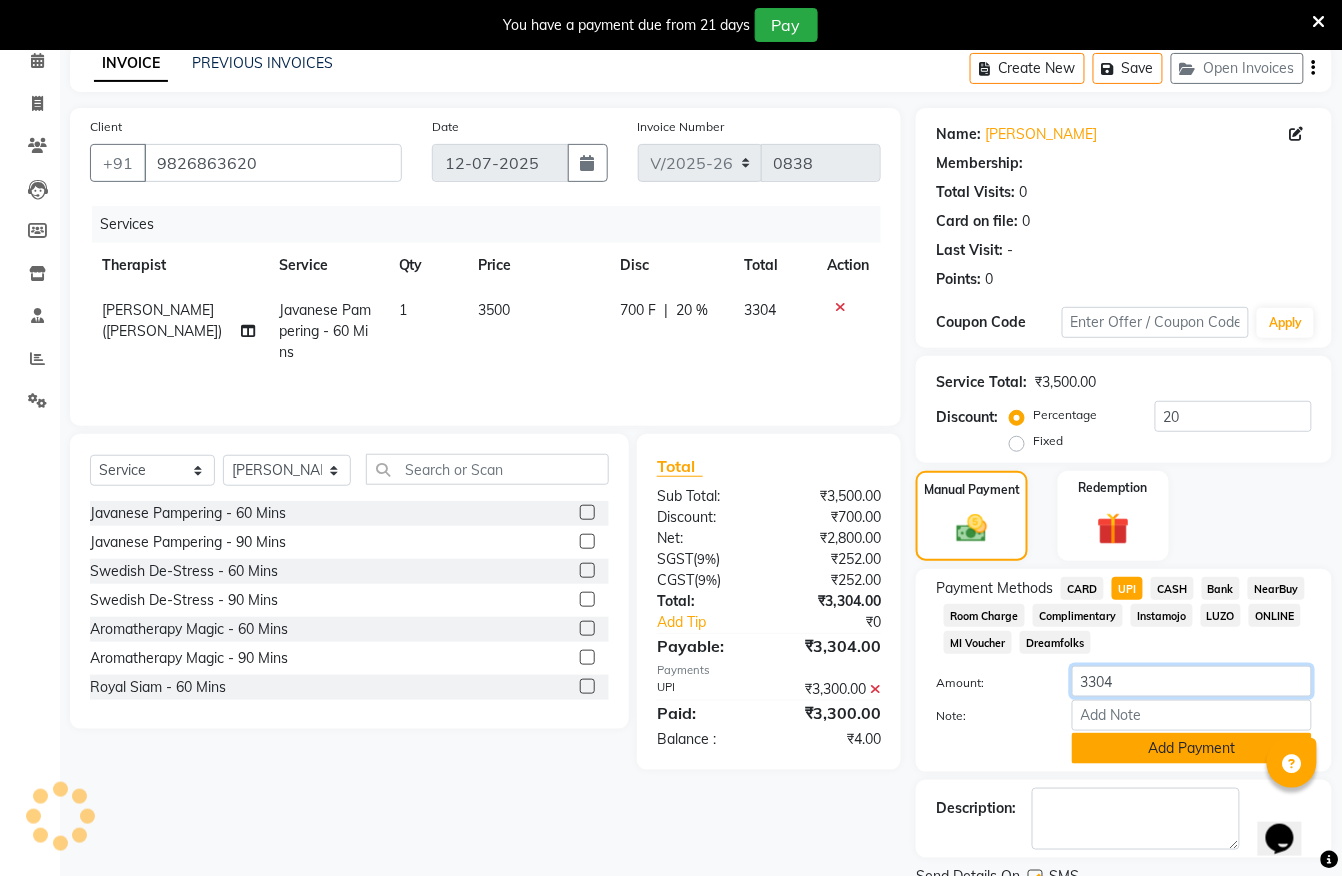 type on "3304" 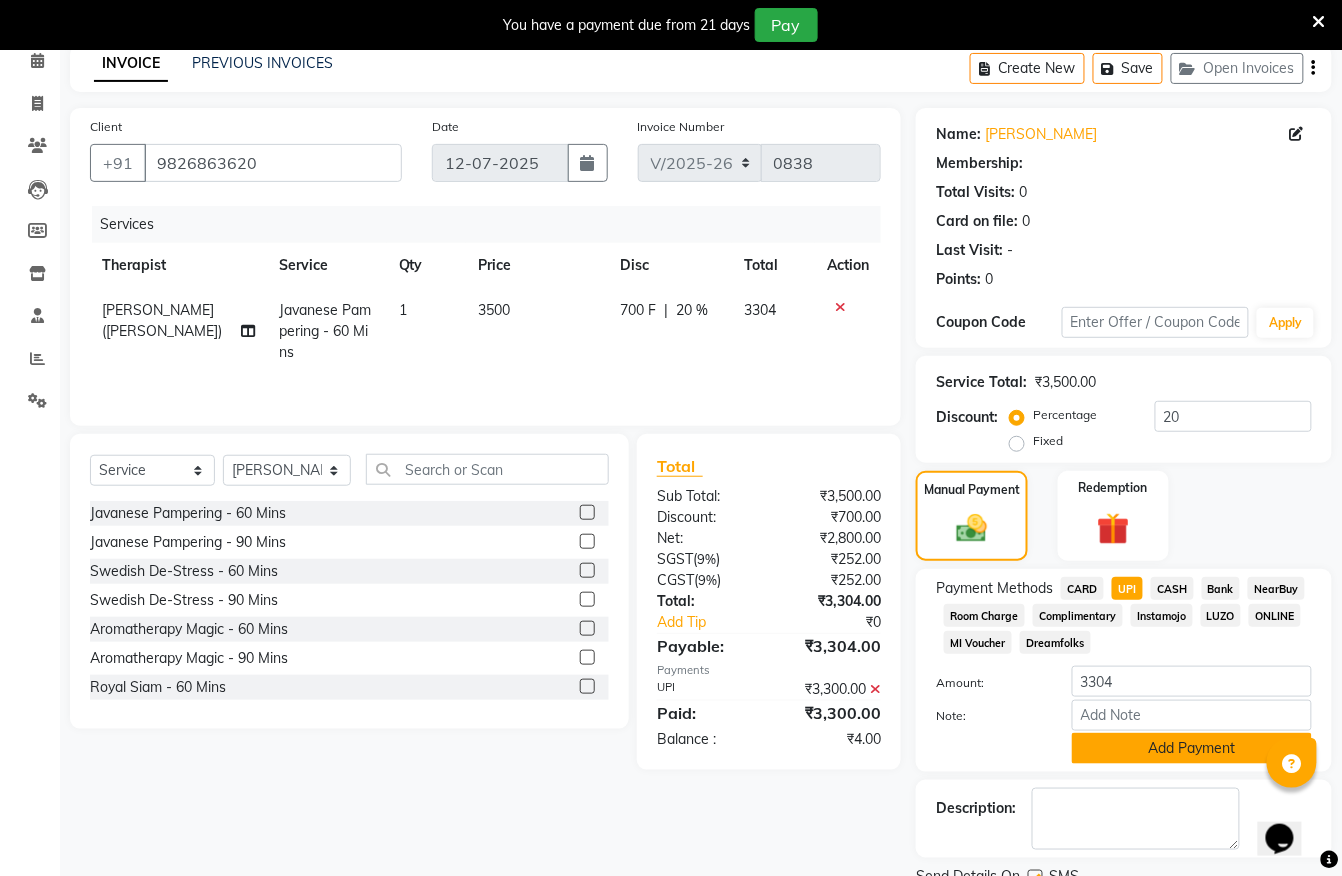 click on "Add Payment" 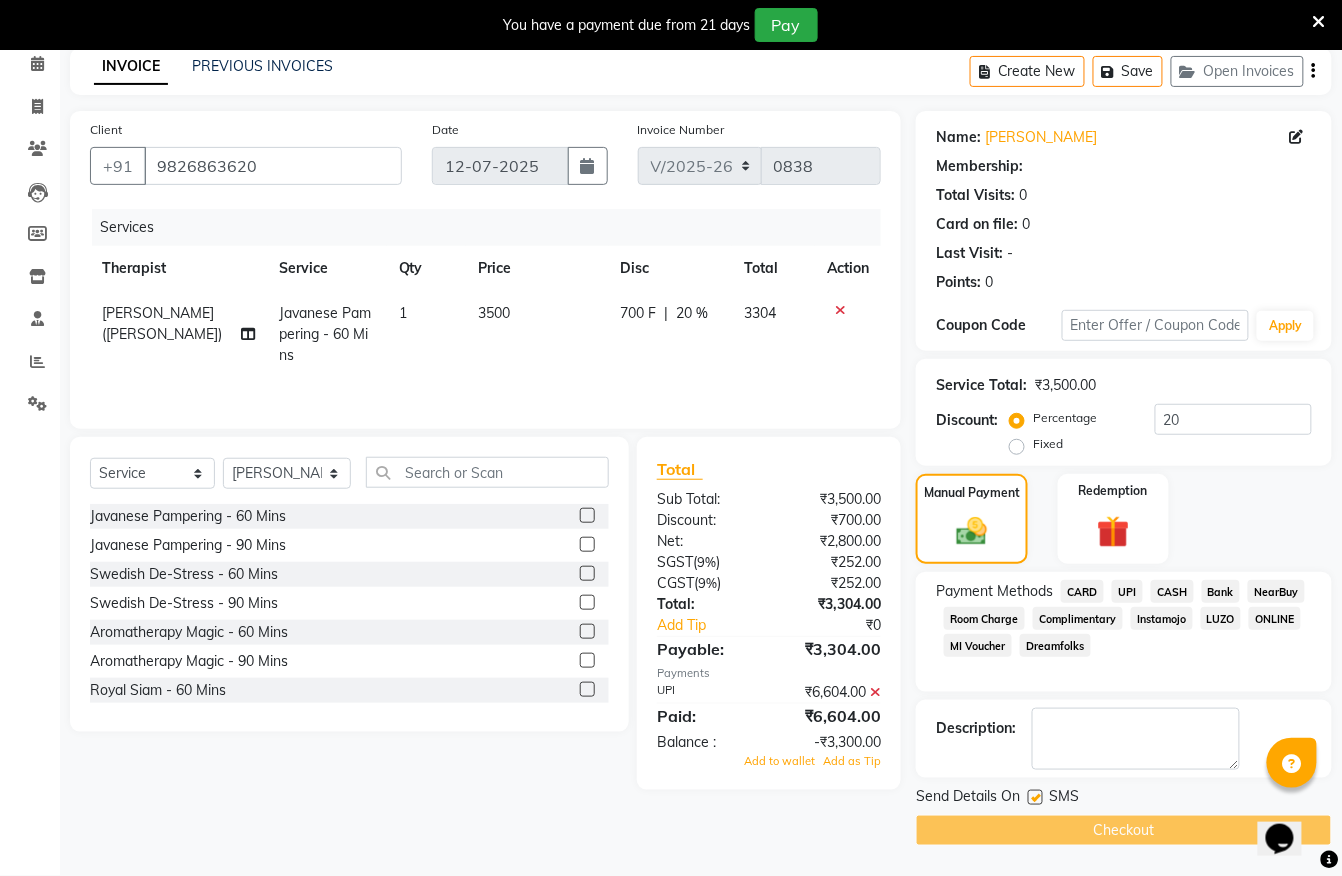 click 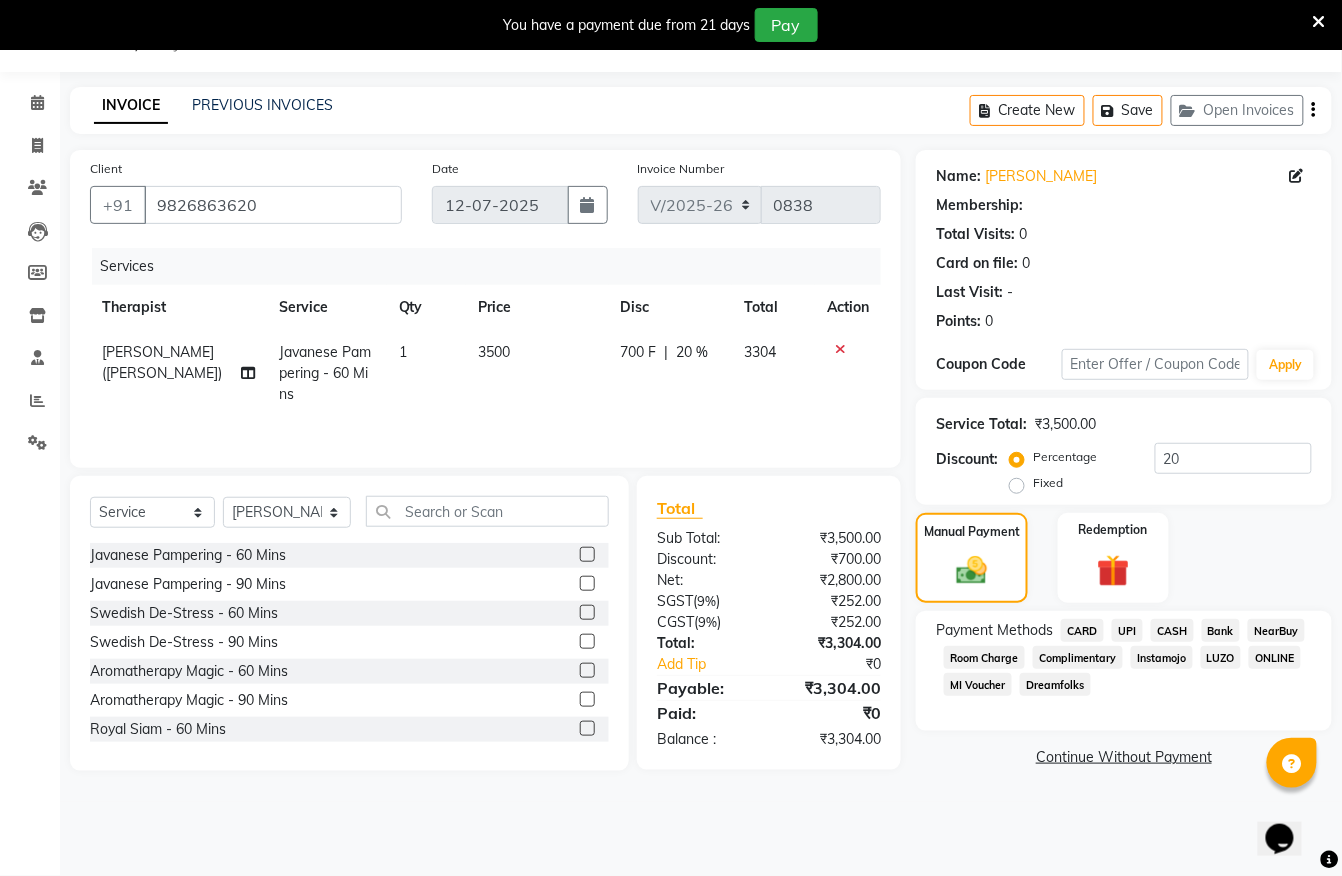 scroll, scrollTop: 50, scrollLeft: 0, axis: vertical 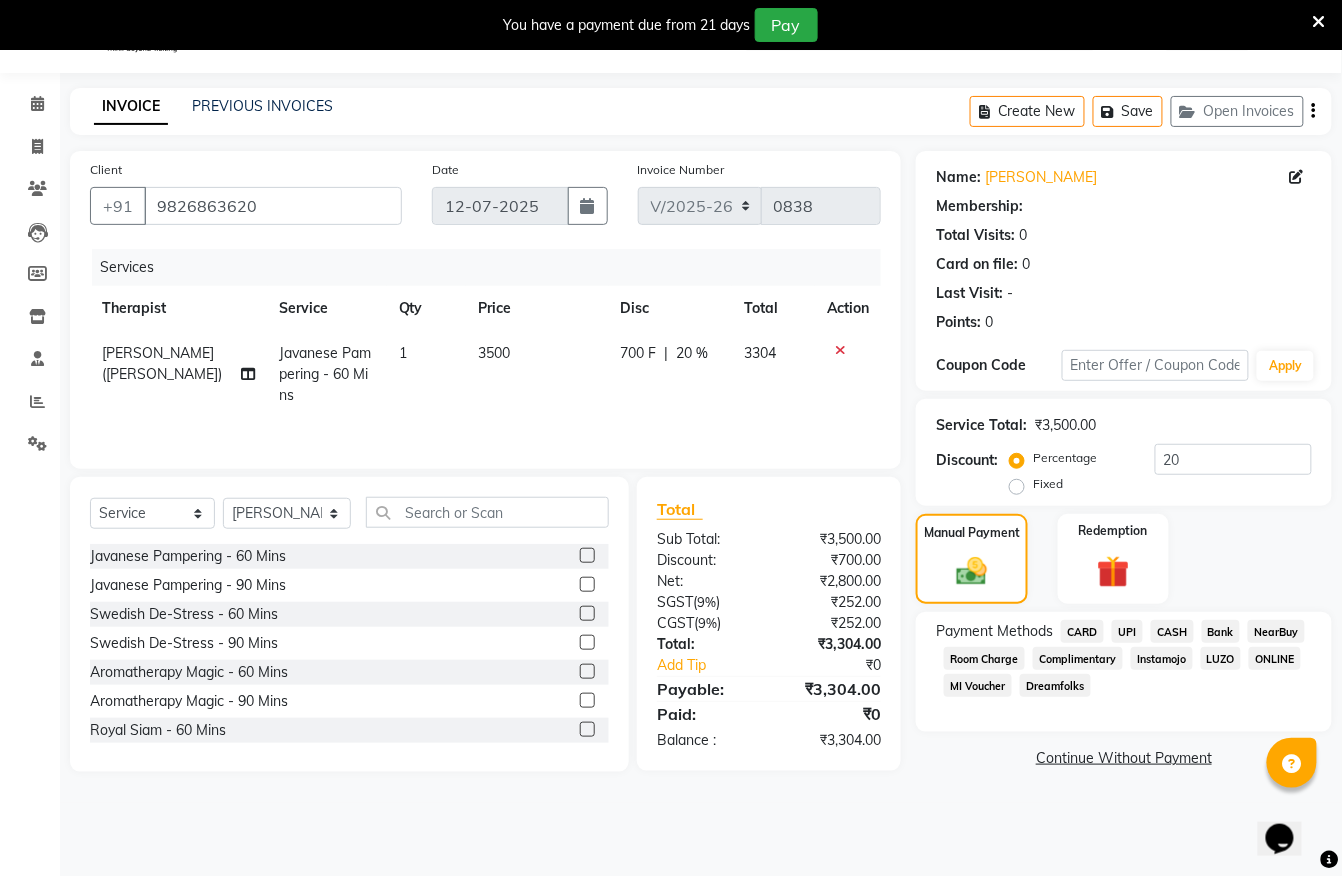 click on "UPI" 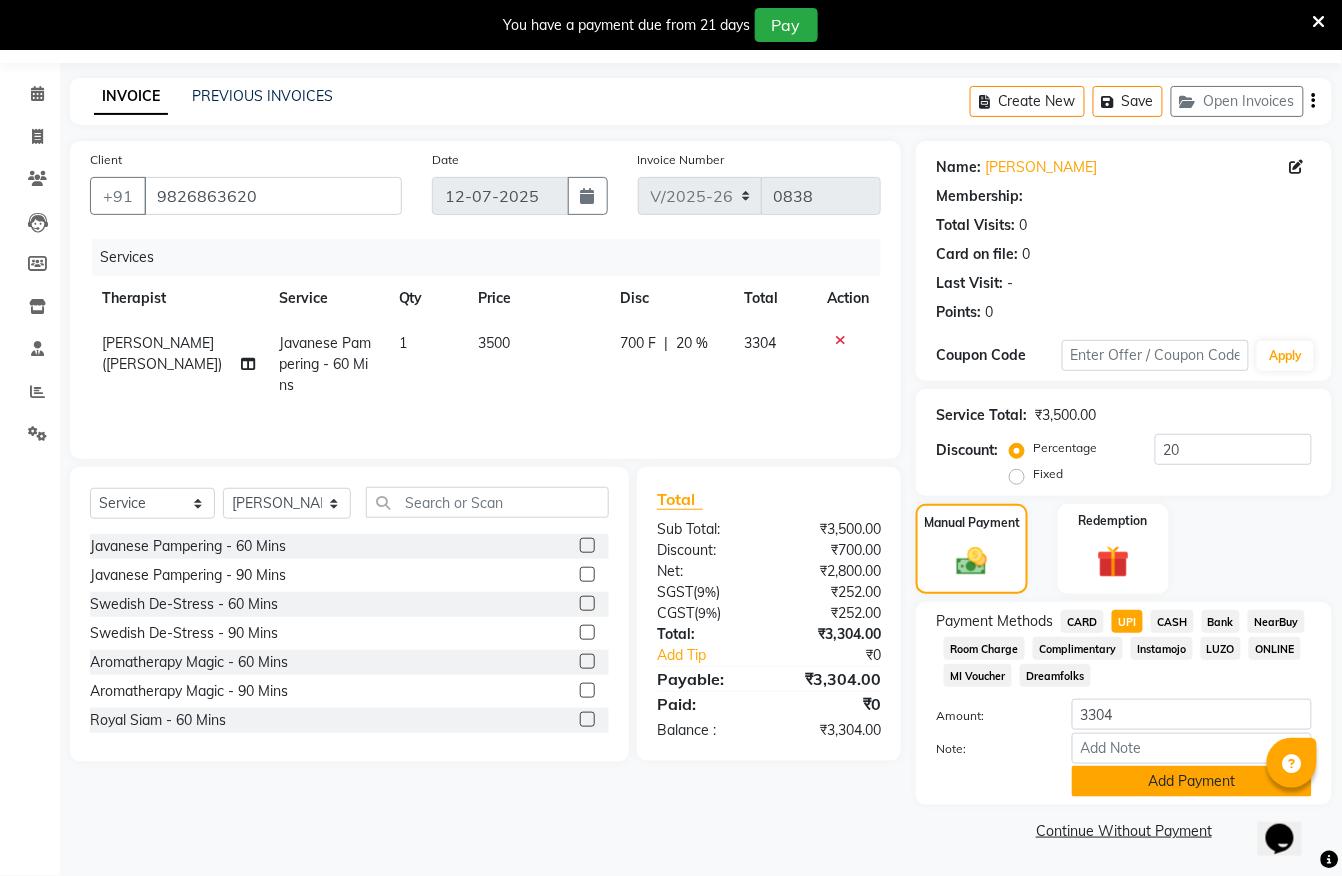 click on "Add Payment" 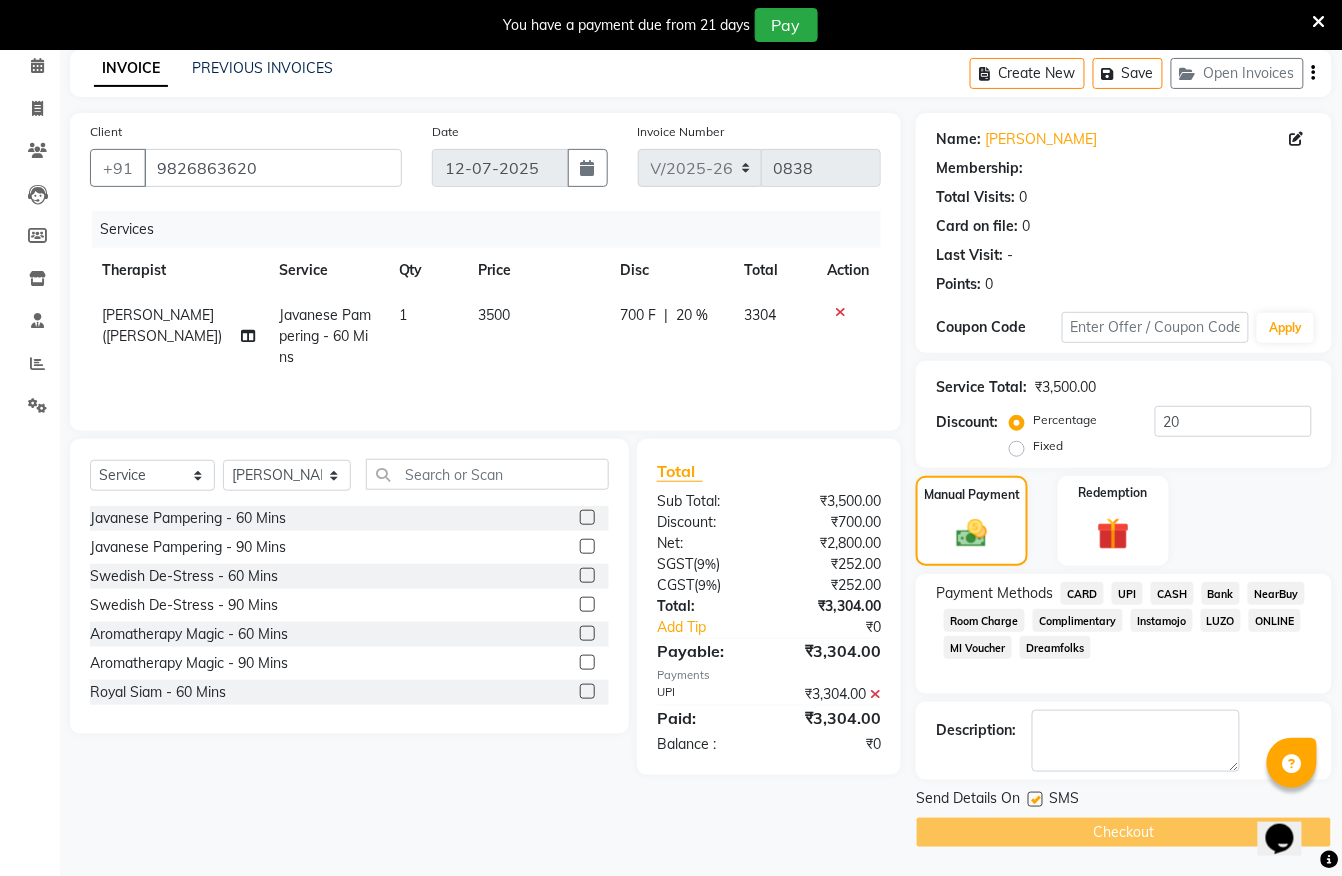 scroll, scrollTop: 0, scrollLeft: 0, axis: both 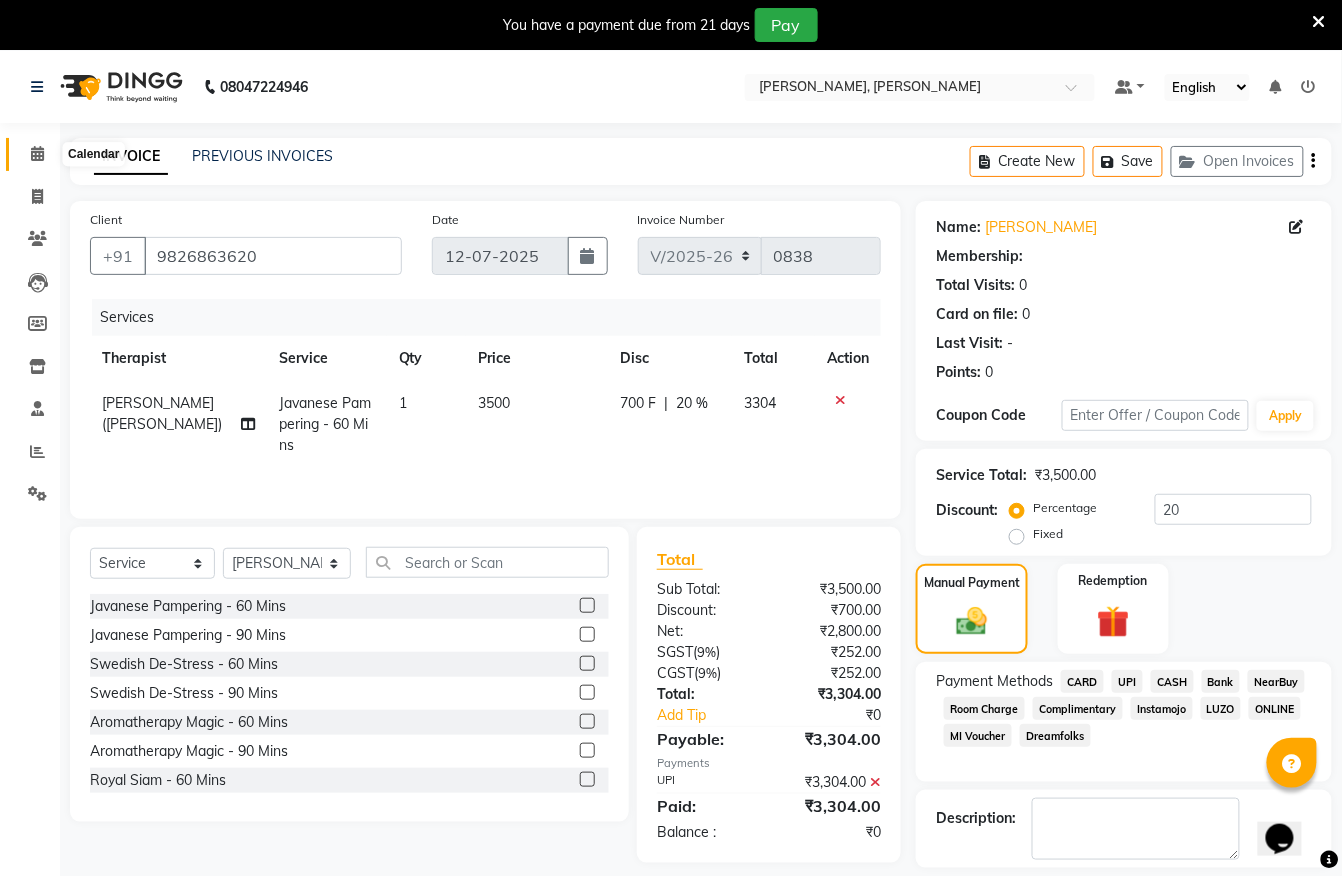 click 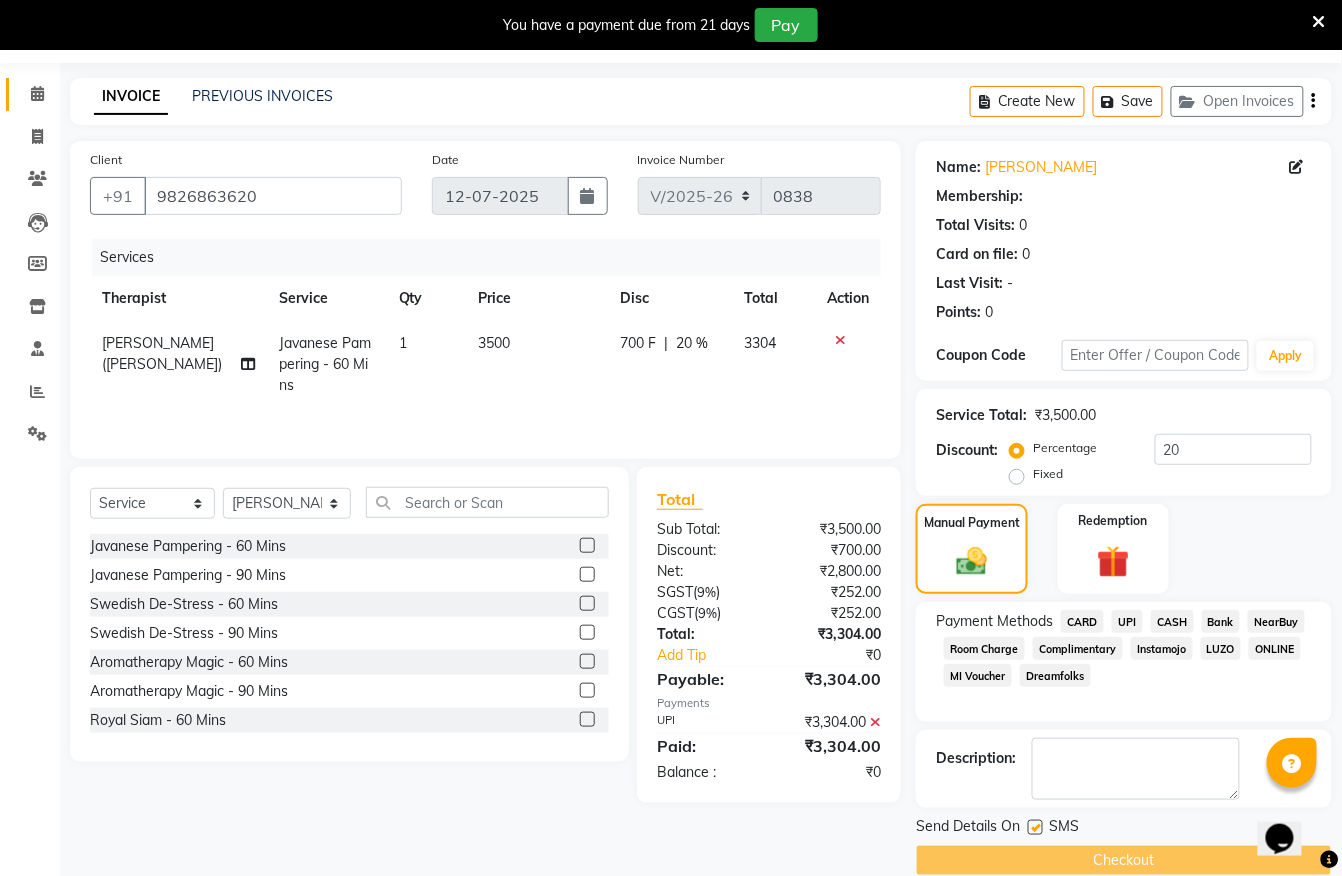scroll, scrollTop: 93, scrollLeft: 0, axis: vertical 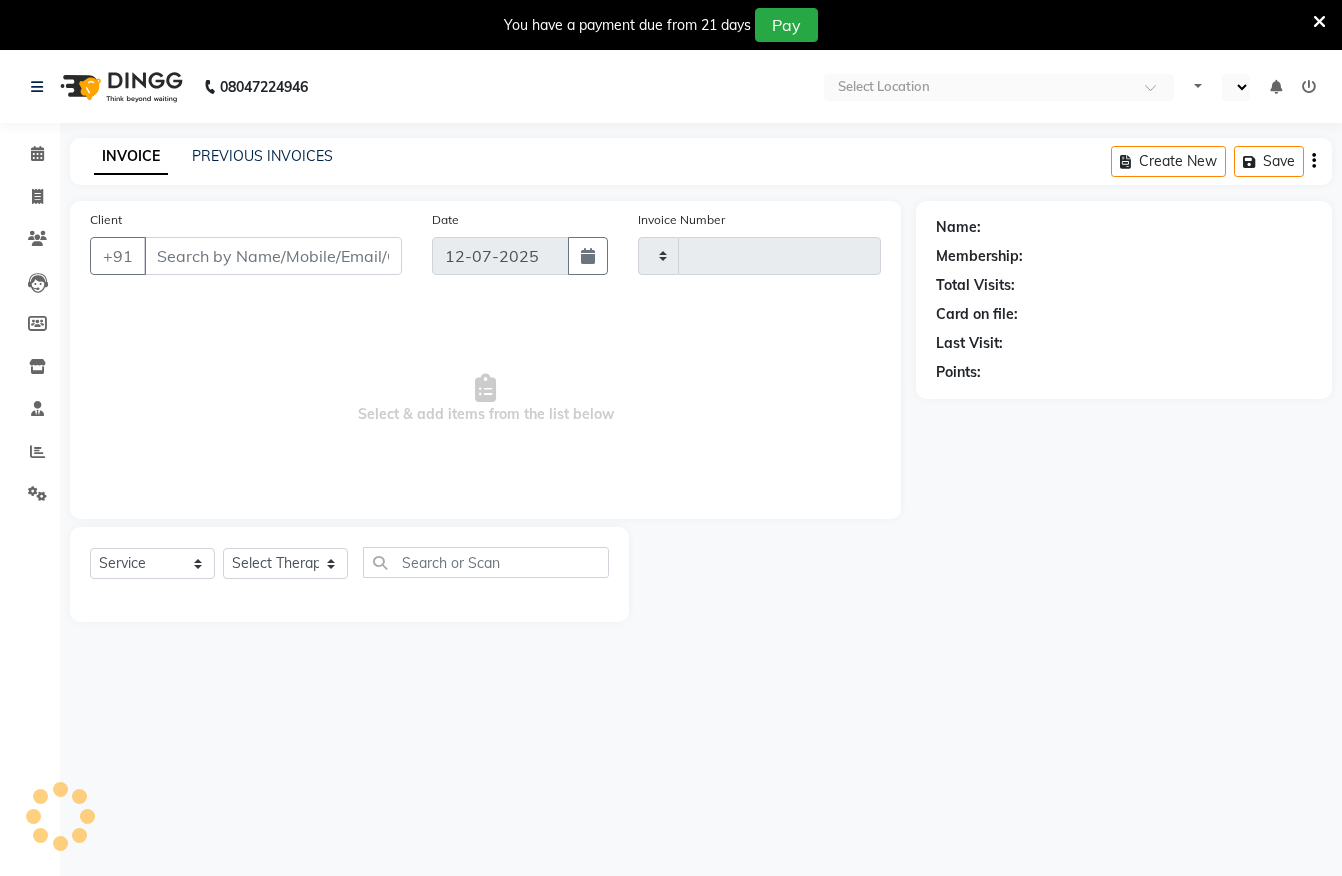select on "service" 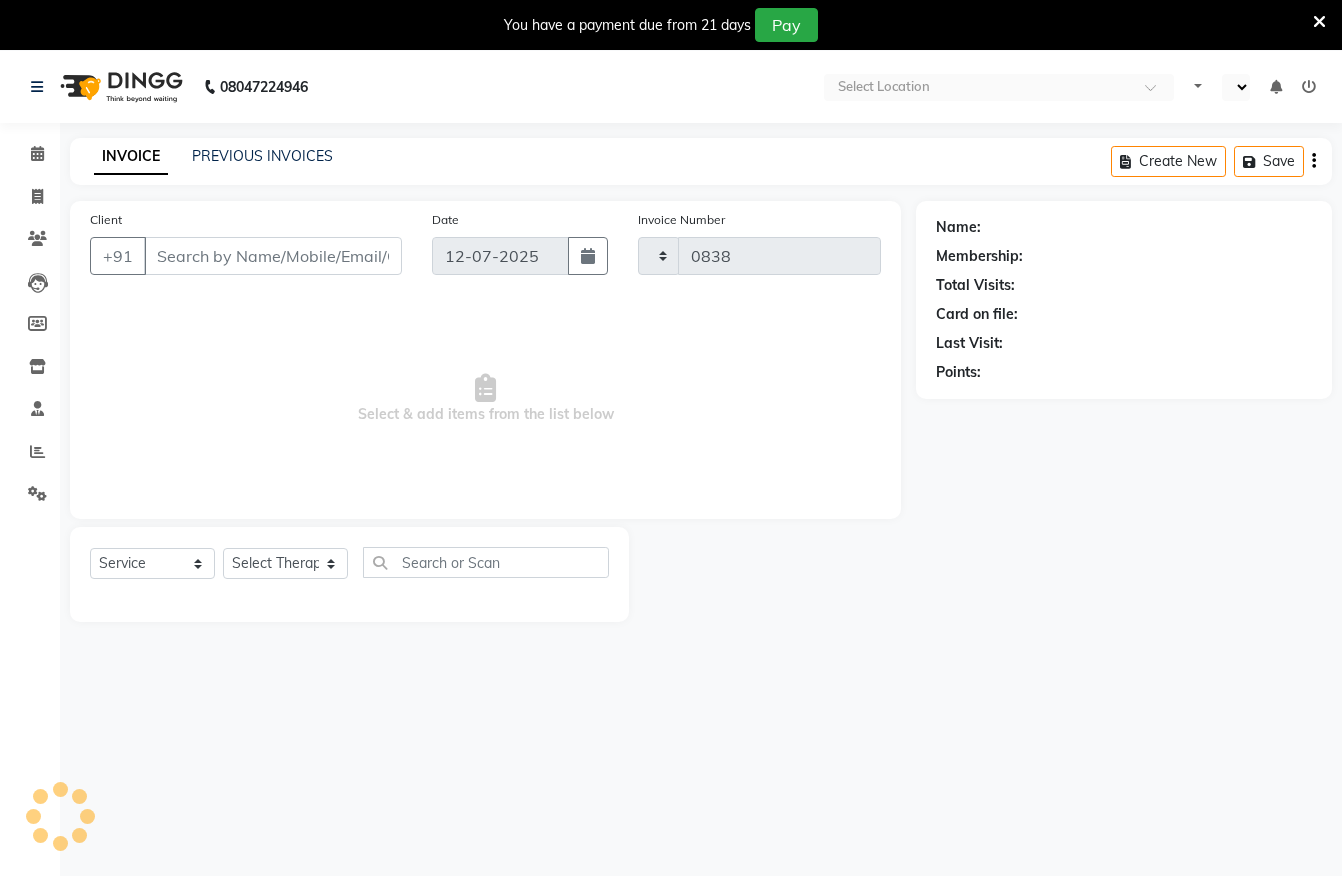 scroll, scrollTop: 0, scrollLeft: 0, axis: both 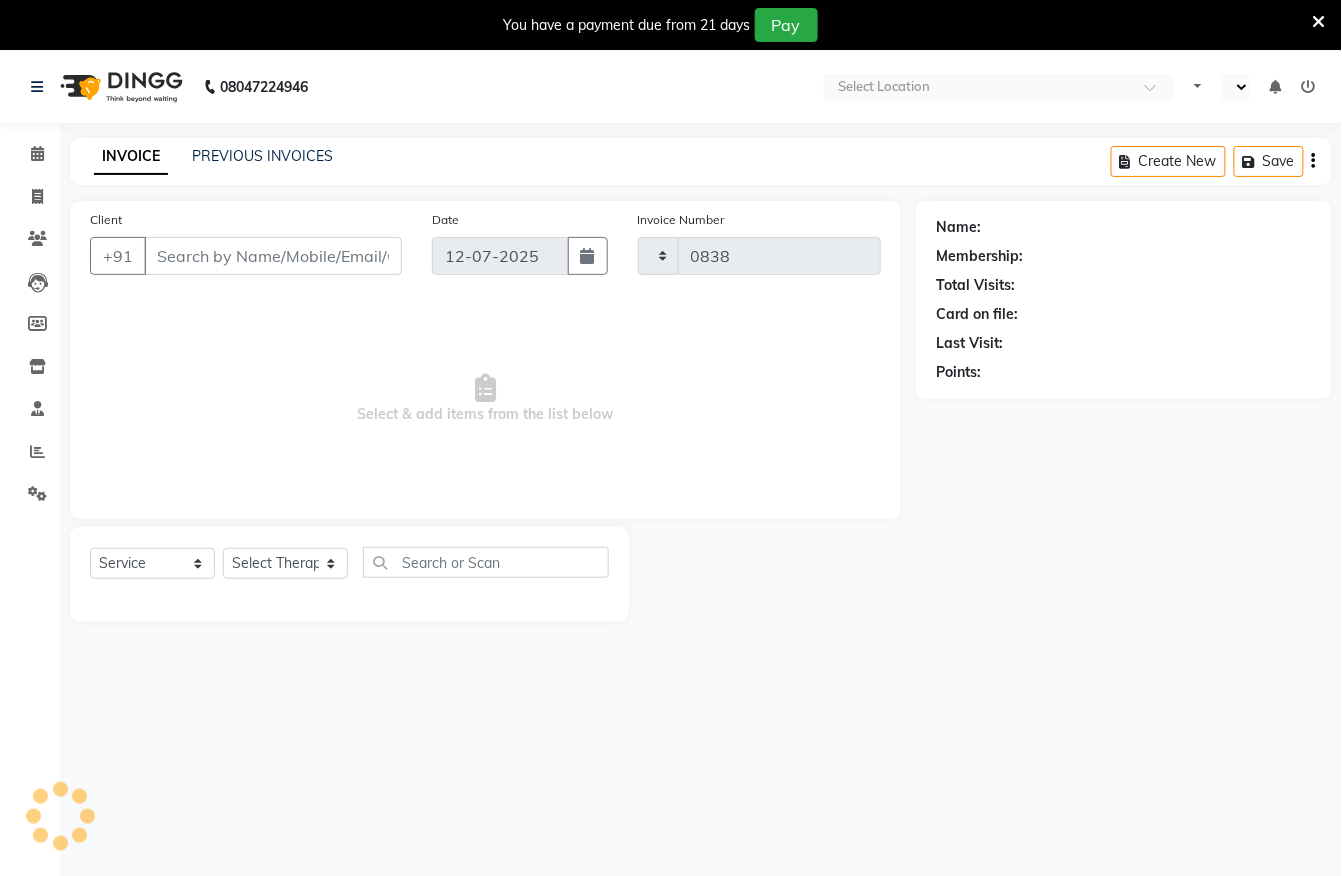 select on "en" 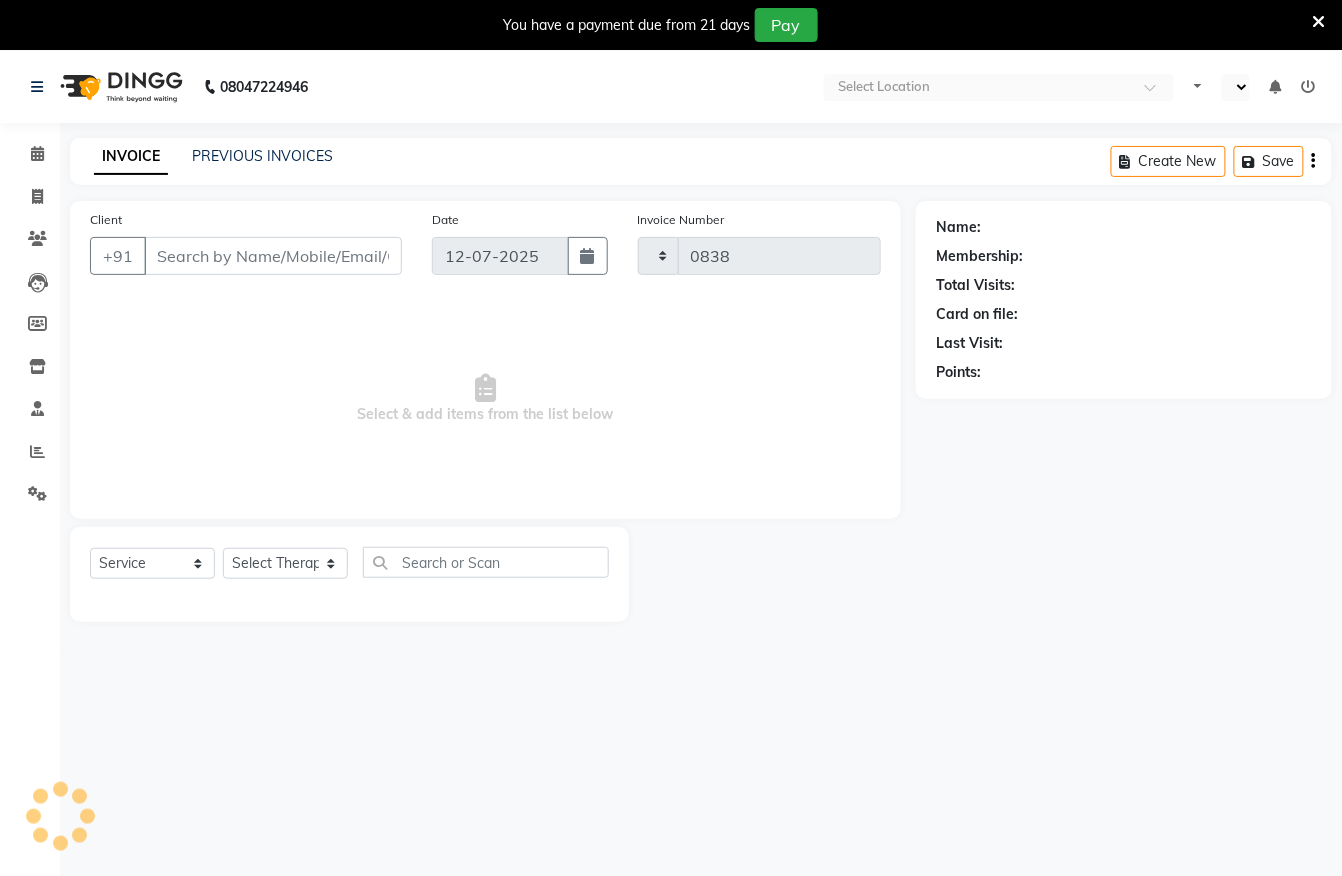 select on "6399" 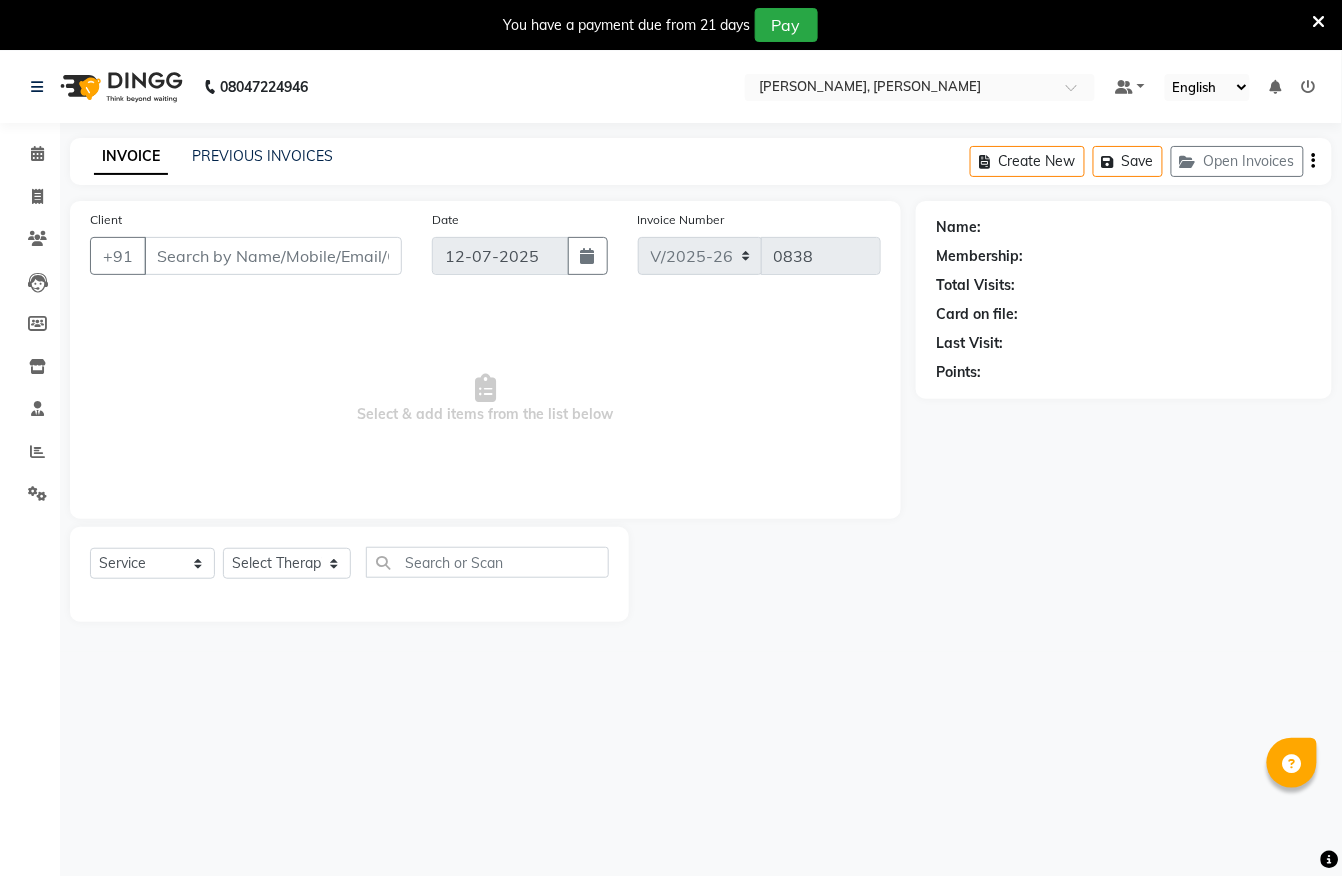 type on "9826863620" 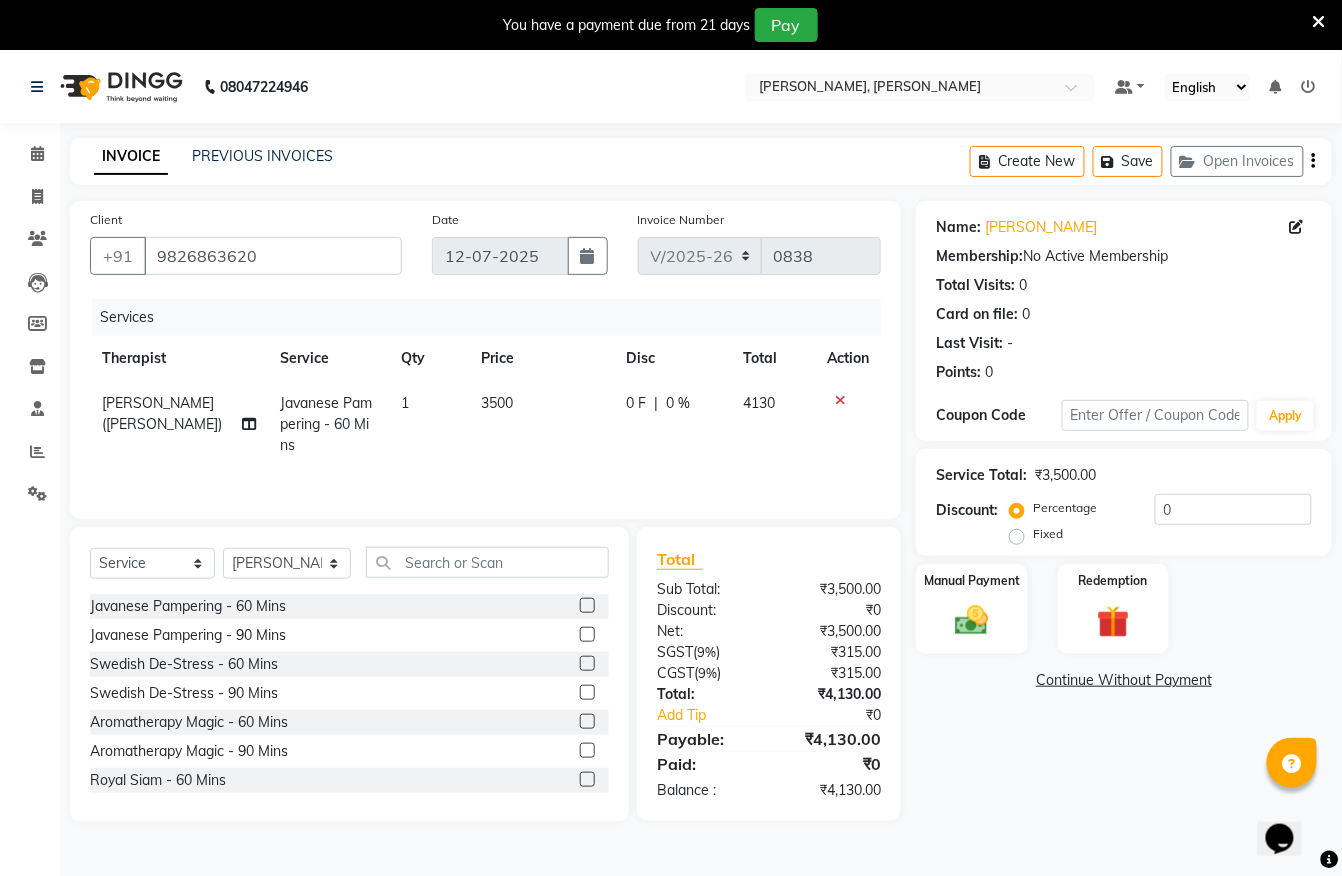 scroll, scrollTop: 0, scrollLeft: 0, axis: both 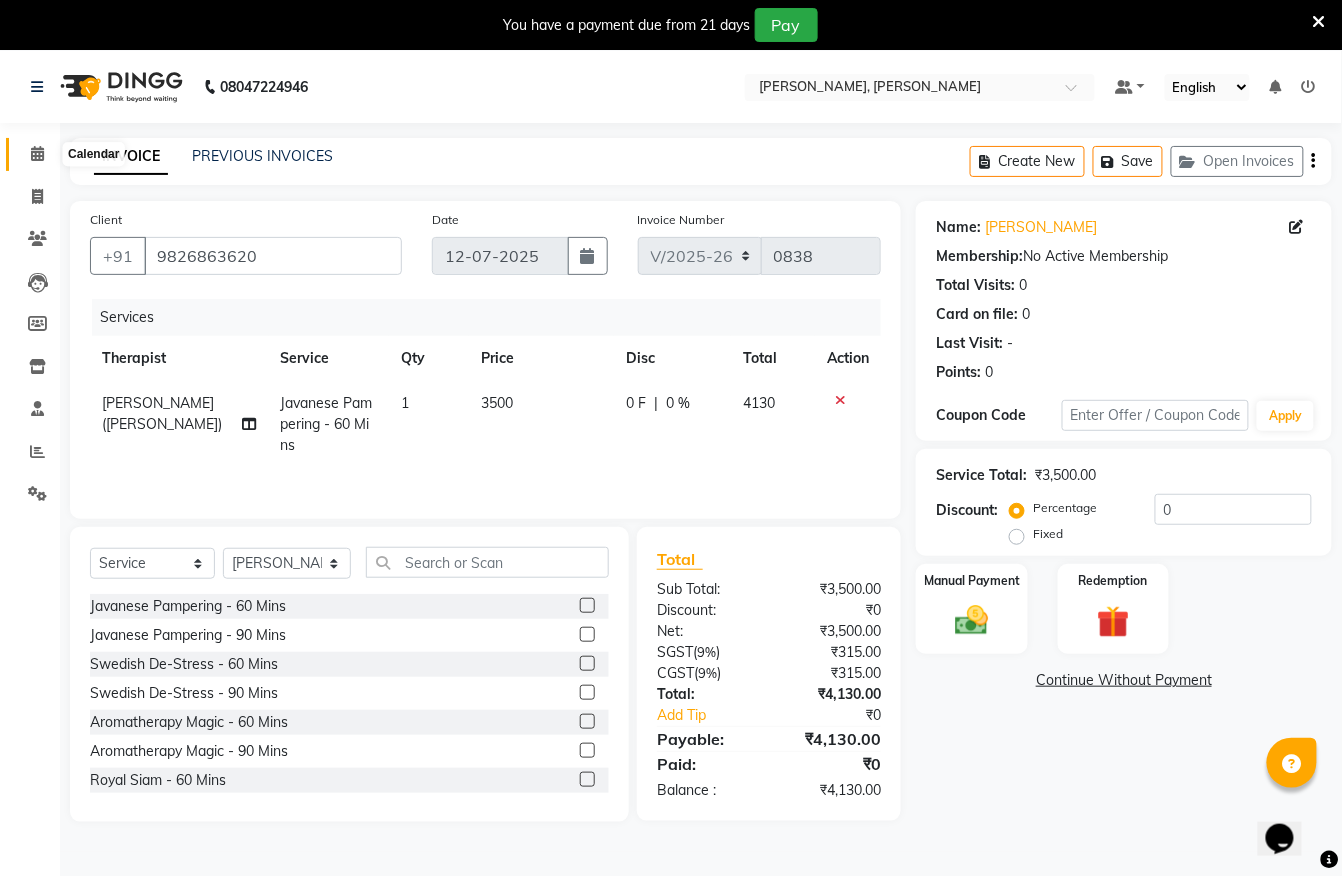 click 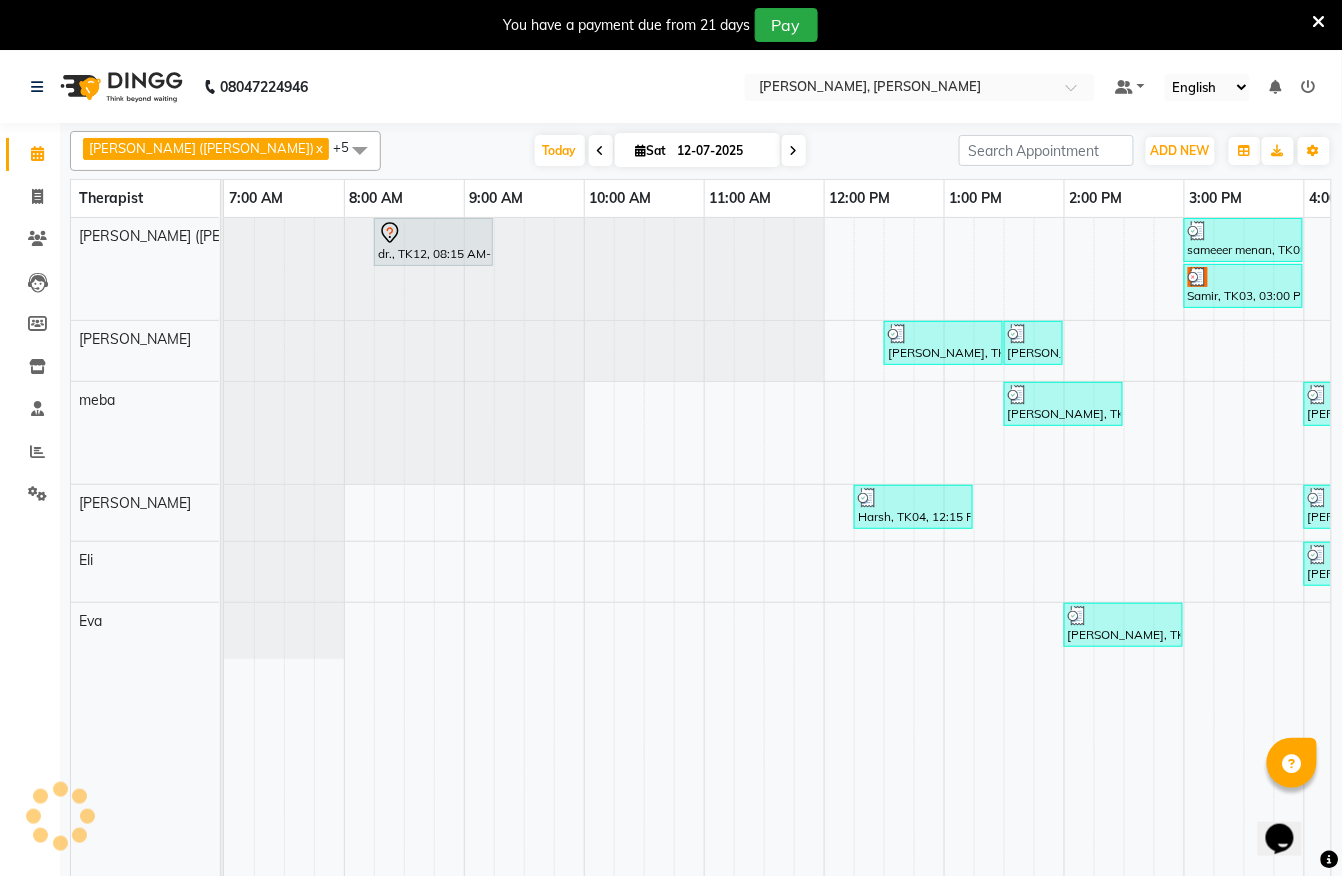 scroll, scrollTop: 0, scrollLeft: 0, axis: both 